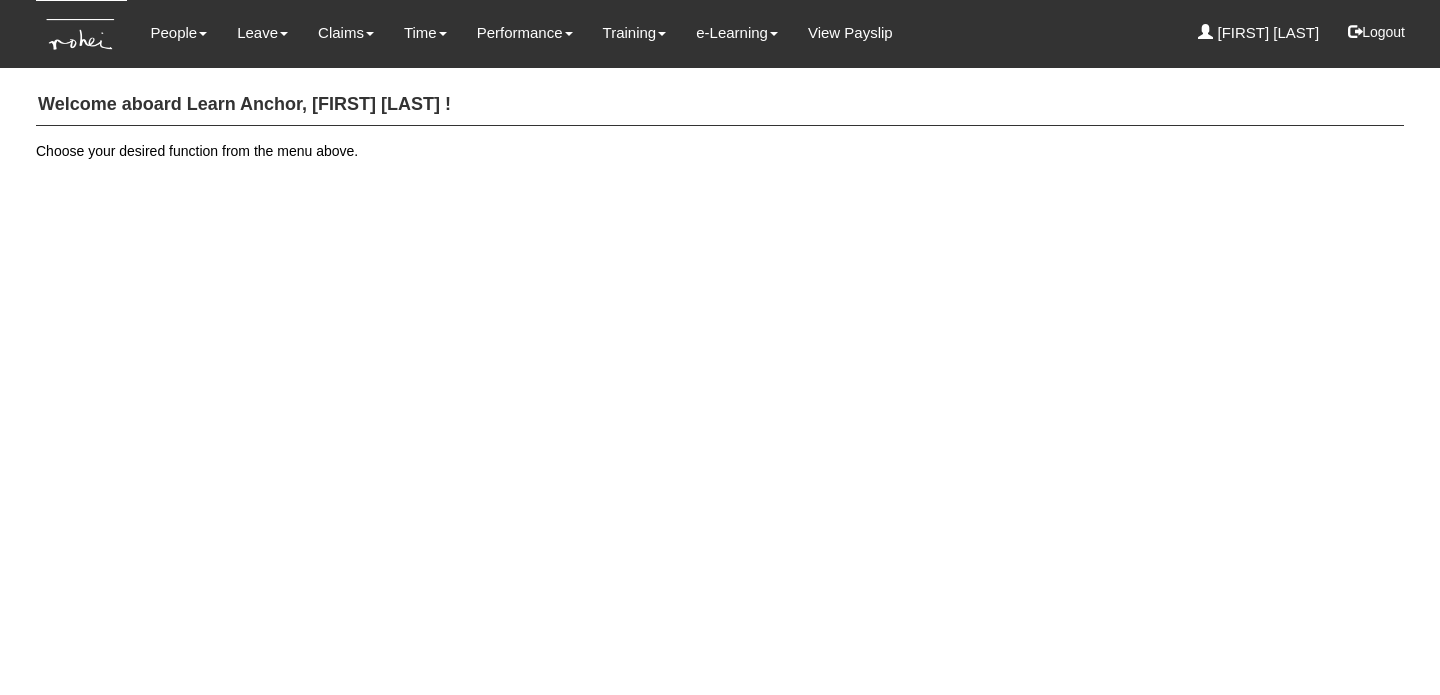 scroll, scrollTop: 0, scrollLeft: 0, axis: both 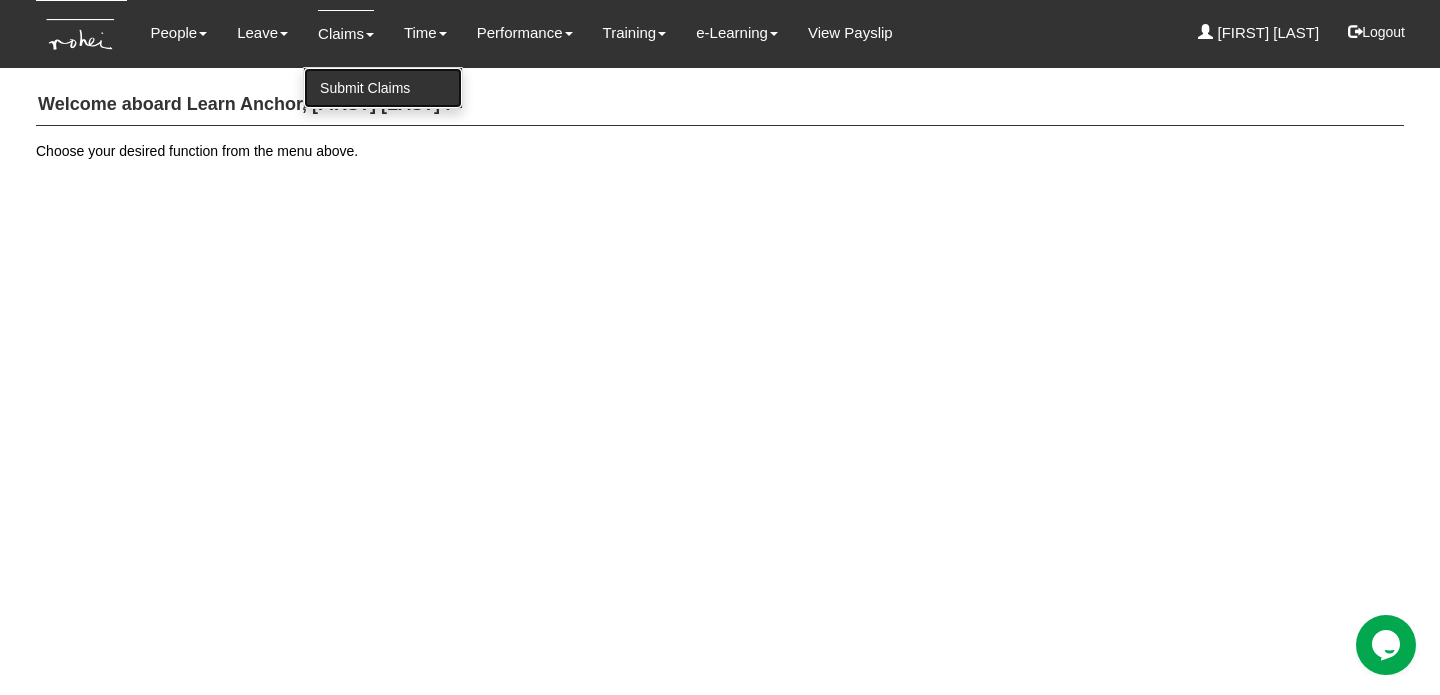 click on "Submit Claims" at bounding box center [383, 88] 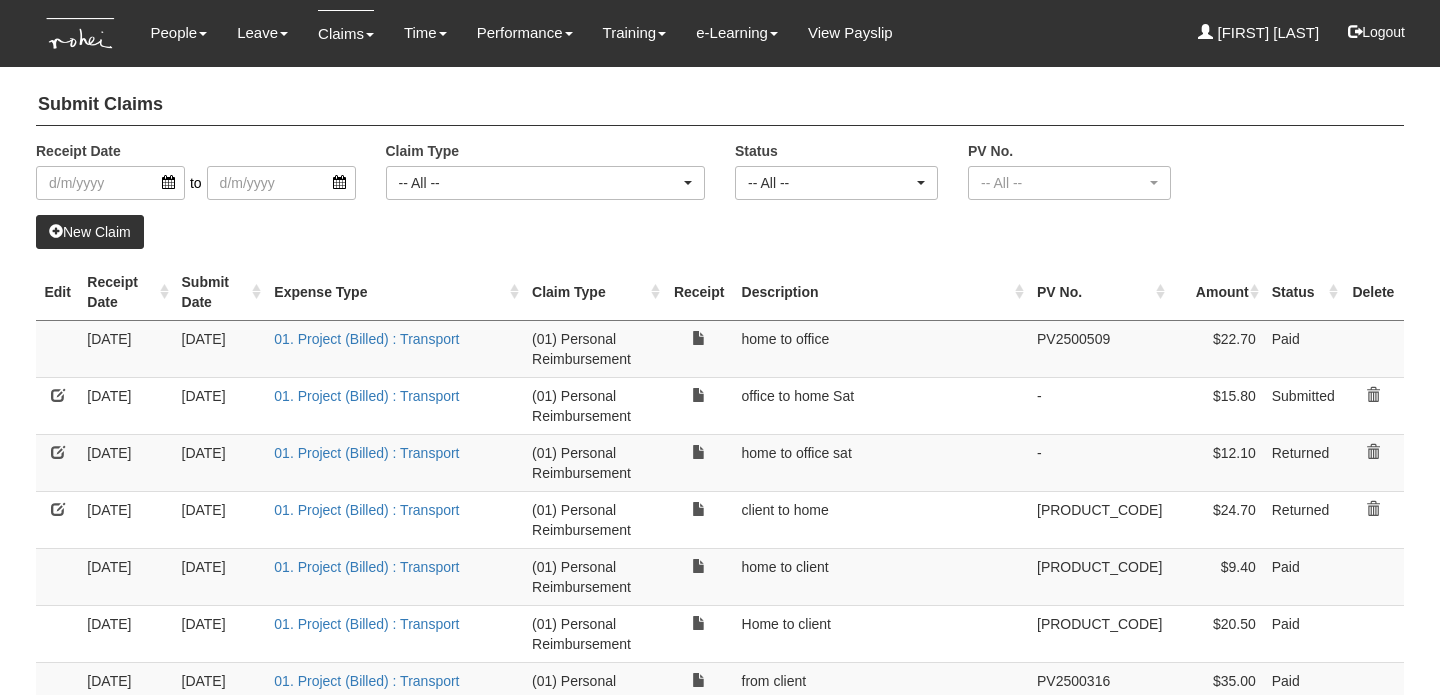 select on "50" 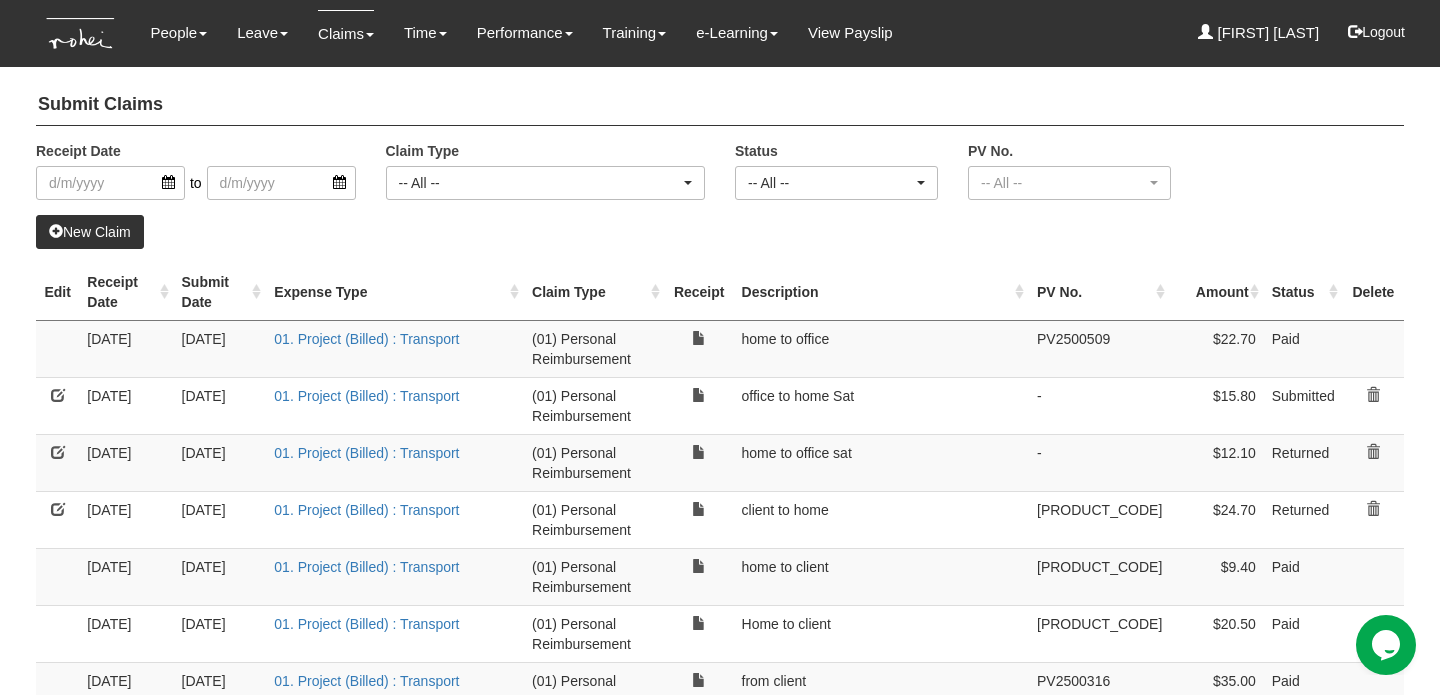 scroll, scrollTop: 0, scrollLeft: 0, axis: both 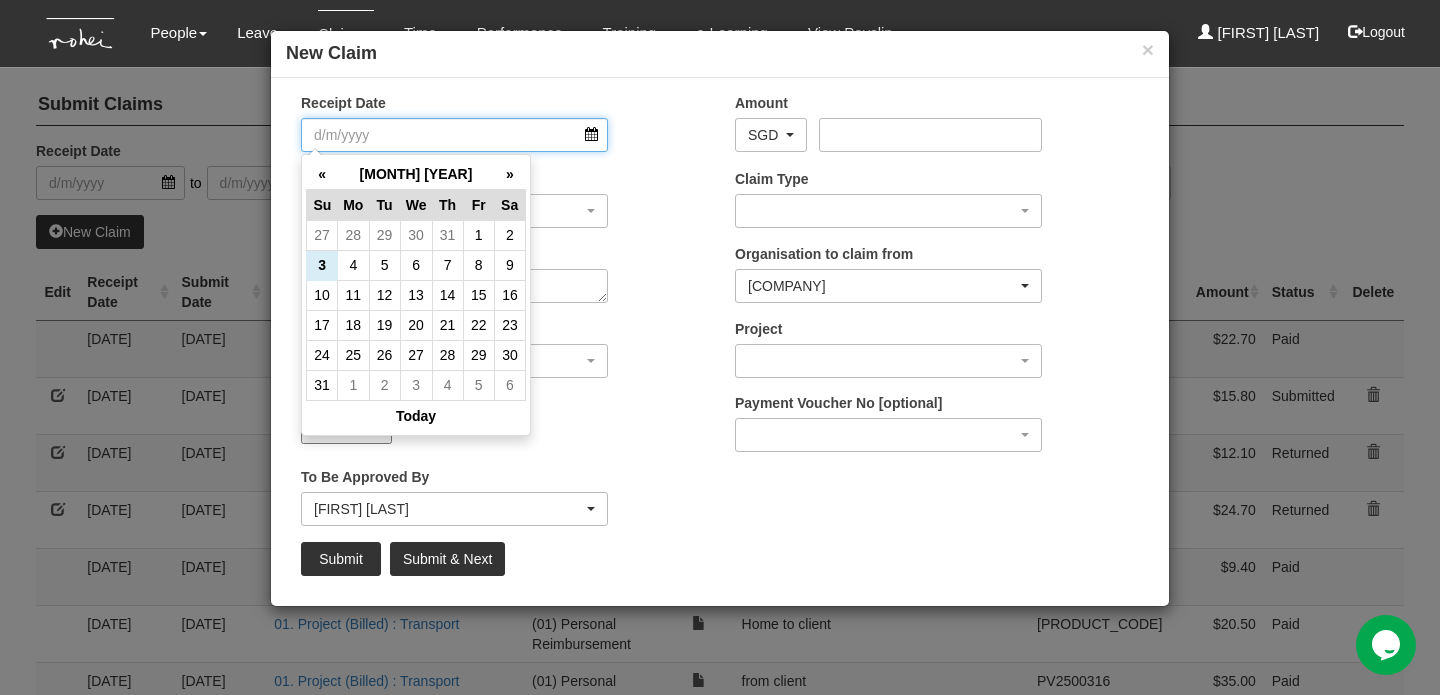 click on "Receipt Date" at bounding box center [454, 135] 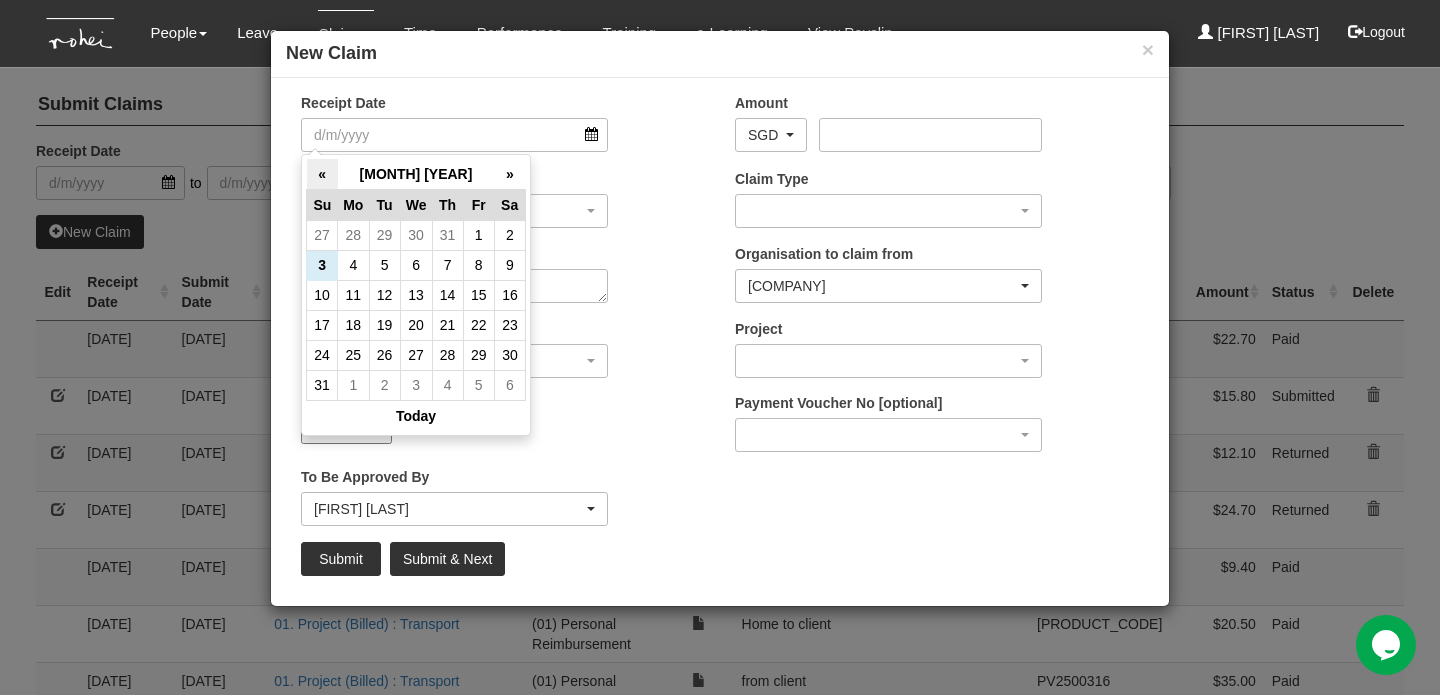 click on "«" at bounding box center (322, 174) 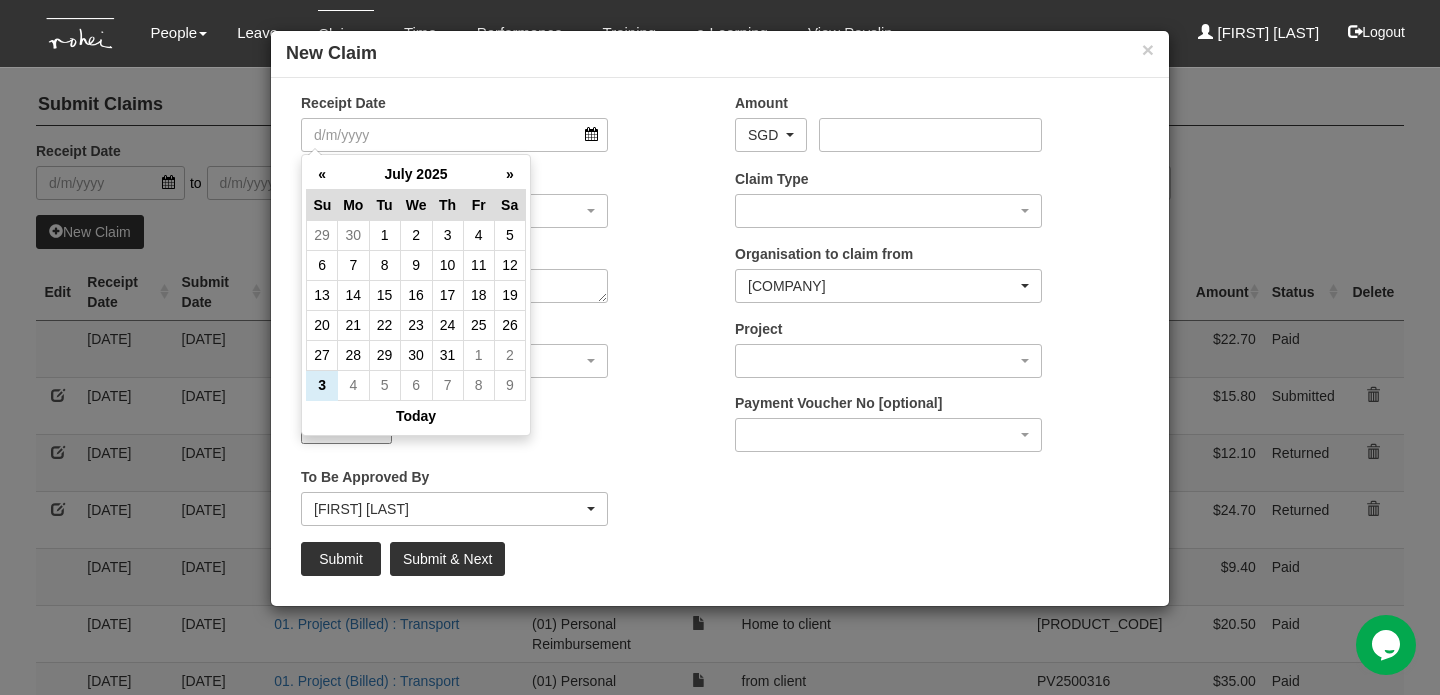 click on "«" at bounding box center (322, 174) 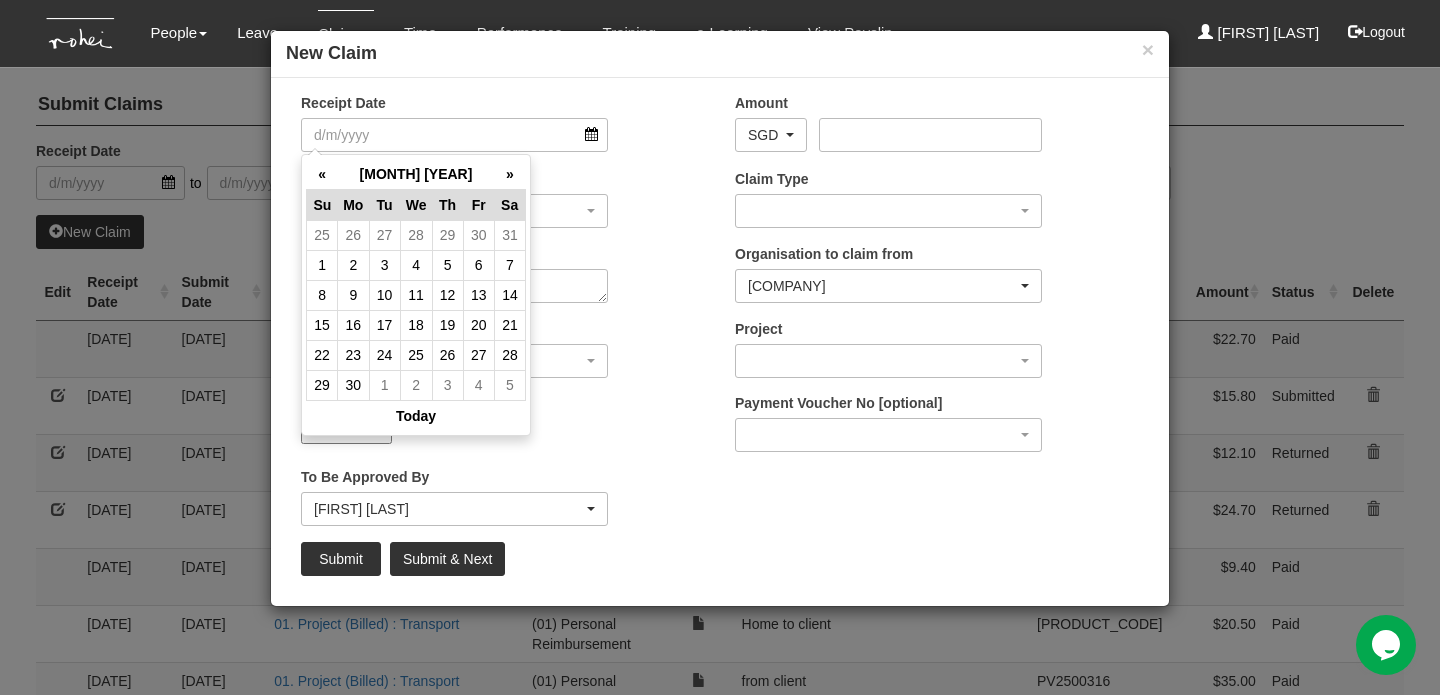 click on "«" at bounding box center (322, 174) 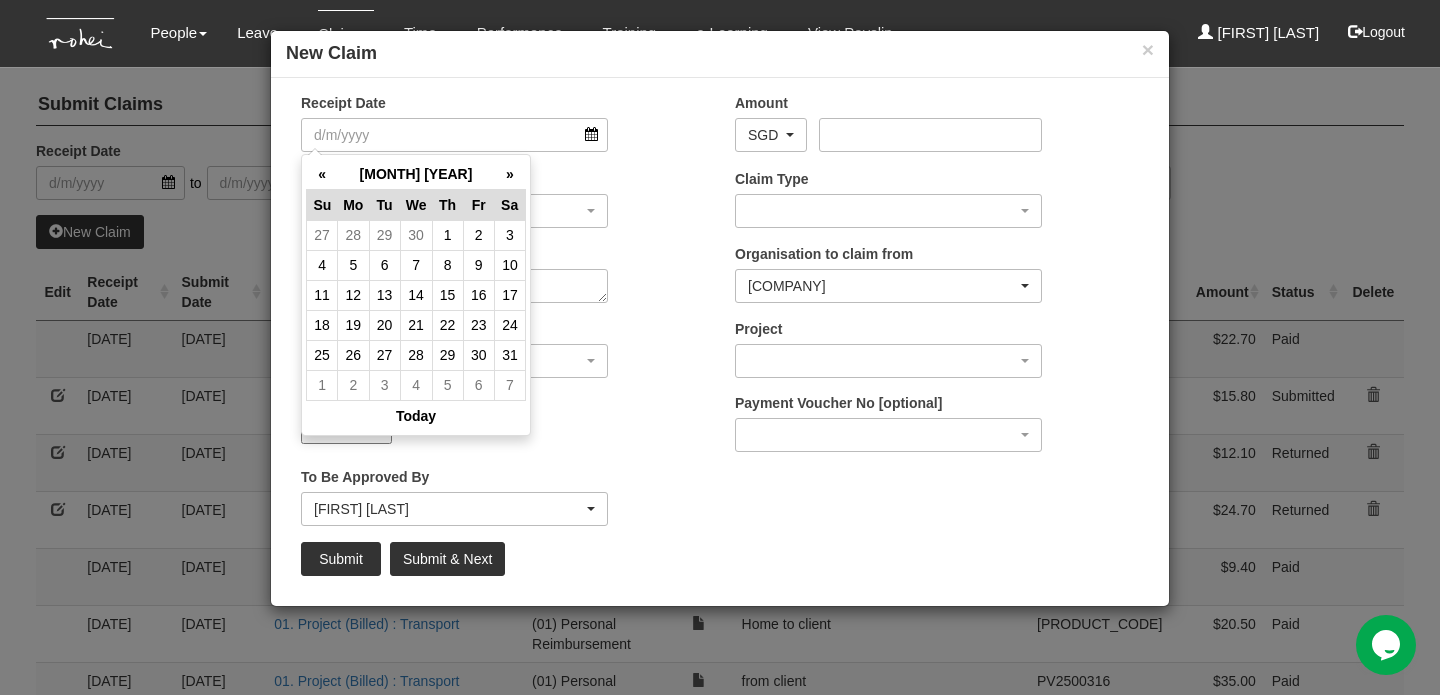 click on "«" at bounding box center [322, 174] 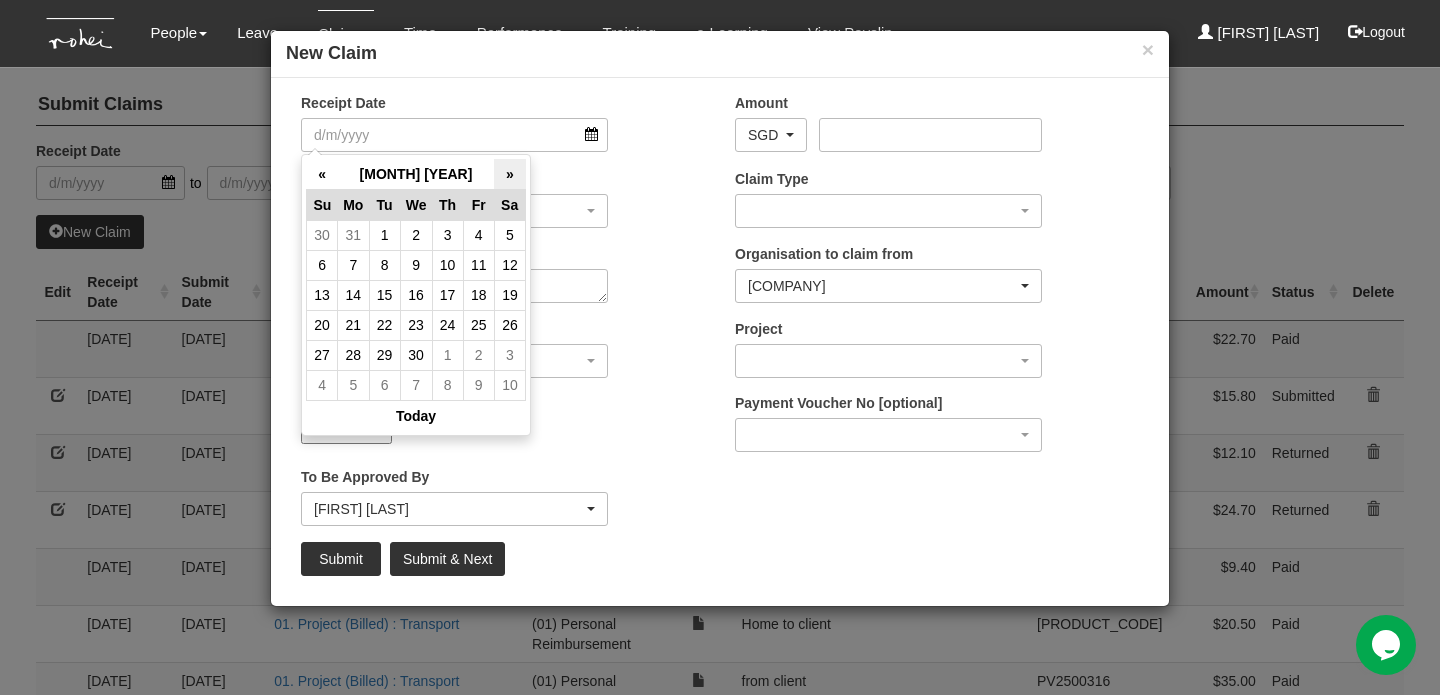 click on "»" at bounding box center (509, 174) 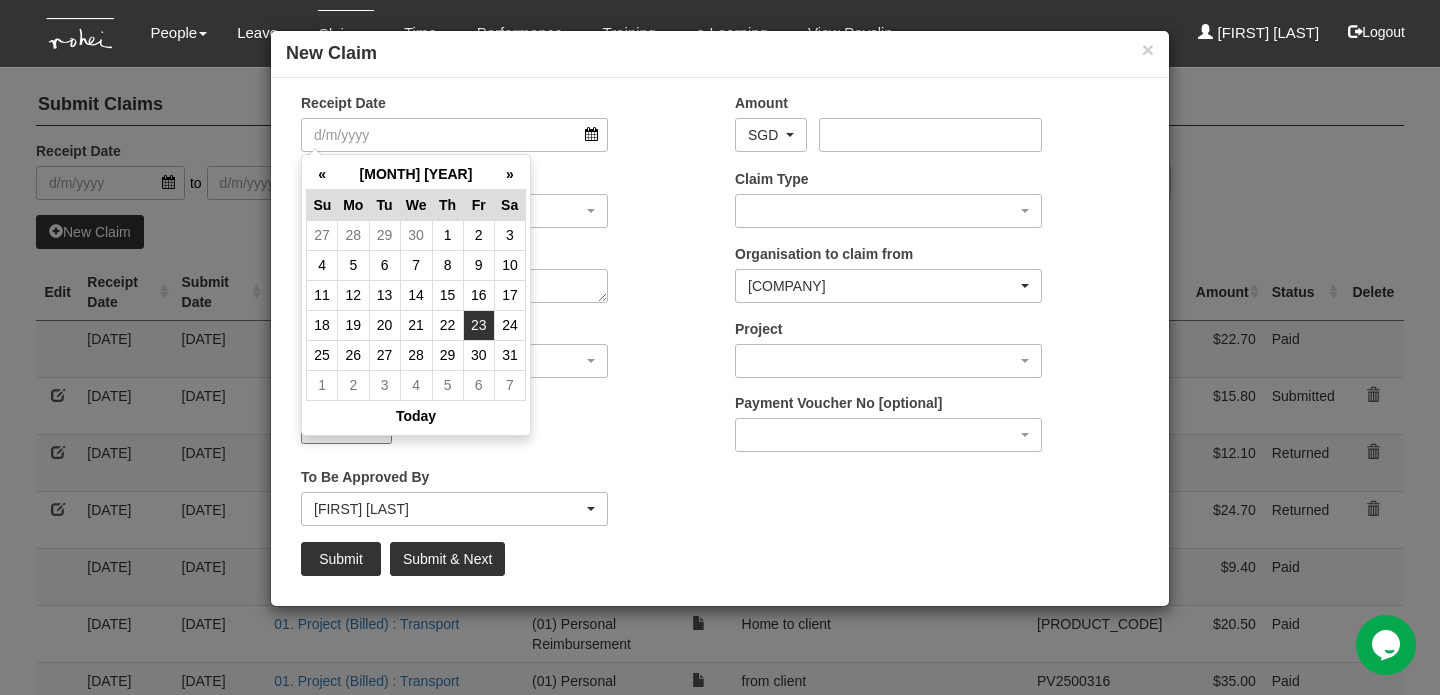 click on "23" at bounding box center (478, 325) 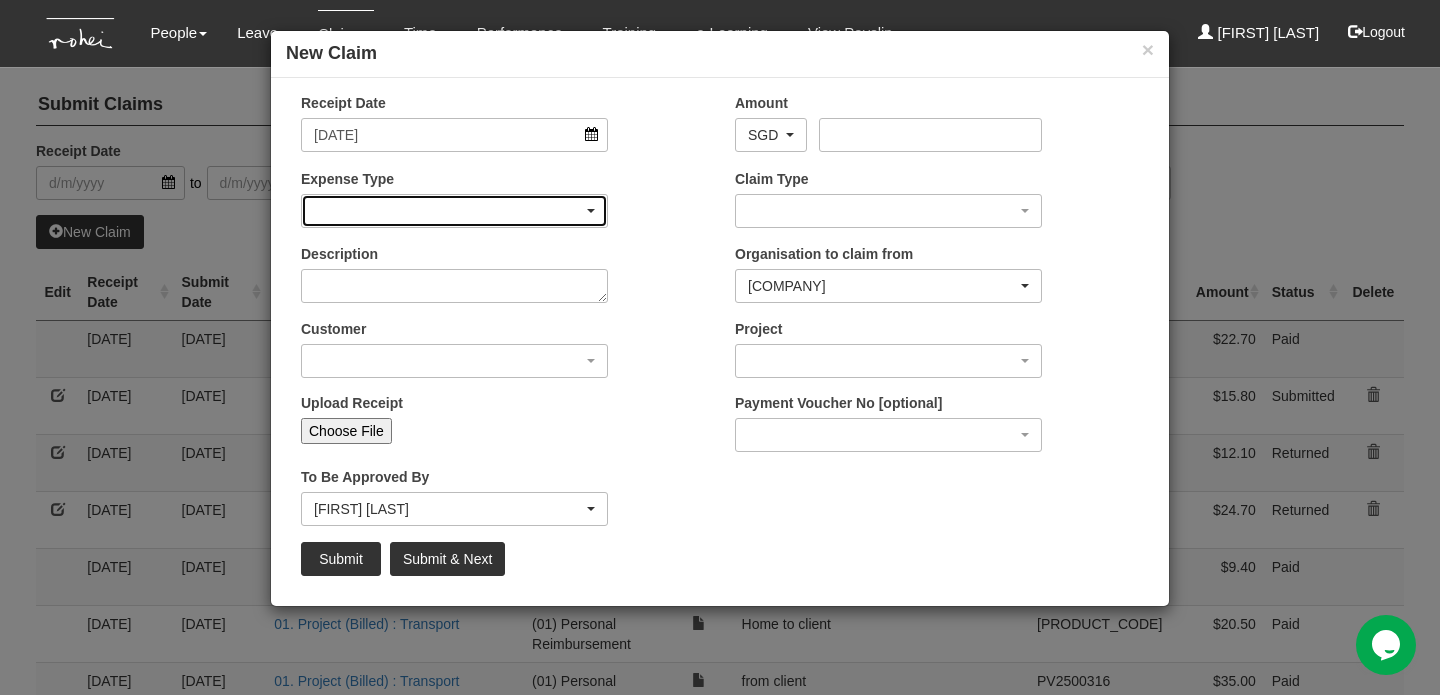 click at bounding box center (591, 211) 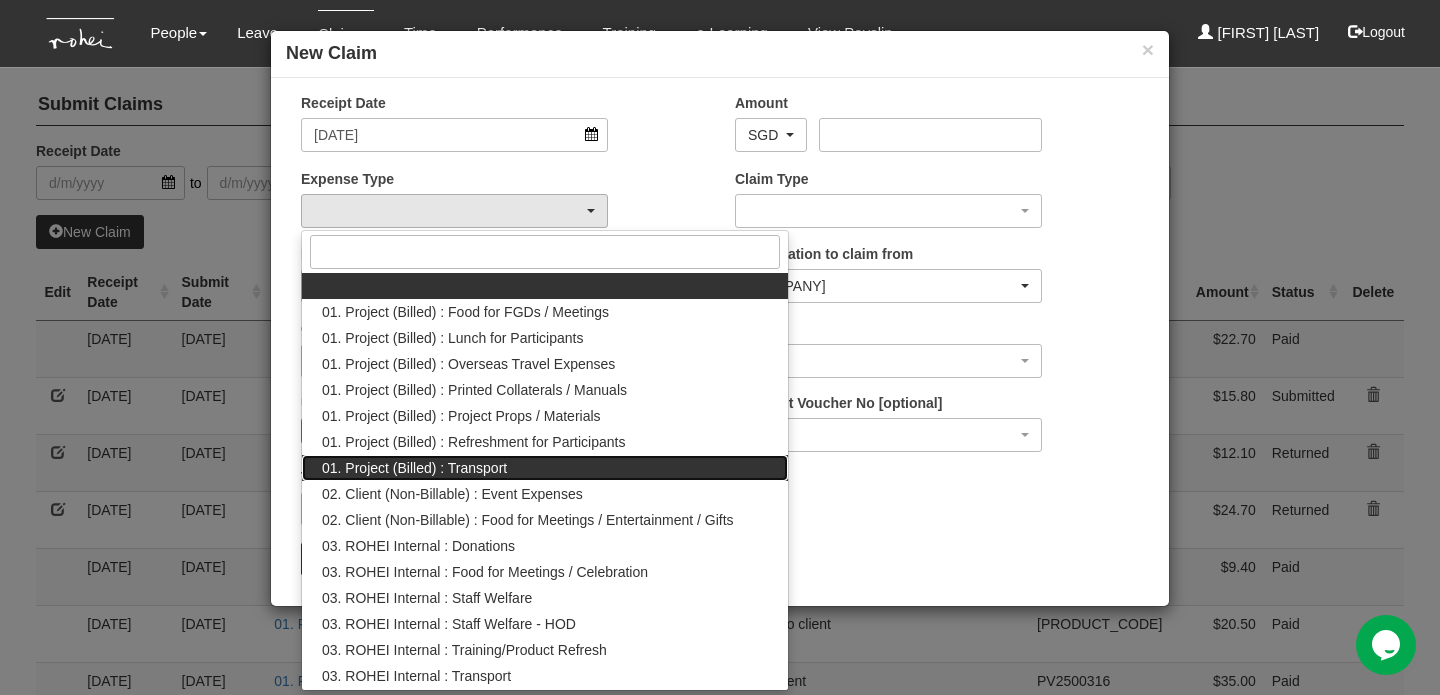 click on "01. Project (Billed) : Transport" at bounding box center [545, 468] 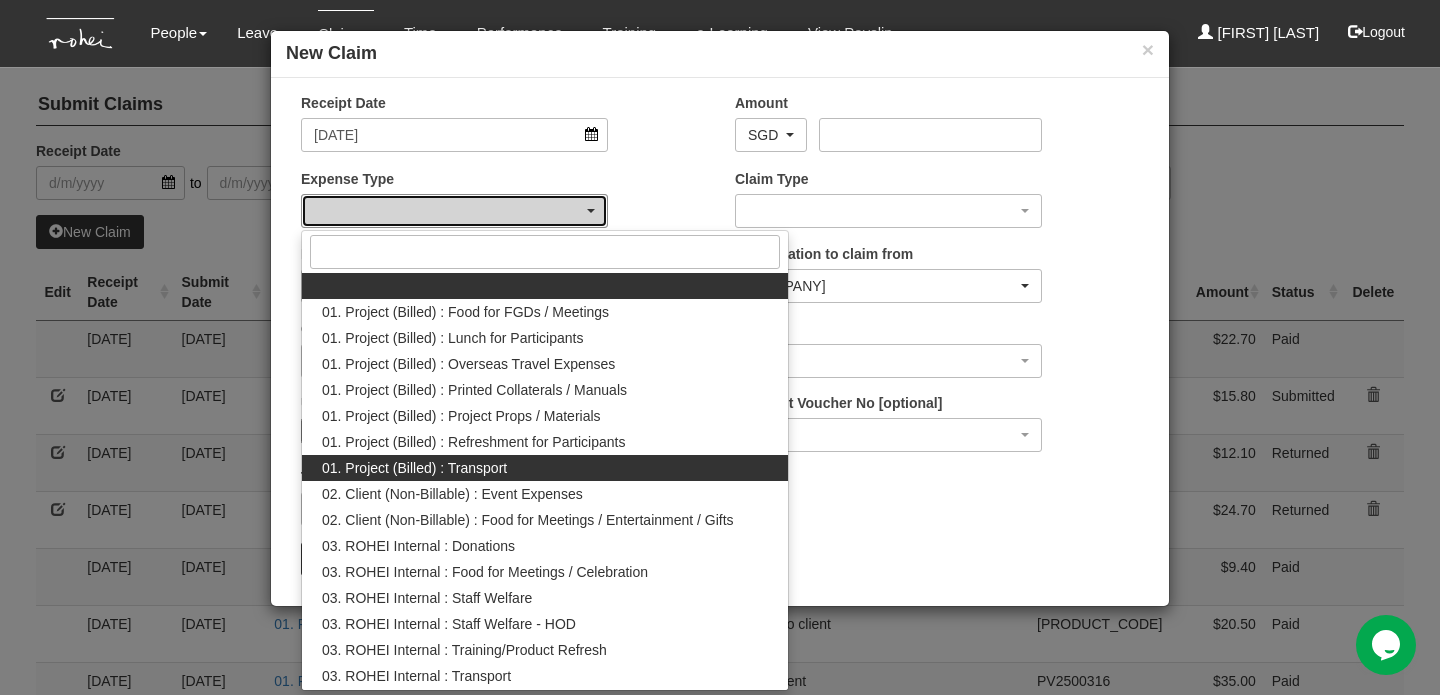 select on "[NUMBER]" 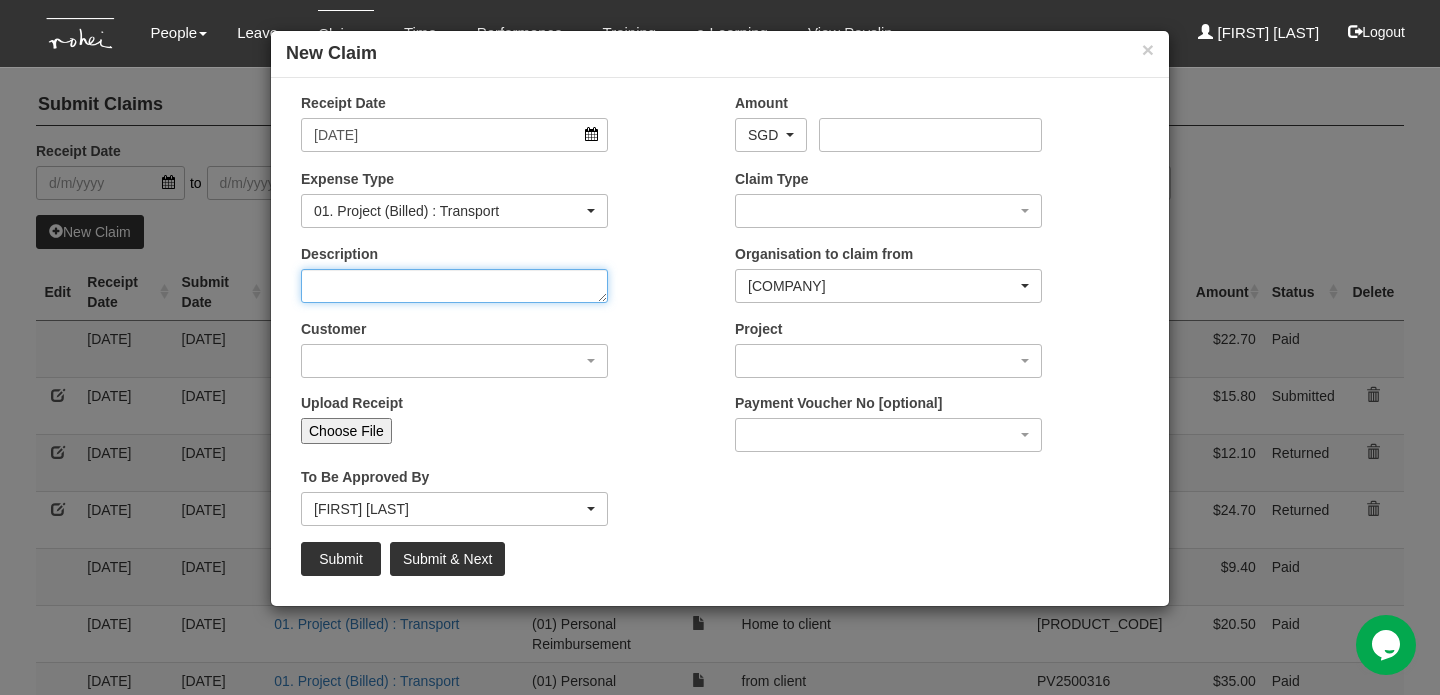 click on "Description" at bounding box center [454, 286] 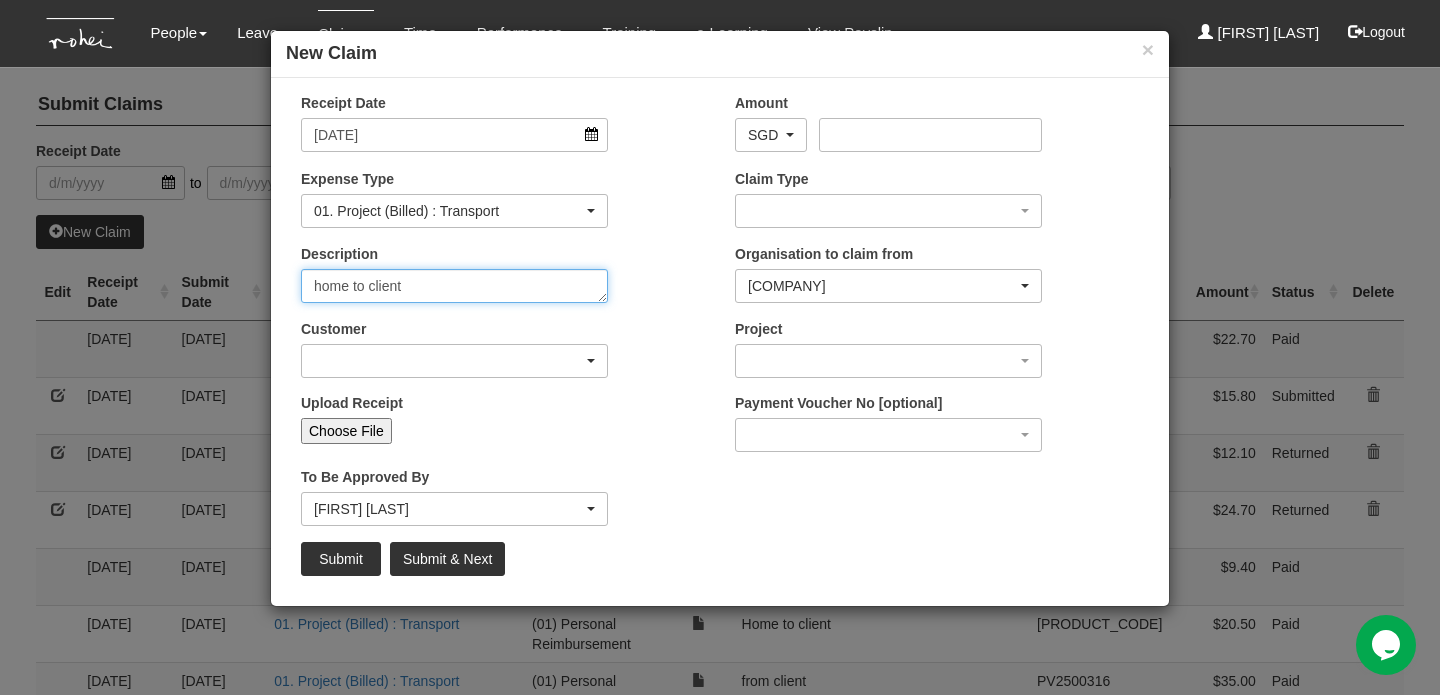 type on "home to client" 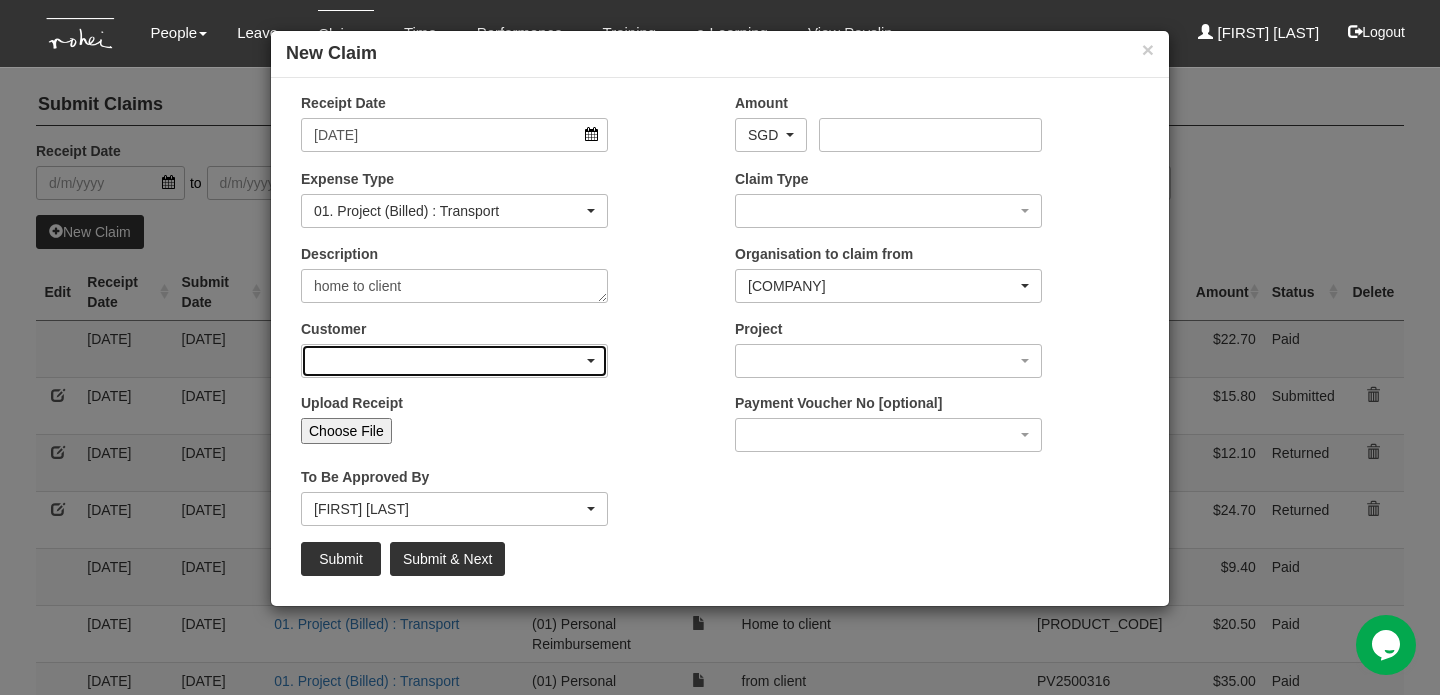click at bounding box center (591, 361) 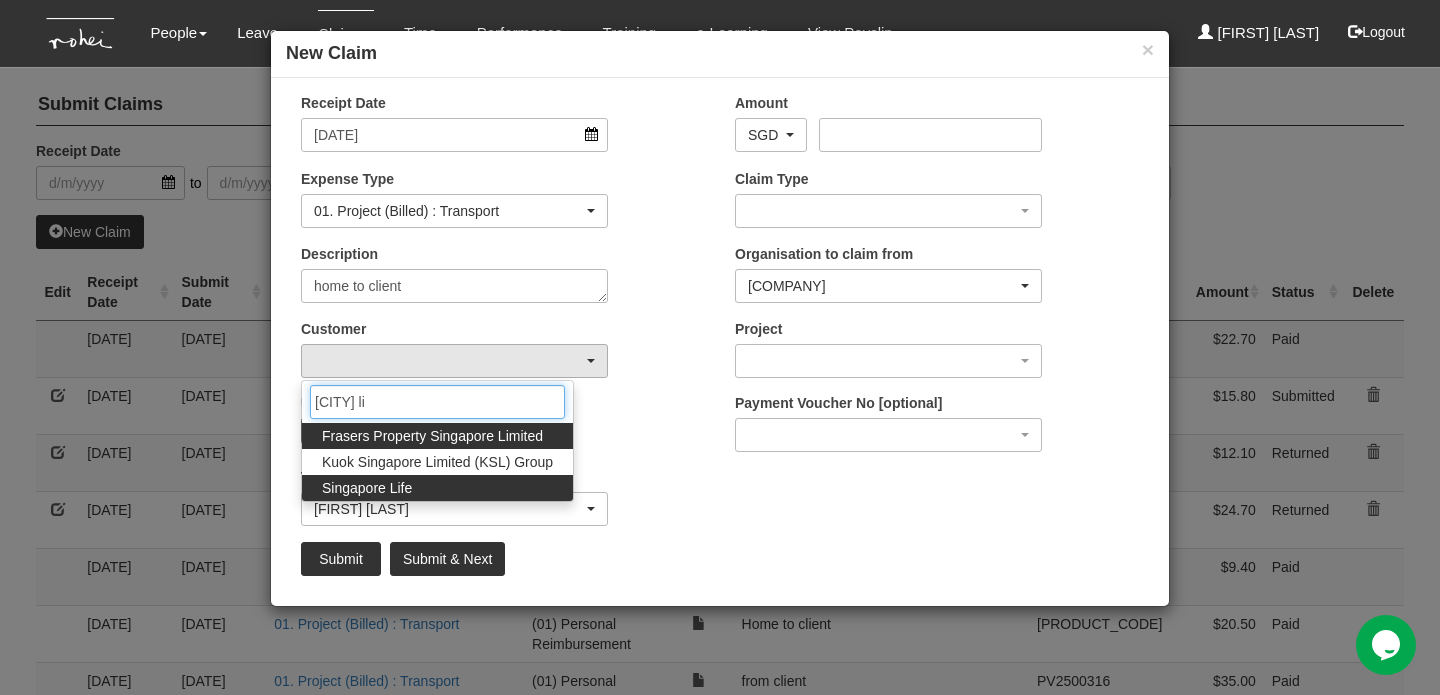 type on "[CITY] li" 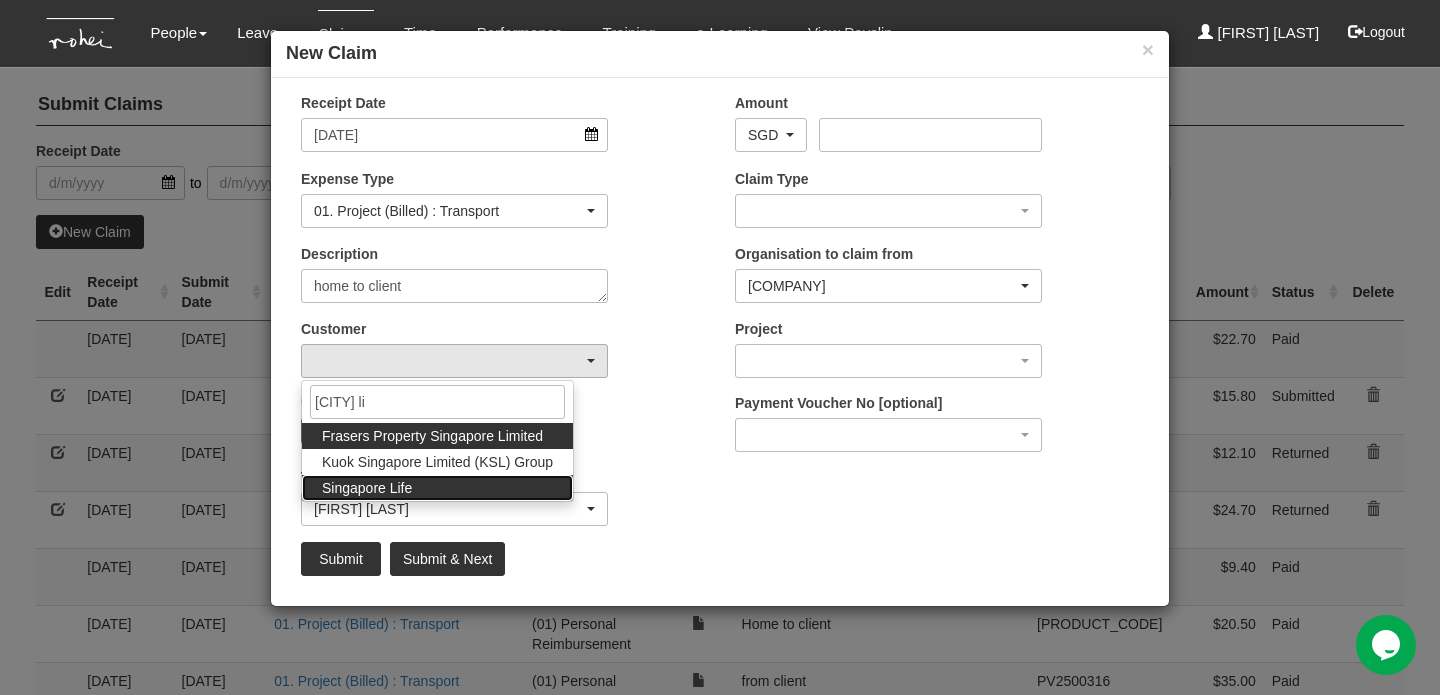 click on "Singapore Life" at bounding box center [437, 488] 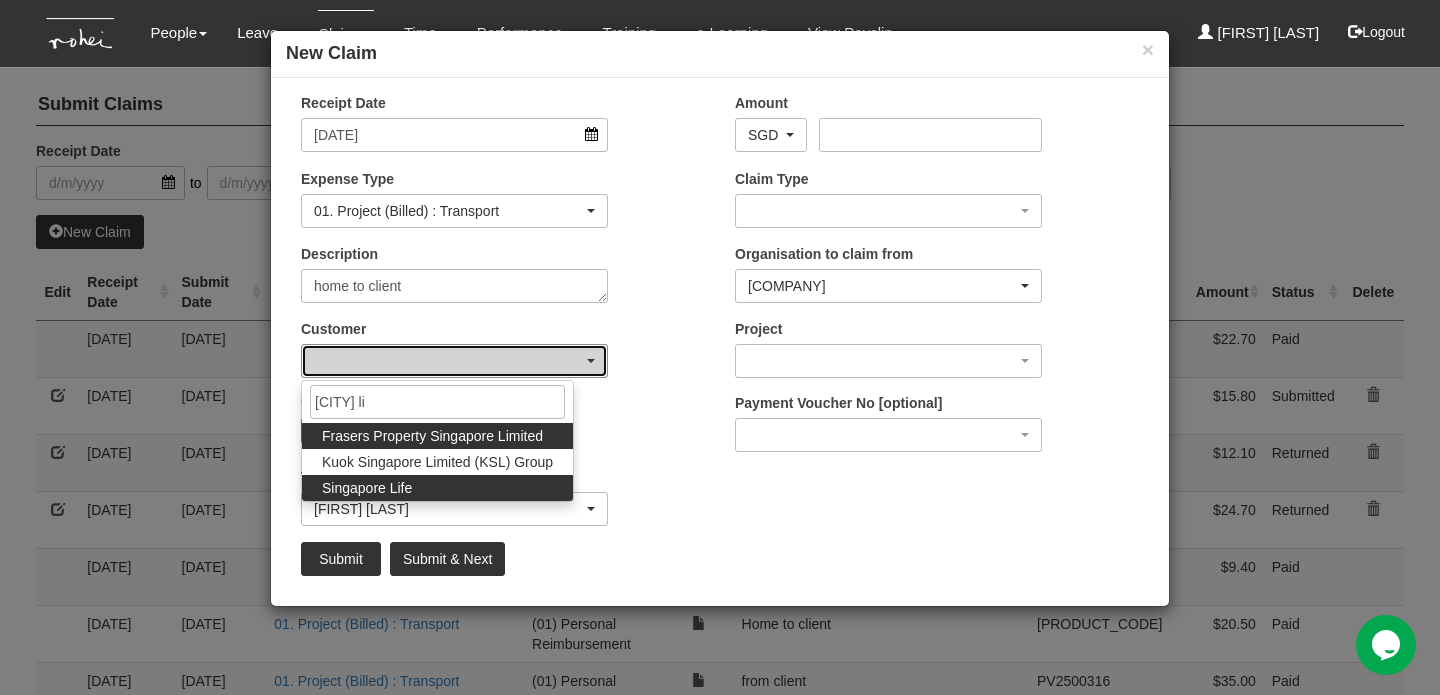 select on "712" 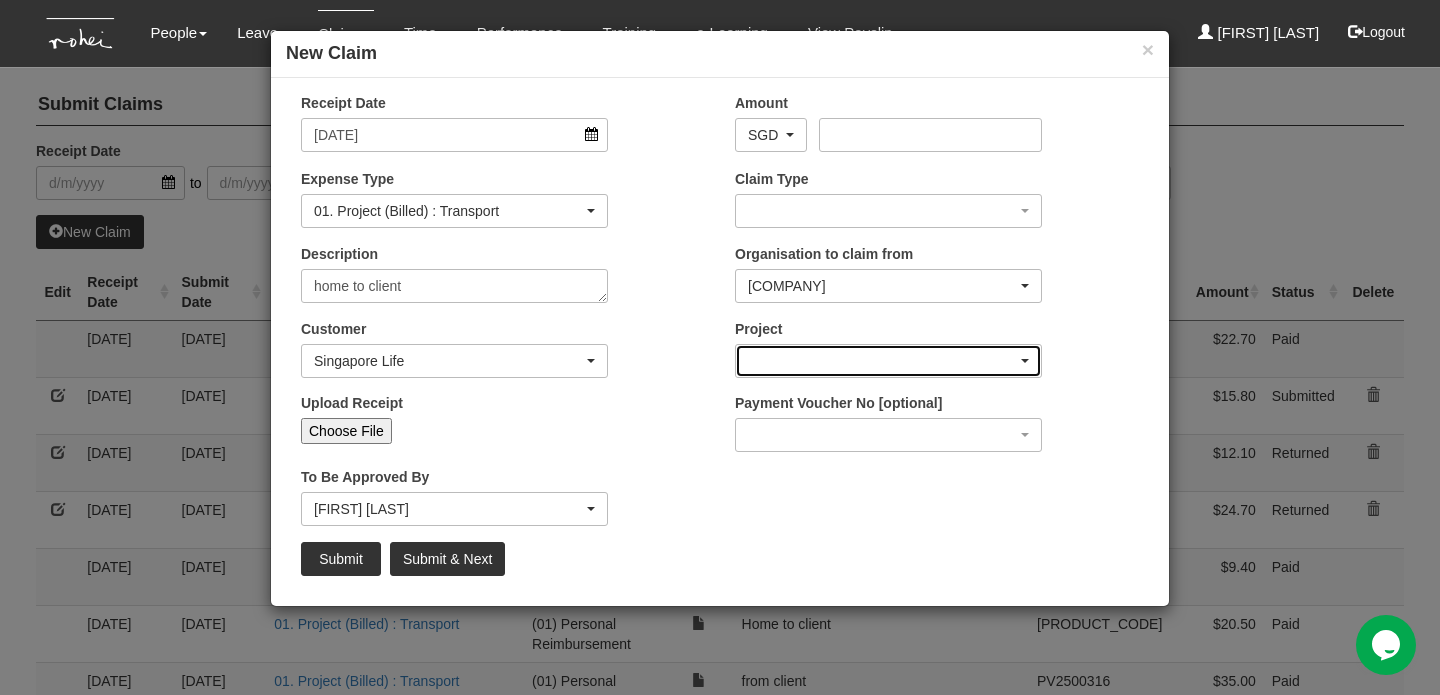 click at bounding box center [888, 361] 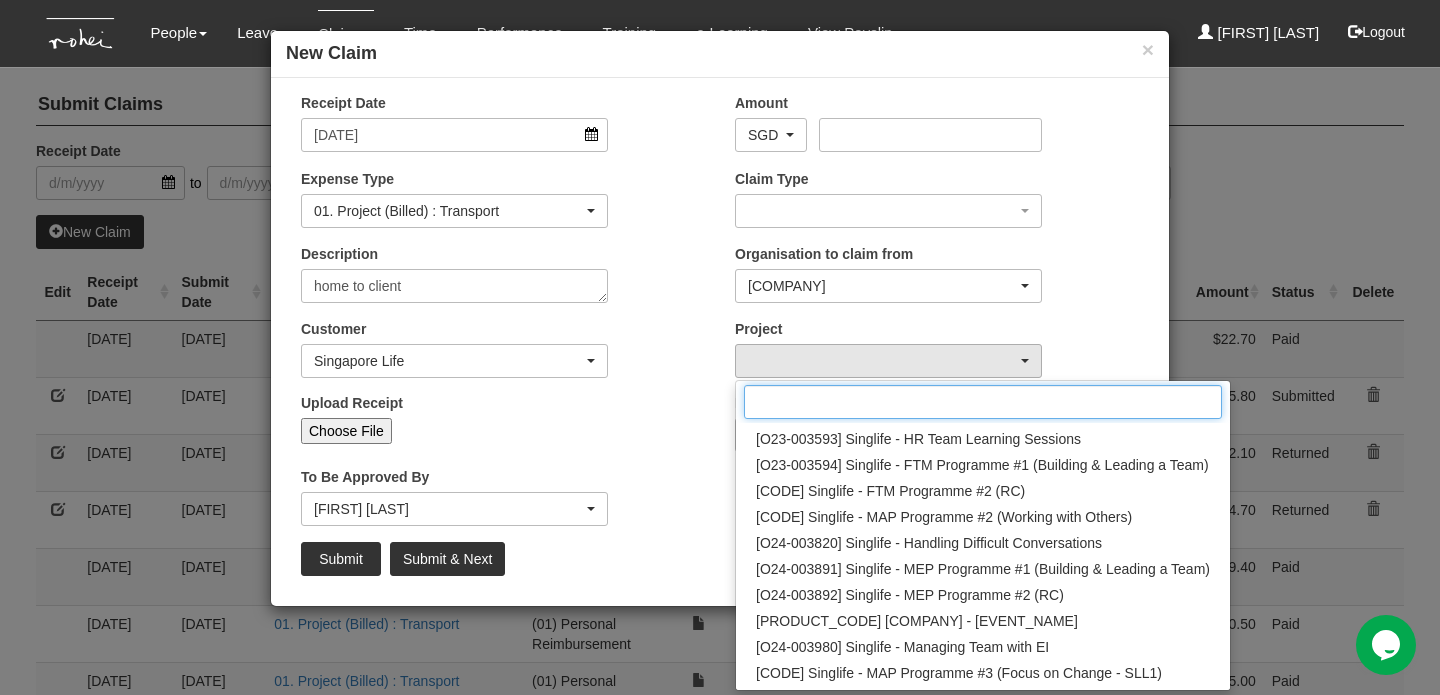 scroll, scrollTop: 174, scrollLeft: 0, axis: vertical 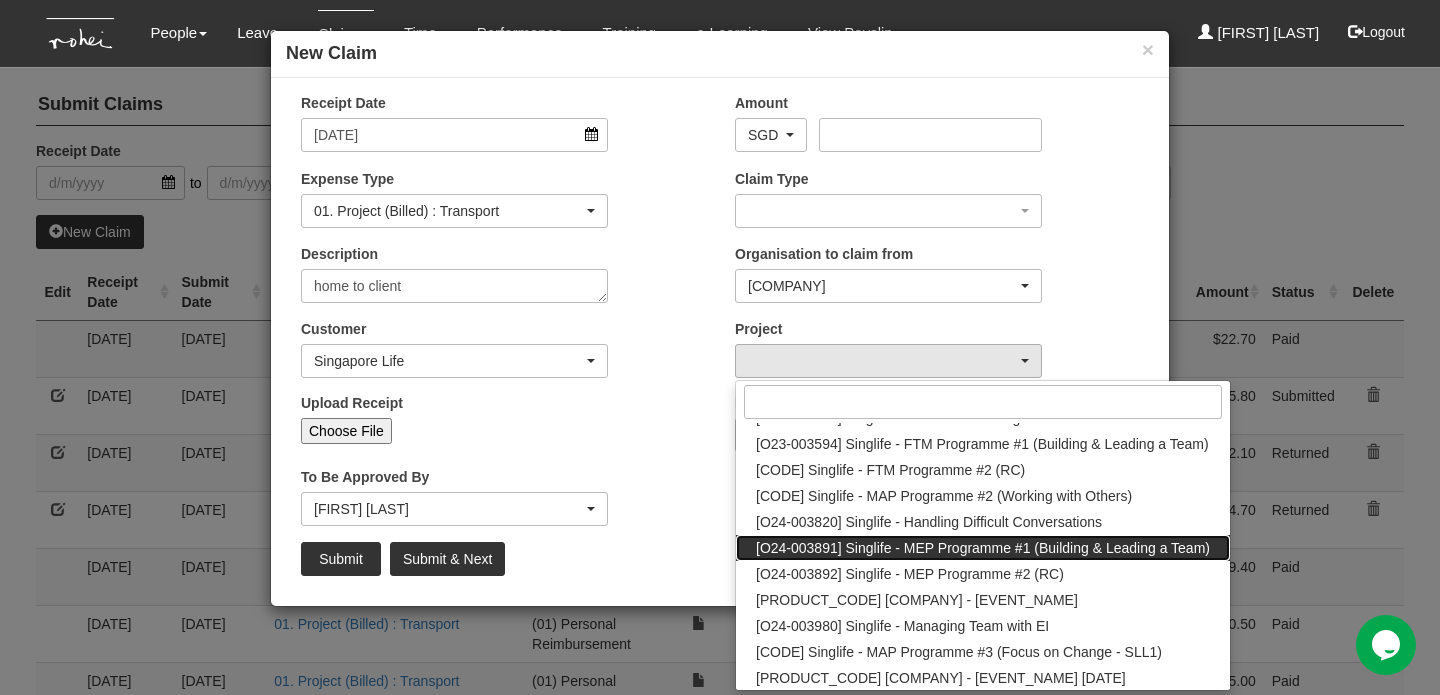click on "[O24-003891] Singlife - MEP Programme #1 (Building & Leading a Team)" at bounding box center [983, 548] 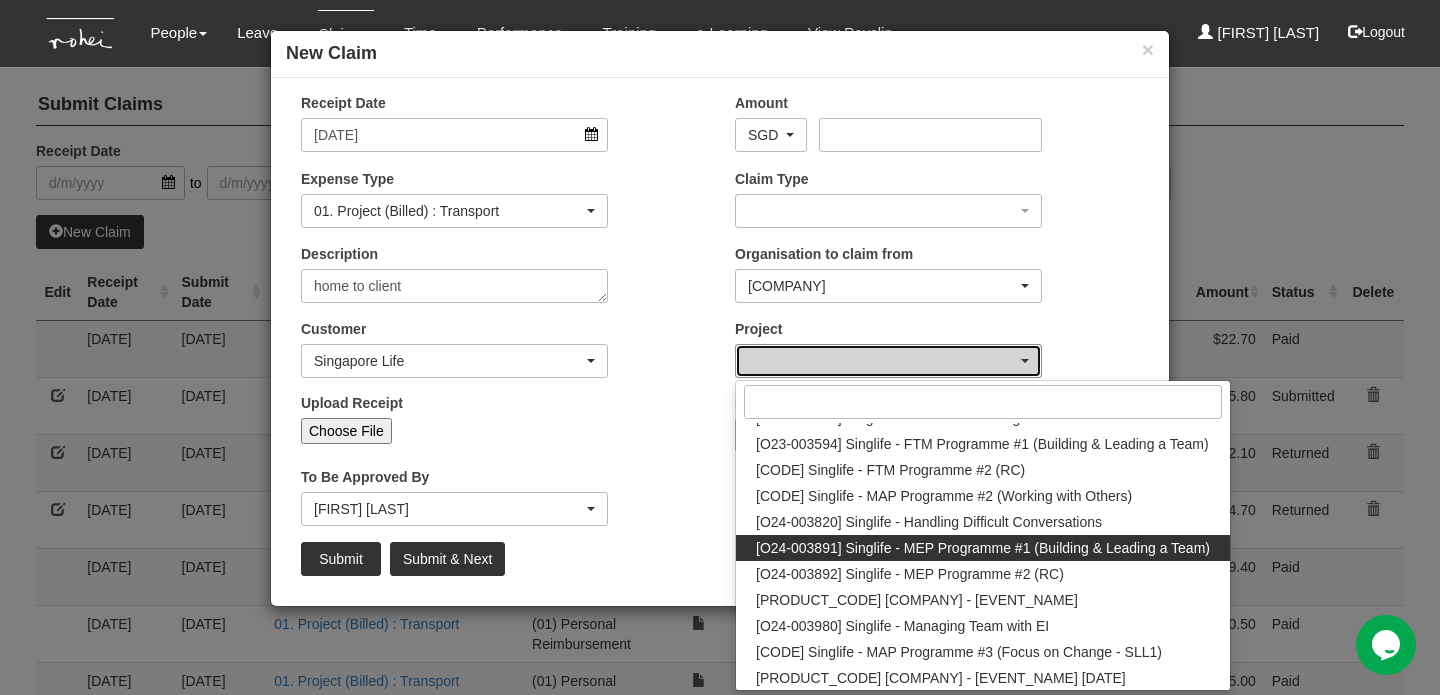 select on "2509" 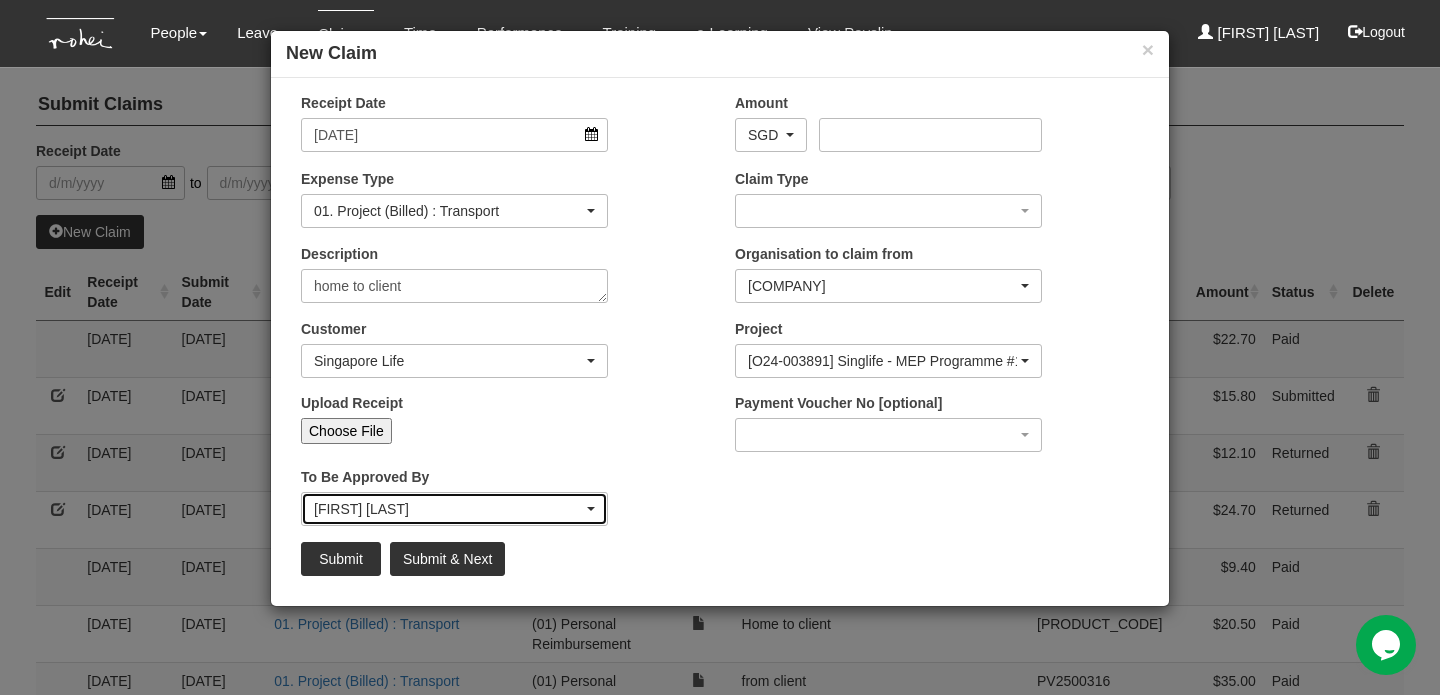 click on "[FIRST] [LAST]" at bounding box center [454, 509] 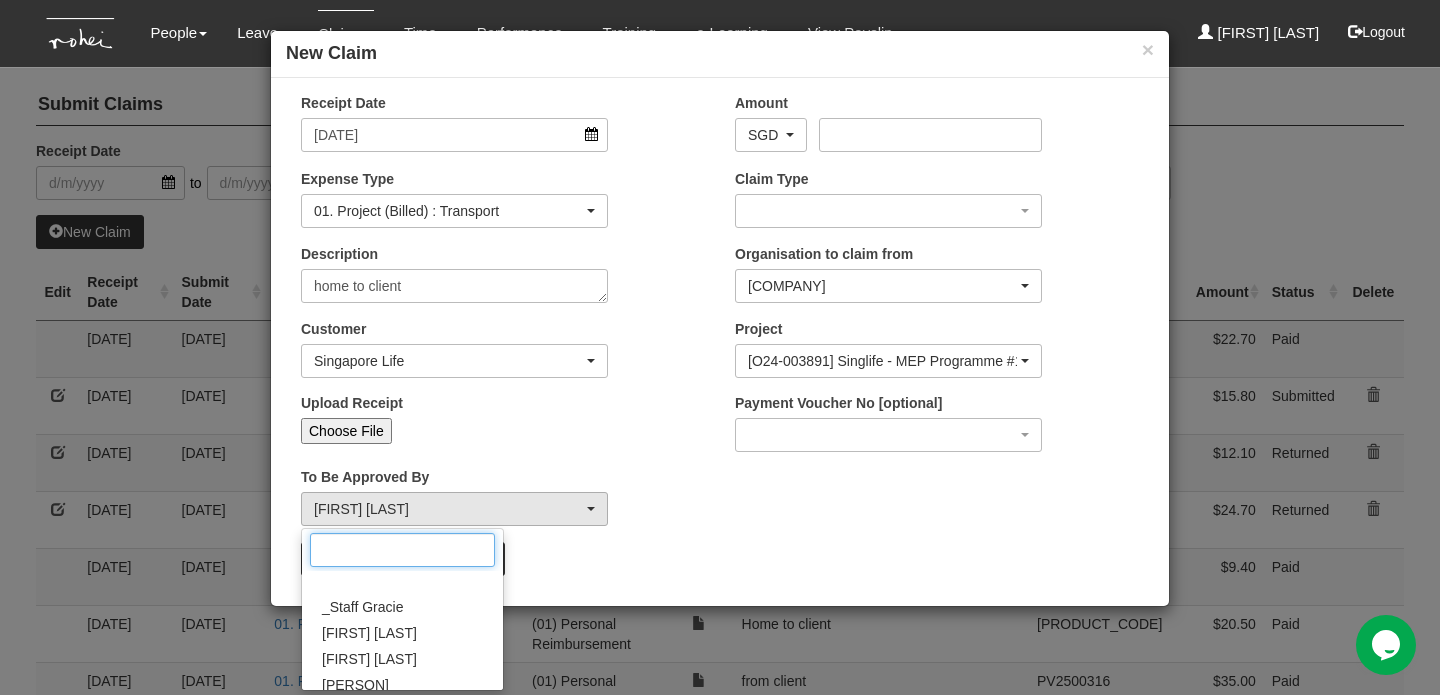 scroll, scrollTop: 0, scrollLeft: 0, axis: both 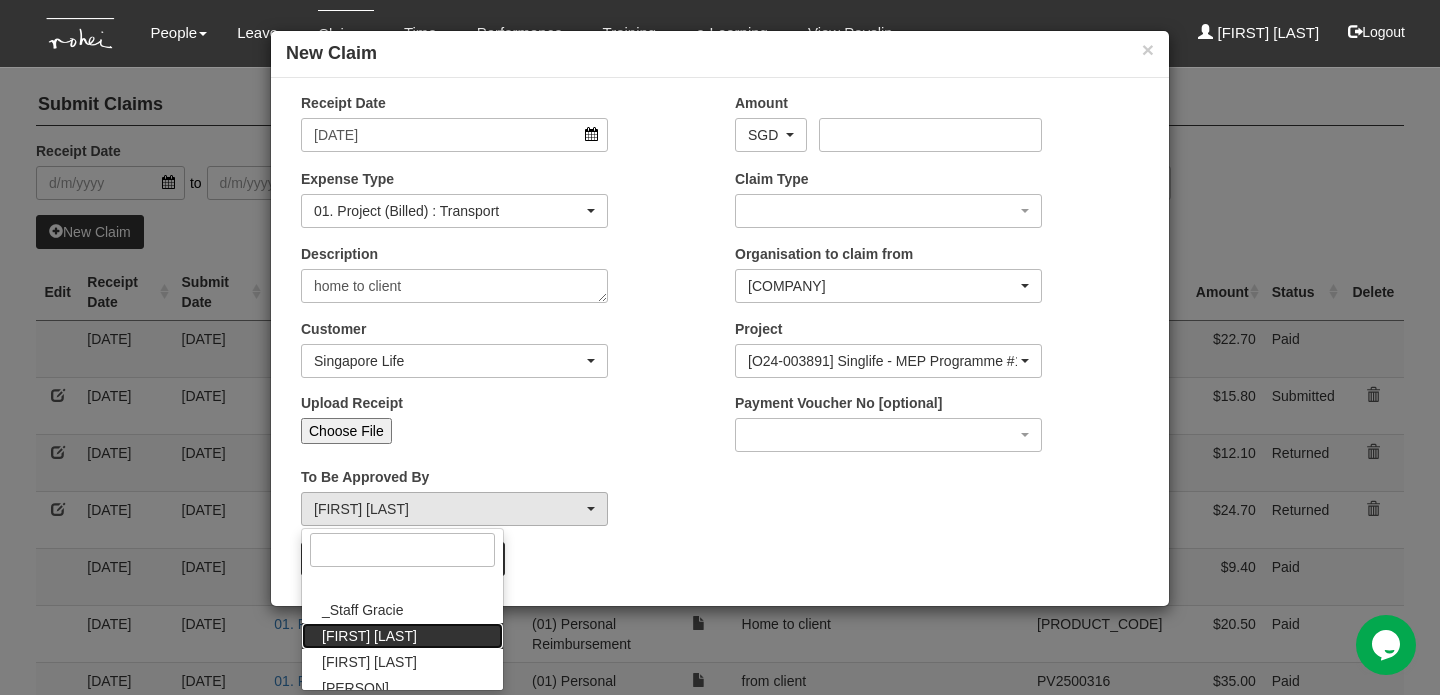 click on "[FIRST] [LAST]" at bounding box center [402, 636] 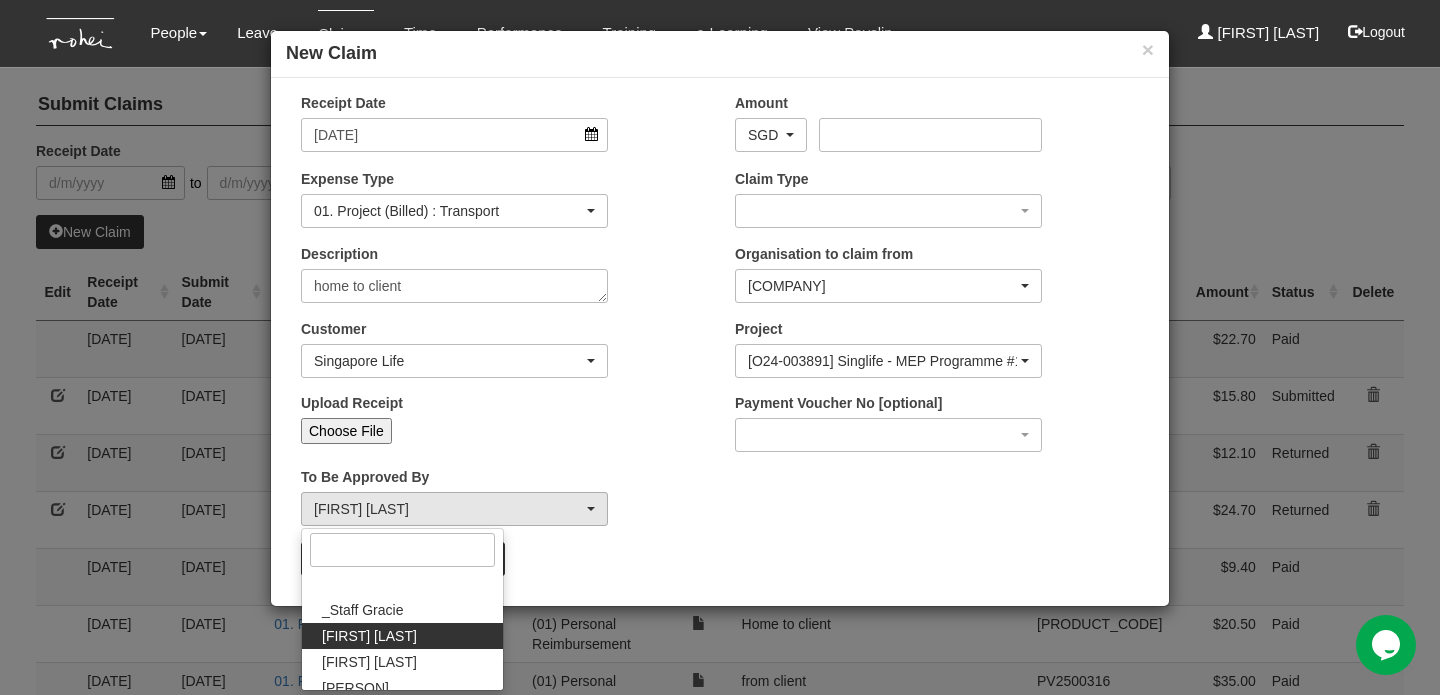 select on "[UUID]" 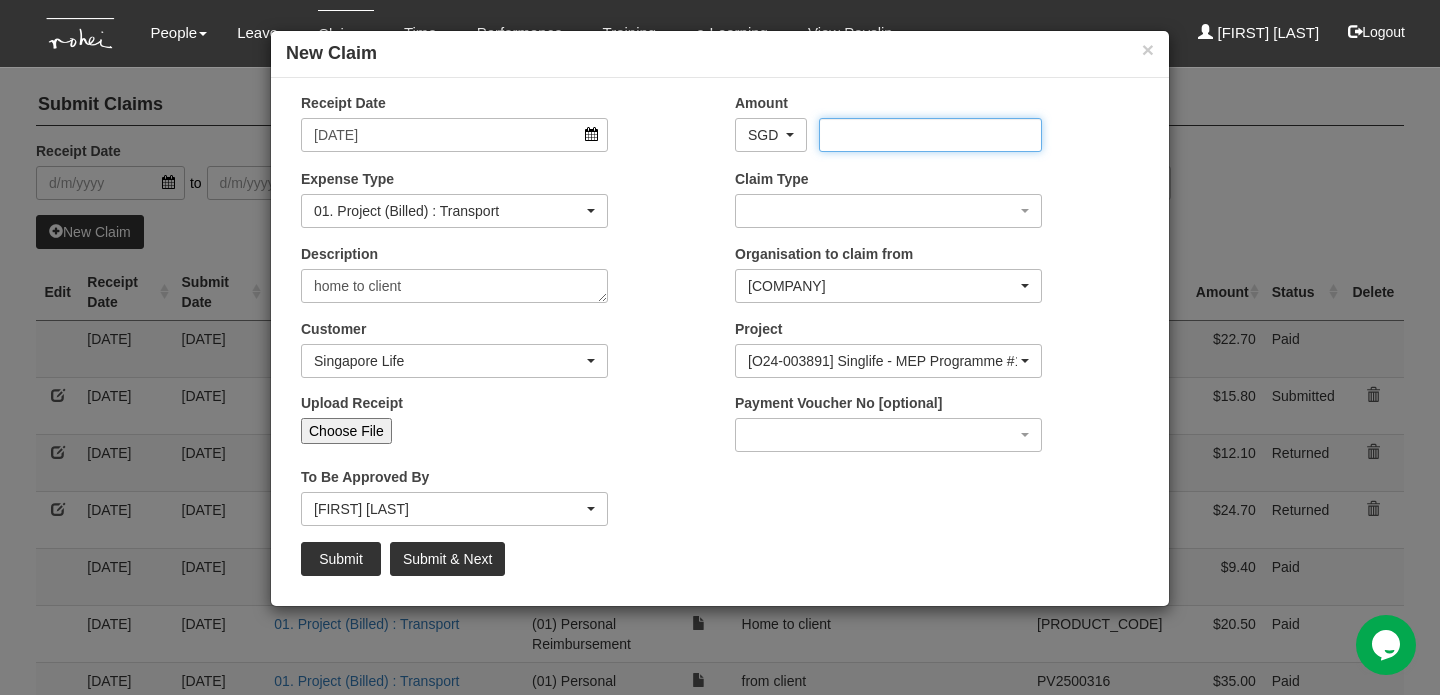 click on "Amount" at bounding box center (930, 135) 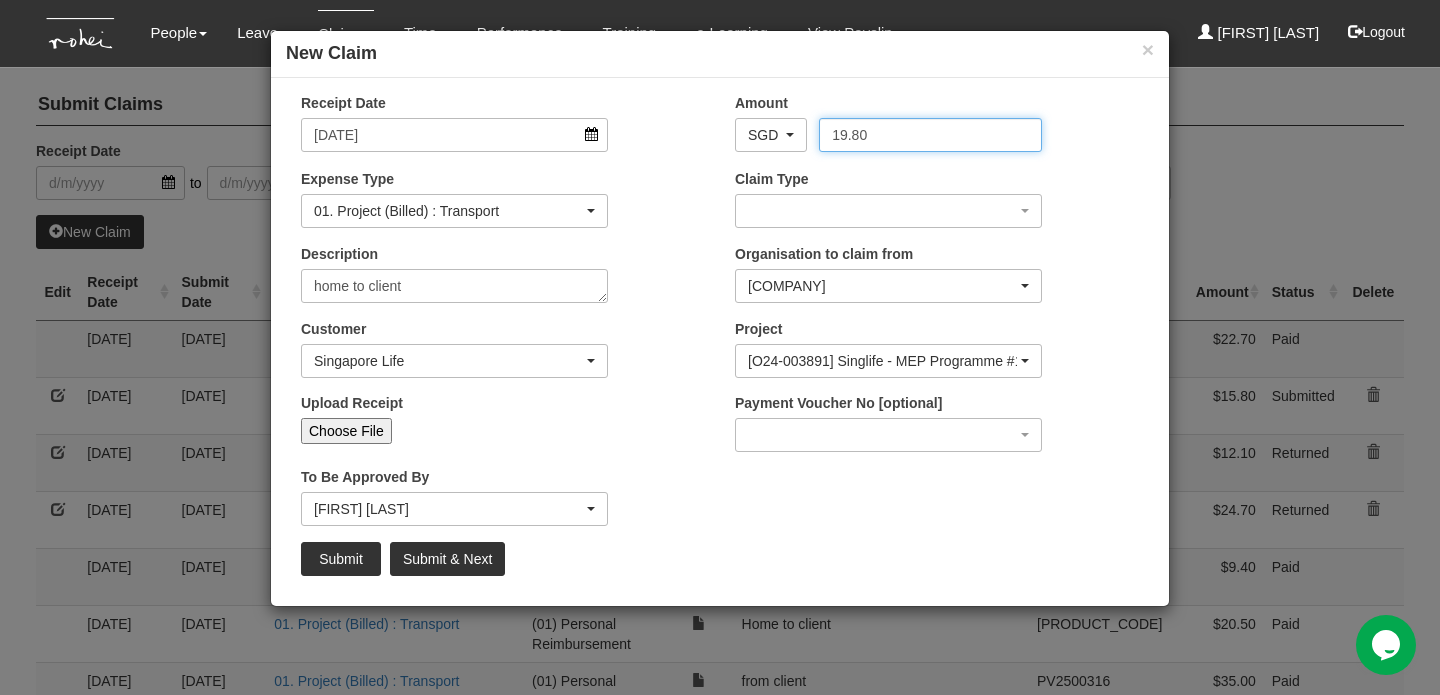 type on "19.80" 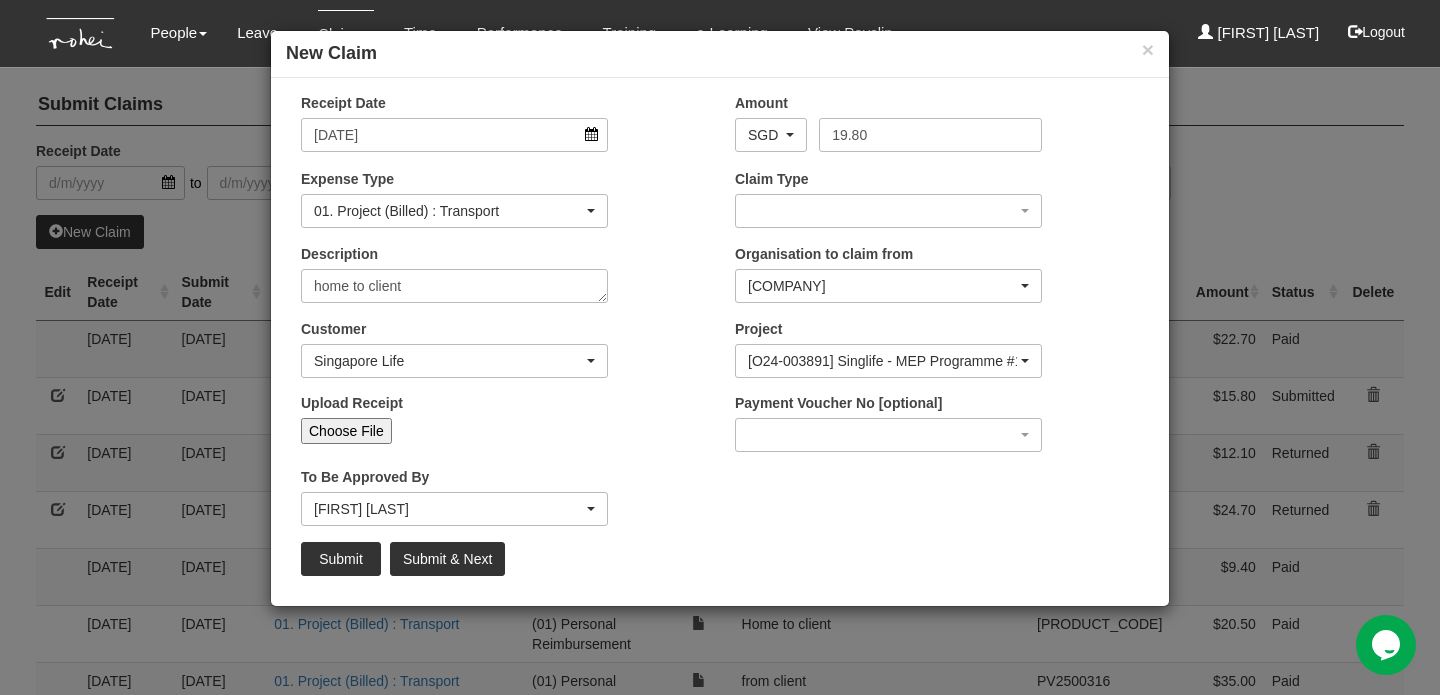 click on "Choose File" at bounding box center [346, 431] 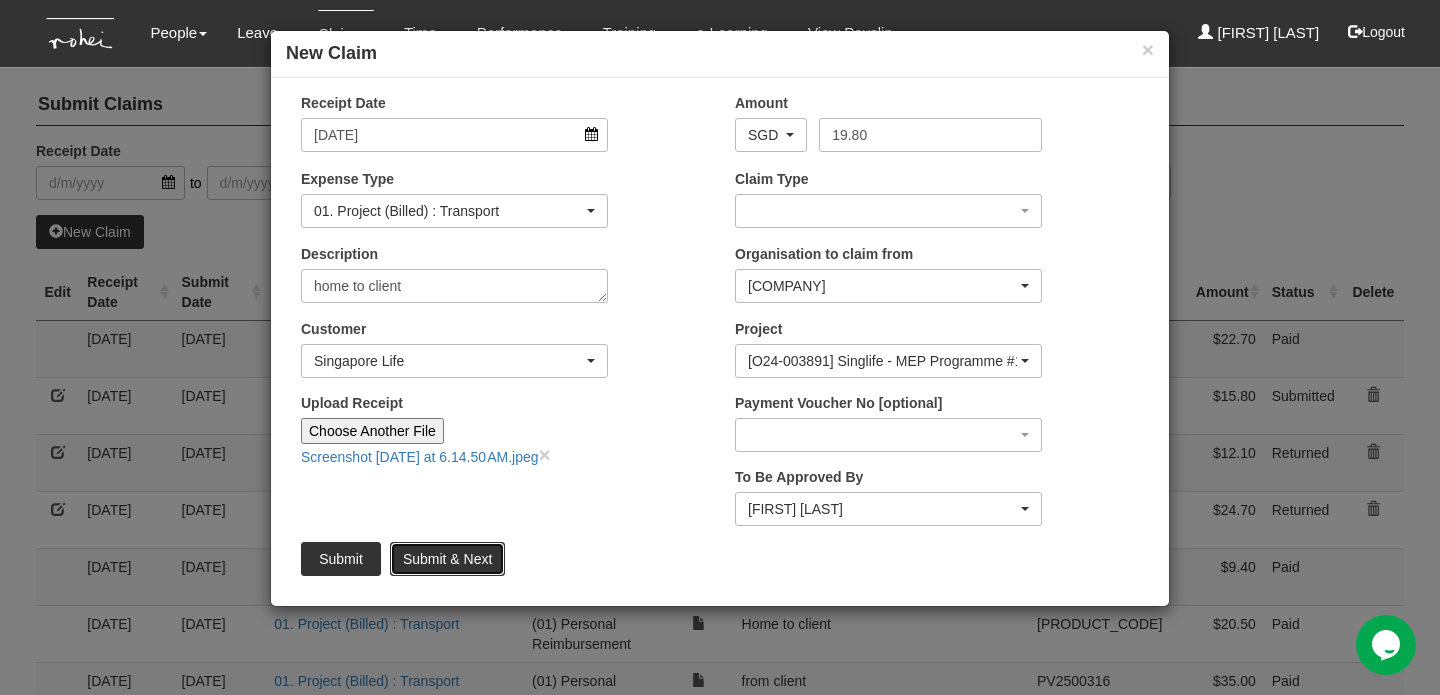 click on "Submit & Next" at bounding box center (447, 559) 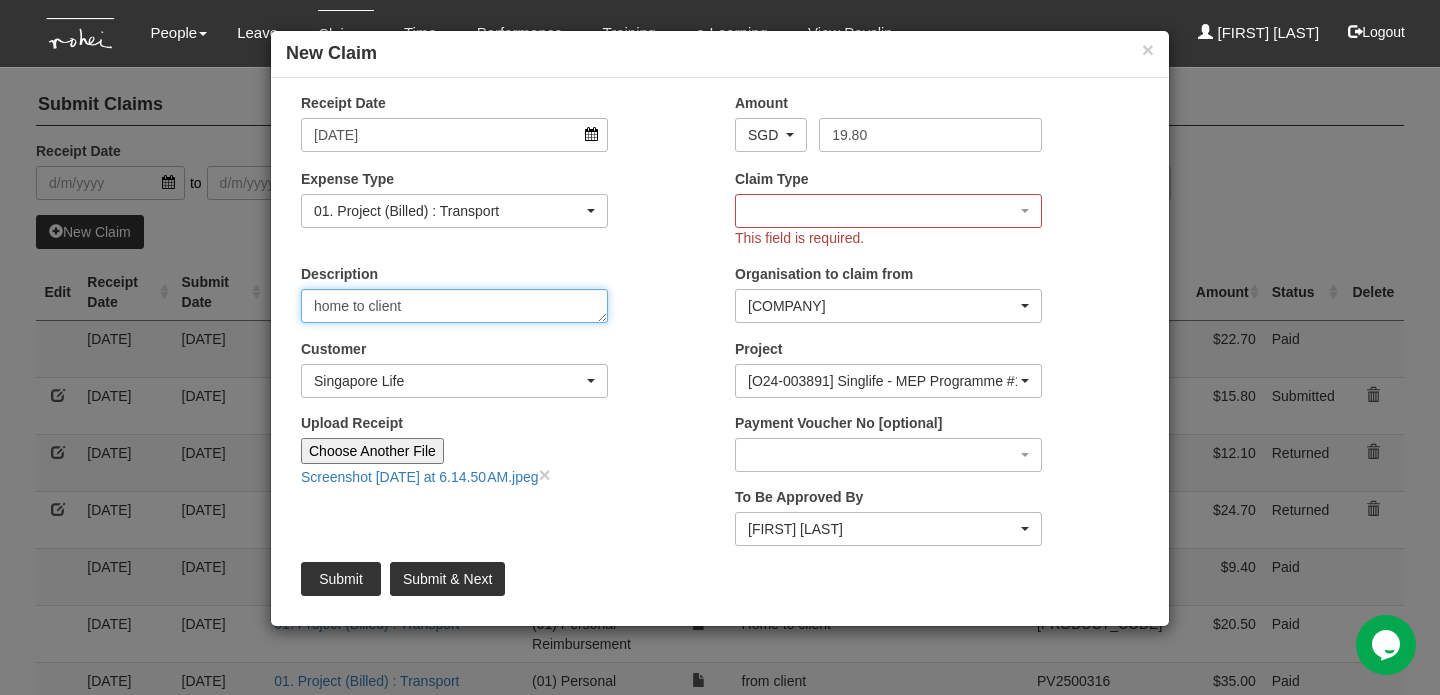 click on "home to client" at bounding box center [454, 306] 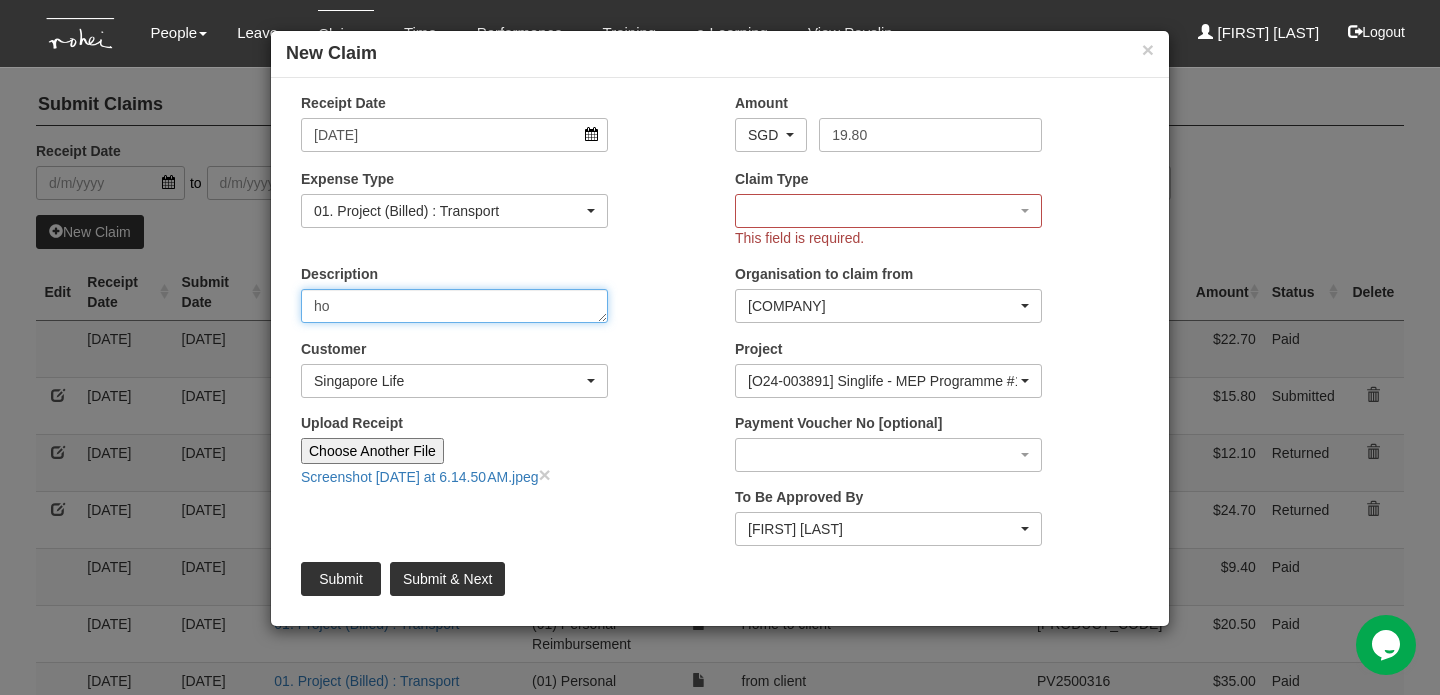 type on "h" 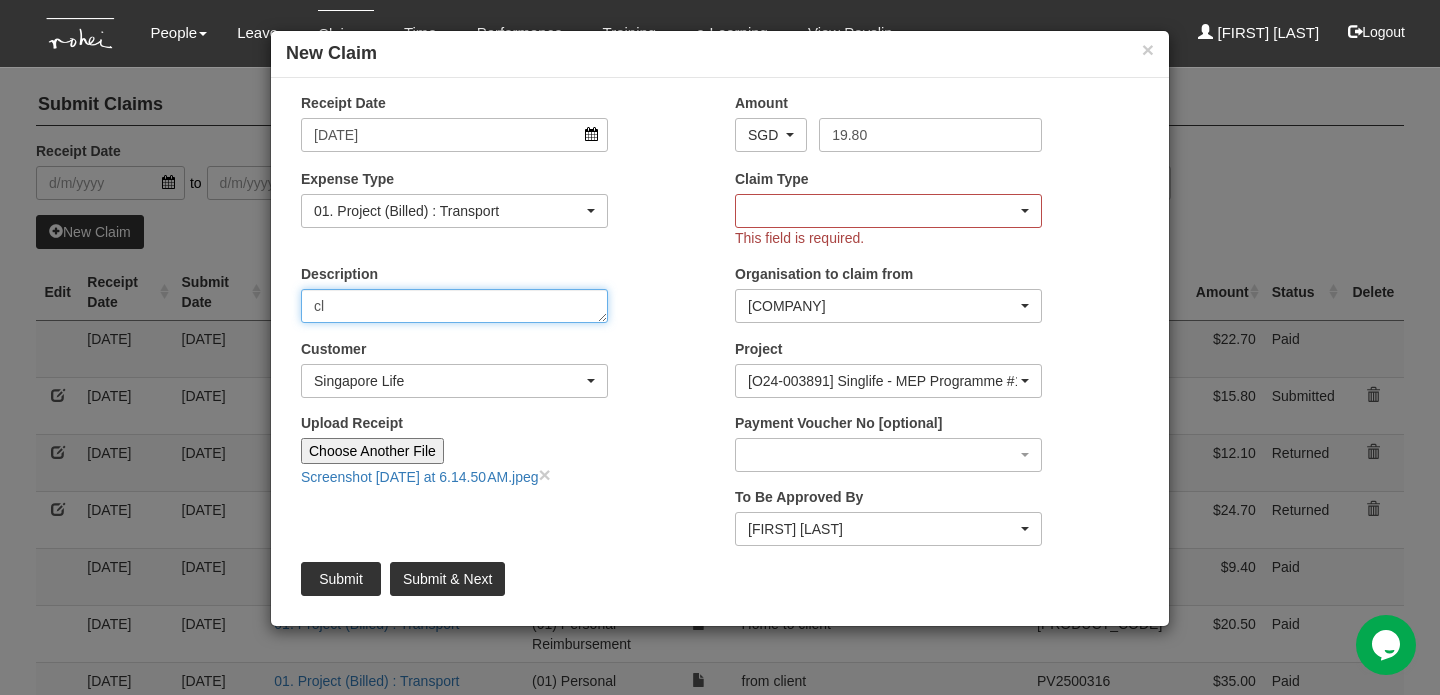type on "c" 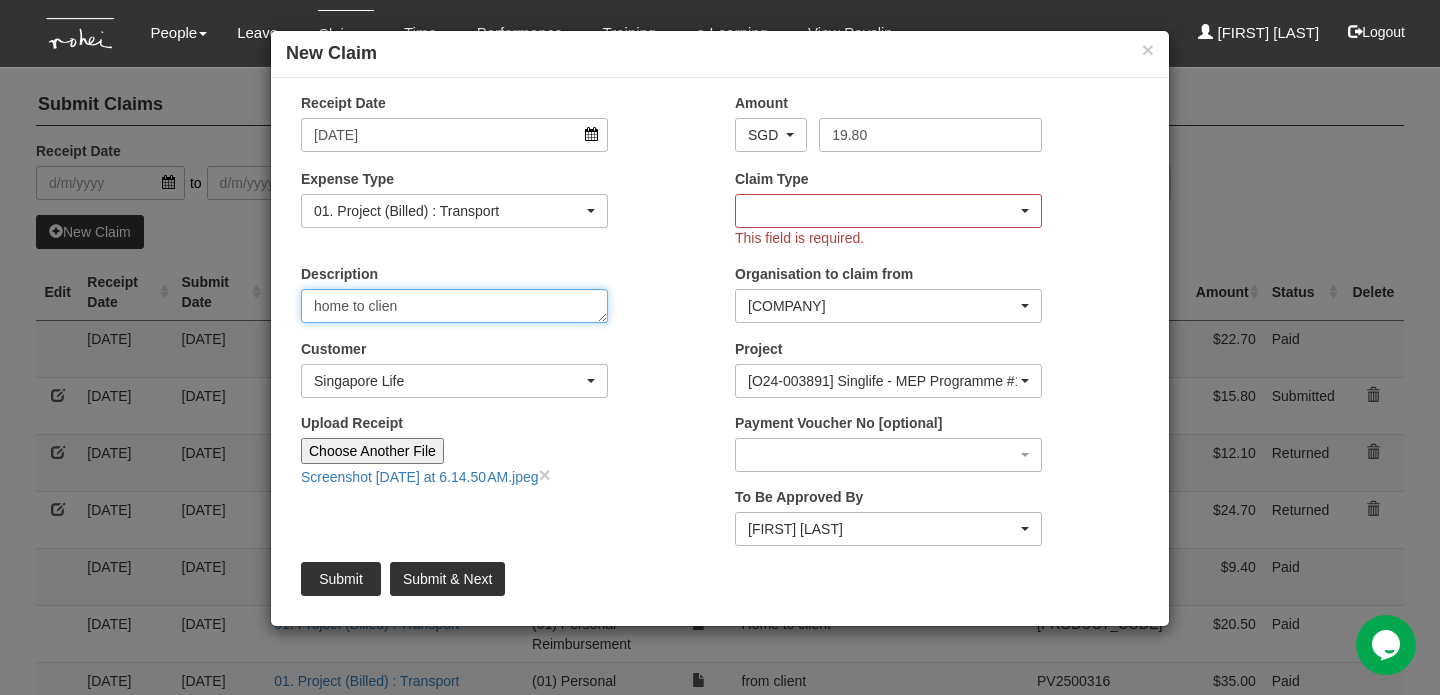 type on "home to client" 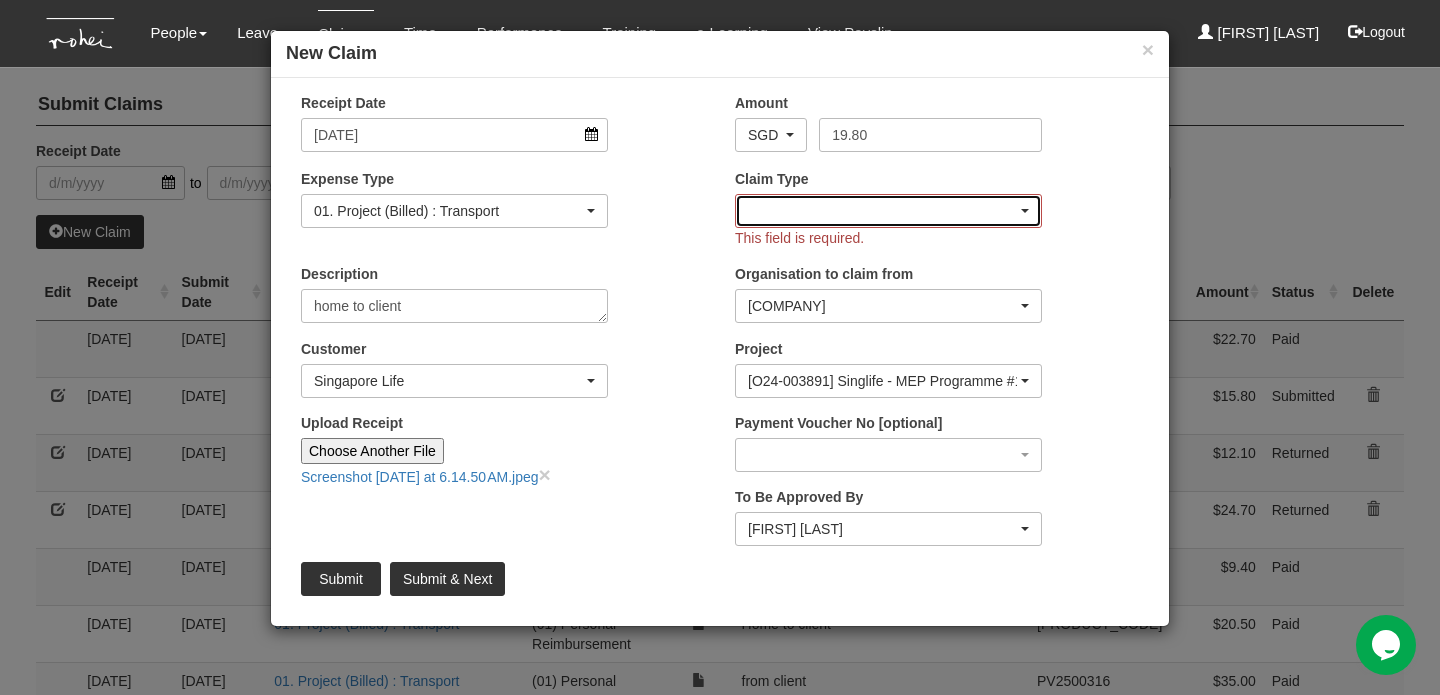 click at bounding box center [888, 211] 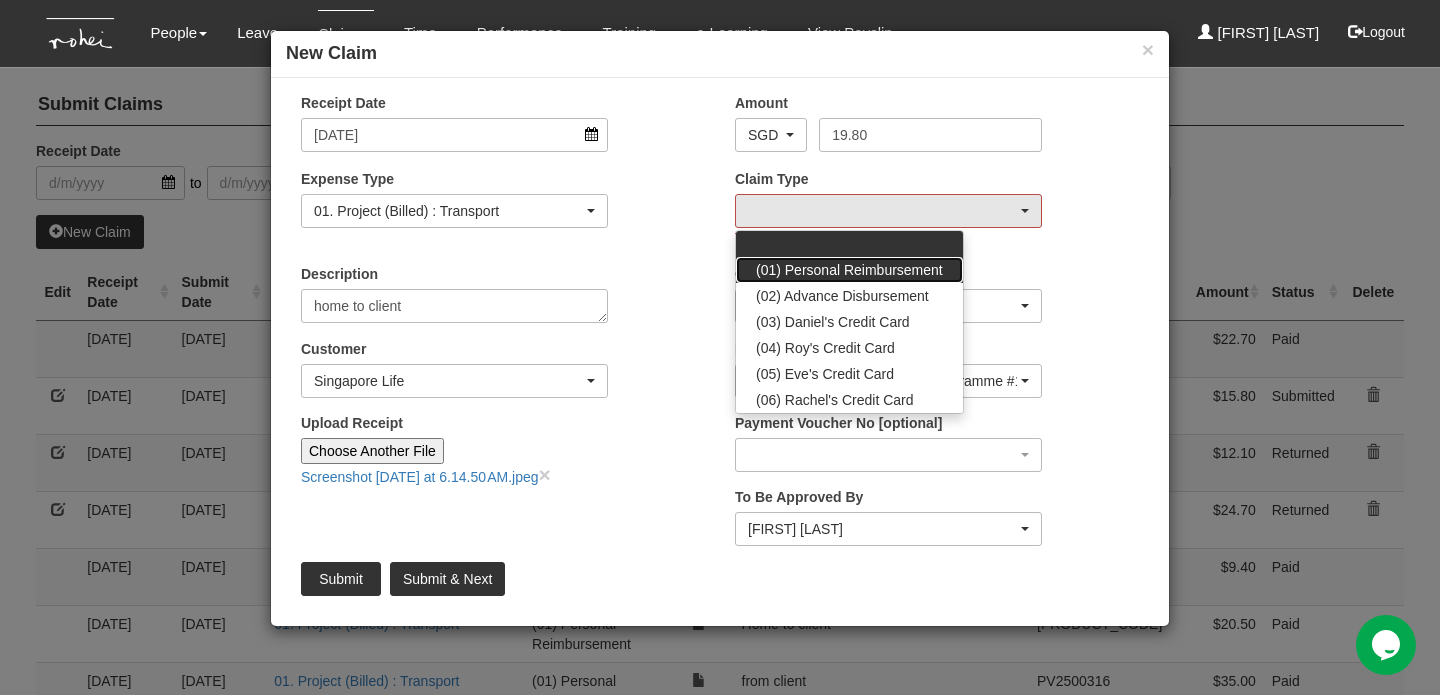 click on "(01) Personal Reimbursement" at bounding box center (849, 270) 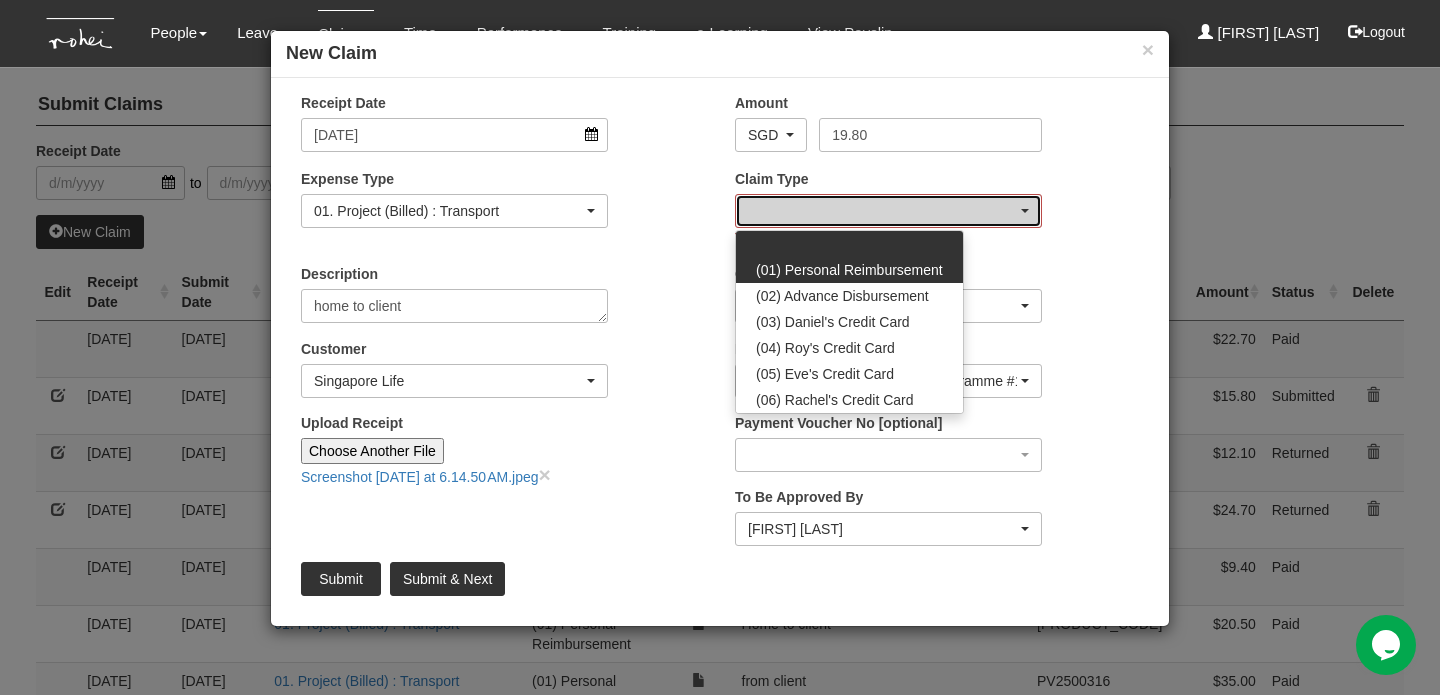 select on "14" 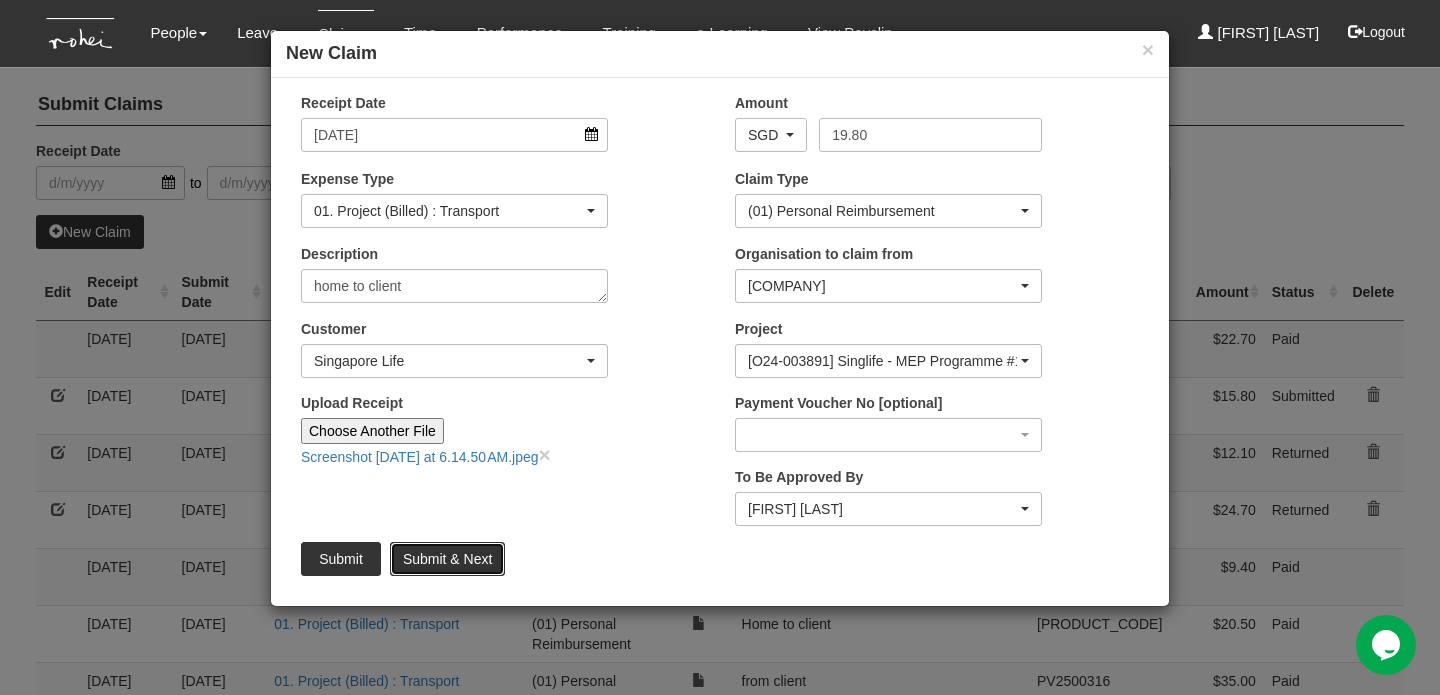 click on "Submit & Next" at bounding box center [447, 559] 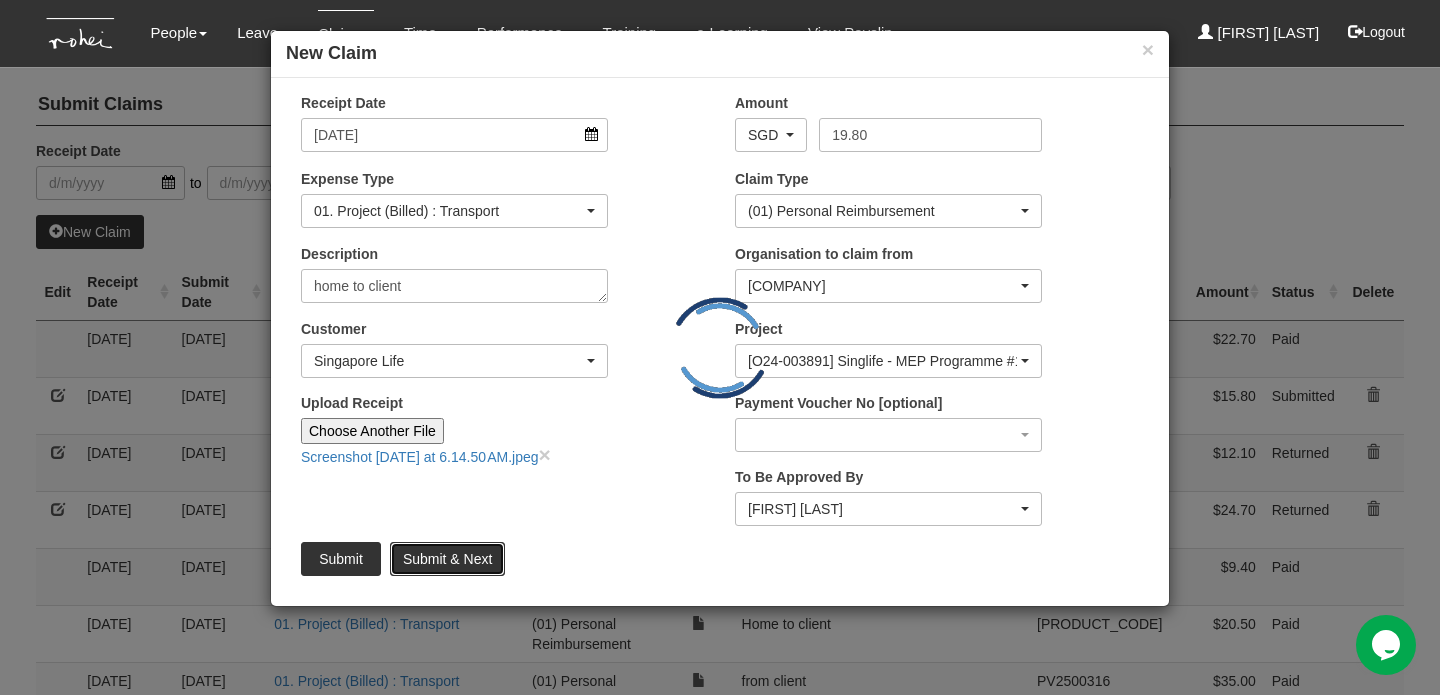type 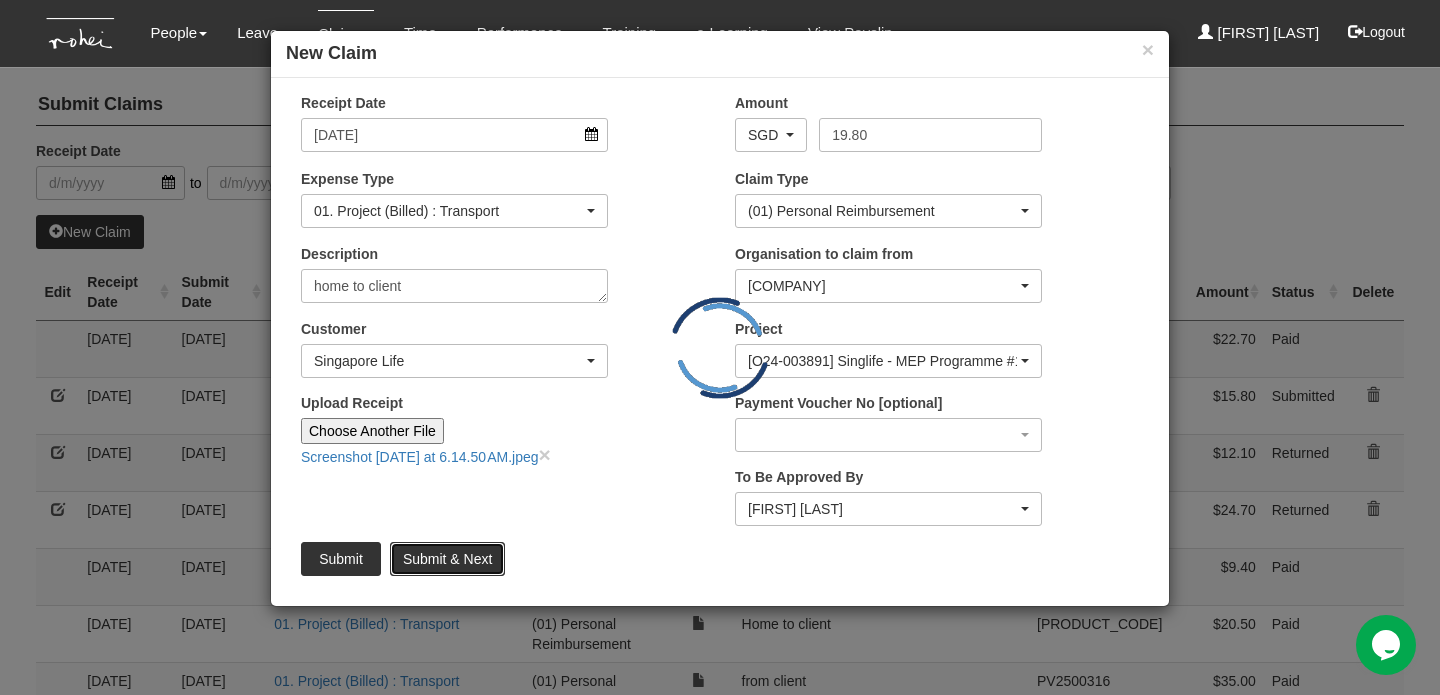type 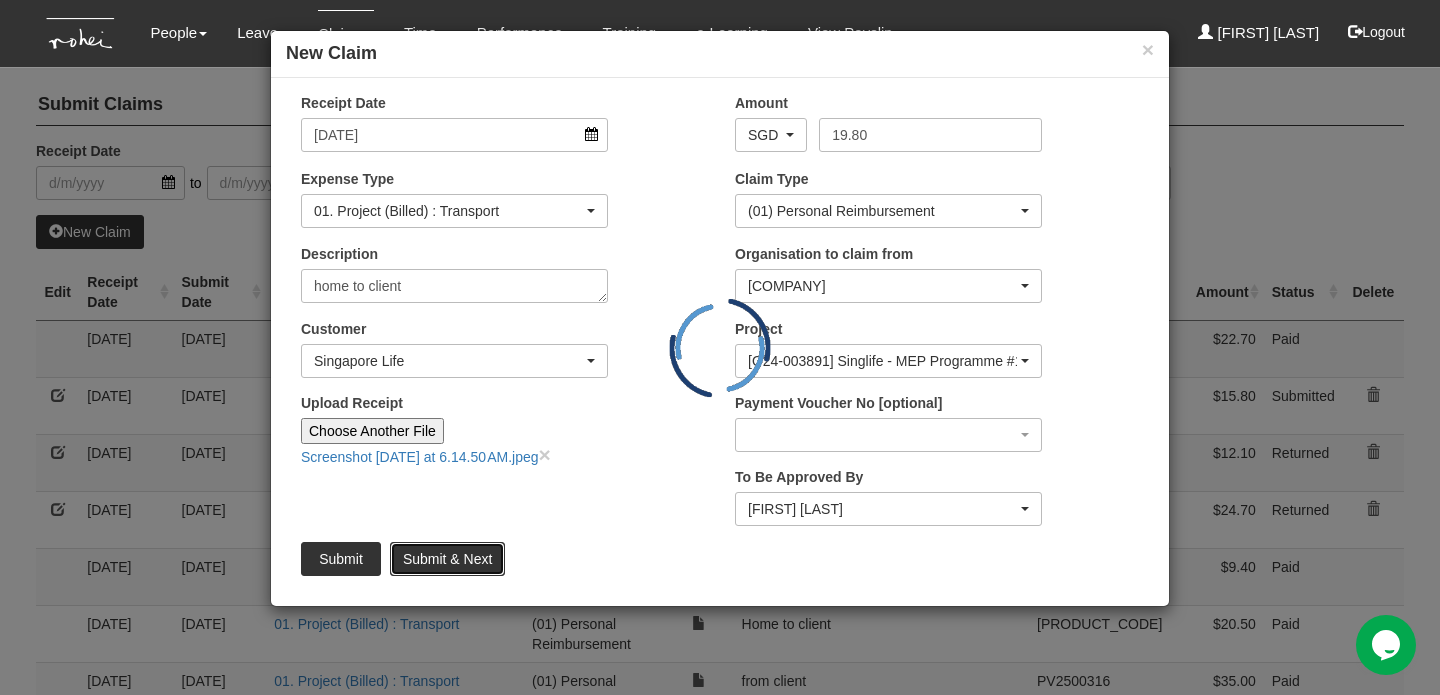 type 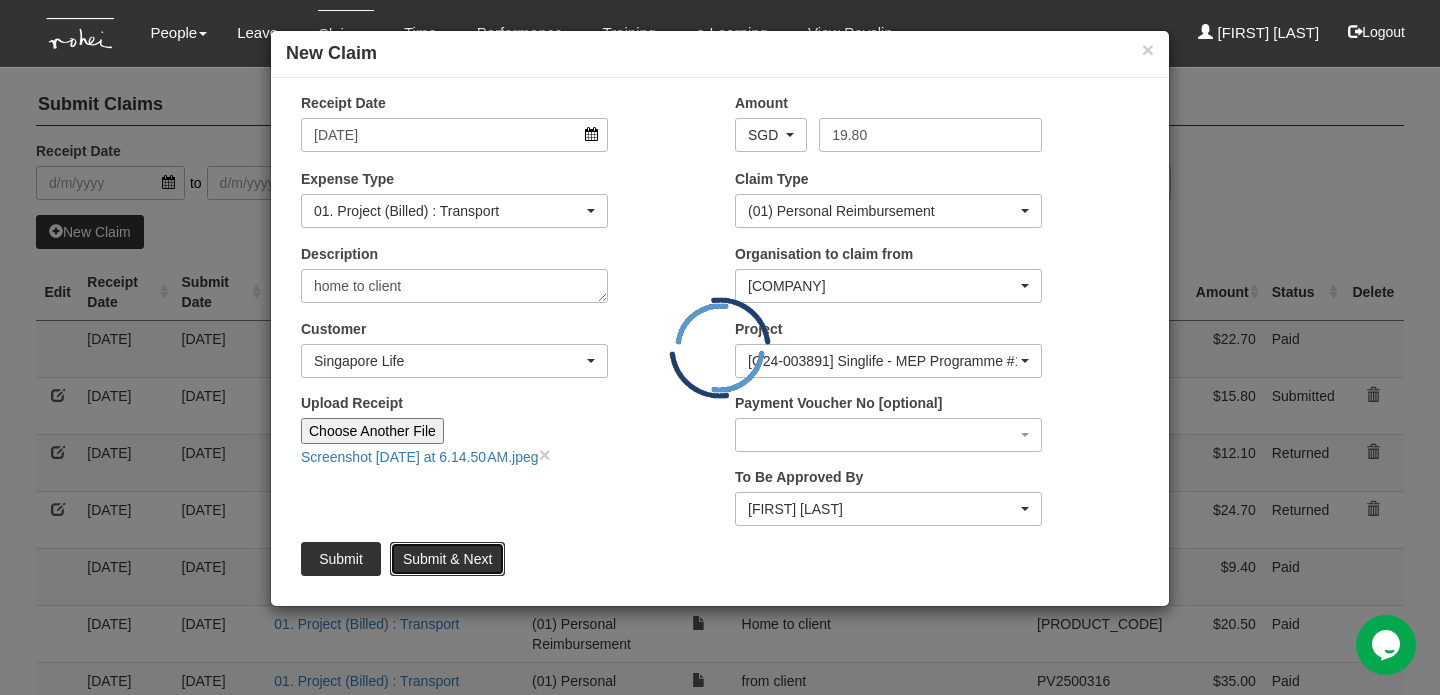 type on "Choose File" 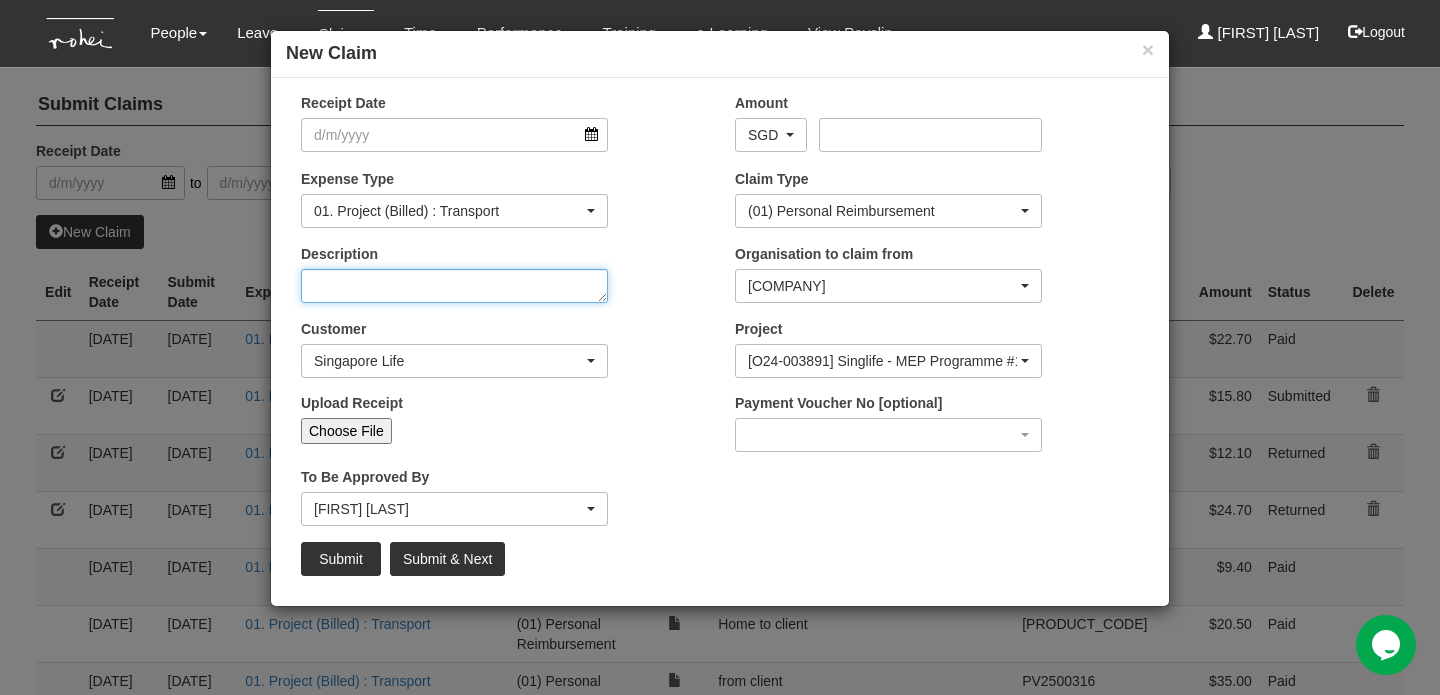 click on "Description" at bounding box center [454, 286] 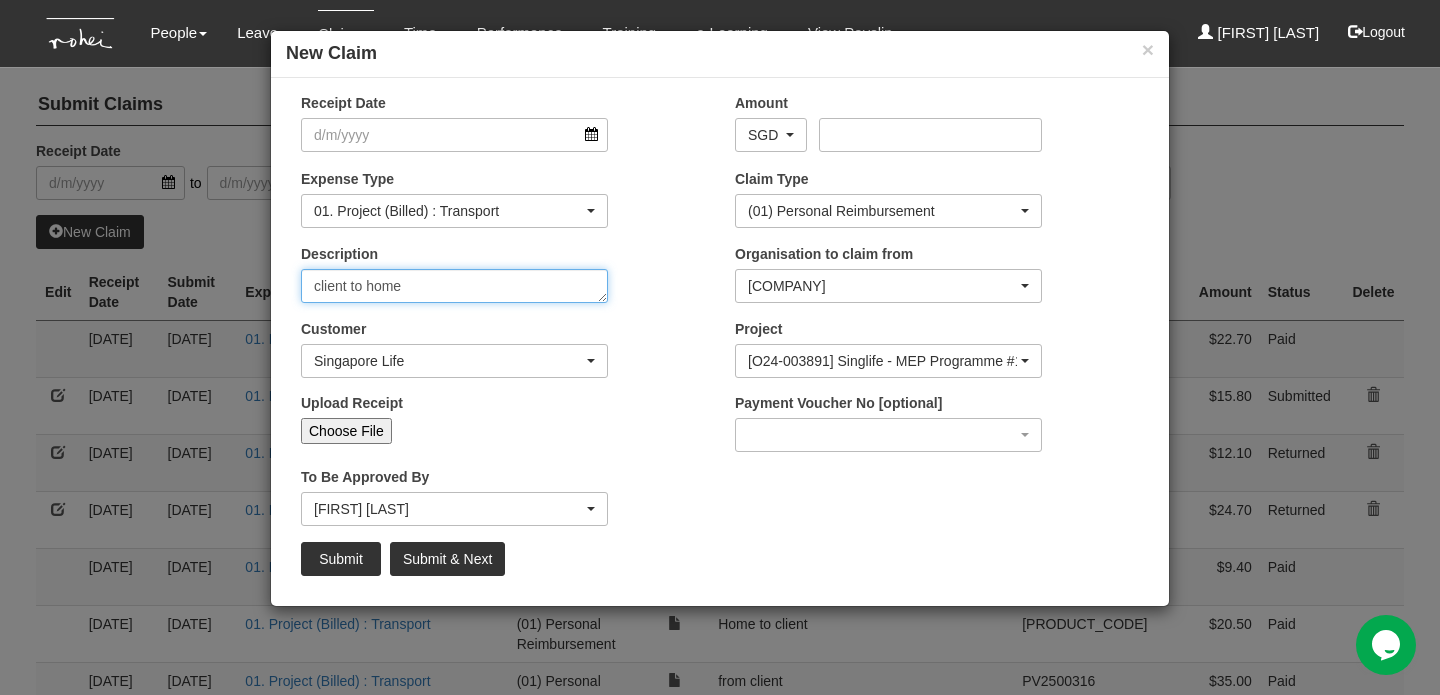 type on "client to home" 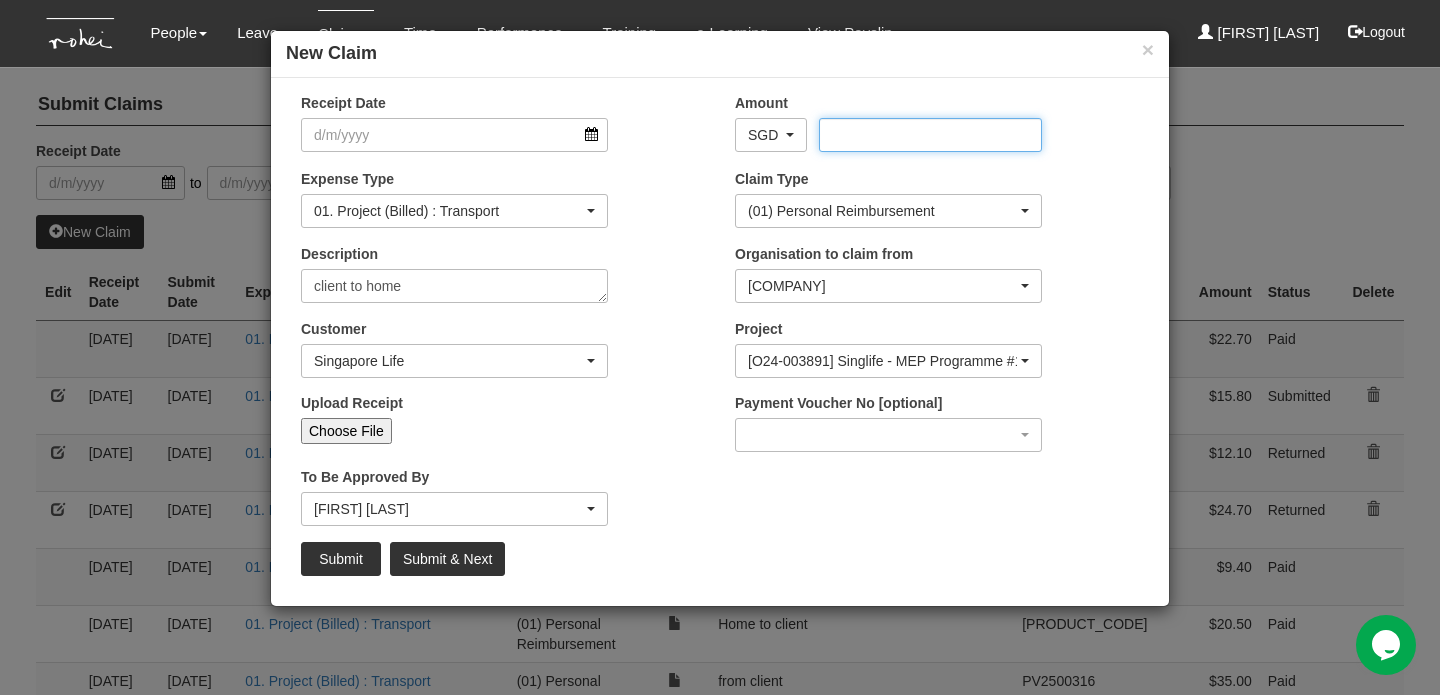 click on "Amount" at bounding box center [930, 135] 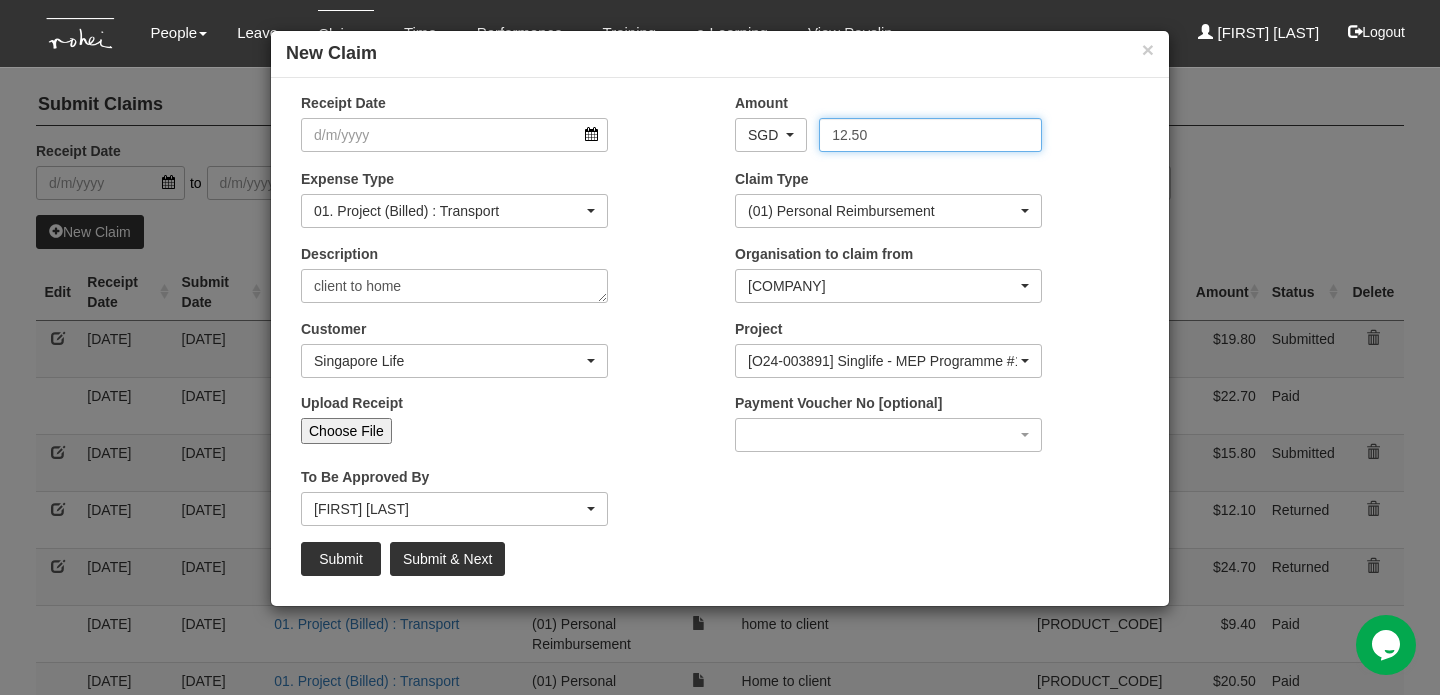 type on "12.50" 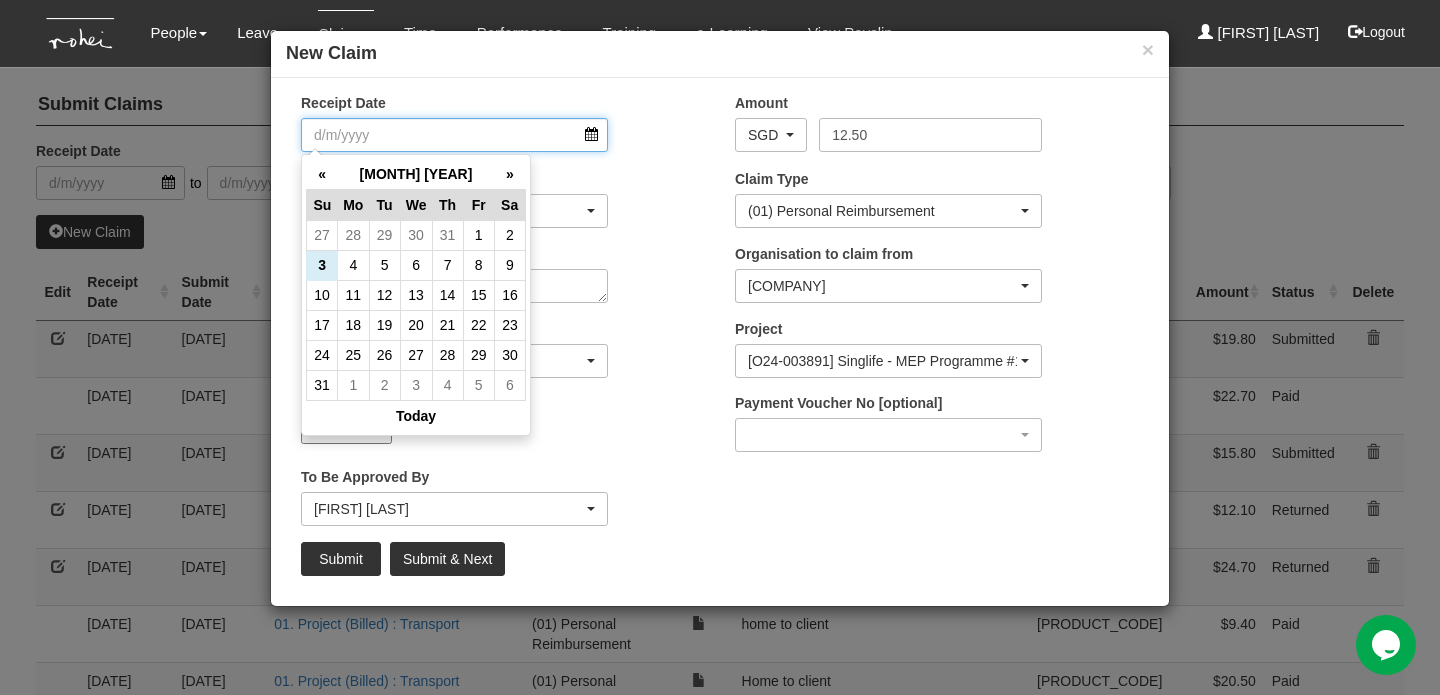 click on "Receipt Date" at bounding box center (454, 135) 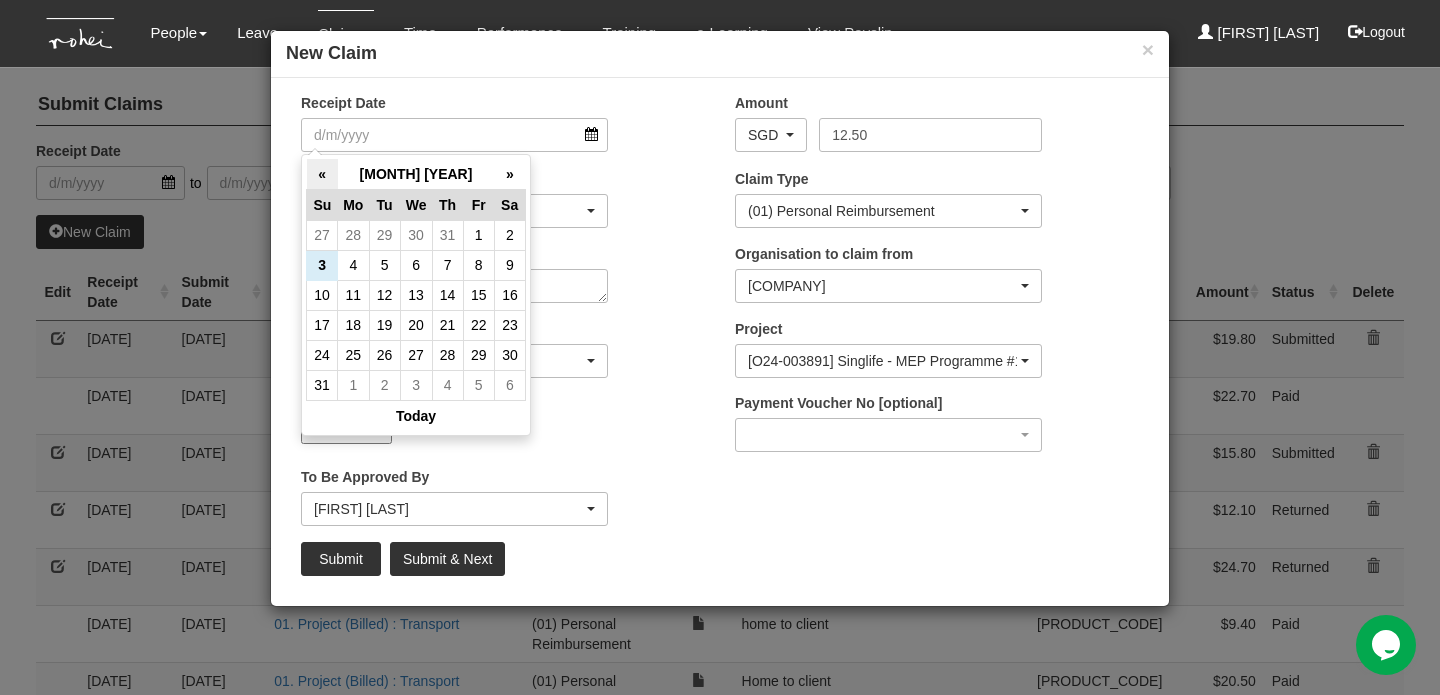 click on "«" at bounding box center (322, 174) 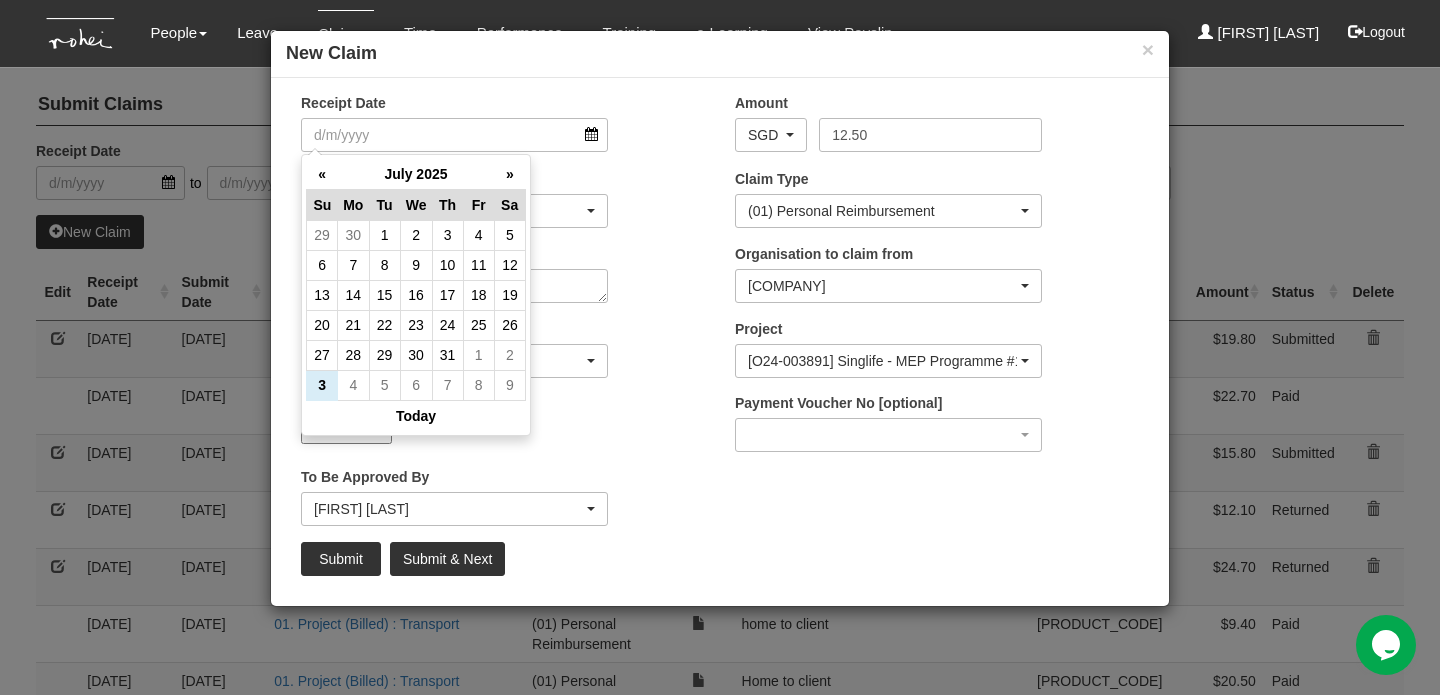 click on "«" at bounding box center (322, 174) 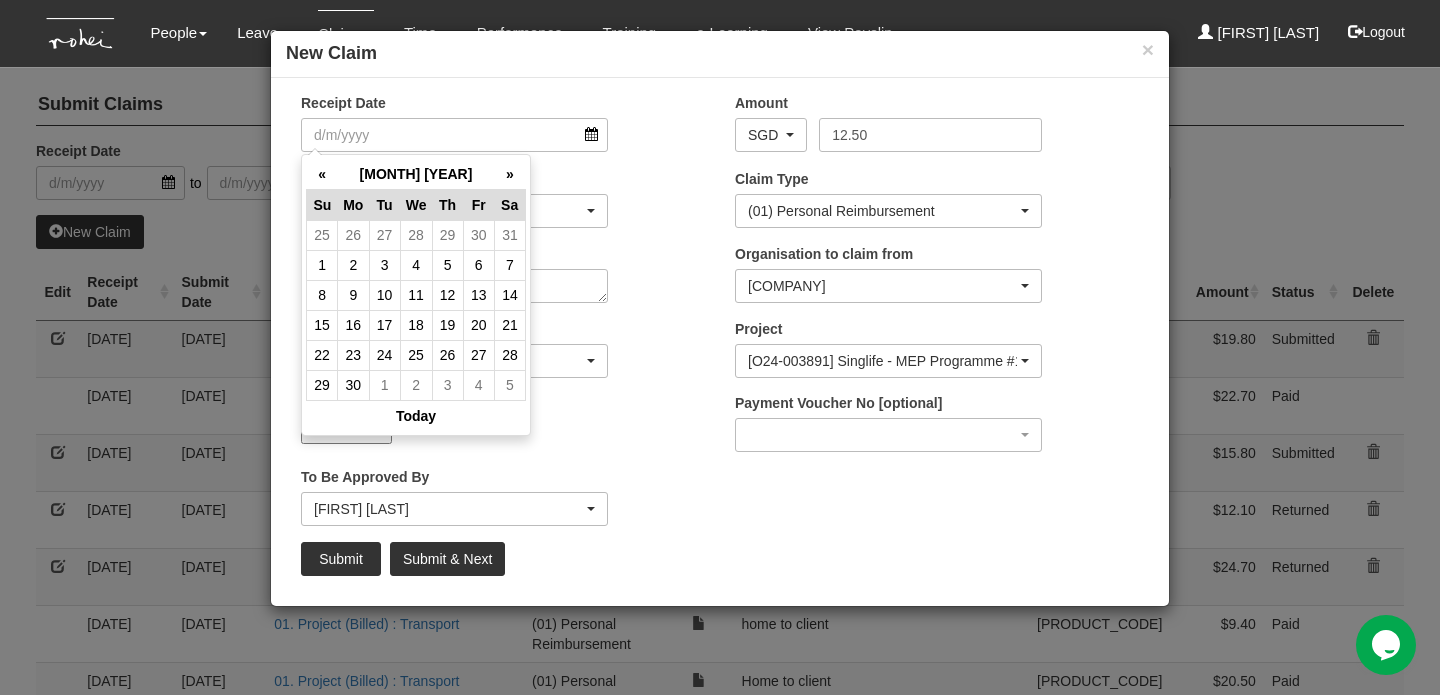 click on "«" at bounding box center [322, 174] 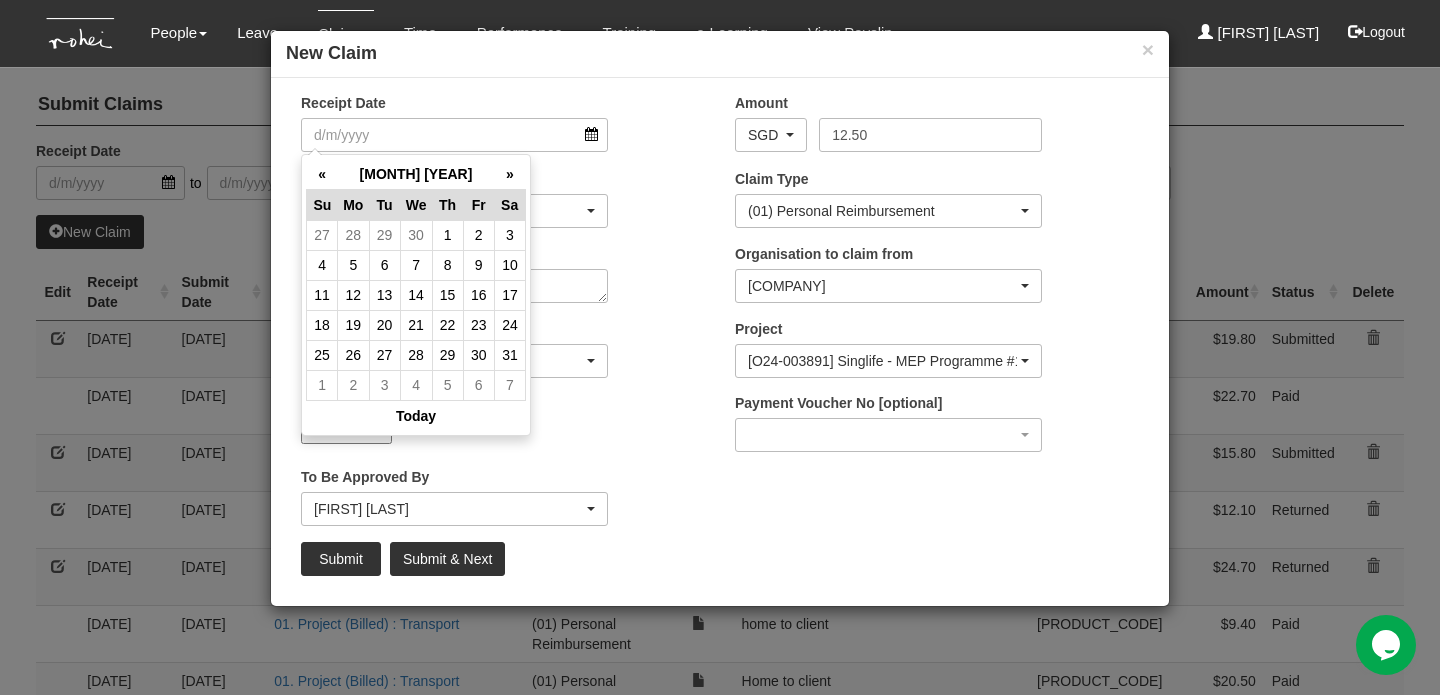 click on "«" at bounding box center (322, 174) 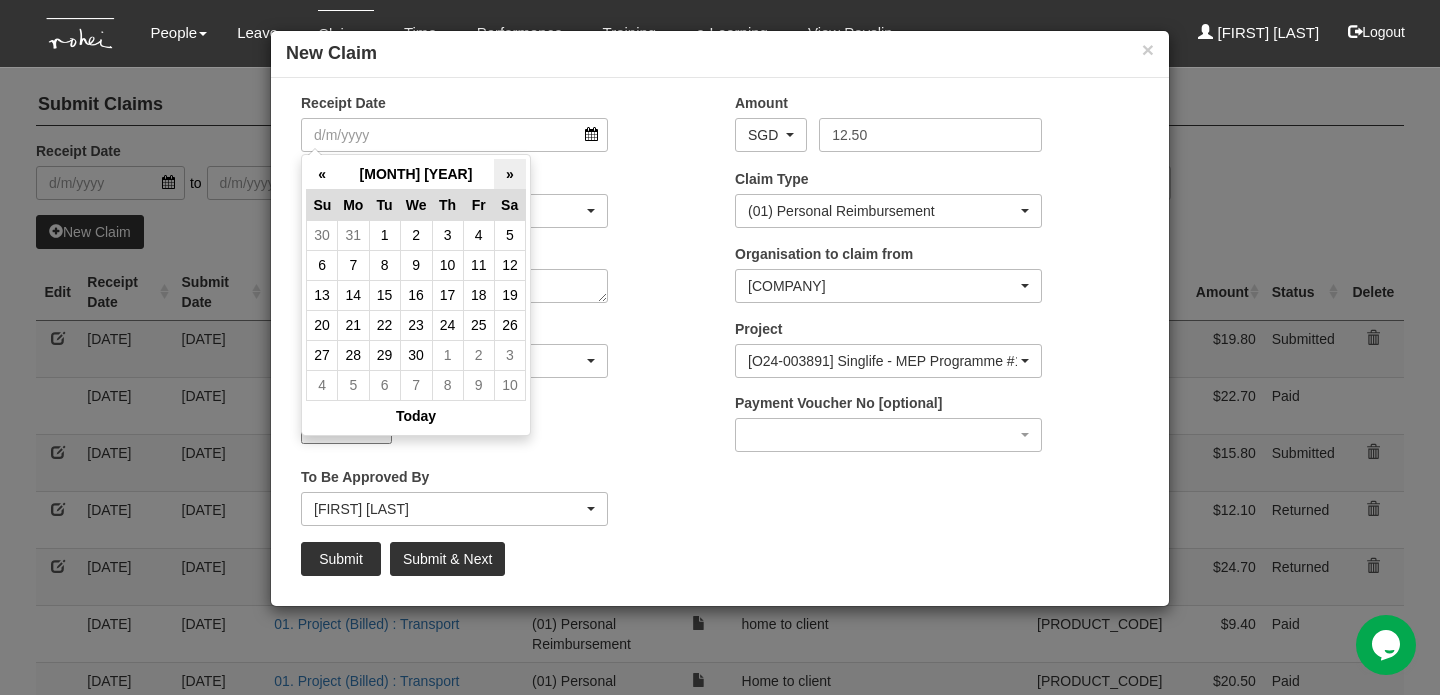 click on "»" at bounding box center (509, 174) 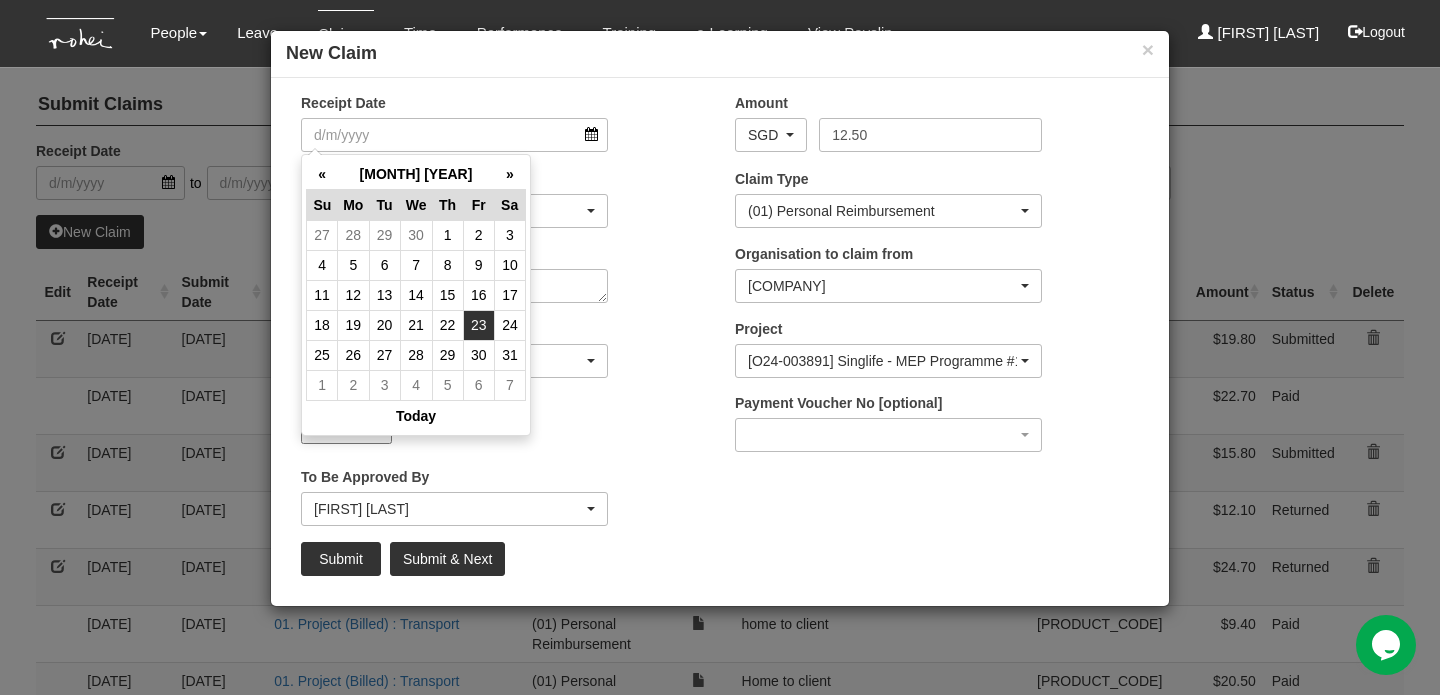 click on "23" at bounding box center [478, 325] 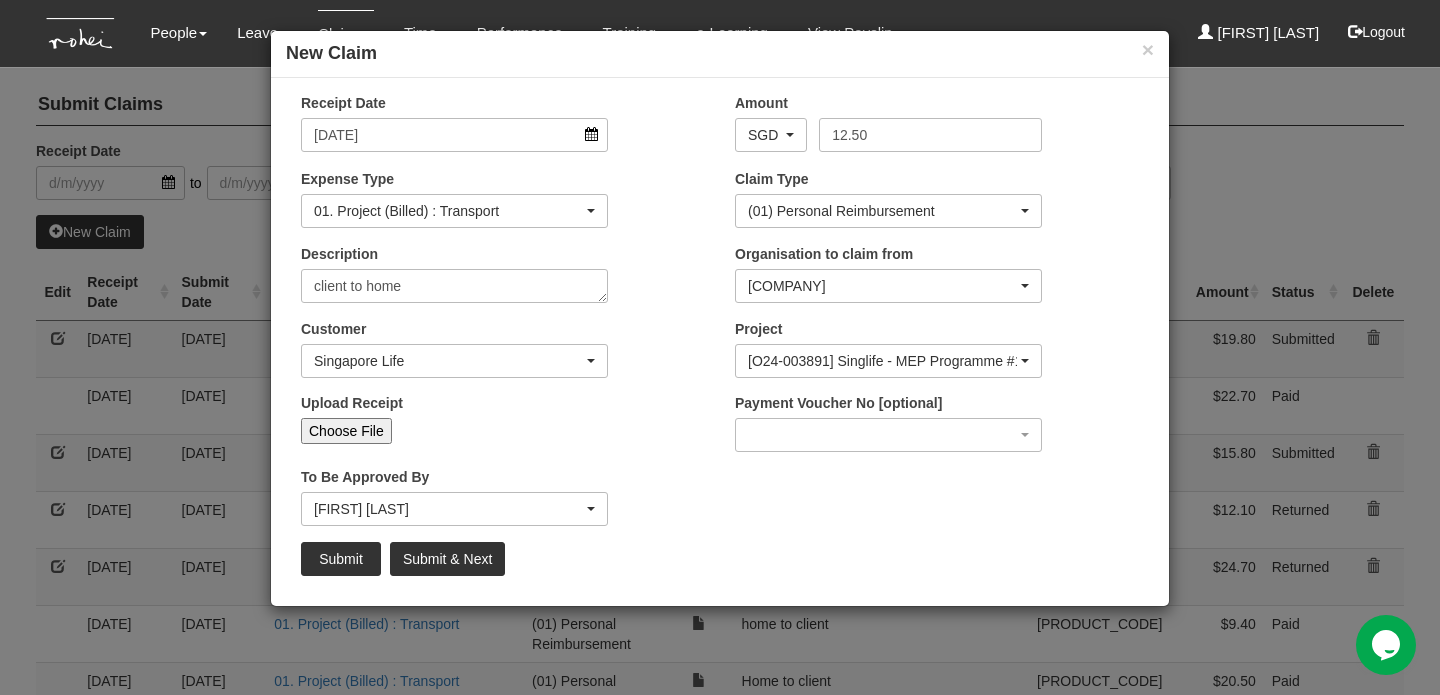 click on "Choose File" at bounding box center [346, 431] 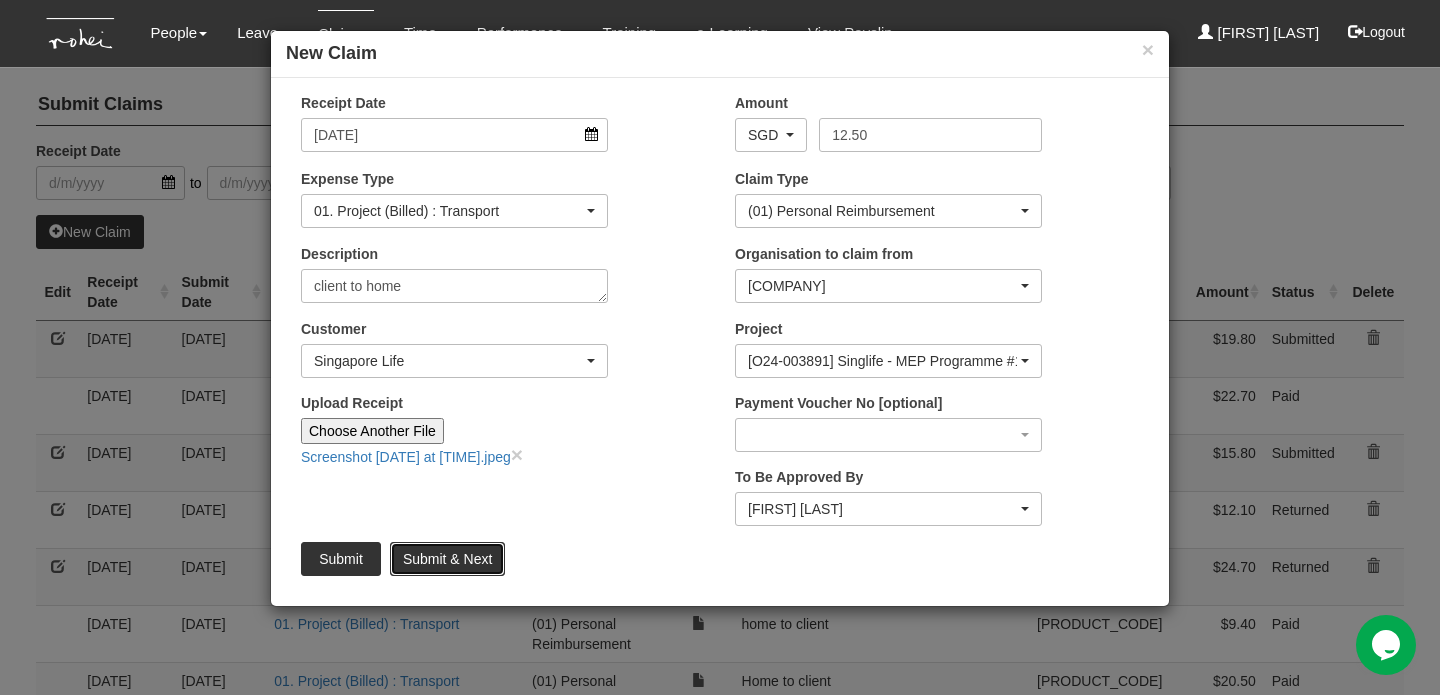 click on "Submit & Next" at bounding box center (447, 559) 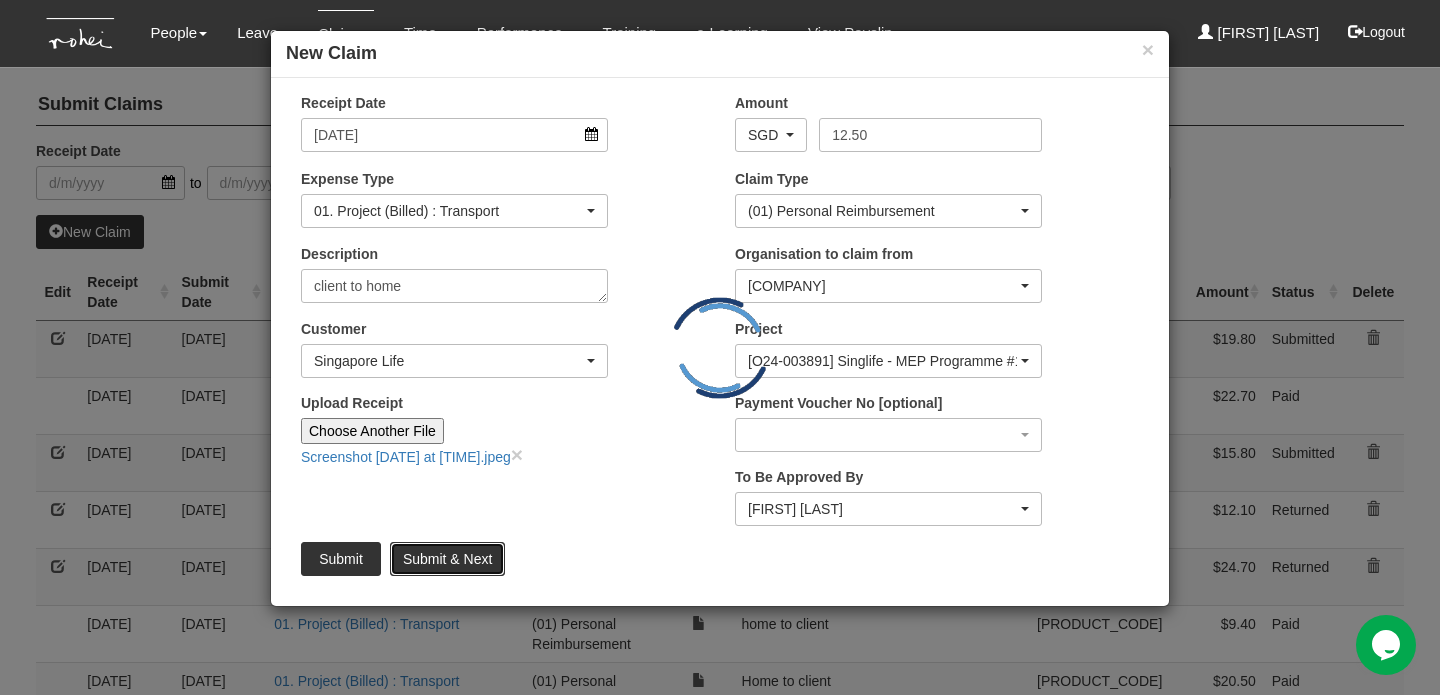 type 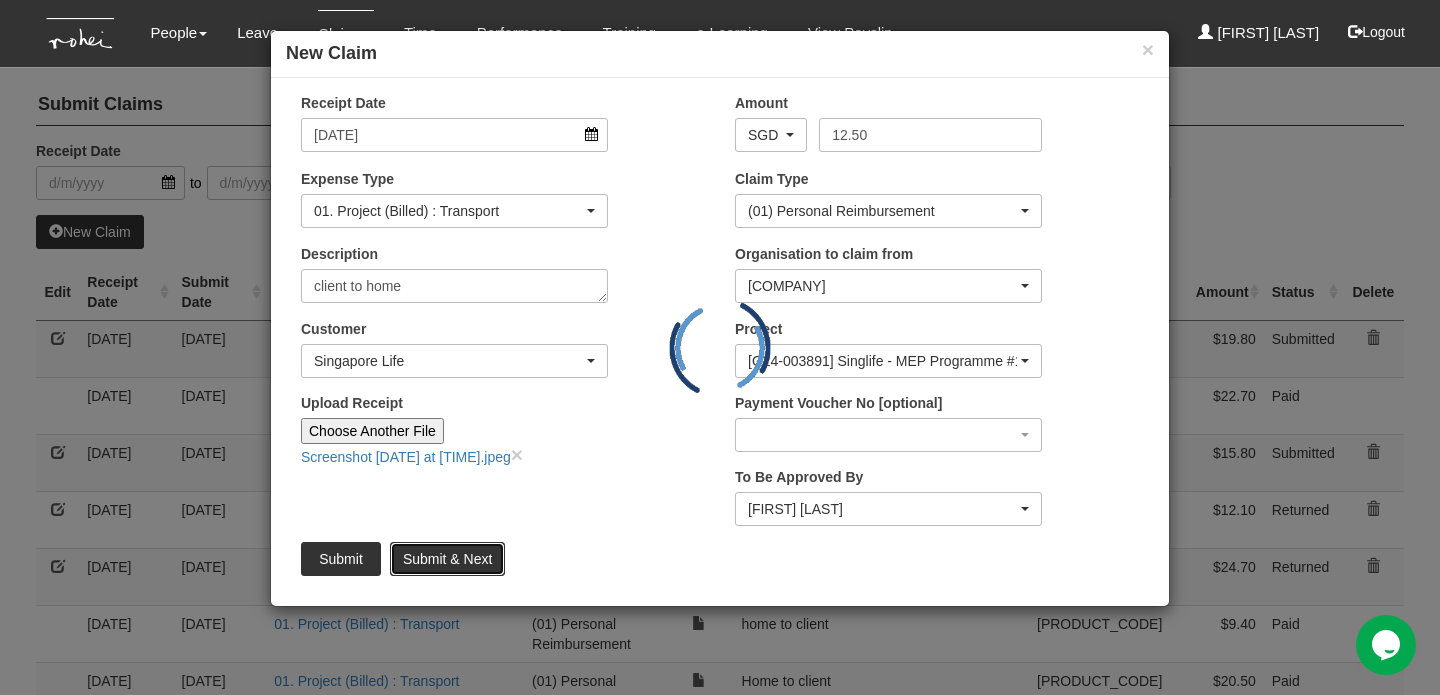 type 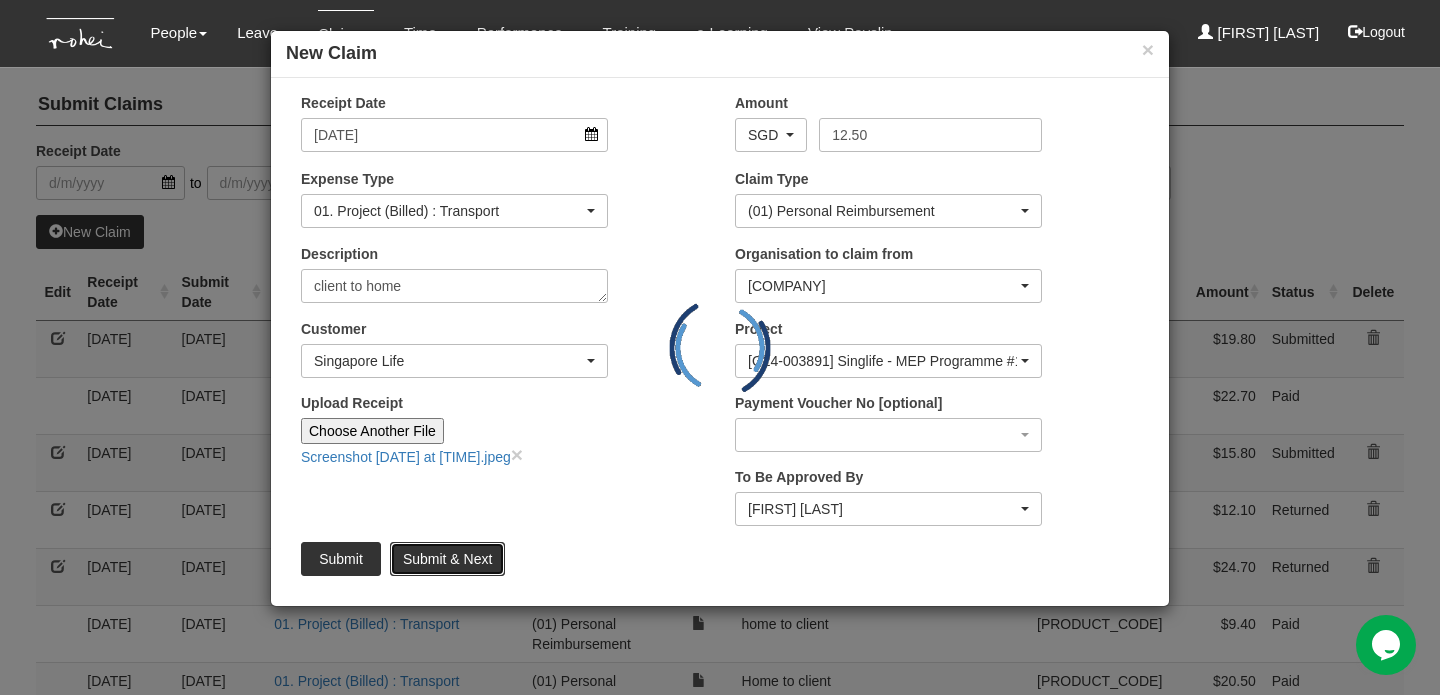 type 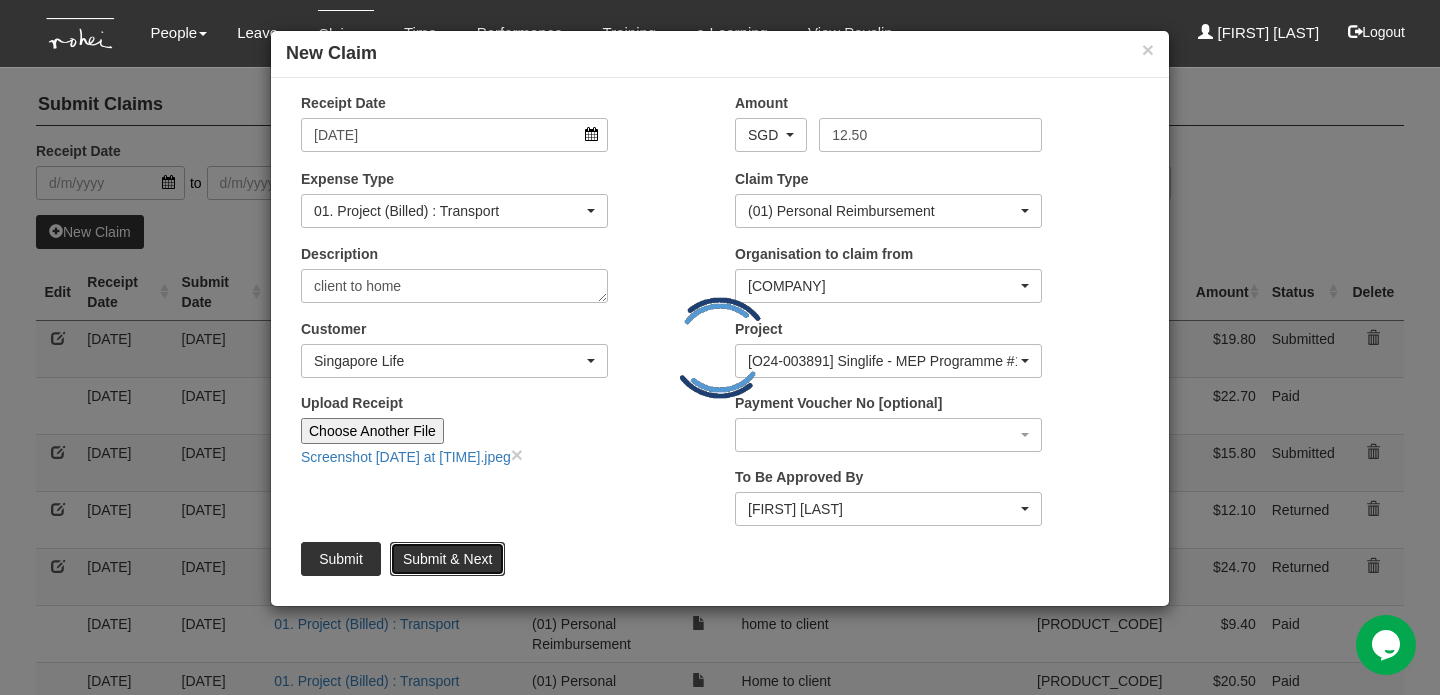 type on "Choose File" 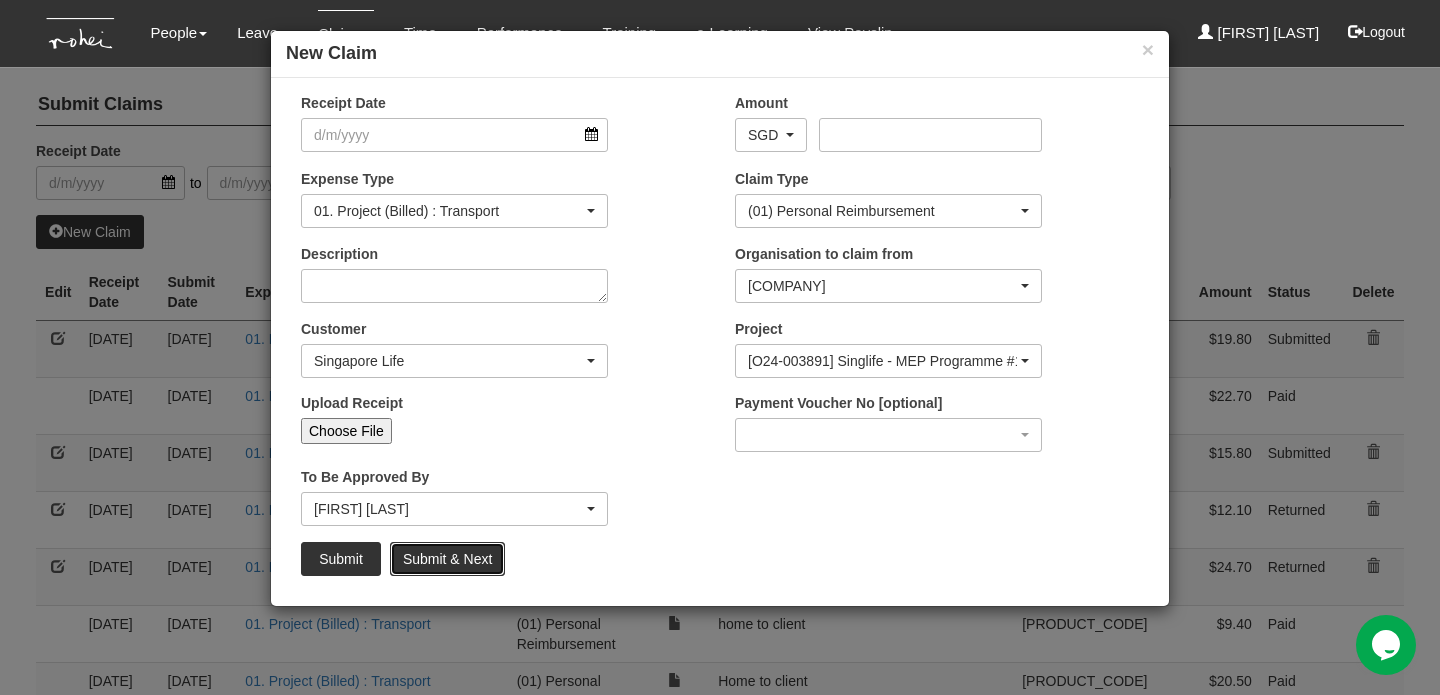 select on "50" 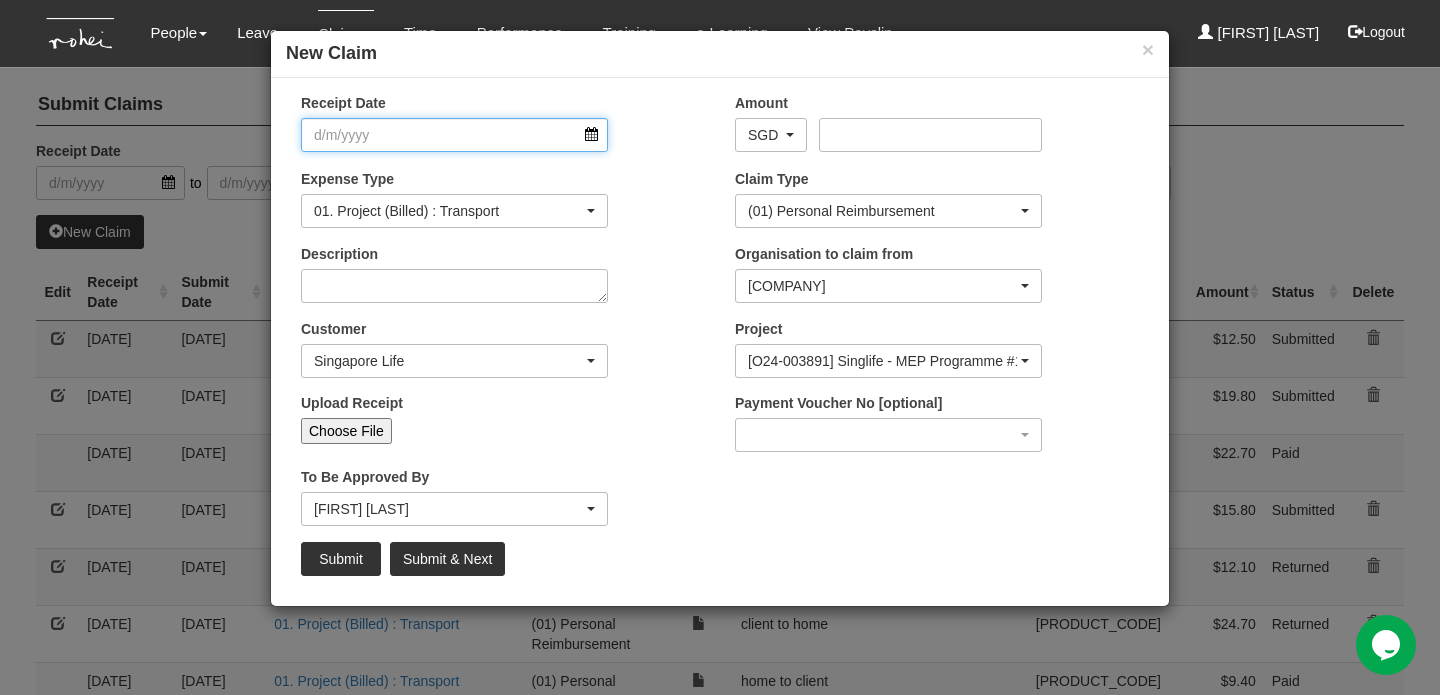 click on "Receipt Date" at bounding box center (454, 135) 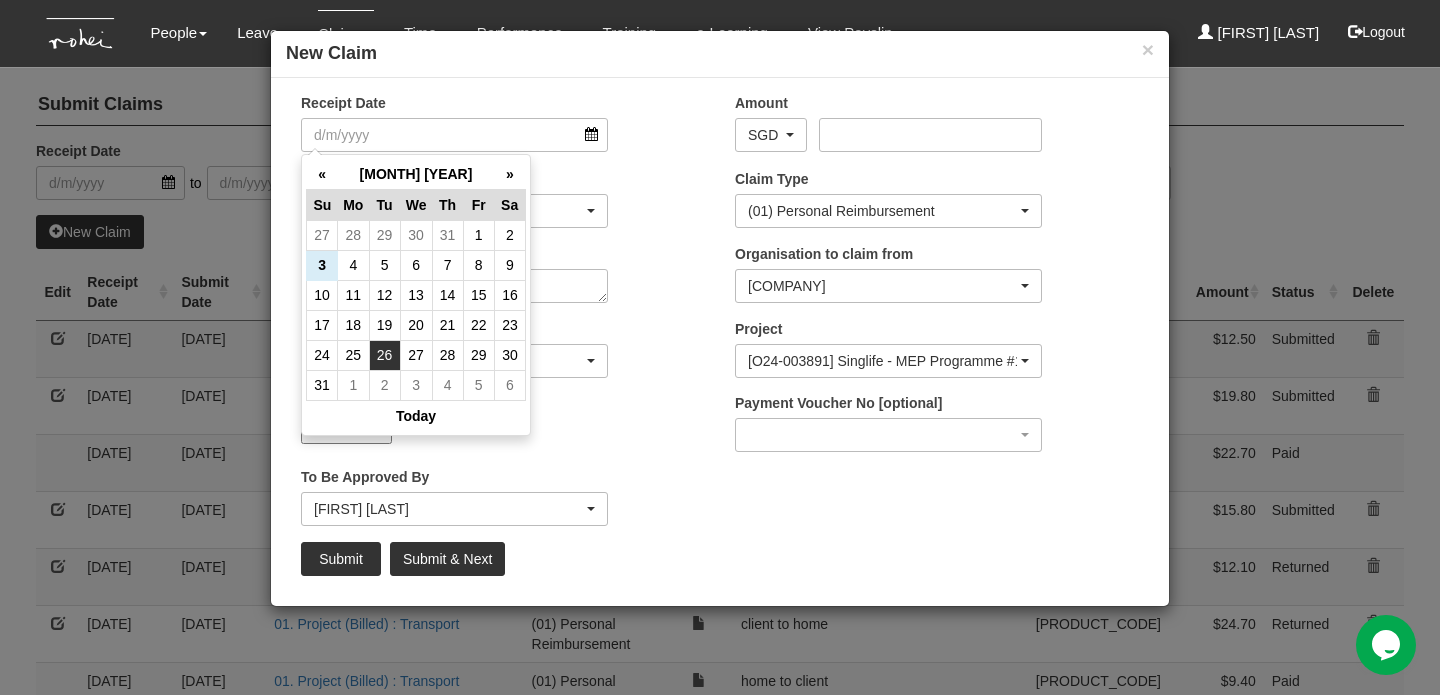 click on "26" at bounding box center (384, 355) 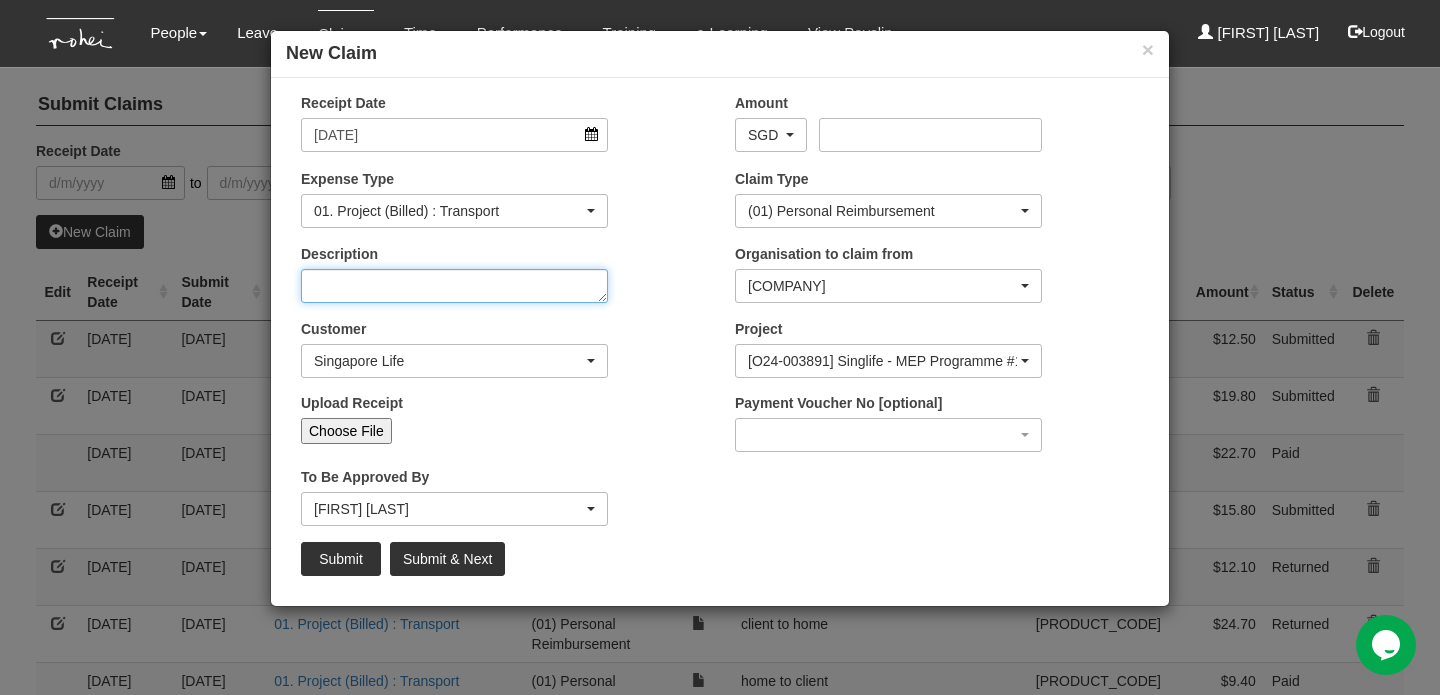 click on "Description" at bounding box center (454, 286) 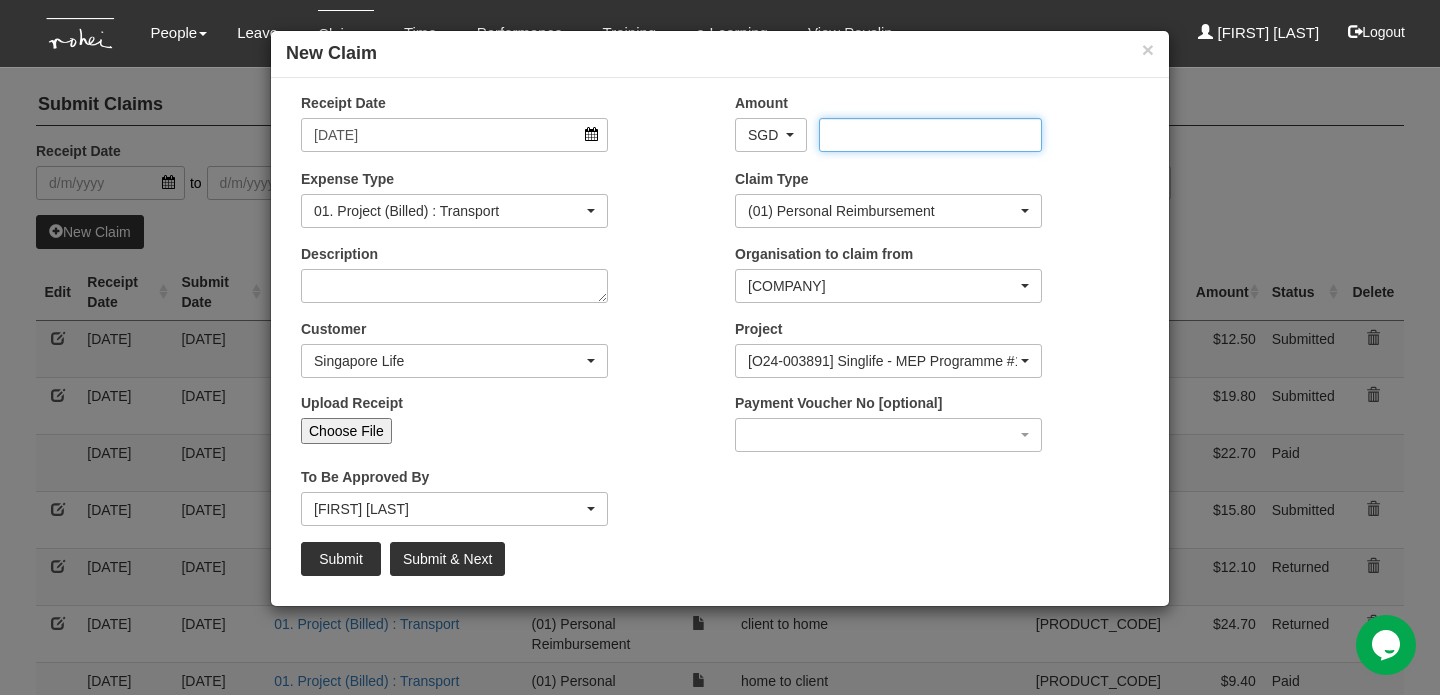 click on "Amount" at bounding box center (930, 135) 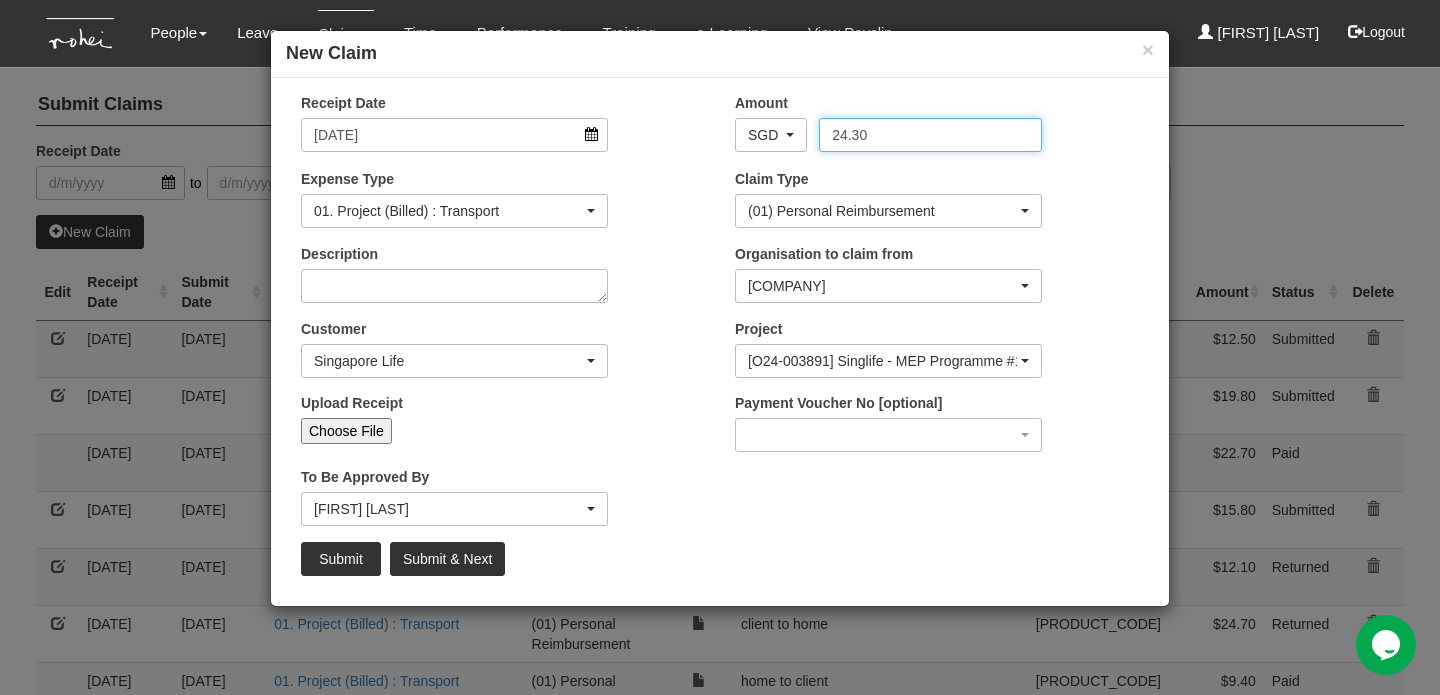 type on "24.30" 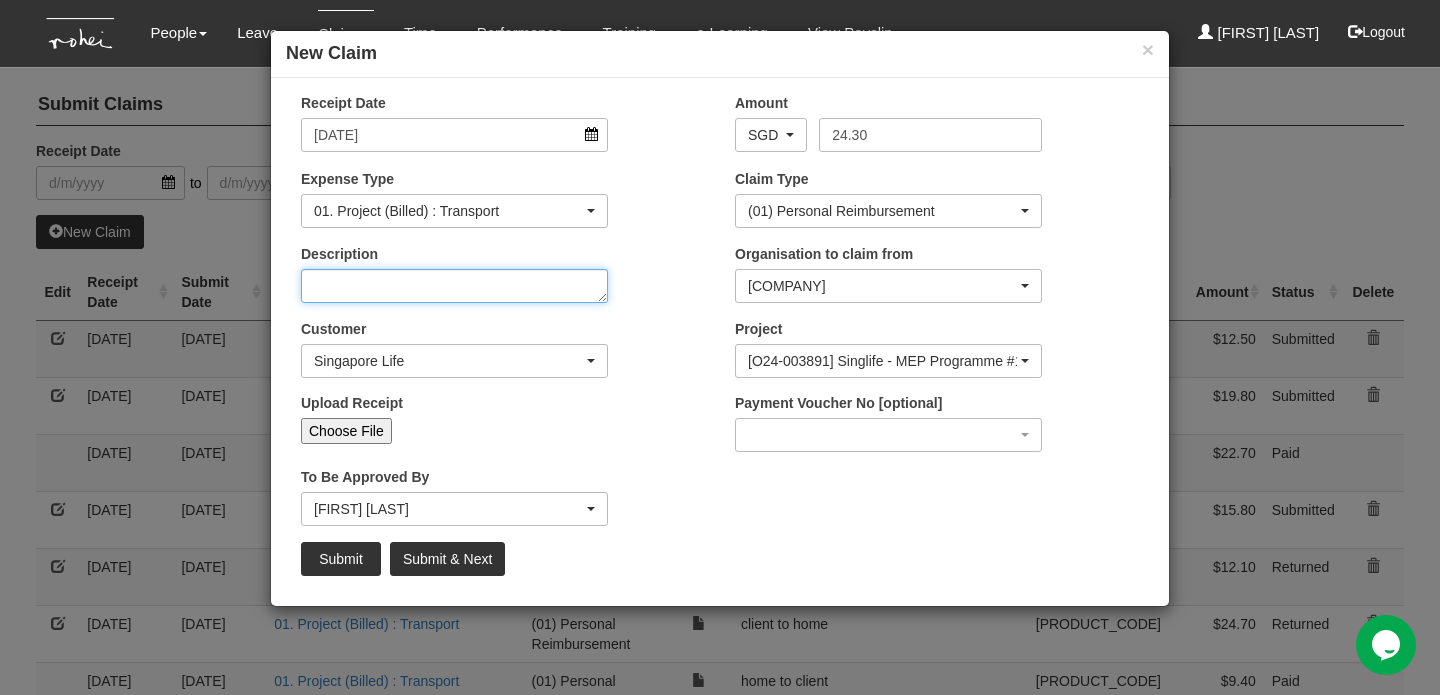 click on "Description" at bounding box center (454, 286) 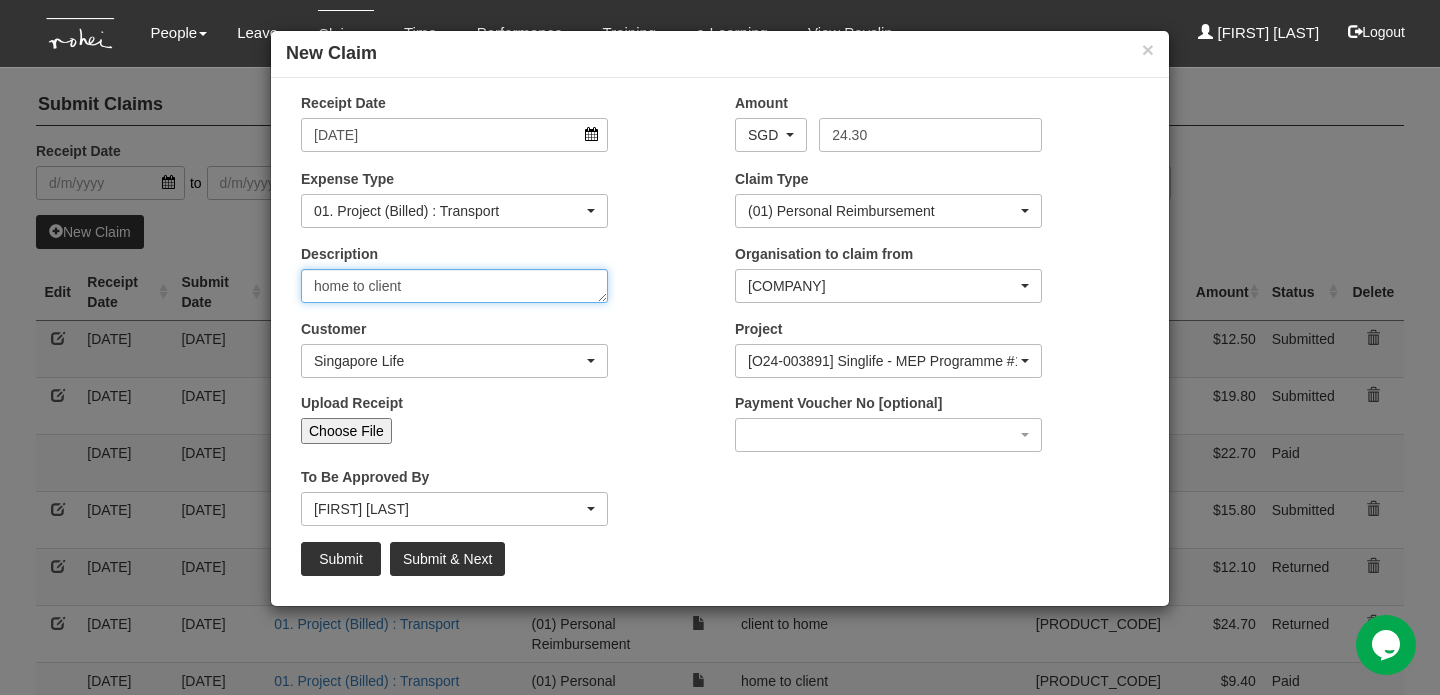 type on "home to client" 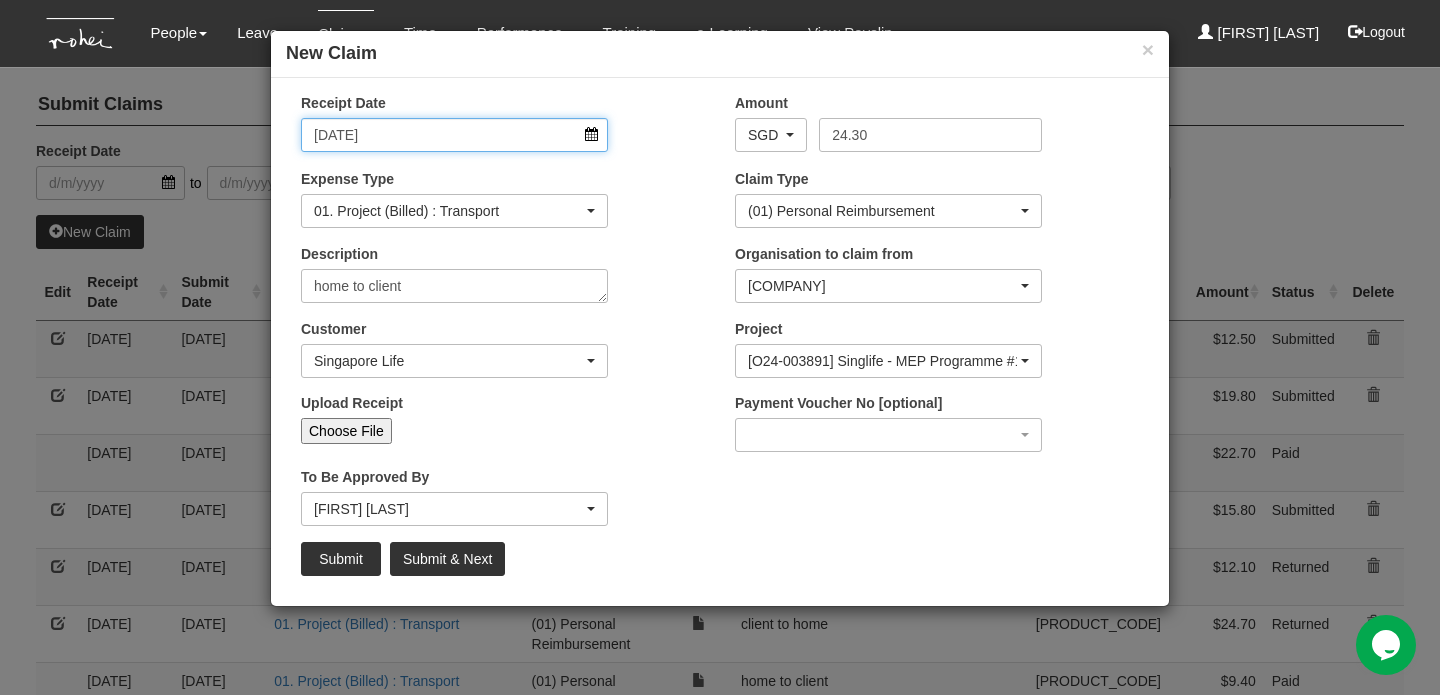 click on "[DATE]" at bounding box center (454, 135) 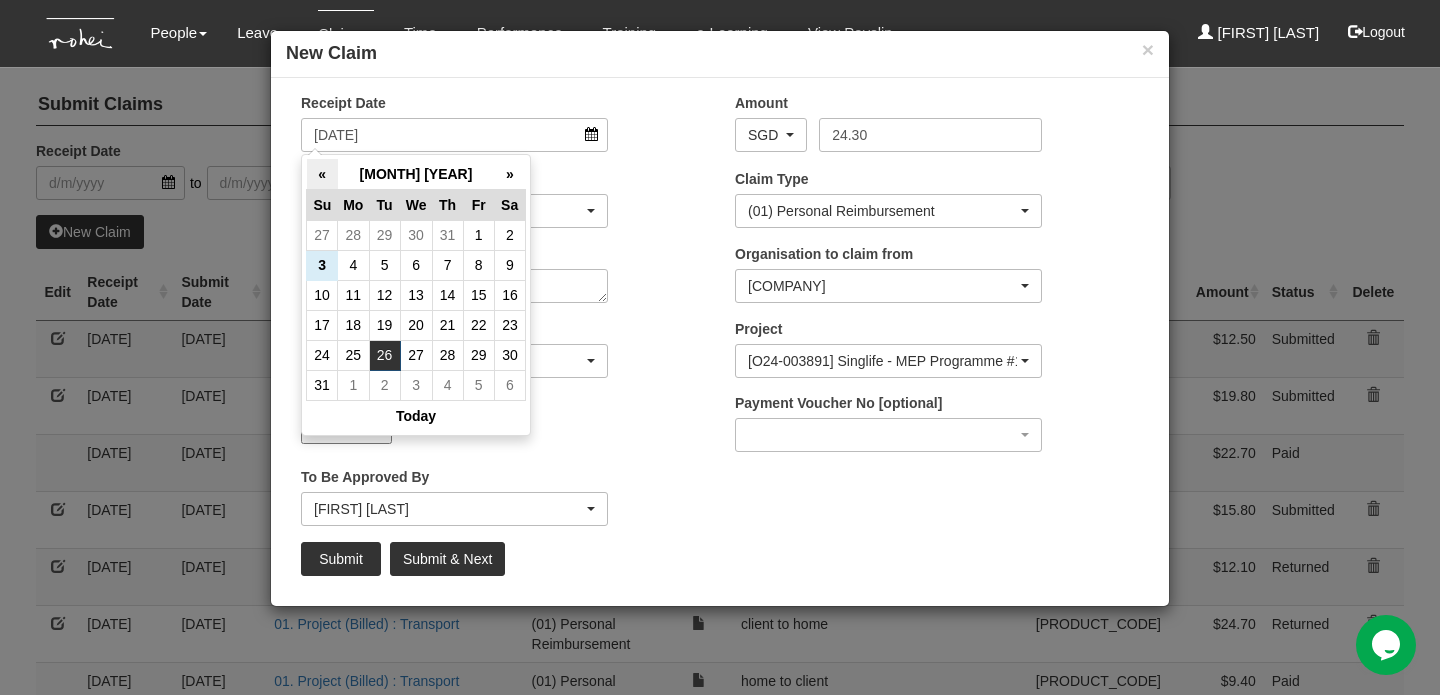 click on "«" at bounding box center [322, 174] 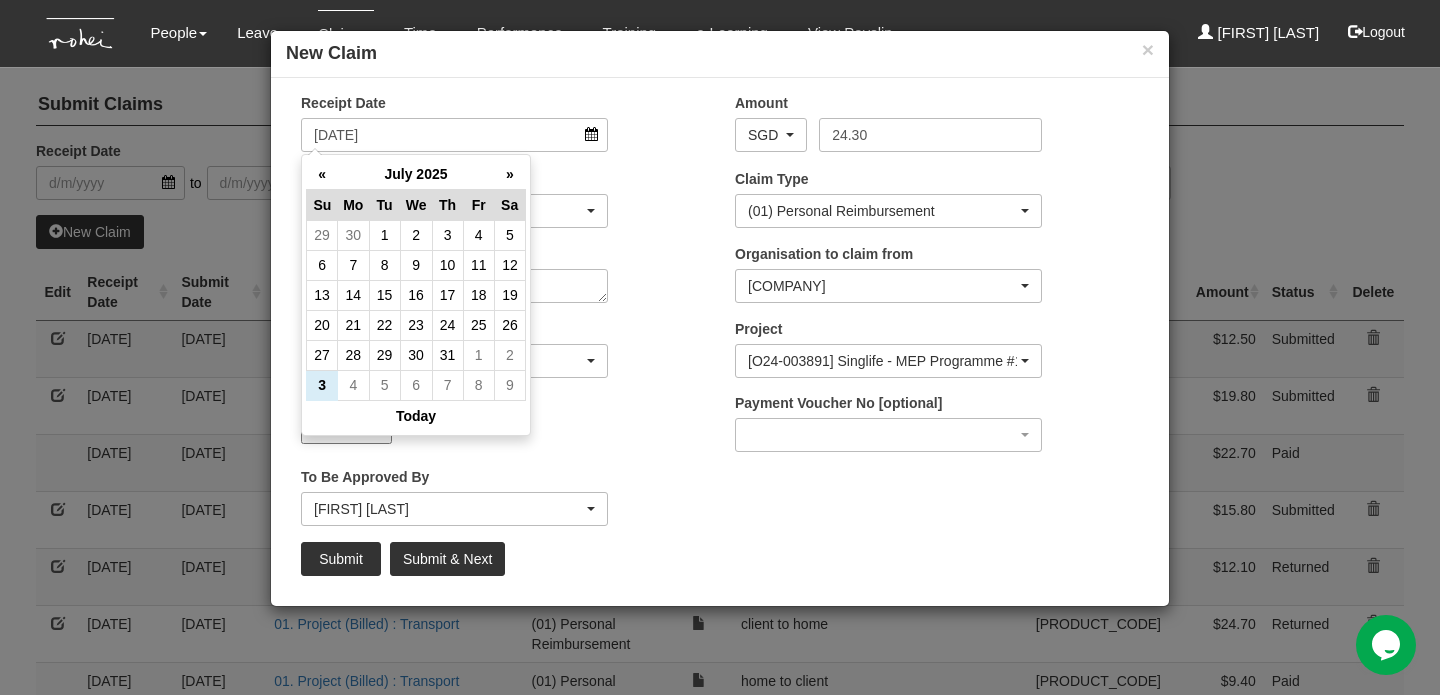 click on "«" at bounding box center (322, 174) 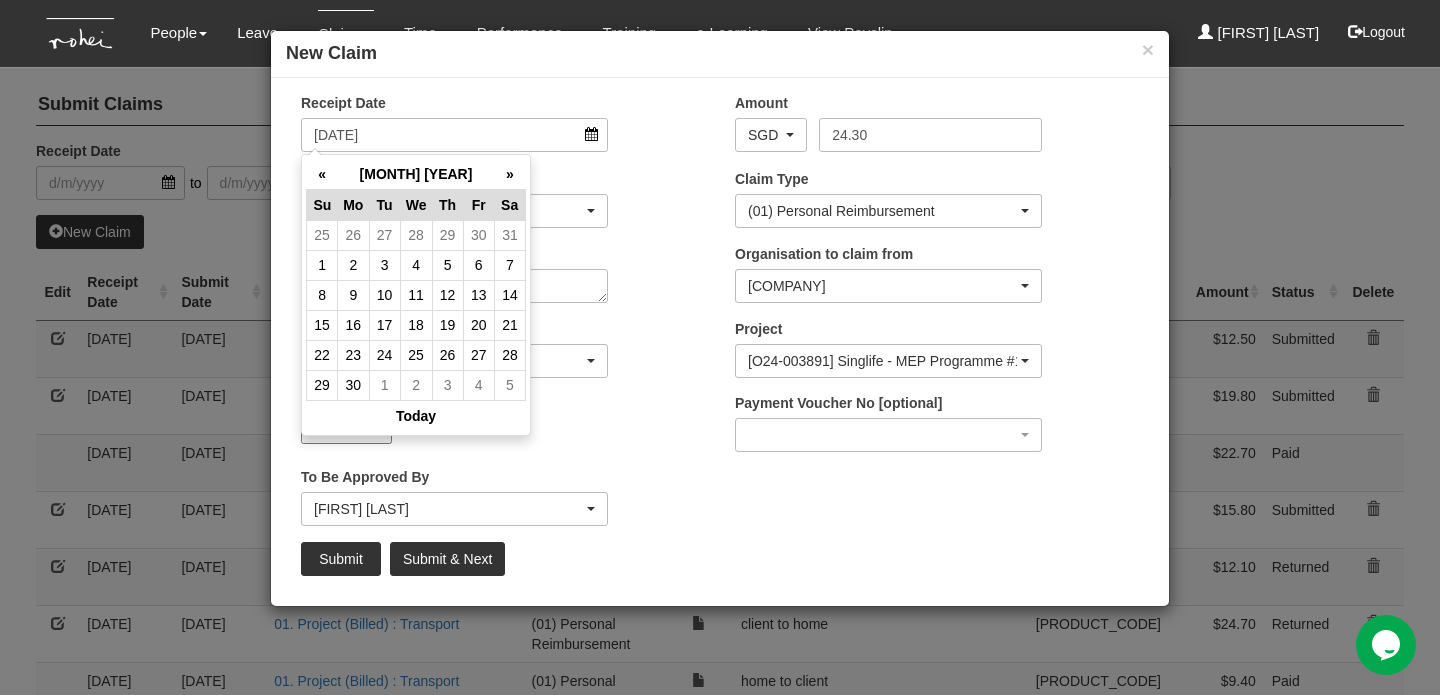 click on "«" at bounding box center [322, 174] 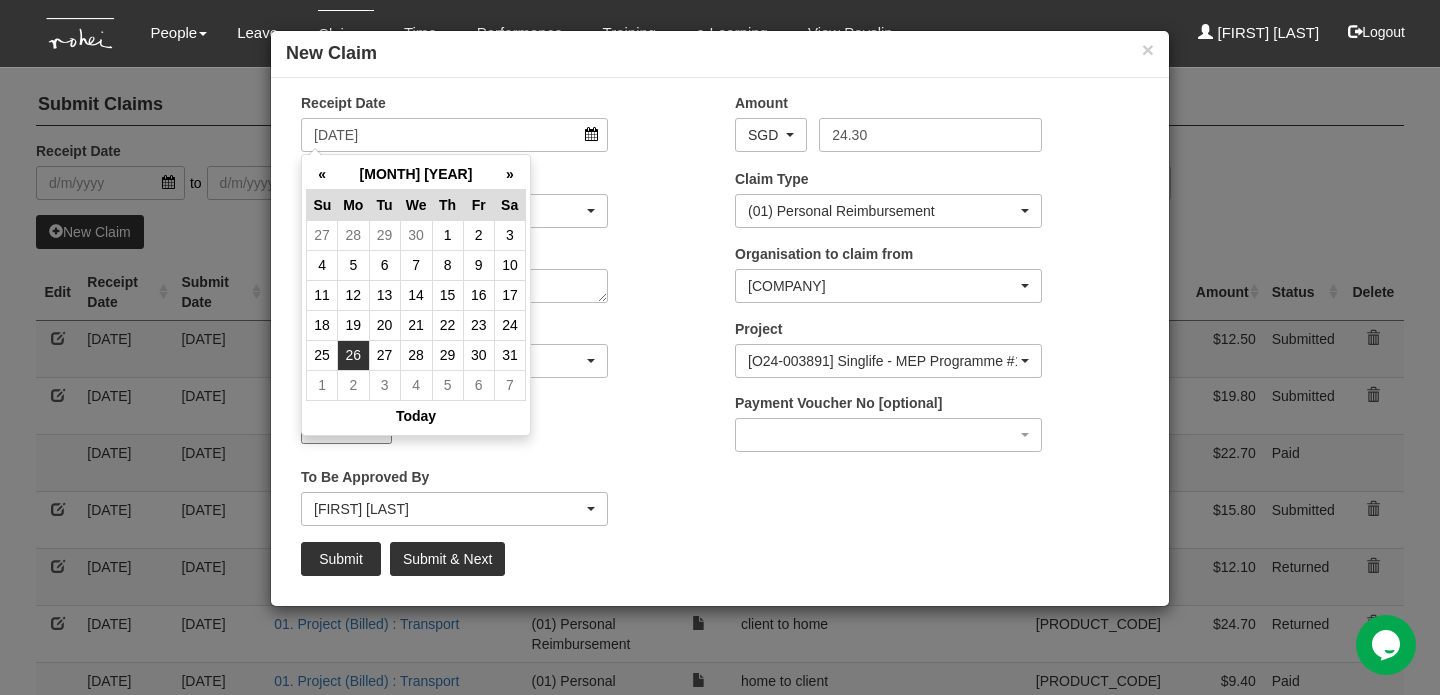 click on "26" at bounding box center [353, 355] 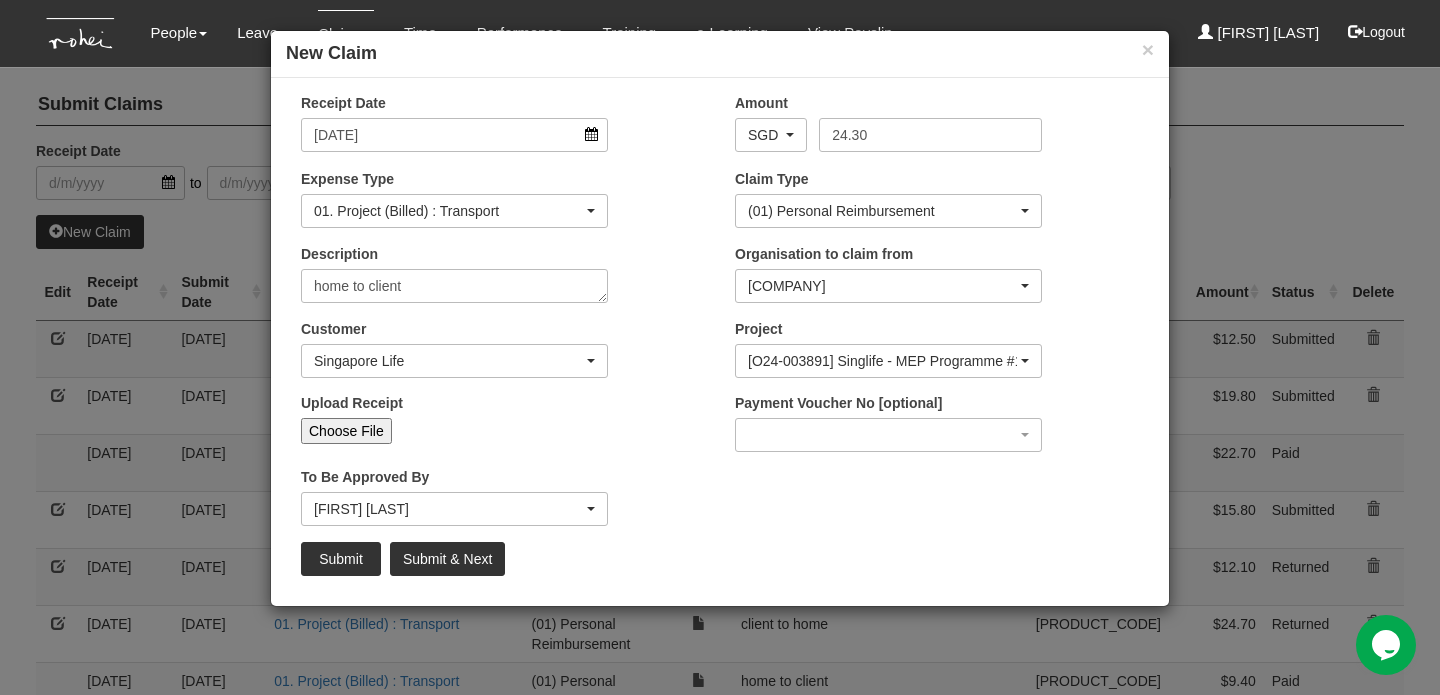 click on "Choose File" at bounding box center (346, 431) 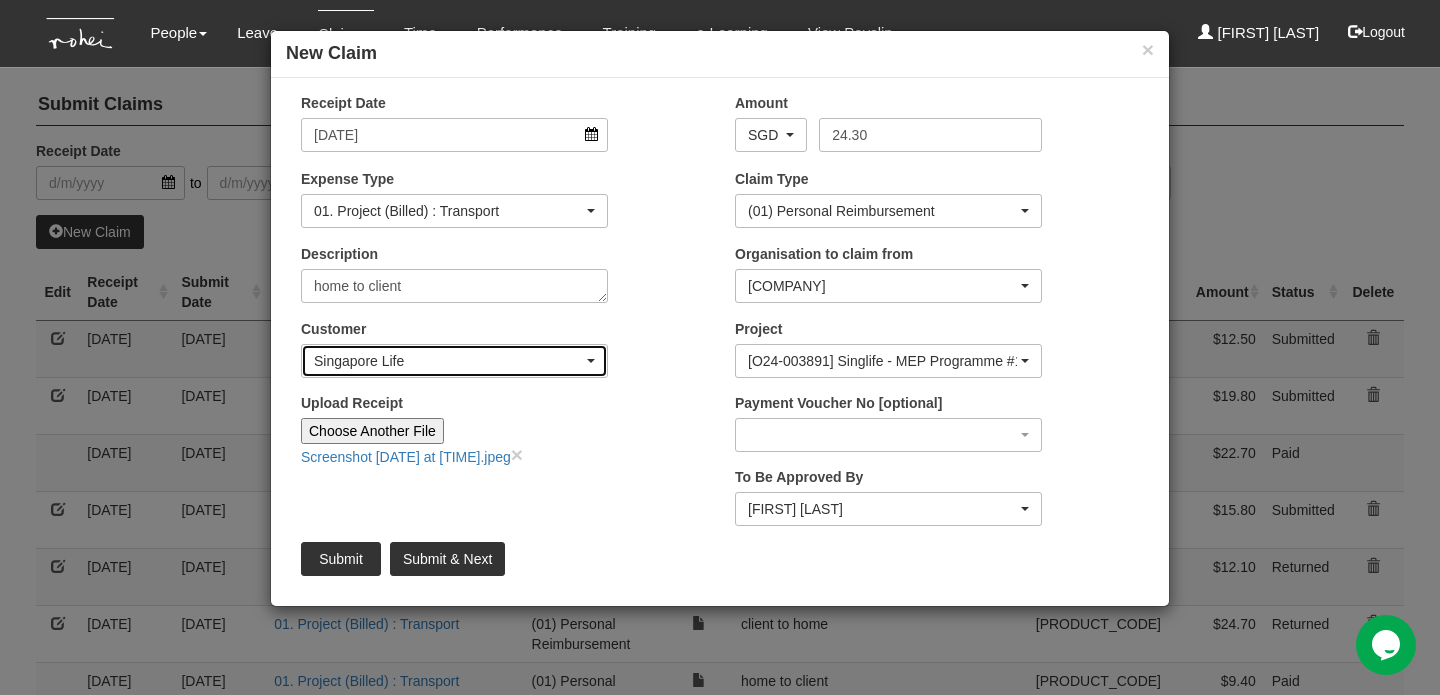 click at bounding box center [591, 361] 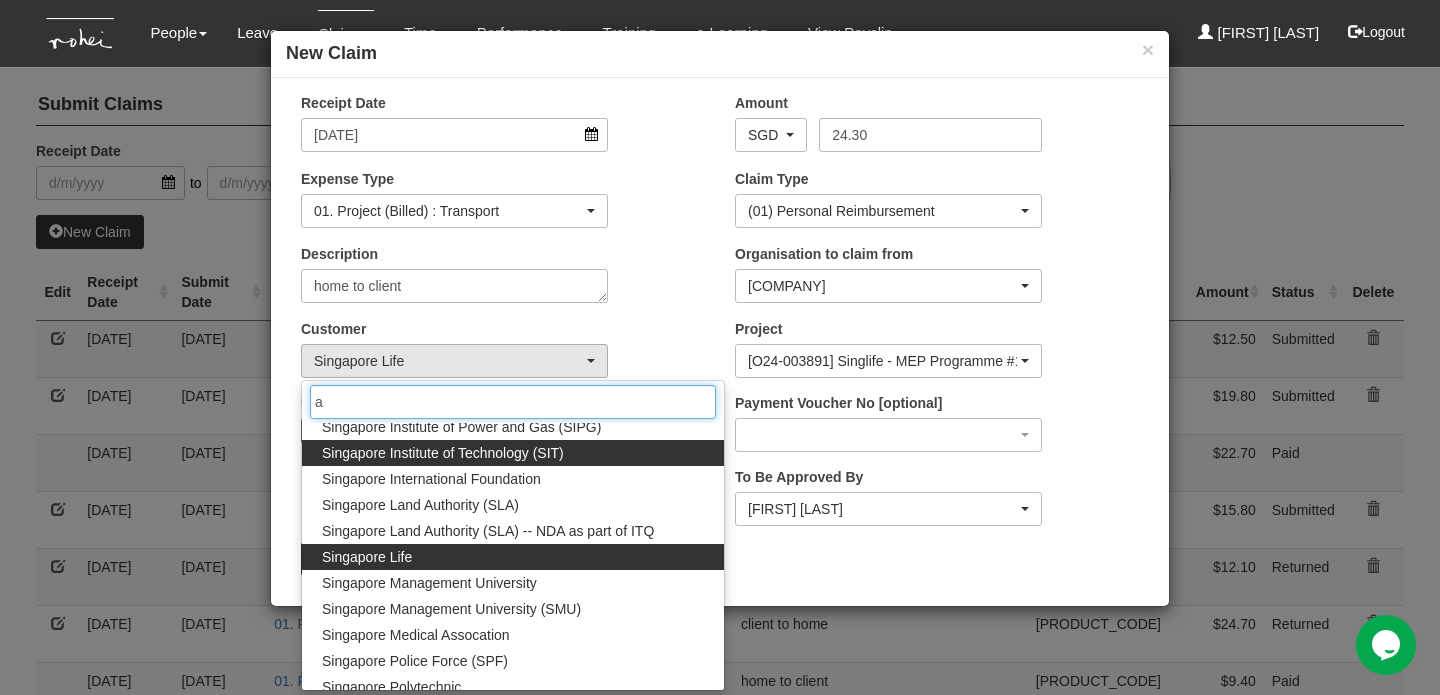scroll, scrollTop: 0, scrollLeft: 0, axis: both 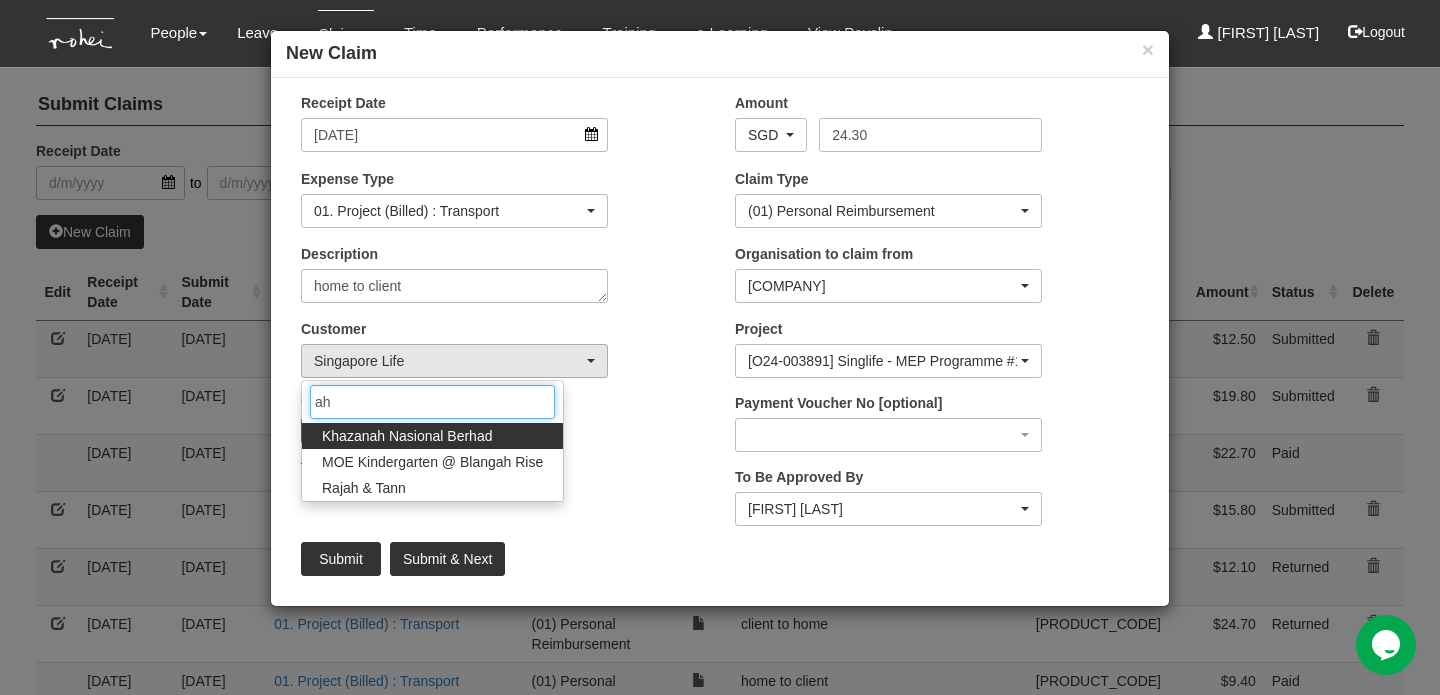 type on "a" 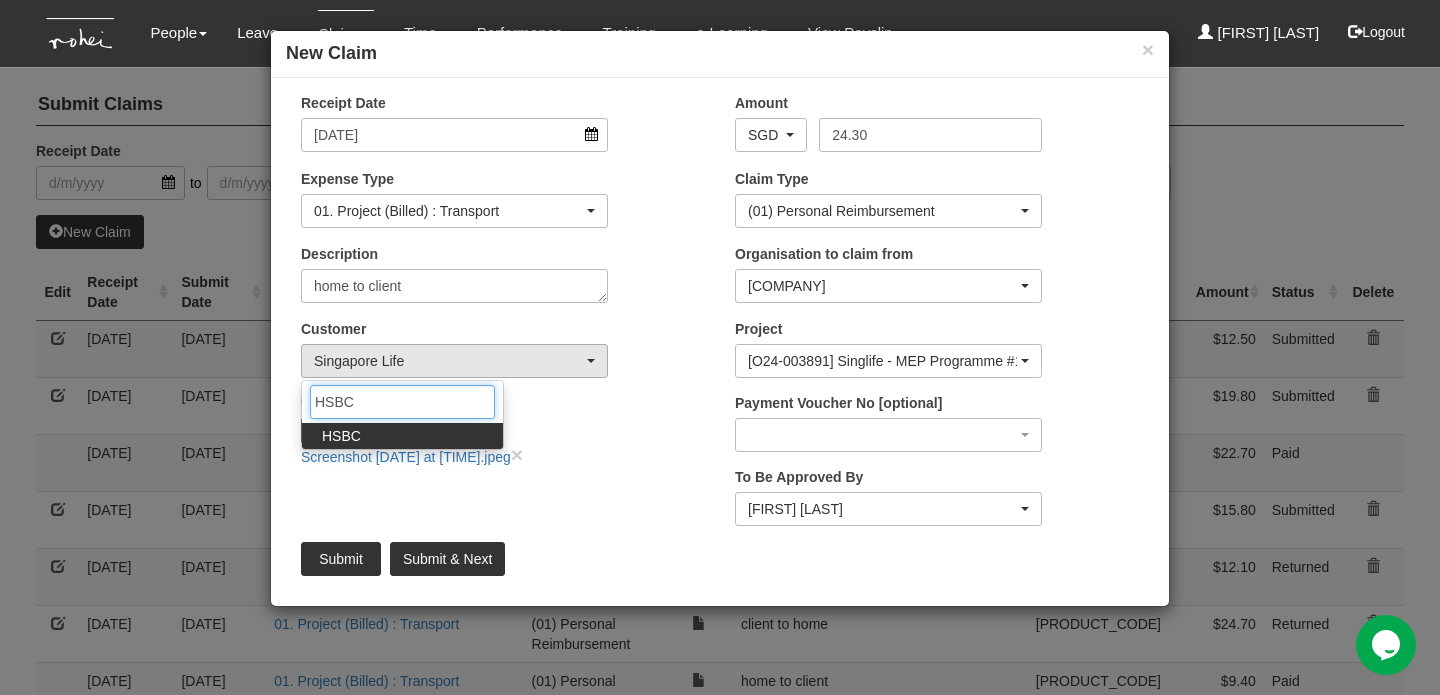 type on "HSBC" 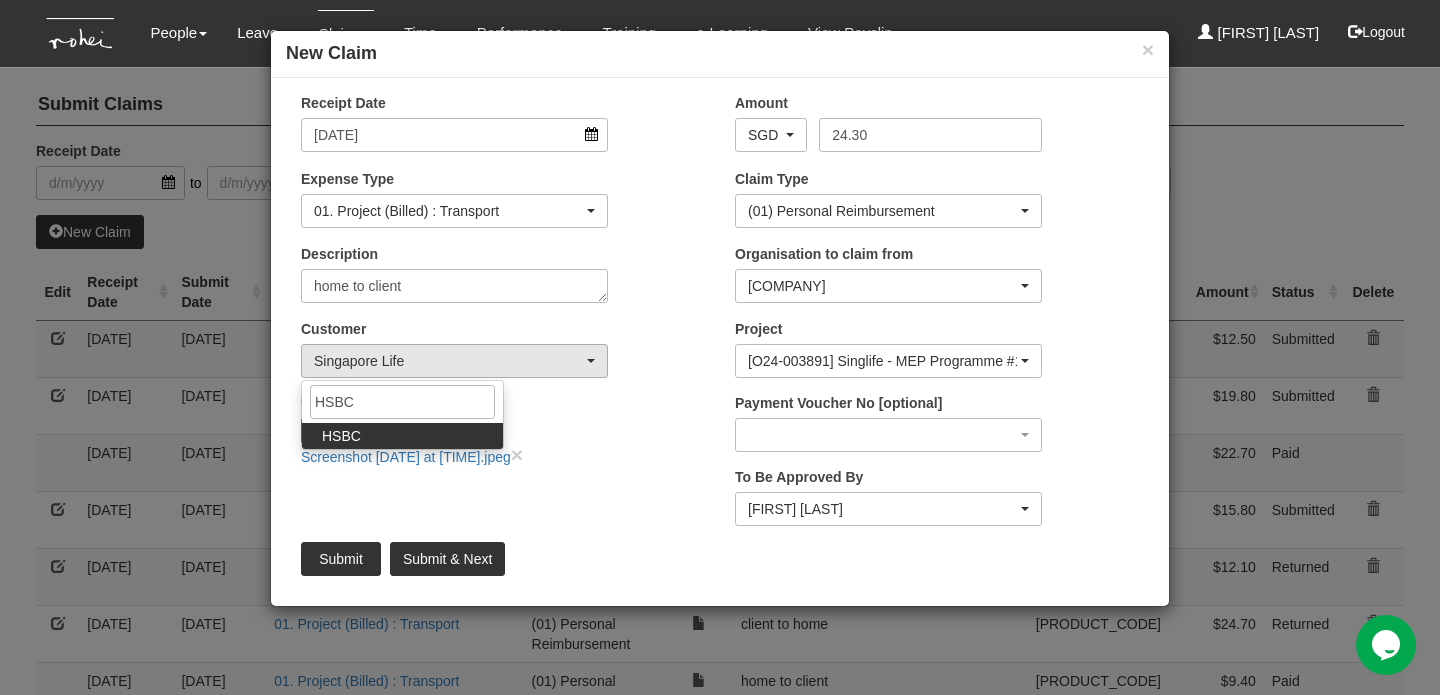 click on "HSBC" at bounding box center [402, 436] 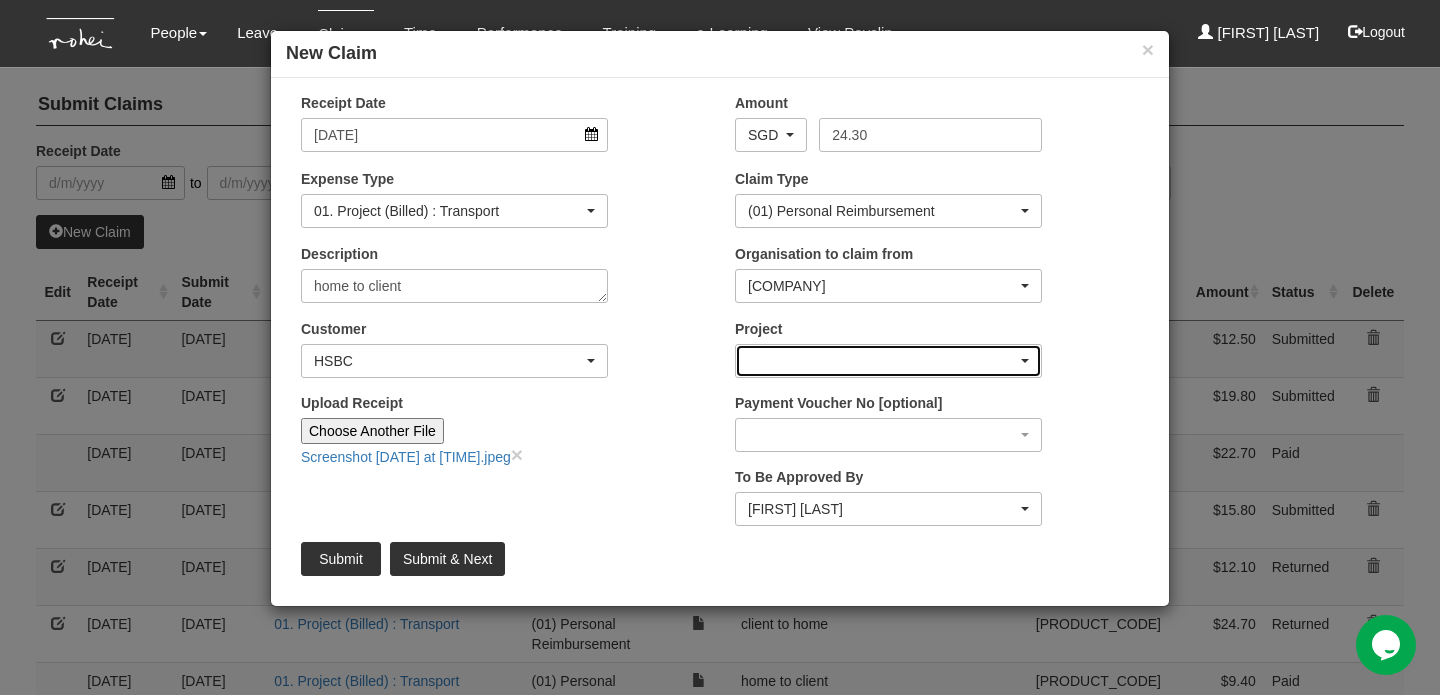 click at bounding box center (1025, 361) 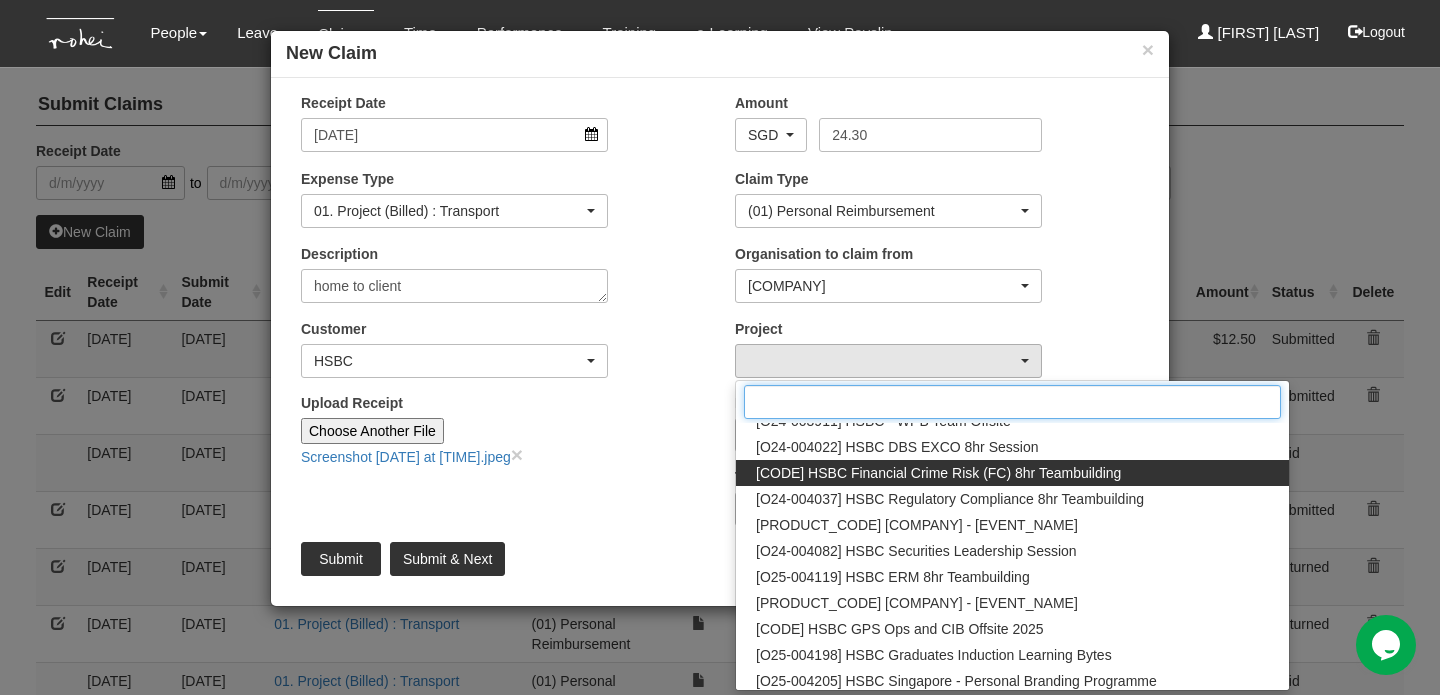 scroll, scrollTop: 147, scrollLeft: 0, axis: vertical 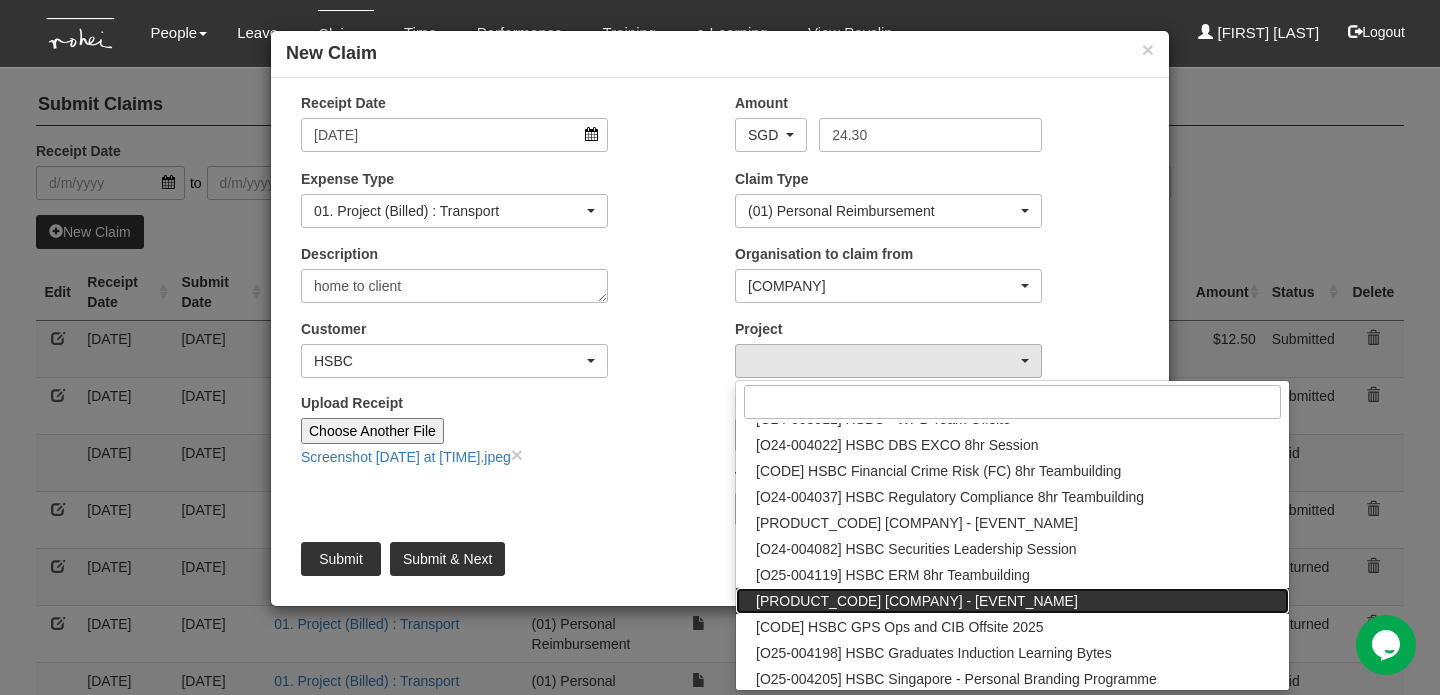 click on "[PRODUCT_CODE] [COMPANY] - [EVENT_NAME]" at bounding box center (917, 601) 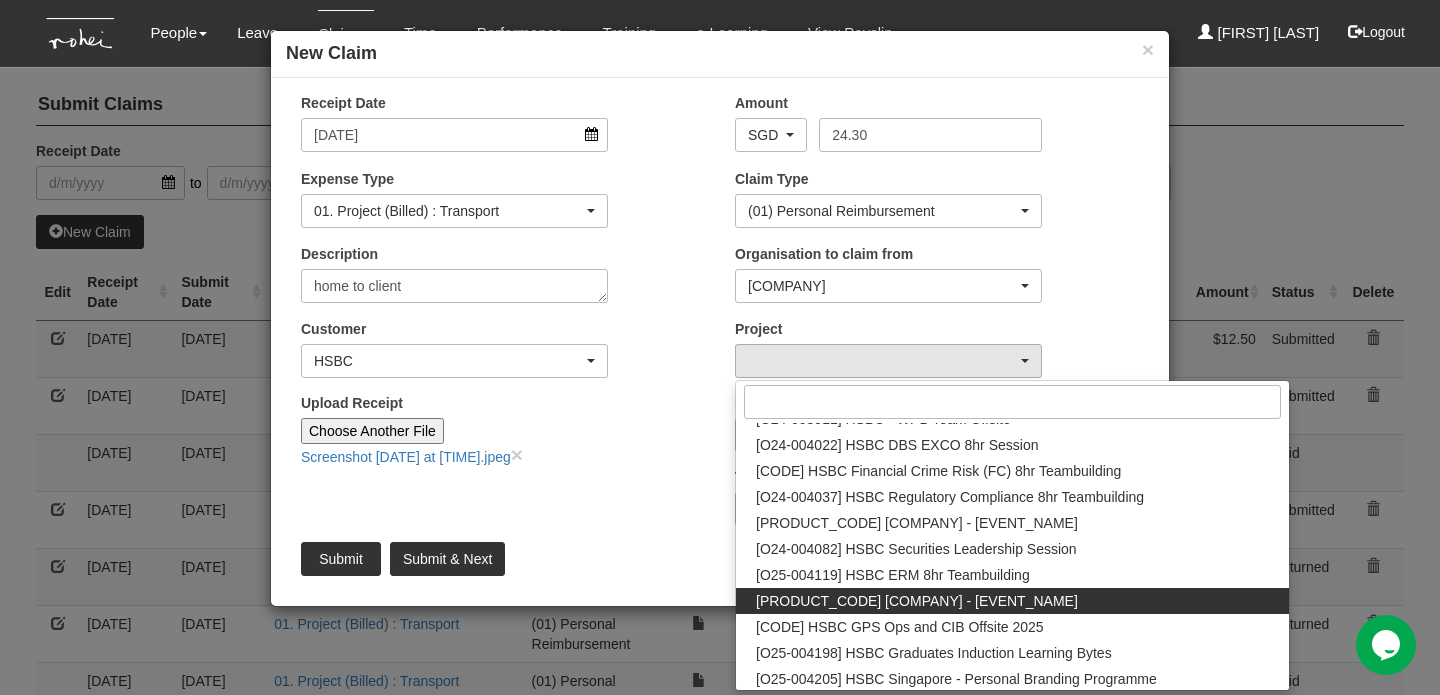 select on "2780" 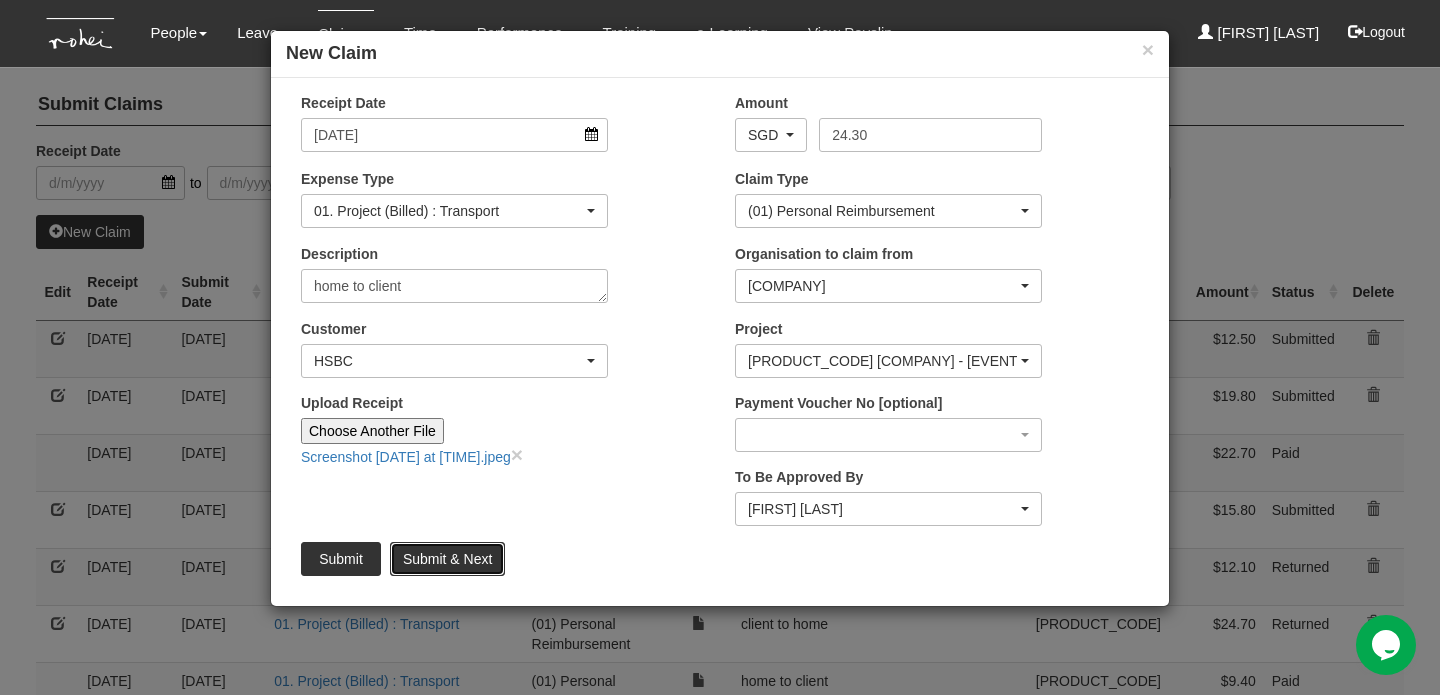 click on "Submit & Next" at bounding box center (447, 559) 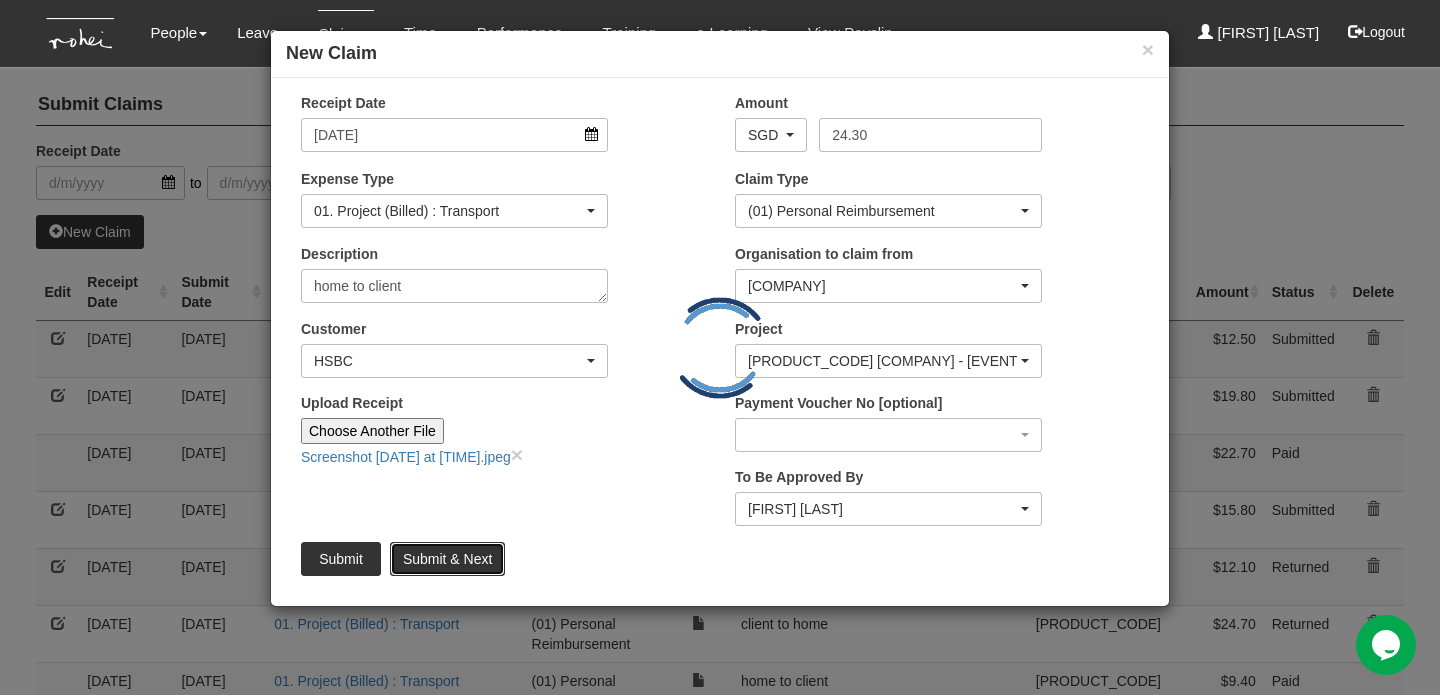 type 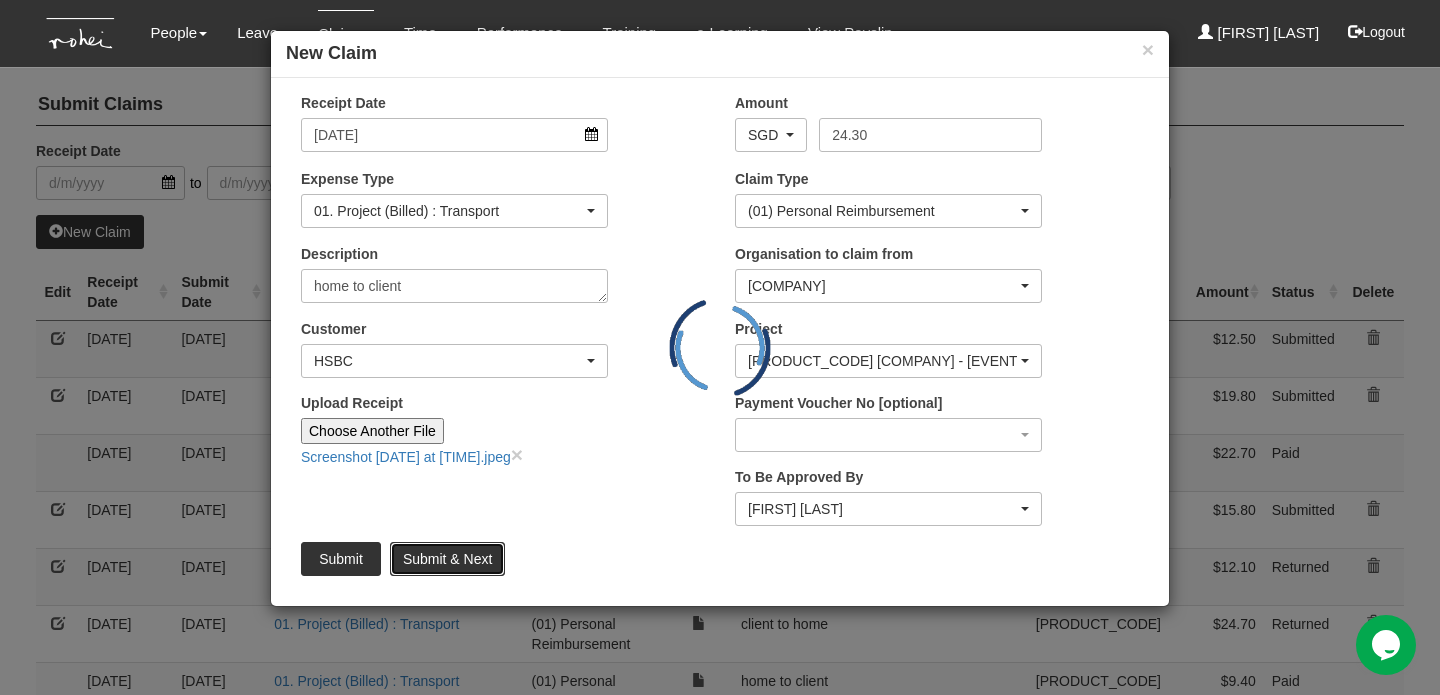 type 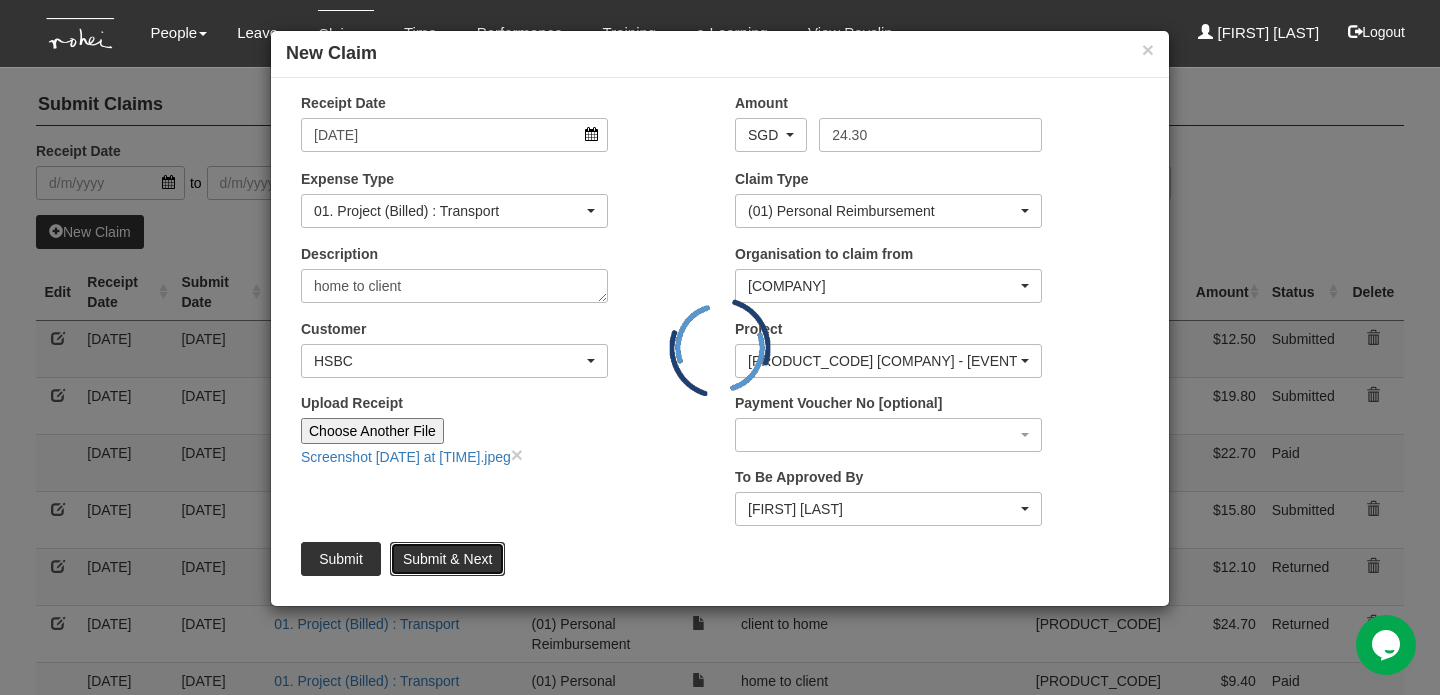 type 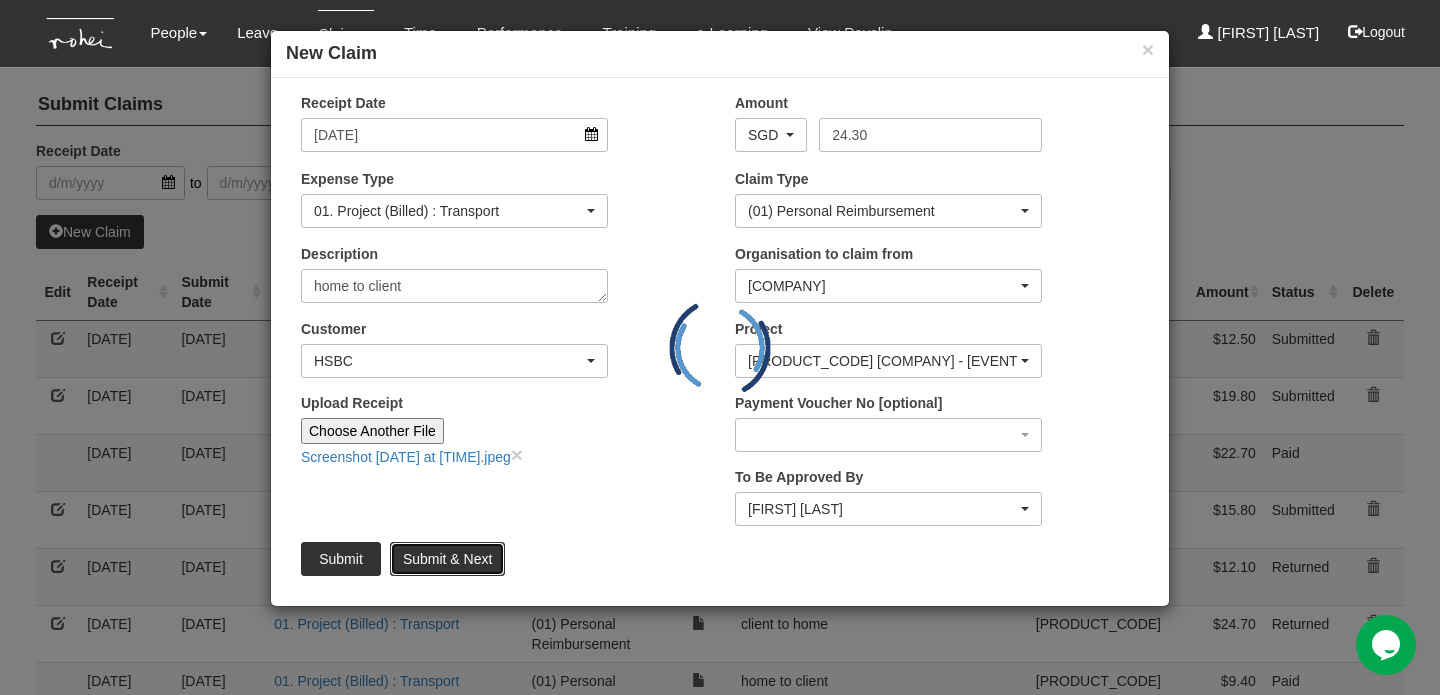 type on "Choose File" 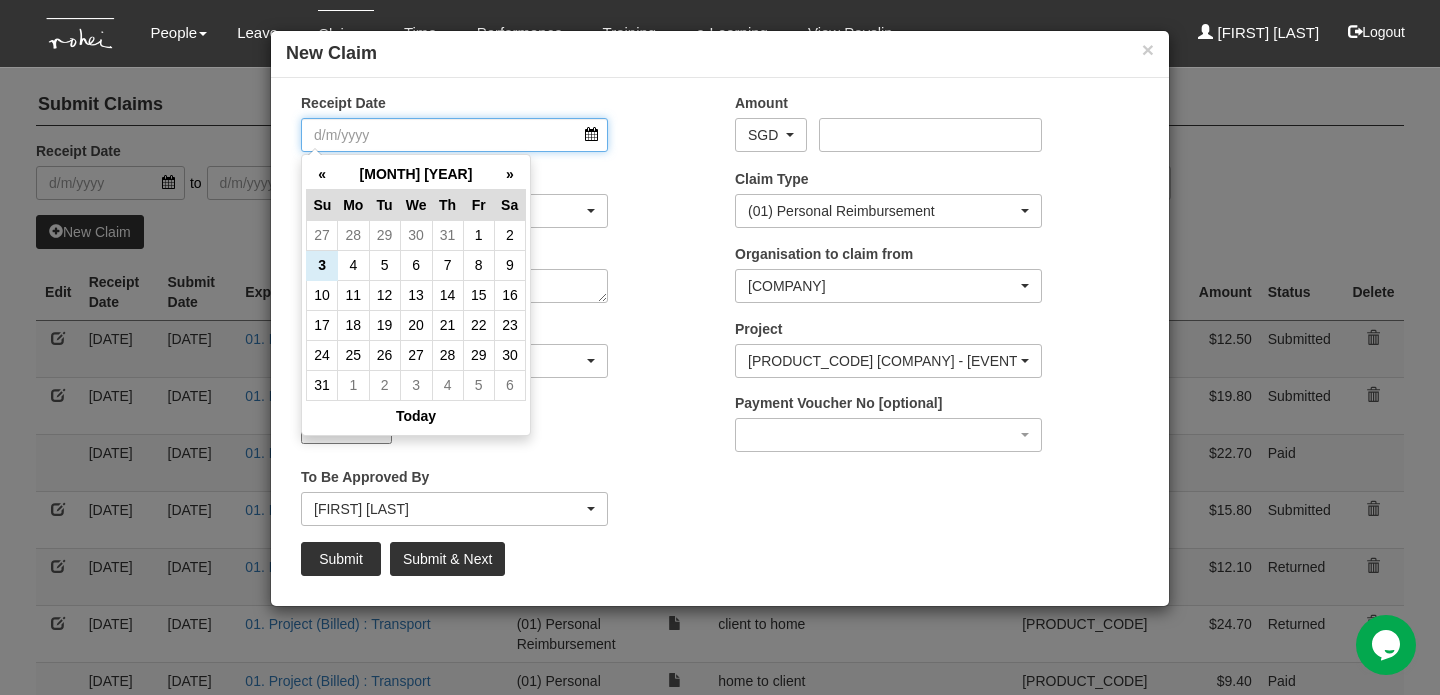 click on "Receipt Date" at bounding box center [454, 135] 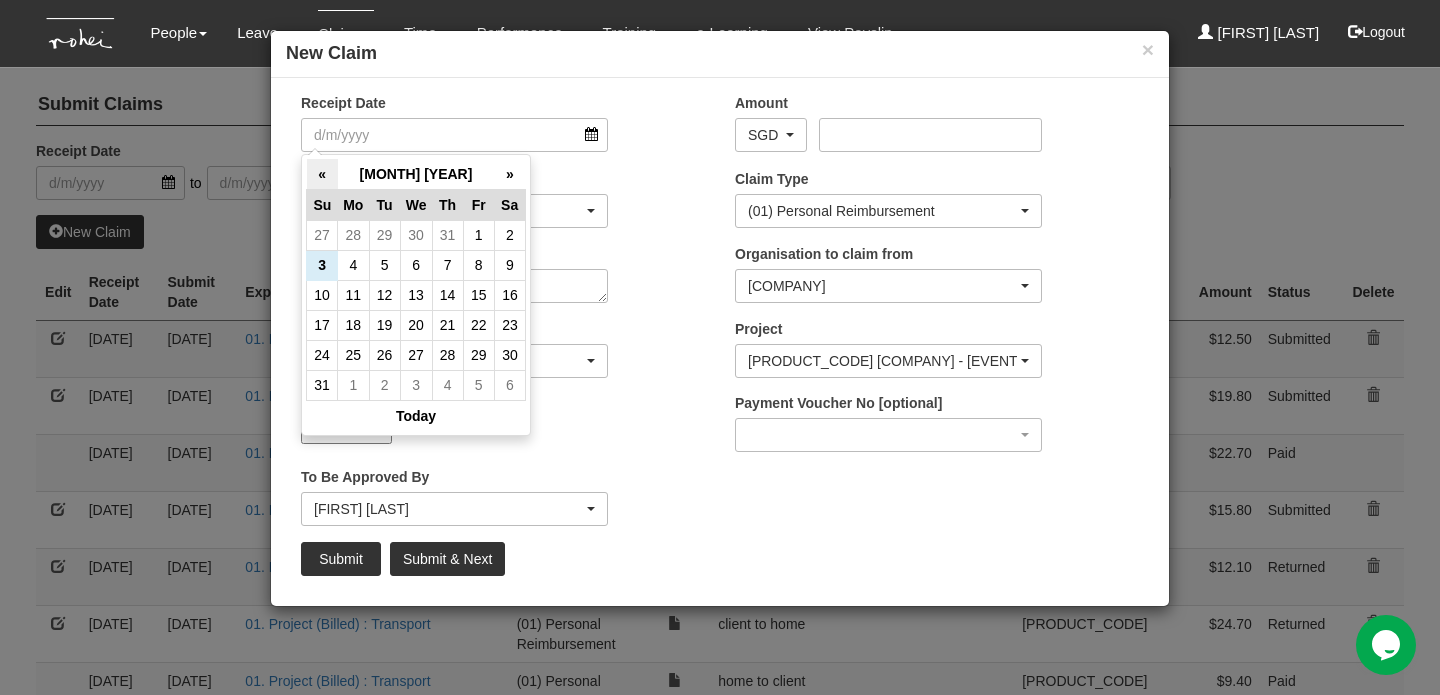 click on "«" at bounding box center (322, 174) 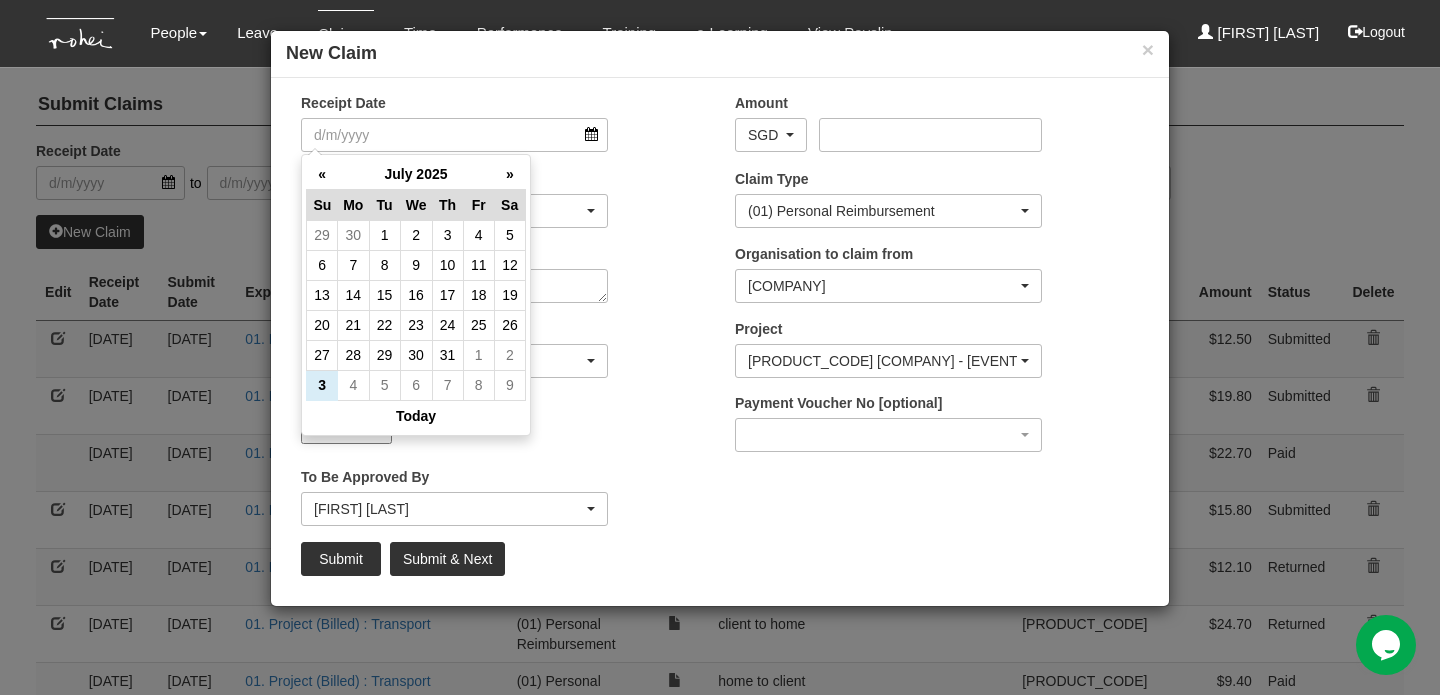 click on "«" at bounding box center [322, 174] 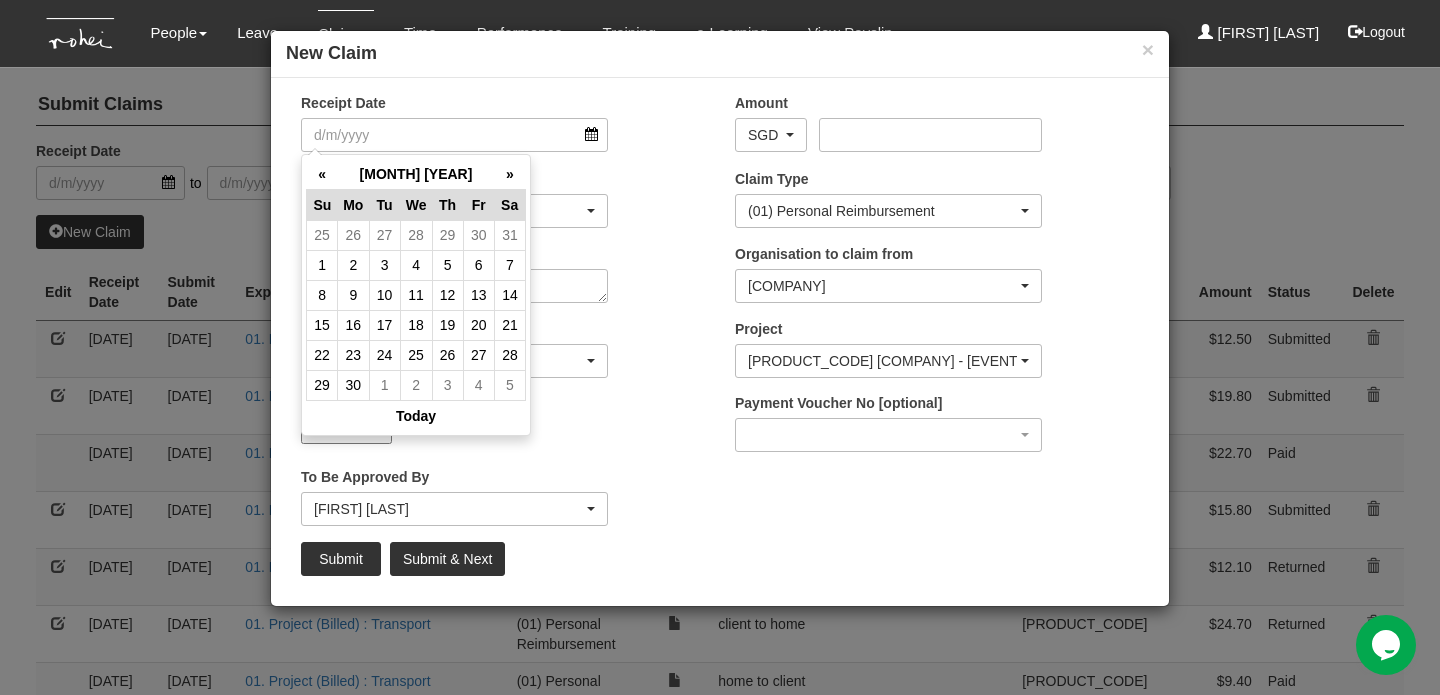 click on "«" at bounding box center [322, 174] 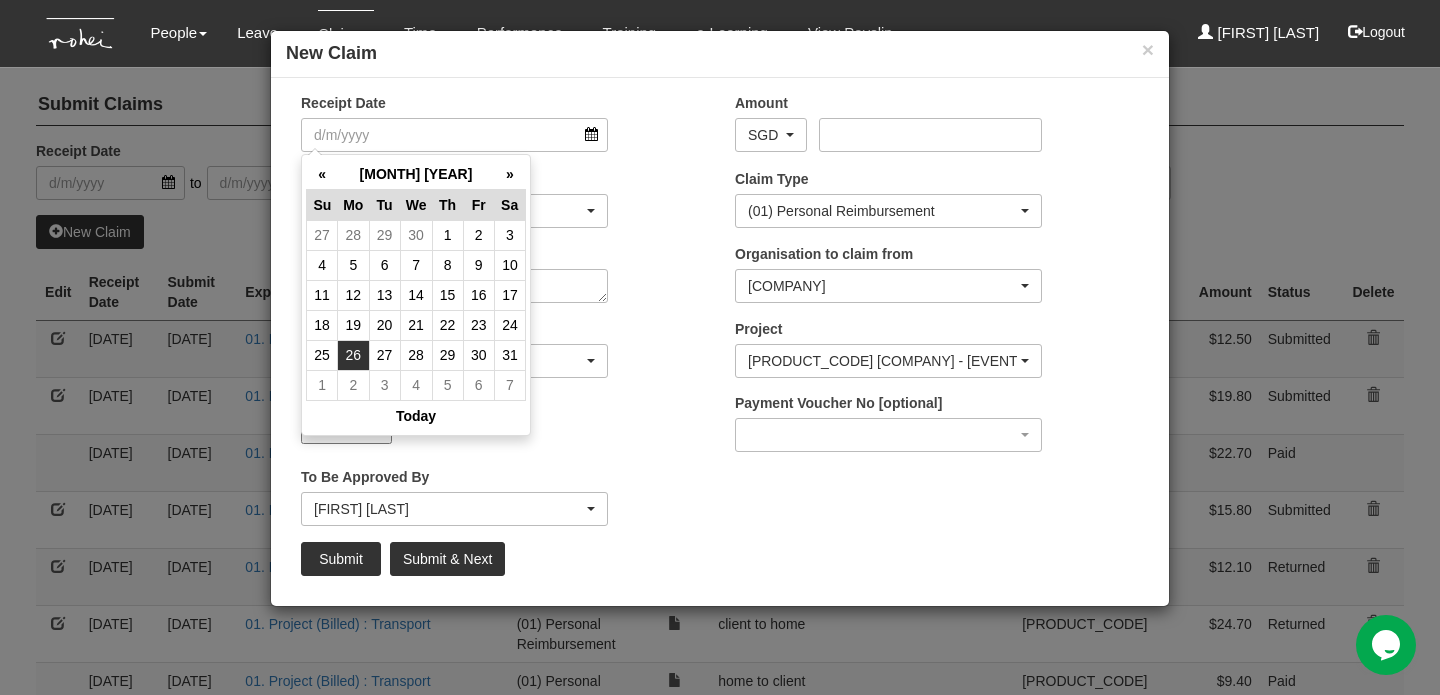 click on "26" at bounding box center [353, 355] 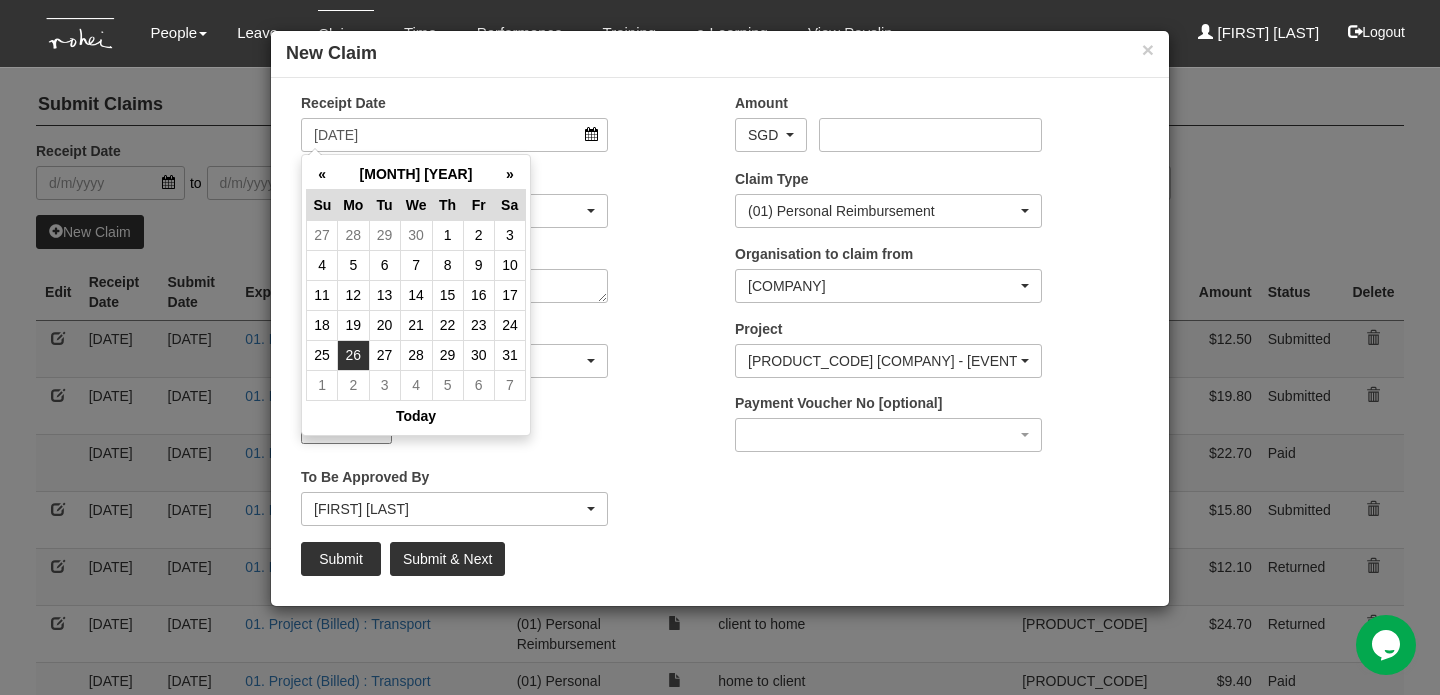 select on "50" 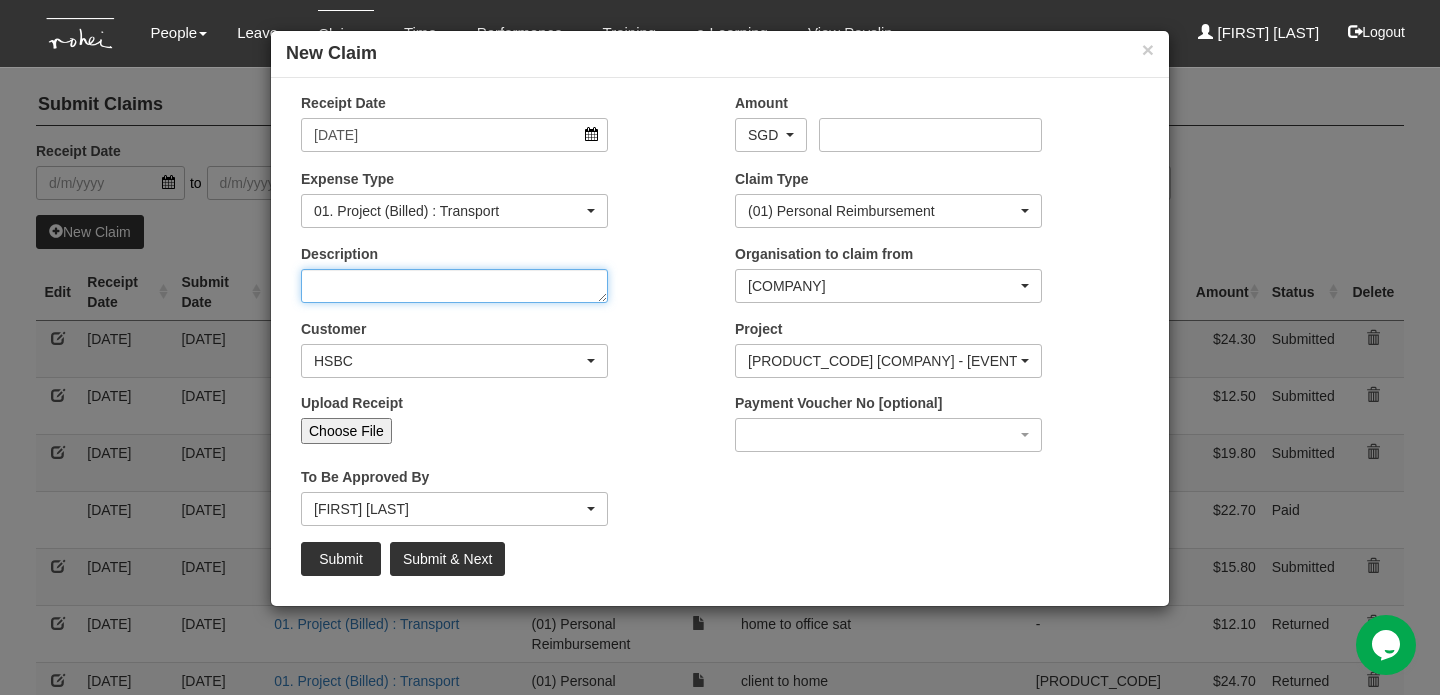 click on "Description" at bounding box center [454, 286] 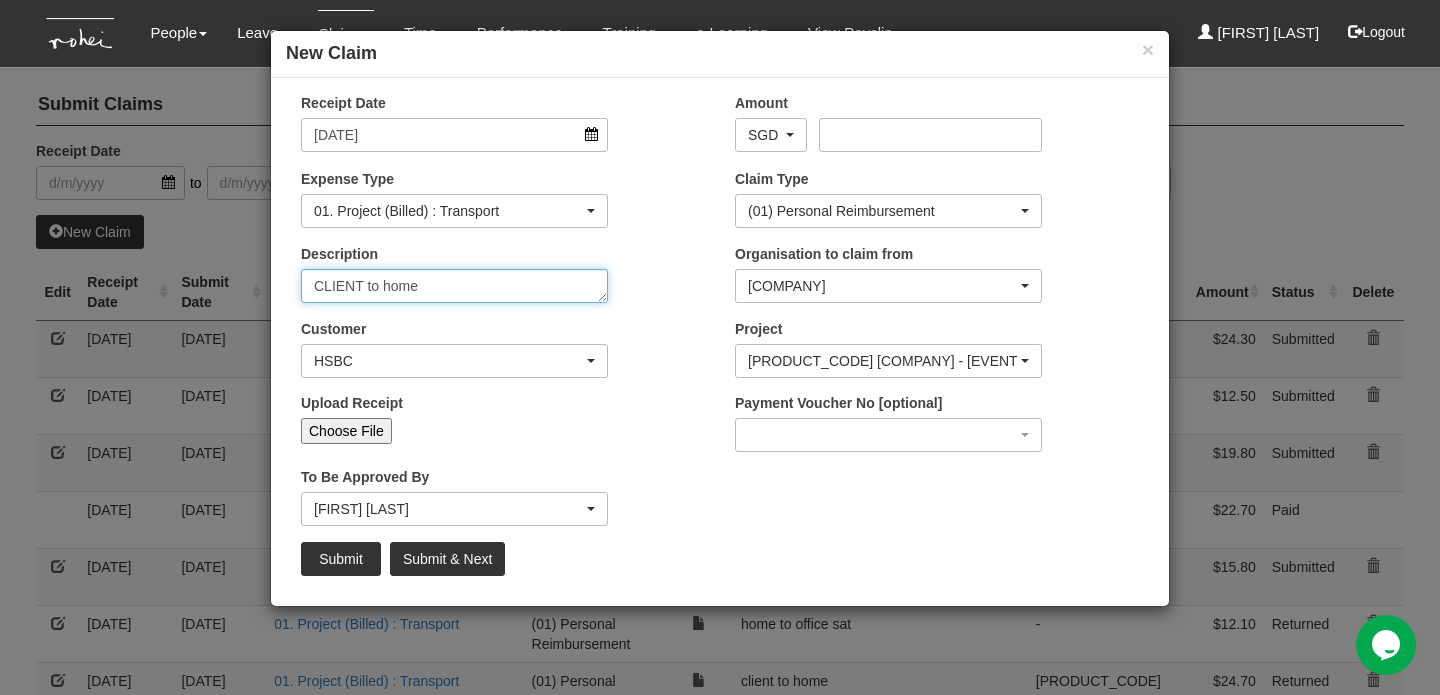 type on "CLIENT to home" 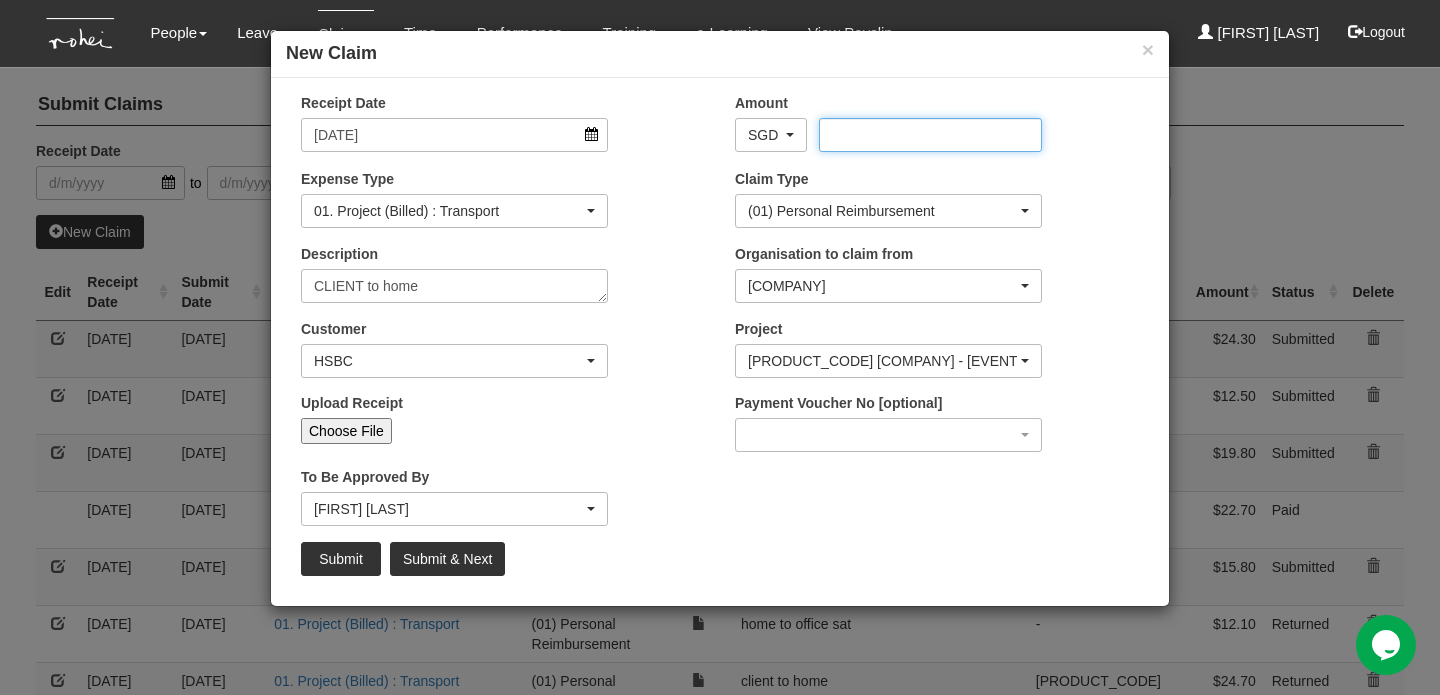 click on "Amount" at bounding box center (930, 135) 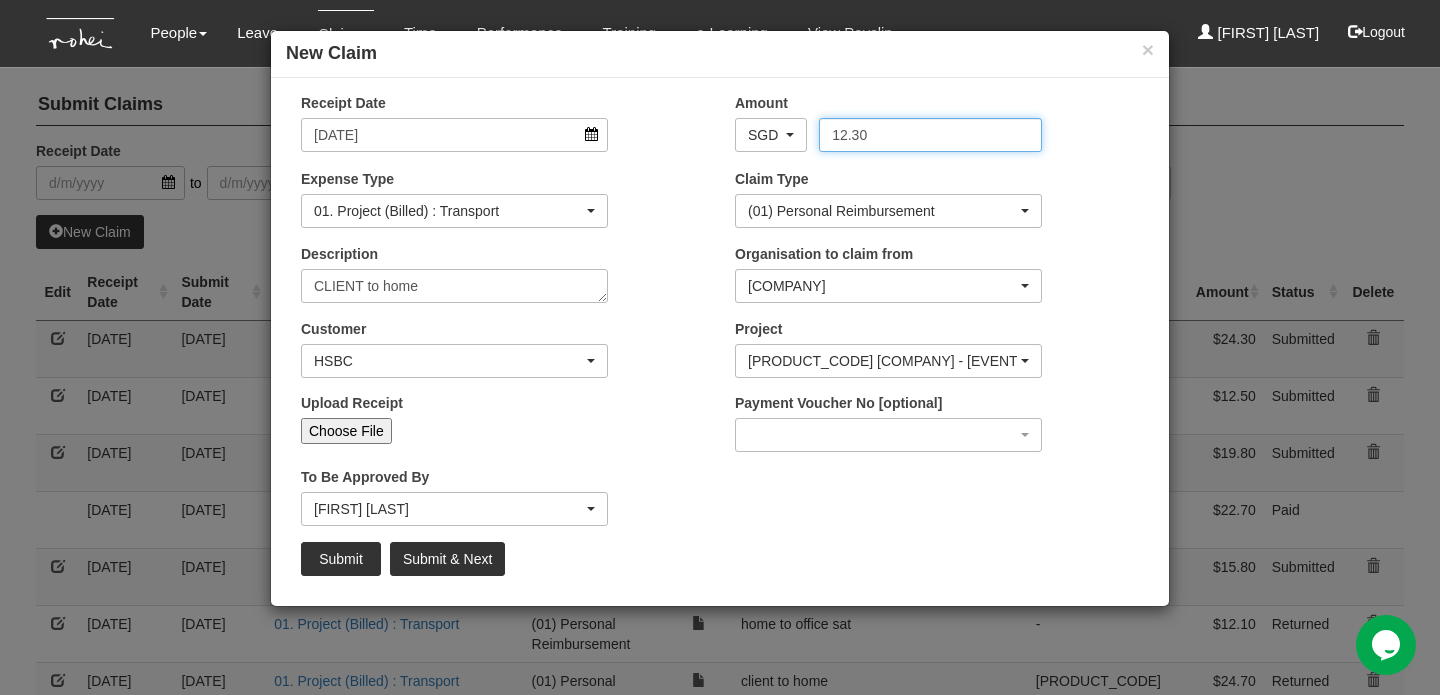 type on "12.30" 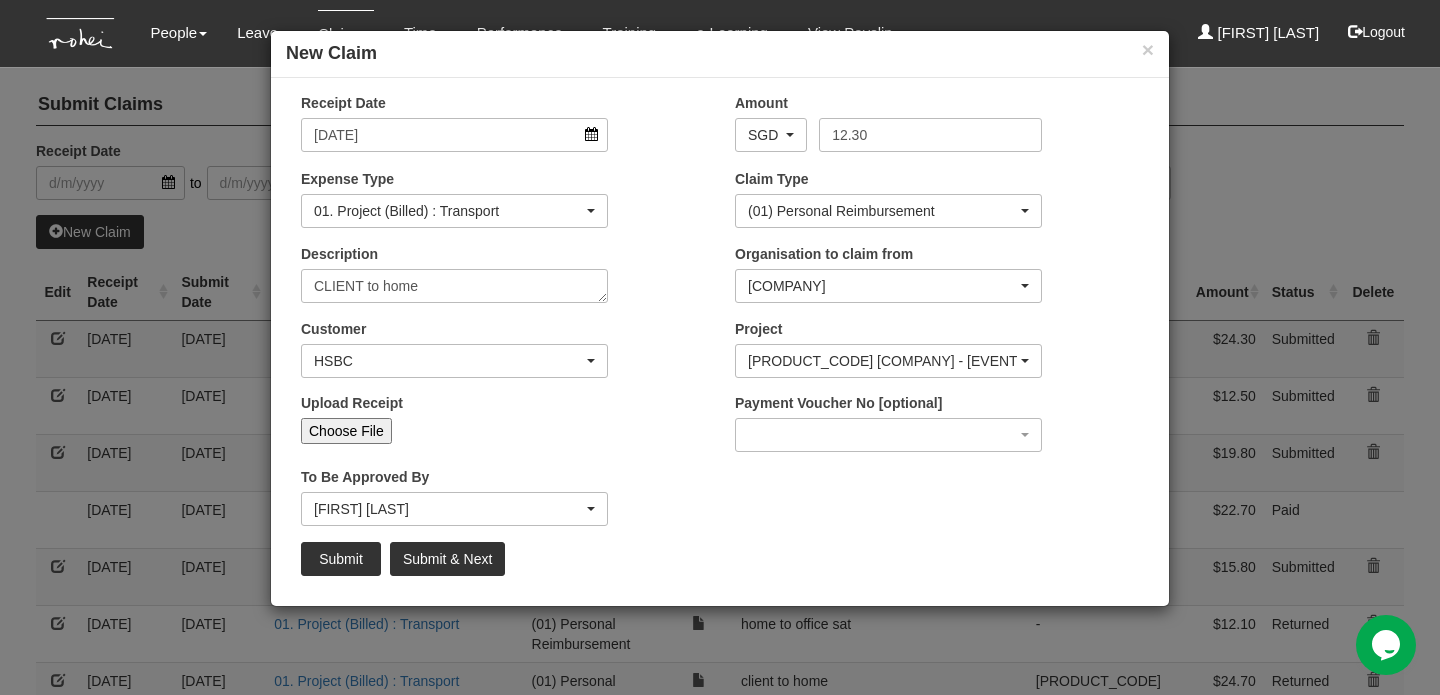 click on "Choose File" at bounding box center (346, 431) 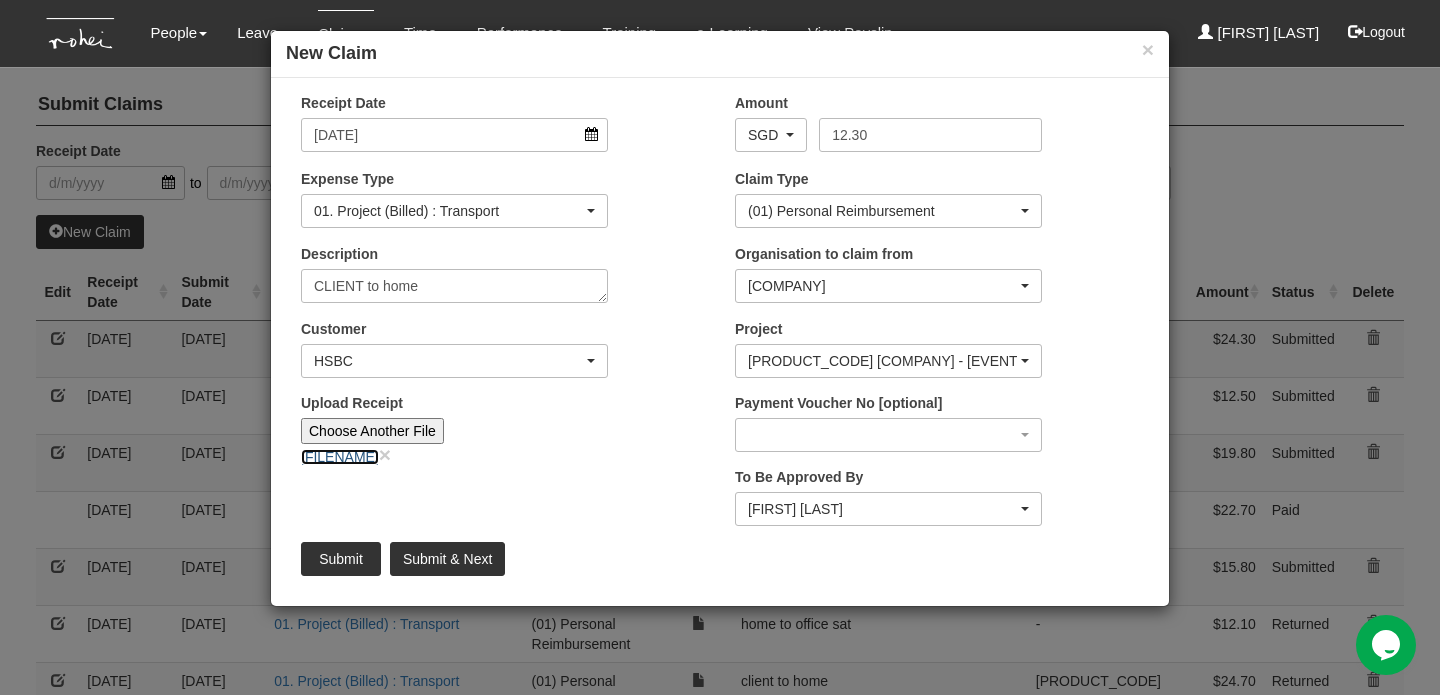 click on "[FILENAME]" at bounding box center [340, 457] 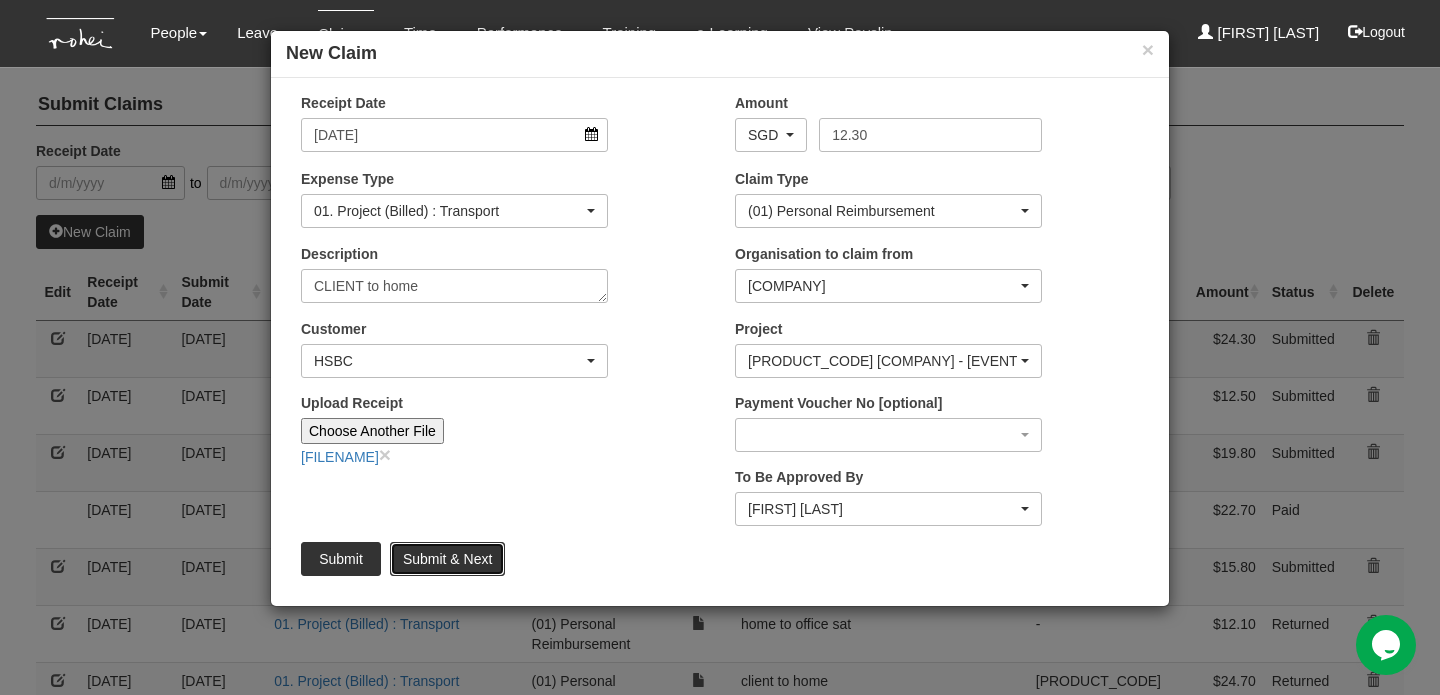click on "Submit & Next" at bounding box center (447, 559) 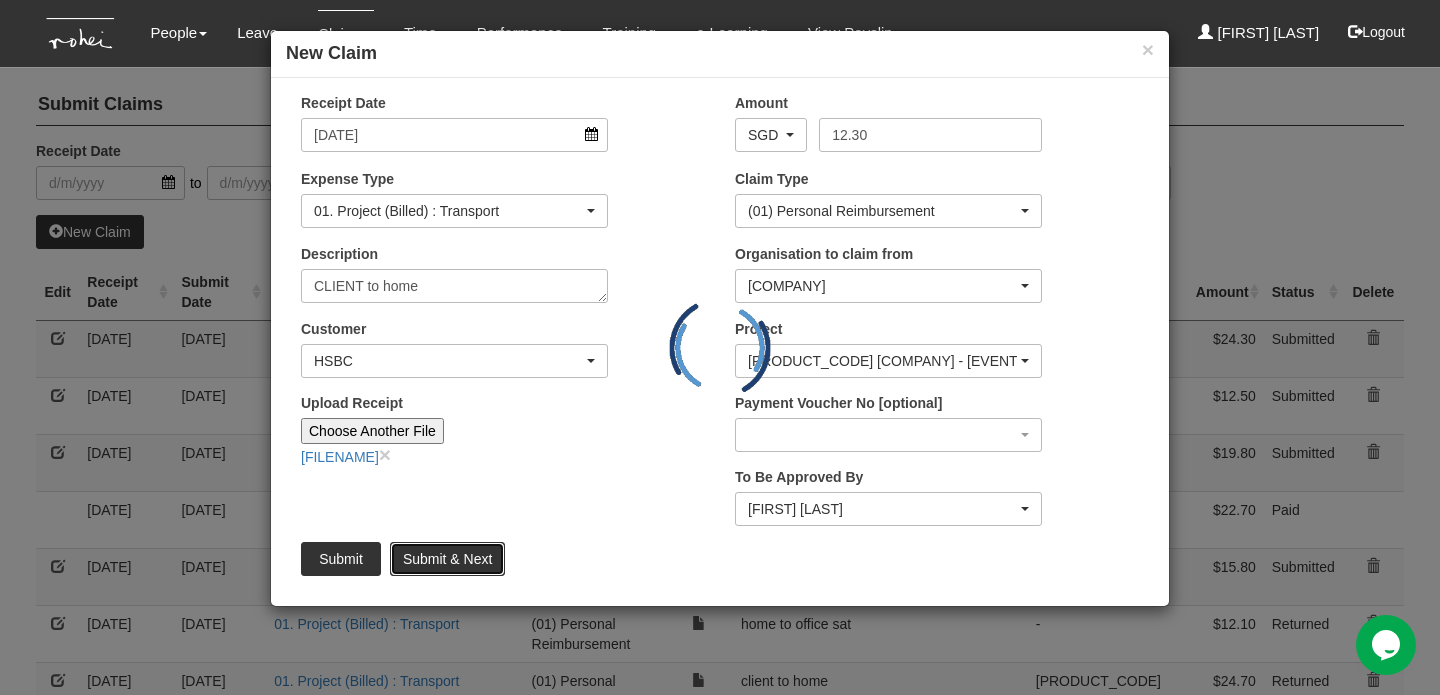 type 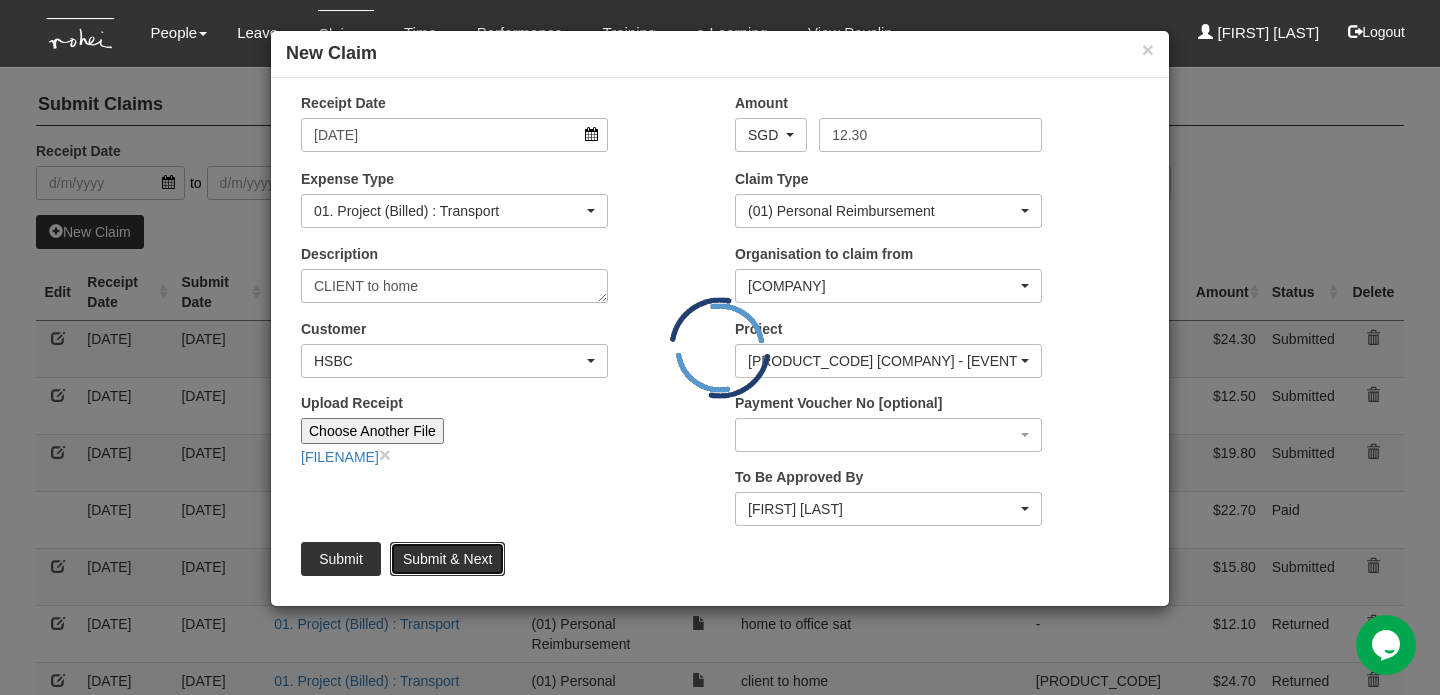 type 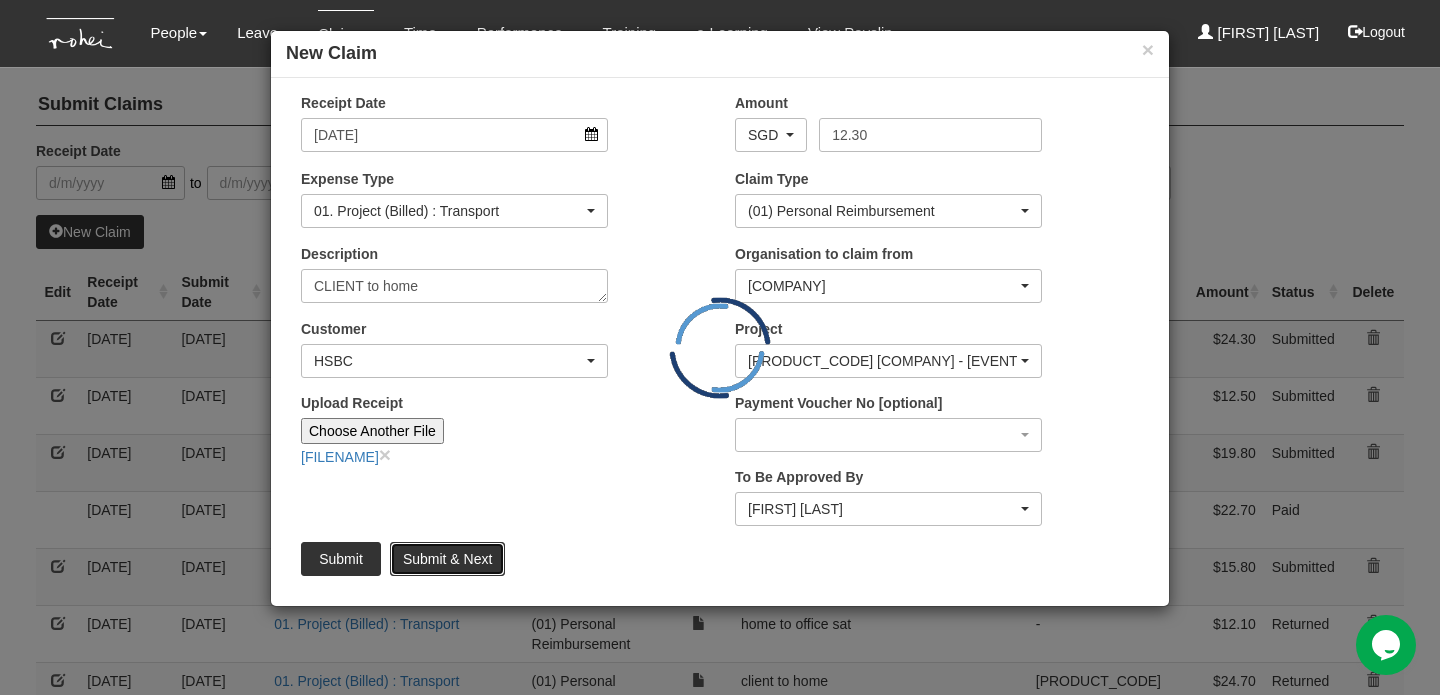 type on "Choose File" 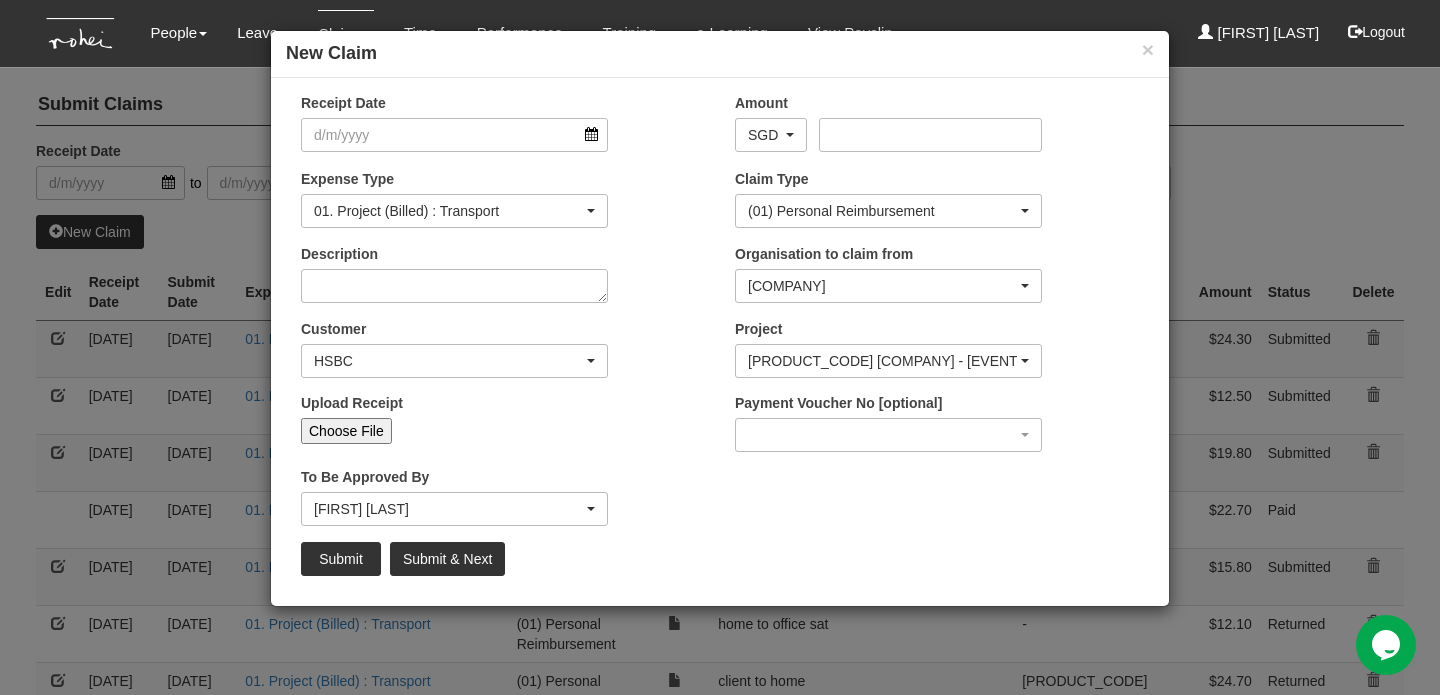 select on "50" 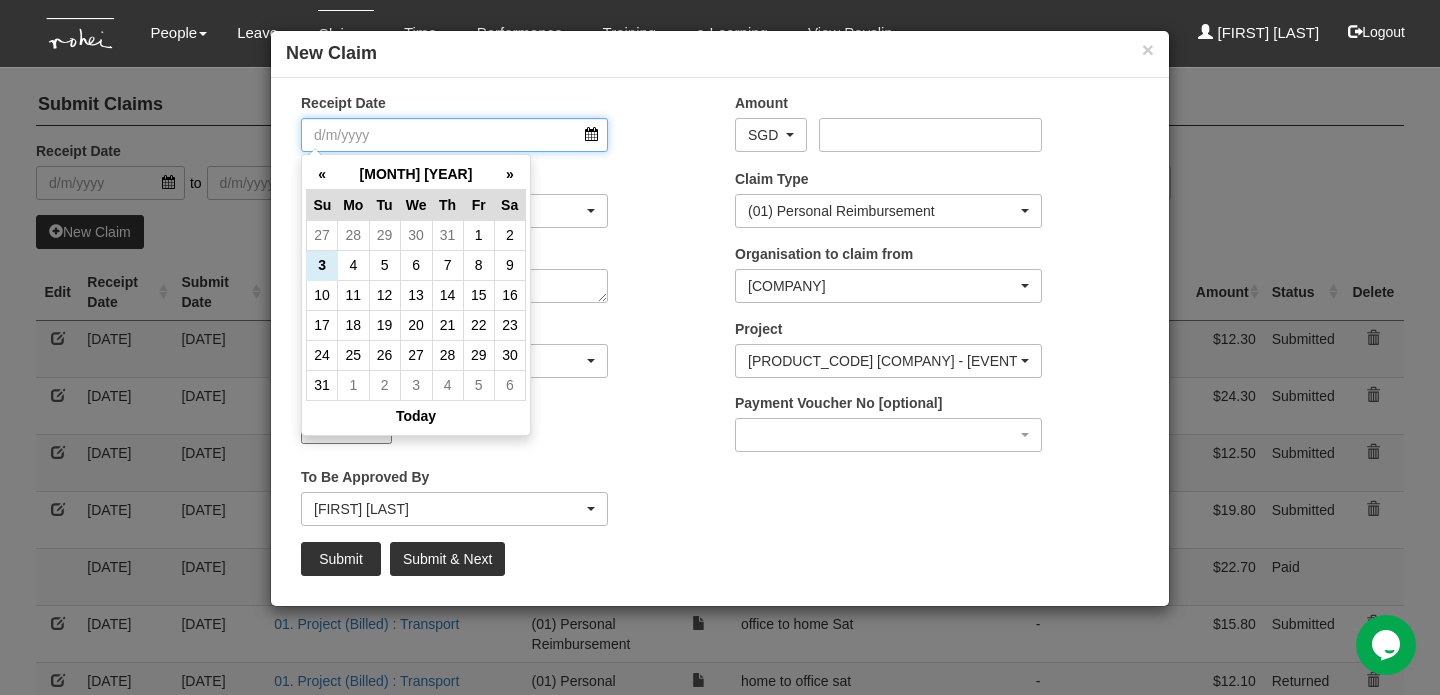 click on "Receipt Date" at bounding box center (454, 135) 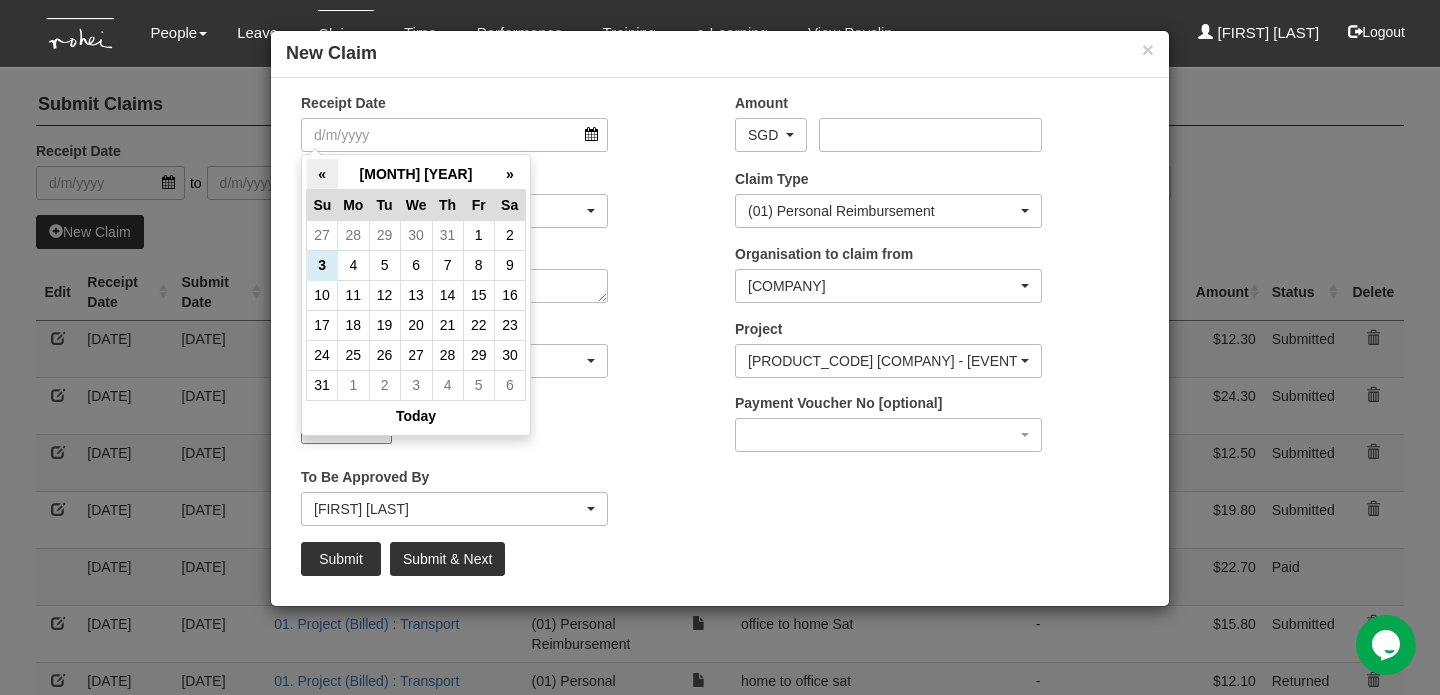 click on "«" at bounding box center [322, 174] 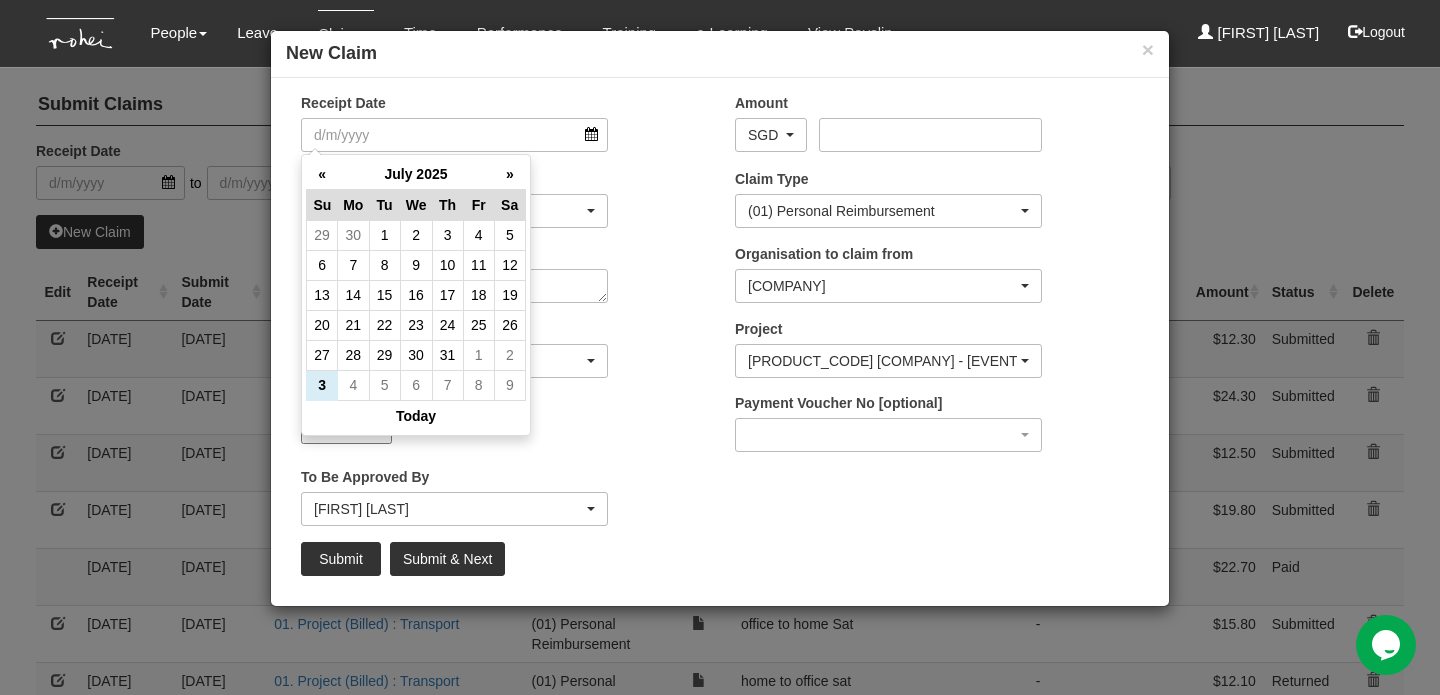 click on "«" at bounding box center (322, 174) 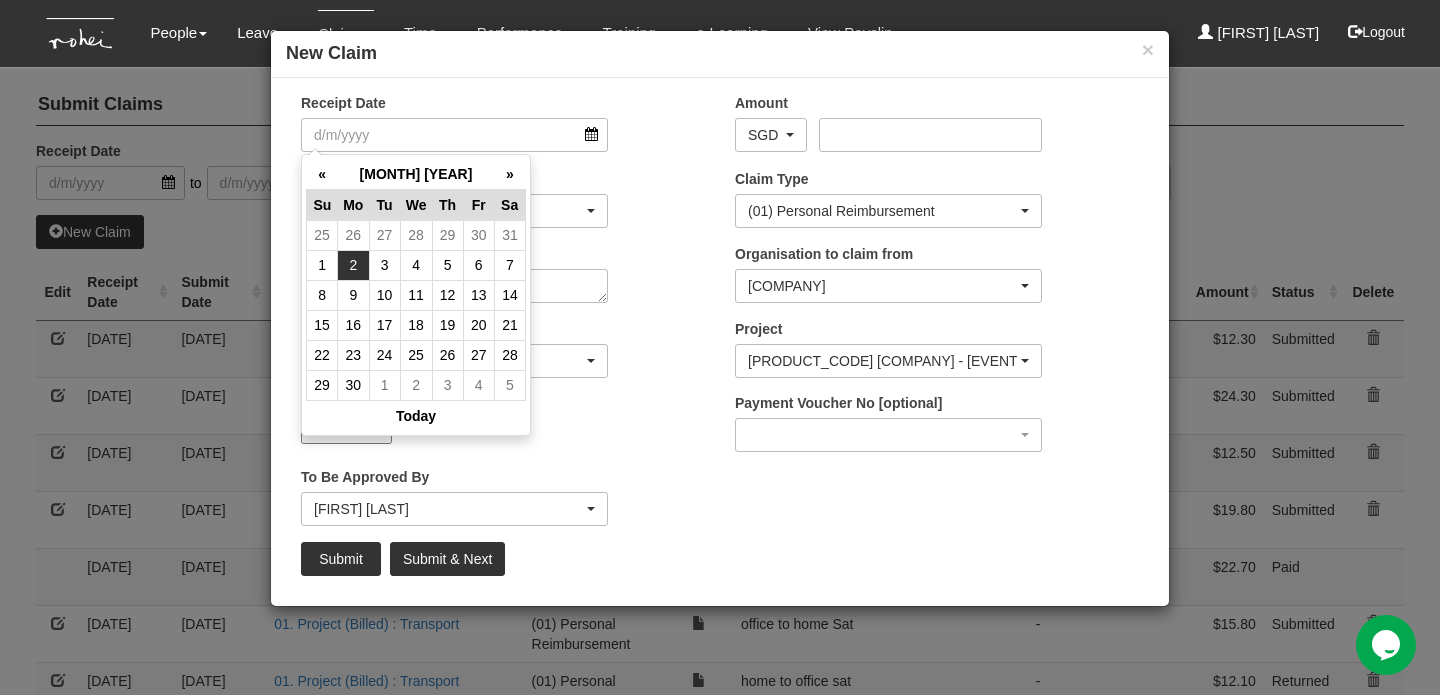 click on "2" at bounding box center (353, 265) 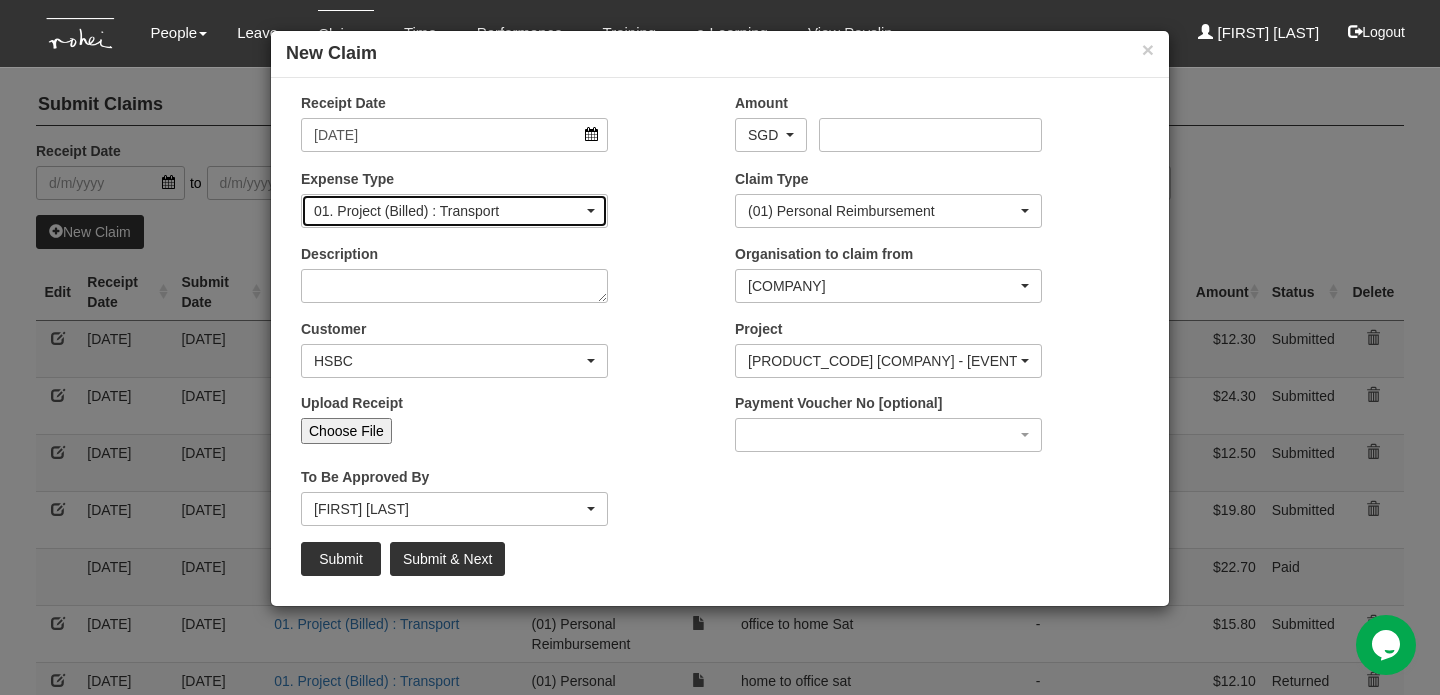click on "01. Project (Billed) : Transport" at bounding box center (448, 211) 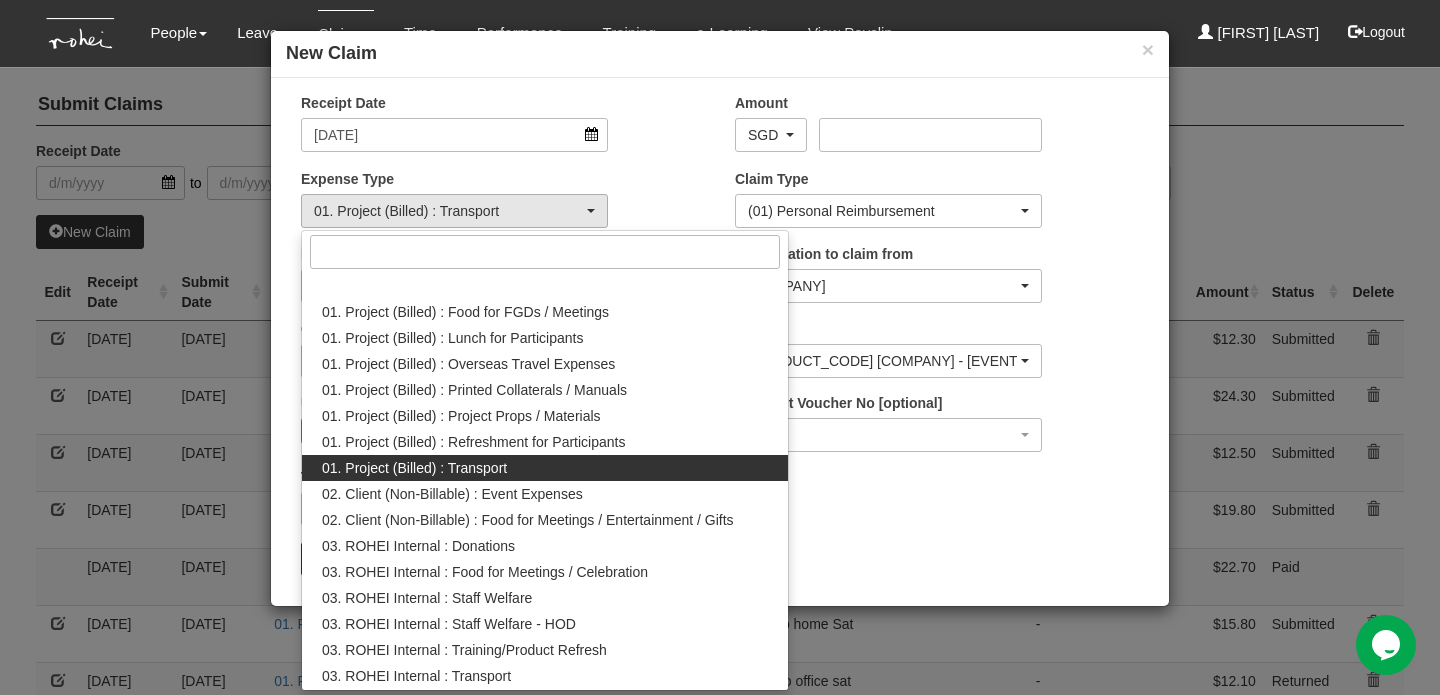 click on "01. Project (Billed) : Transport" at bounding box center (414, 468) 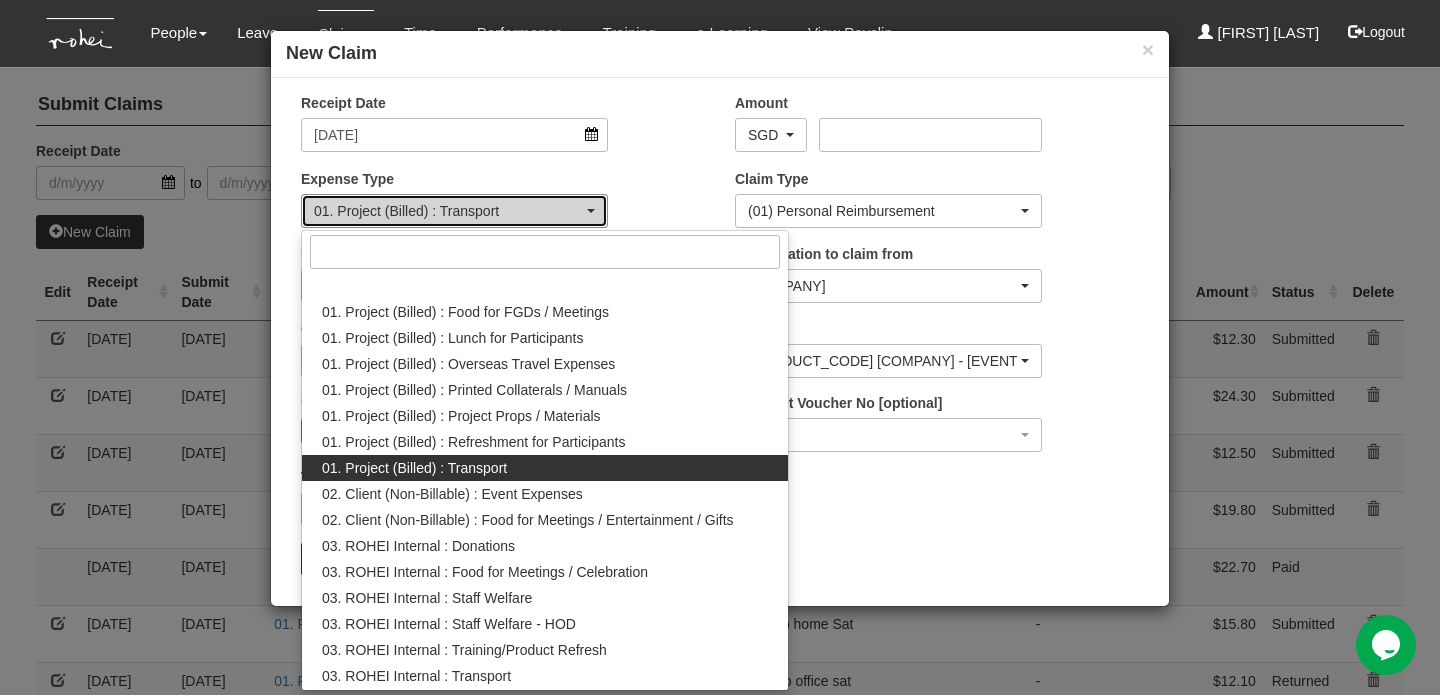 select on "[NUMBER]" 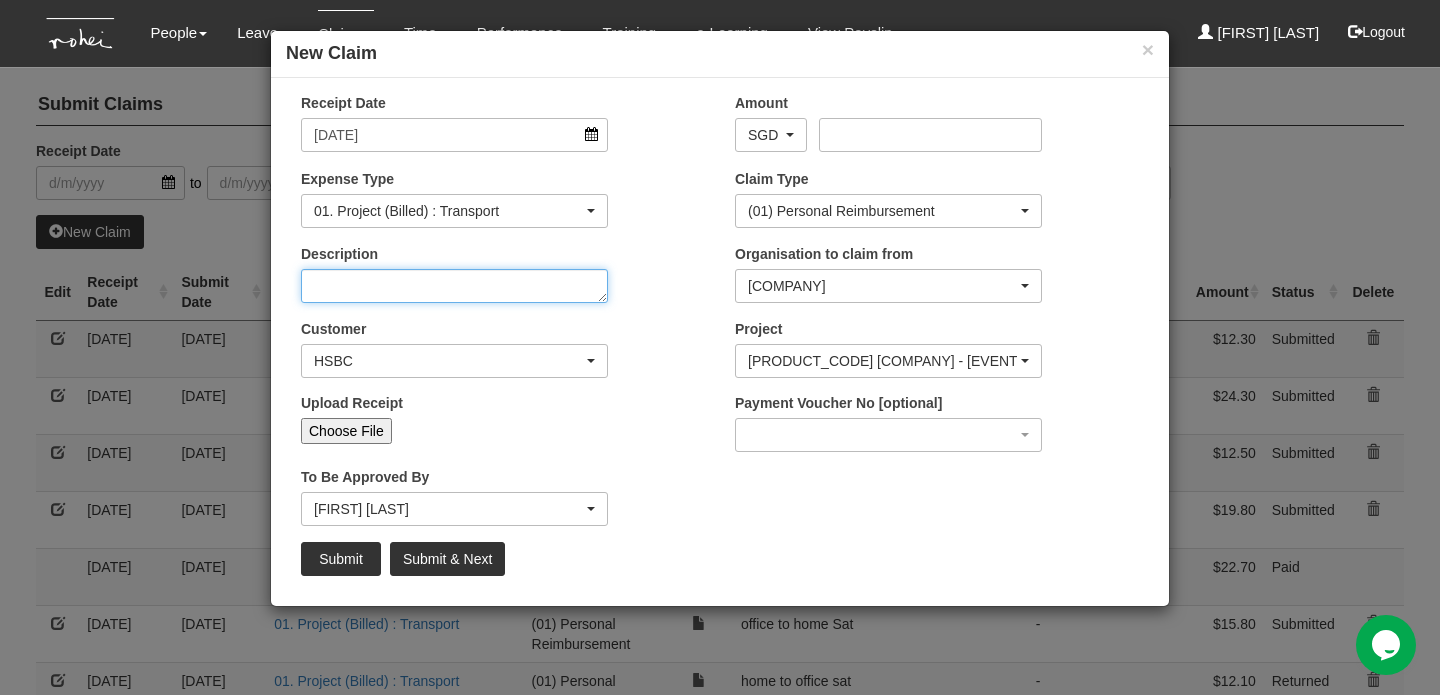 click on "Description" at bounding box center (454, 286) 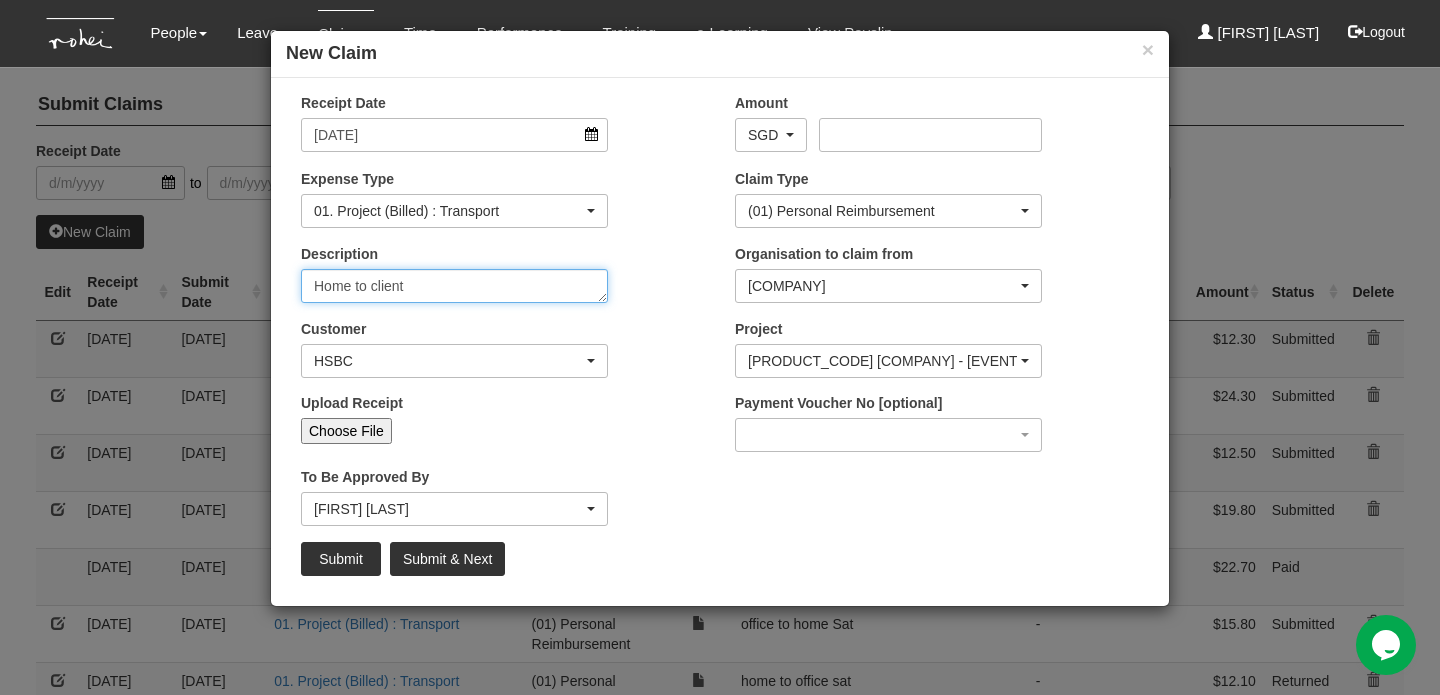 type on "Home to client" 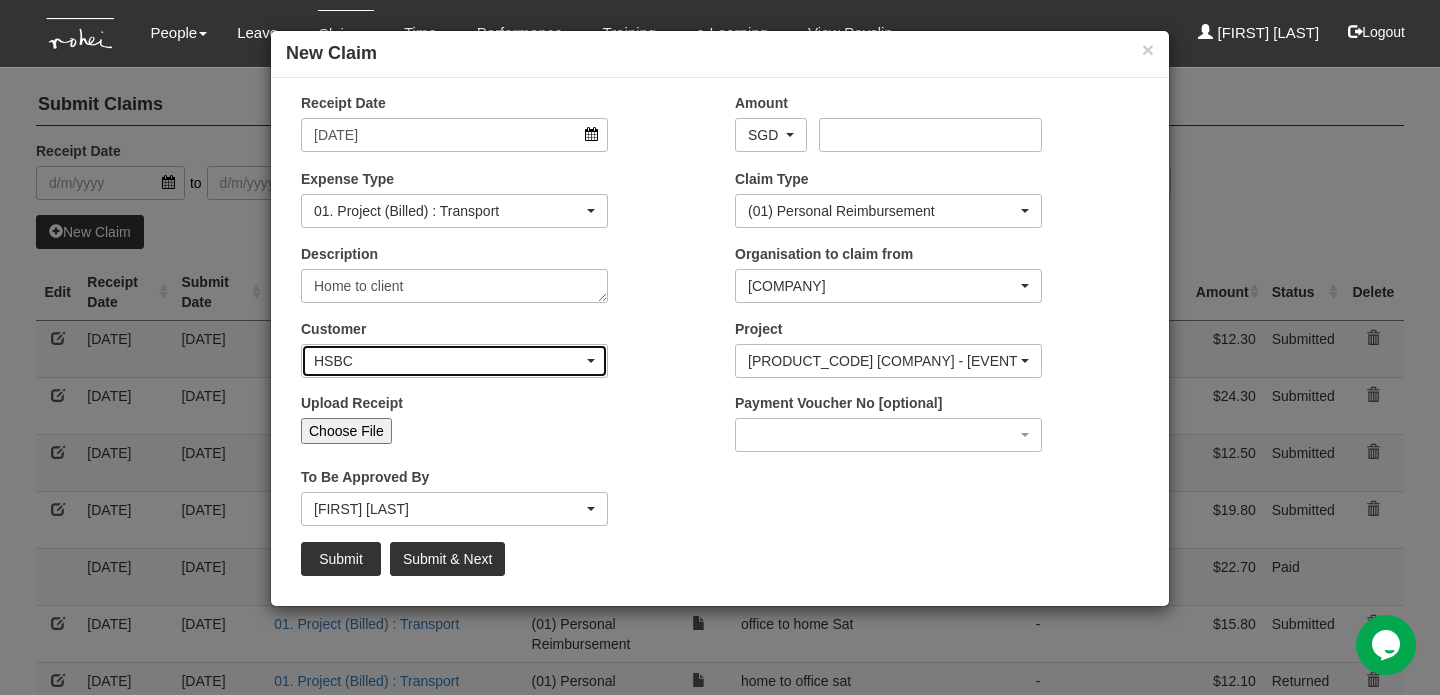 click at bounding box center [591, 361] 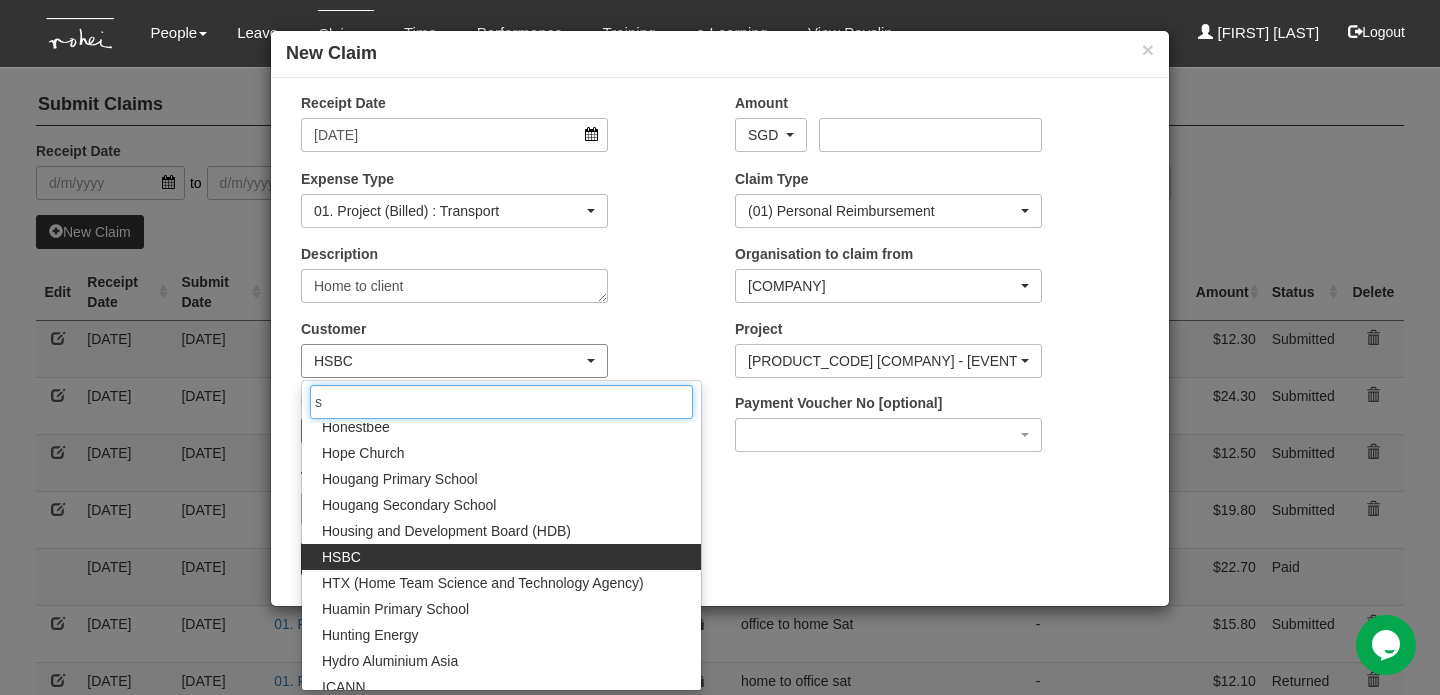 scroll, scrollTop: 0, scrollLeft: 0, axis: both 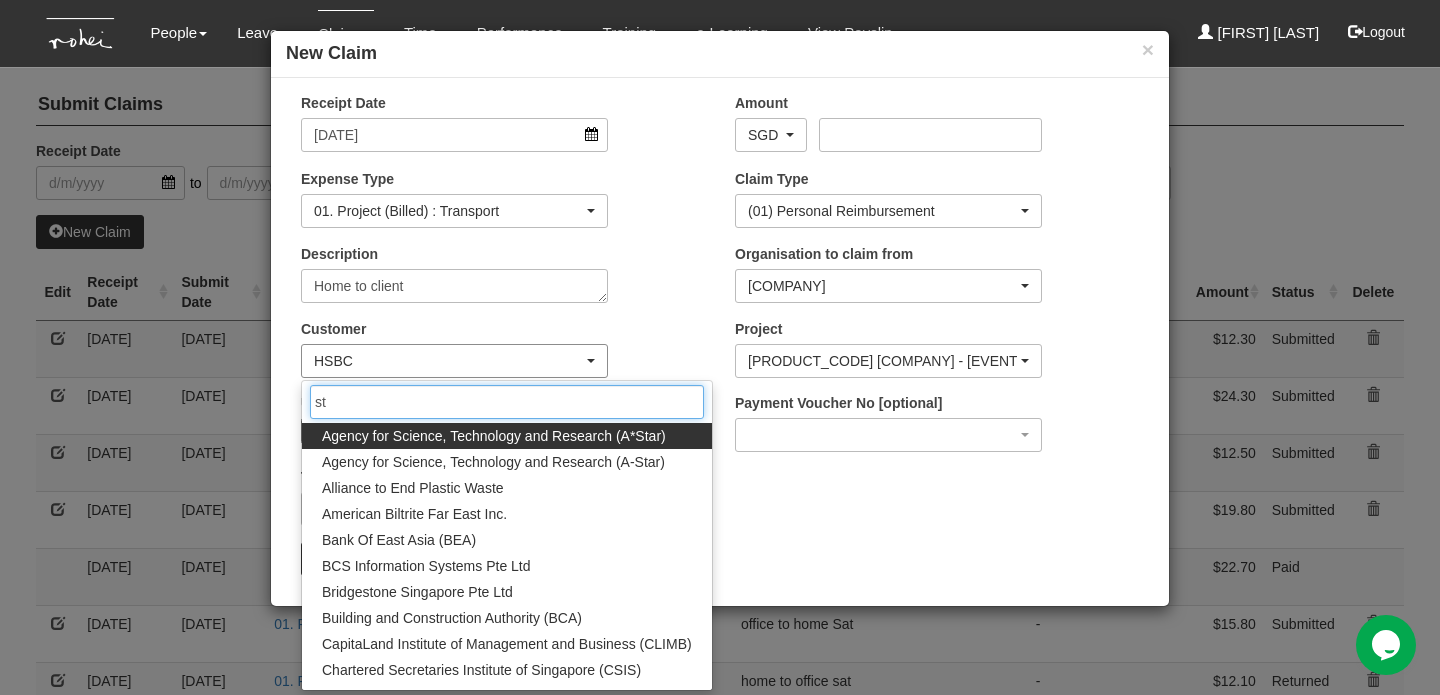 type on "s" 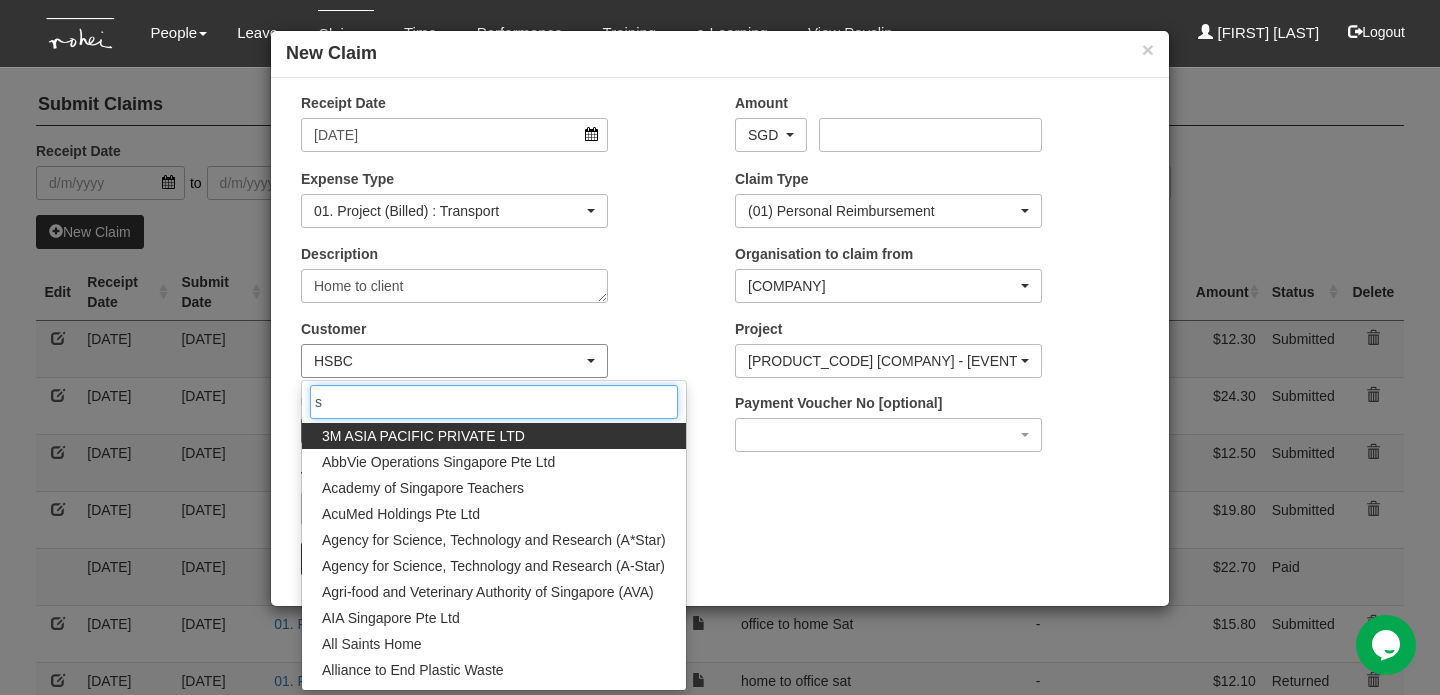 type 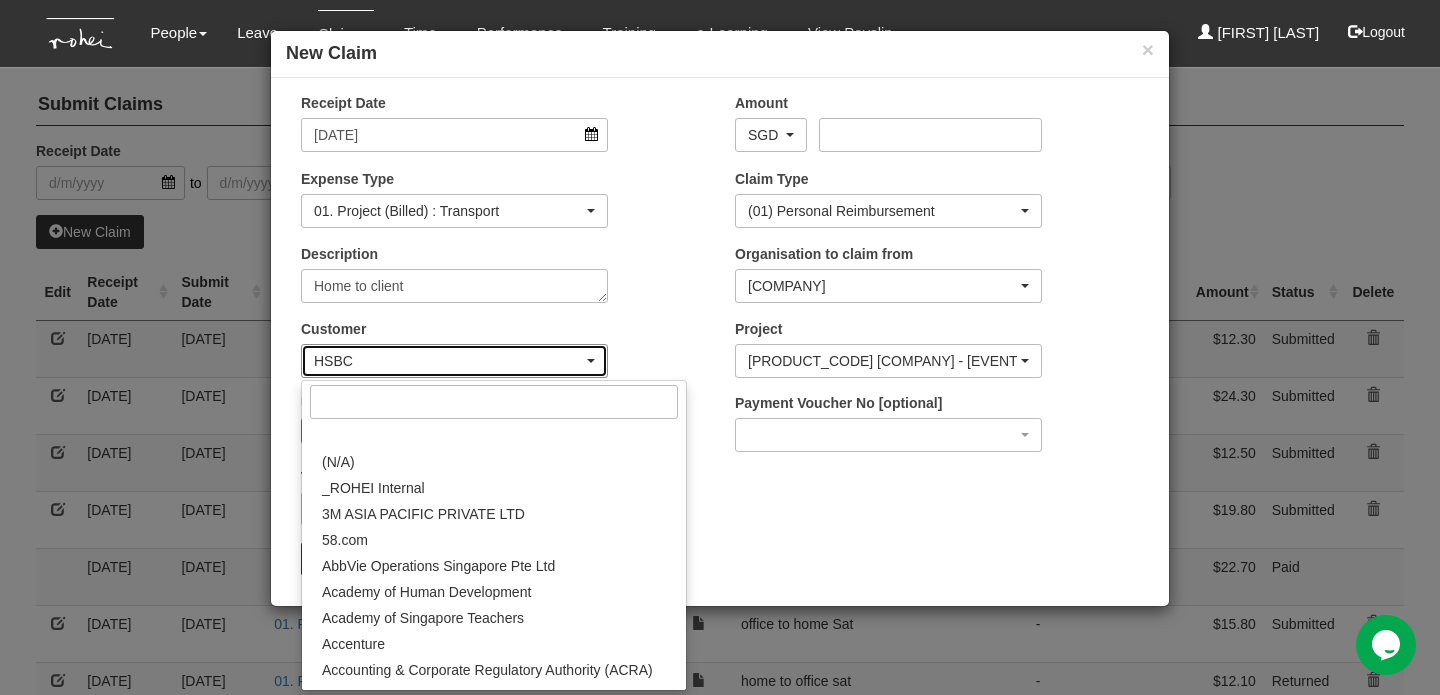 click on "HSBC" at bounding box center (448, 361) 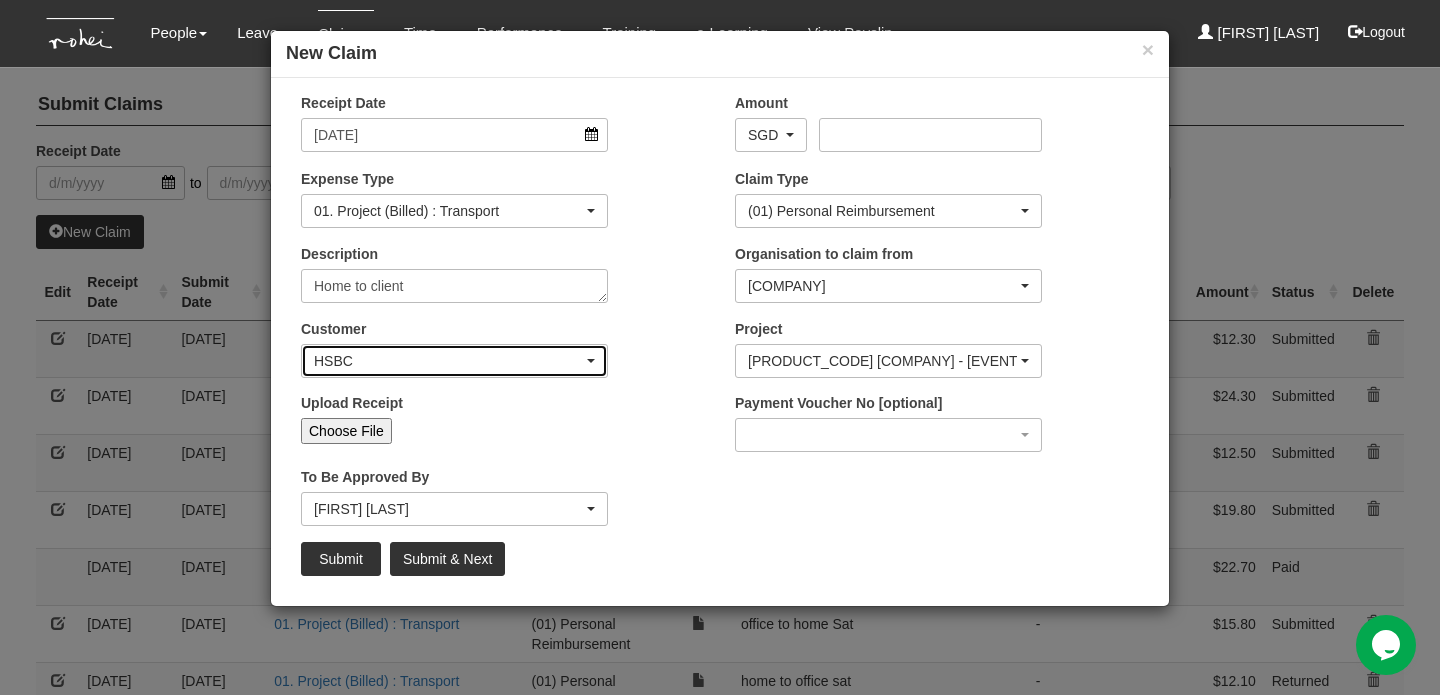 type 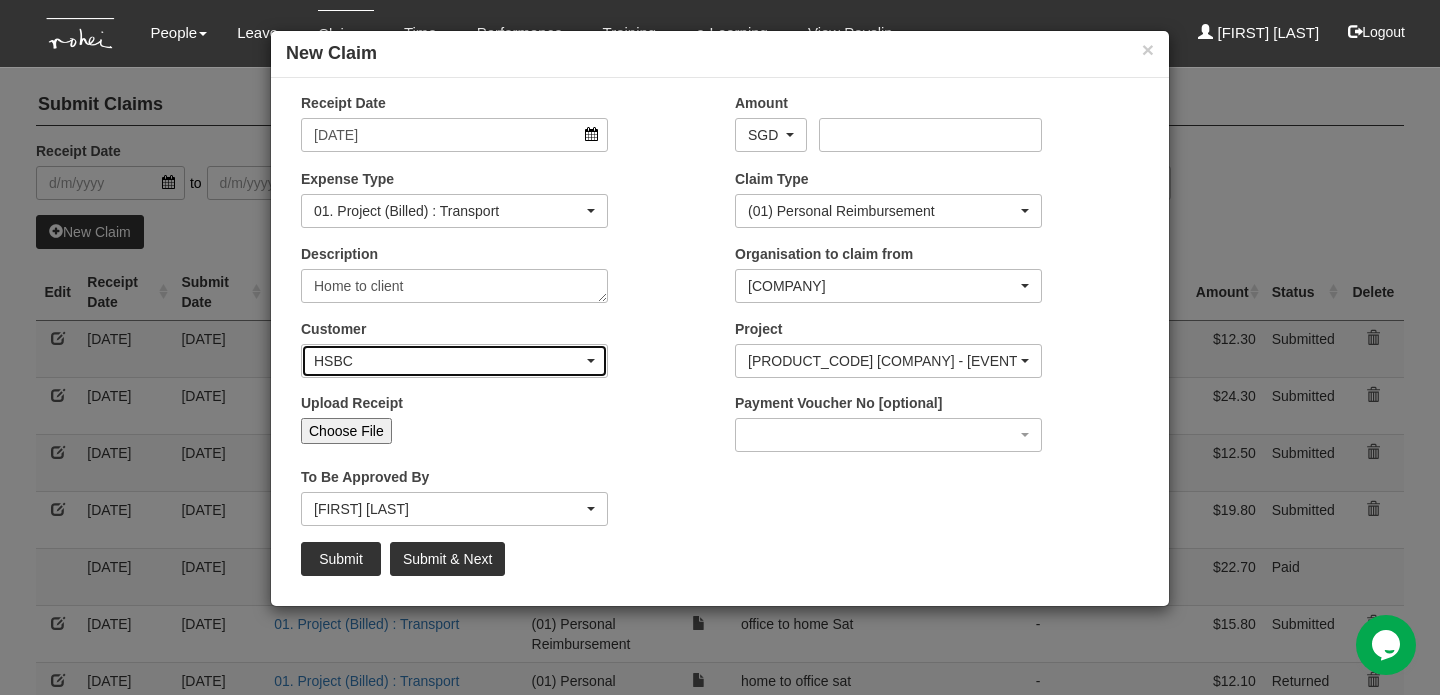 click on "HSBC" at bounding box center [448, 361] 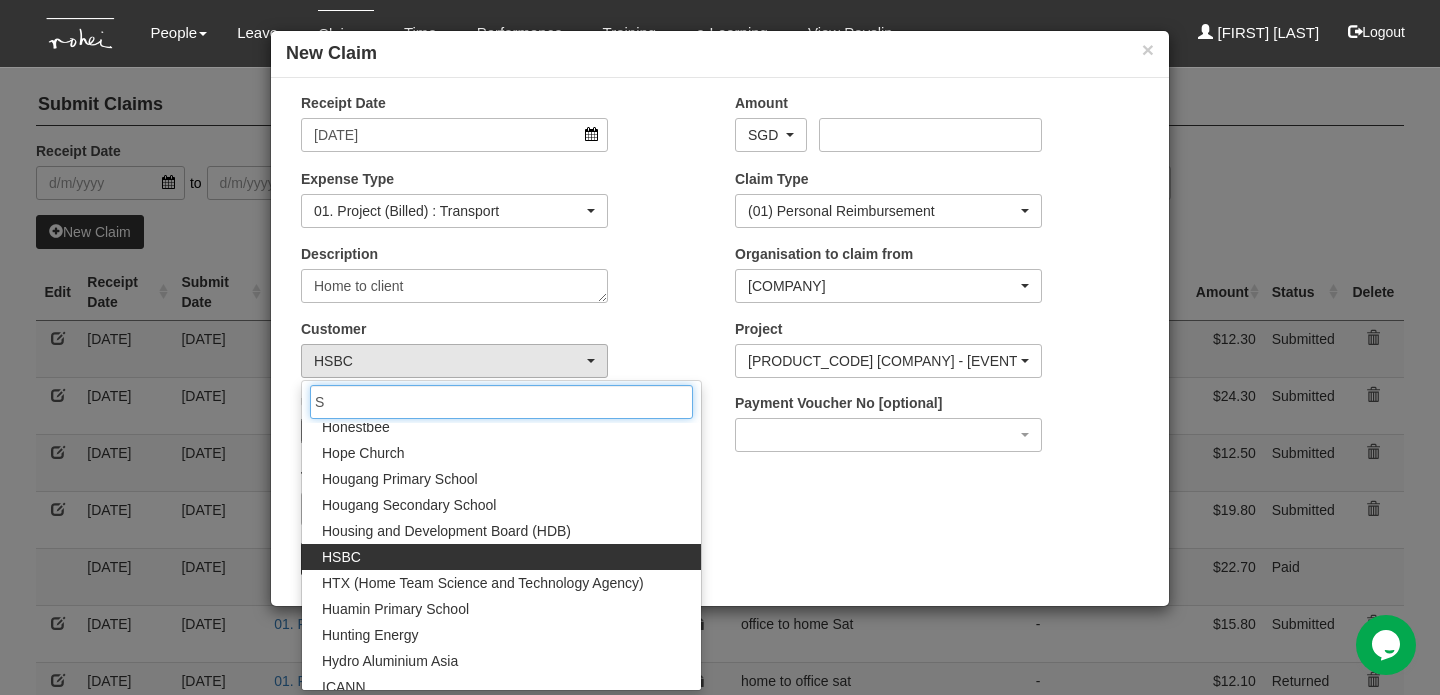 scroll, scrollTop: 0, scrollLeft: 0, axis: both 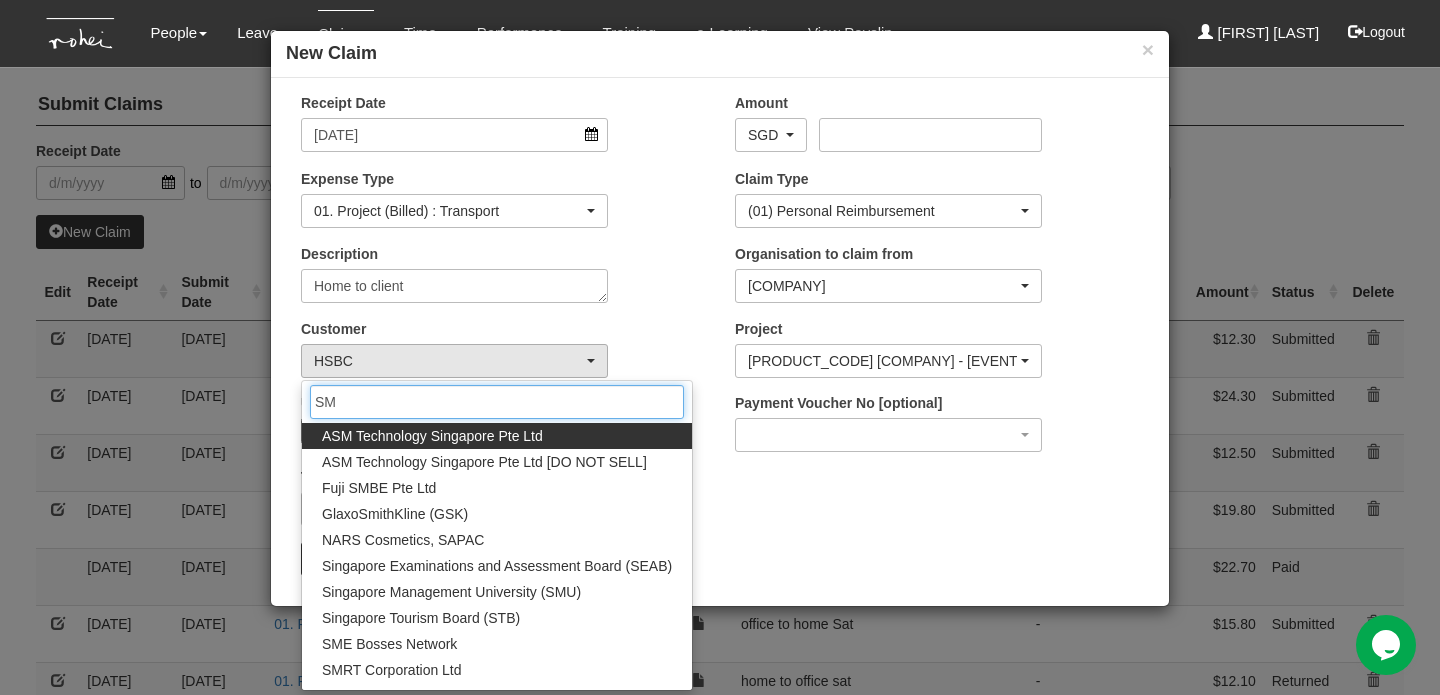 type on "S" 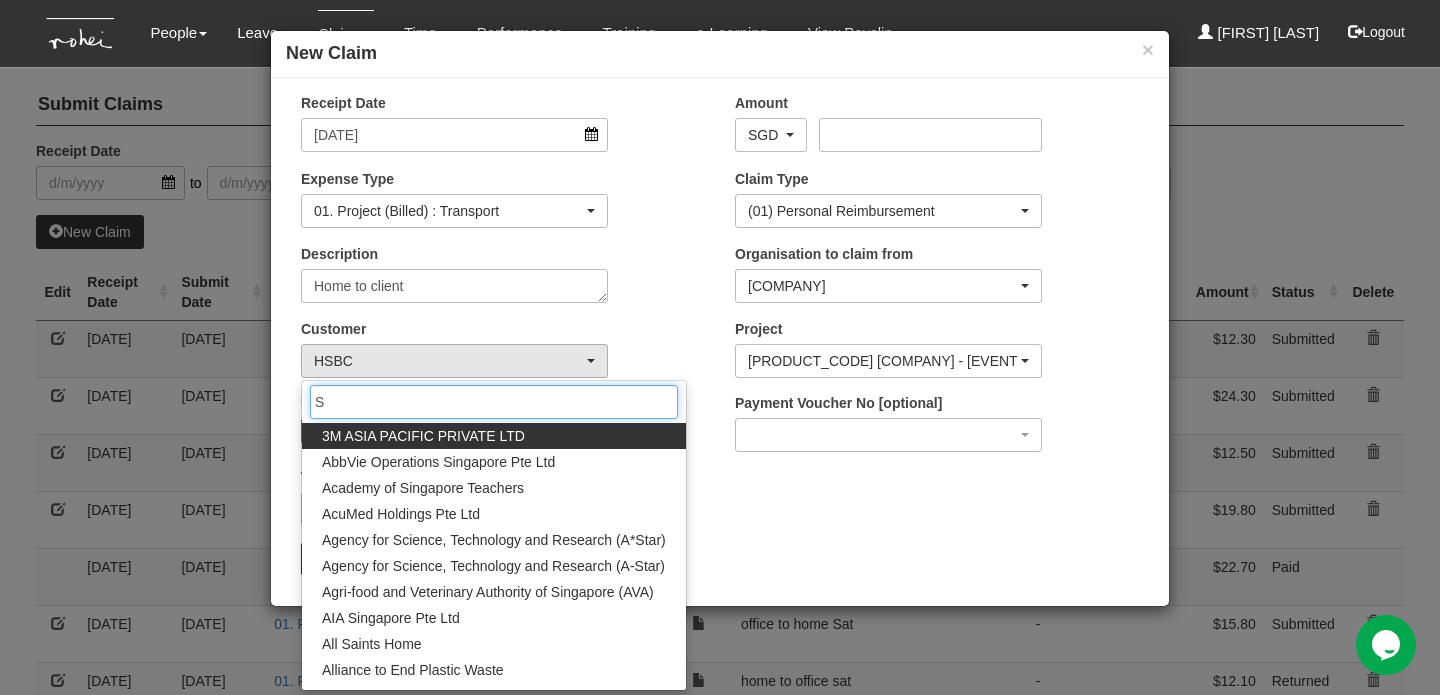 type 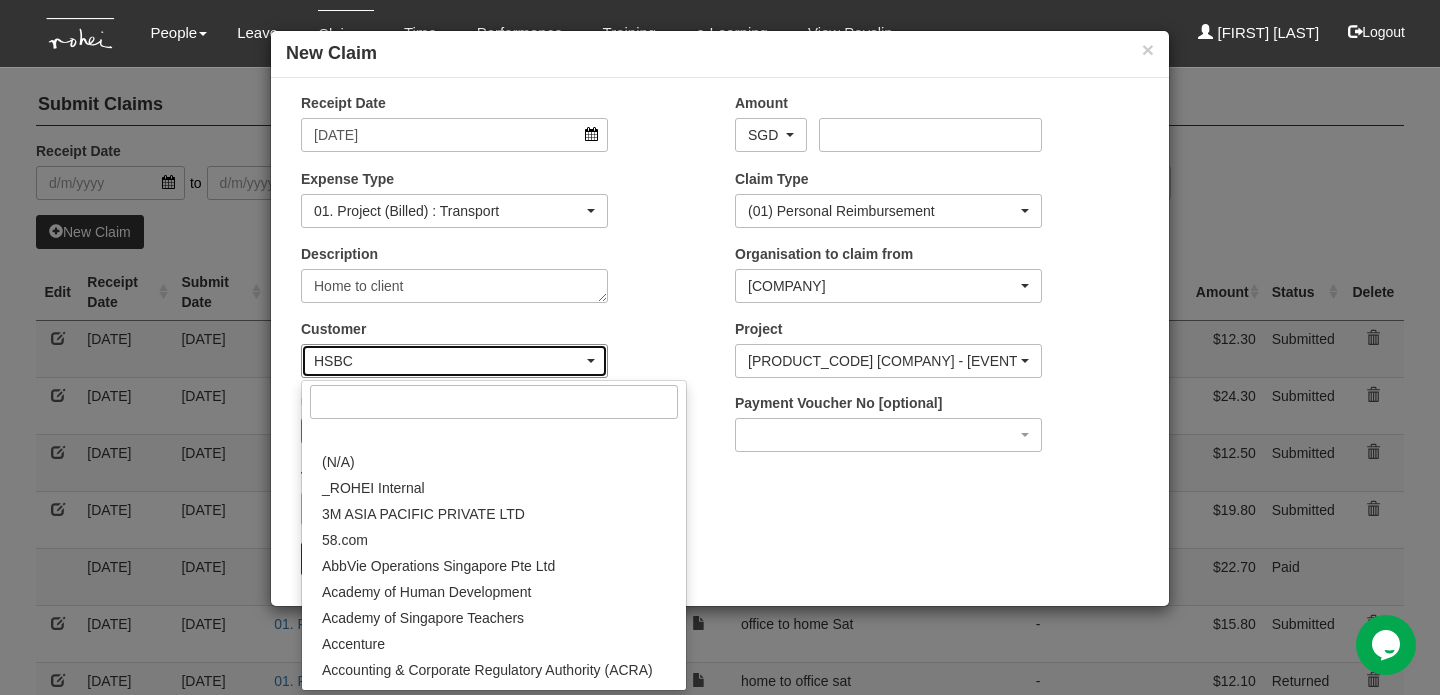 click on "HSBC" at bounding box center [454, 361] 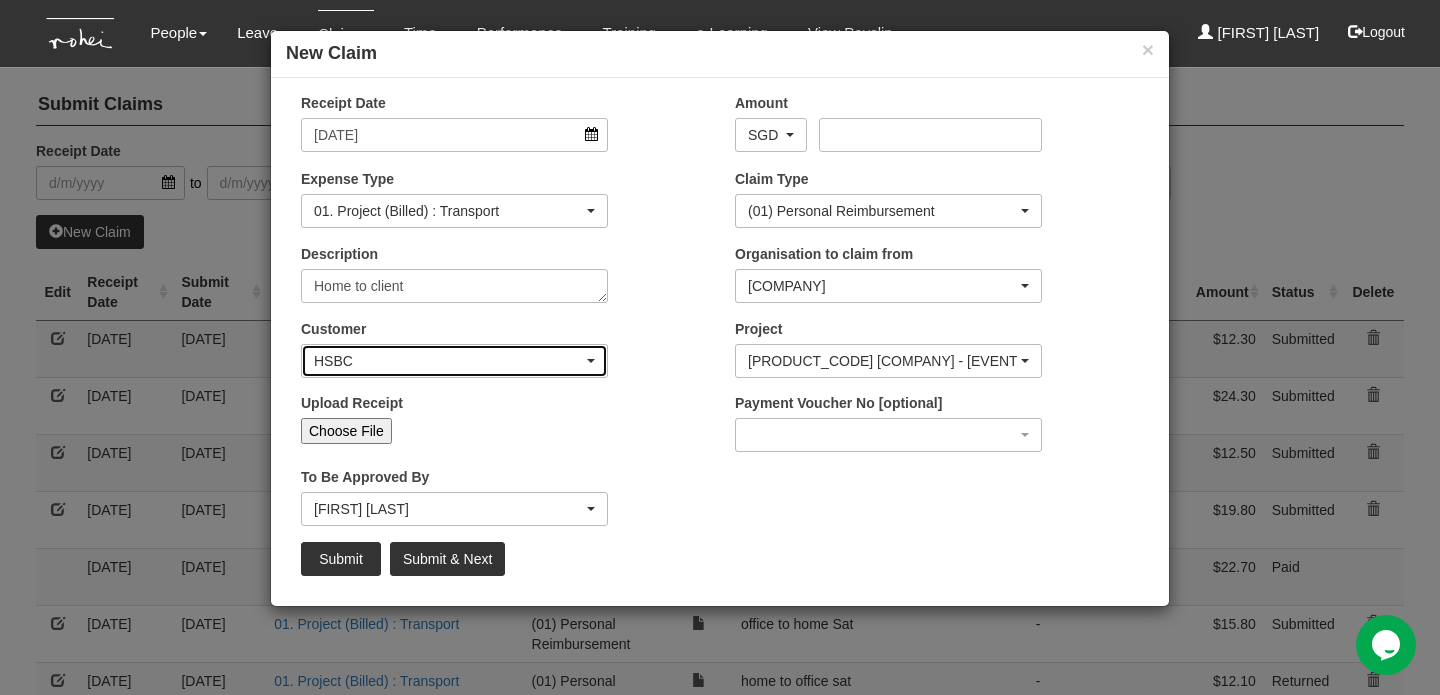 click on "HSBC" at bounding box center (448, 361) 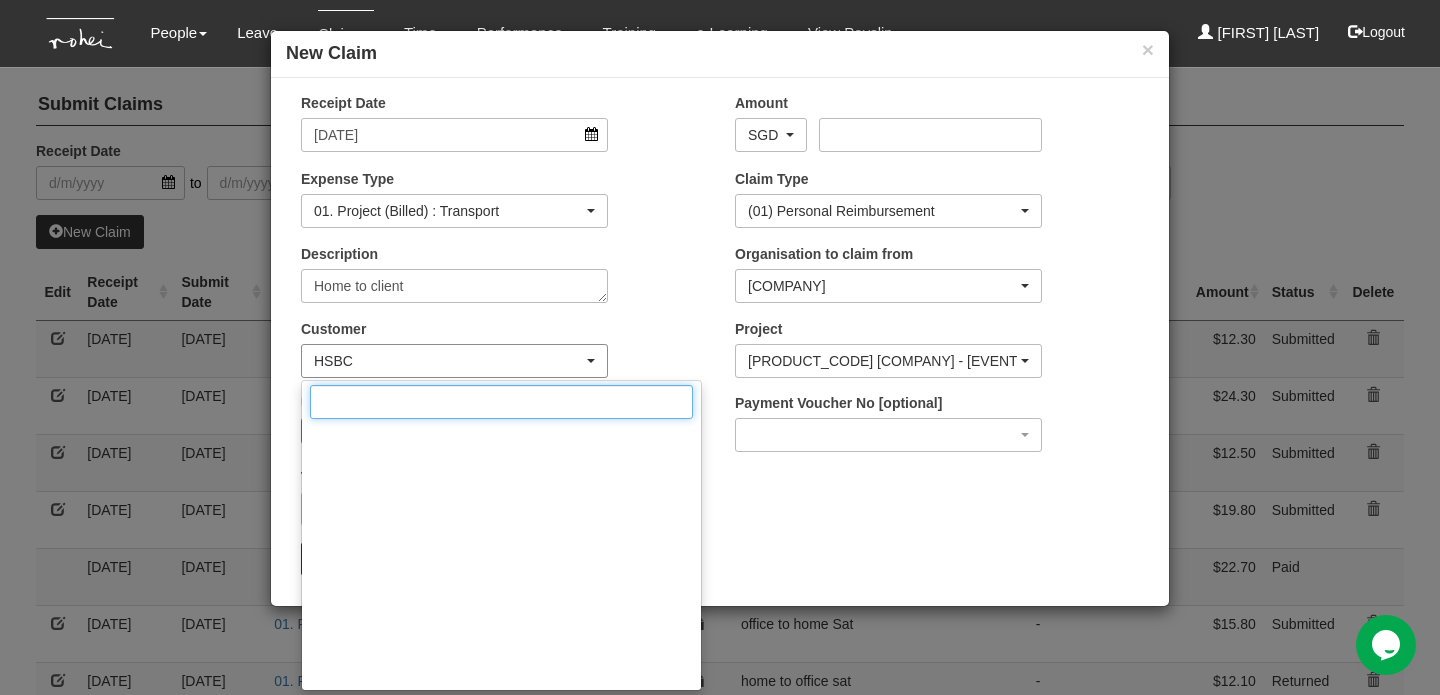 scroll, scrollTop: 6847, scrollLeft: 0, axis: vertical 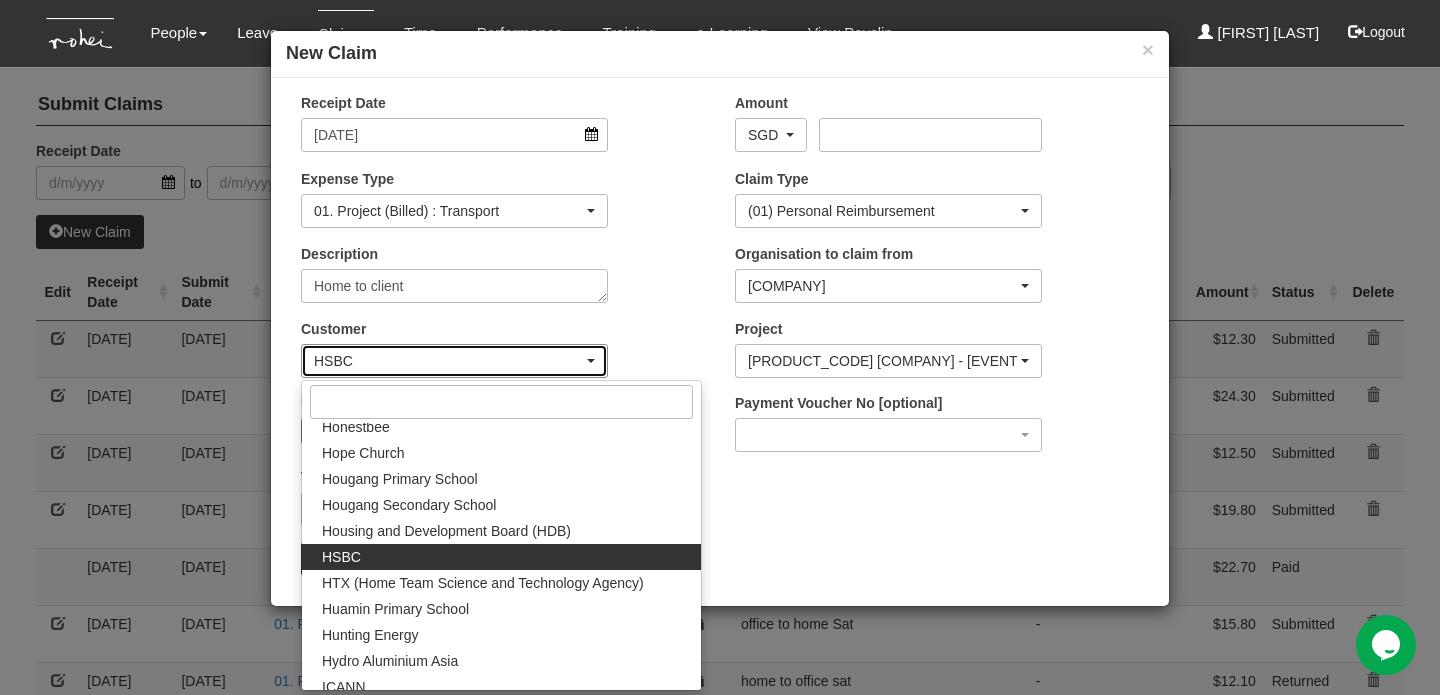 click on "HSBC" at bounding box center [448, 361] 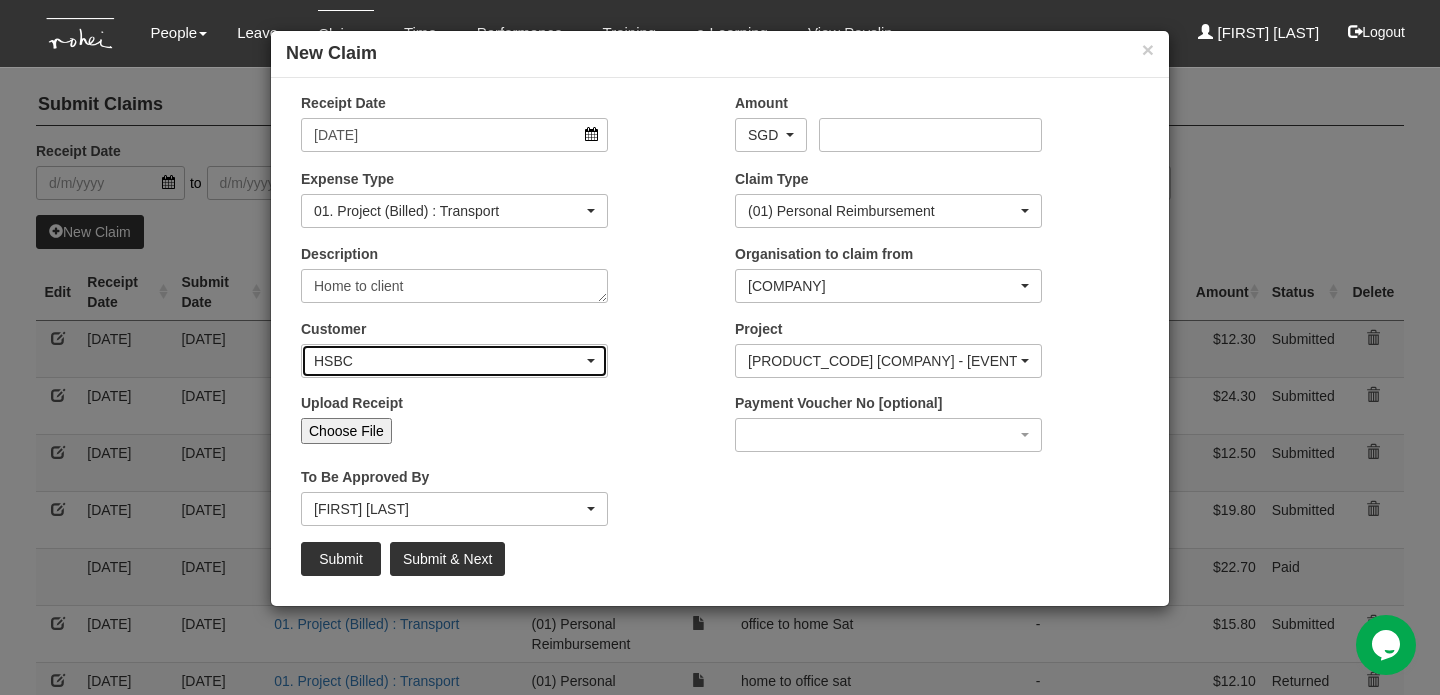 click on "HSBC" at bounding box center (448, 361) 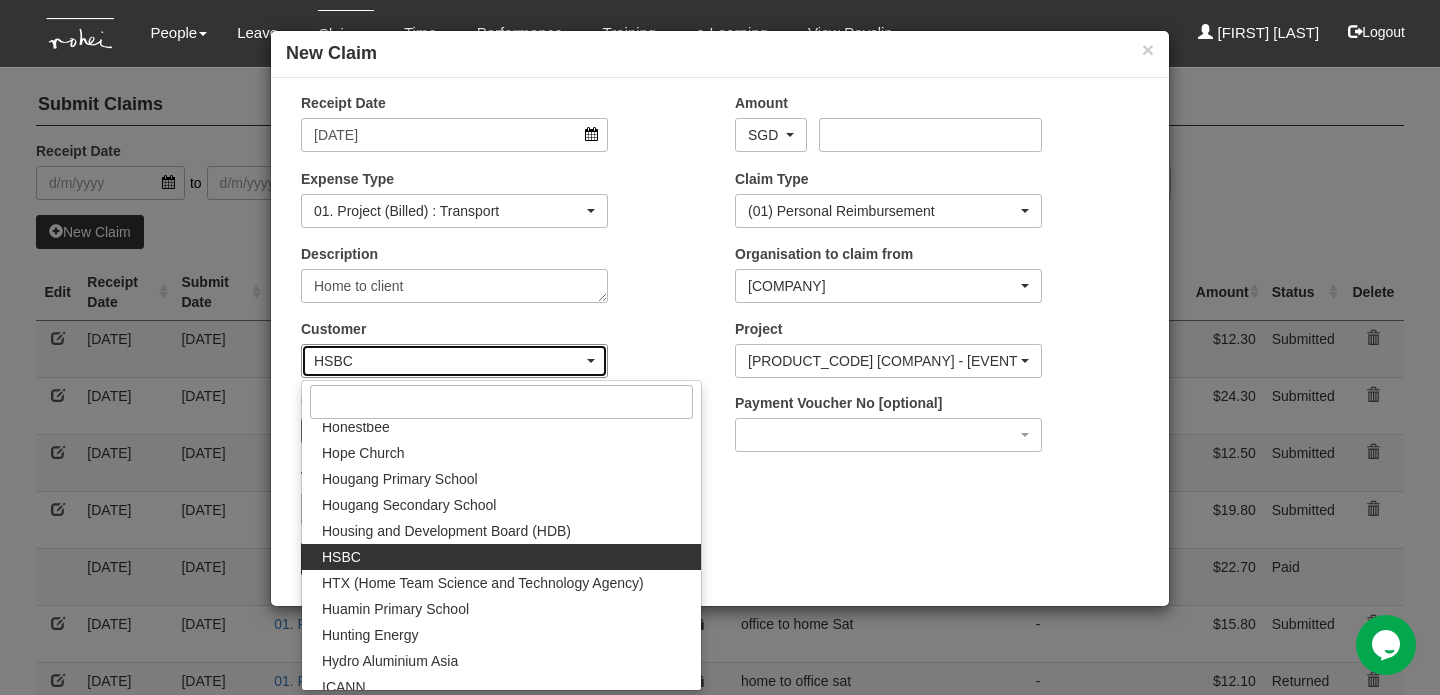 click on "HSBC" at bounding box center [448, 361] 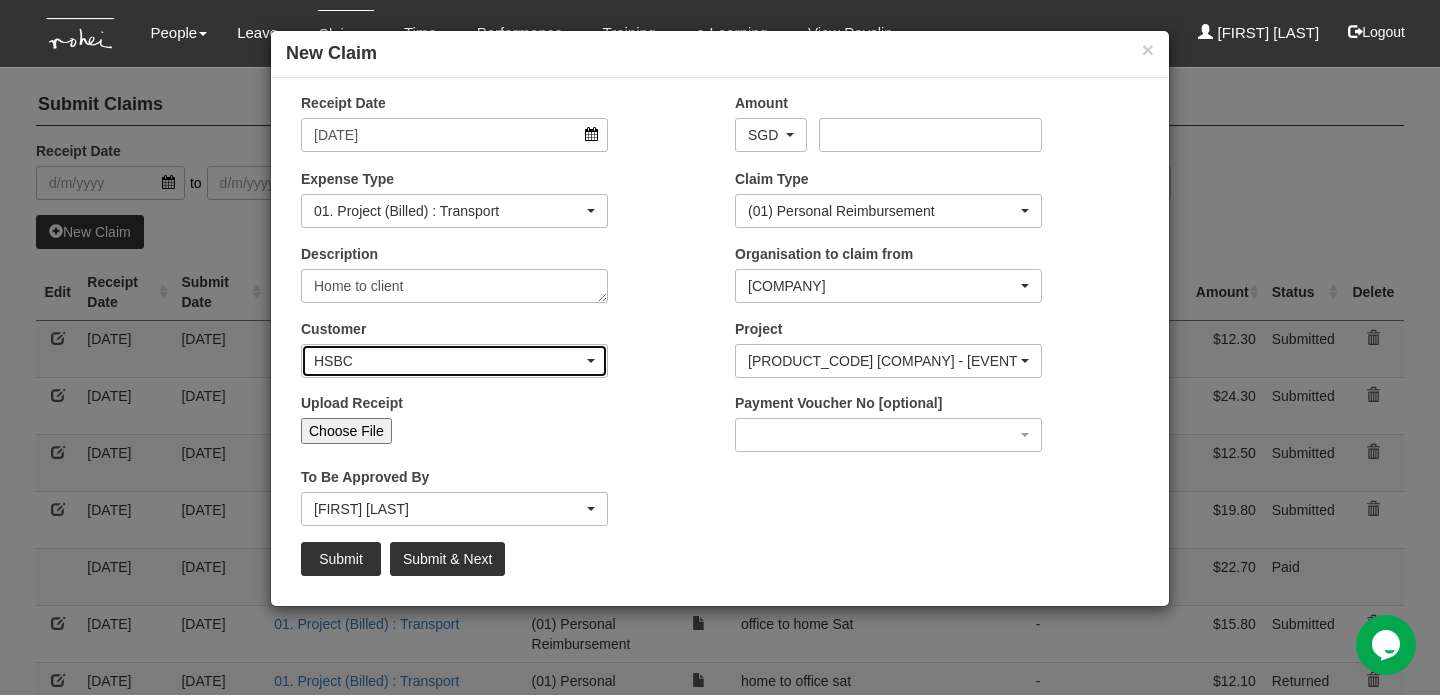 click on "HSBC" at bounding box center [448, 361] 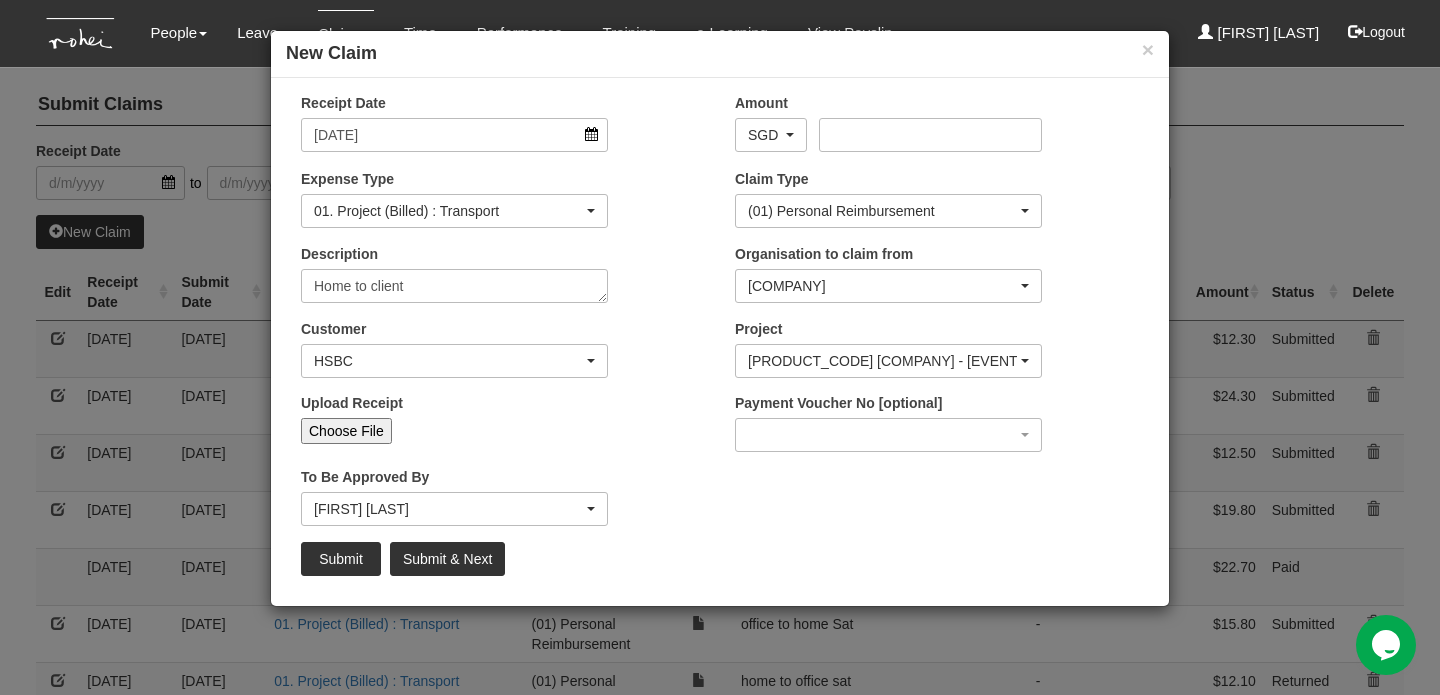 scroll, scrollTop: 6847, scrollLeft: 0, axis: vertical 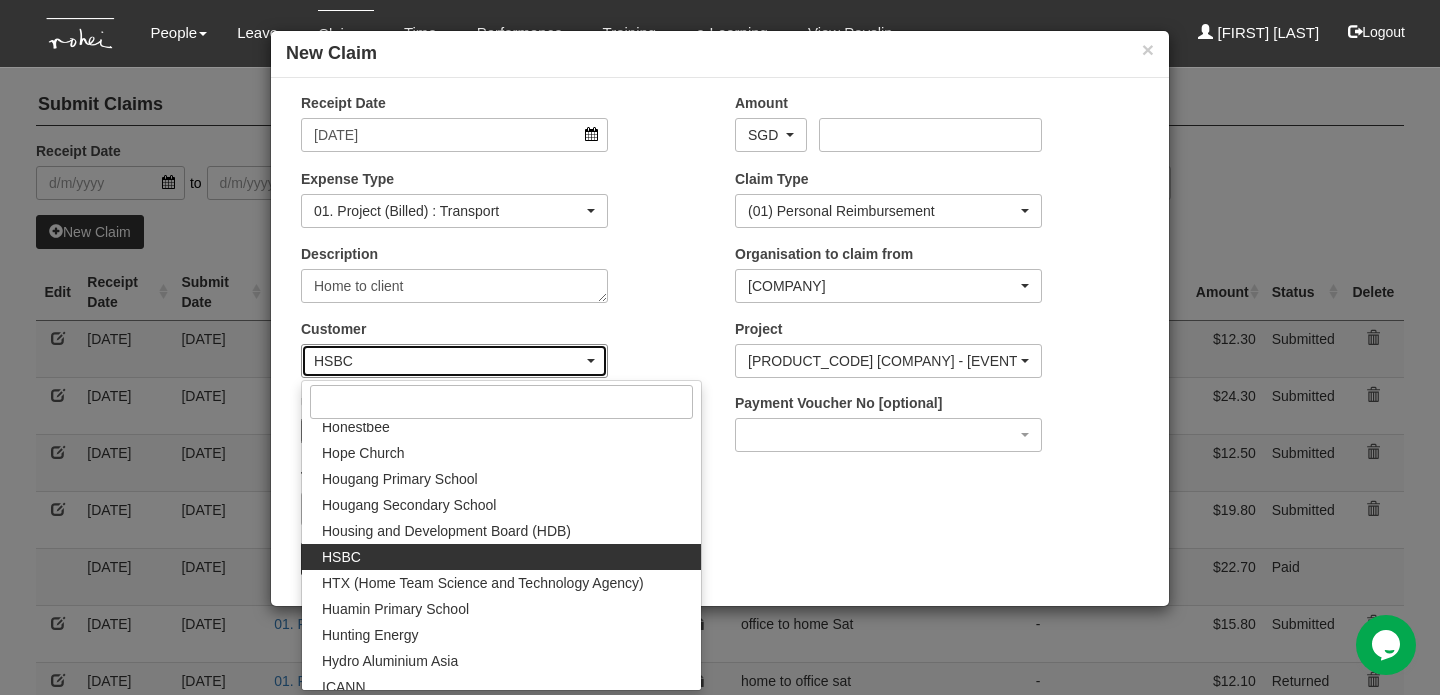 click at bounding box center (591, 361) 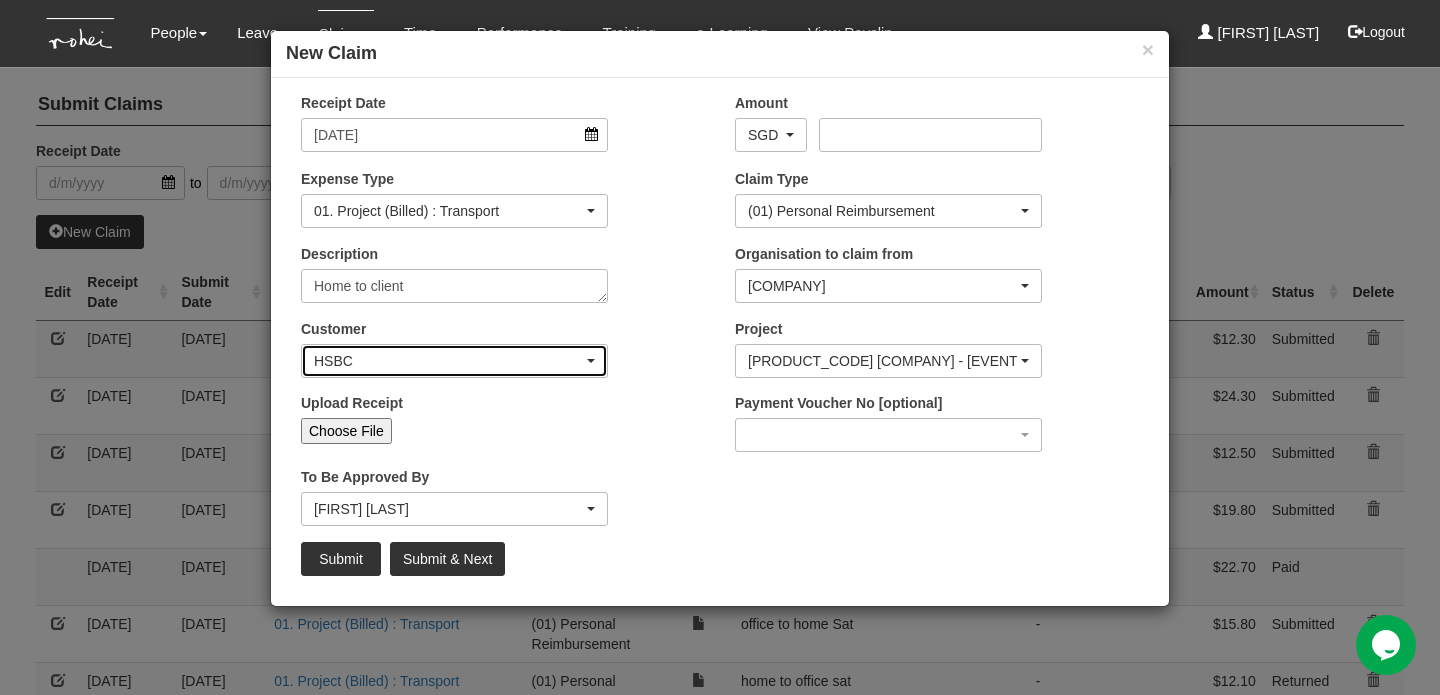scroll, scrollTop: 0, scrollLeft: 0, axis: both 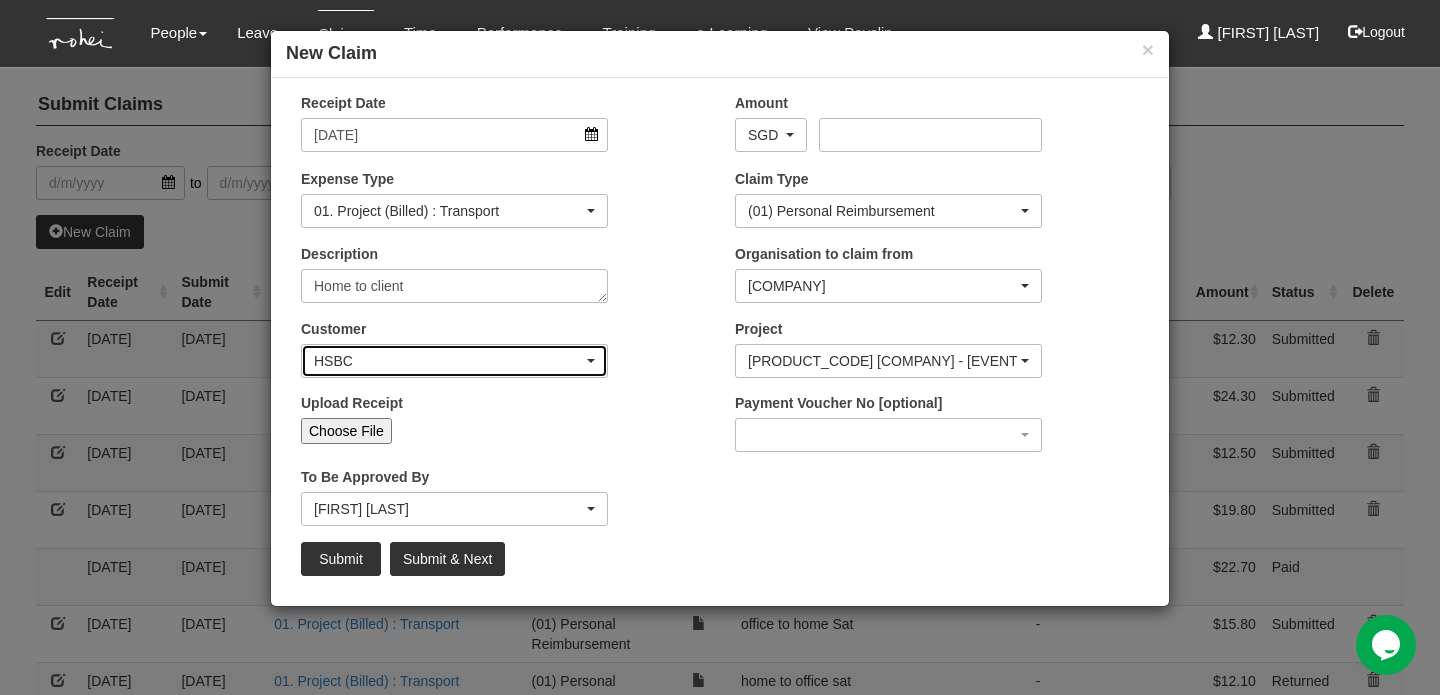 drag, startPoint x: 317, startPoint y: 360, endPoint x: 354, endPoint y: 362, distance: 37.054016 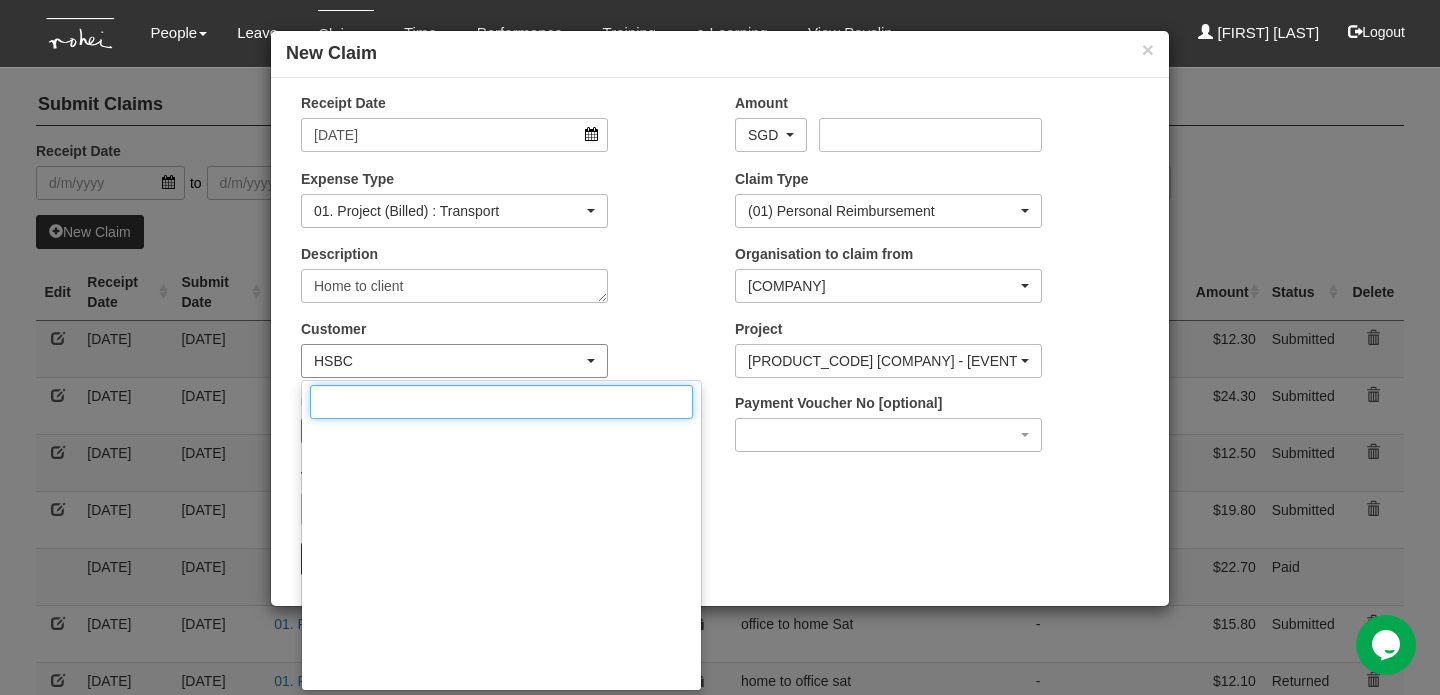 scroll, scrollTop: 6847, scrollLeft: 0, axis: vertical 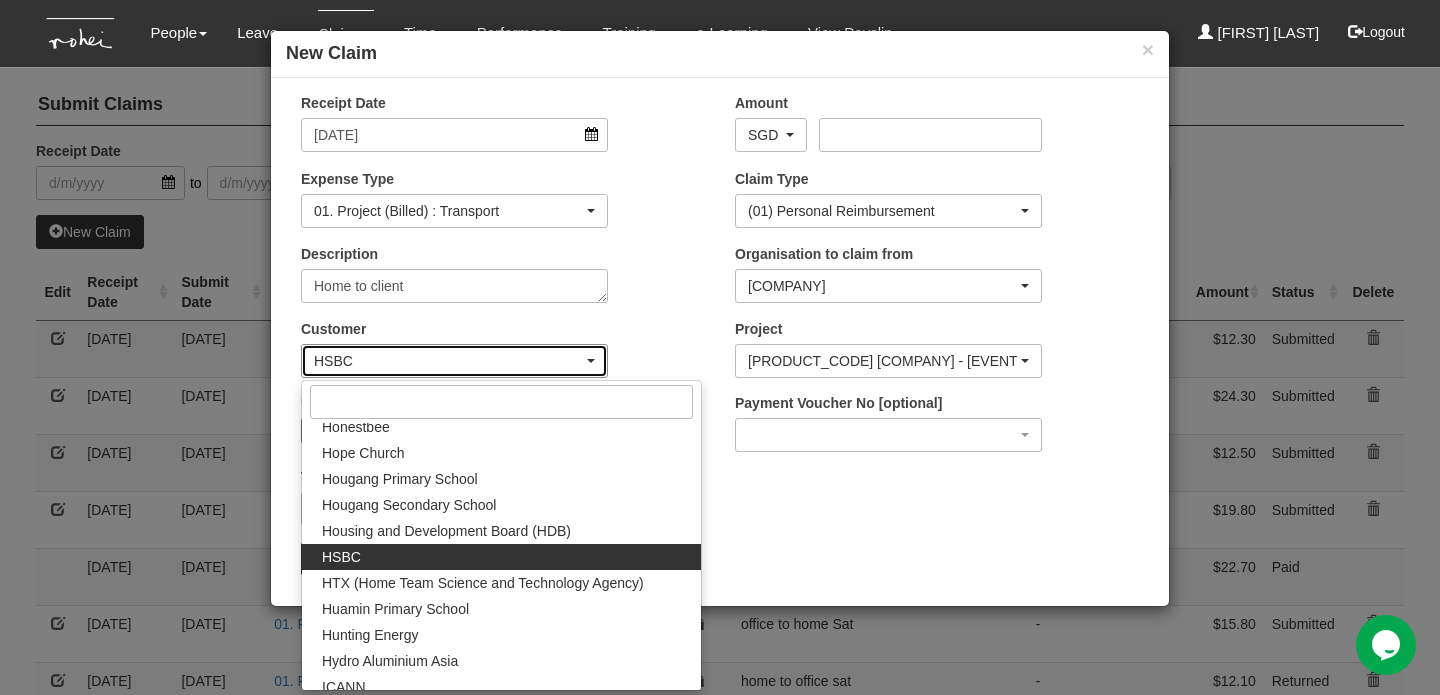 click on "HSBC" at bounding box center [448, 361] 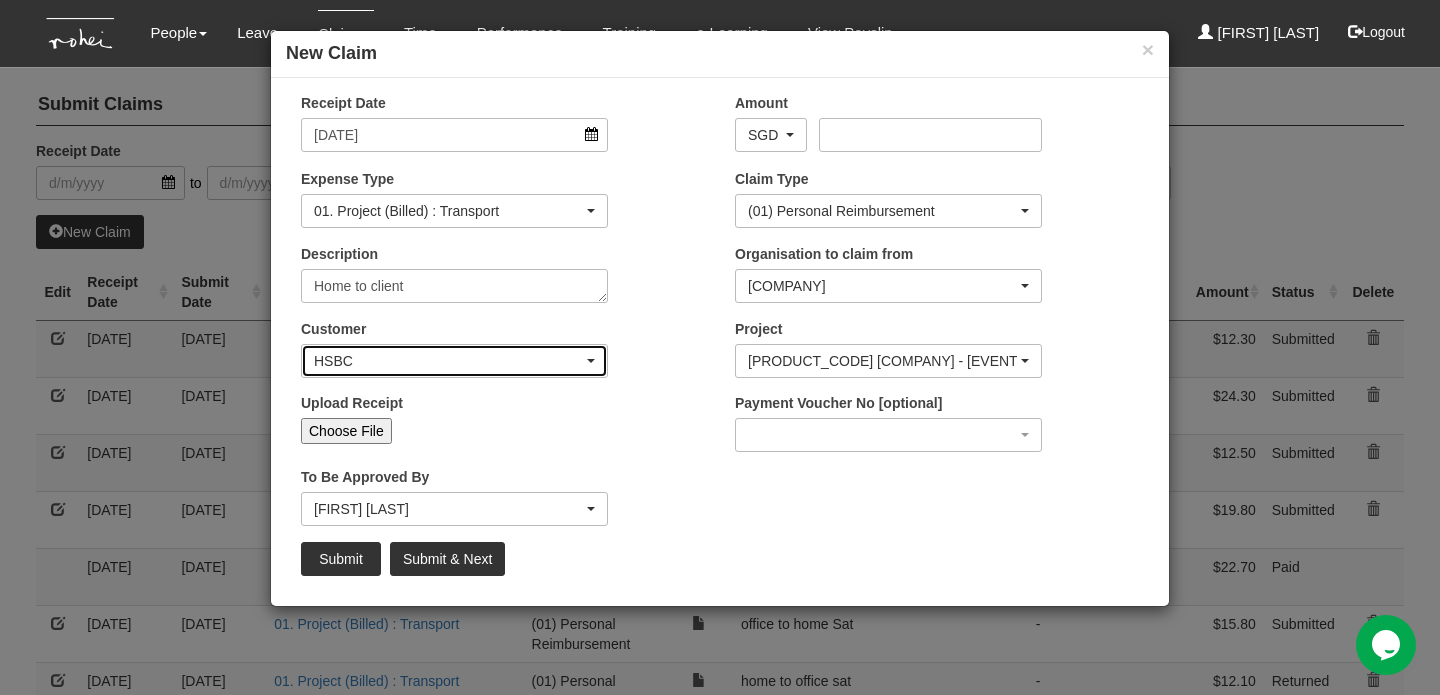 click on "HSBC" at bounding box center (448, 361) 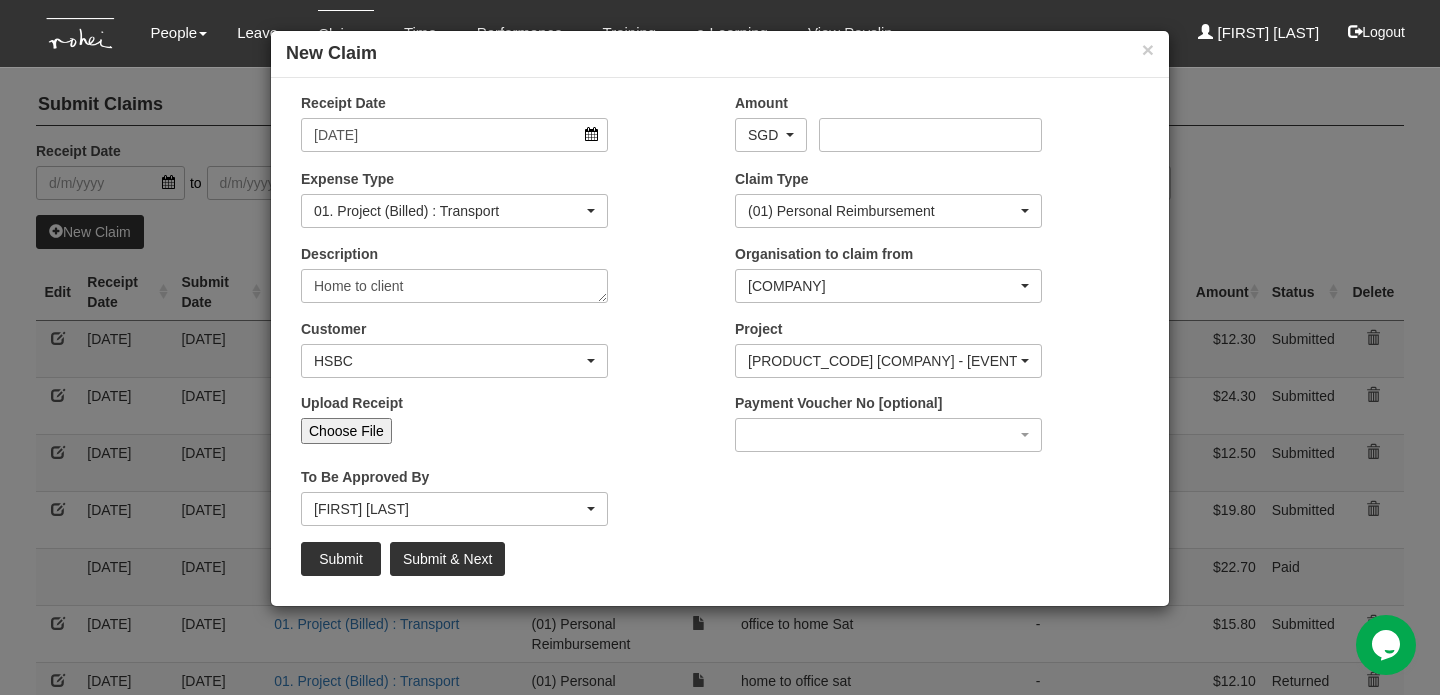 scroll, scrollTop: 6847, scrollLeft: 0, axis: vertical 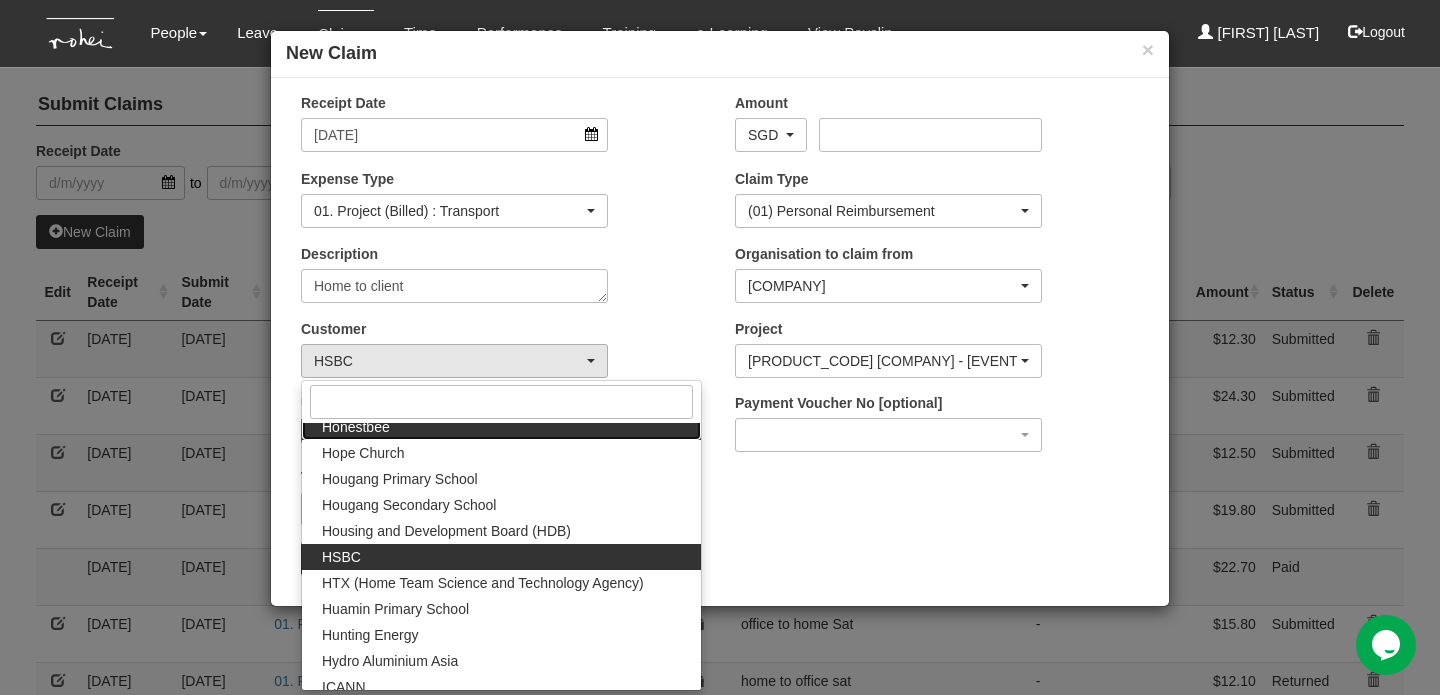 click on "Honestbee" at bounding box center (356, 427) 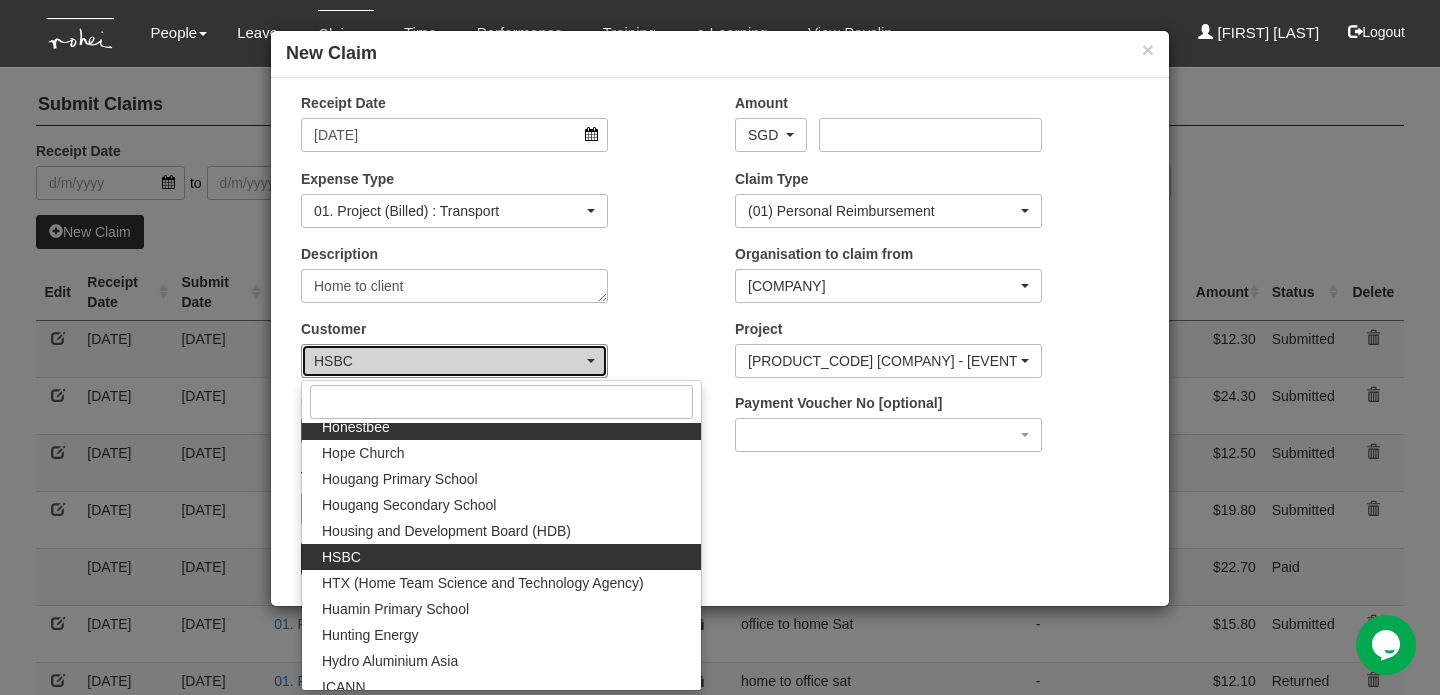 select on "512" 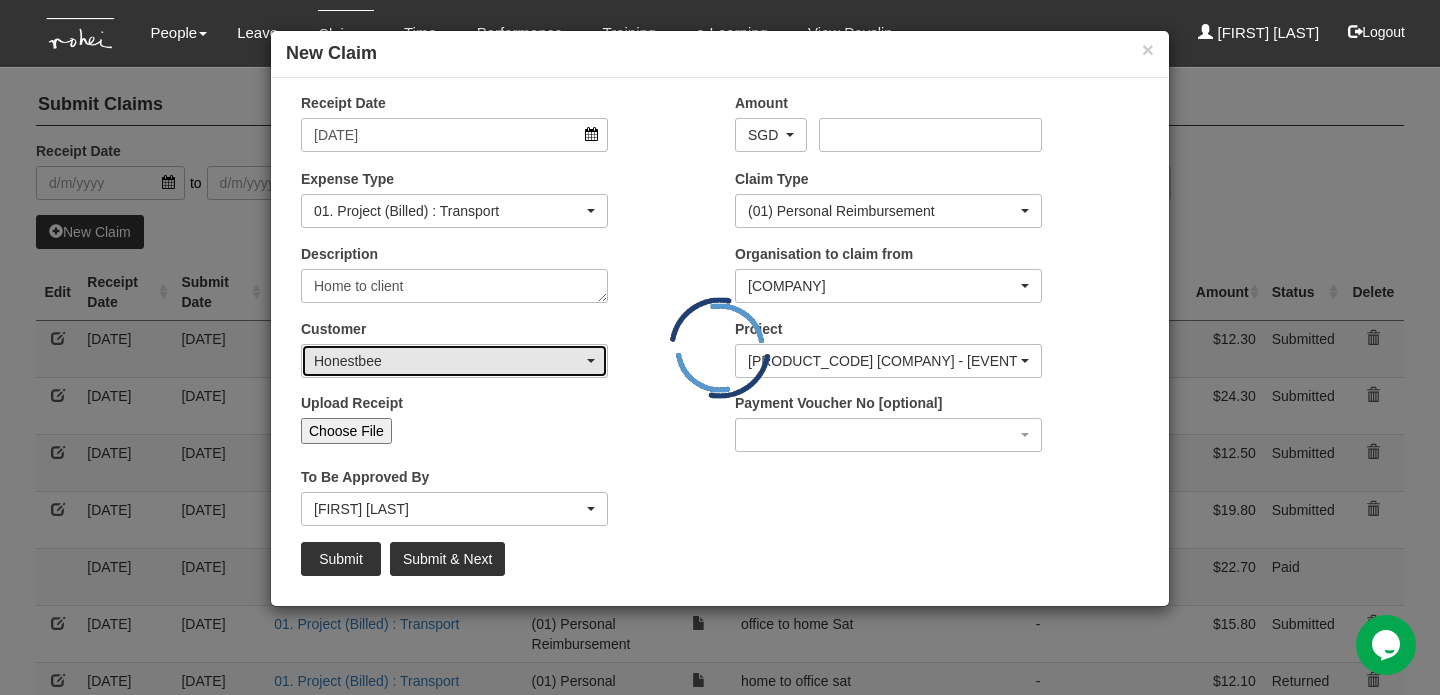 scroll, scrollTop: 0, scrollLeft: 0, axis: both 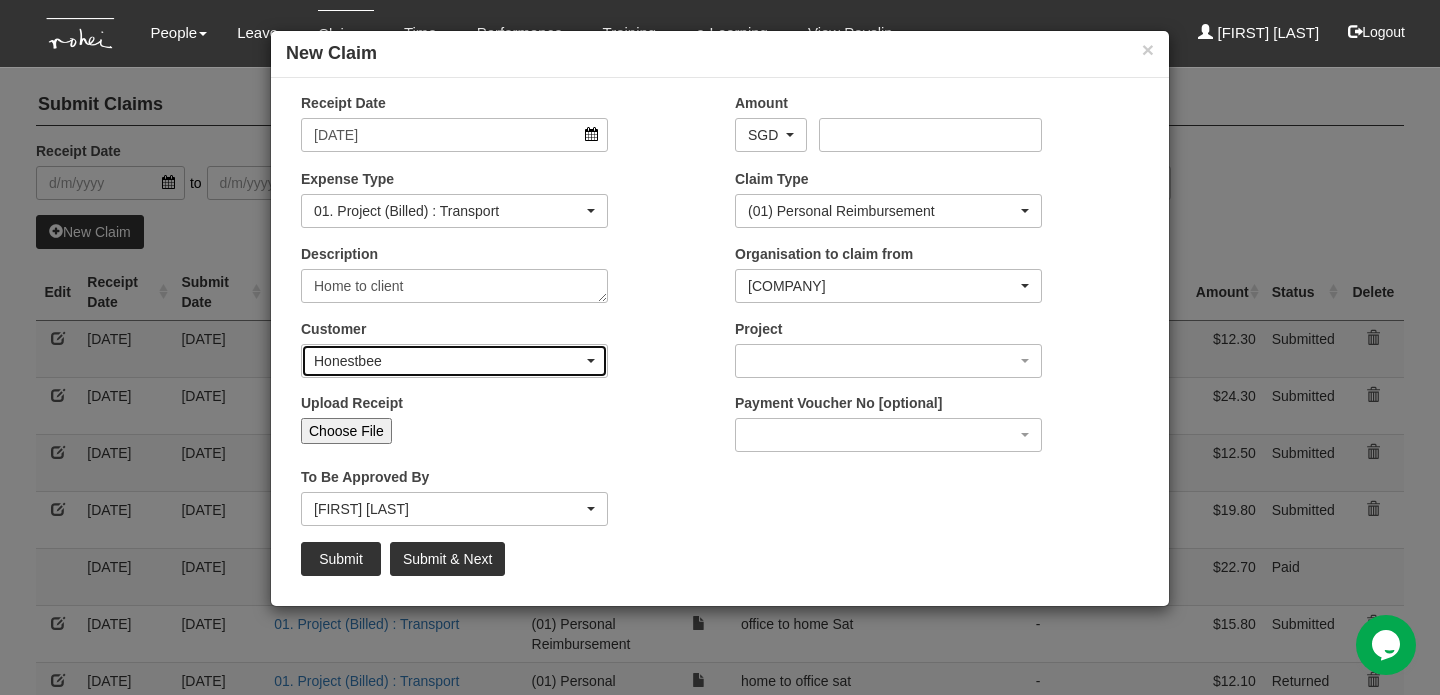click on "Honestbee" at bounding box center [454, 361] 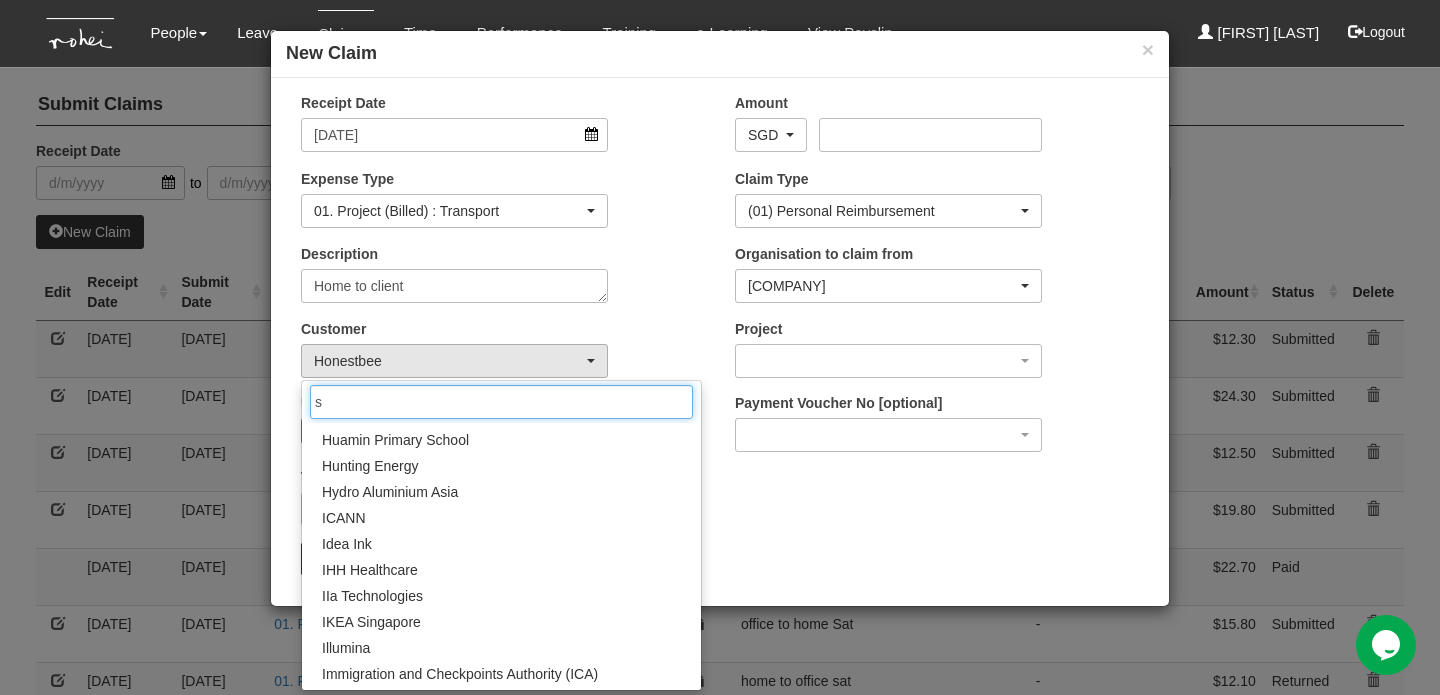 scroll, scrollTop: 0, scrollLeft: 0, axis: both 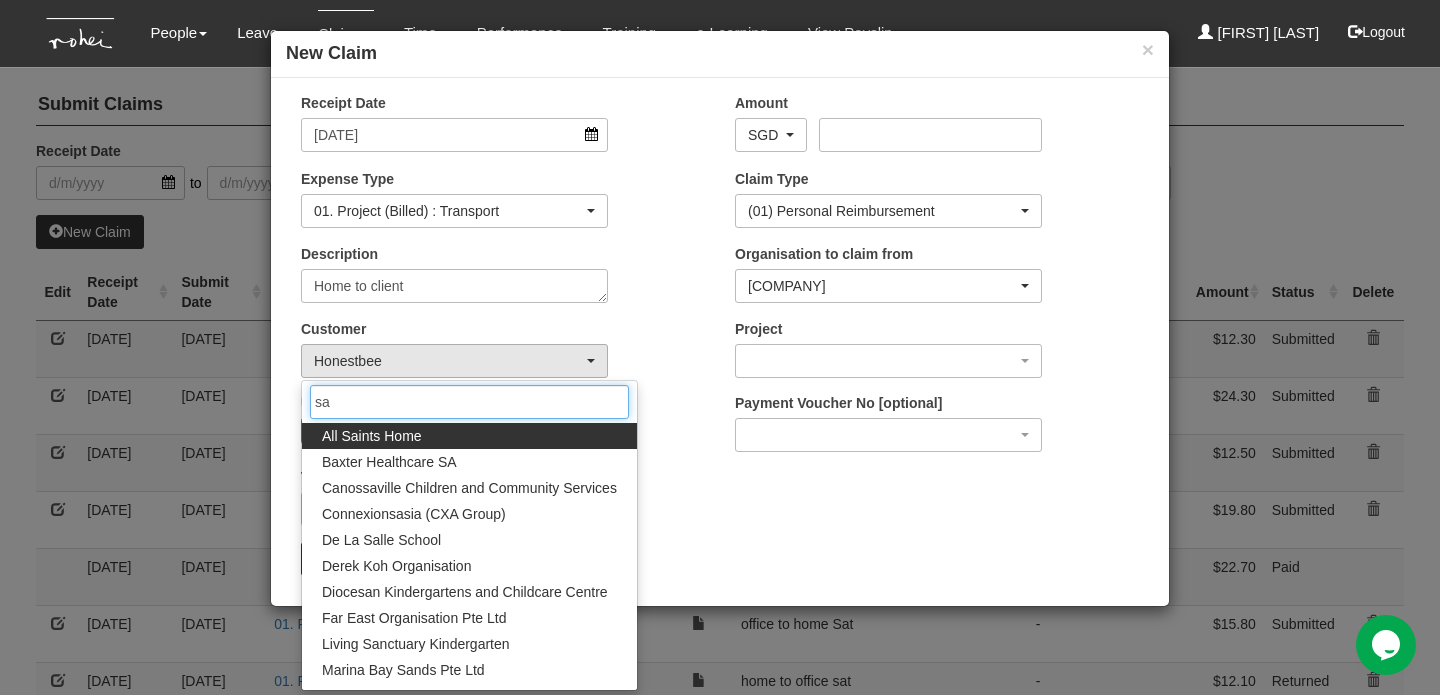 type on "s" 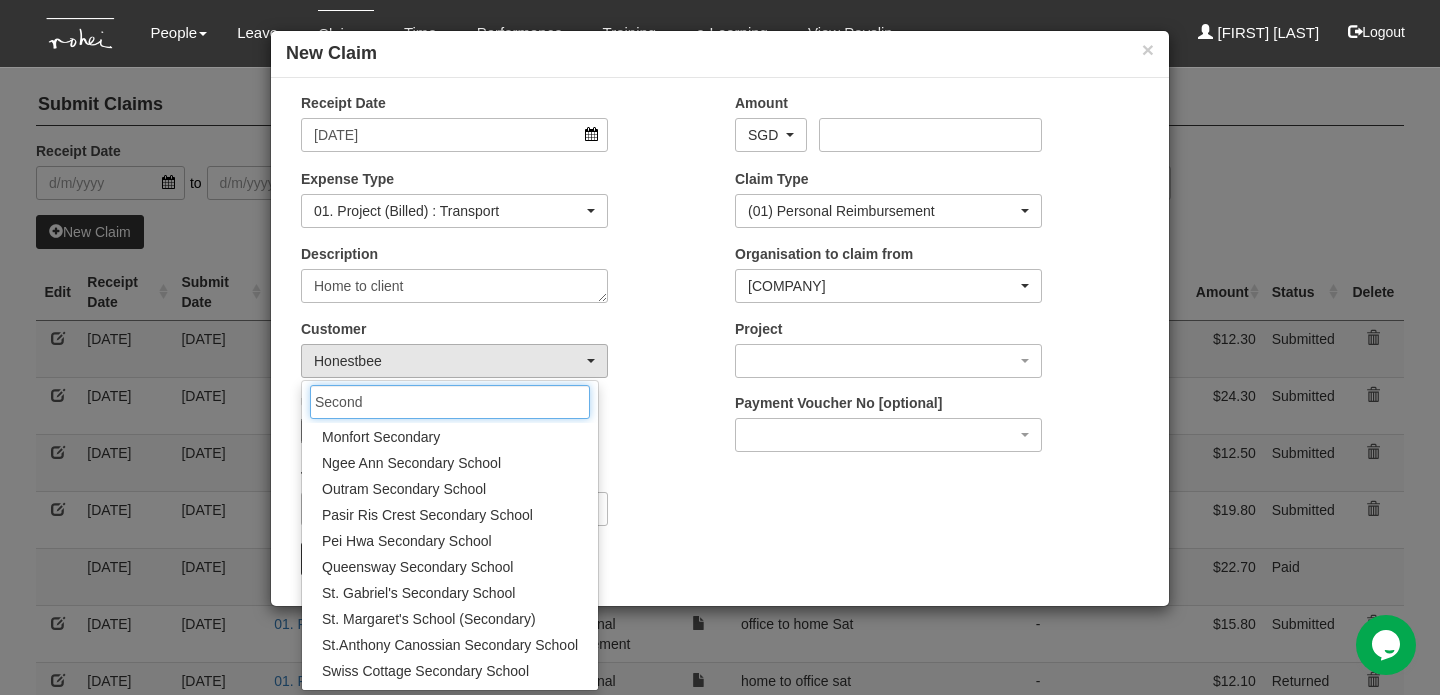 scroll, scrollTop: 267, scrollLeft: 0, axis: vertical 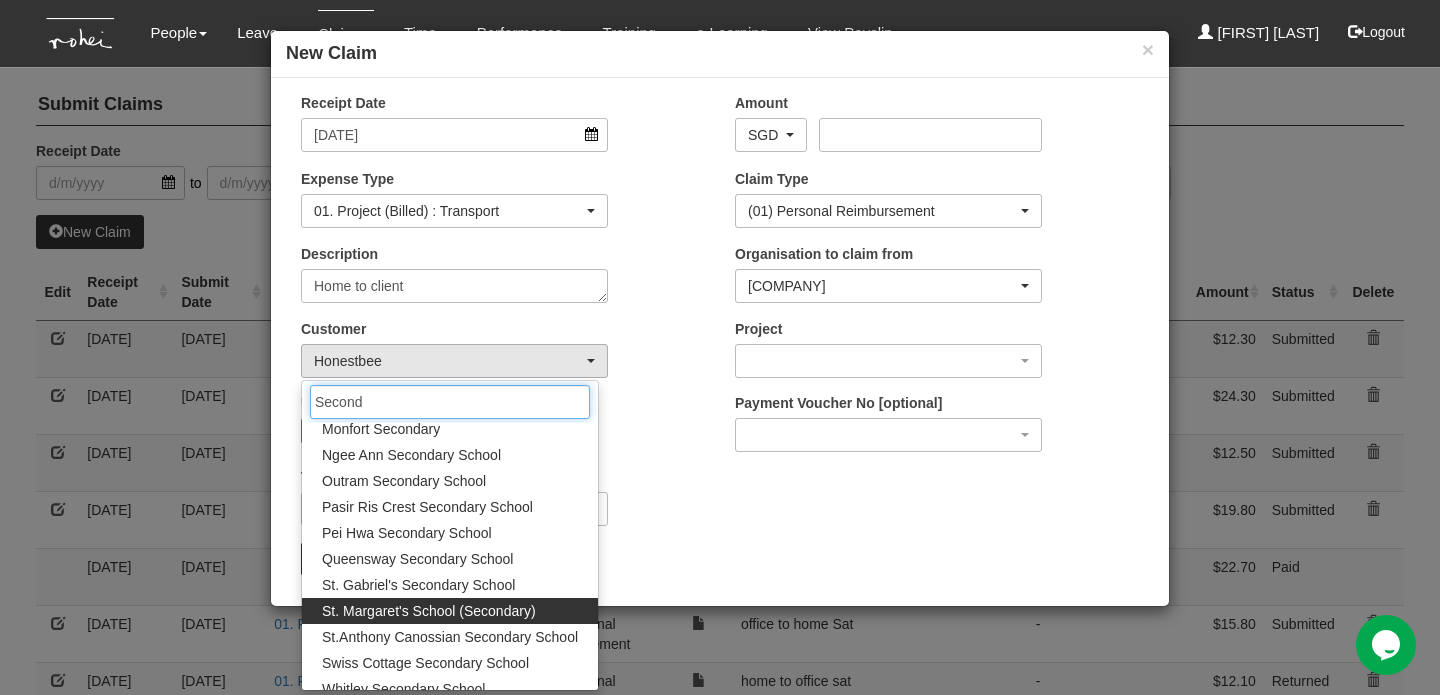 type on "Second" 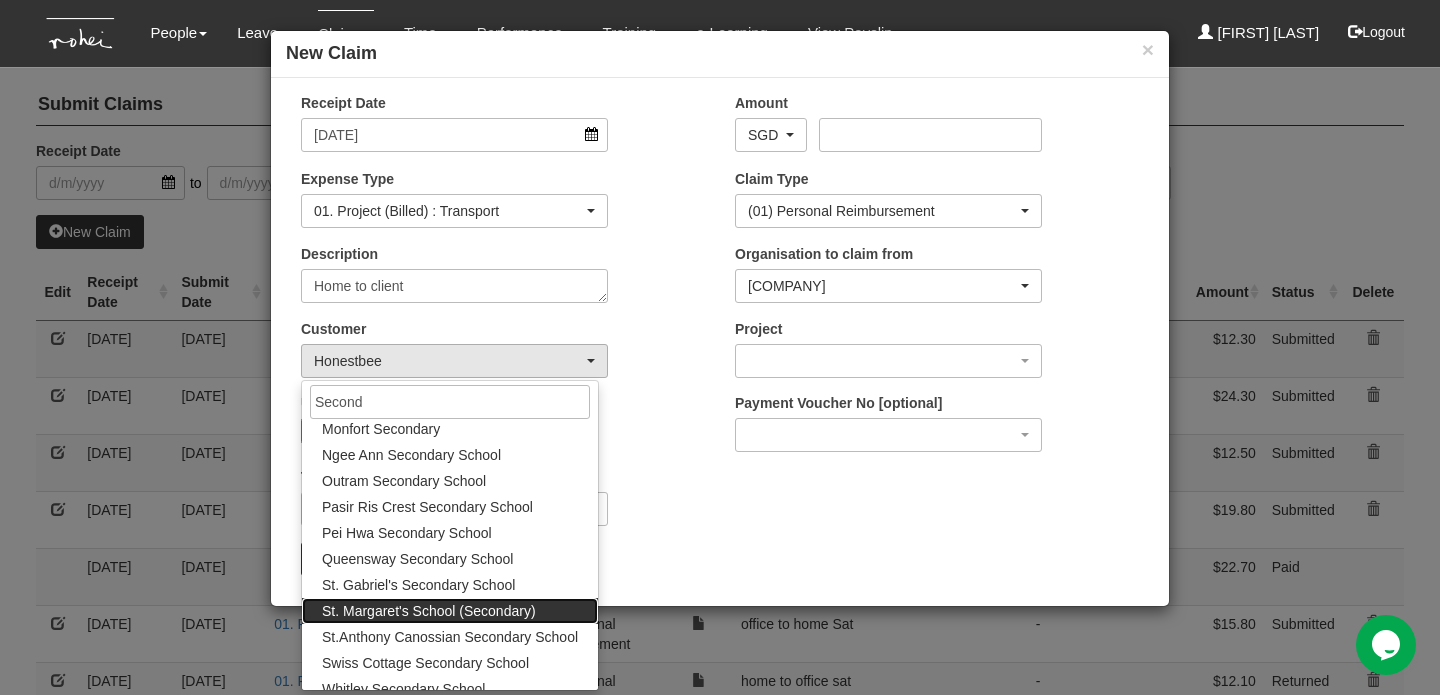 click on "St. Margaret's School (Secondary)" at bounding box center (450, 611) 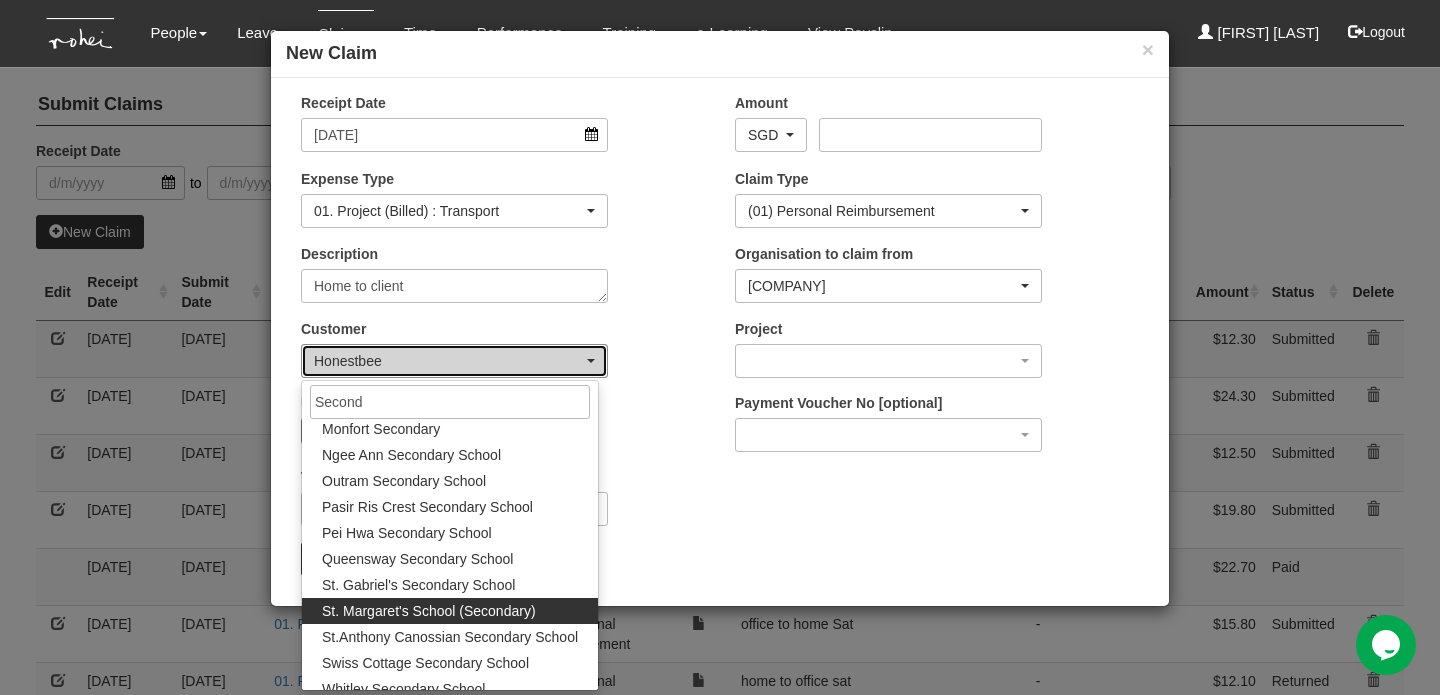 select on "881" 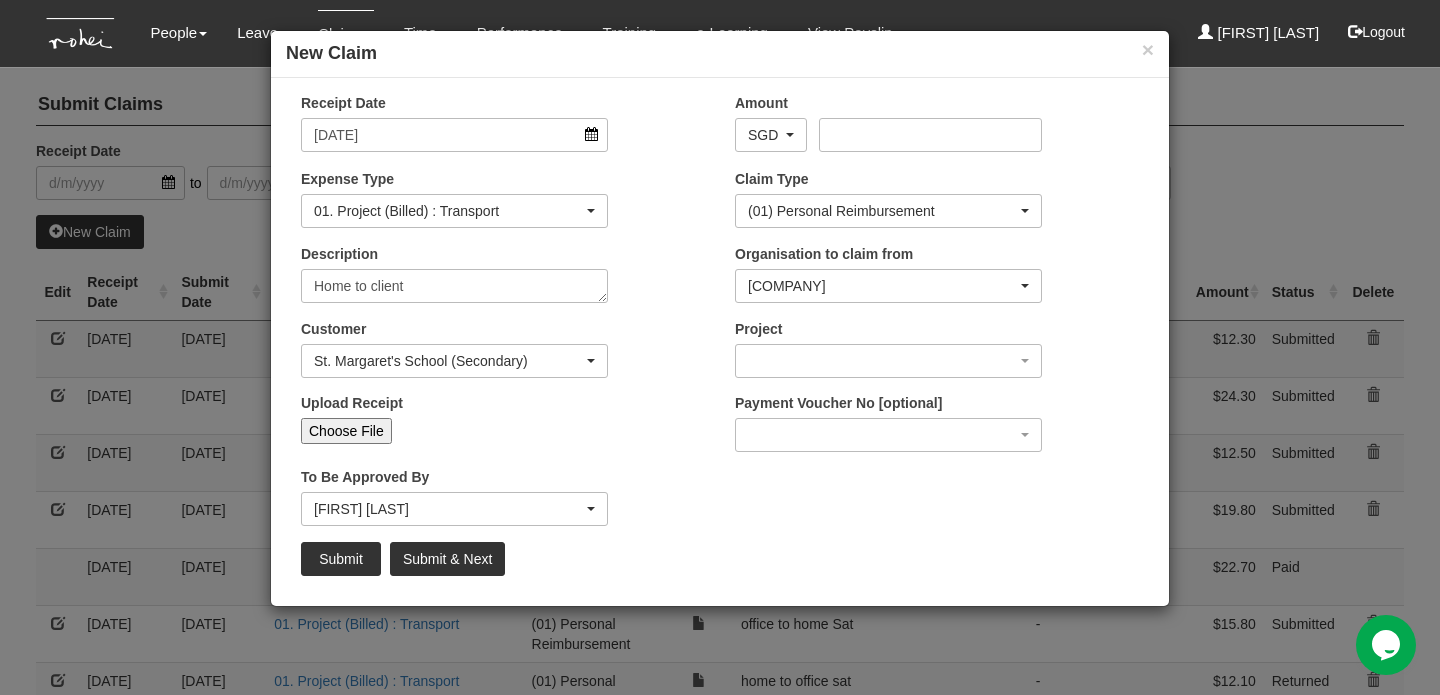 click on "Choose File" at bounding box center (346, 431) 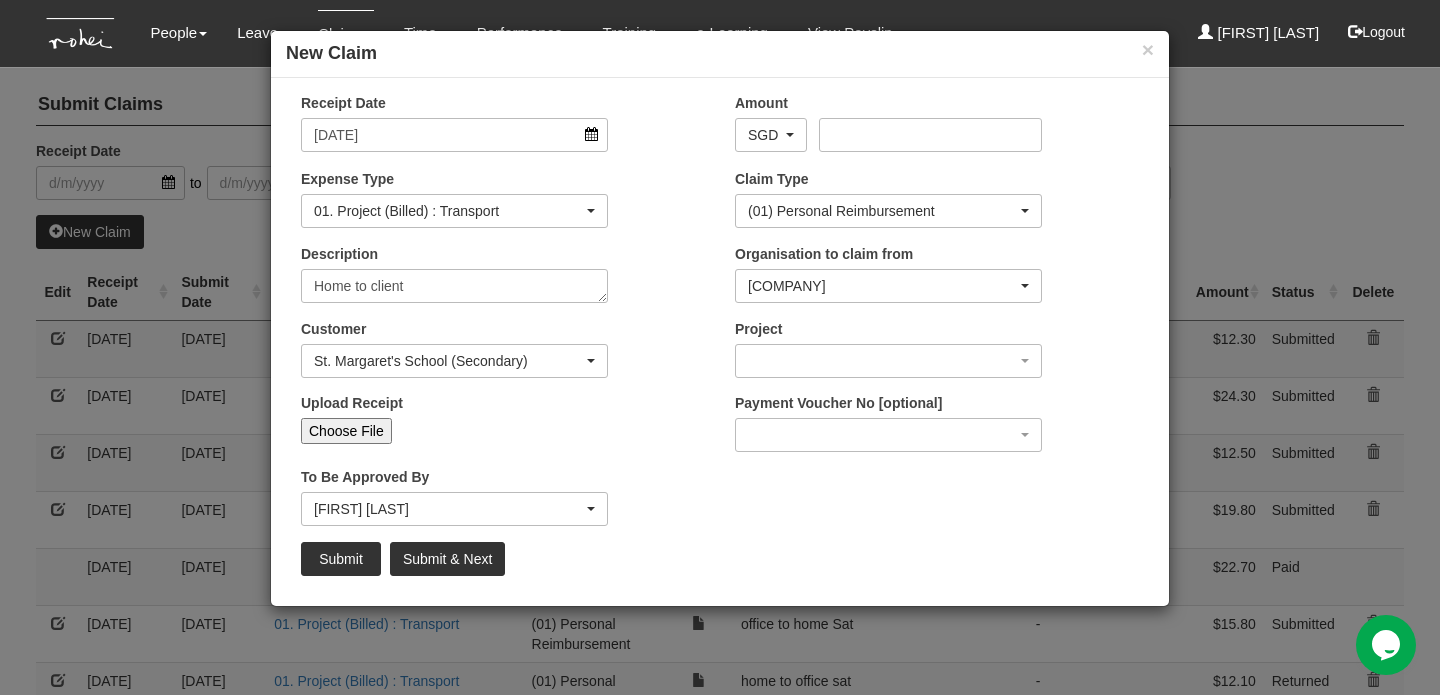 type on "C:\fakepath\[FILENAME]" 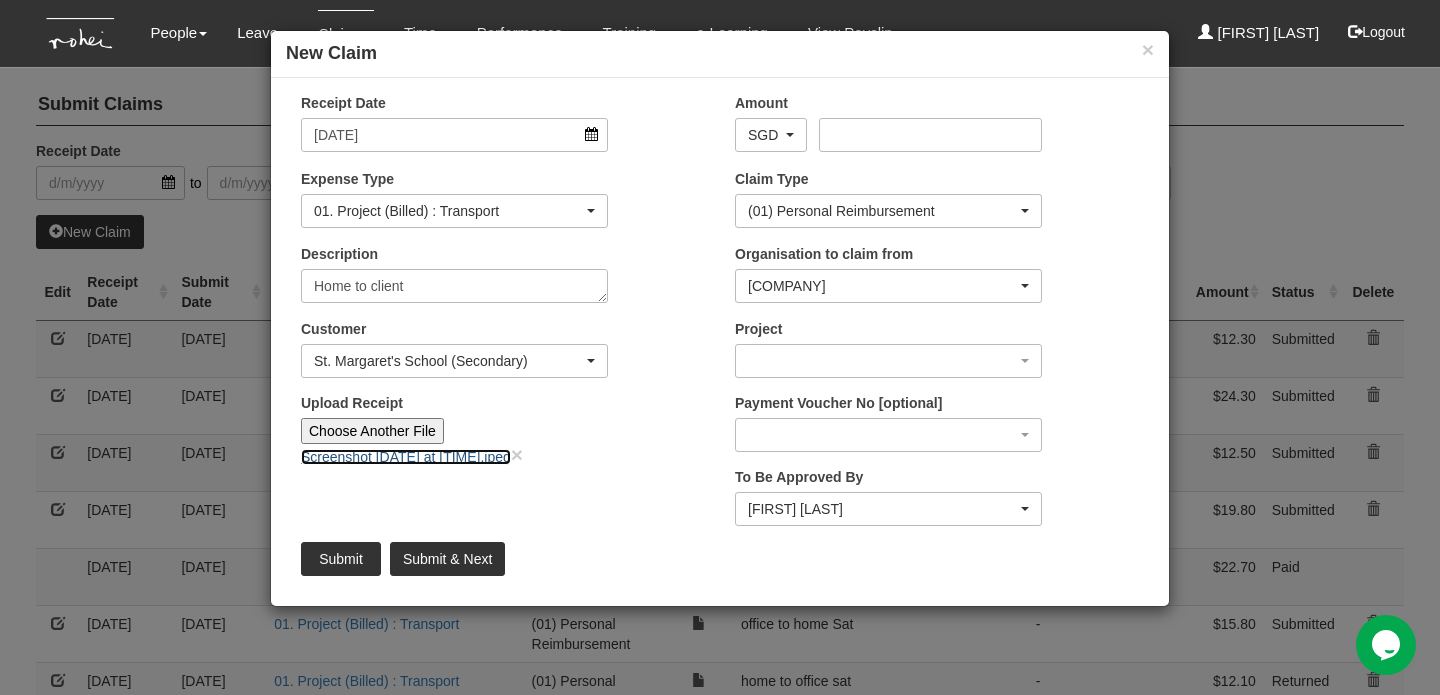click on "Screenshot [DATE] at [TIME].jpeg" at bounding box center [406, 457] 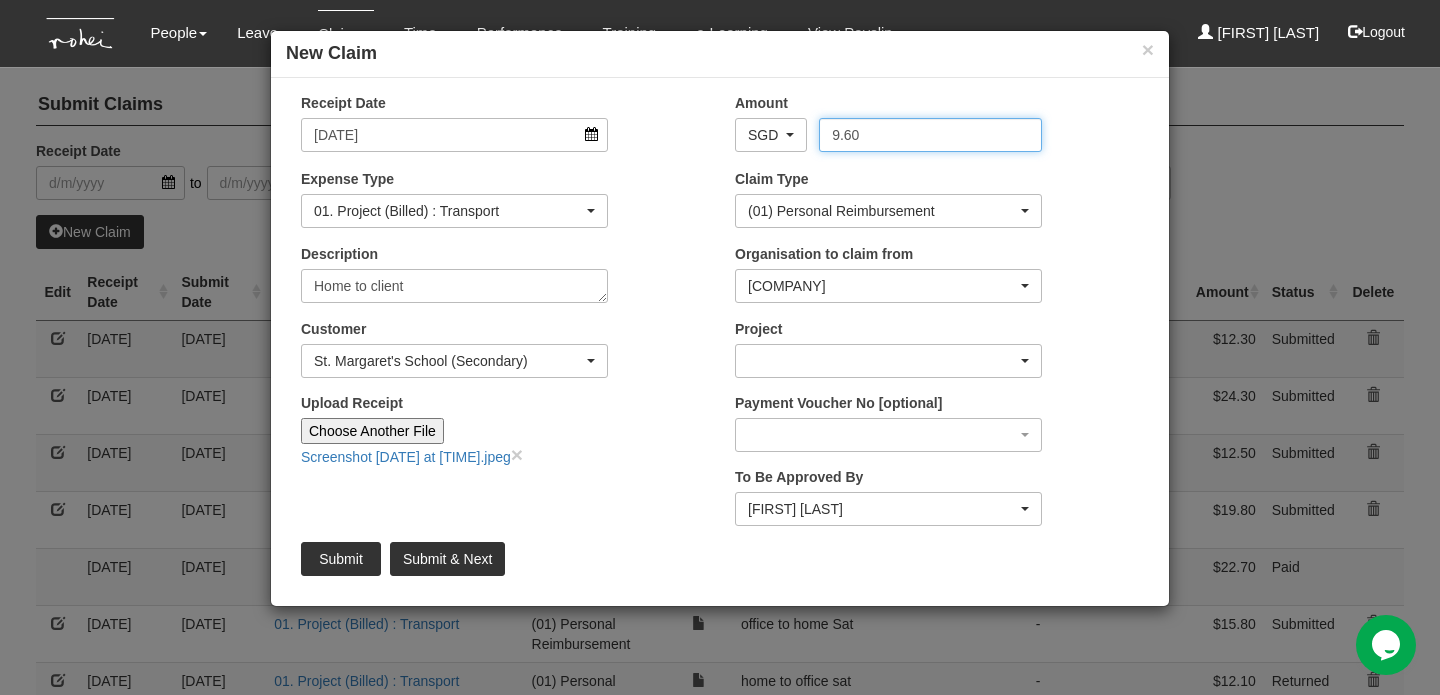 type on "9.60" 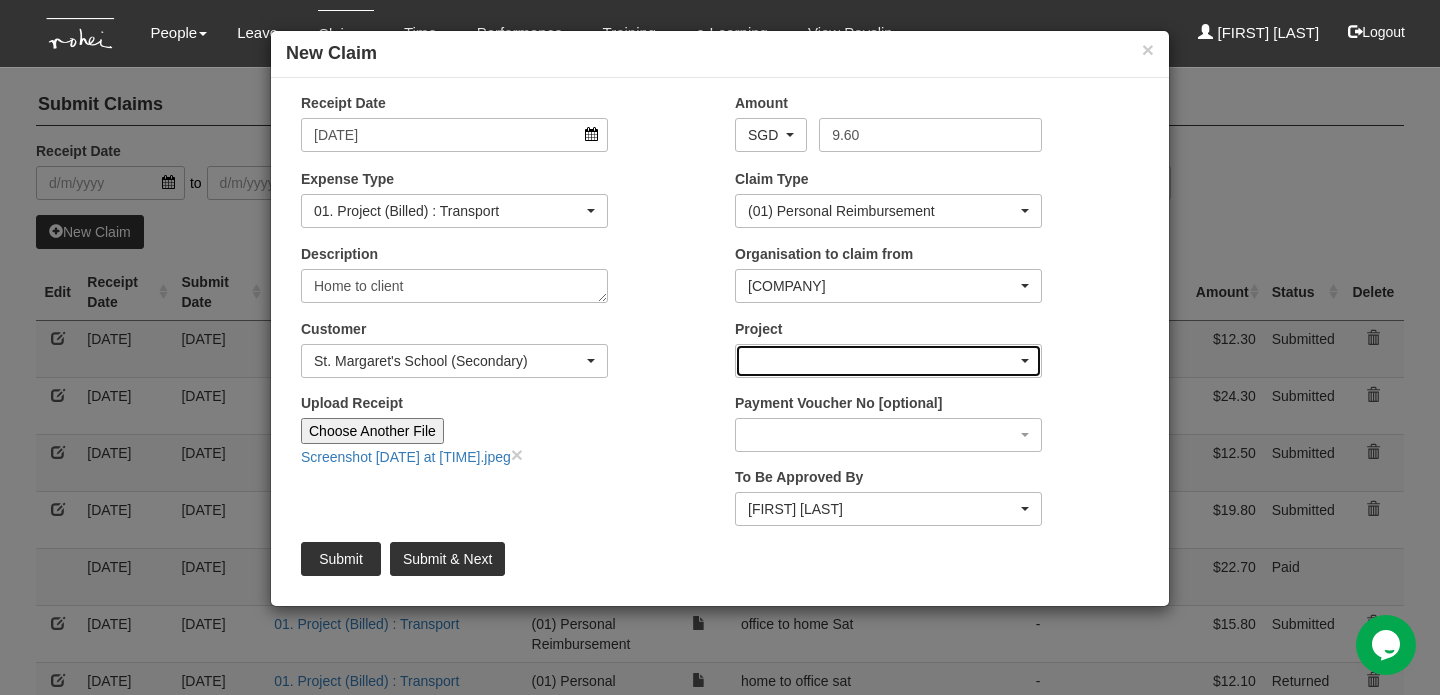 click at bounding box center [1025, 361] 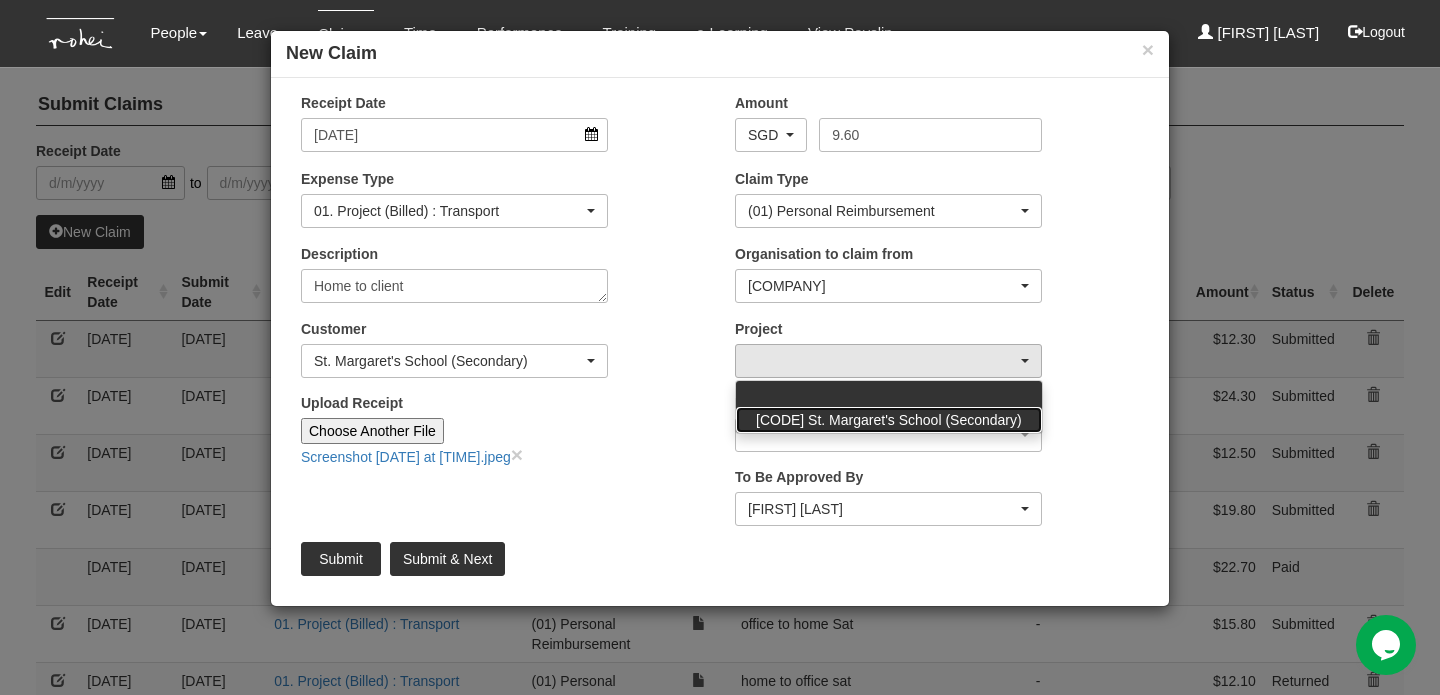 click on "[CODE] St. Margaret's School (Secondary)" at bounding box center [889, 420] 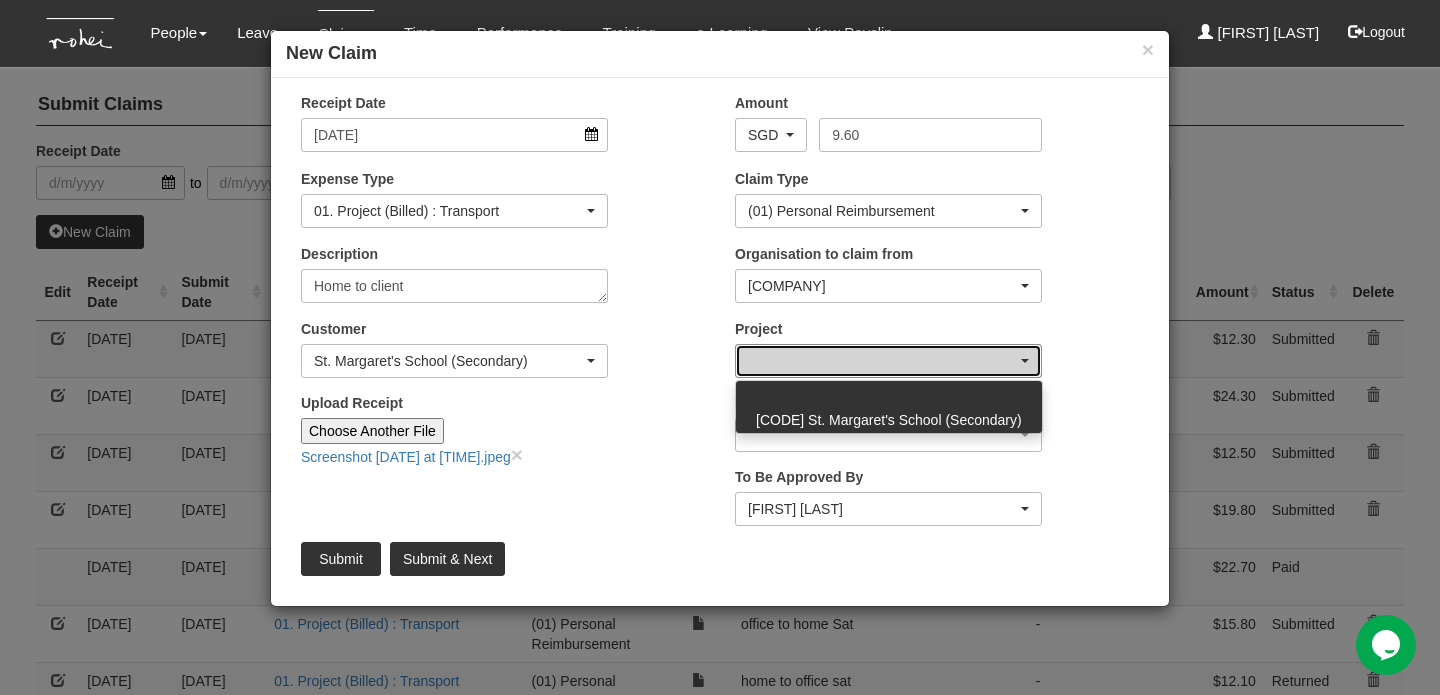 select on "2742" 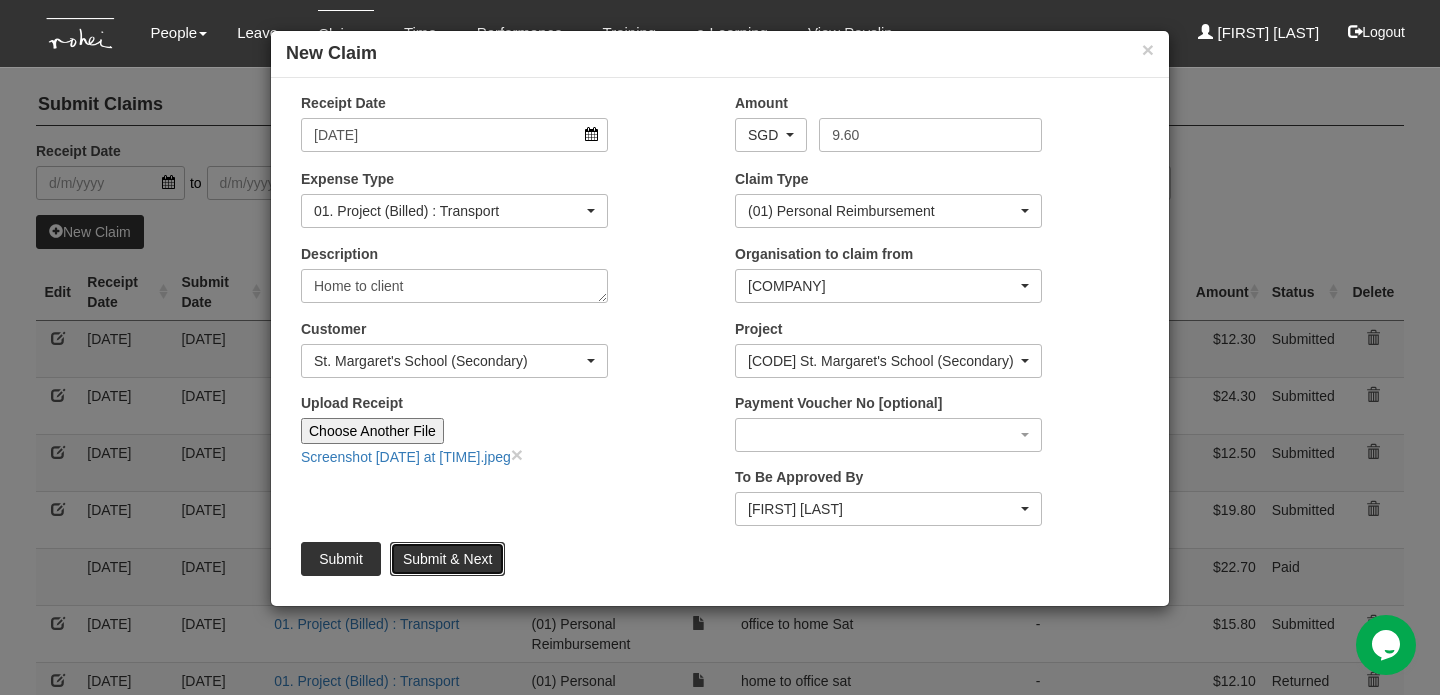 click on "Submit & Next" at bounding box center (447, 559) 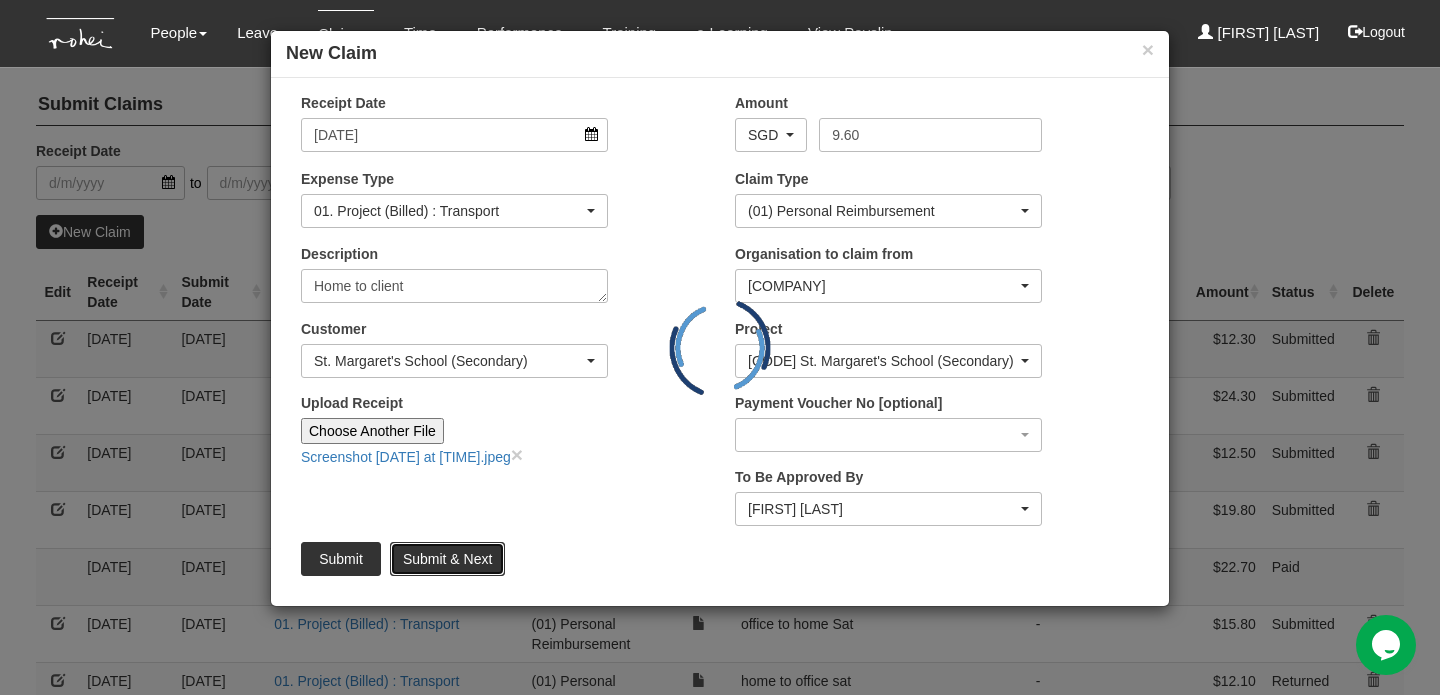 type 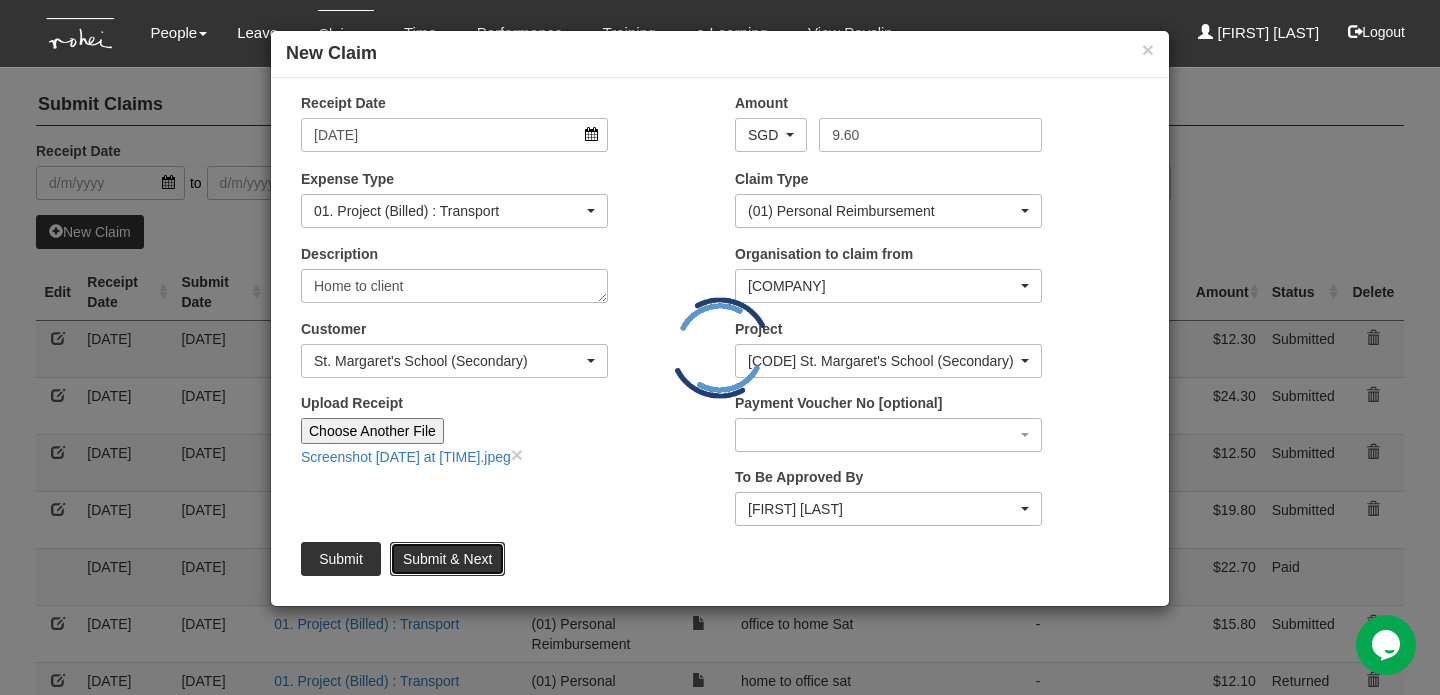 type 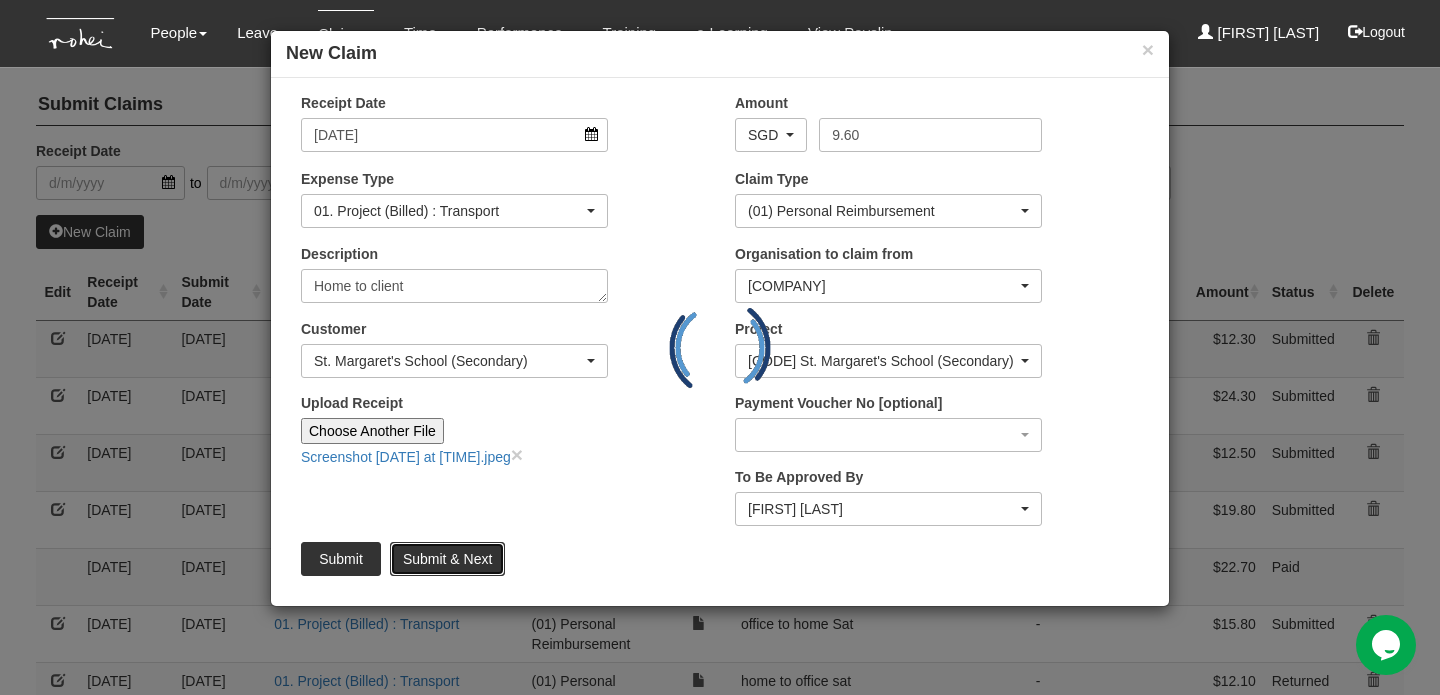 type 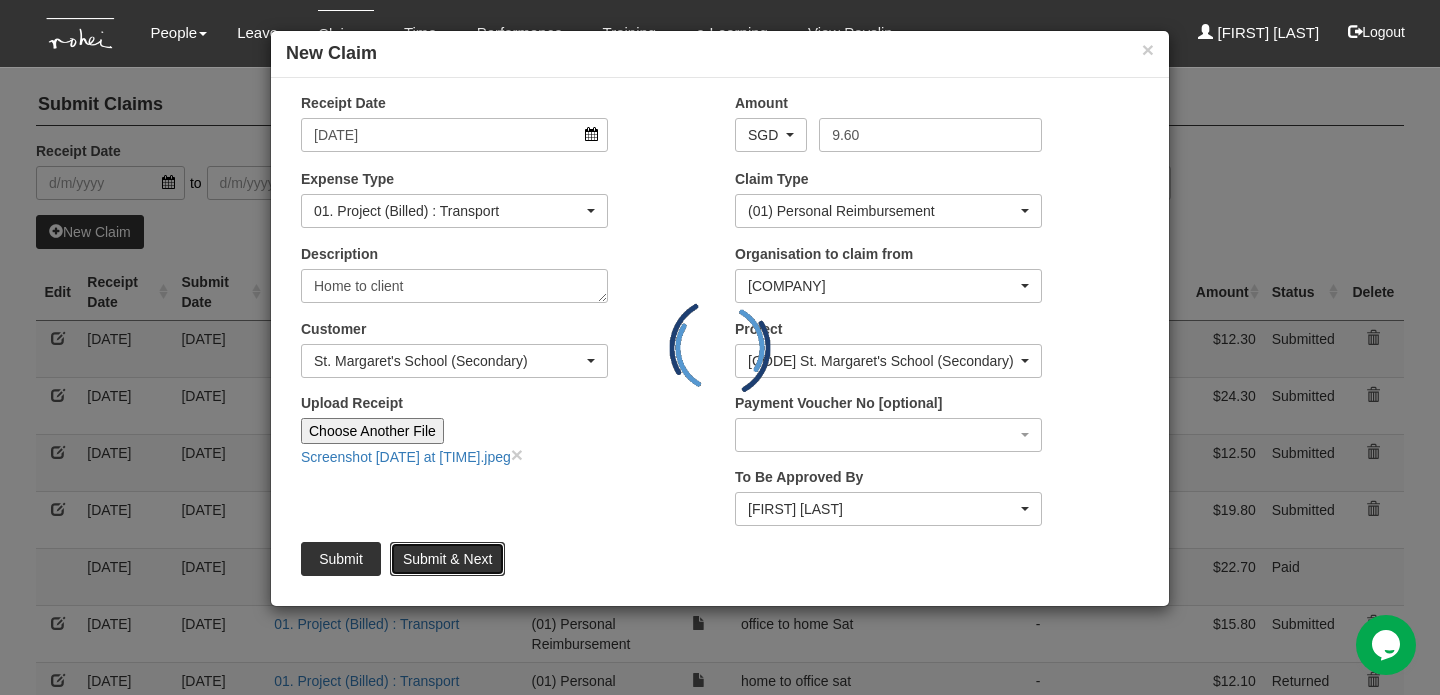 type on "Choose File" 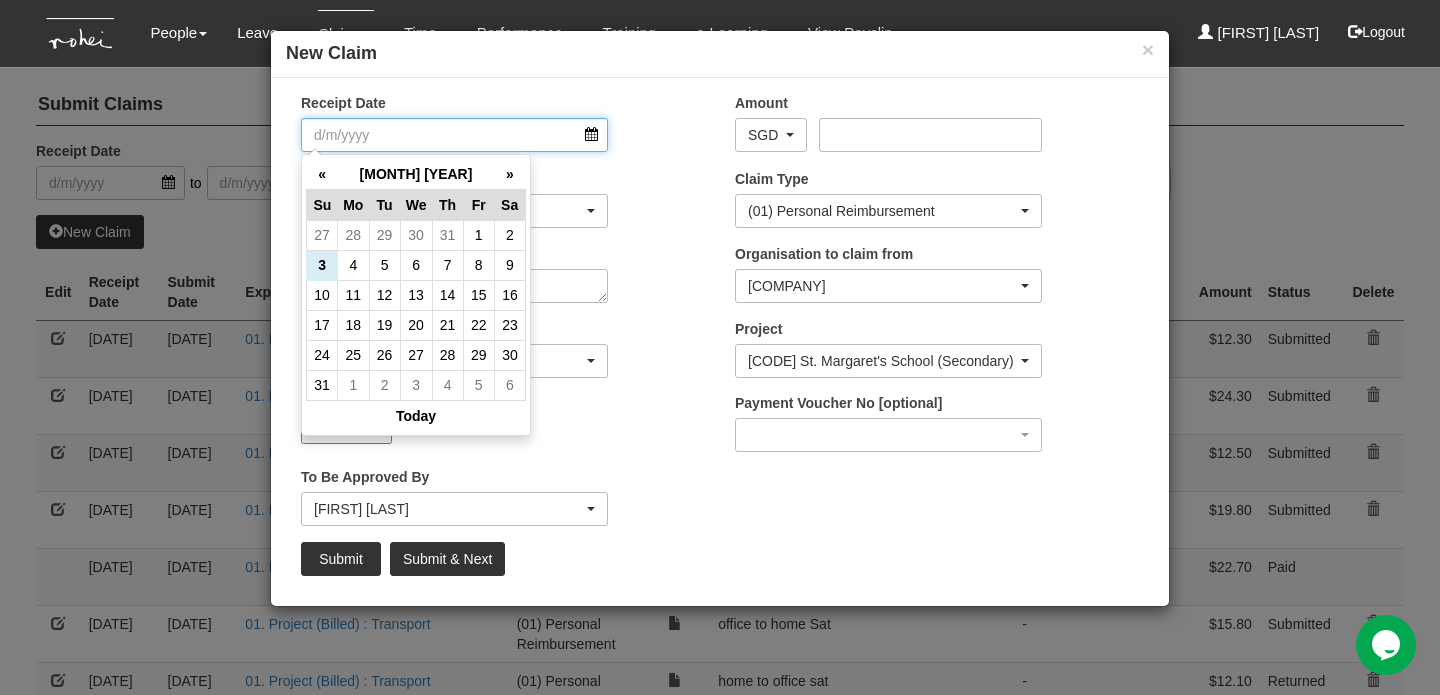 click on "Receipt Date" at bounding box center (454, 135) 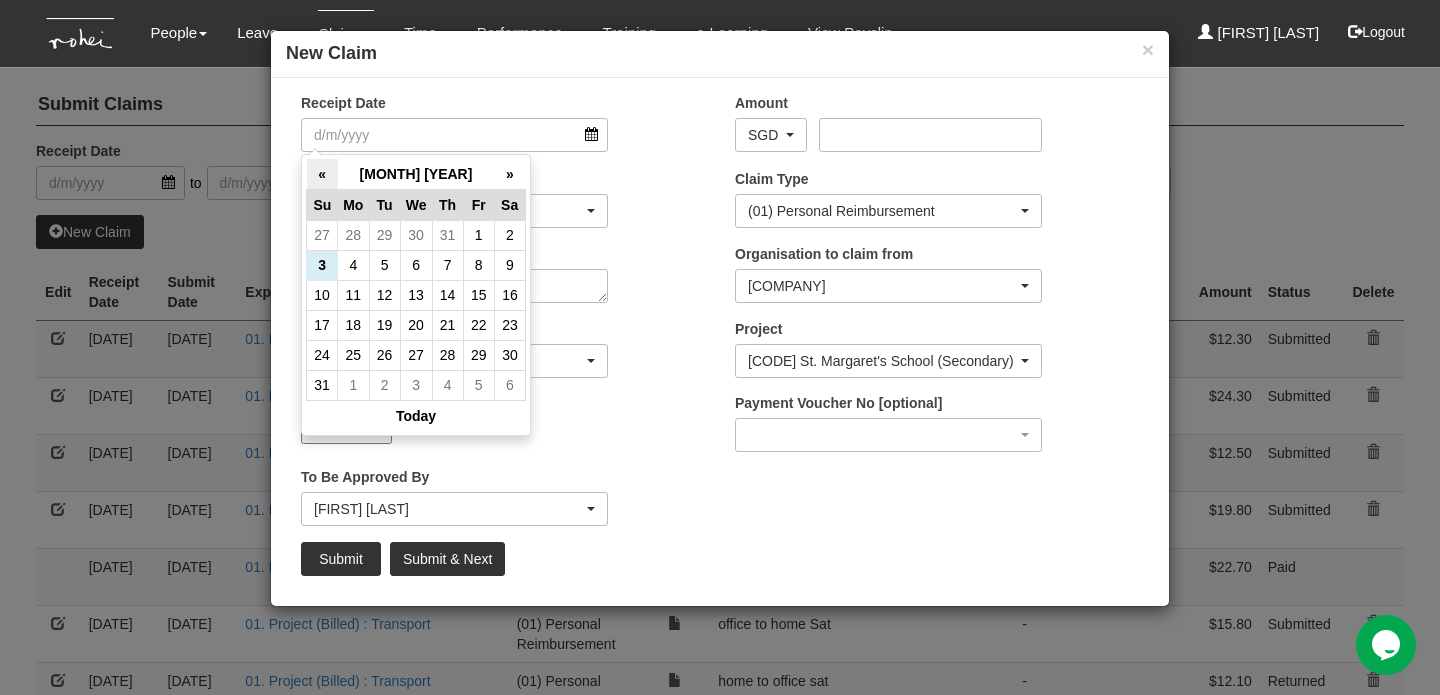 click on "«" at bounding box center (322, 174) 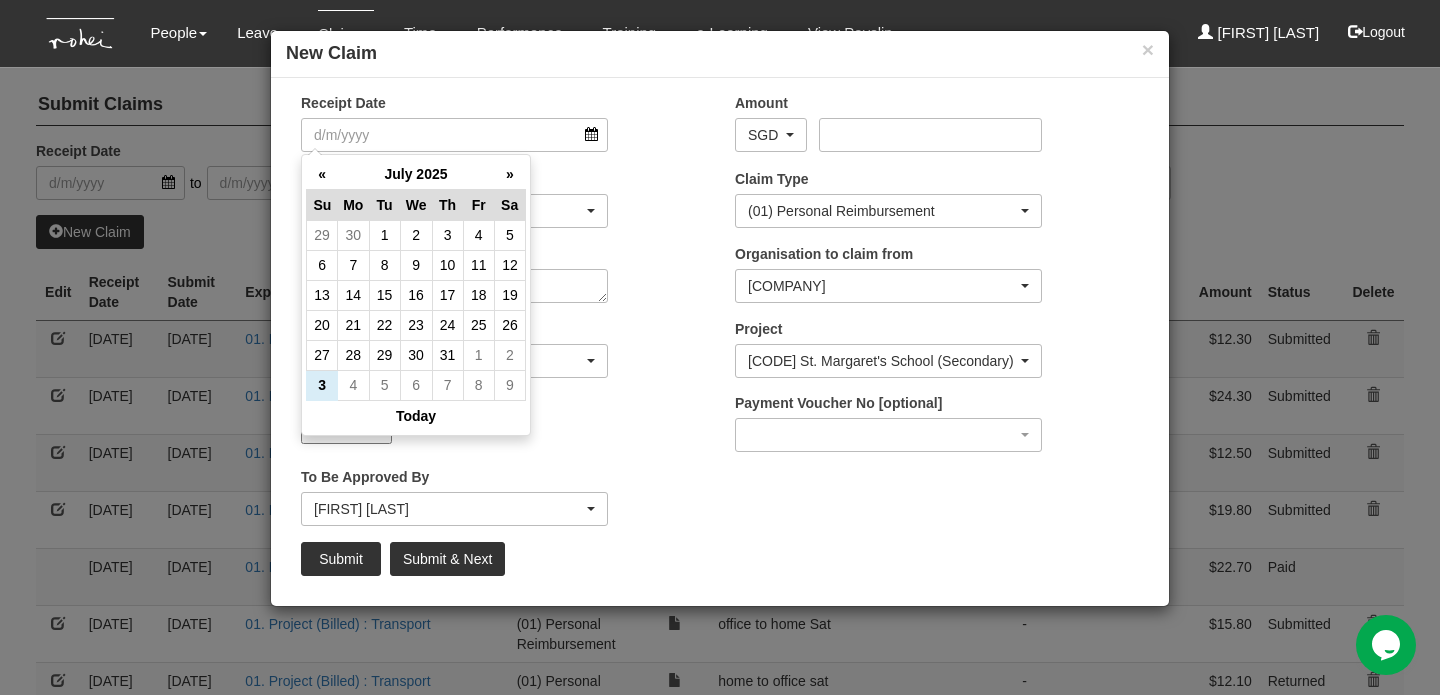 click on "«" at bounding box center (322, 174) 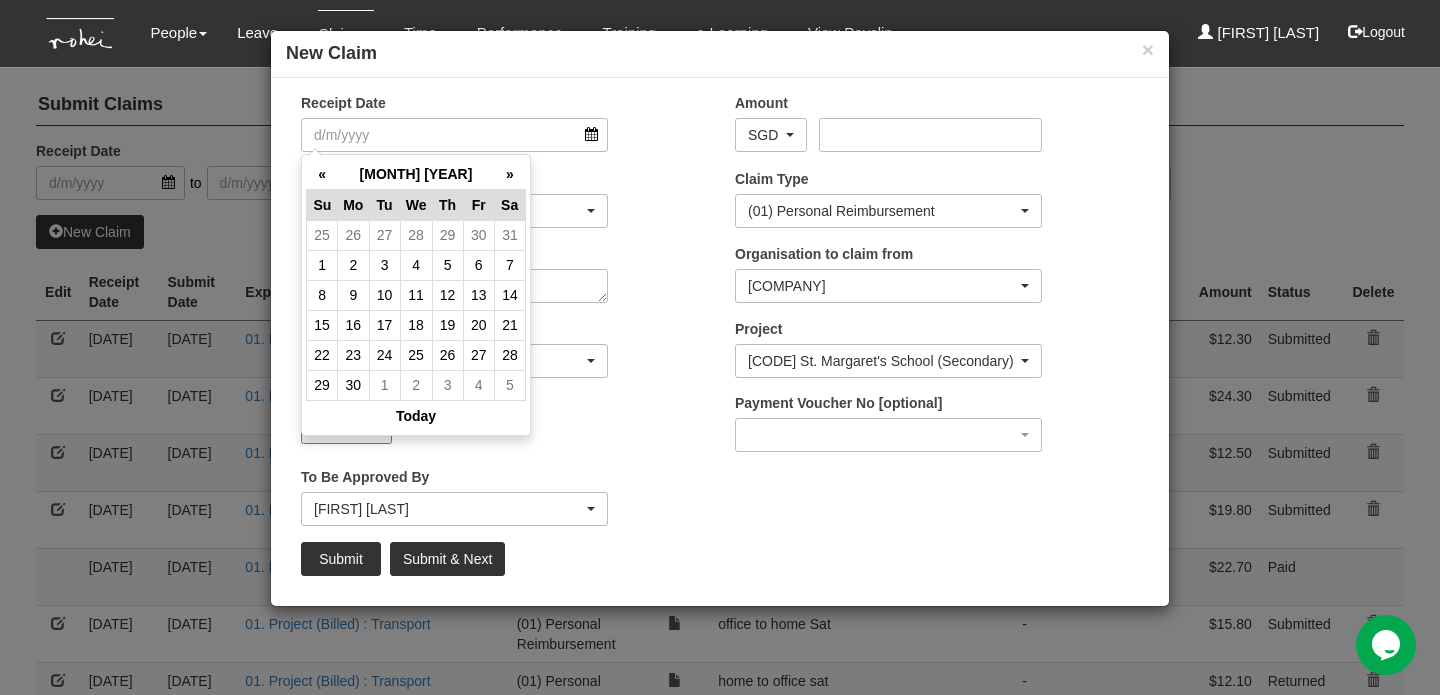 click on "«" at bounding box center (322, 174) 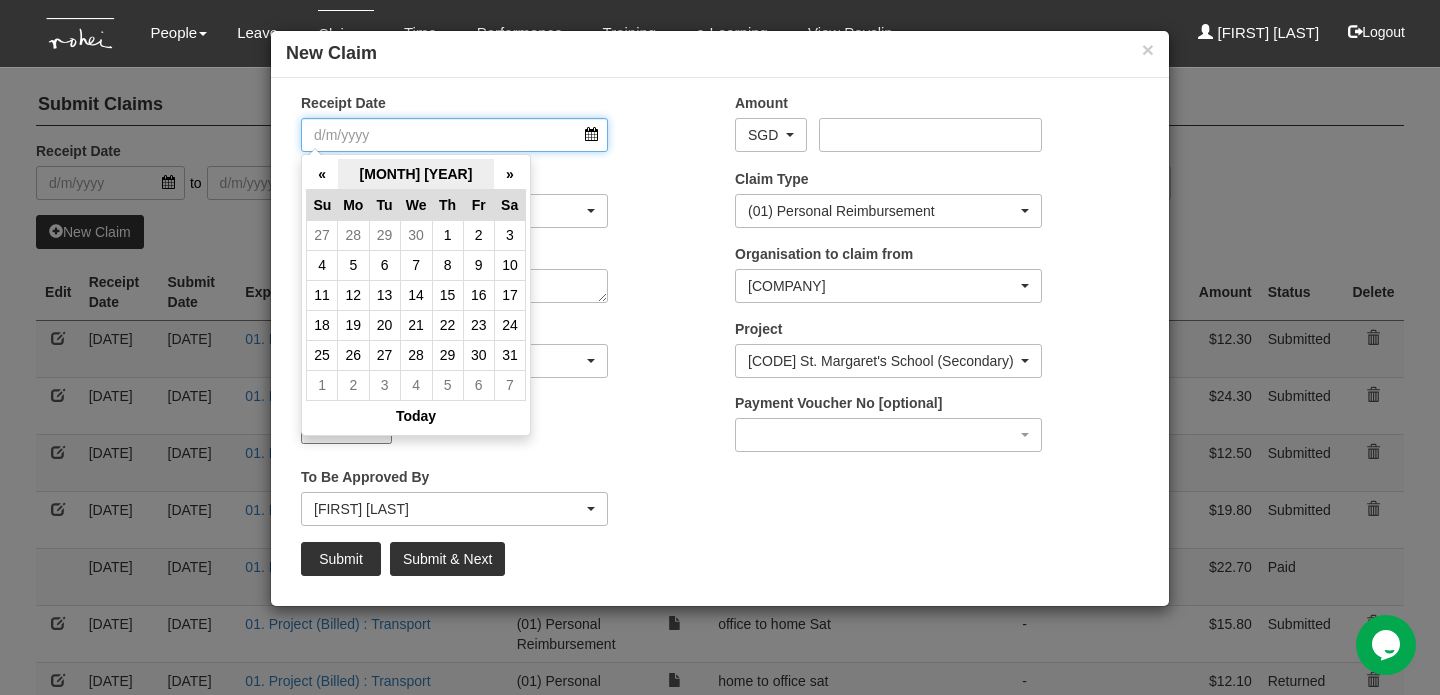 select on "50" 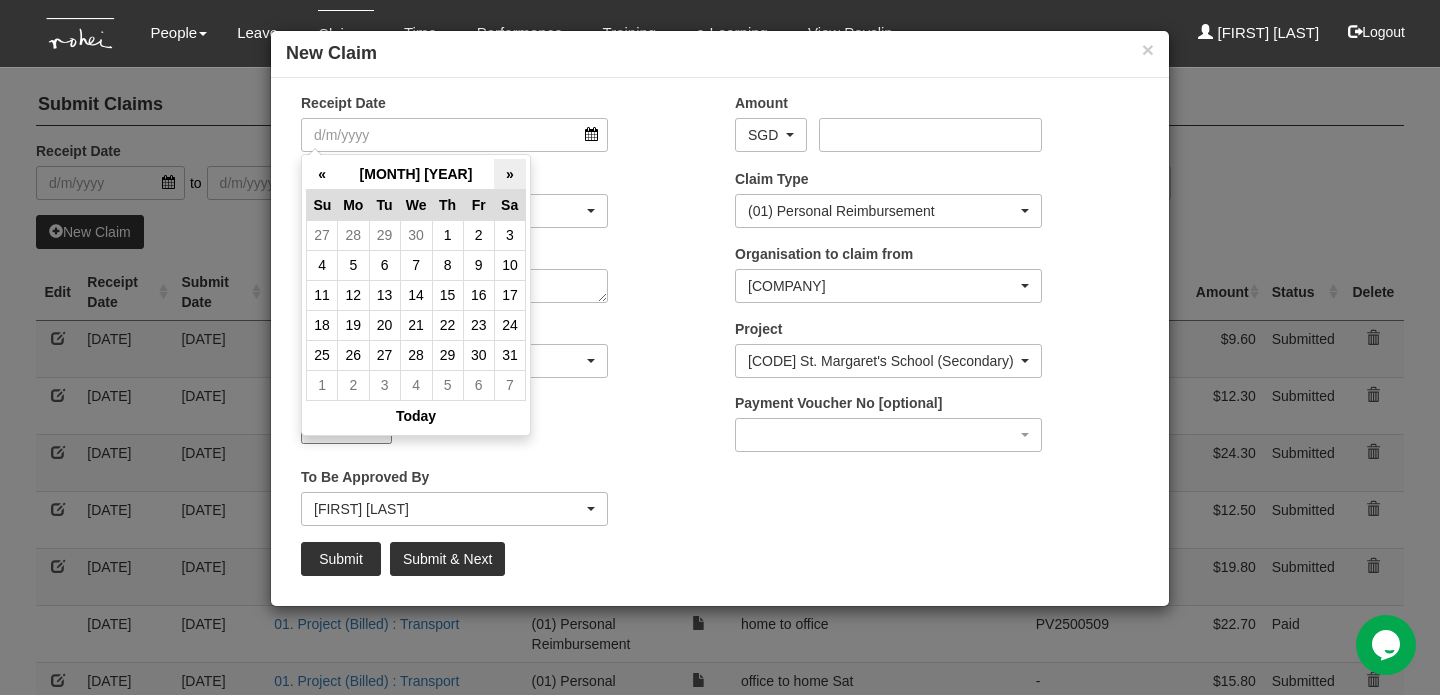 click on "»" at bounding box center [509, 174] 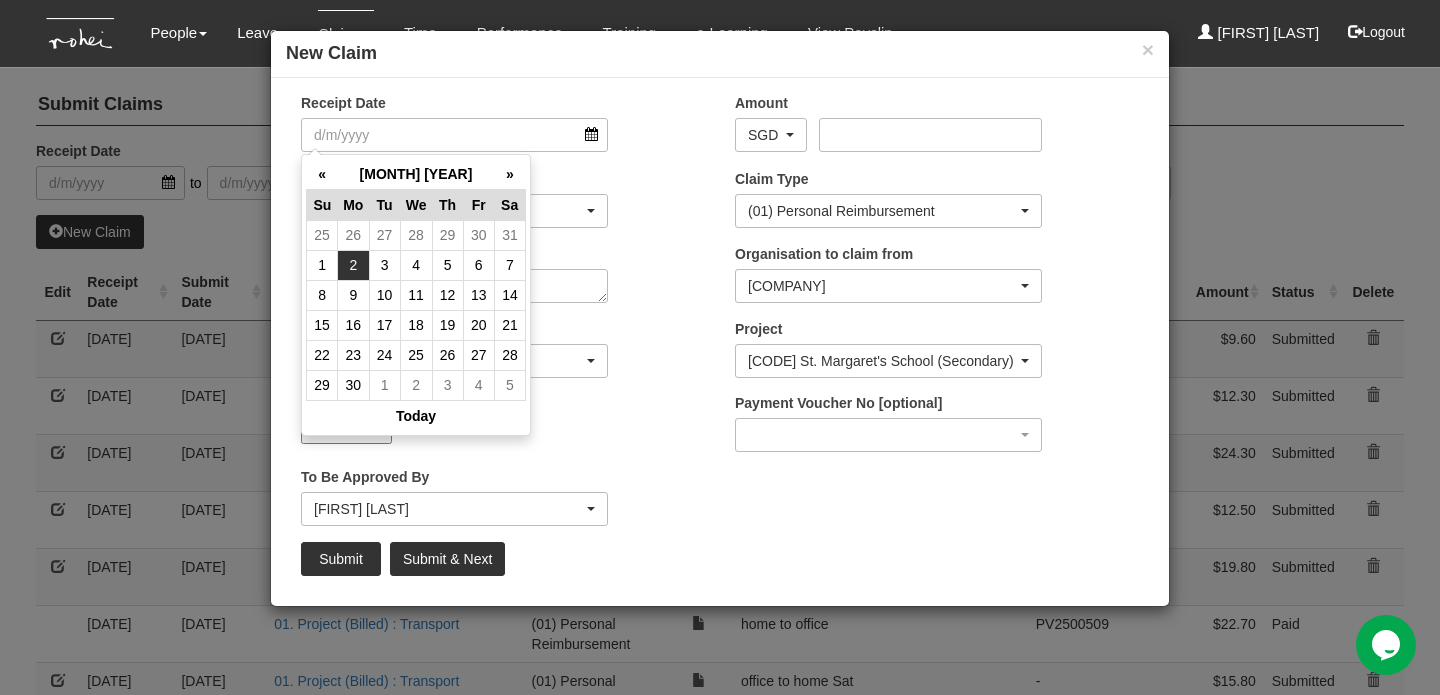 click on "2" at bounding box center [353, 265] 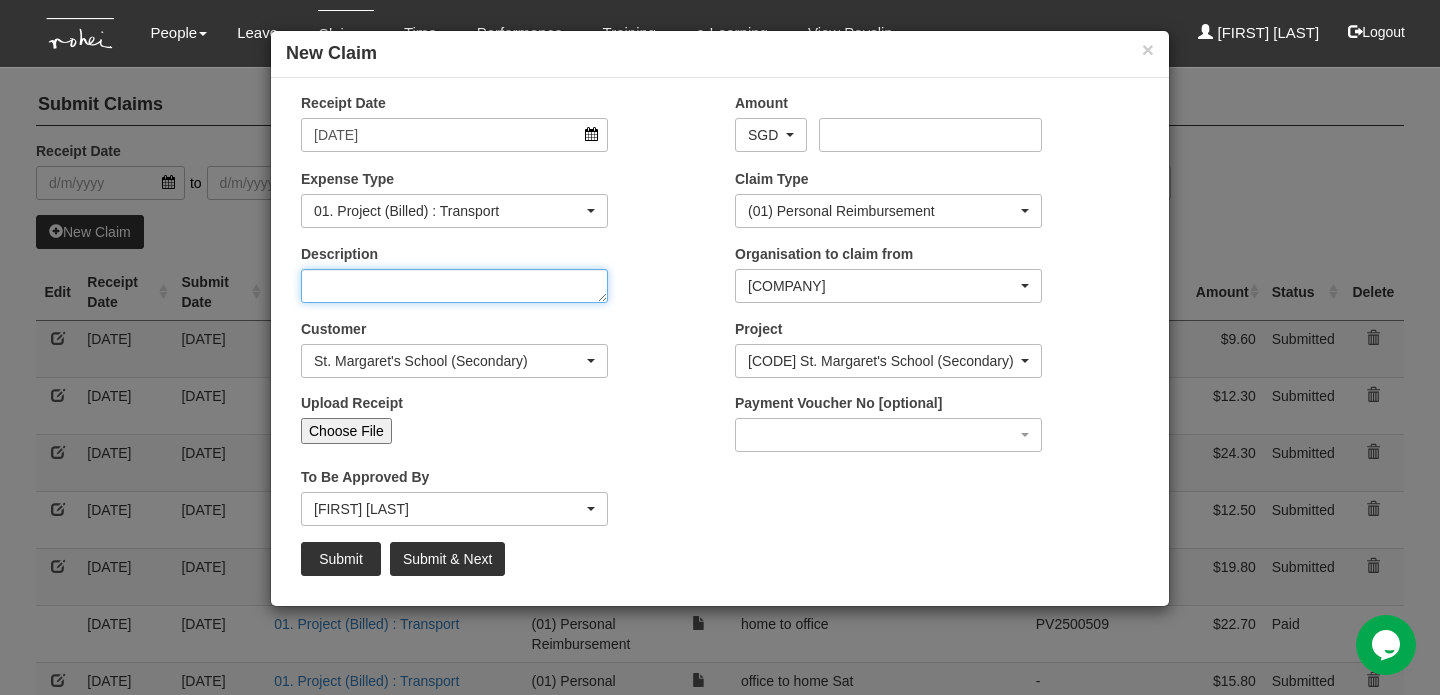 click on "Description" at bounding box center [454, 286] 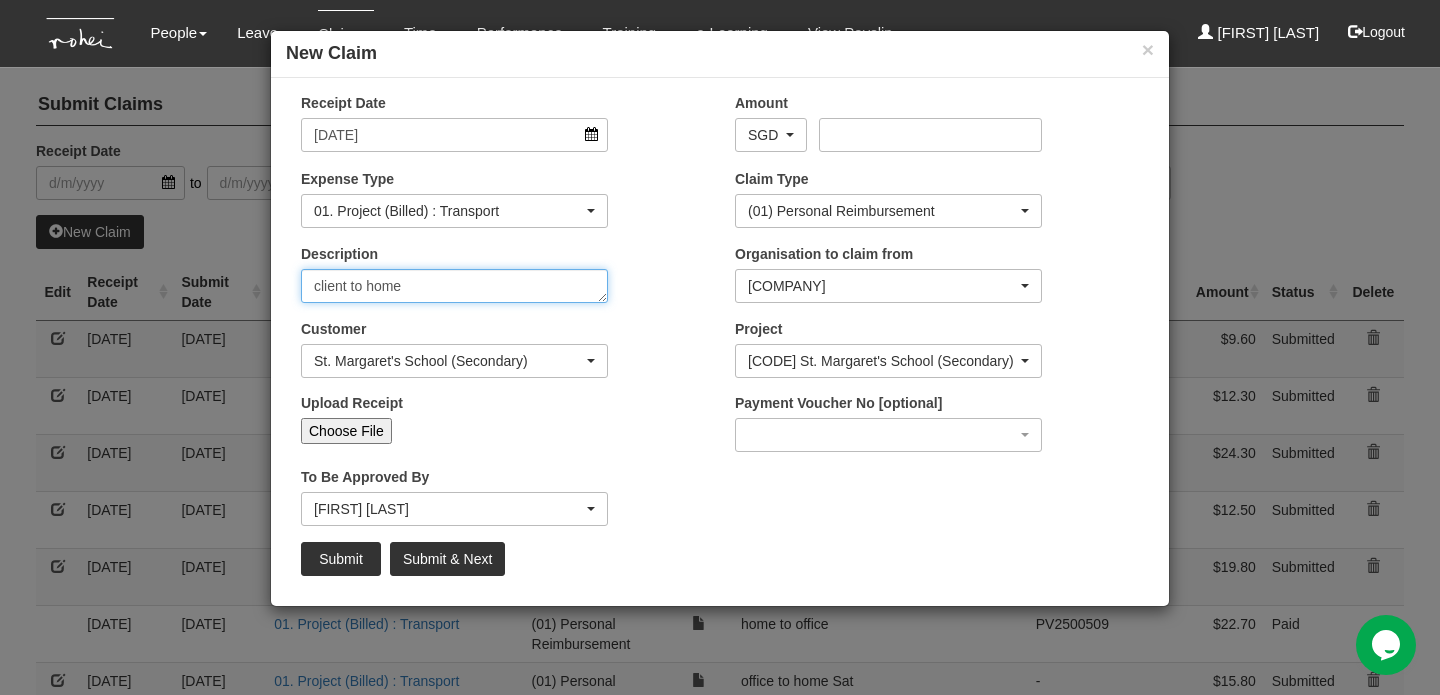 type on "client to home" 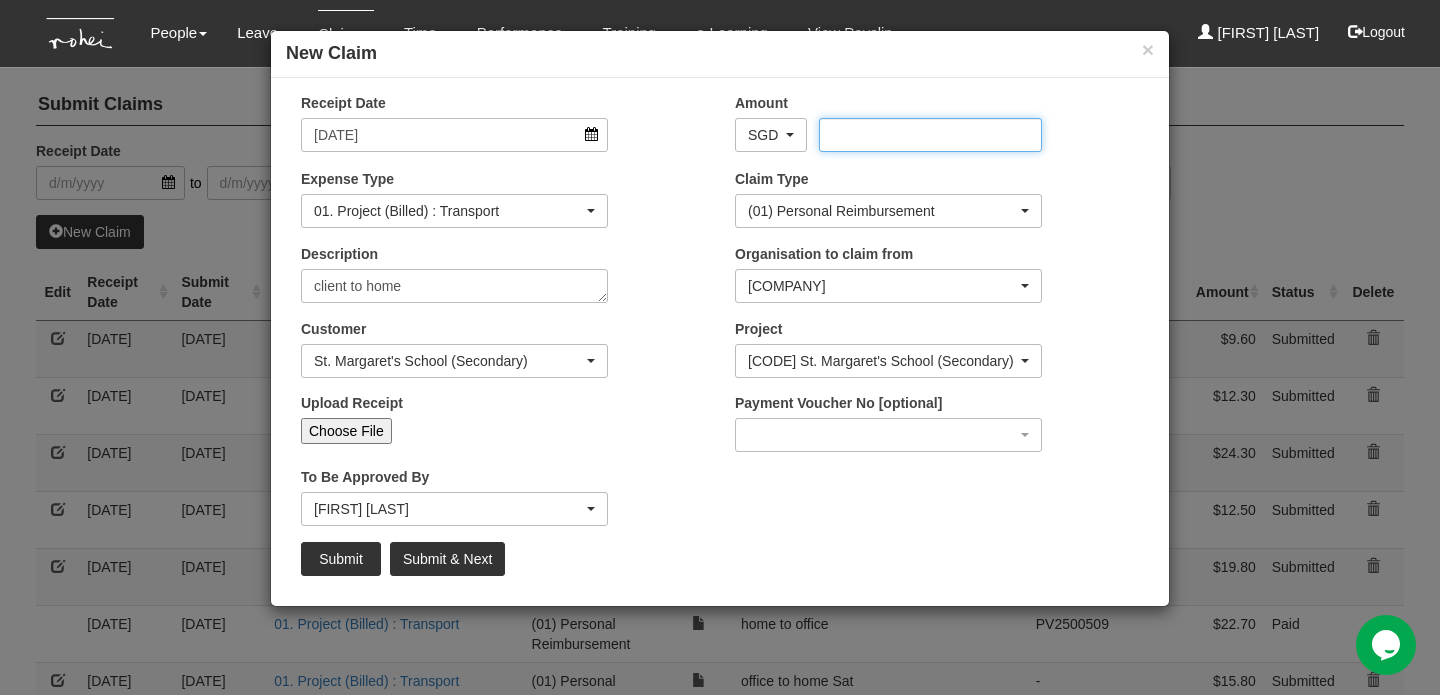 click on "Amount" at bounding box center (930, 135) 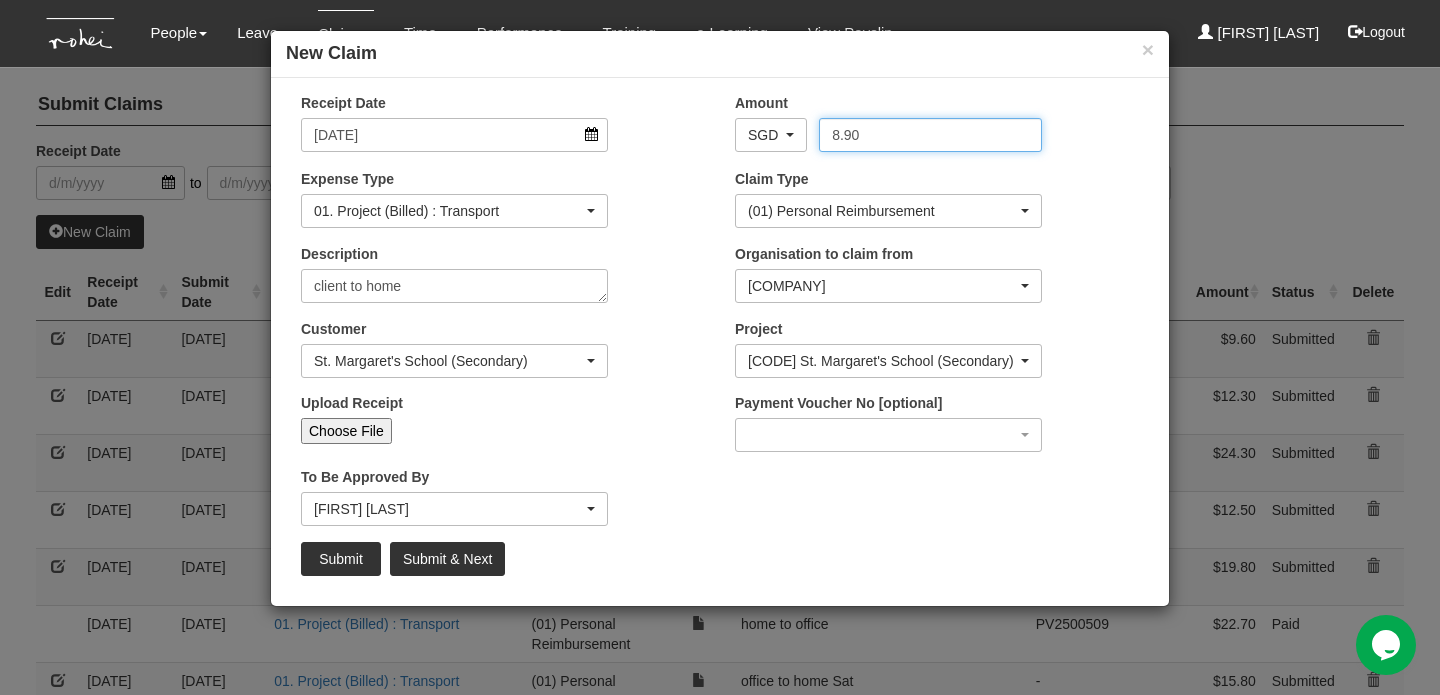 type on "8.90" 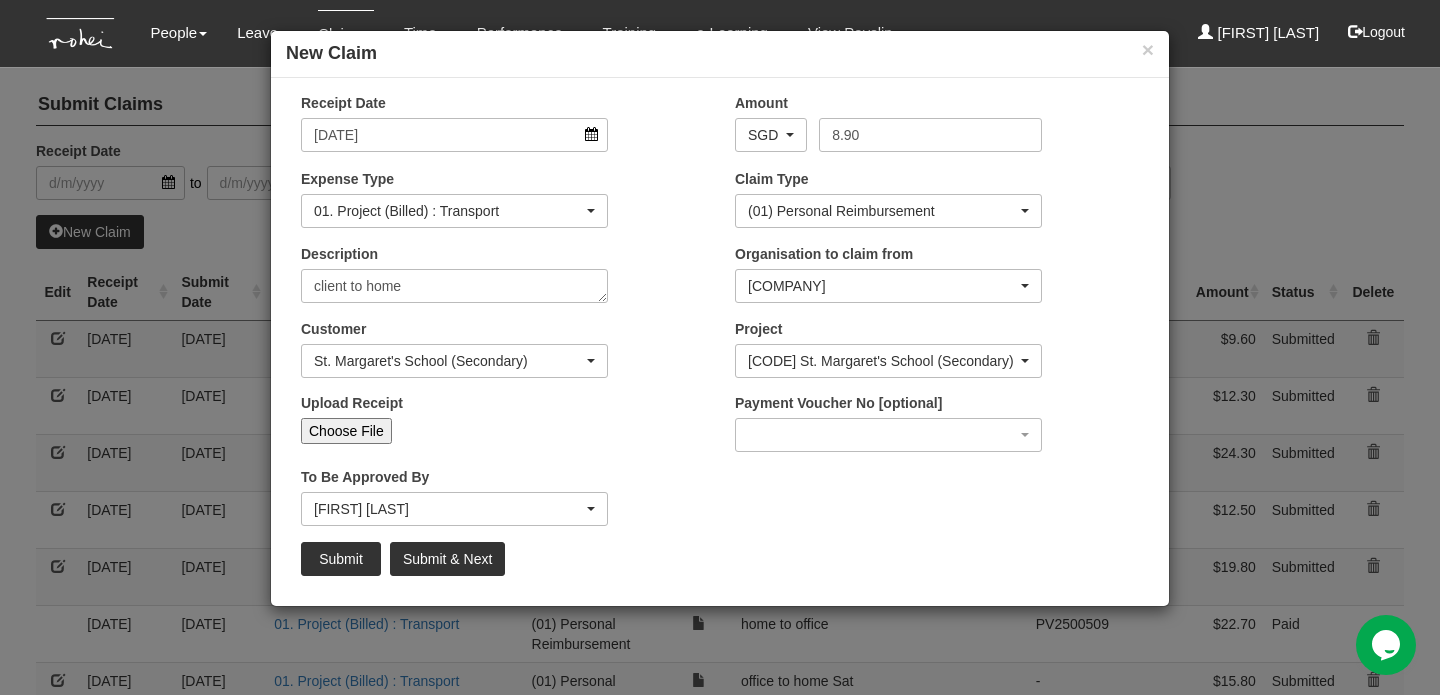 click on "Choose File" at bounding box center [346, 431] 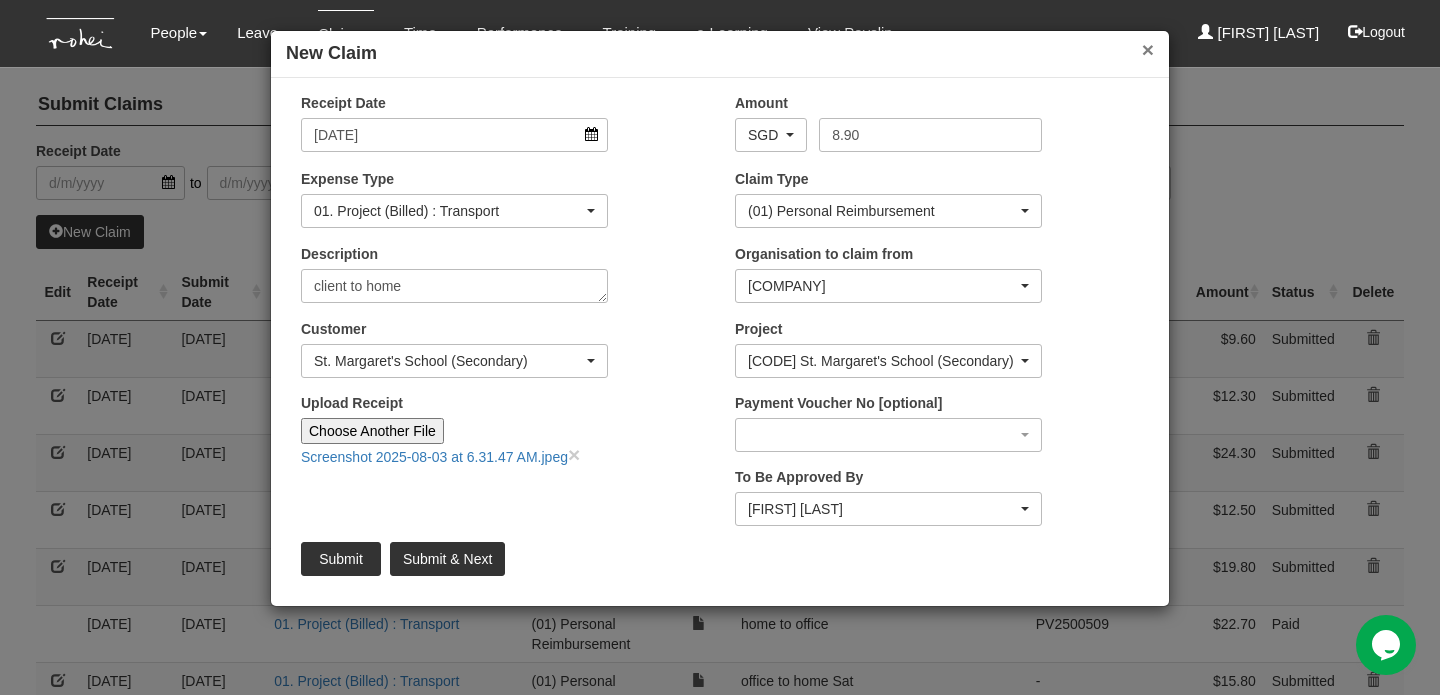 click on "×" at bounding box center (1148, 49) 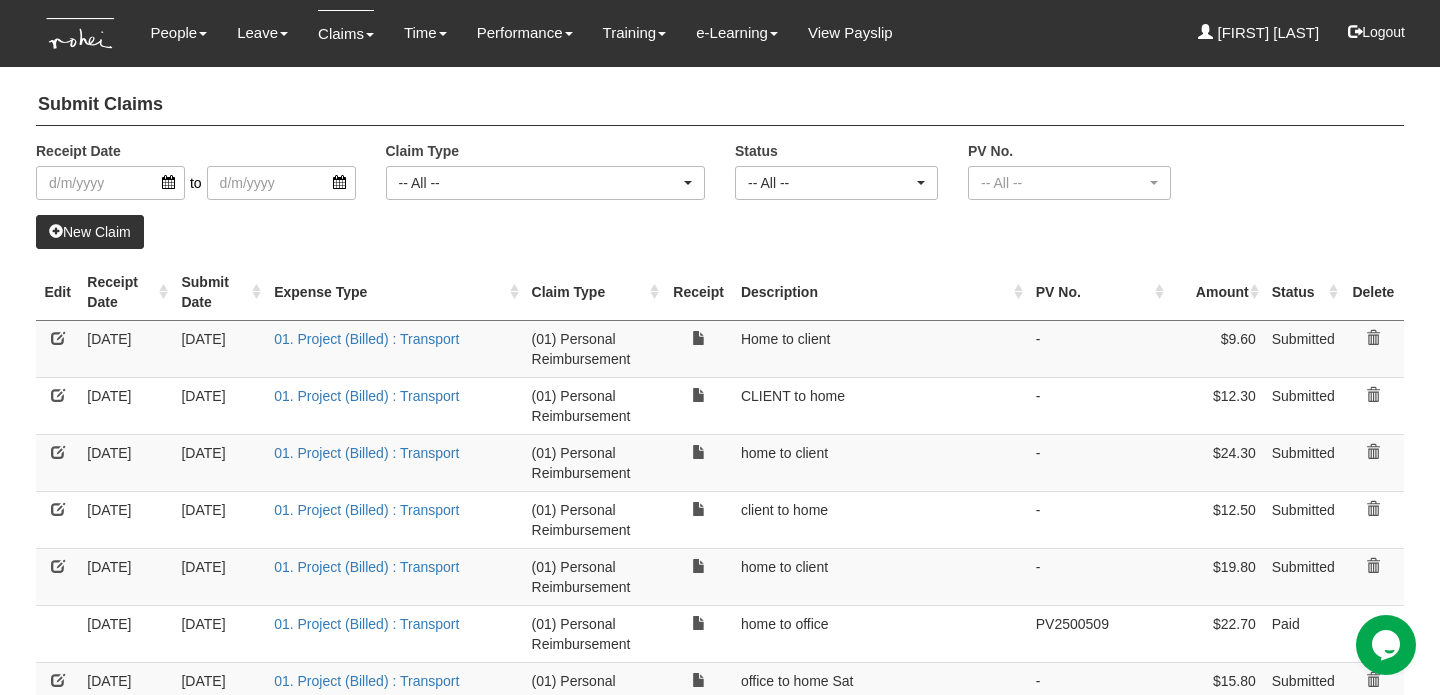 click on "New Claim" at bounding box center [90, 232] 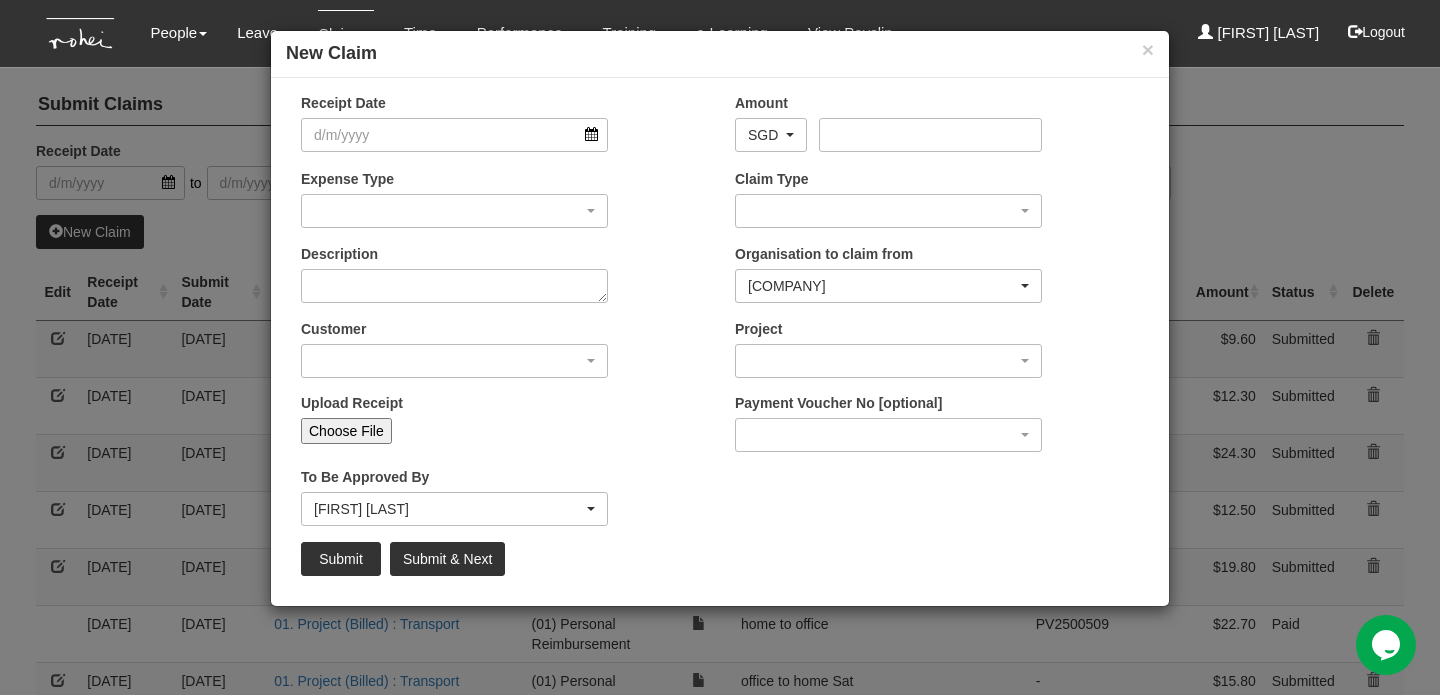 click on "Receipt Date" at bounding box center (503, 130) 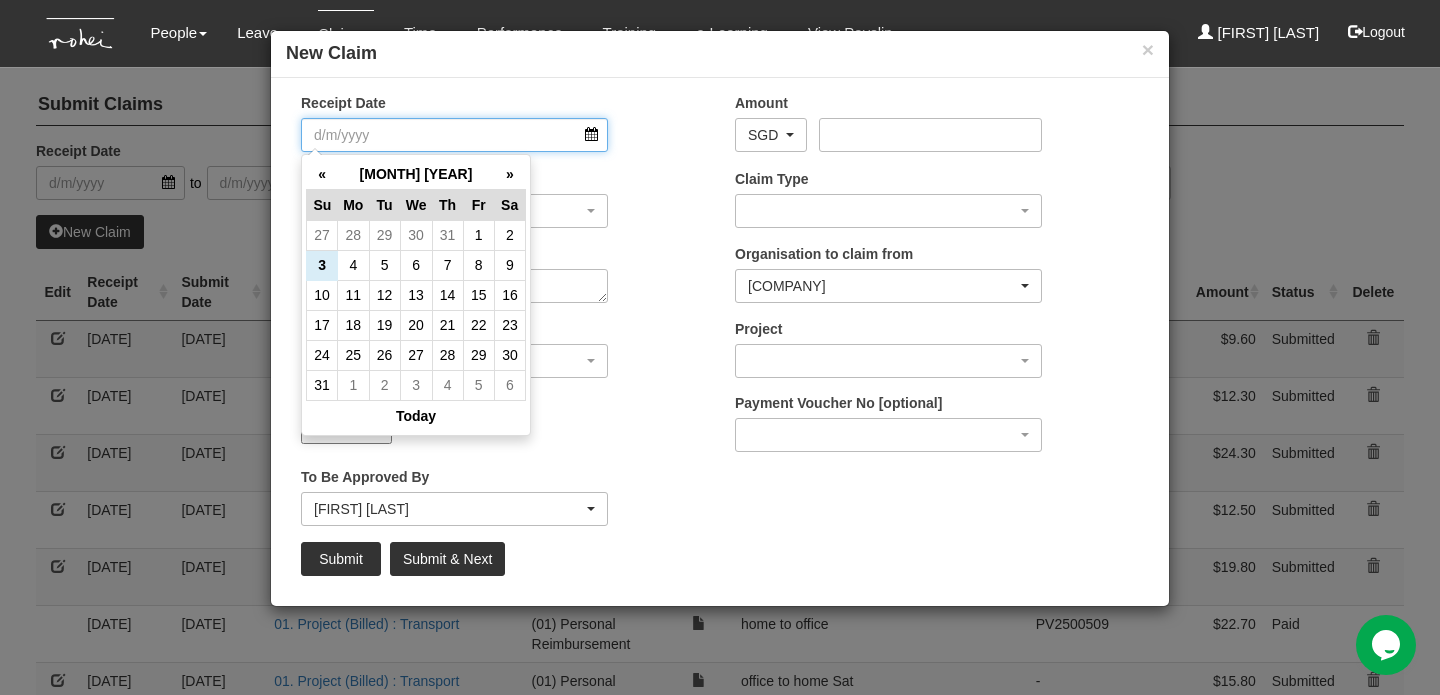 click on "Receipt Date" at bounding box center [454, 135] 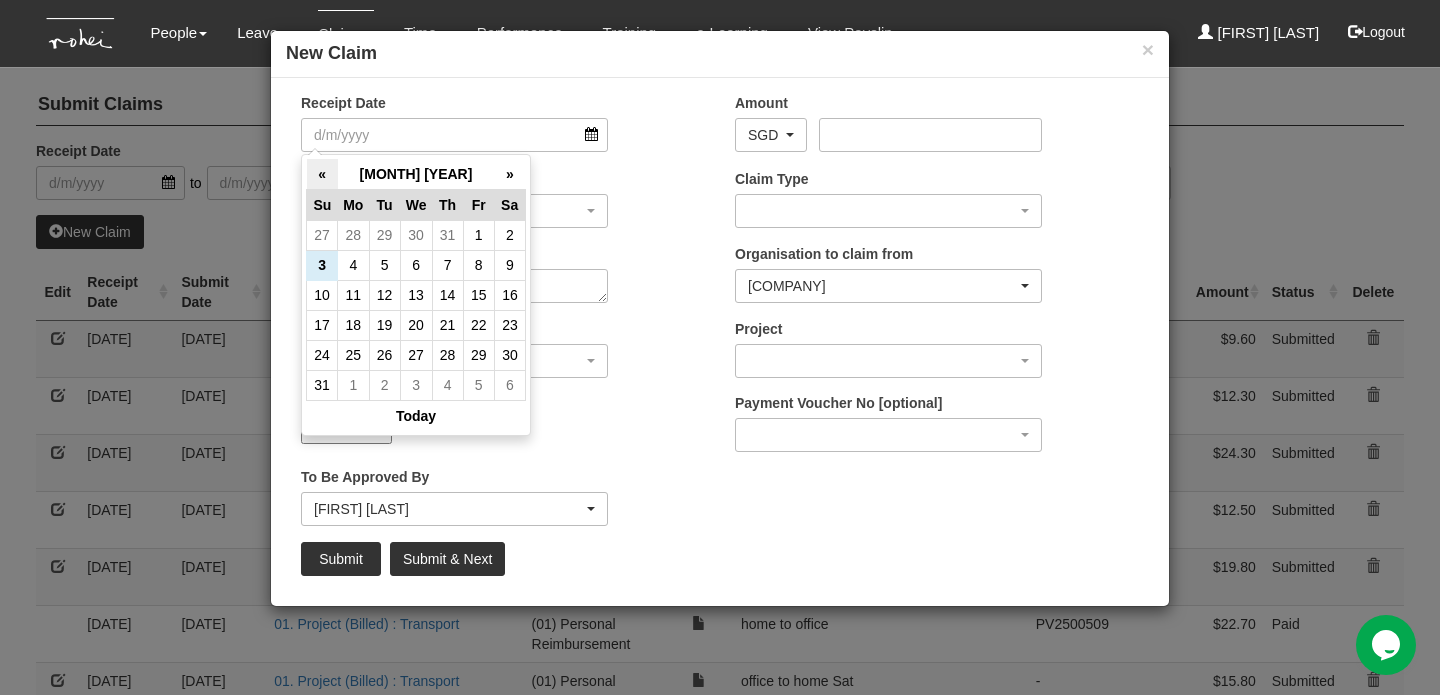click on "«" at bounding box center [322, 174] 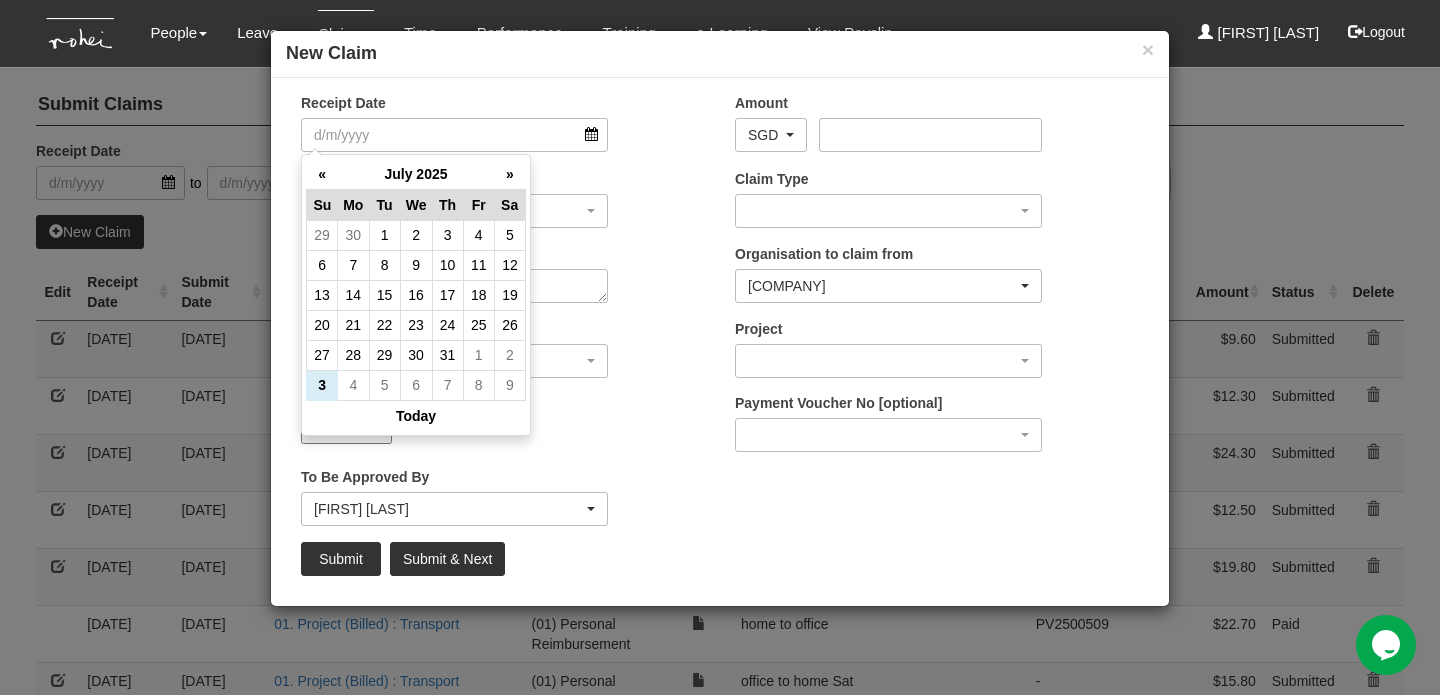 click on "«" at bounding box center [322, 174] 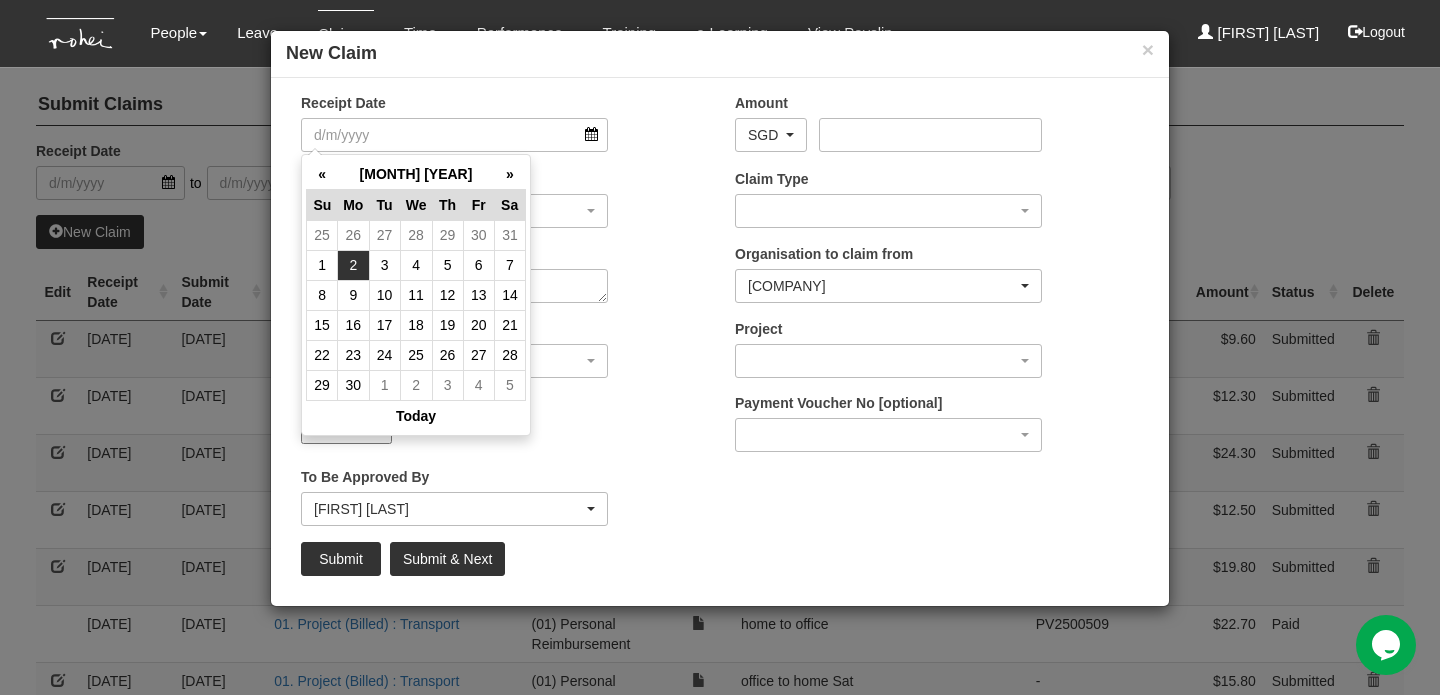 click on "2" at bounding box center (353, 265) 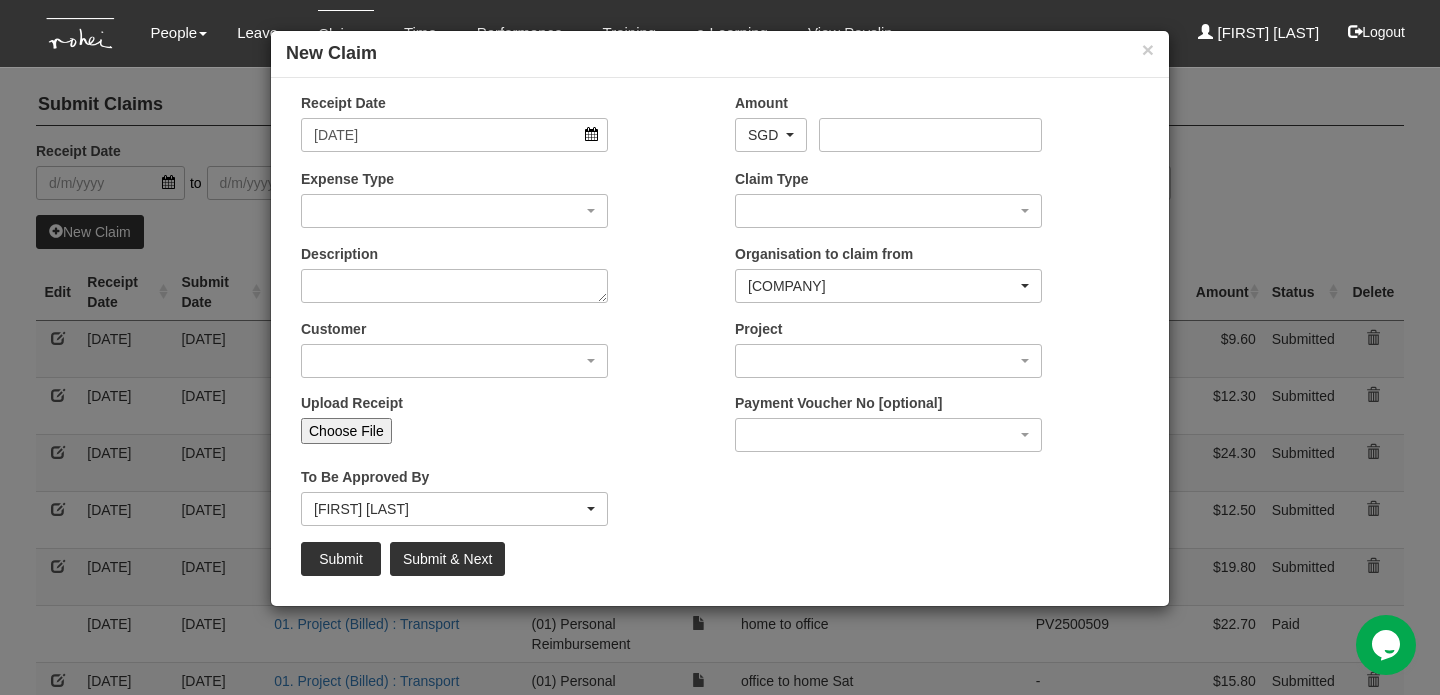 click on "Choose File" at bounding box center (346, 431) 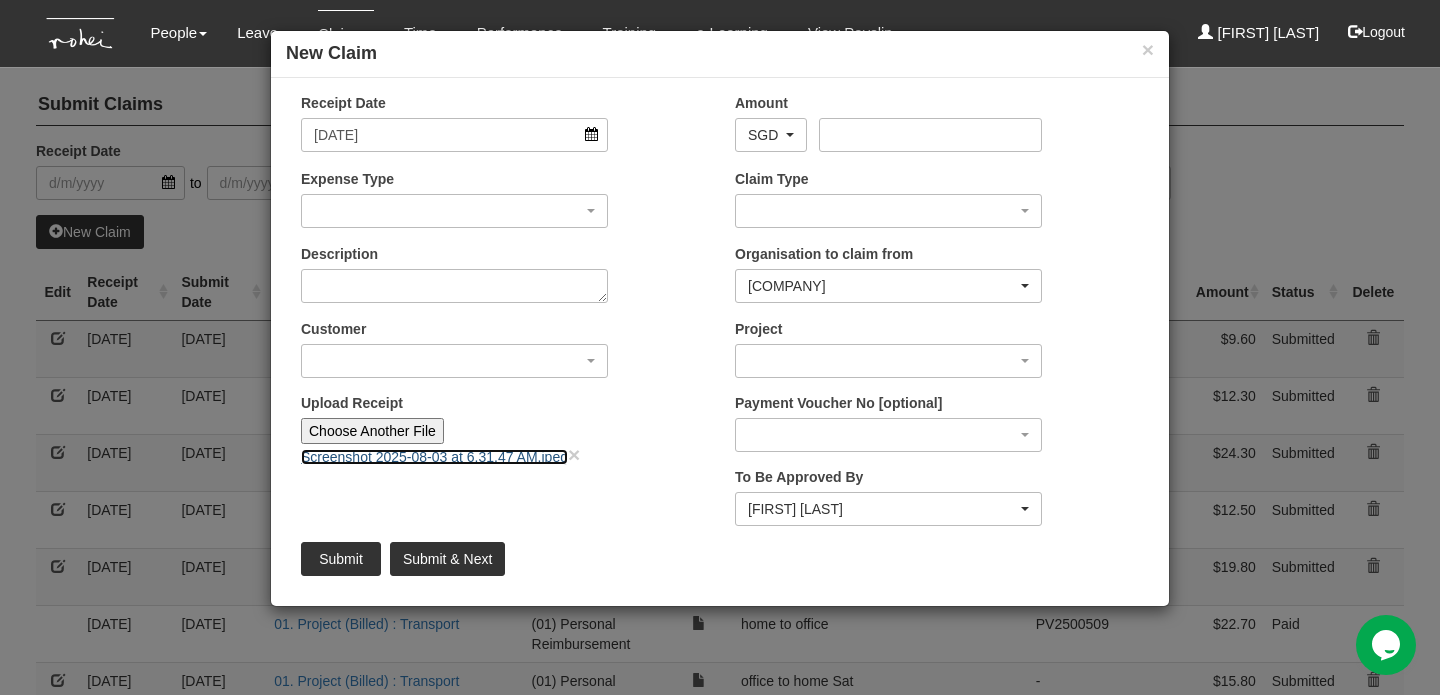 click on "Screenshot 2025-08-03 at 6.31.47 AM.jpeg" at bounding box center (434, 457) 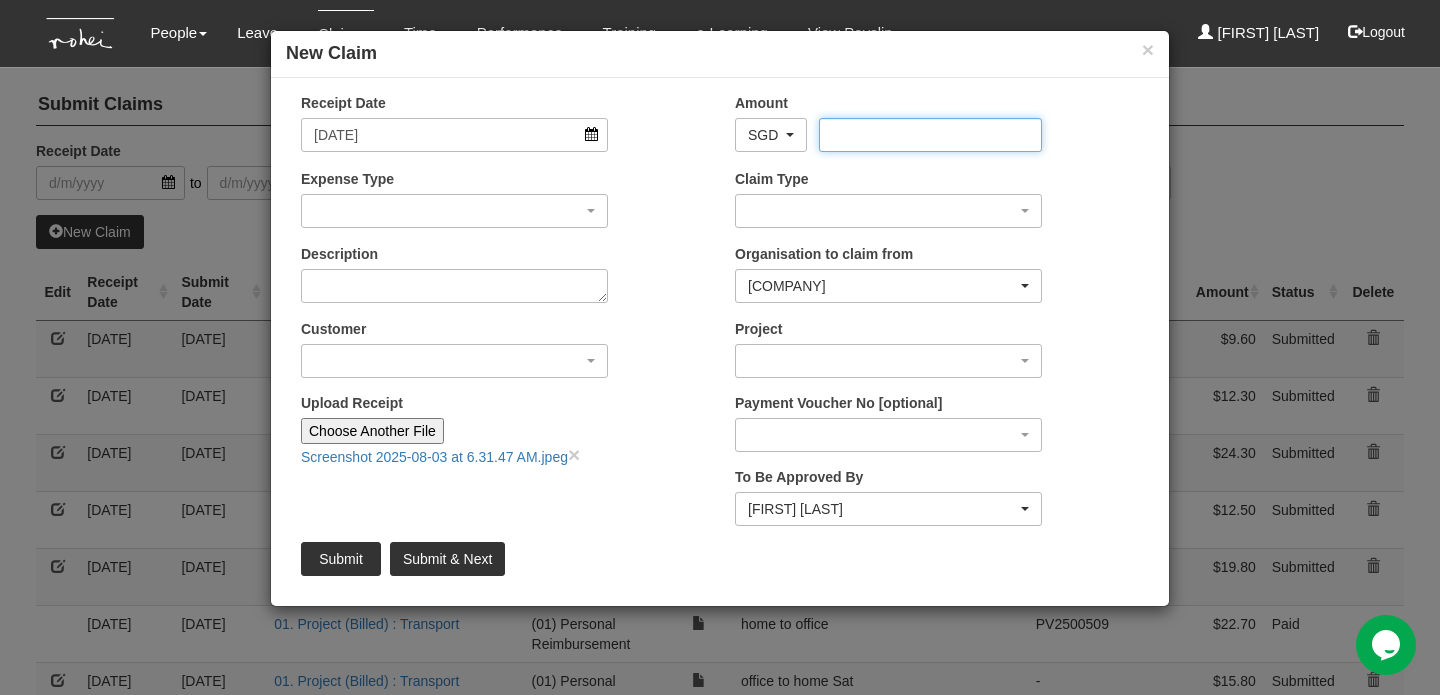 click on "Amount" at bounding box center (930, 135) 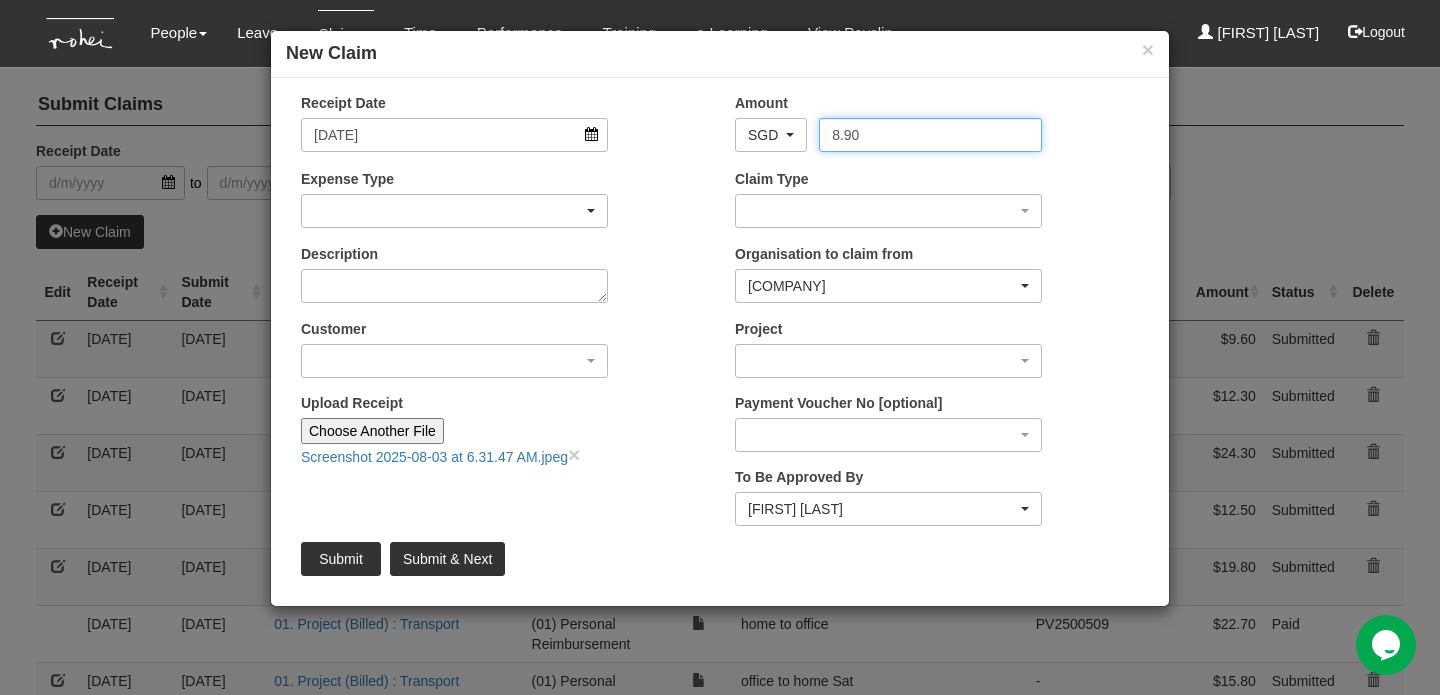 type on "8.90" 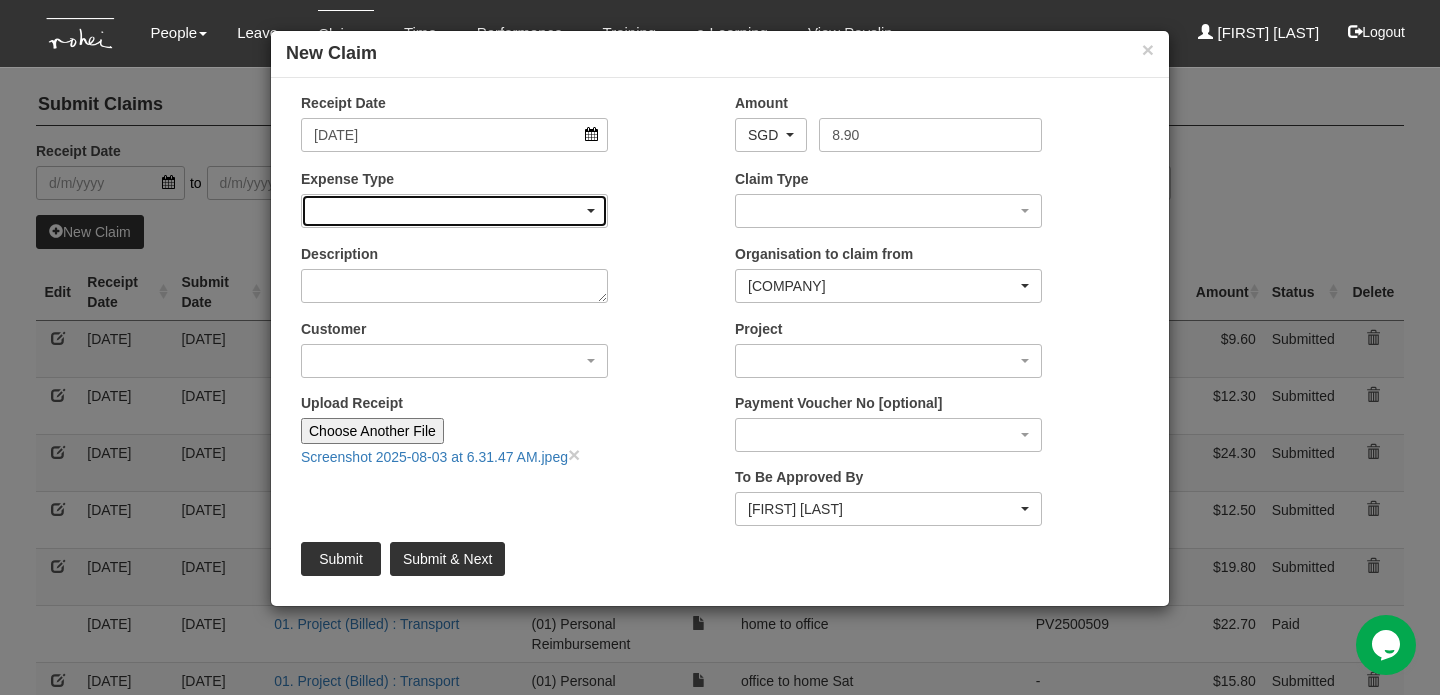 click at bounding box center (454, 211) 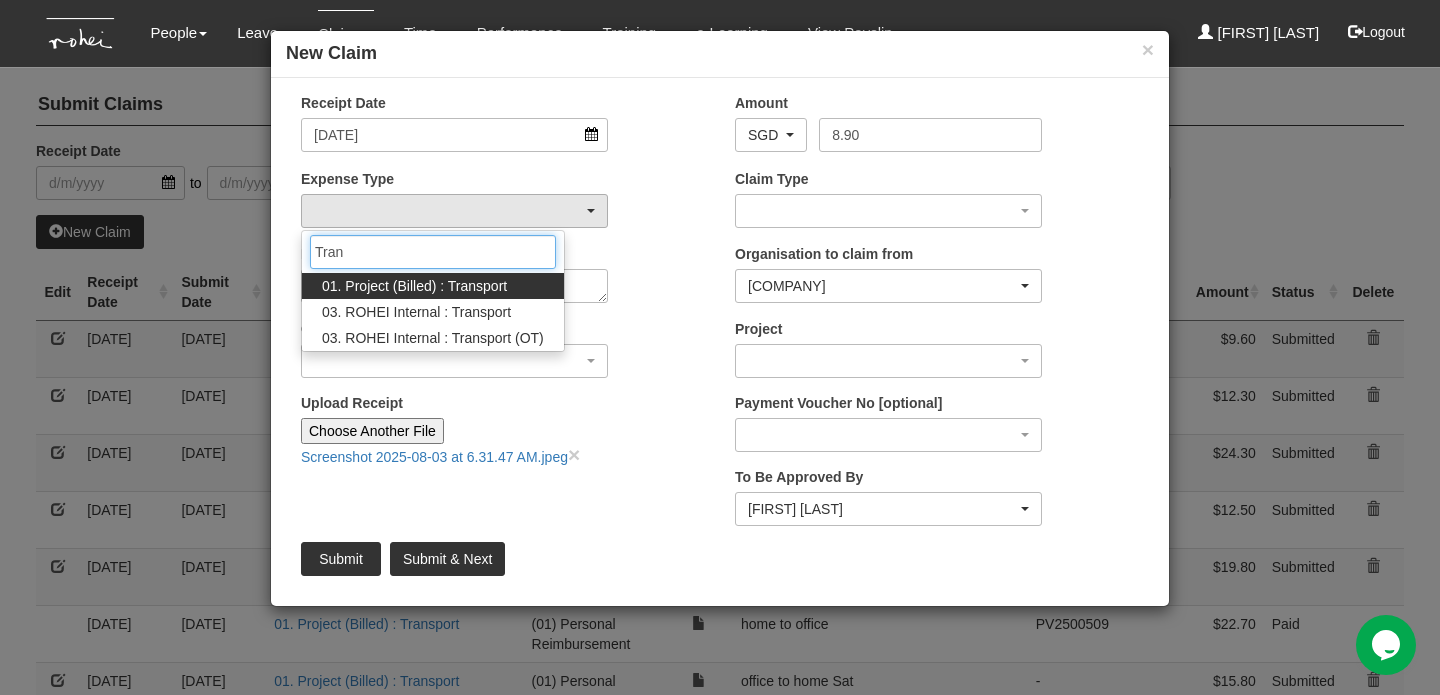 type on "Tran" 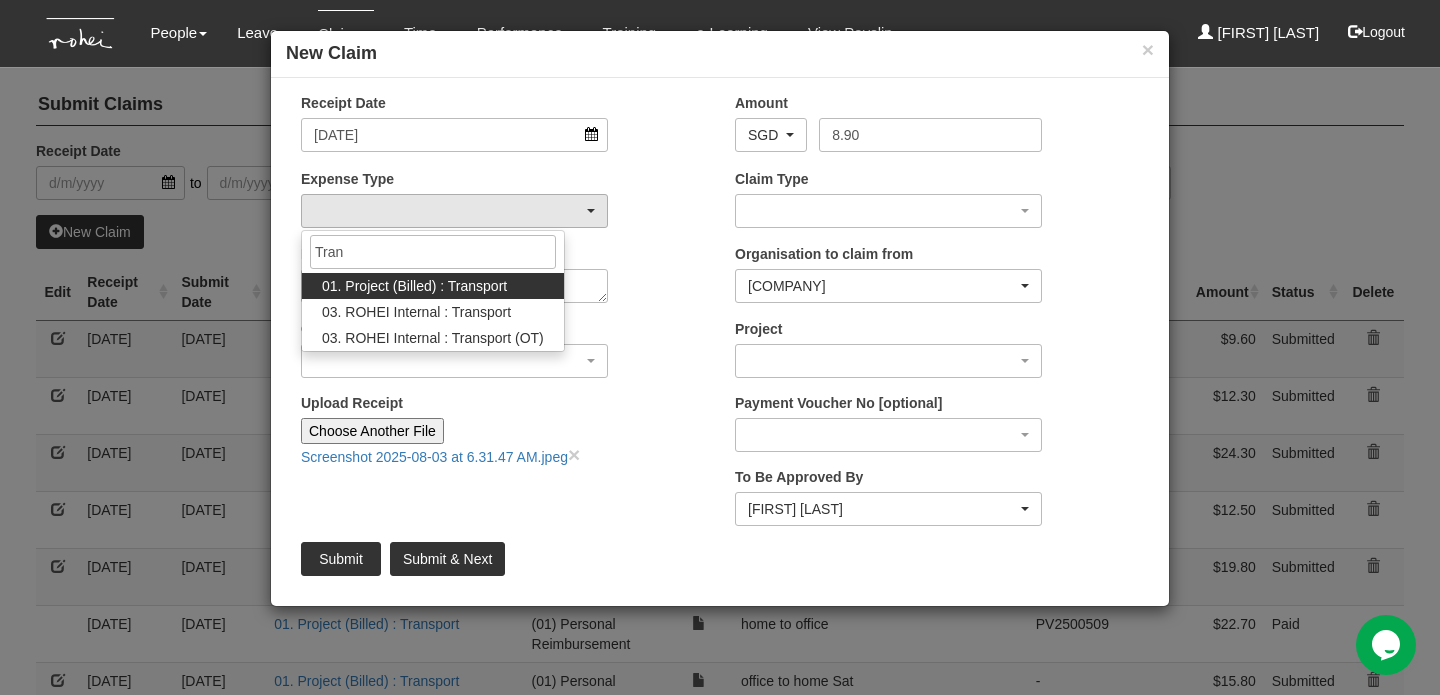 click on "01. Project (Billed) : Transport" at bounding box center [433, 286] 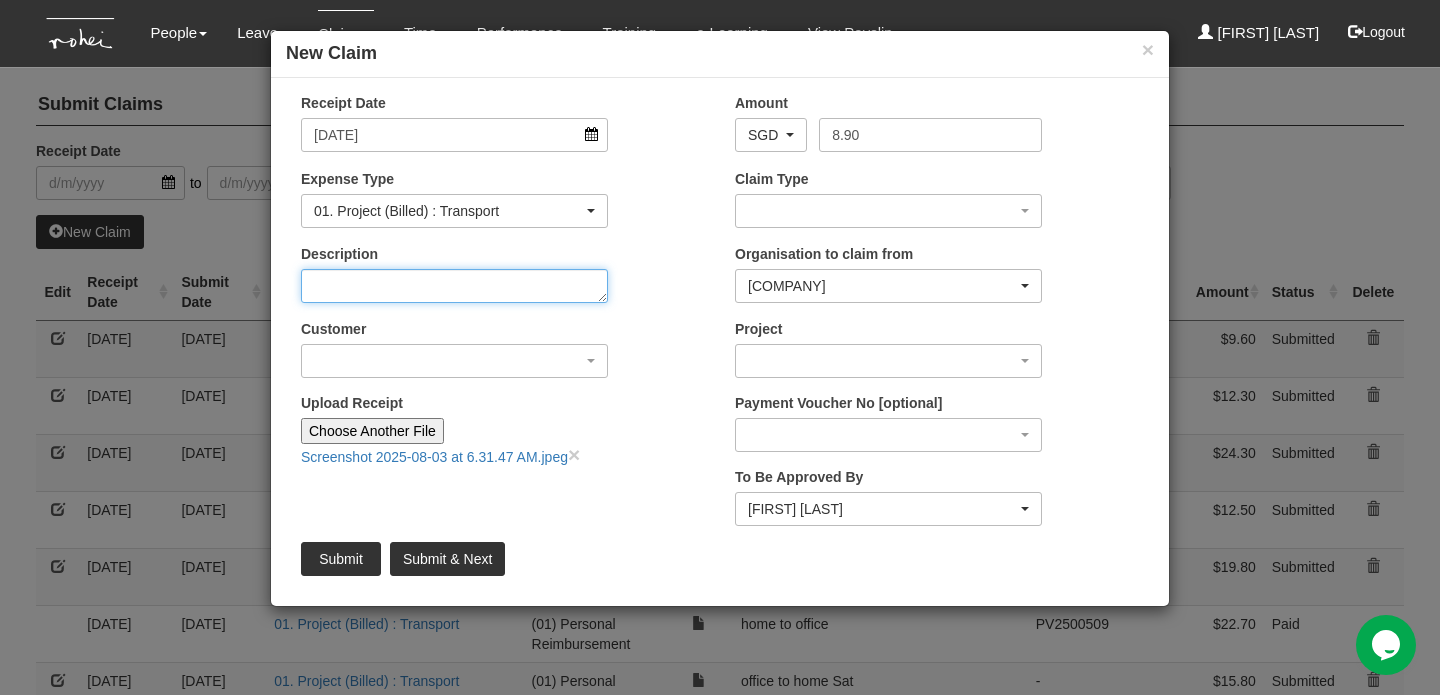 click on "Description" at bounding box center (454, 286) 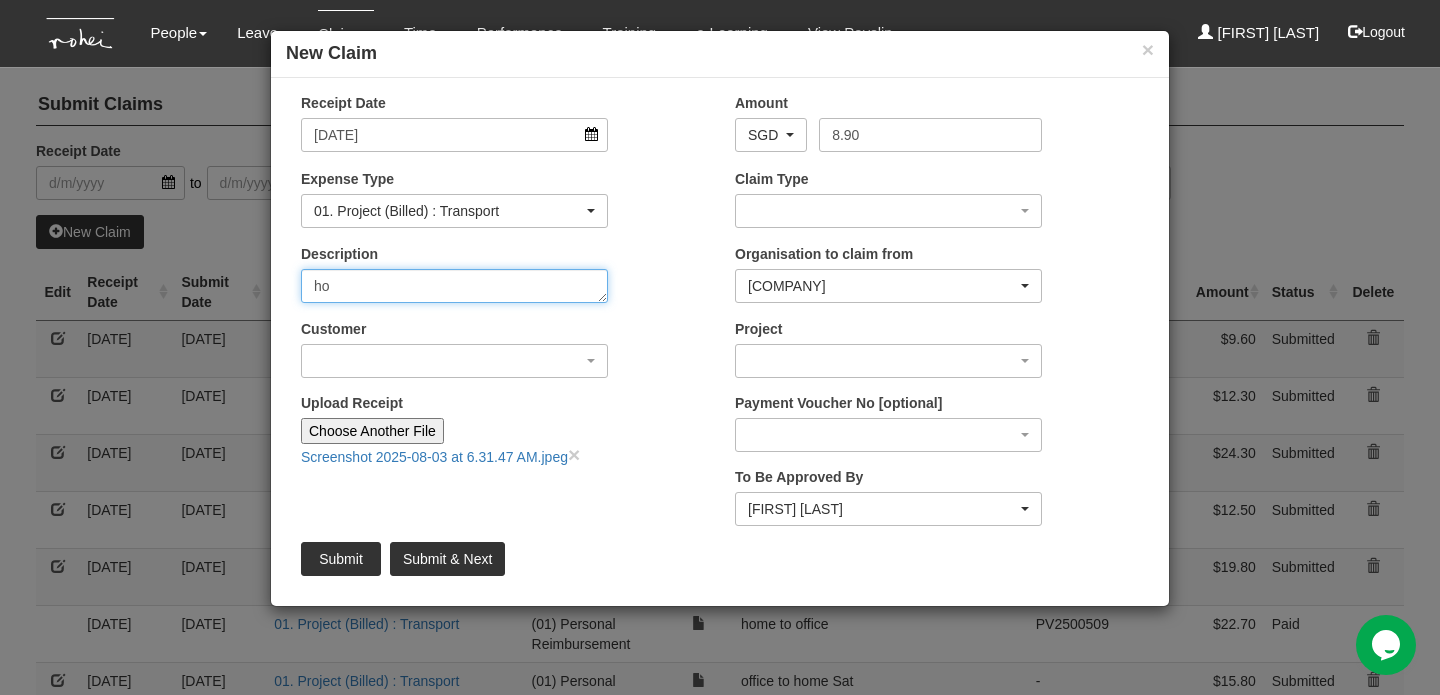 type on "h" 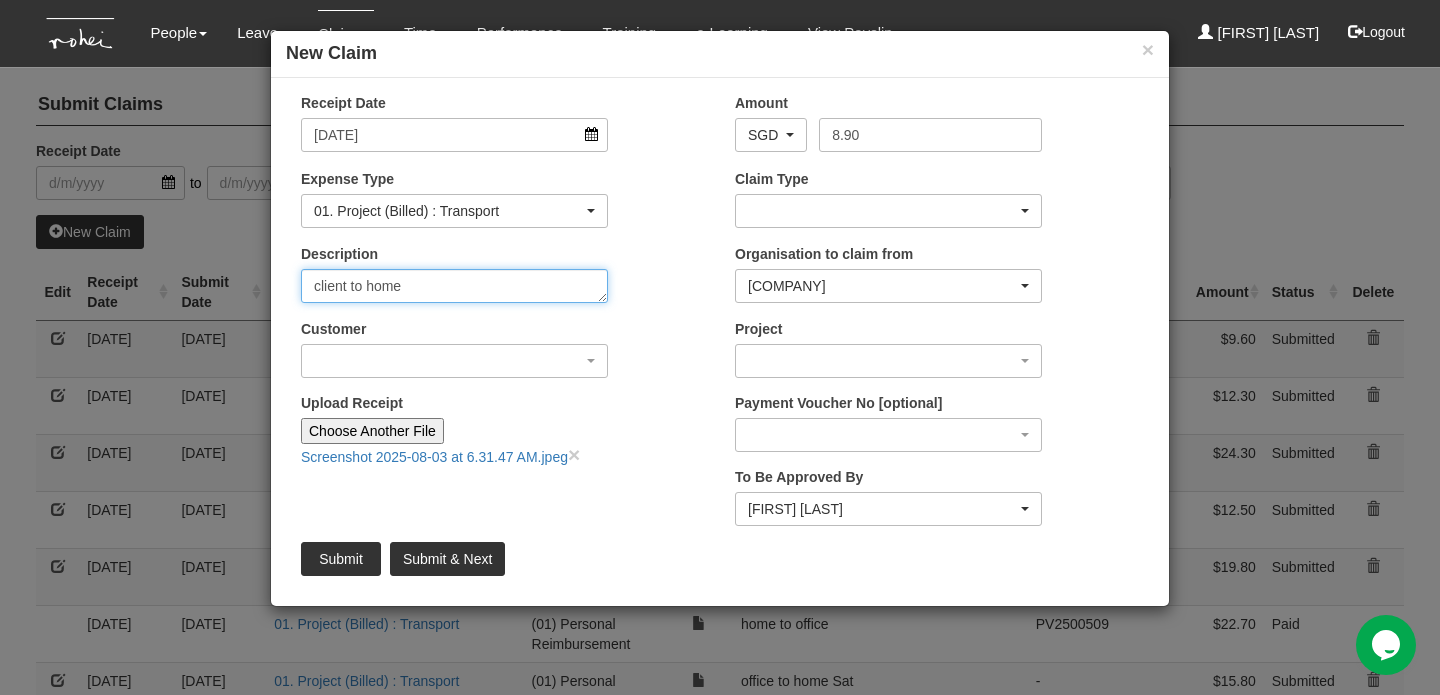 type on "client to home" 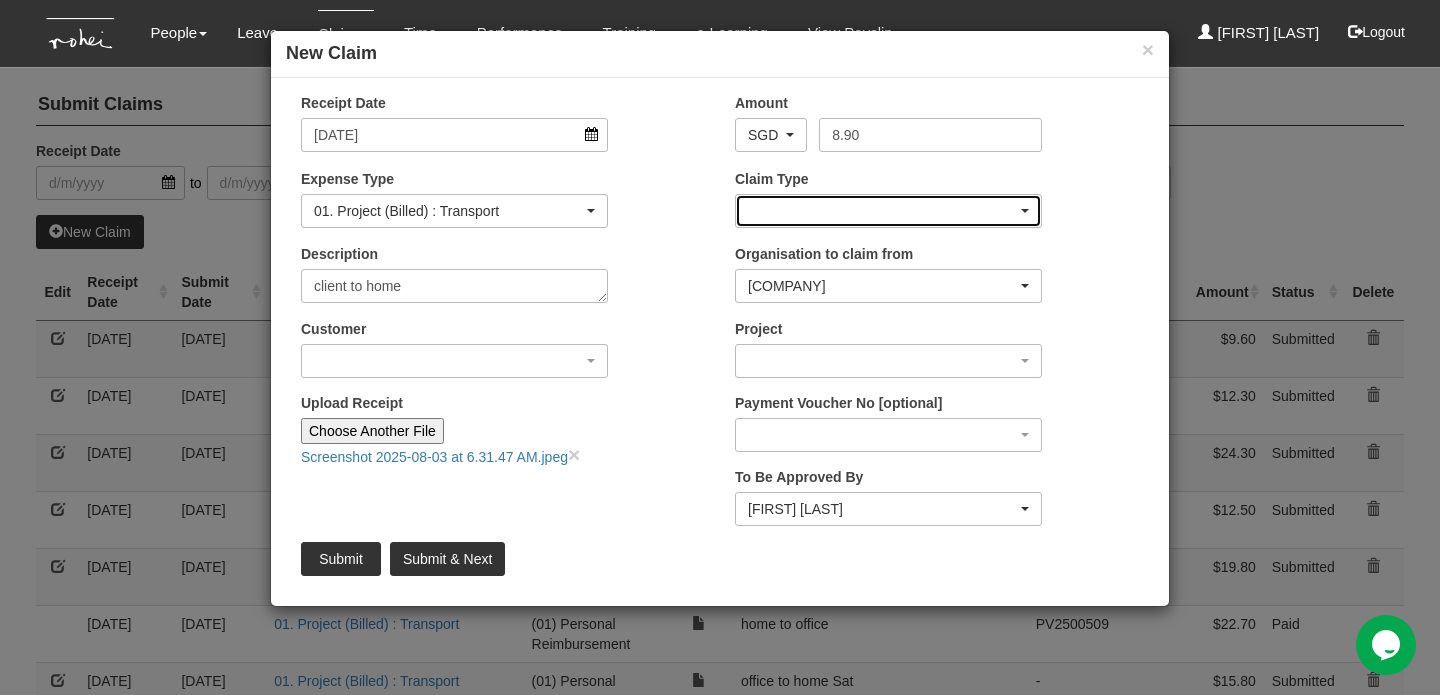 click at bounding box center [1025, 211] 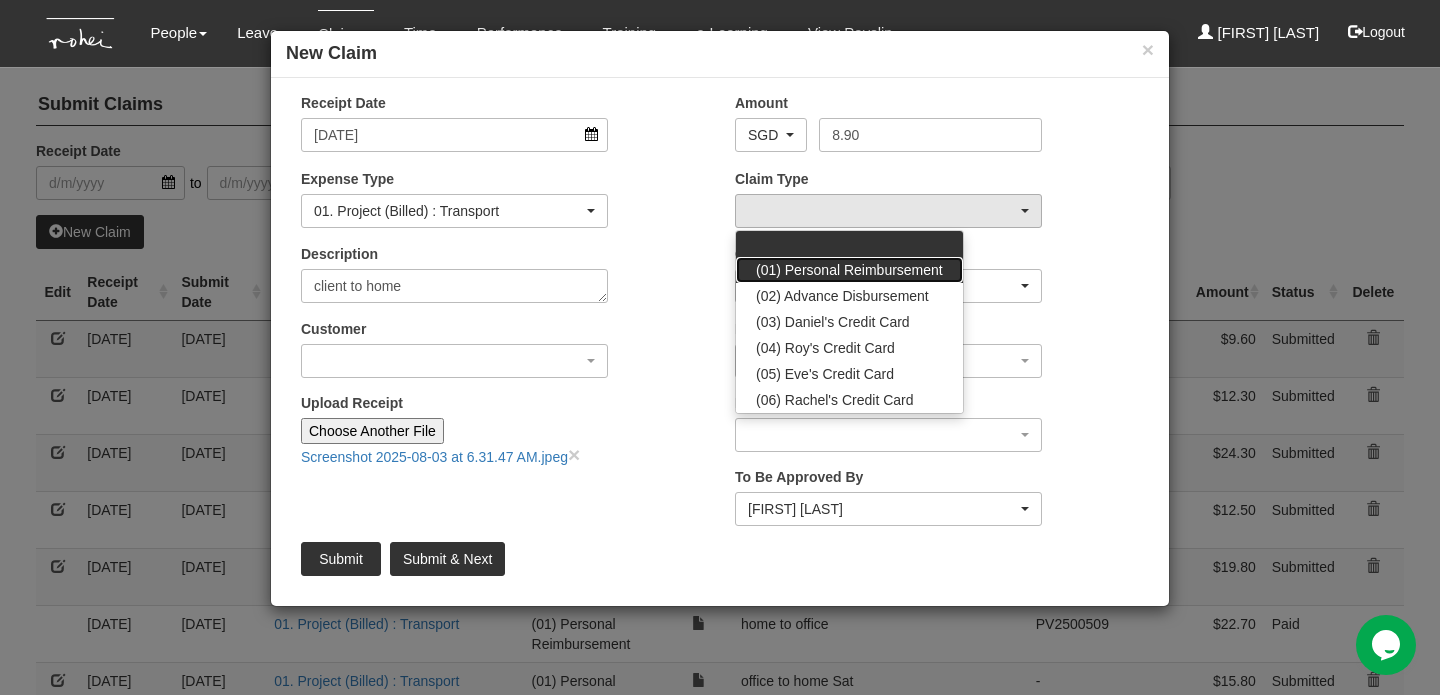 click on "(01) Personal Reimbursement" at bounding box center (849, 270) 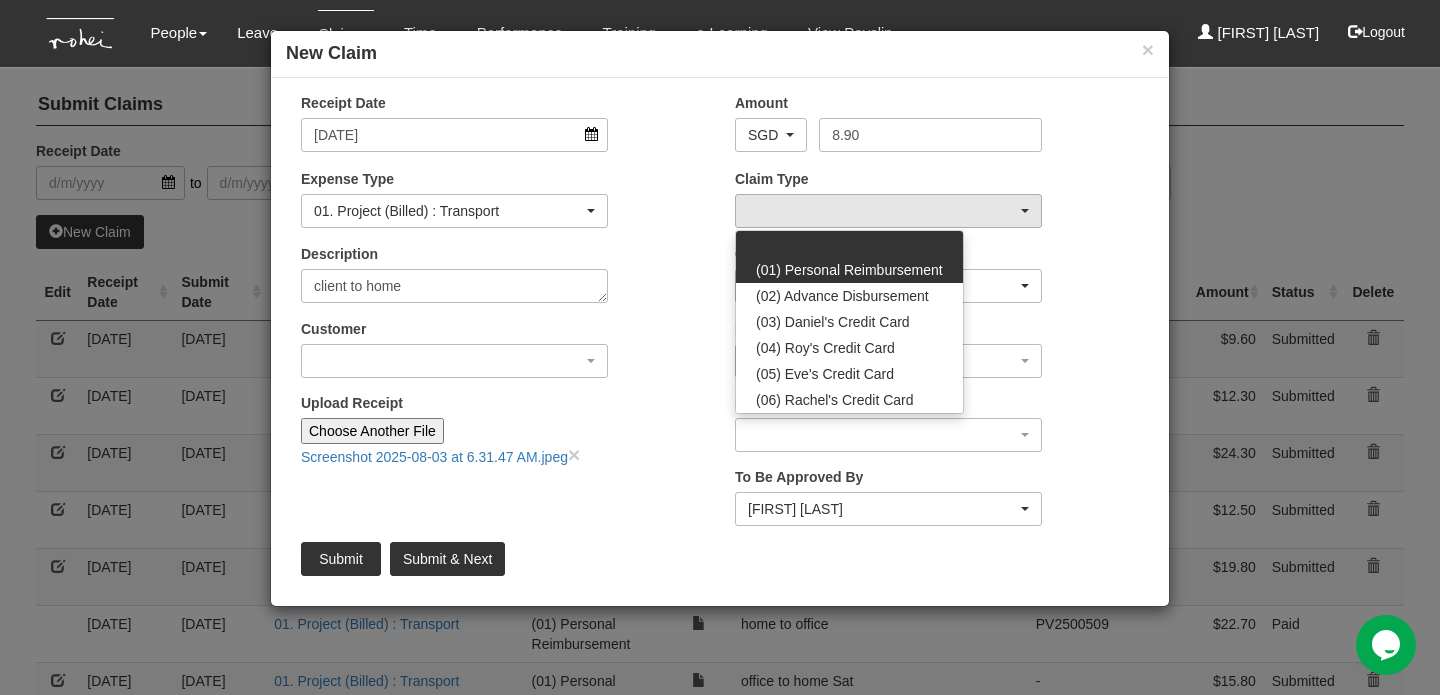 select on "14" 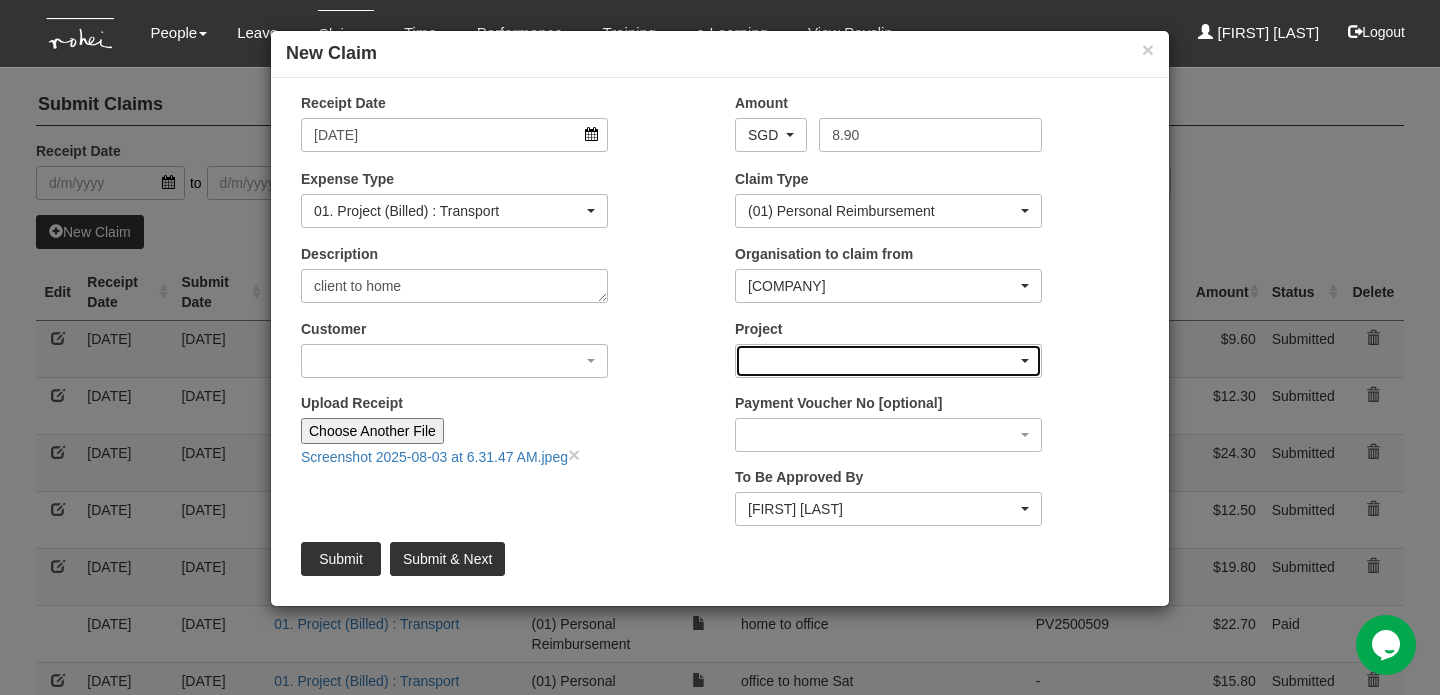 click at bounding box center [888, 361] 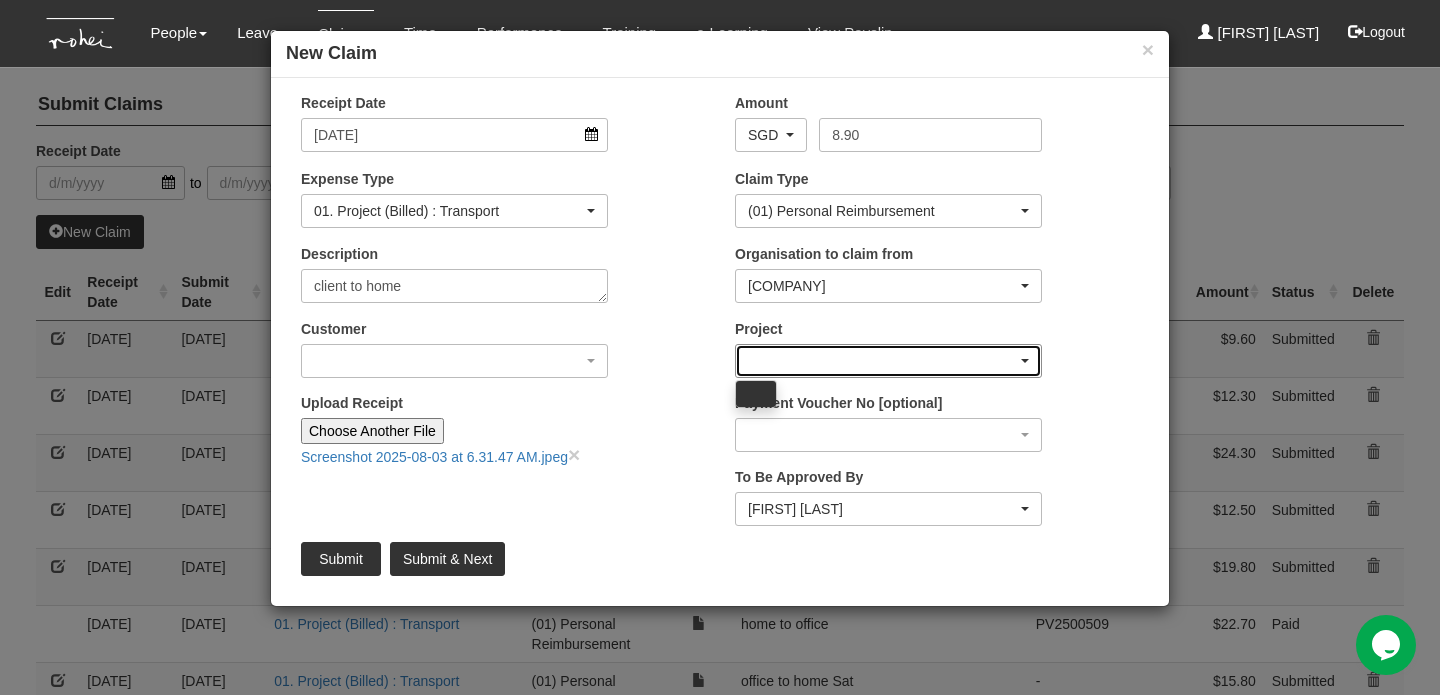 click at bounding box center (888, 361) 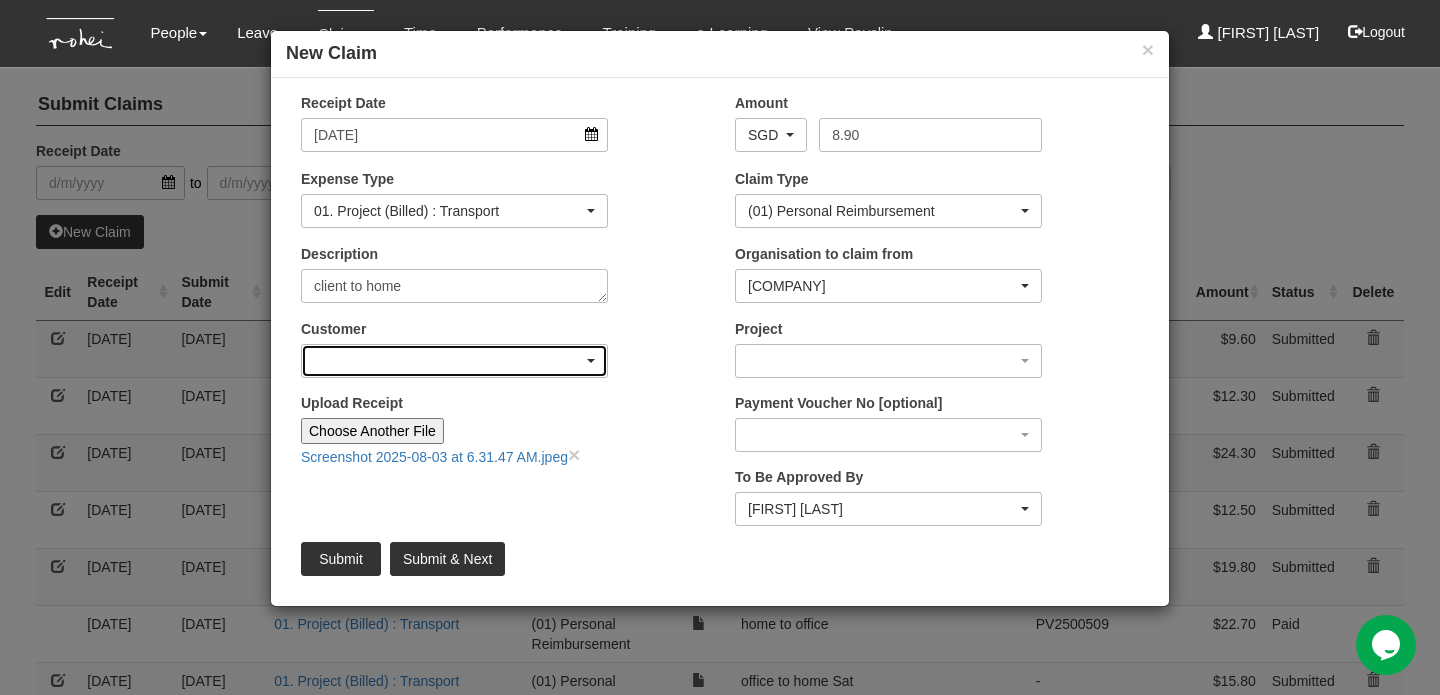 click at bounding box center [591, 361] 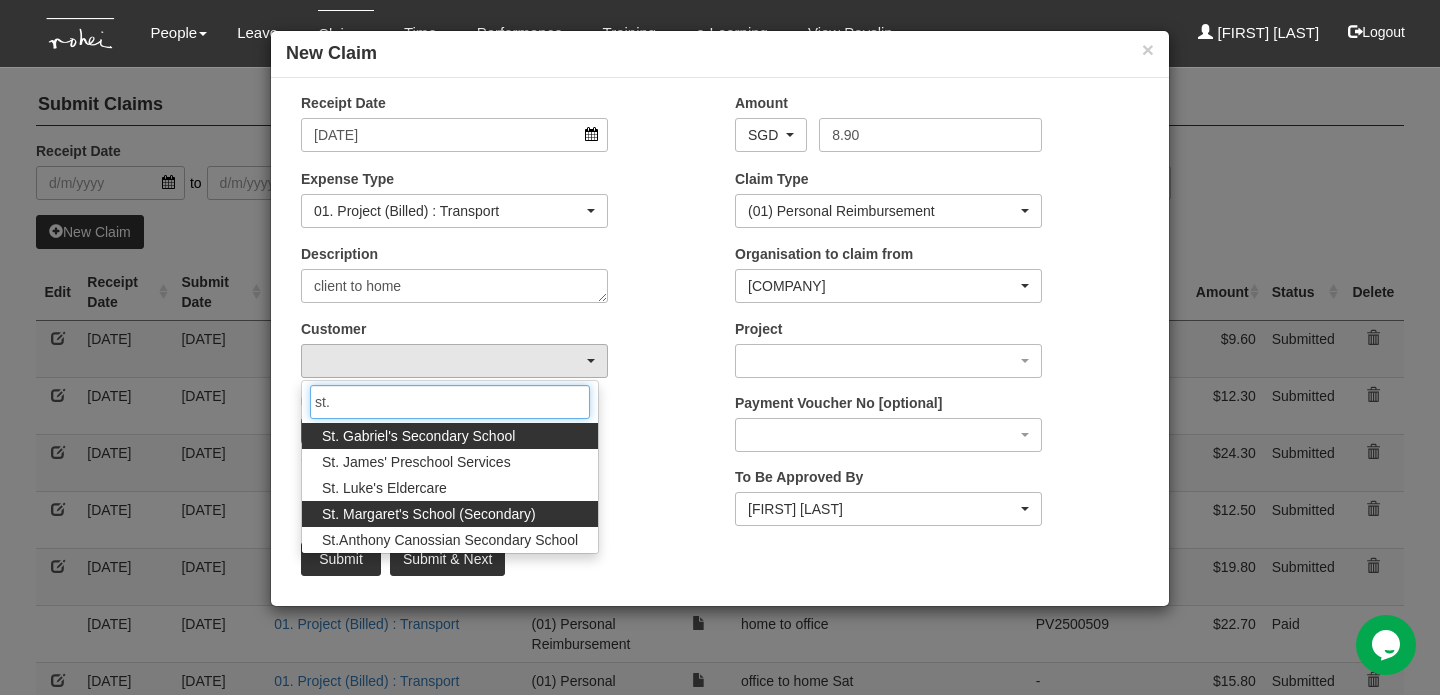 type on "st." 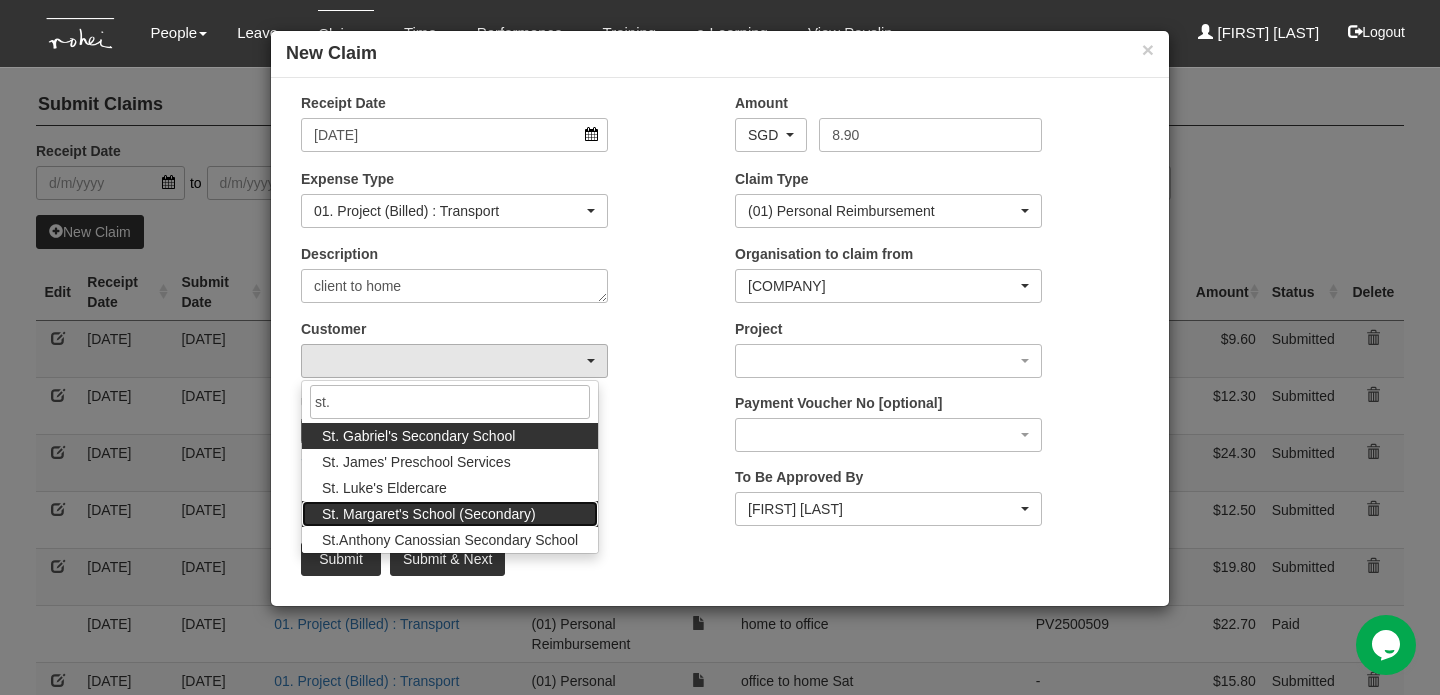click on "St. Margaret's School (Secondary)" at bounding box center [429, 514] 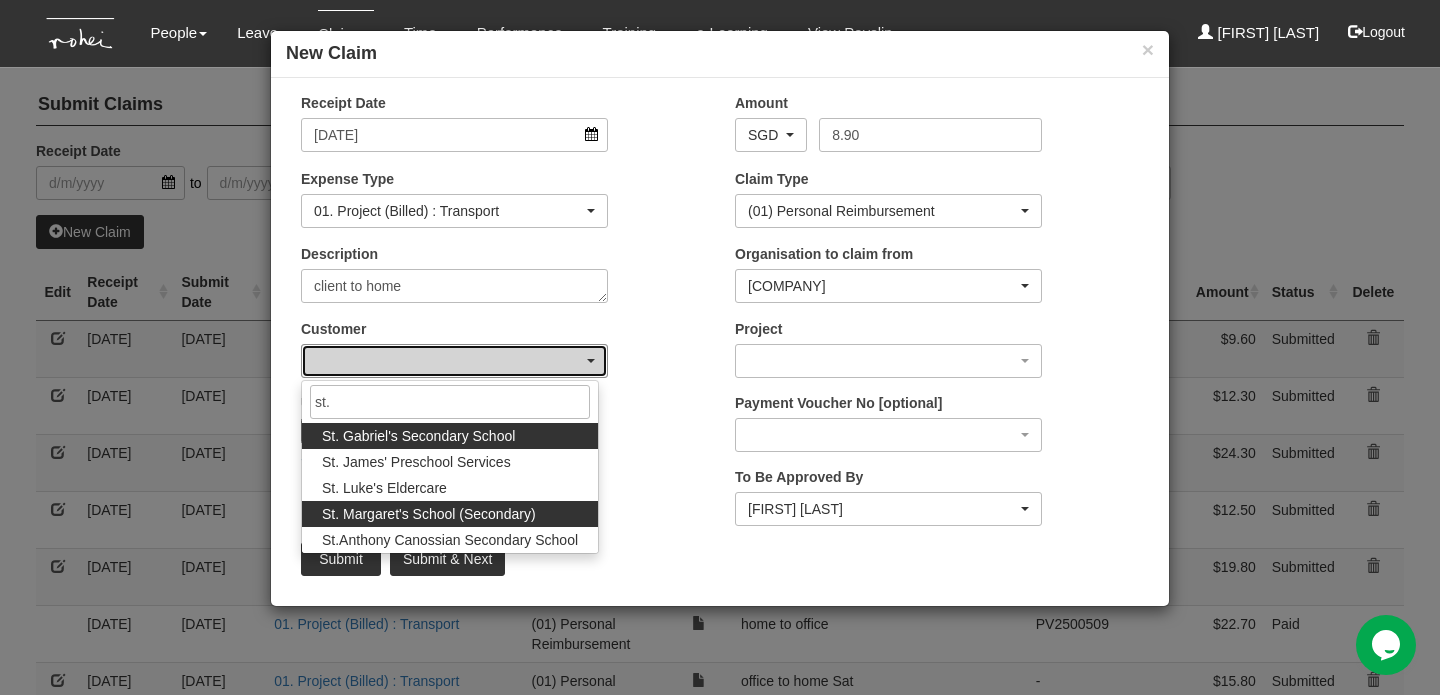select on "881" 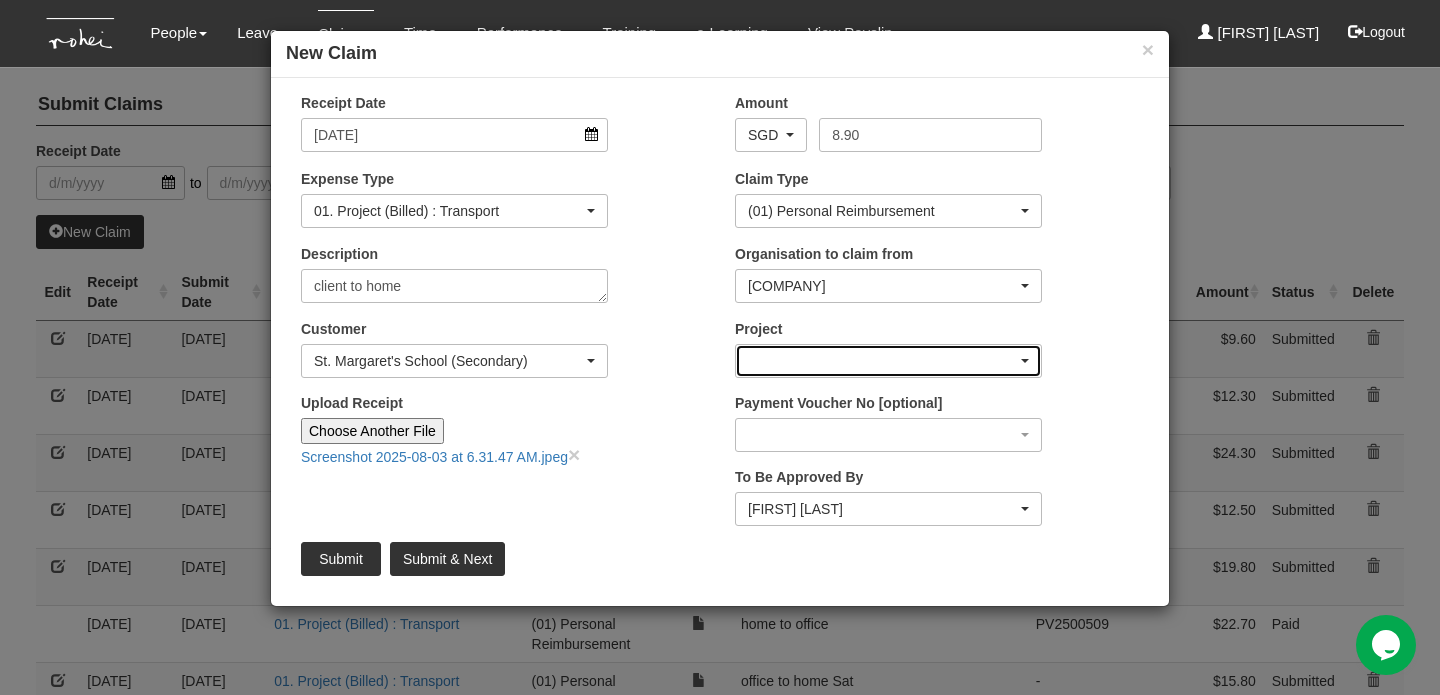 click at bounding box center [888, 361] 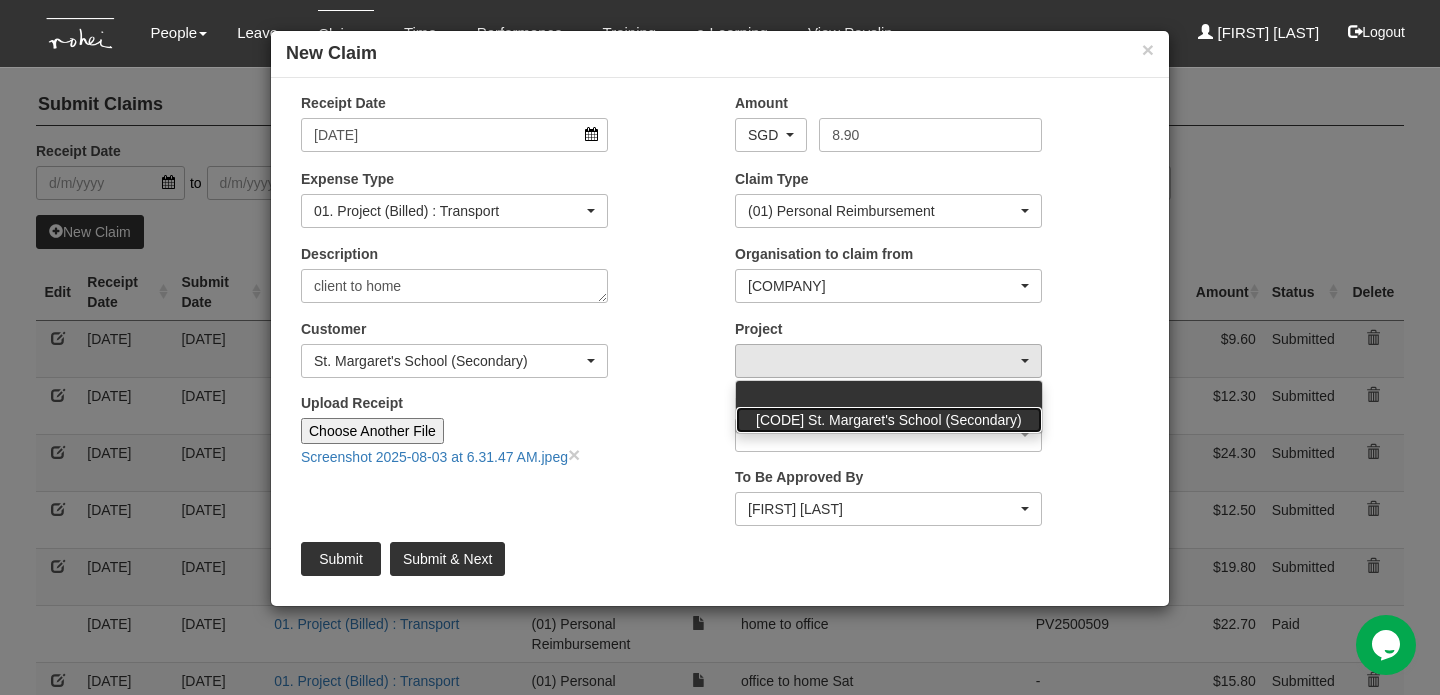 click on "[CODE] St. Margaret's School (Secondary)" at bounding box center [889, 420] 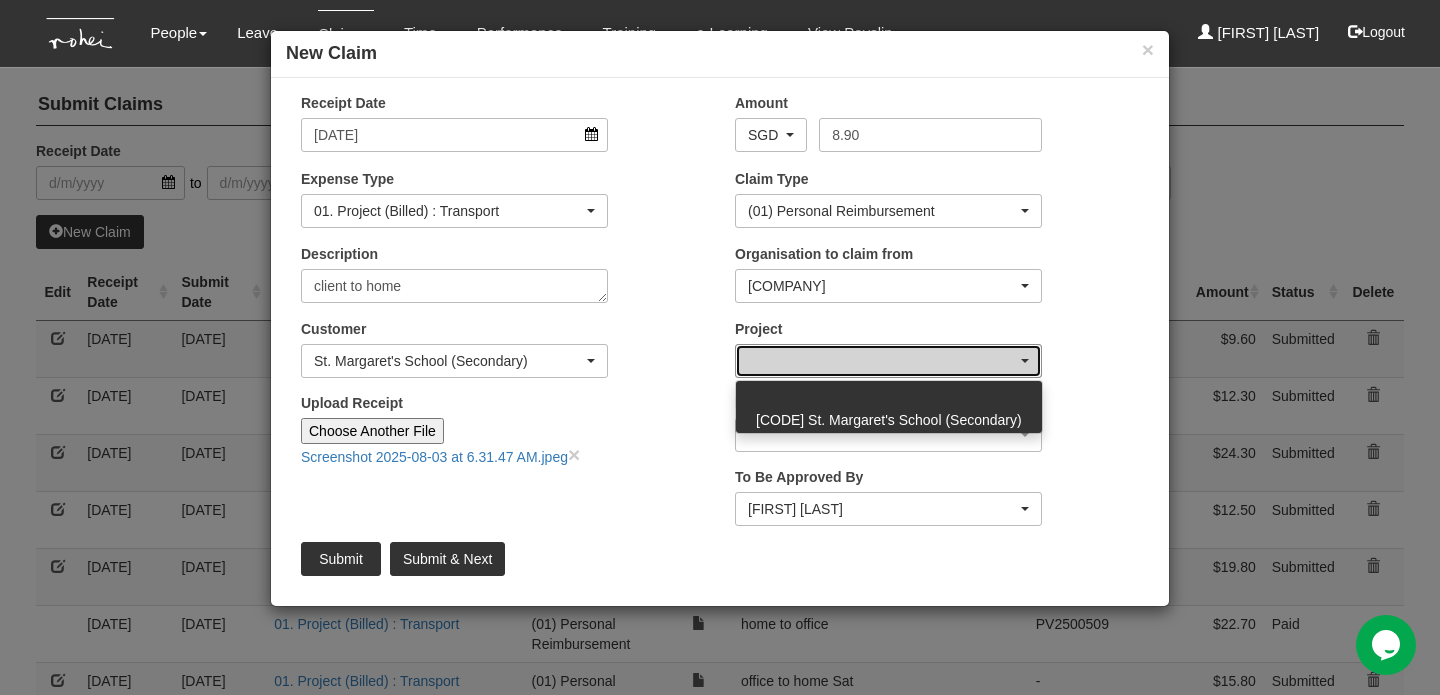 select on "2742" 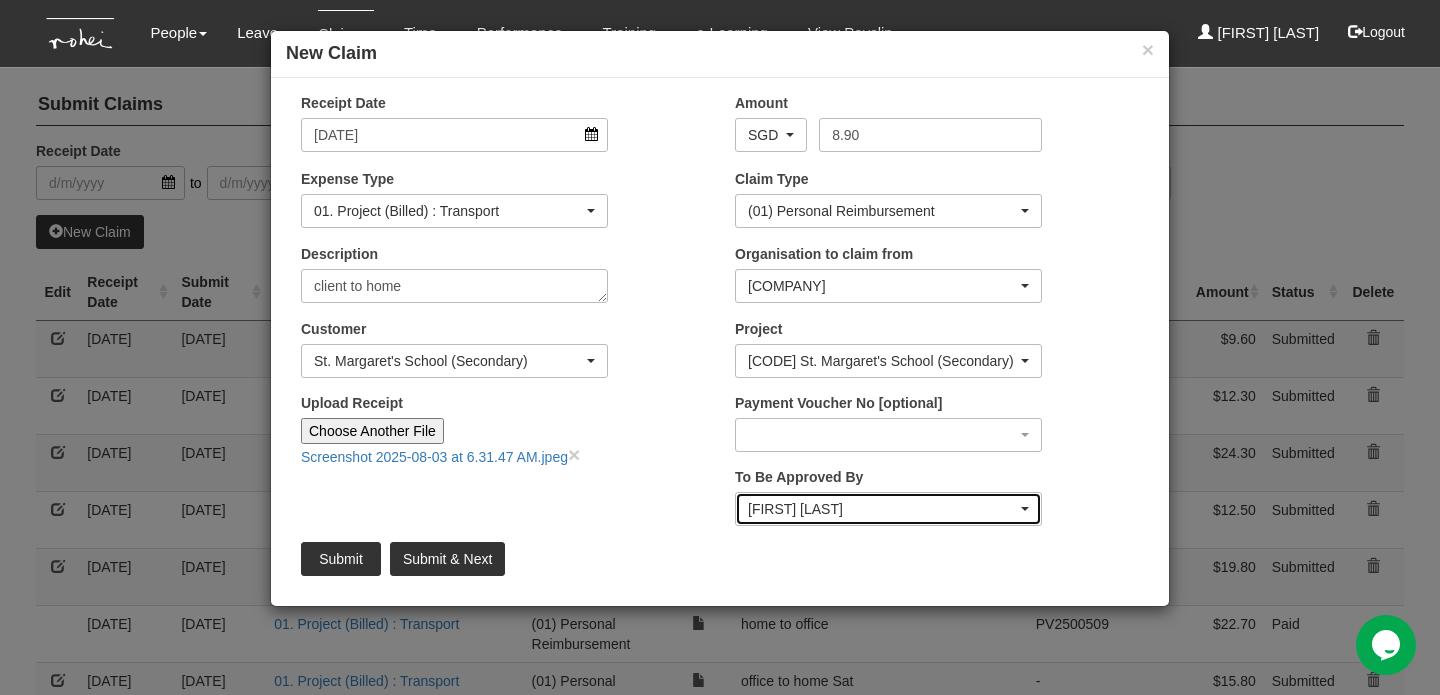click on "[FIRST] [LAST]" at bounding box center (888, 509) 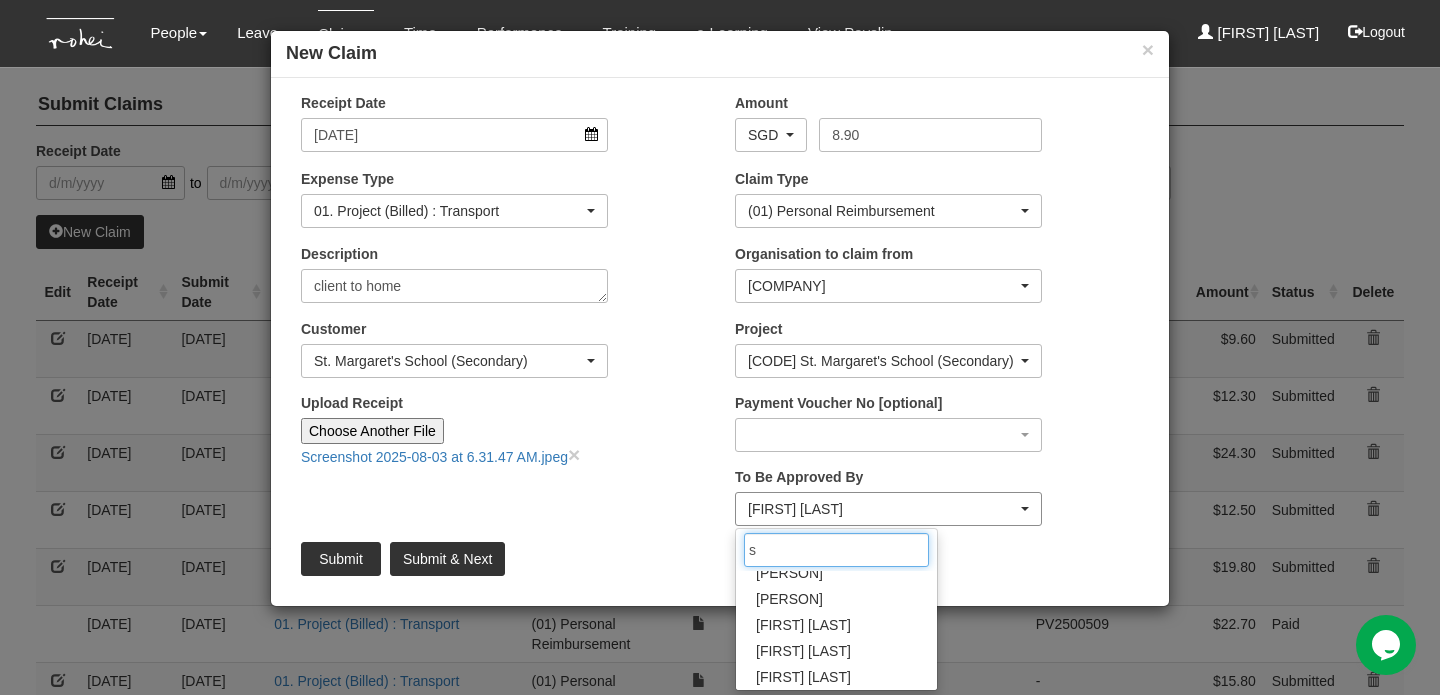 scroll, scrollTop: 0, scrollLeft: 0, axis: both 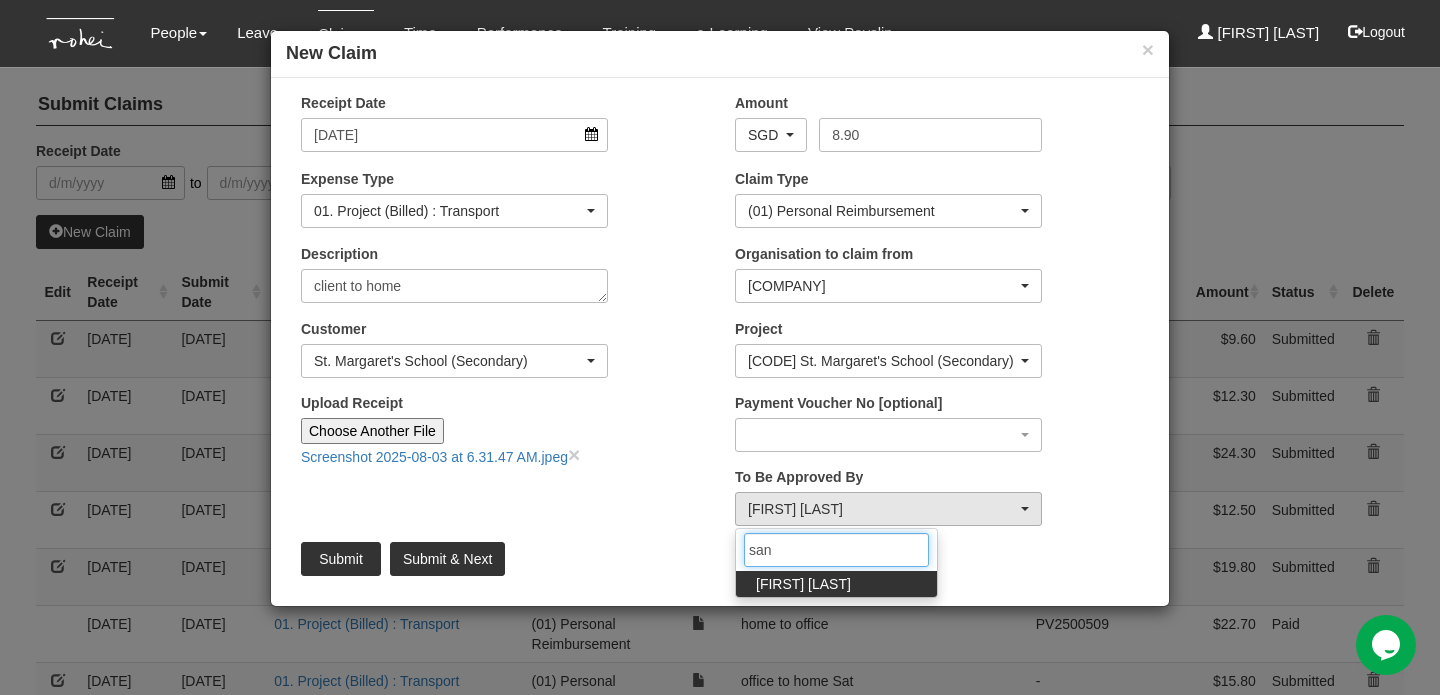type on "san" 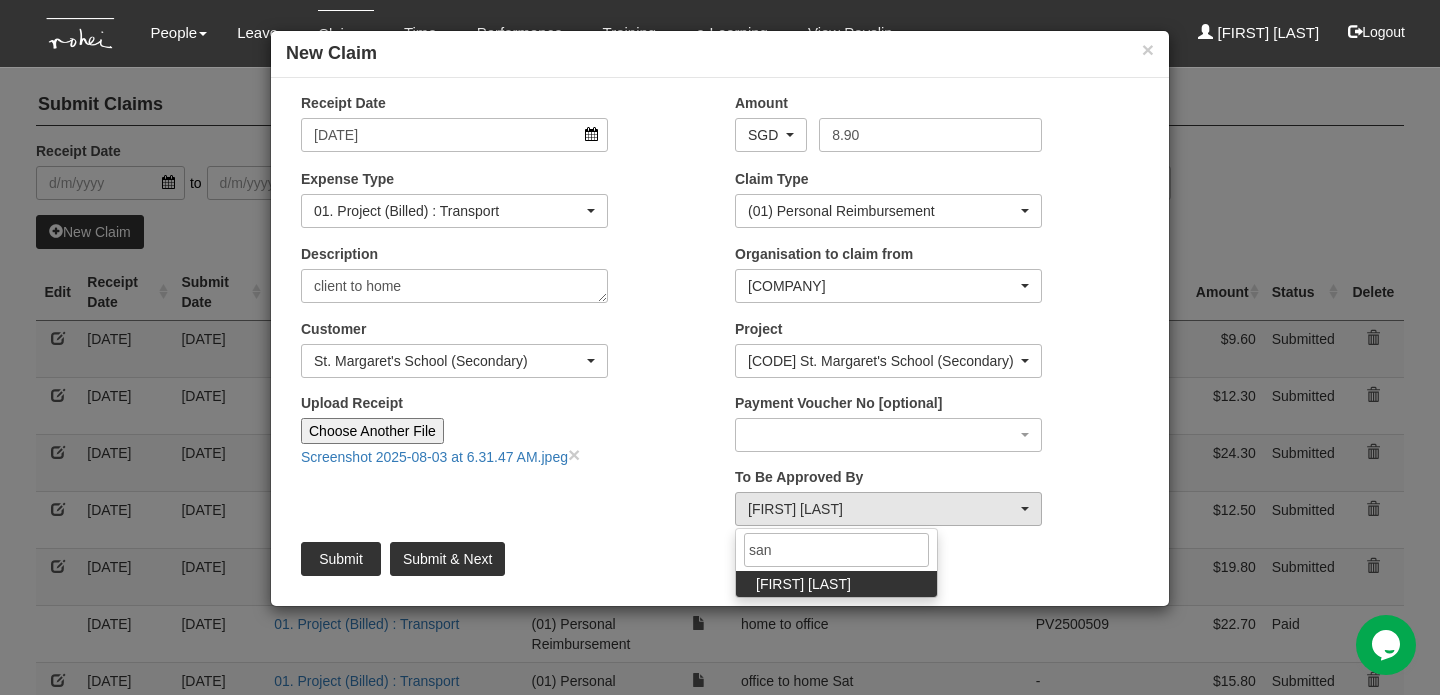 click on "[FIRST] [LAST]" at bounding box center (836, 584) 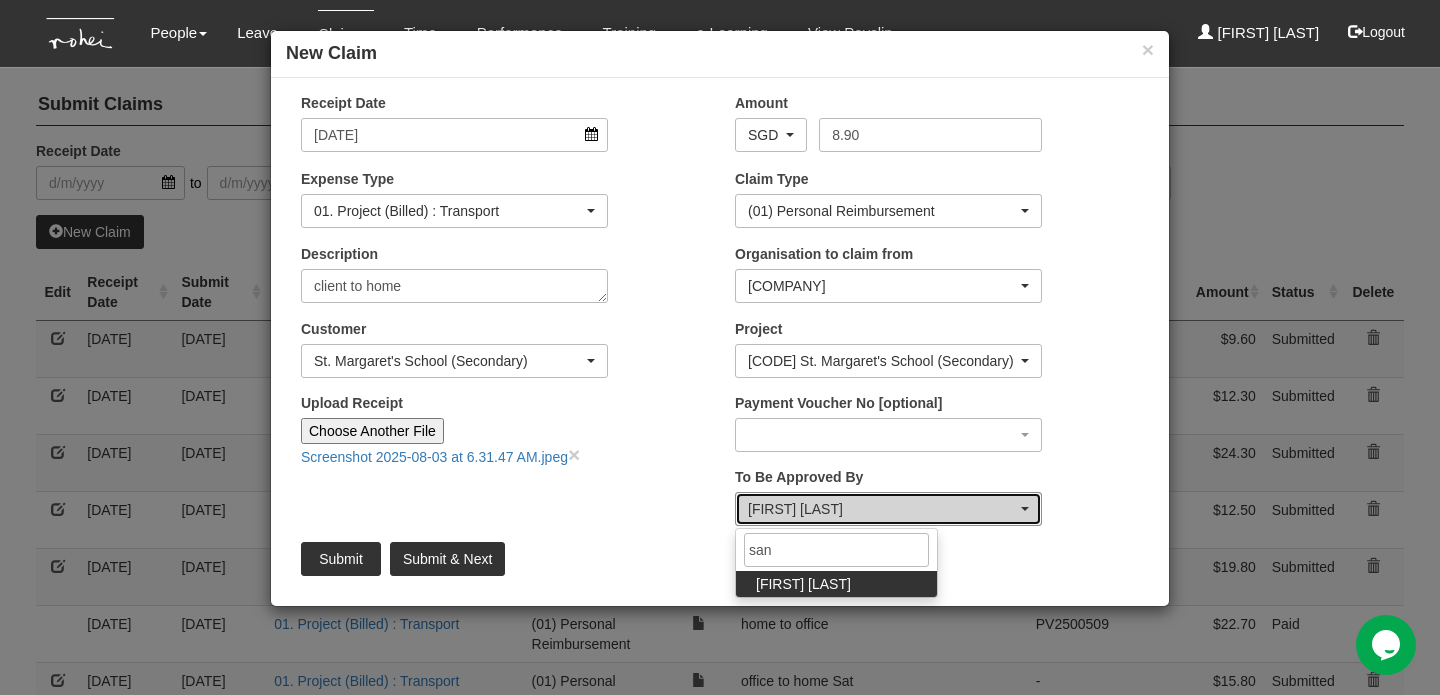 select on "5e225cdc-7ce9-465a-9503-99e8ed4cc44e" 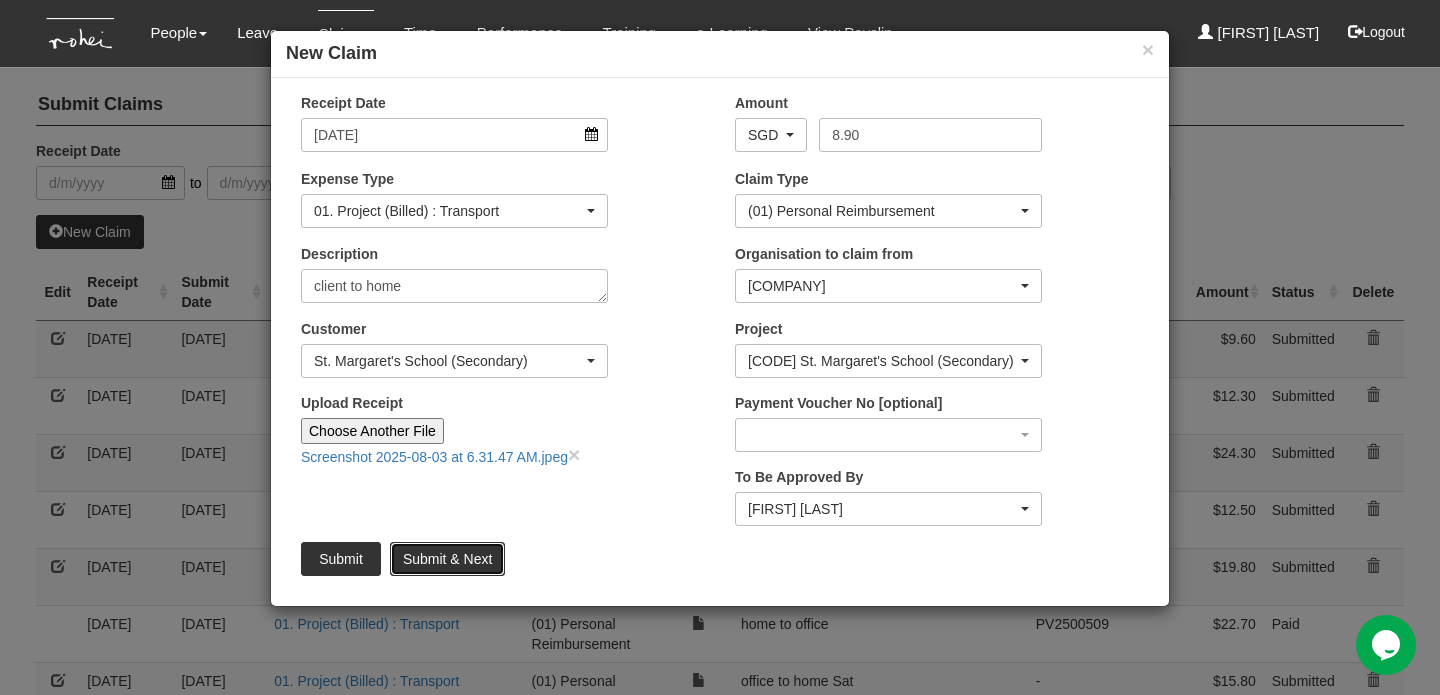 click on "Submit & Next" at bounding box center [447, 559] 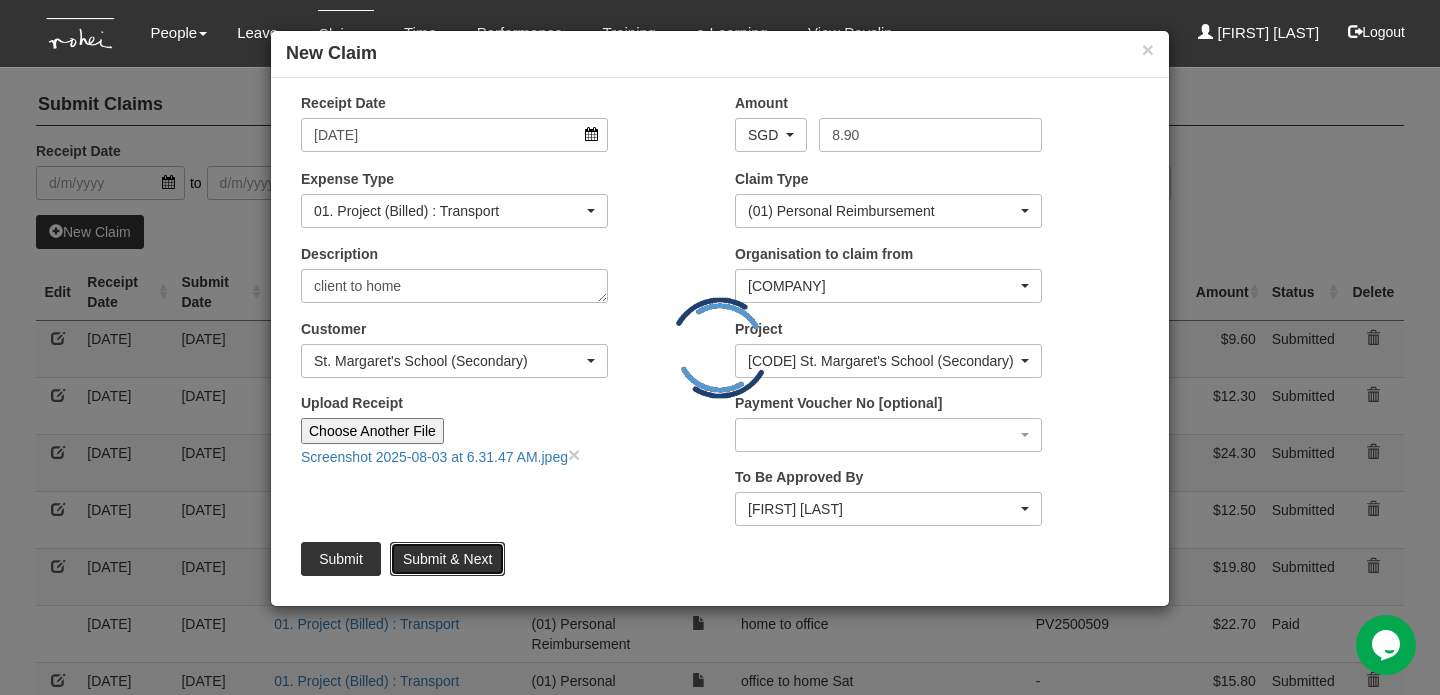 type 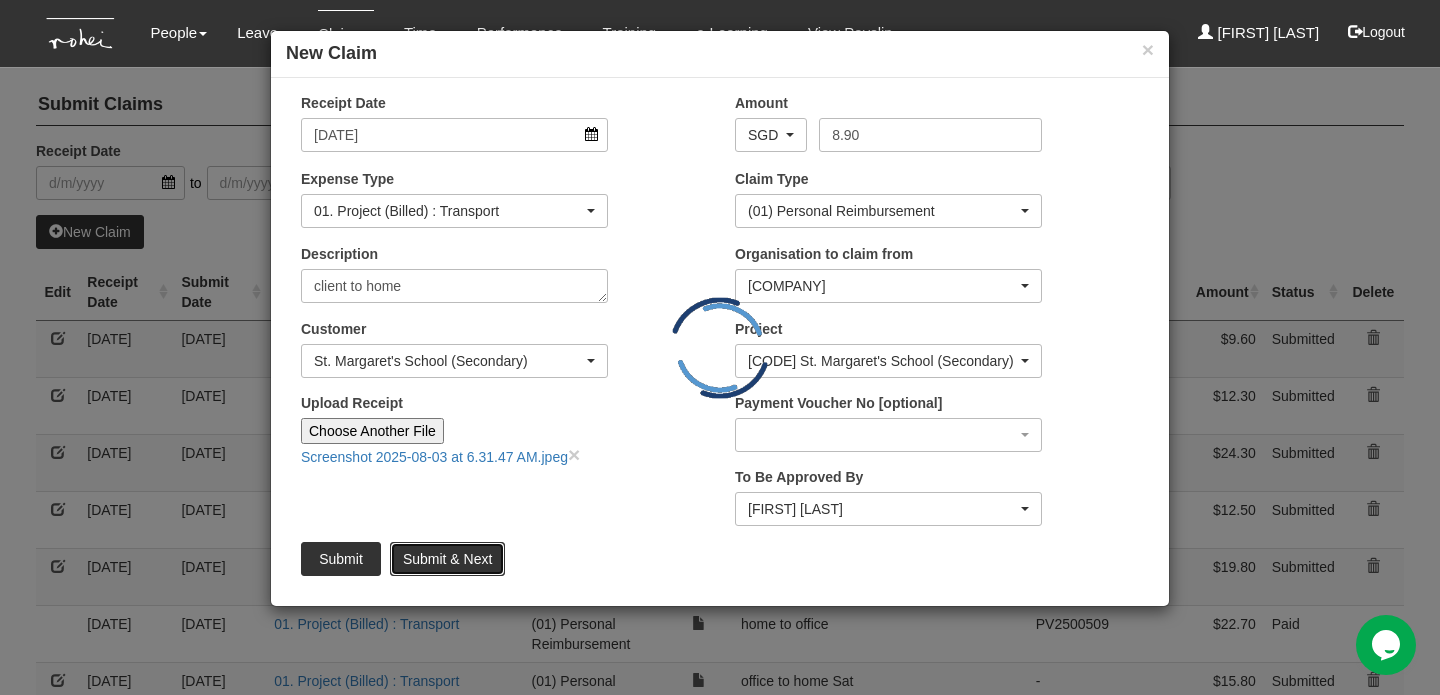 type 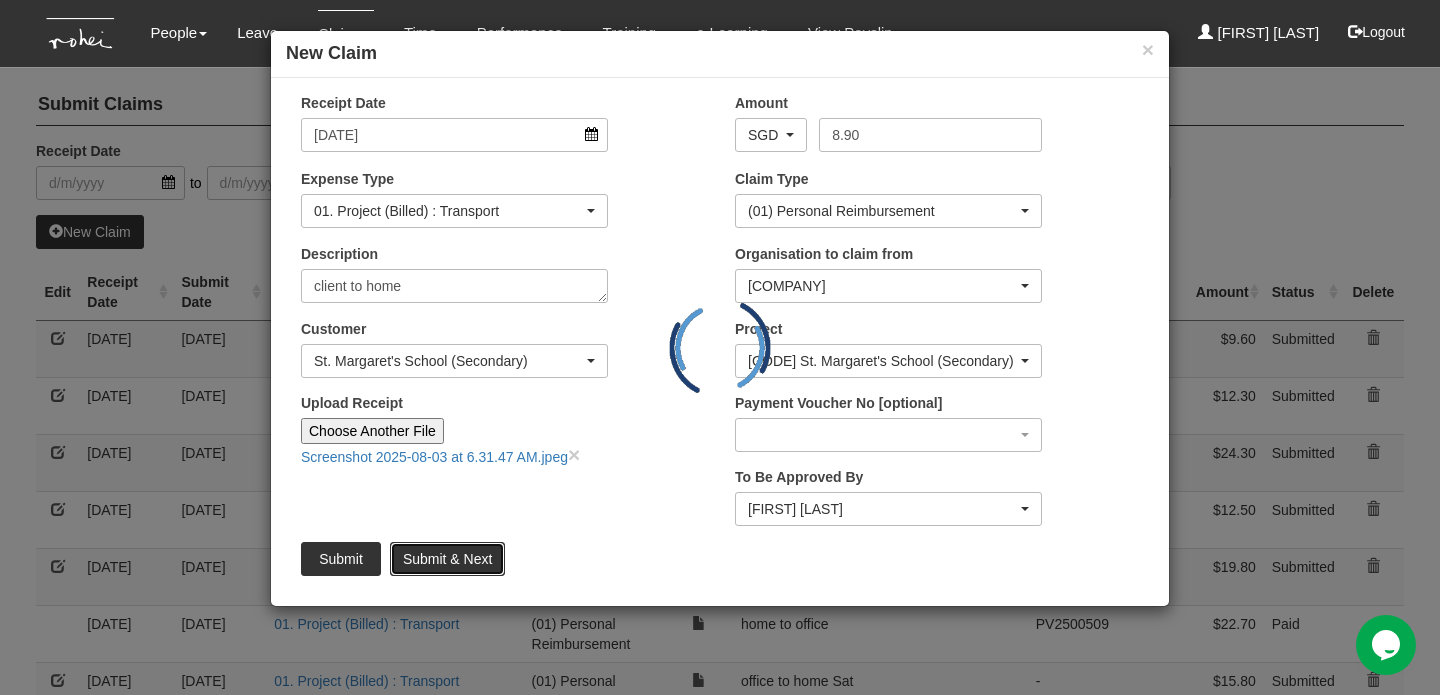 type 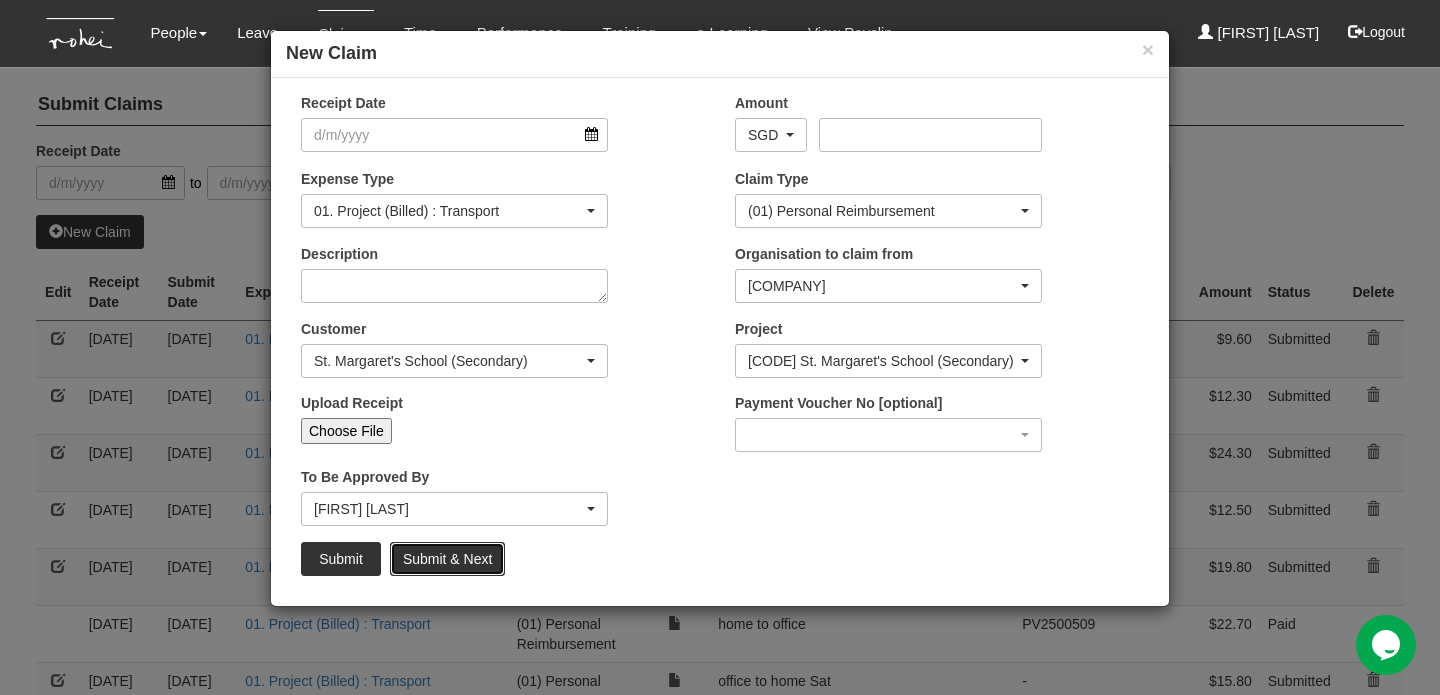 select on "50" 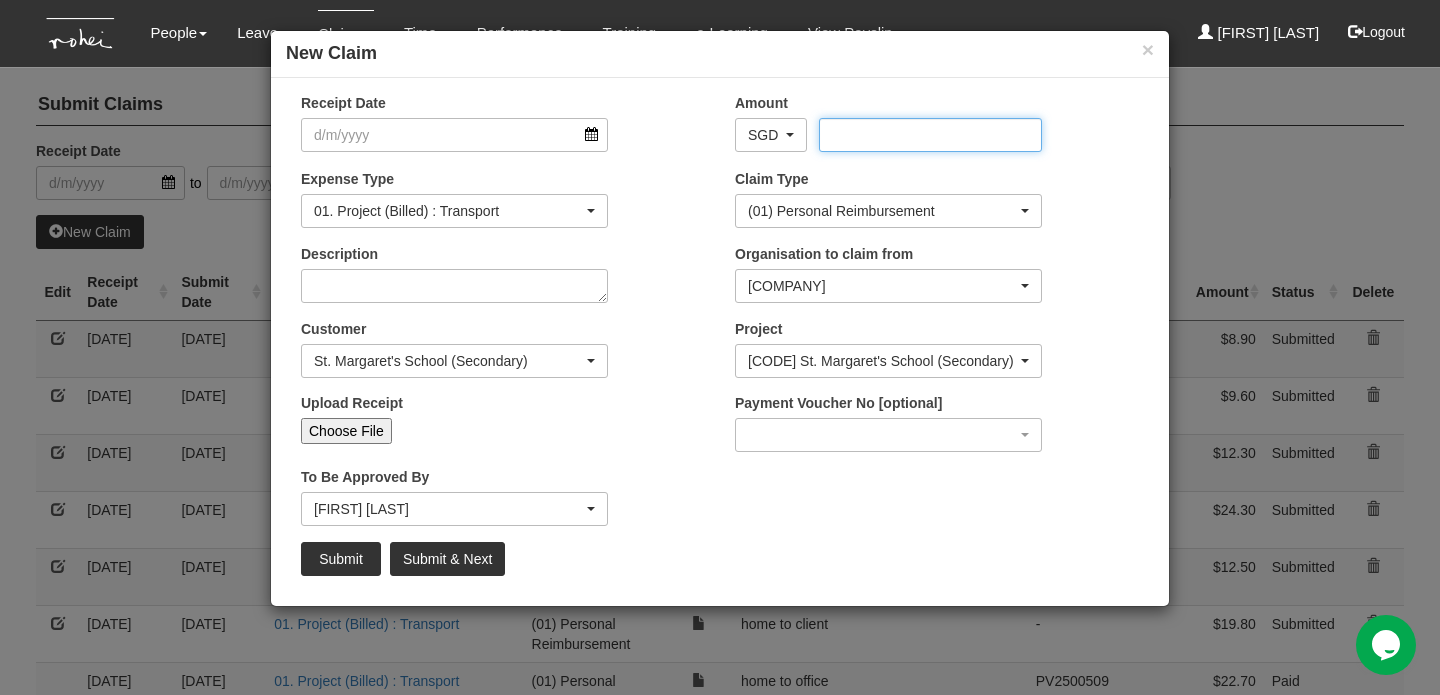 click on "Amount" at bounding box center [930, 135] 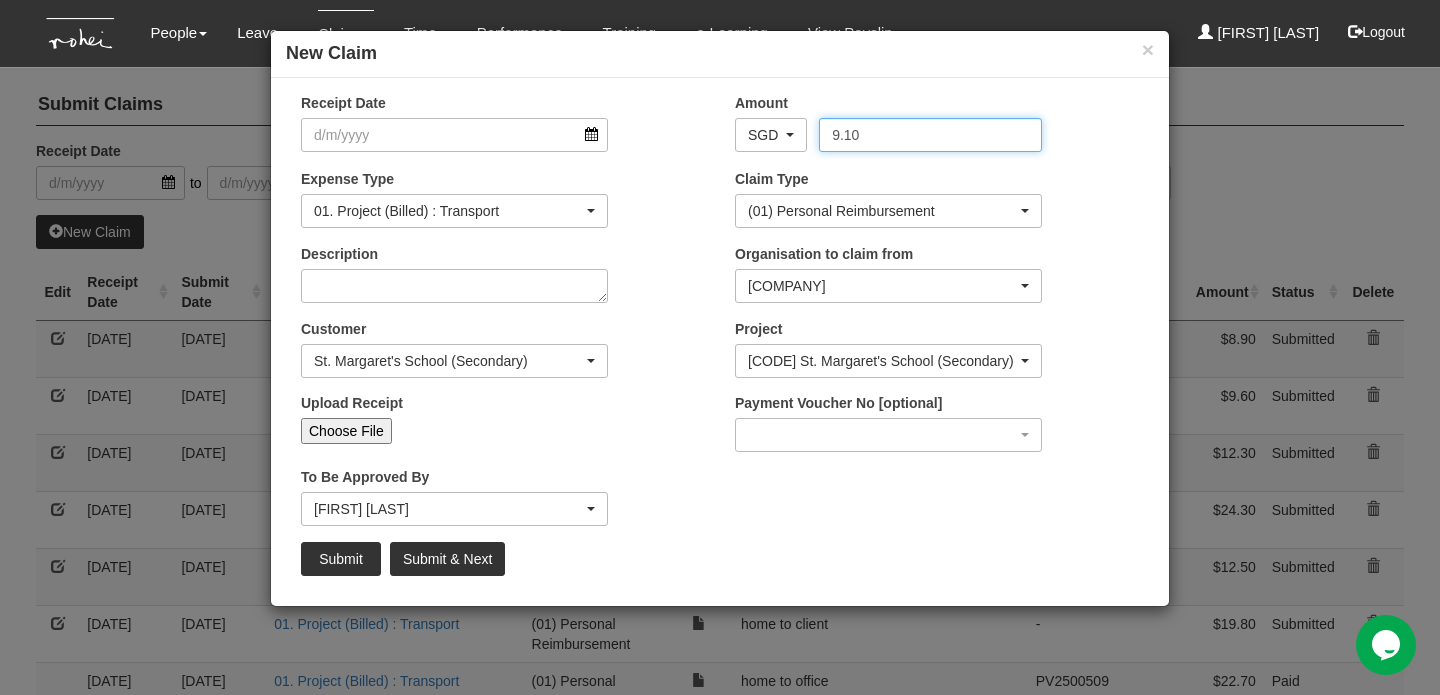 type on "9.10" 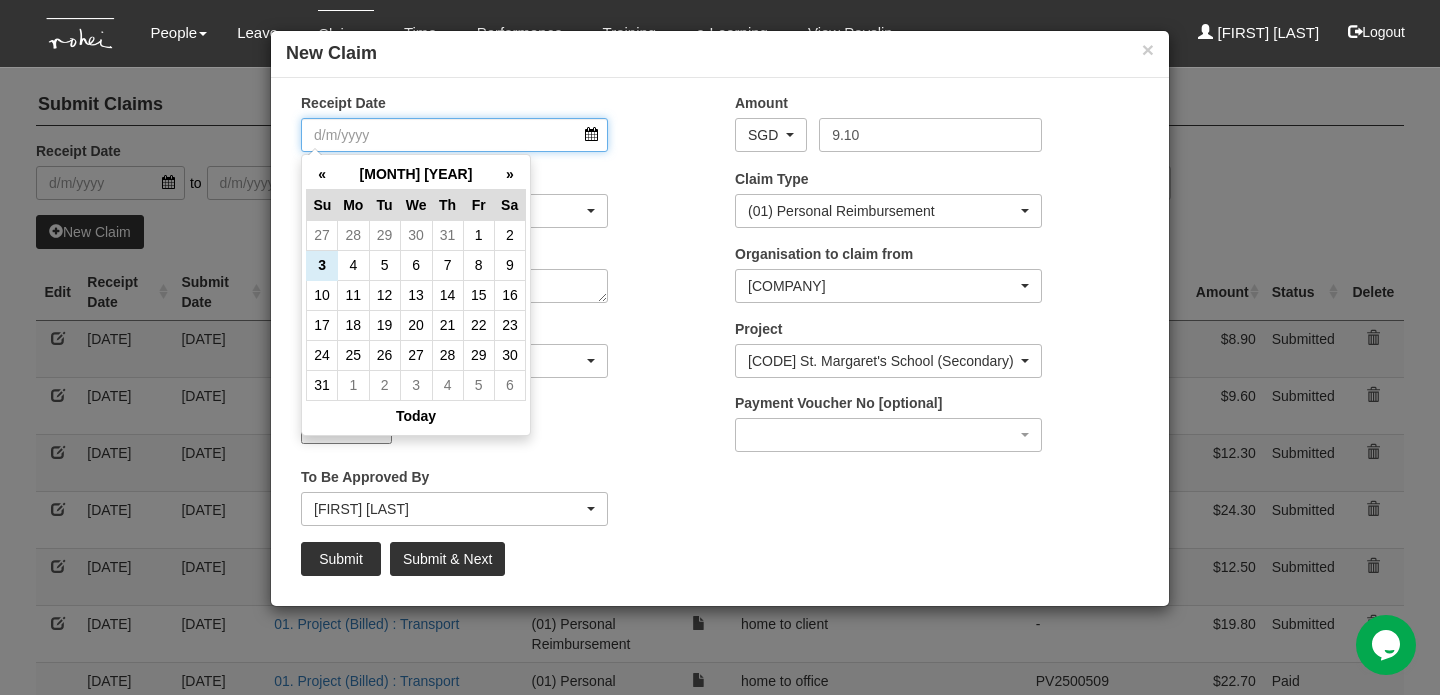 click on "Receipt Date" at bounding box center (454, 135) 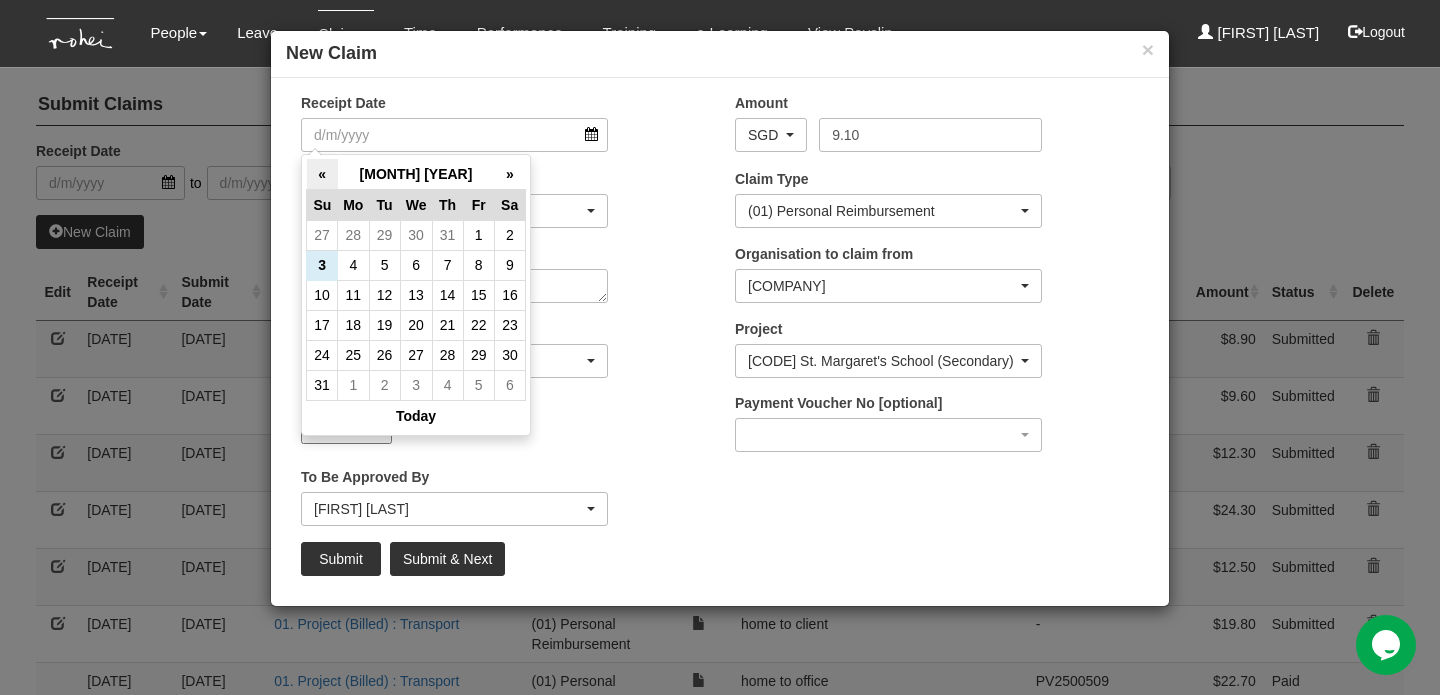 click on "«" at bounding box center [322, 174] 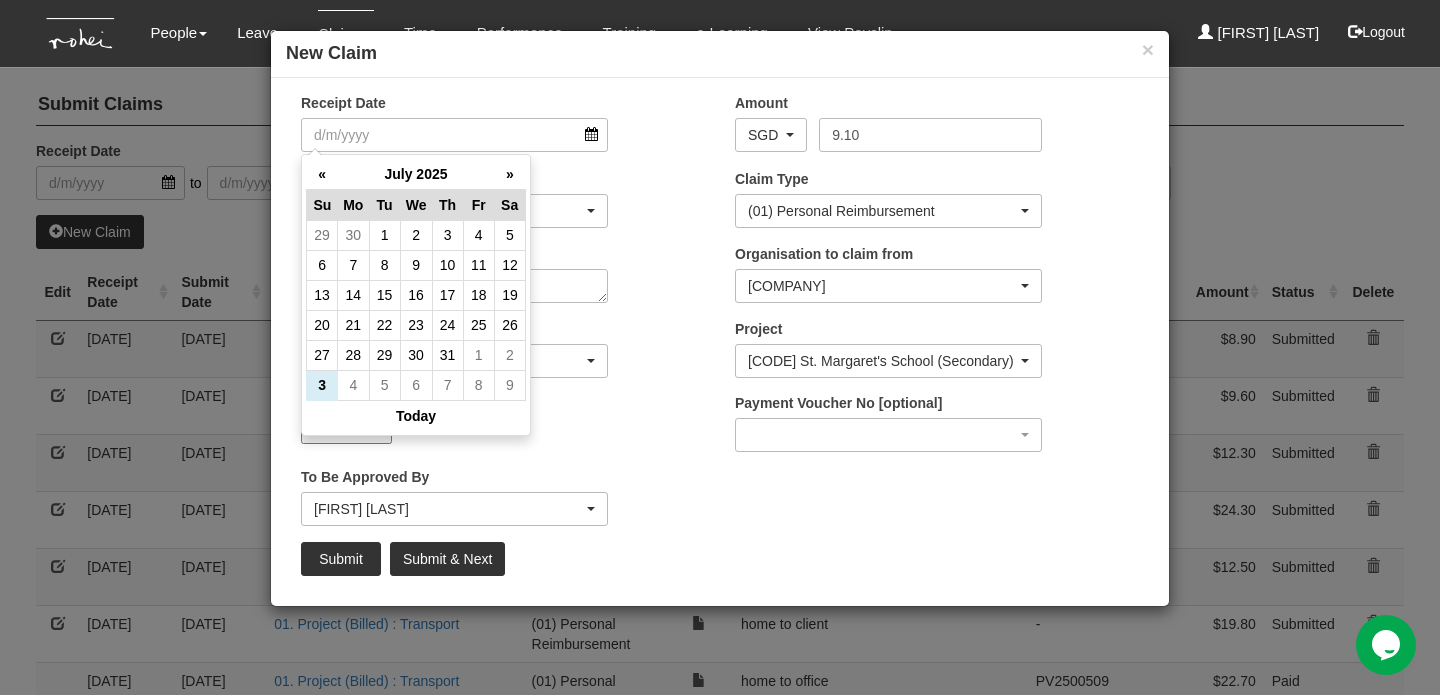 click on "«" at bounding box center [322, 174] 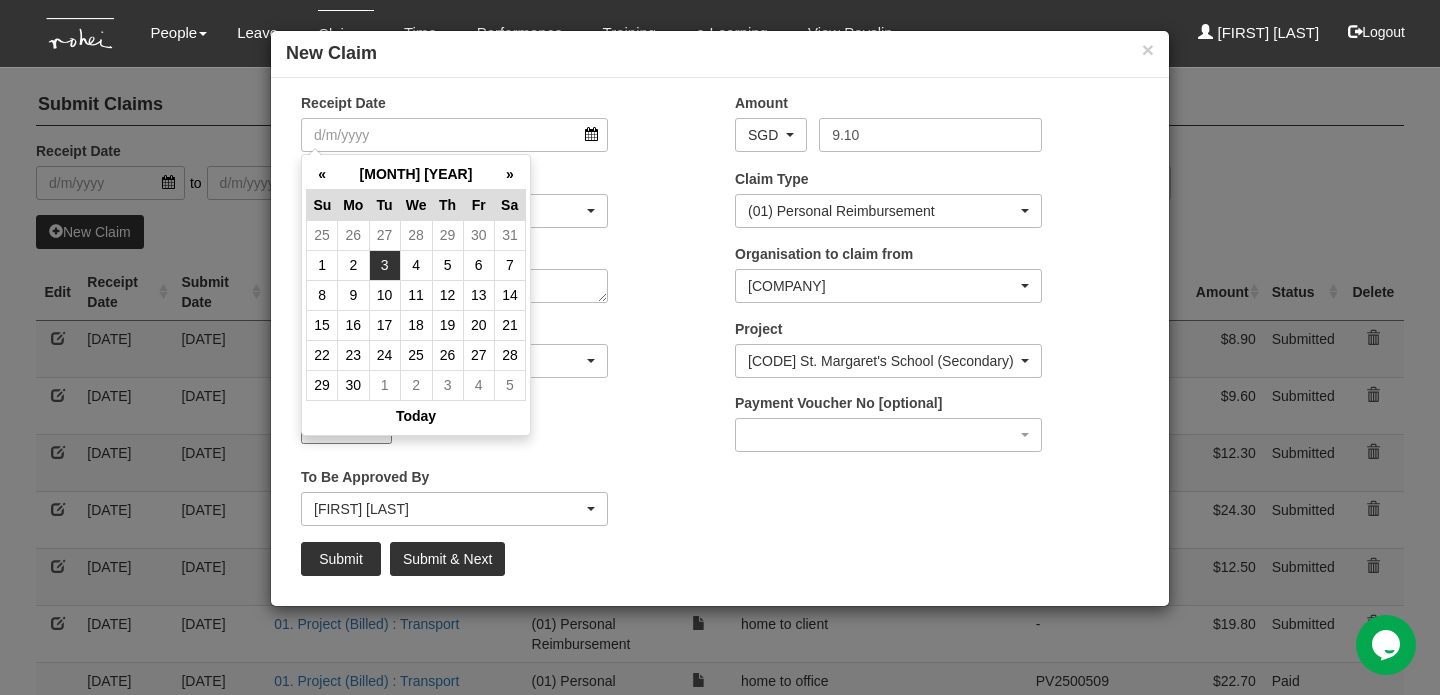 click on "3" at bounding box center [384, 265] 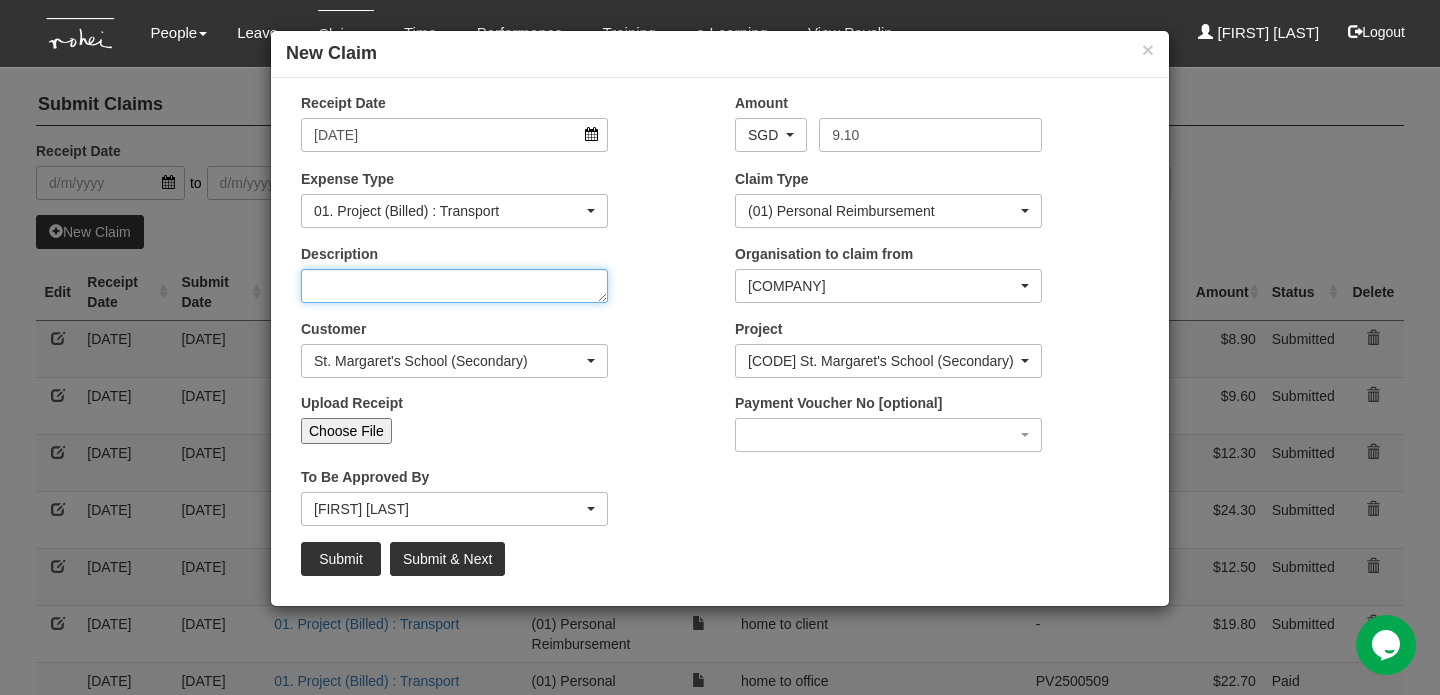 click on "Description" at bounding box center [454, 286] 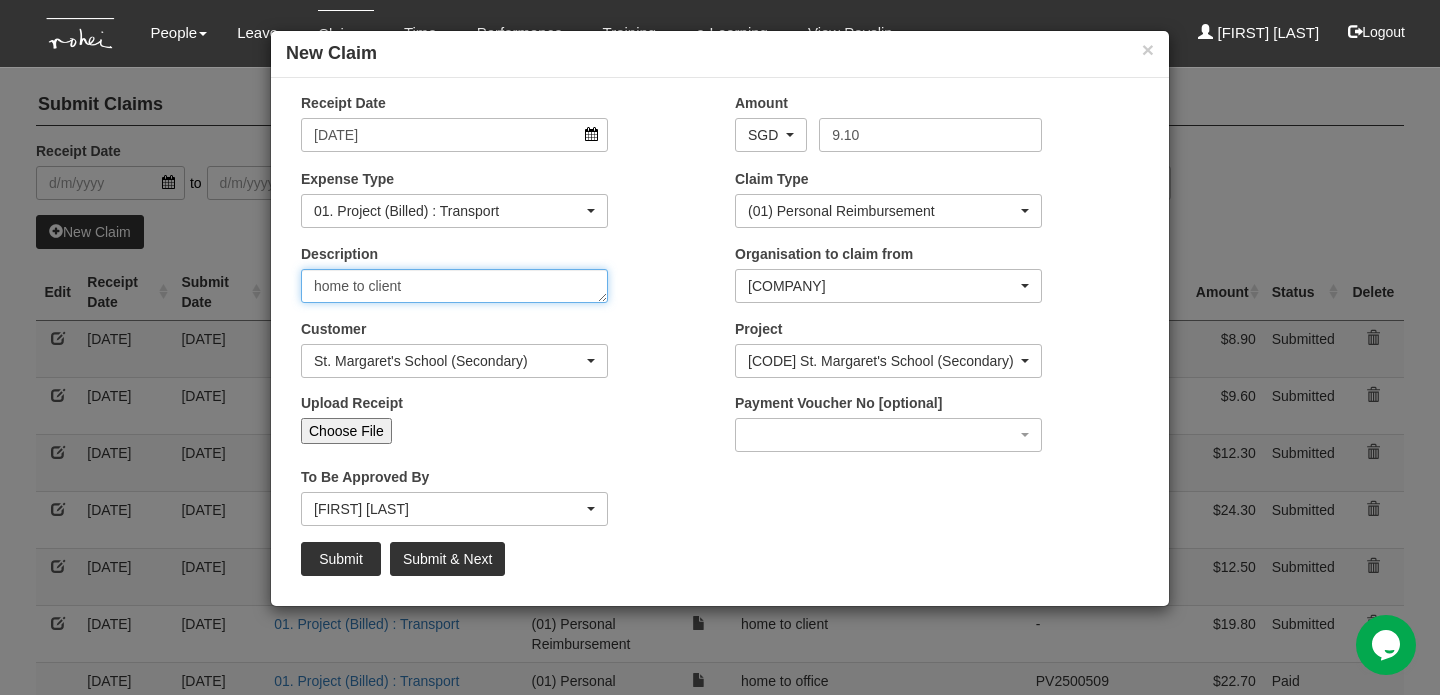 type on "home to client" 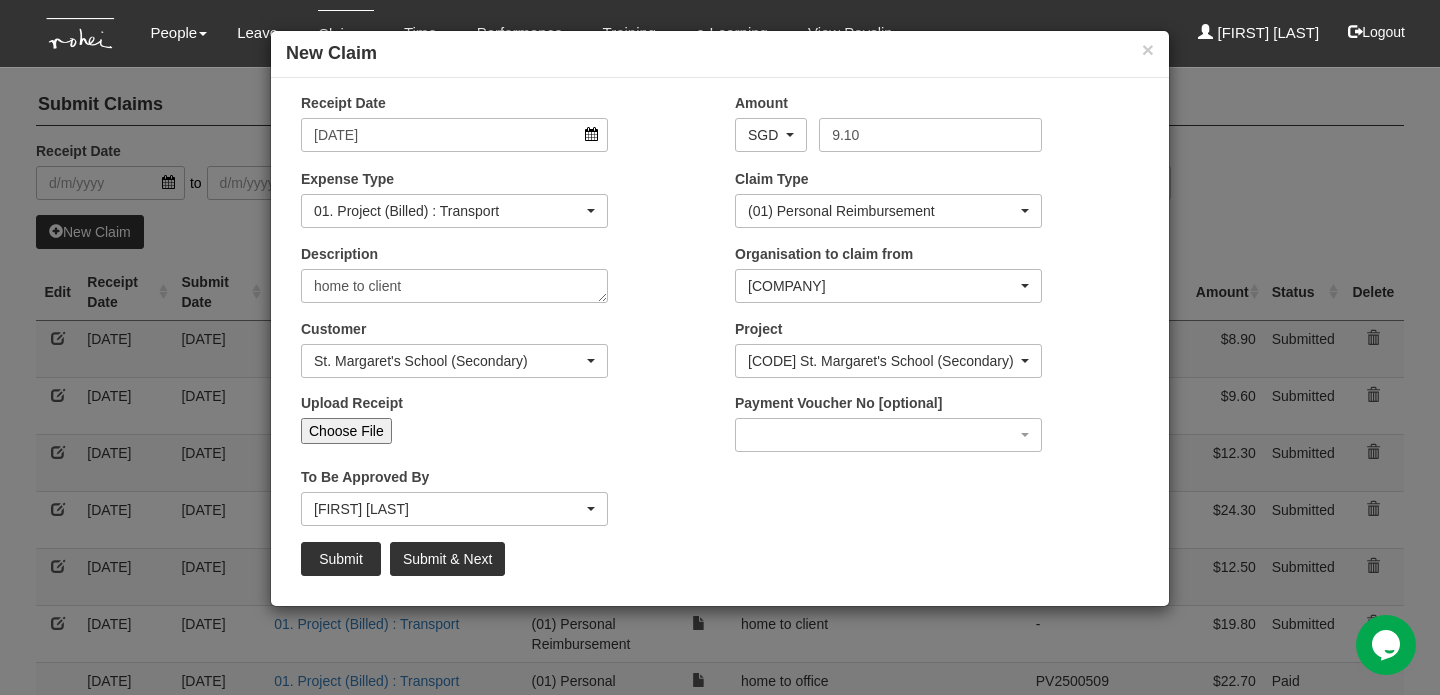 click on "Choose File" at bounding box center (346, 431) 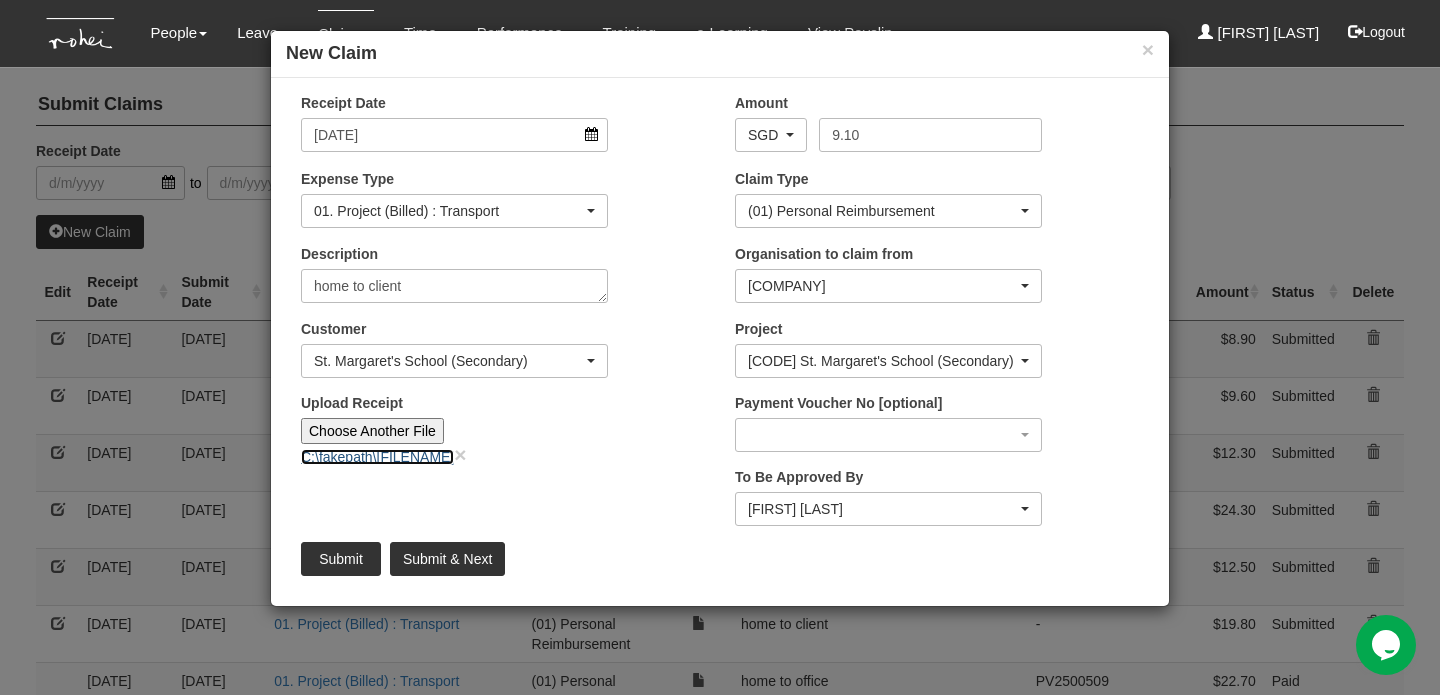 click on "C:\fakepath\[FILENAME]" at bounding box center [377, 457] 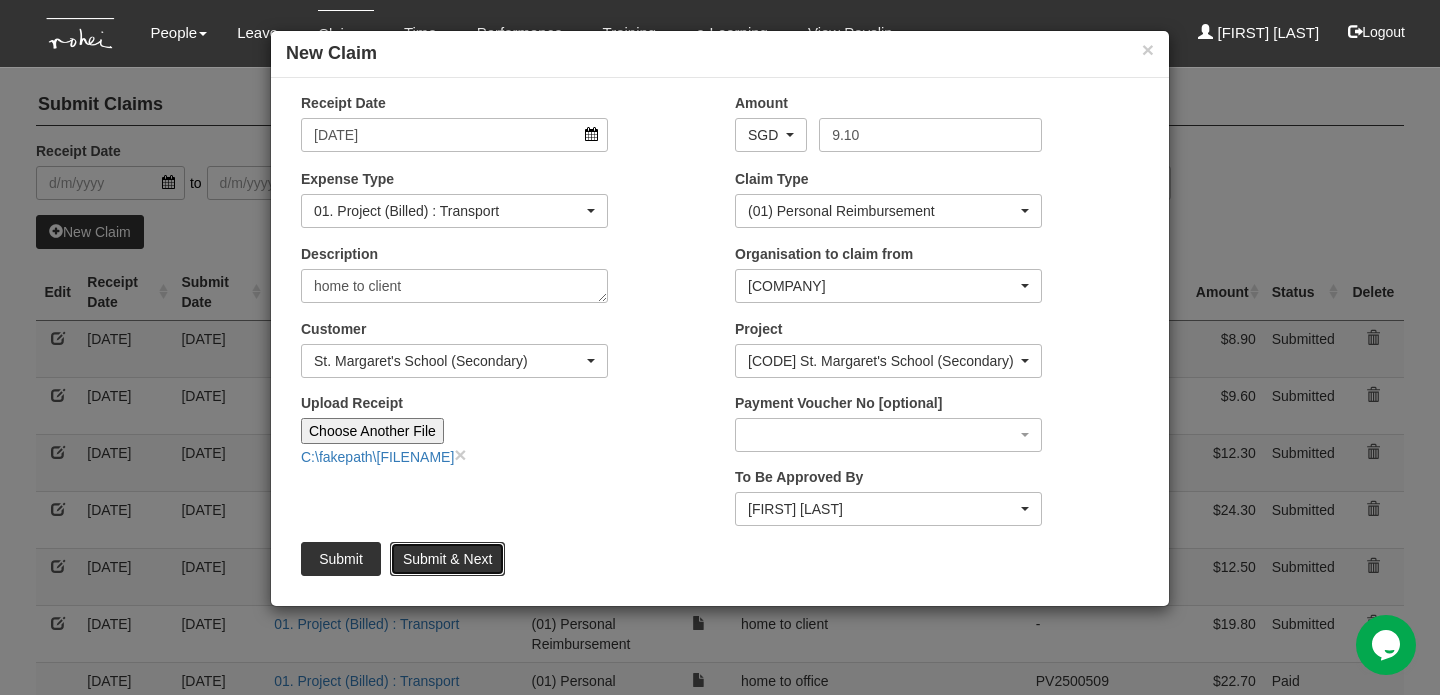 click on "Submit & Next" at bounding box center [447, 559] 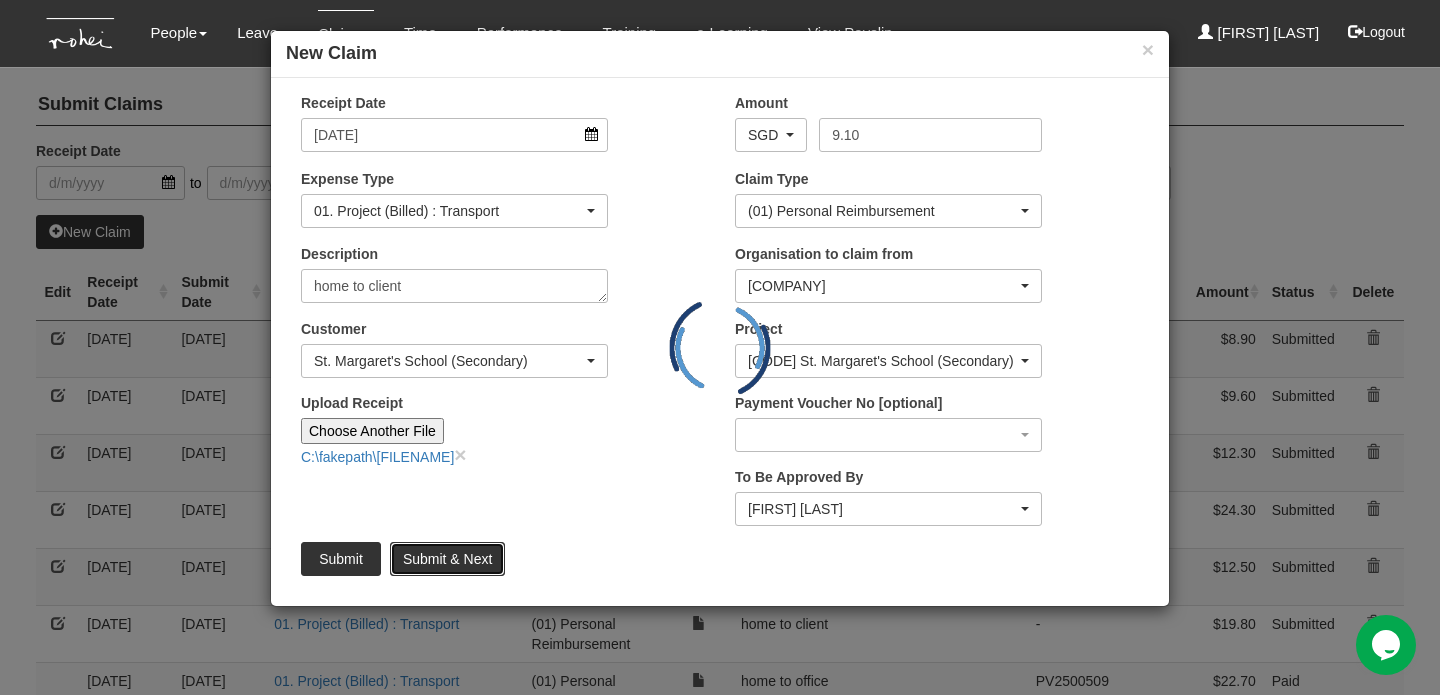 type 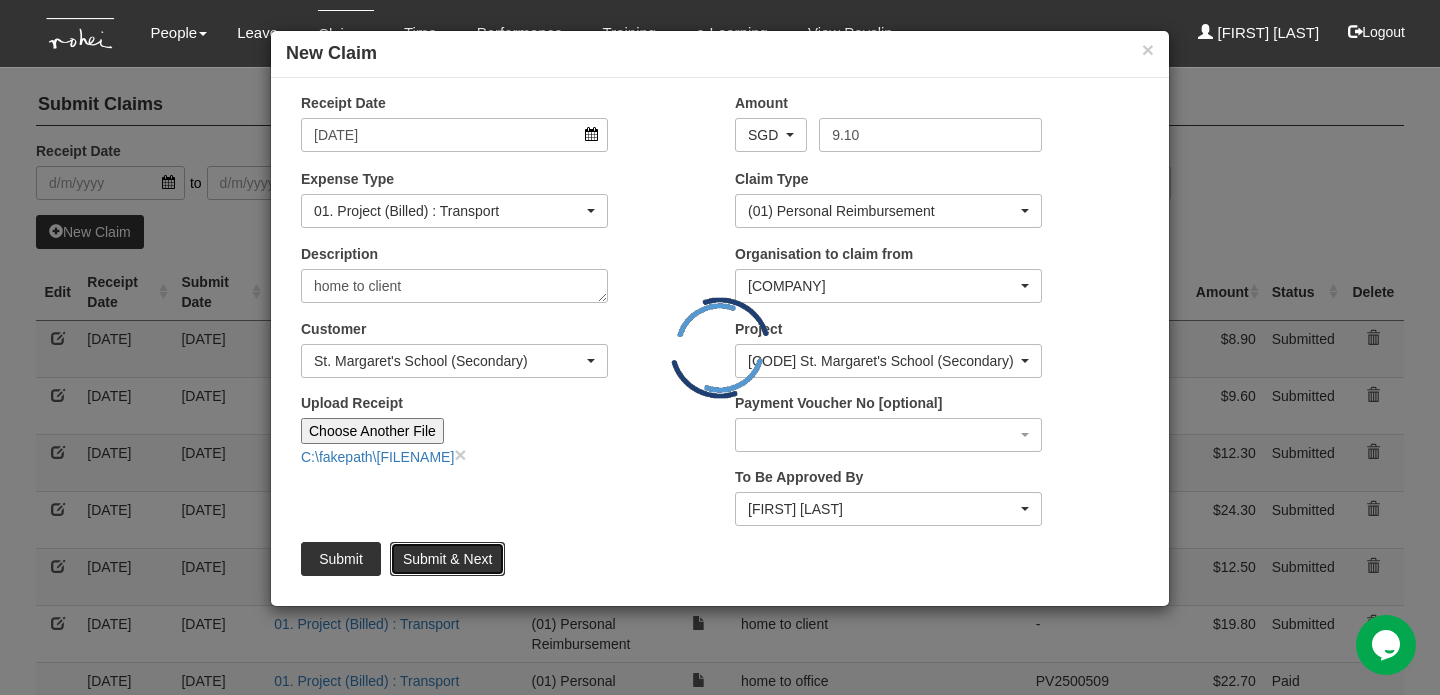 type 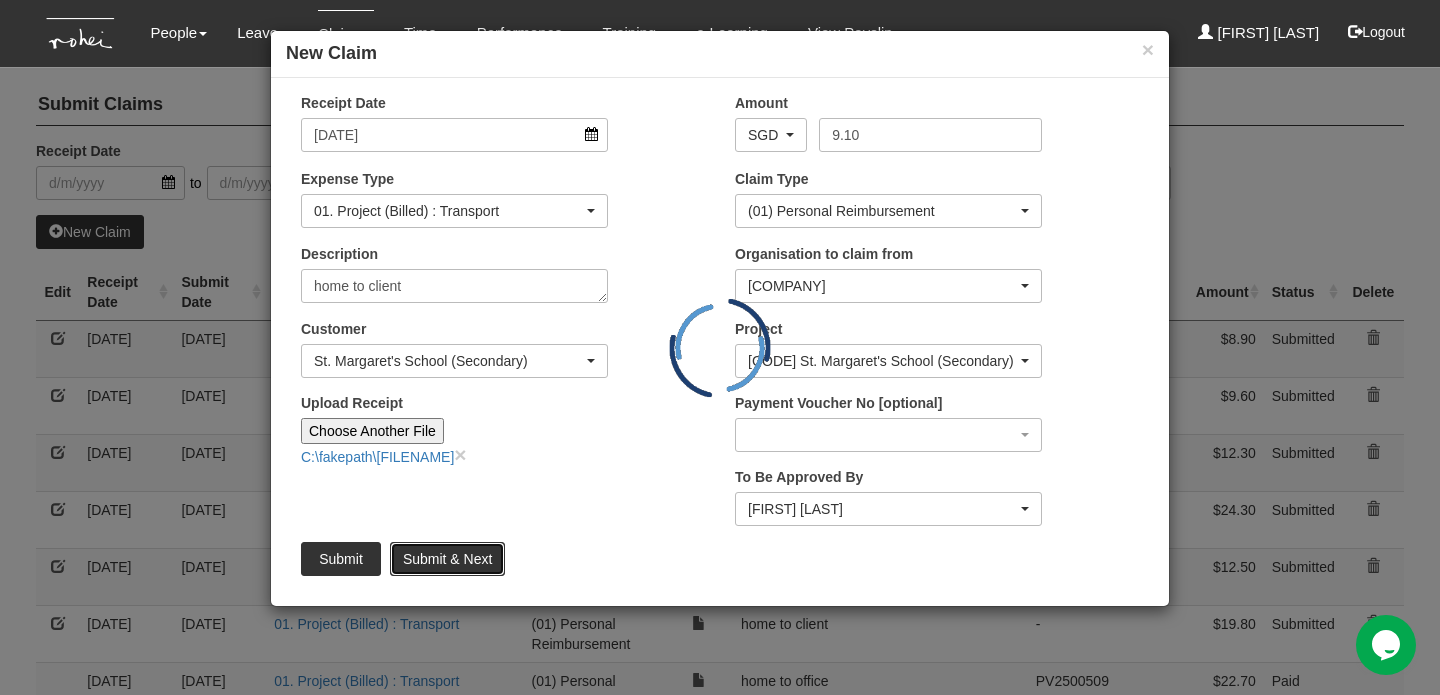 type 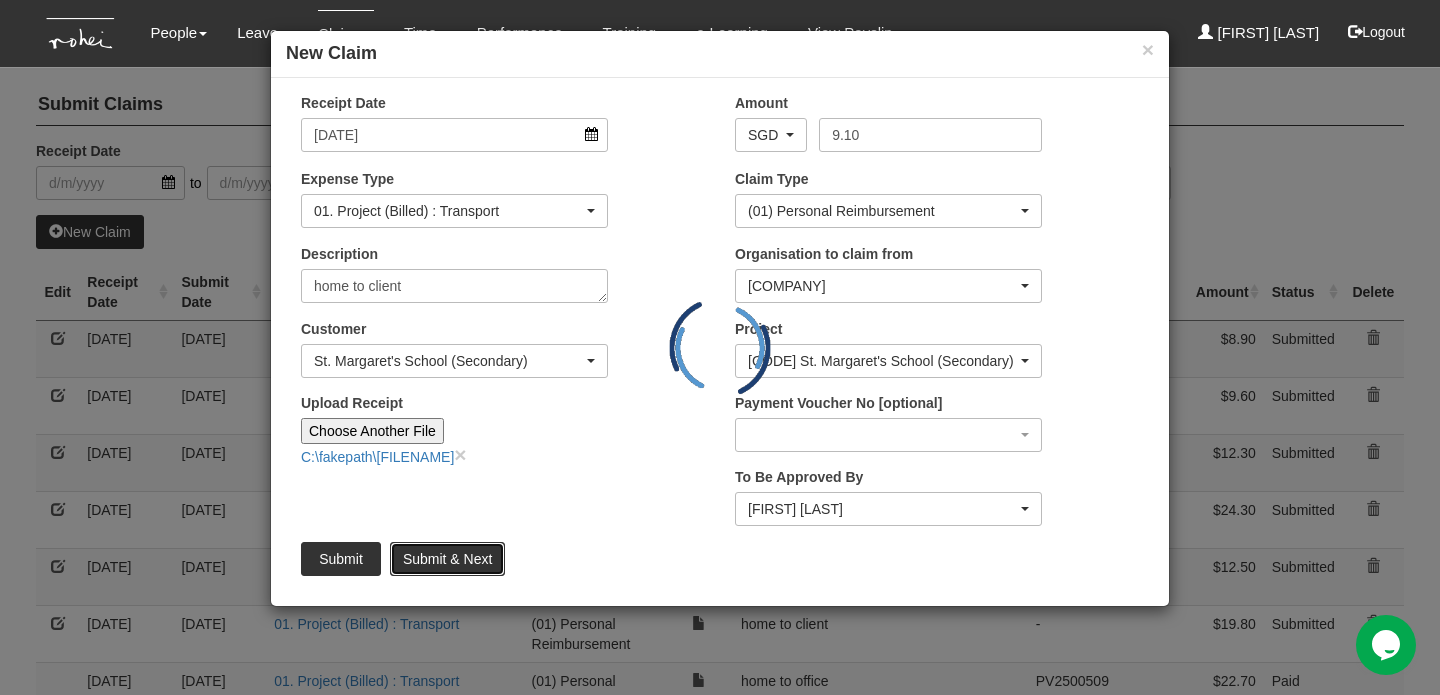 type on "Choose File" 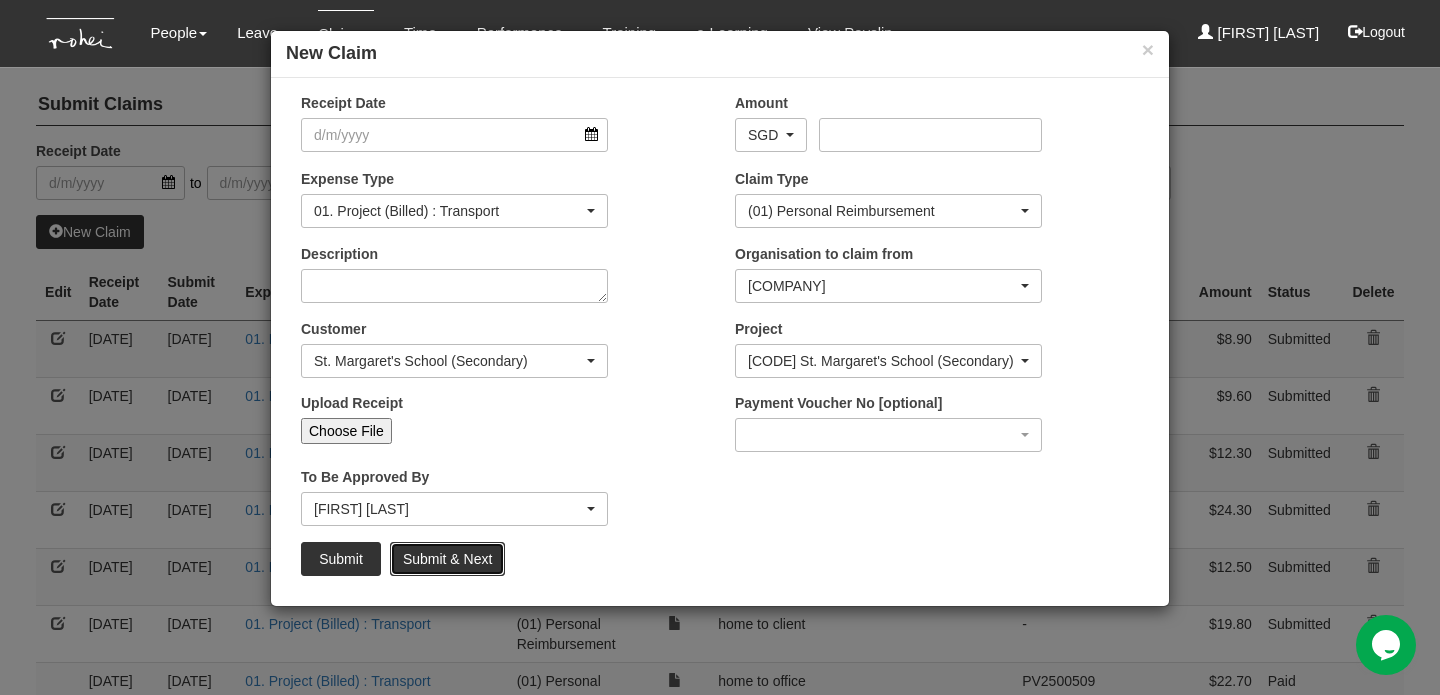 select on "50" 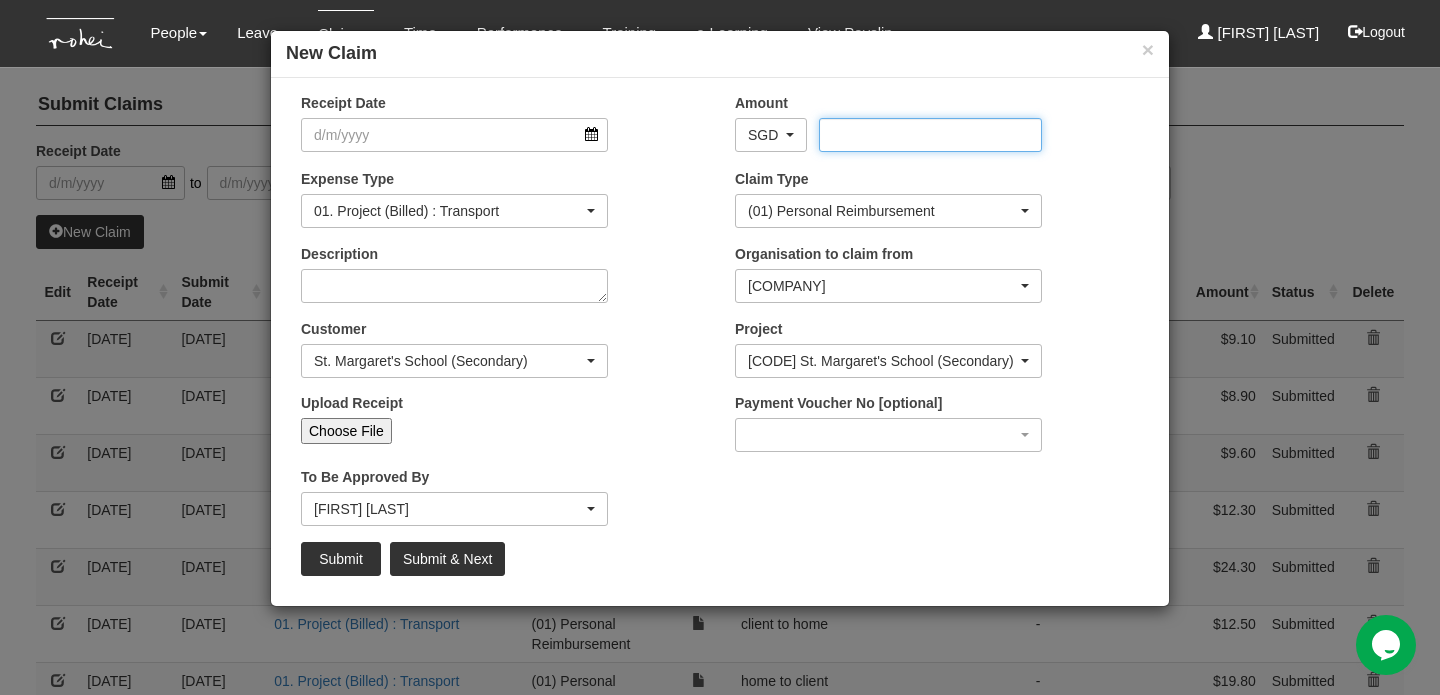 click on "Amount" at bounding box center (930, 135) 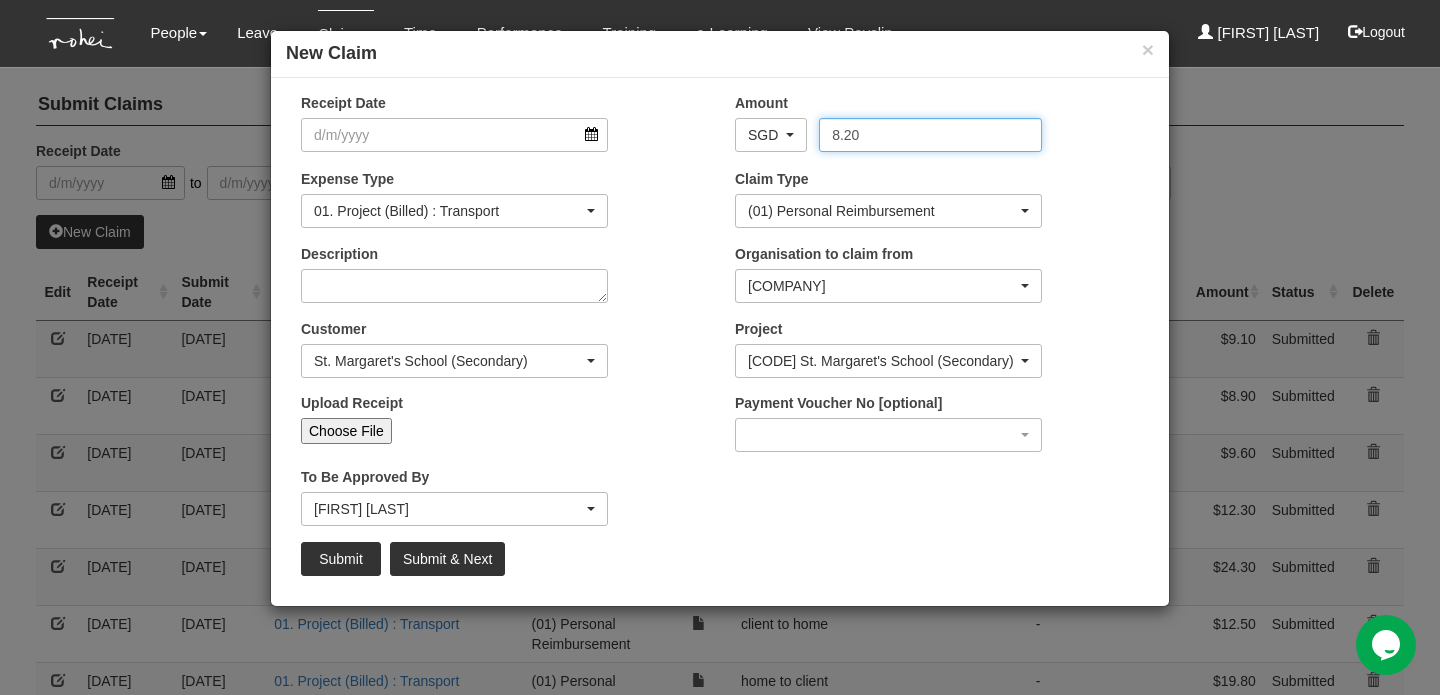 type on "8.20" 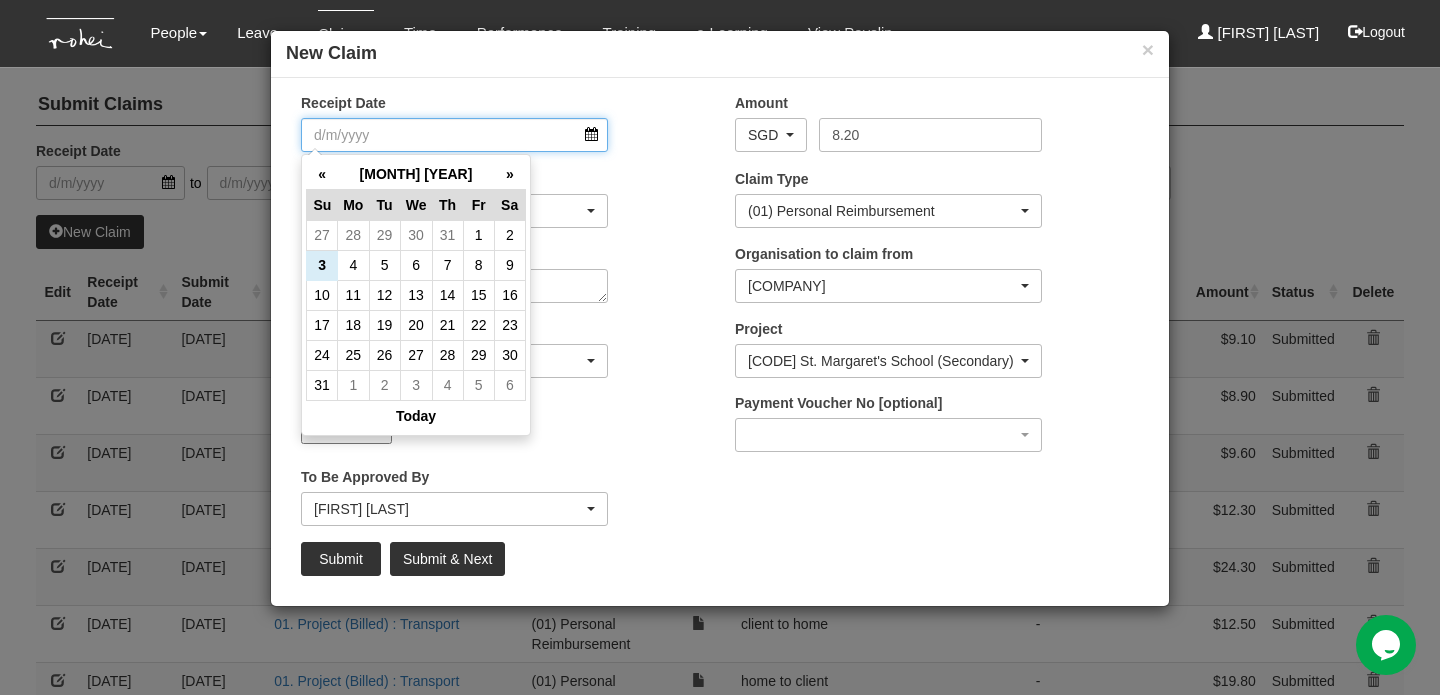 click on "Receipt Date" at bounding box center [454, 135] 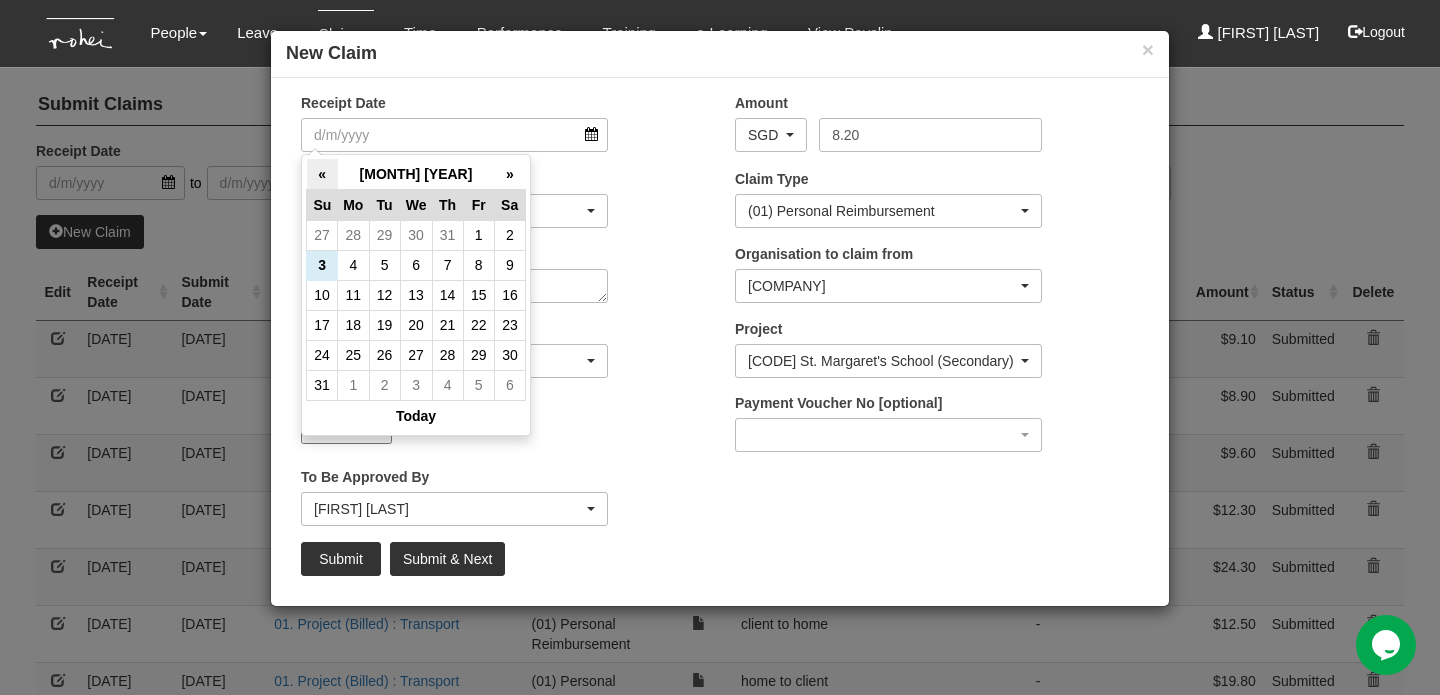click on "«" at bounding box center [322, 174] 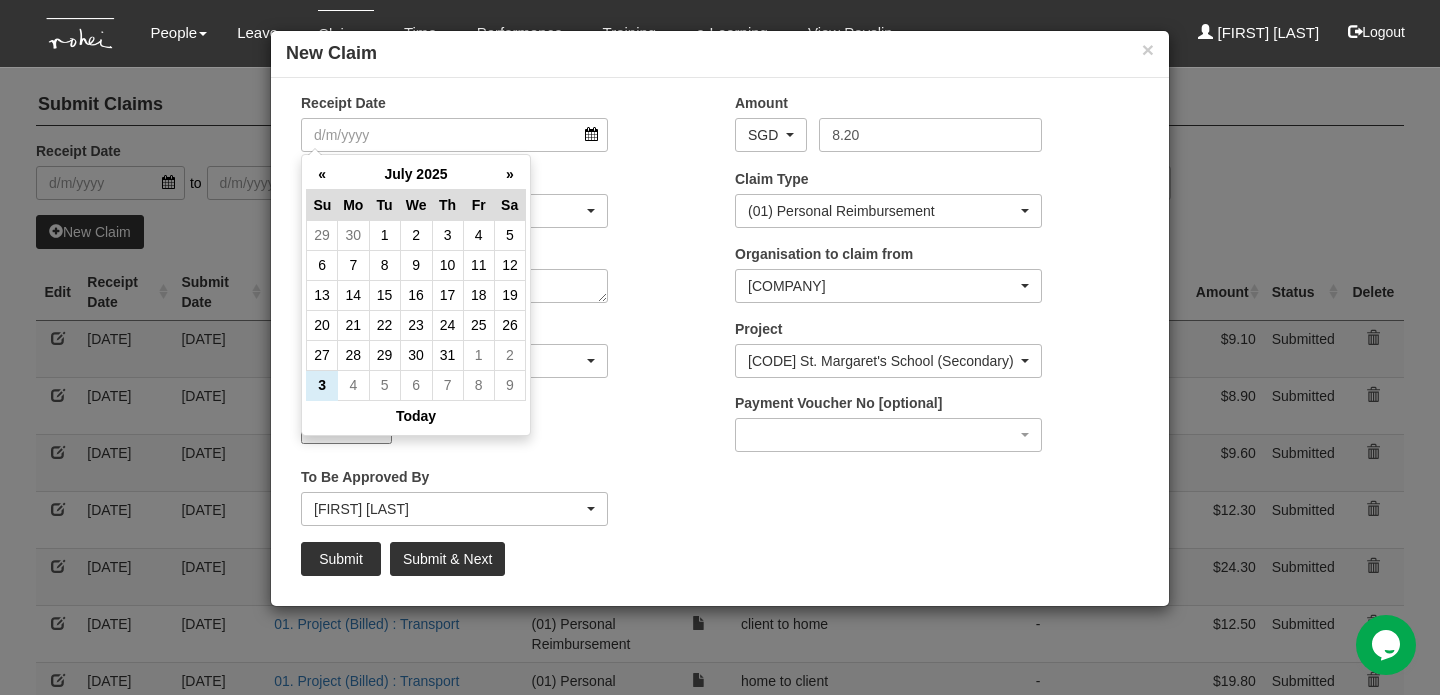 click on "«" at bounding box center [322, 174] 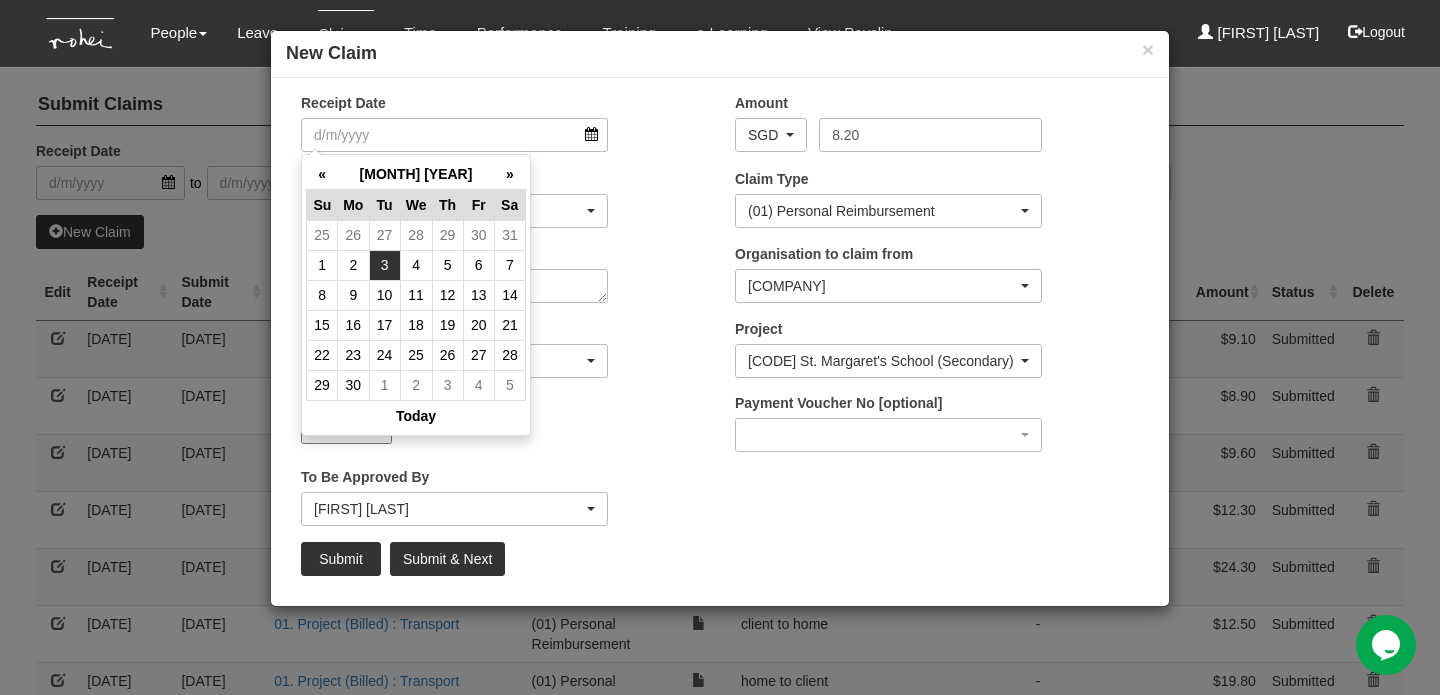 click on "3" at bounding box center (384, 265) 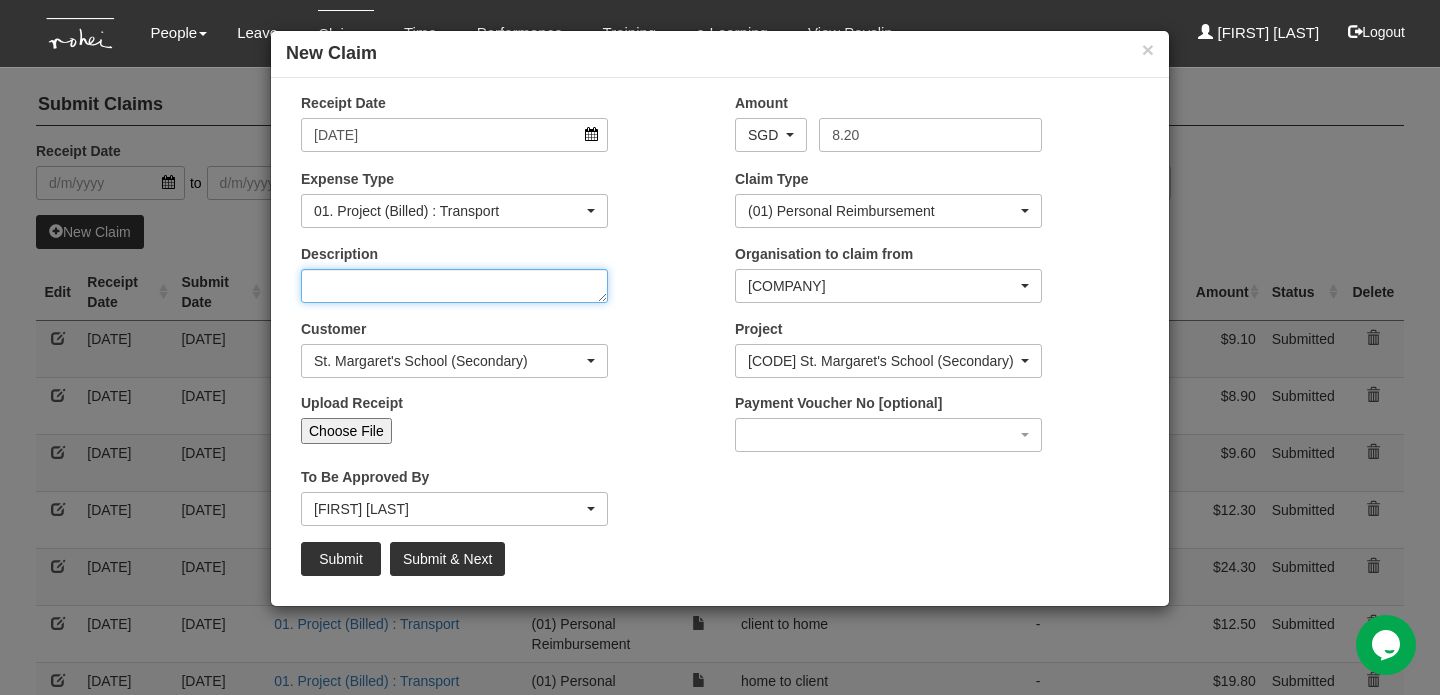 click on "Description" at bounding box center [454, 286] 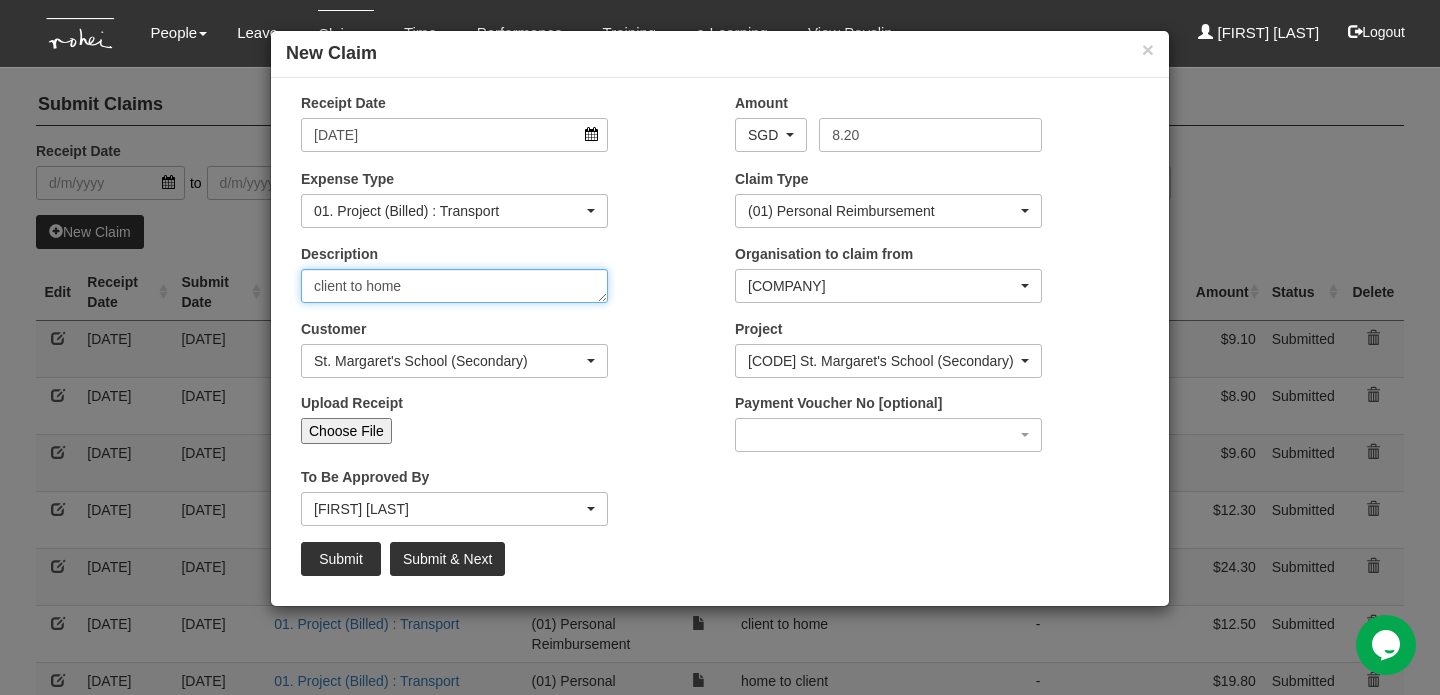 type on "client to home" 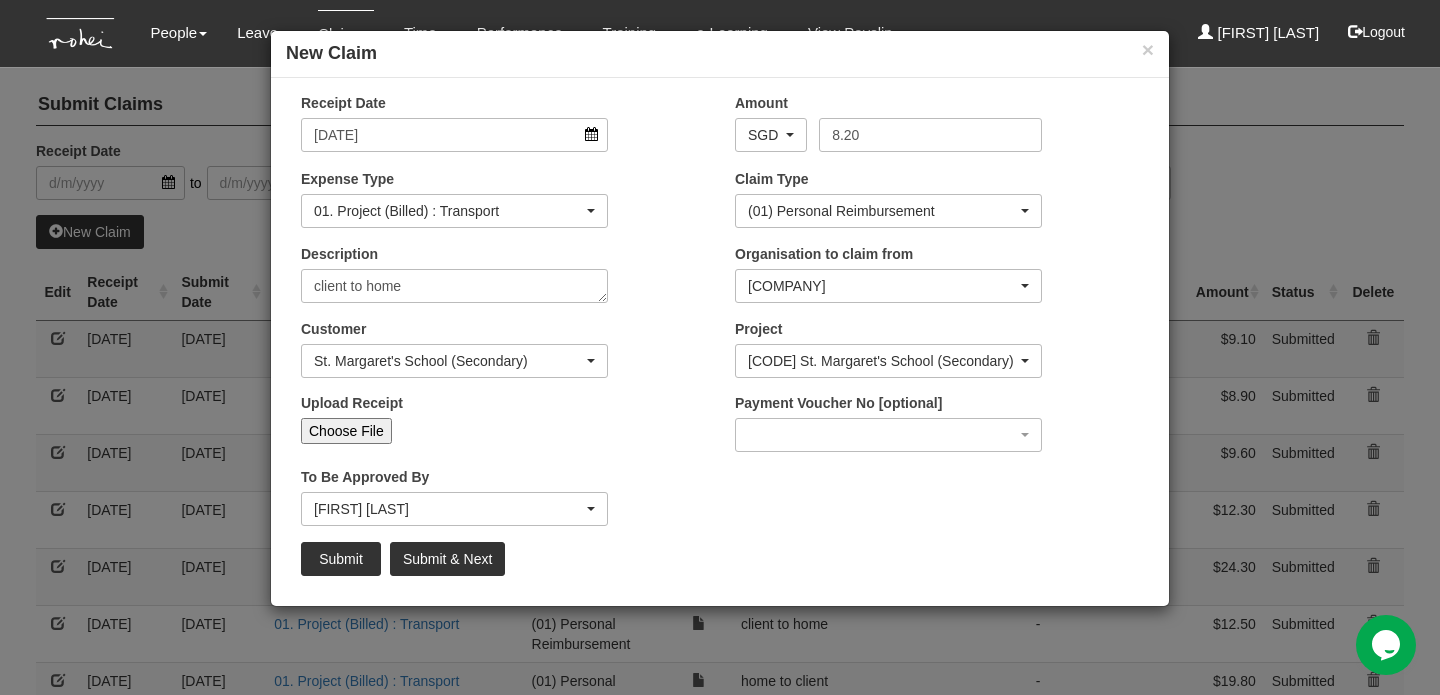 click on "Choose File" at bounding box center (346, 431) 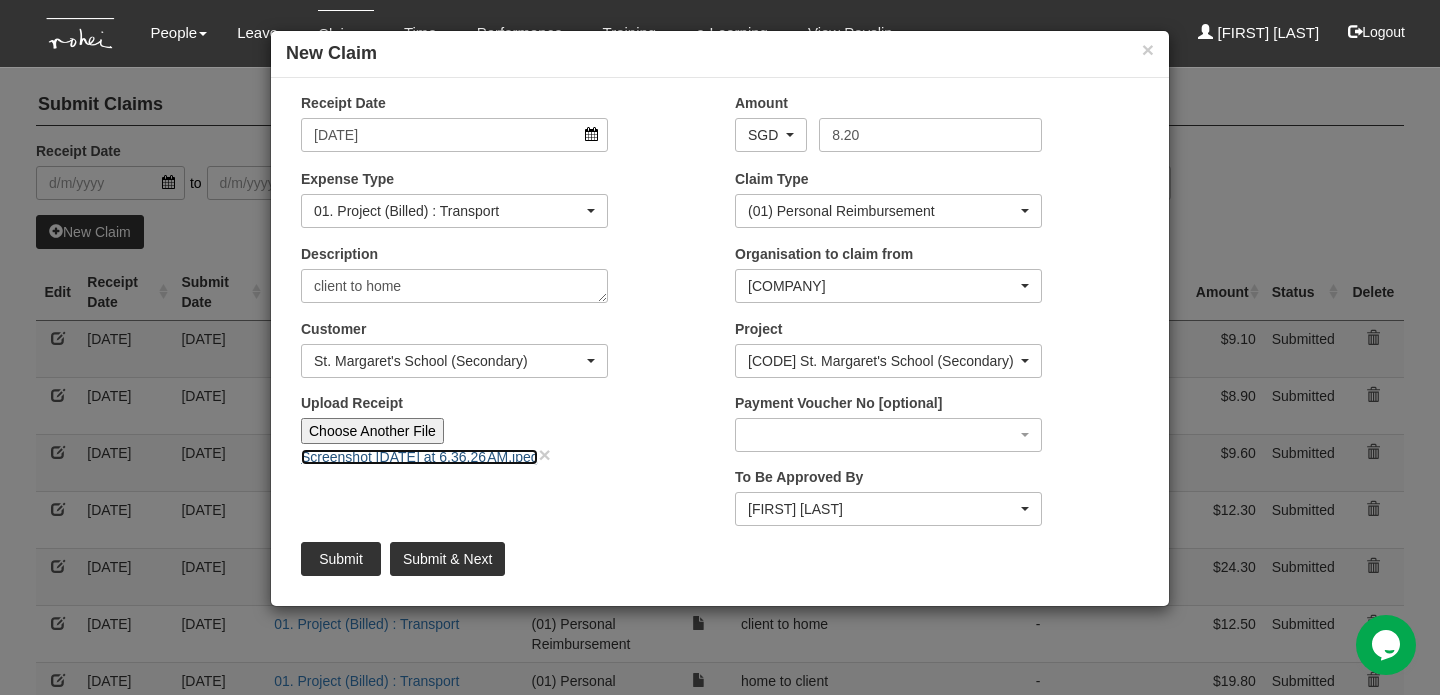 click on "Screenshot [DATE] at 6.36.26 AM.jpeg" at bounding box center (419, 457) 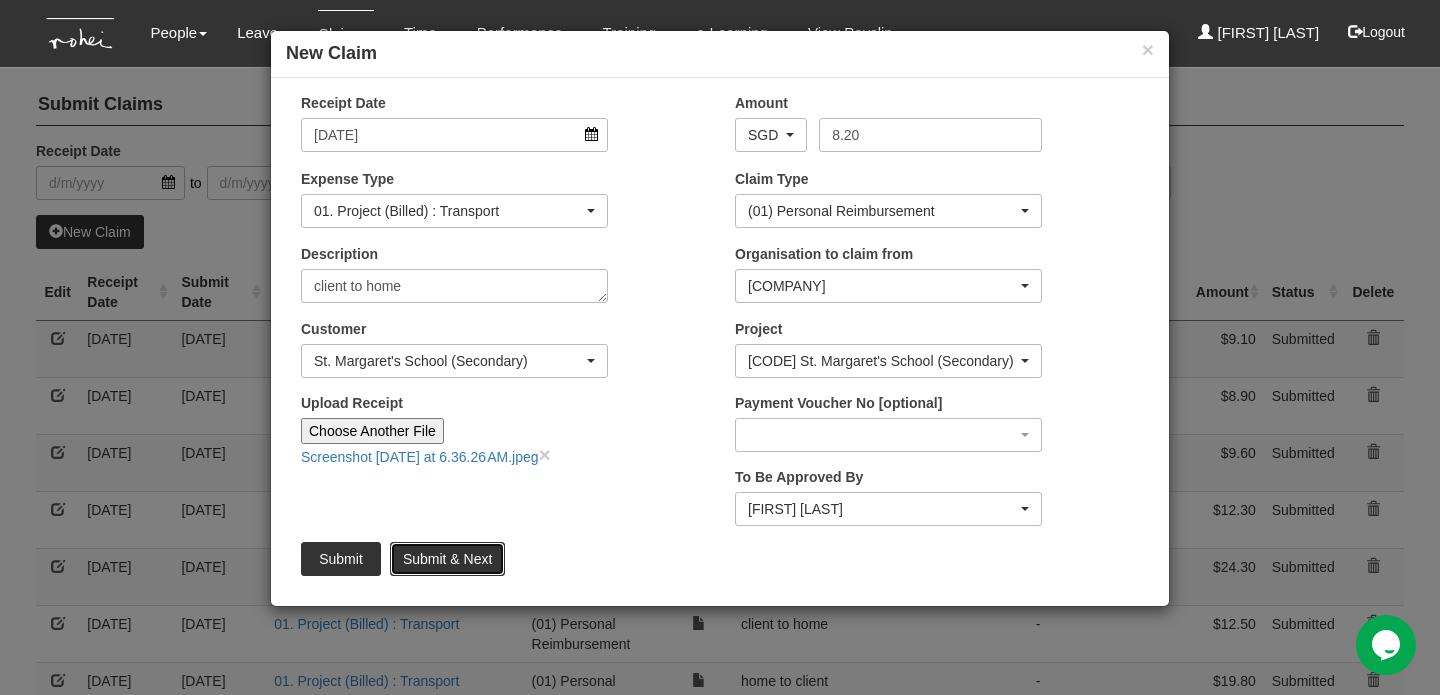 click on "Submit & Next" at bounding box center [447, 559] 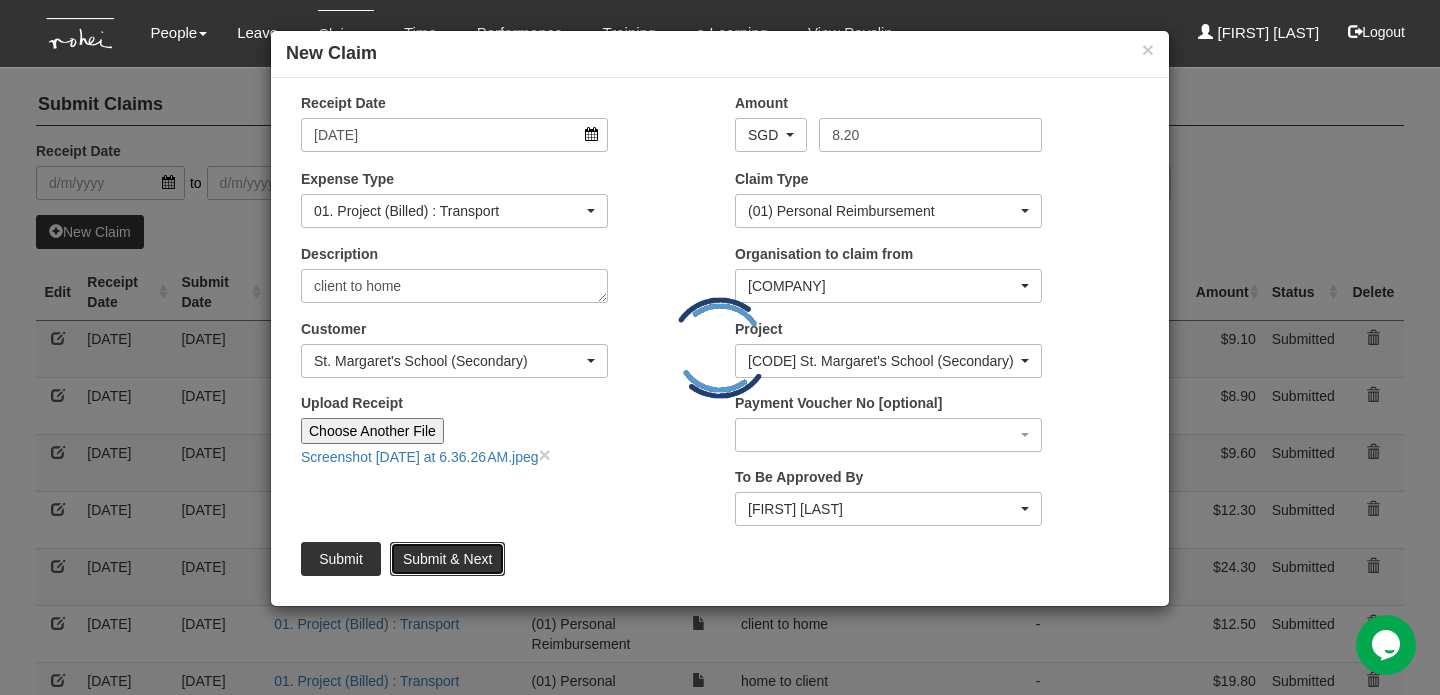 type 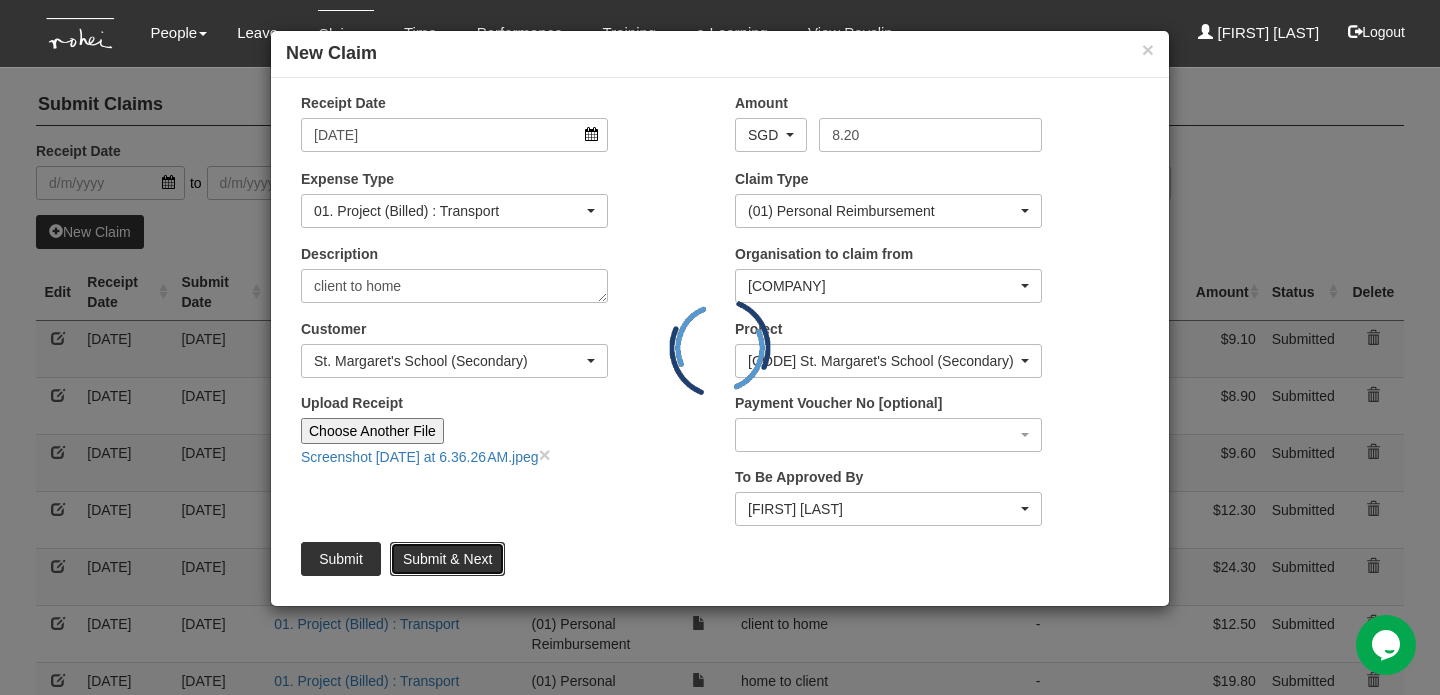 type 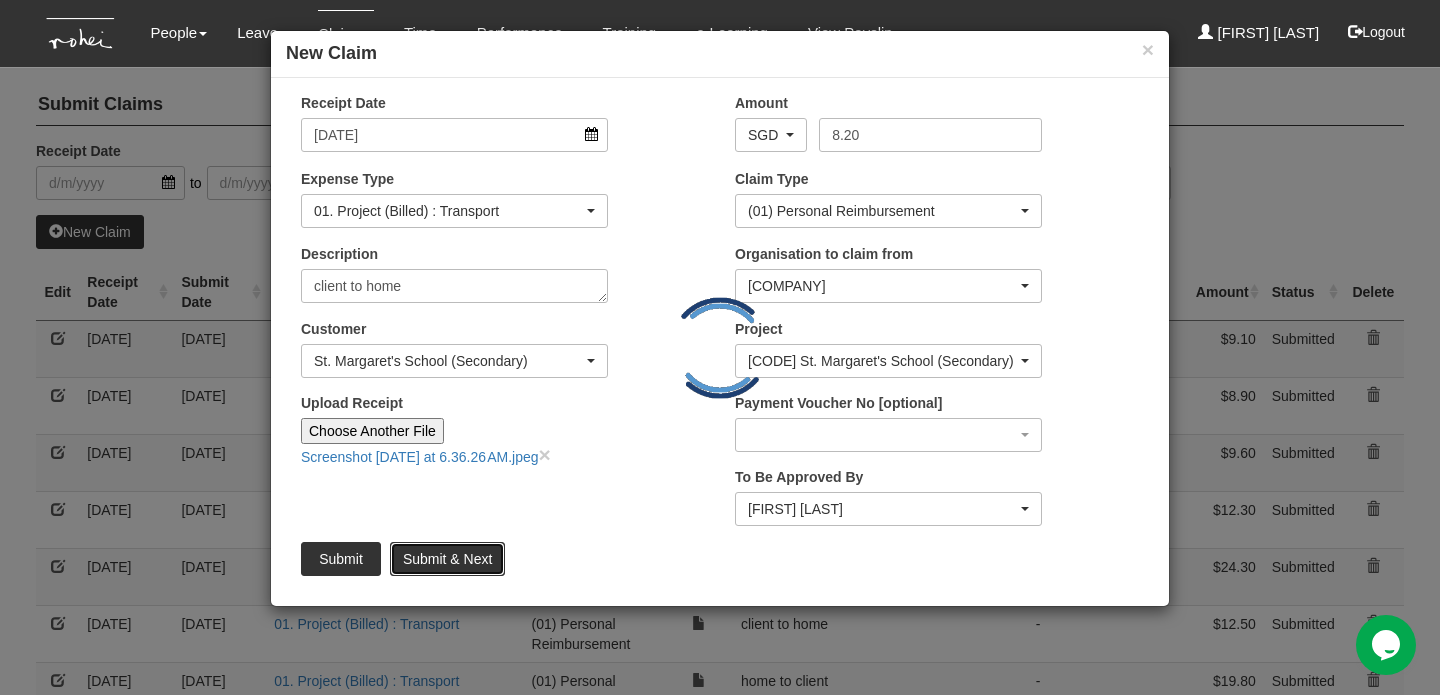 type 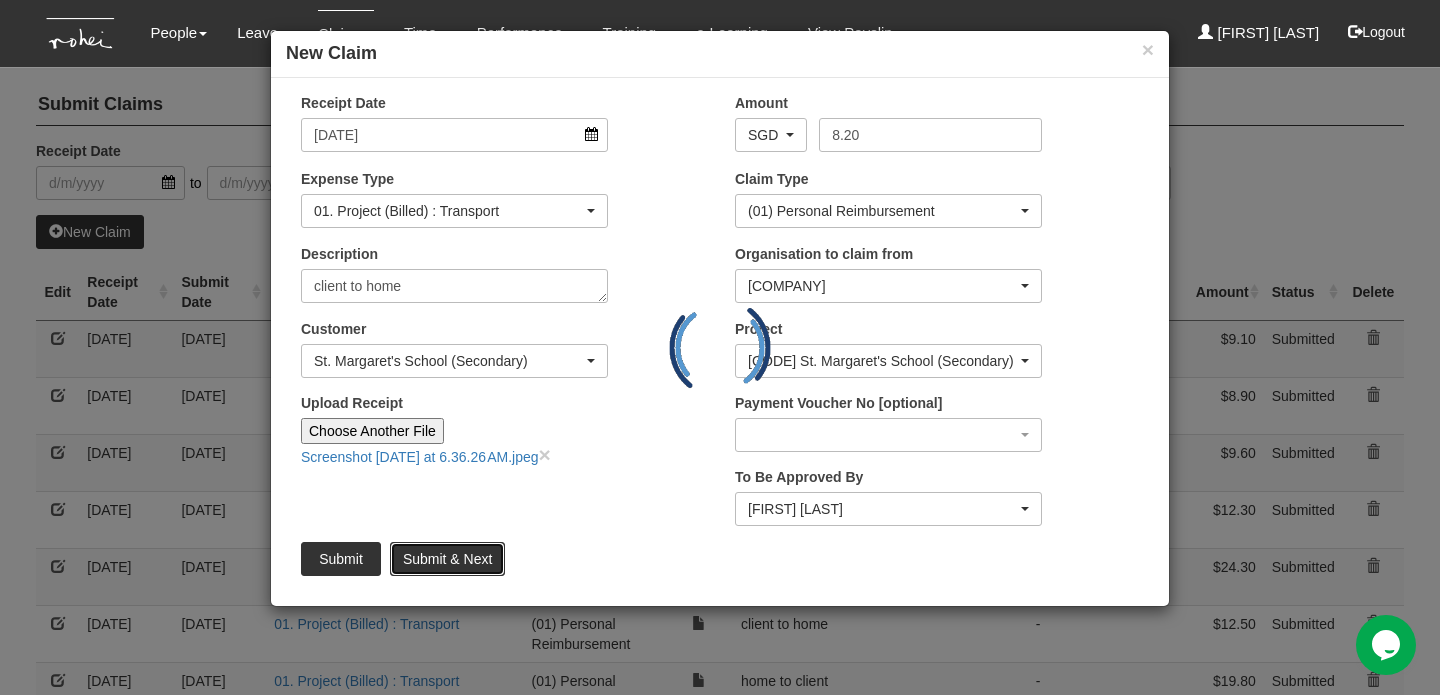 type on "Choose File" 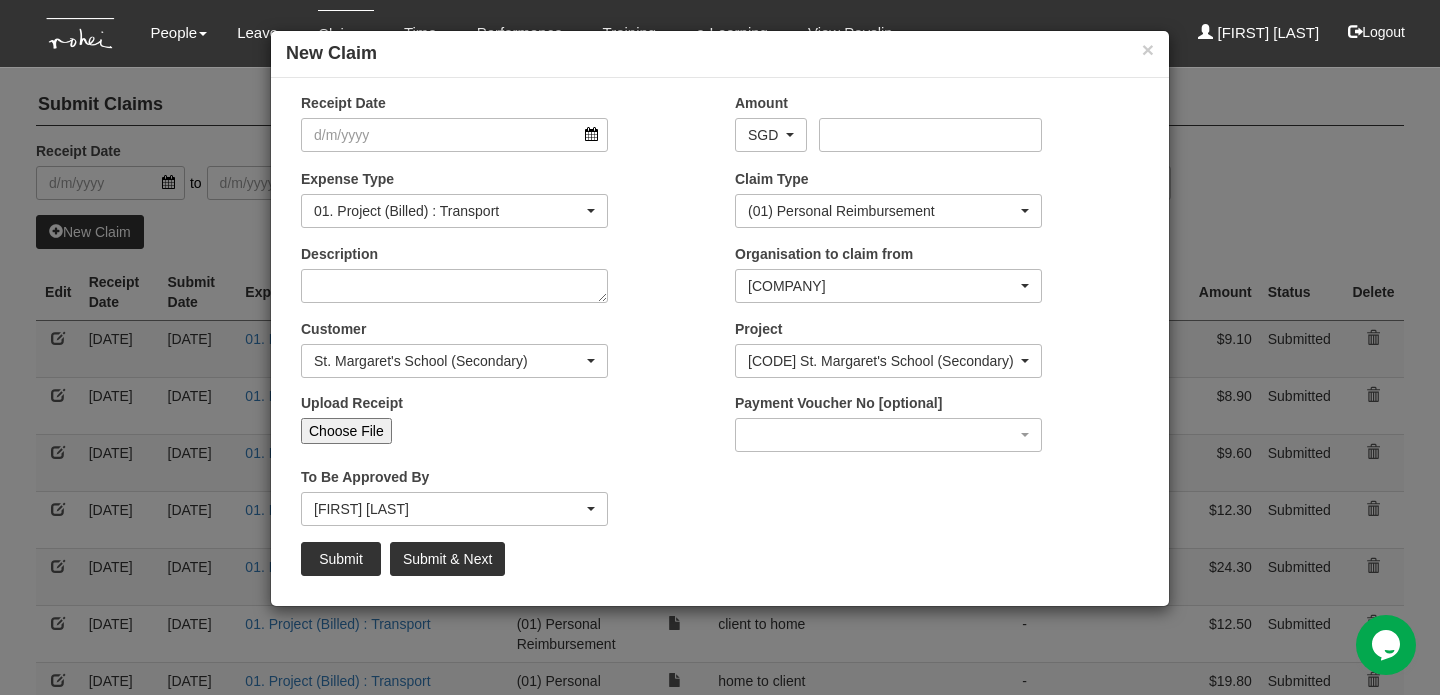 select on "50" 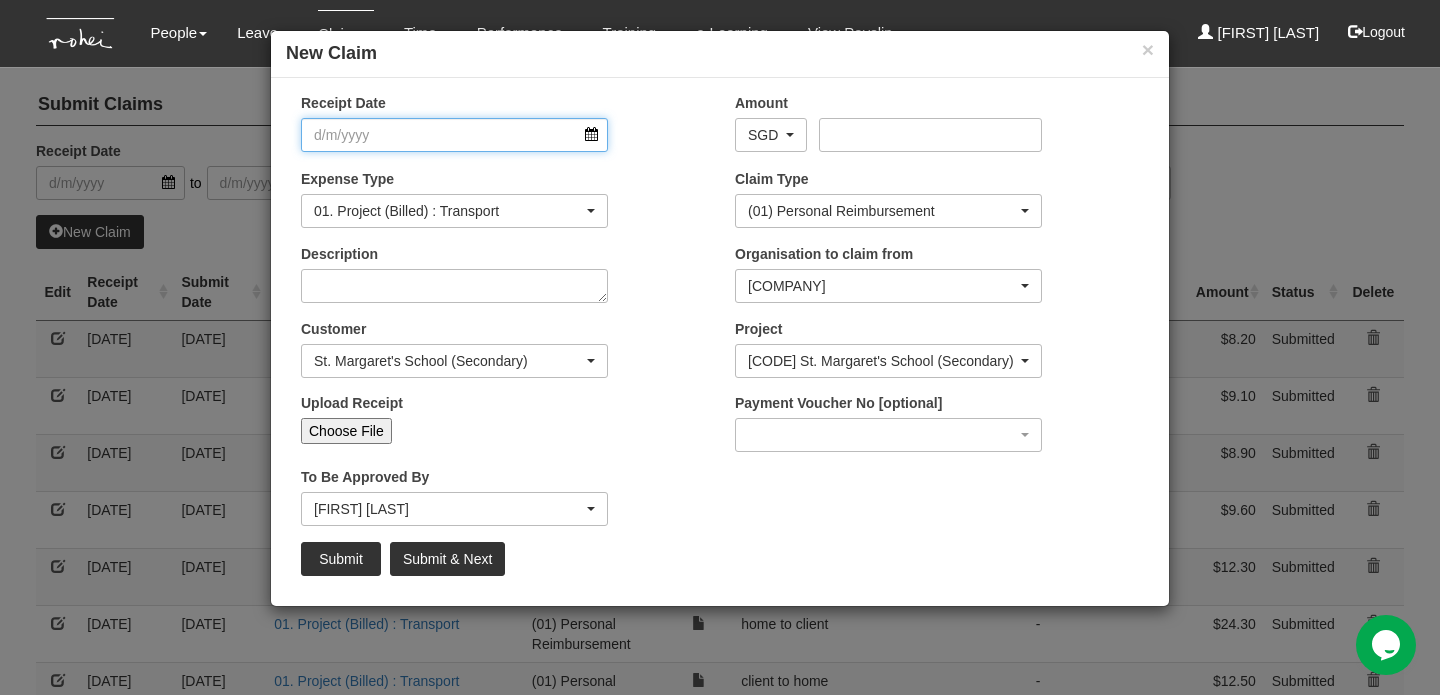 click on "Receipt Date" at bounding box center (454, 135) 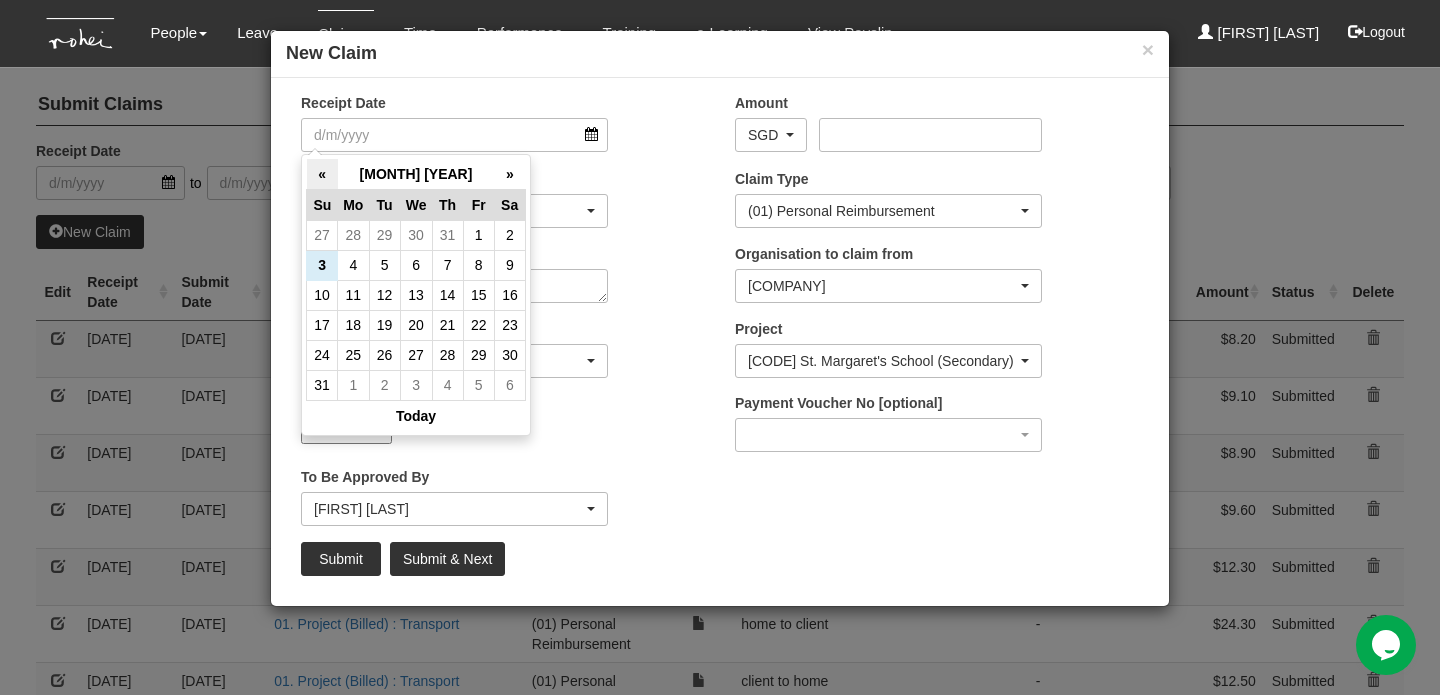 click on "«" at bounding box center (322, 174) 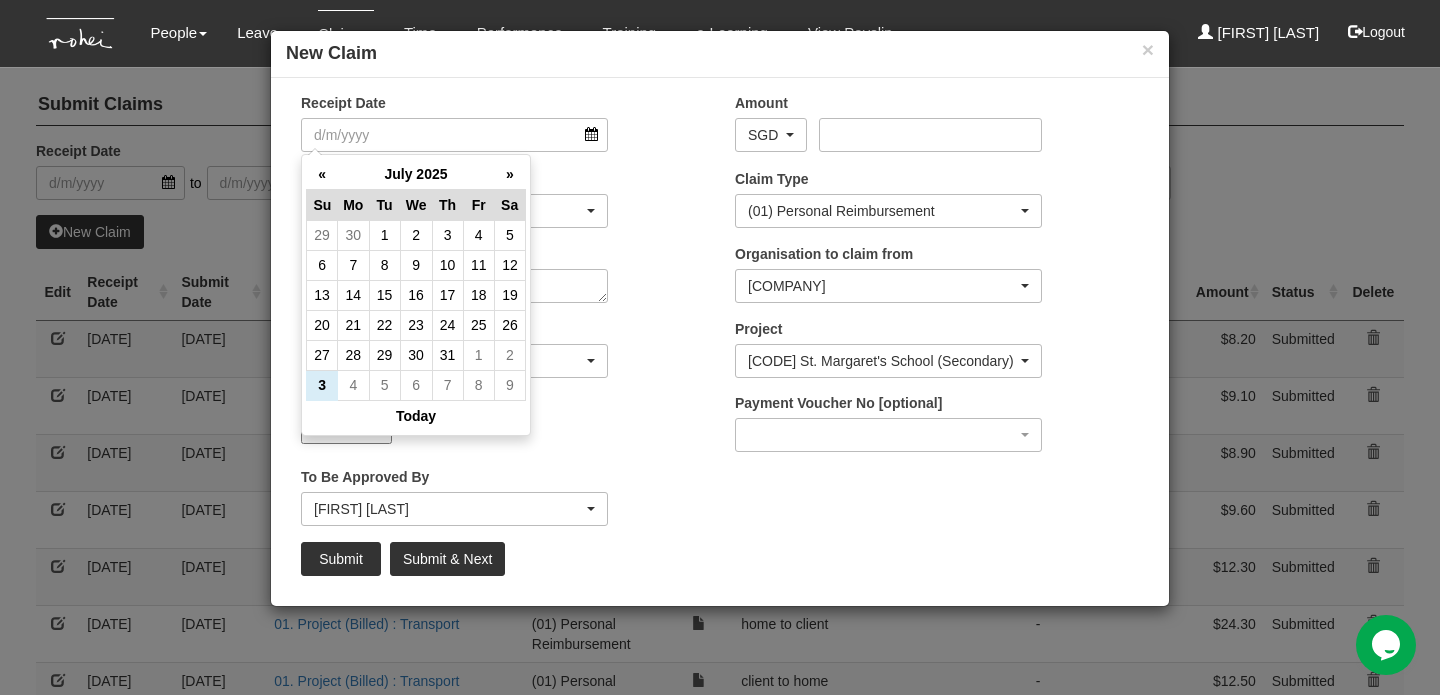 click on "«" at bounding box center (322, 174) 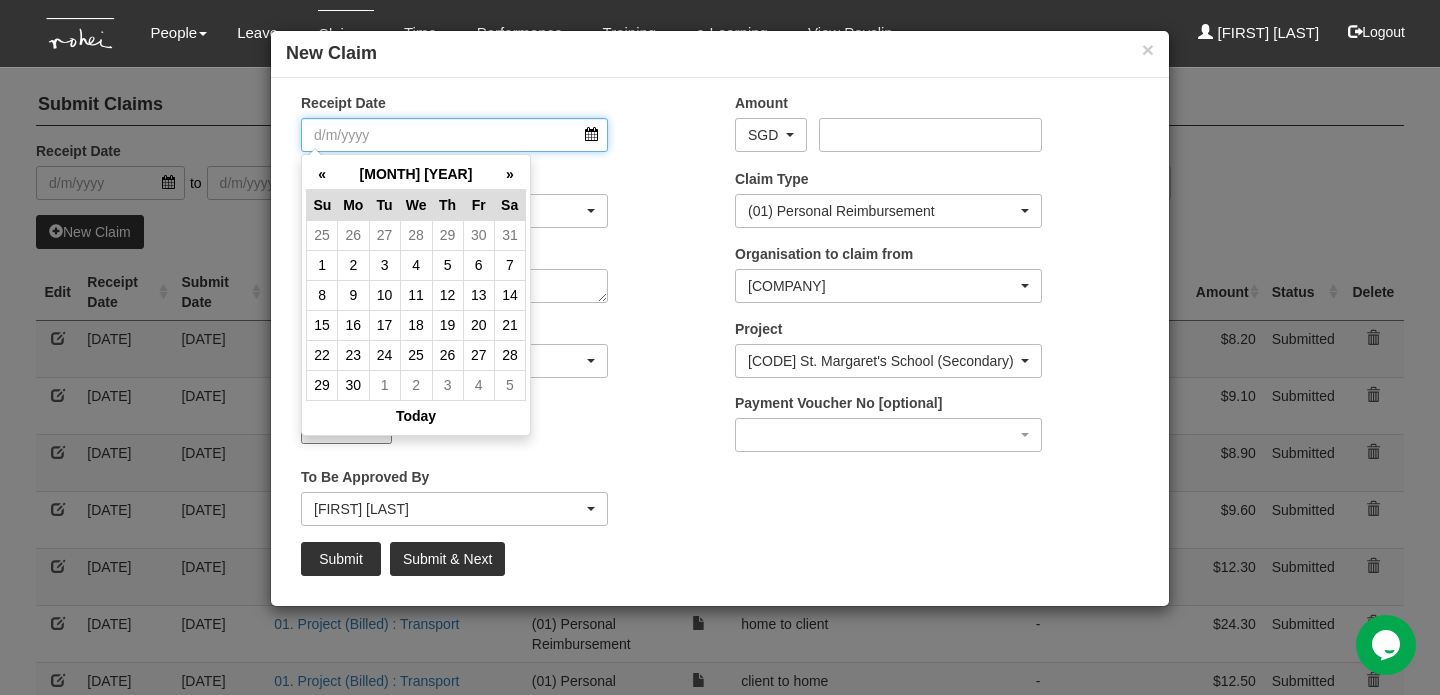 click on "Receipt Date" at bounding box center (454, 135) 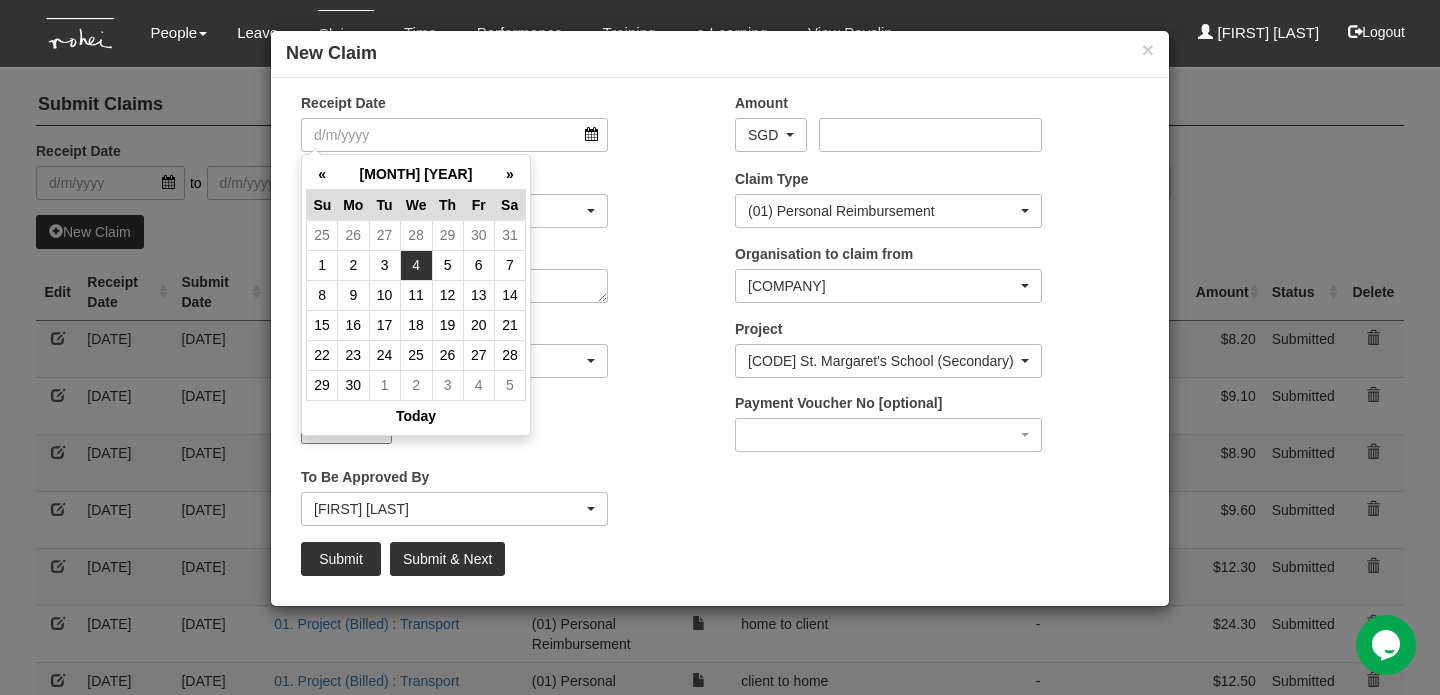 click on "4" at bounding box center (416, 265) 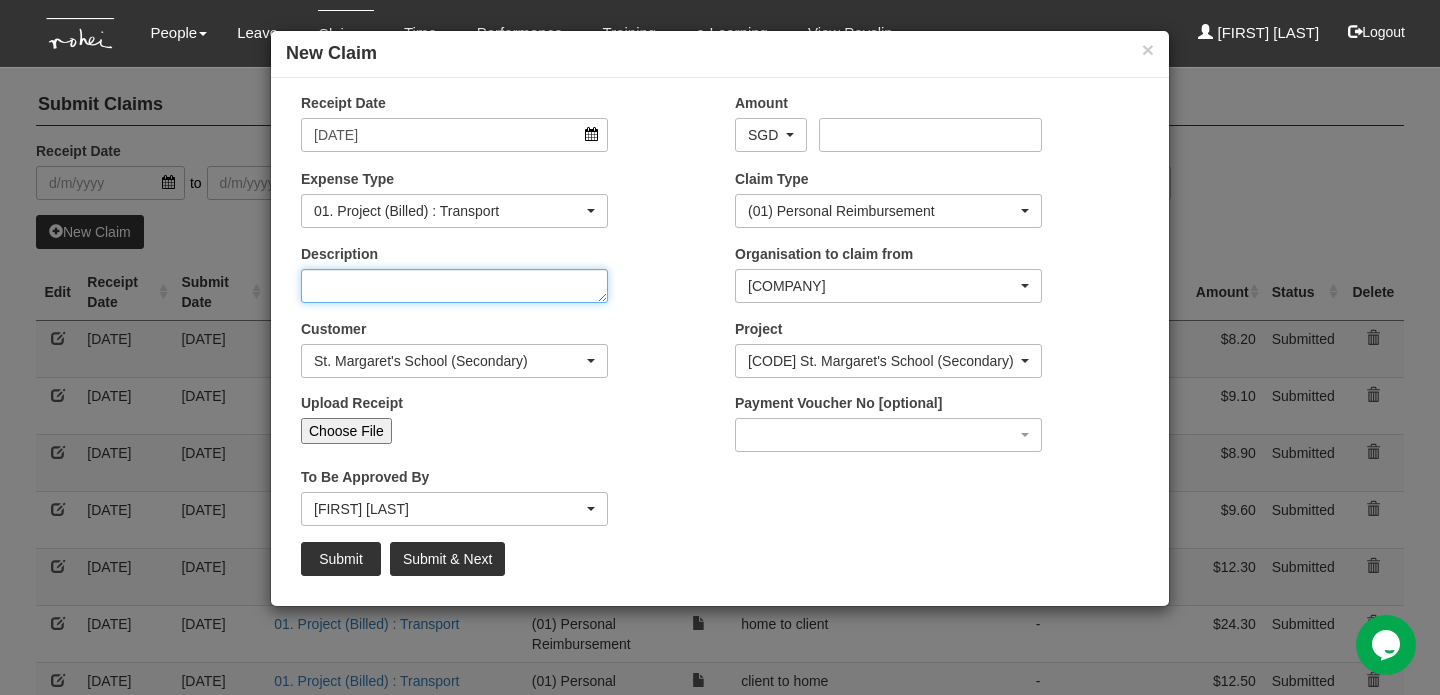 click on "Description" at bounding box center [454, 286] 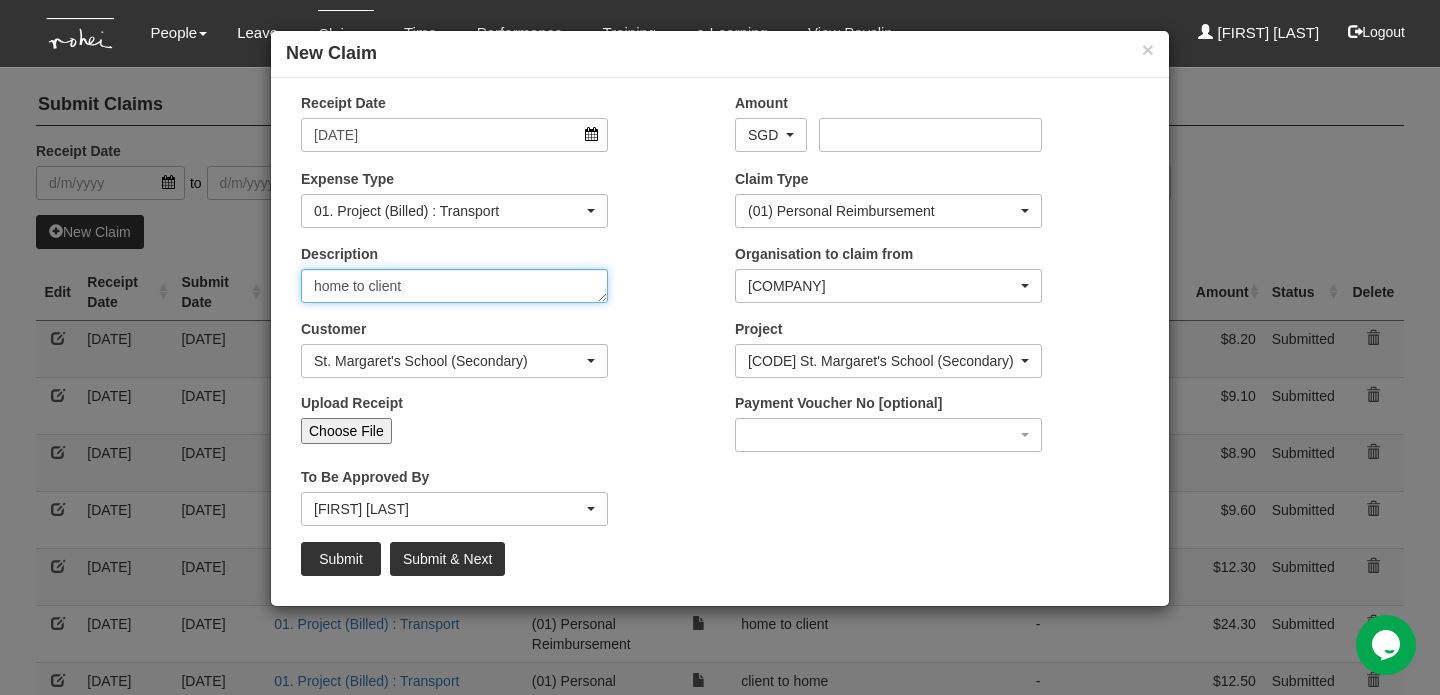type on "home to client" 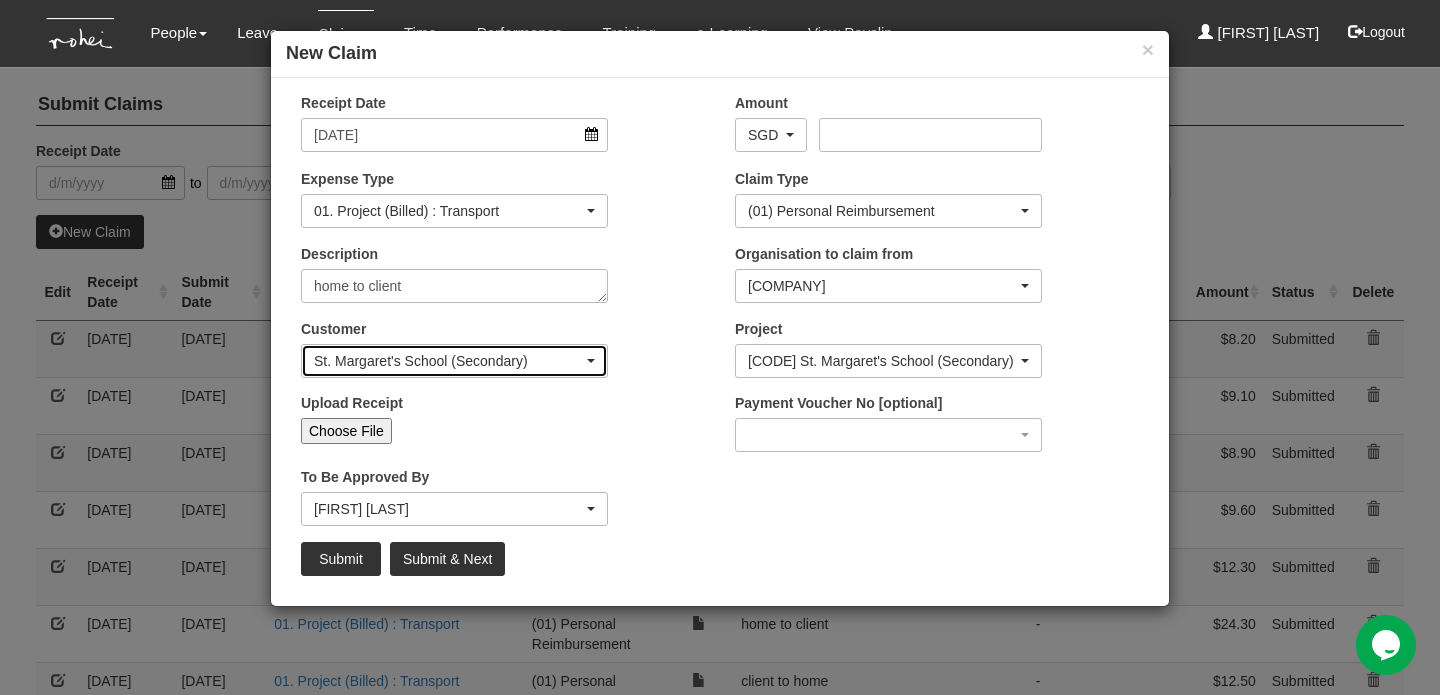 click on "St. Margaret's School (Secondary)" at bounding box center [454, 361] 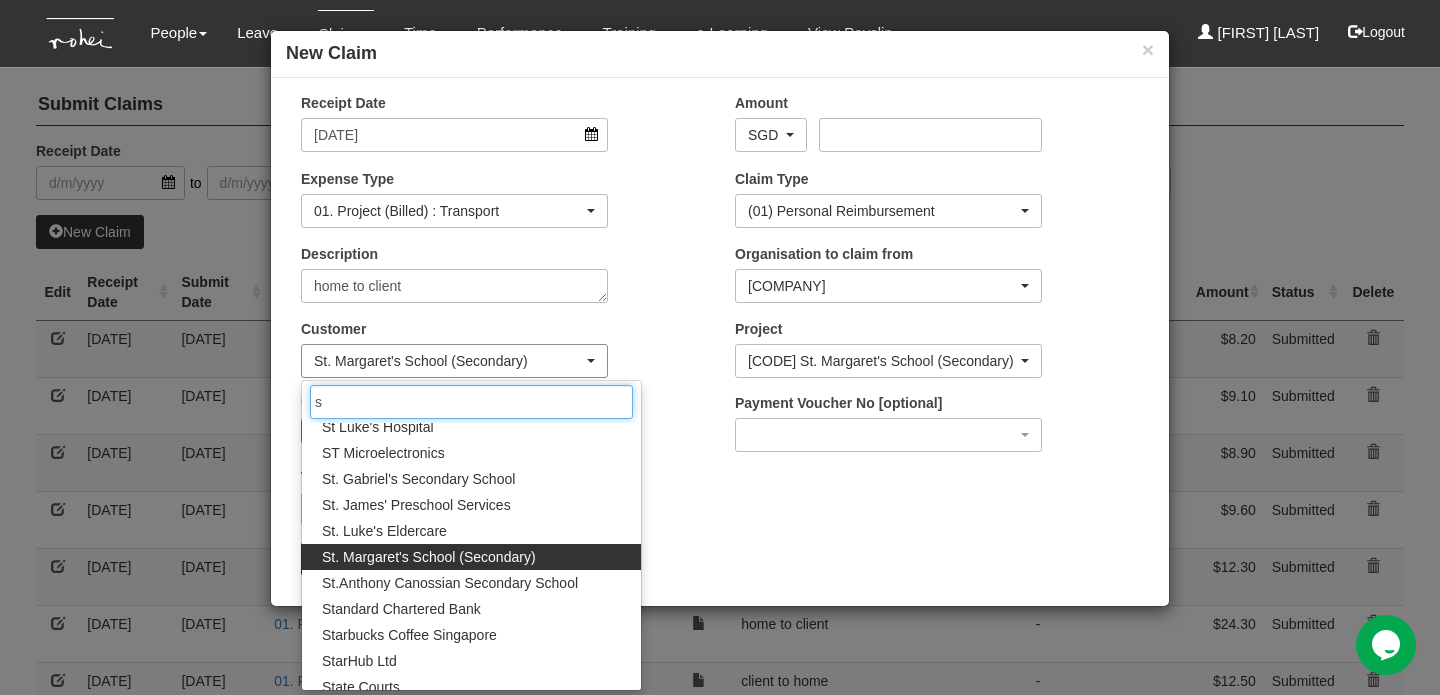 scroll, scrollTop: 0, scrollLeft: 0, axis: both 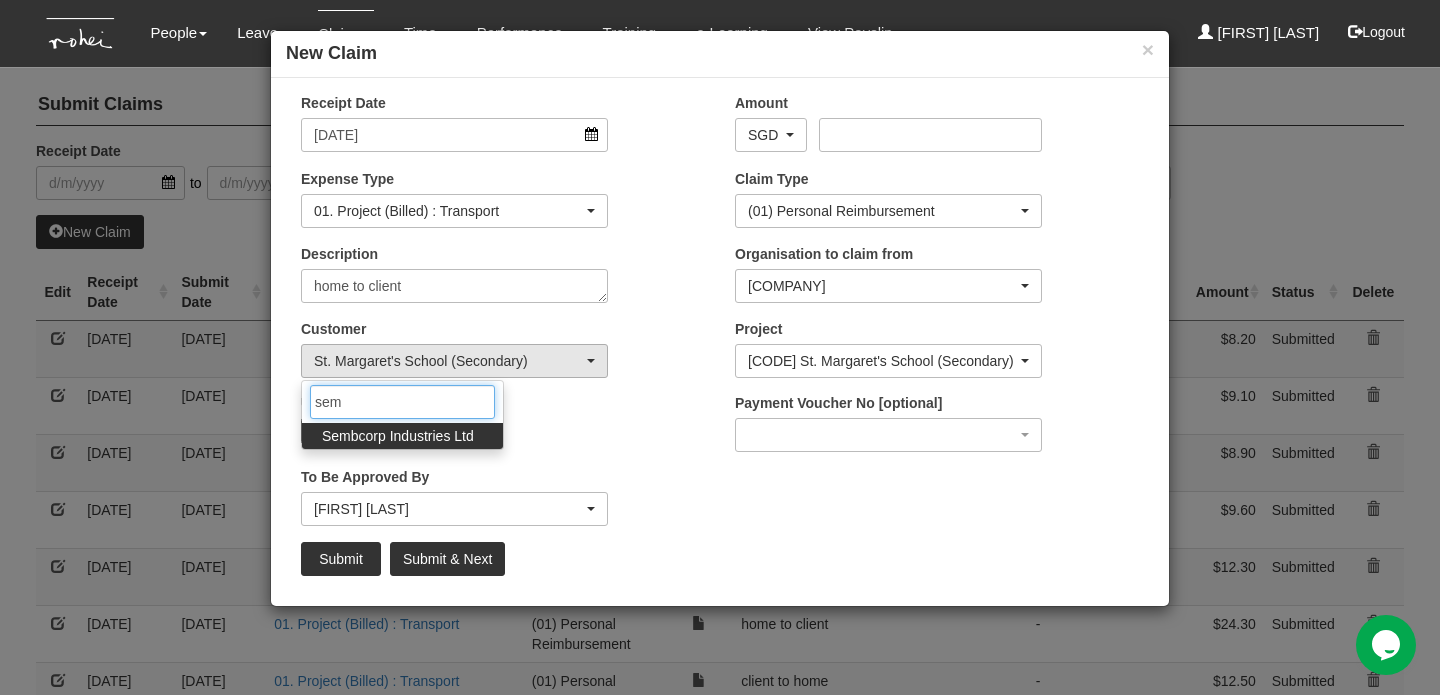 type on "sem" 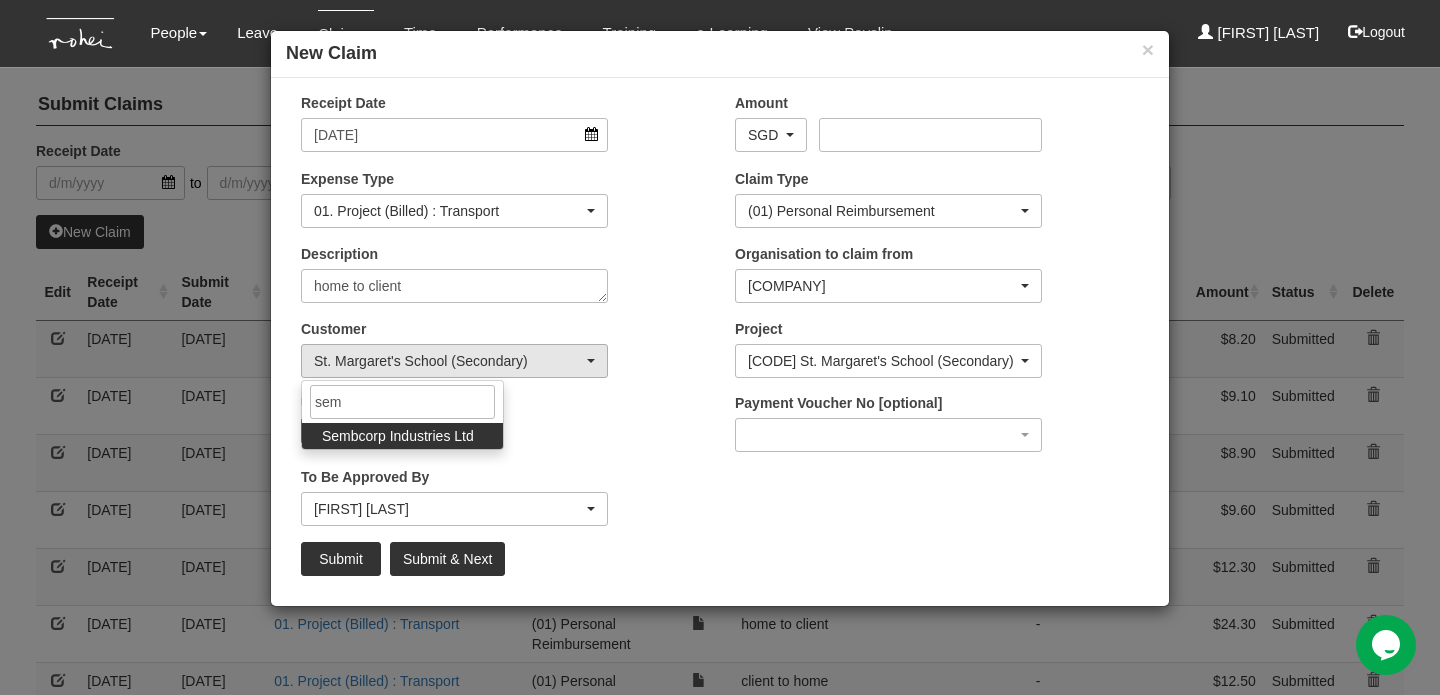 click on "Sembcorp Industries Ltd" at bounding box center (398, 436) 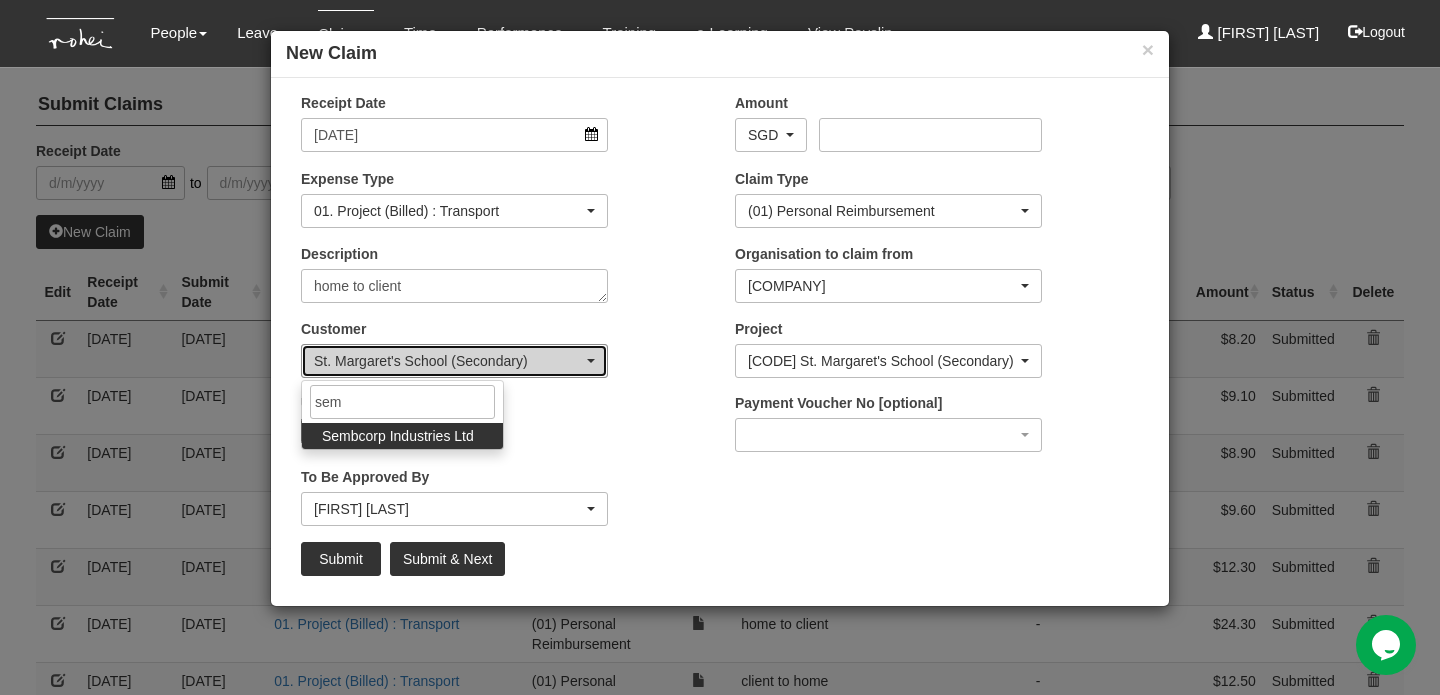 select on "218" 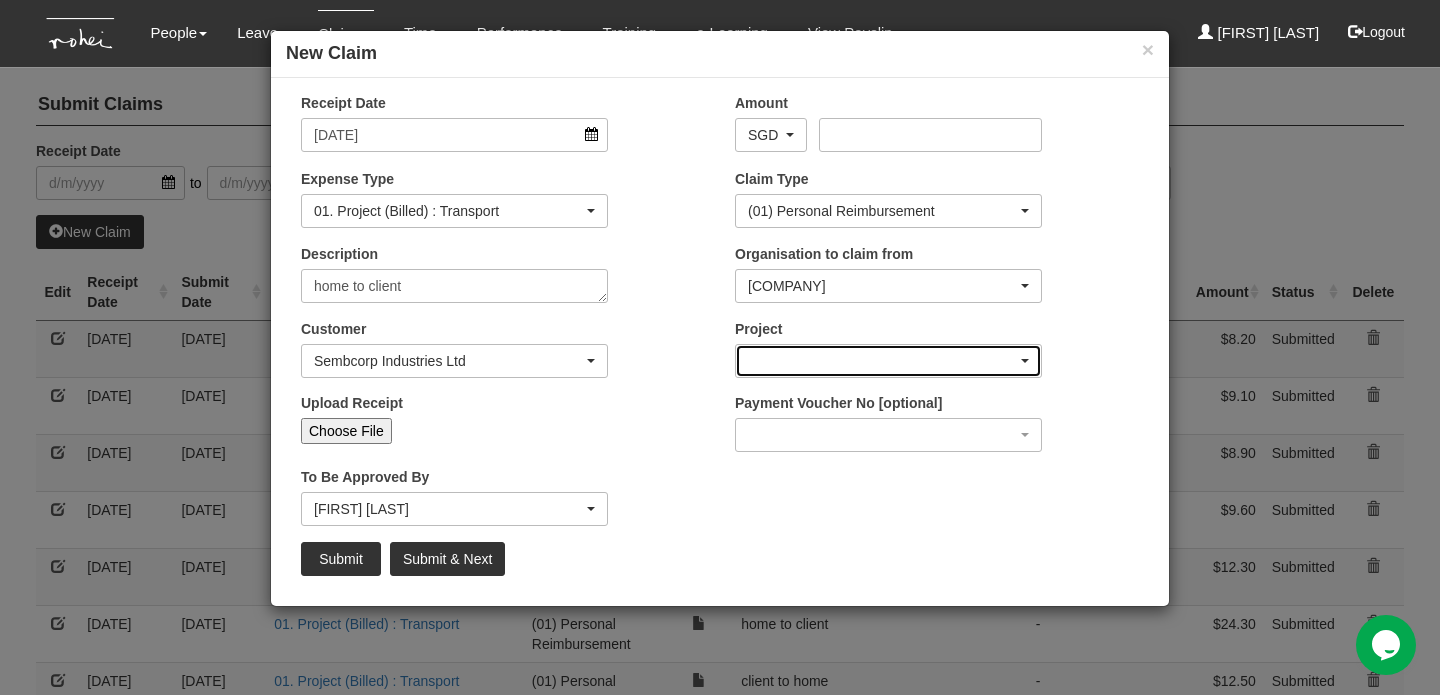 click at bounding box center (1025, 361) 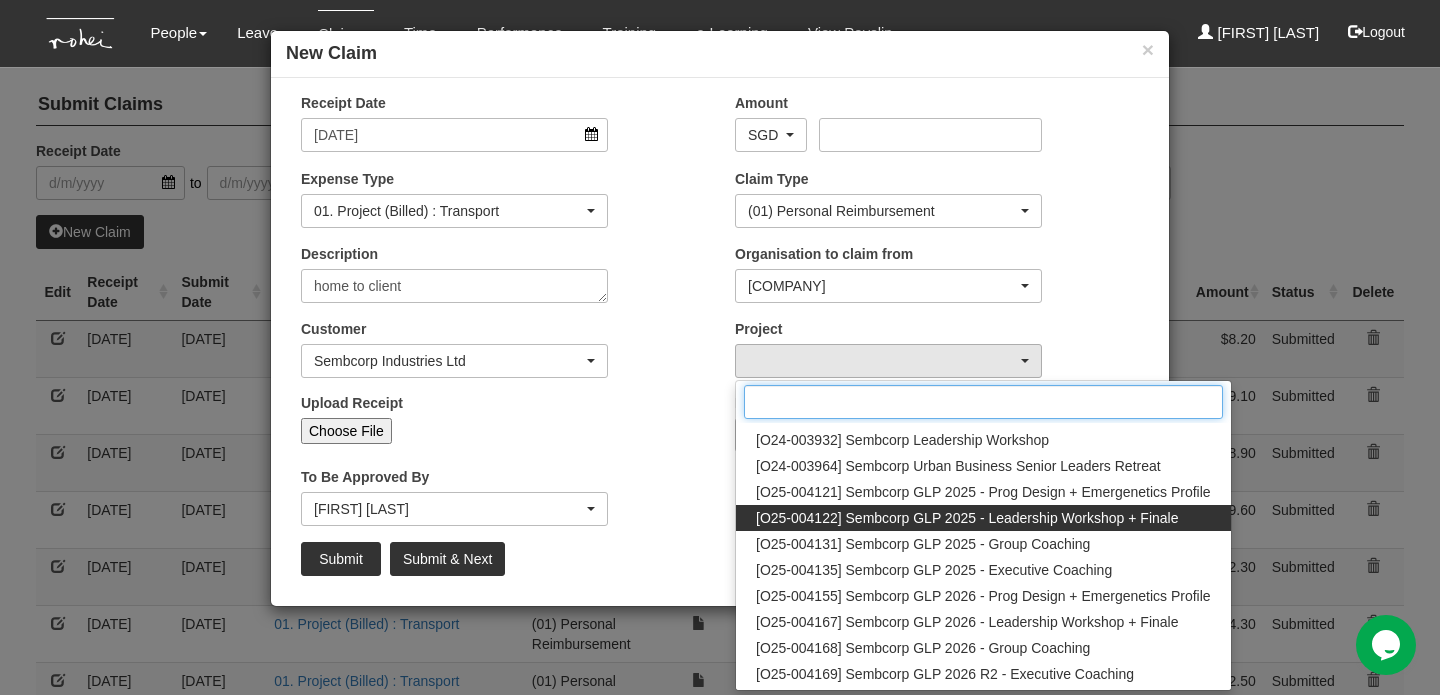 scroll, scrollTop: 122, scrollLeft: 0, axis: vertical 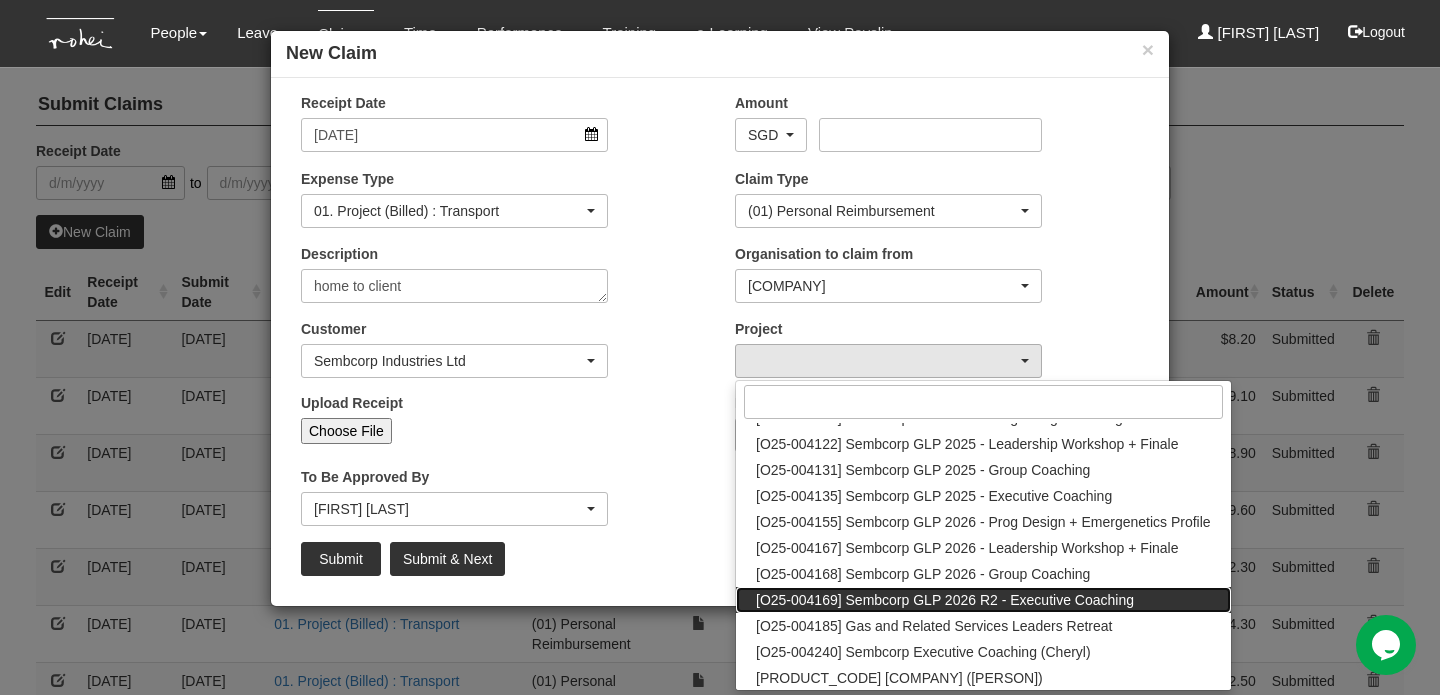 click on "[O25-004169] Sembcorp GLP 2026 R2 - Executive Coaching" at bounding box center (945, 600) 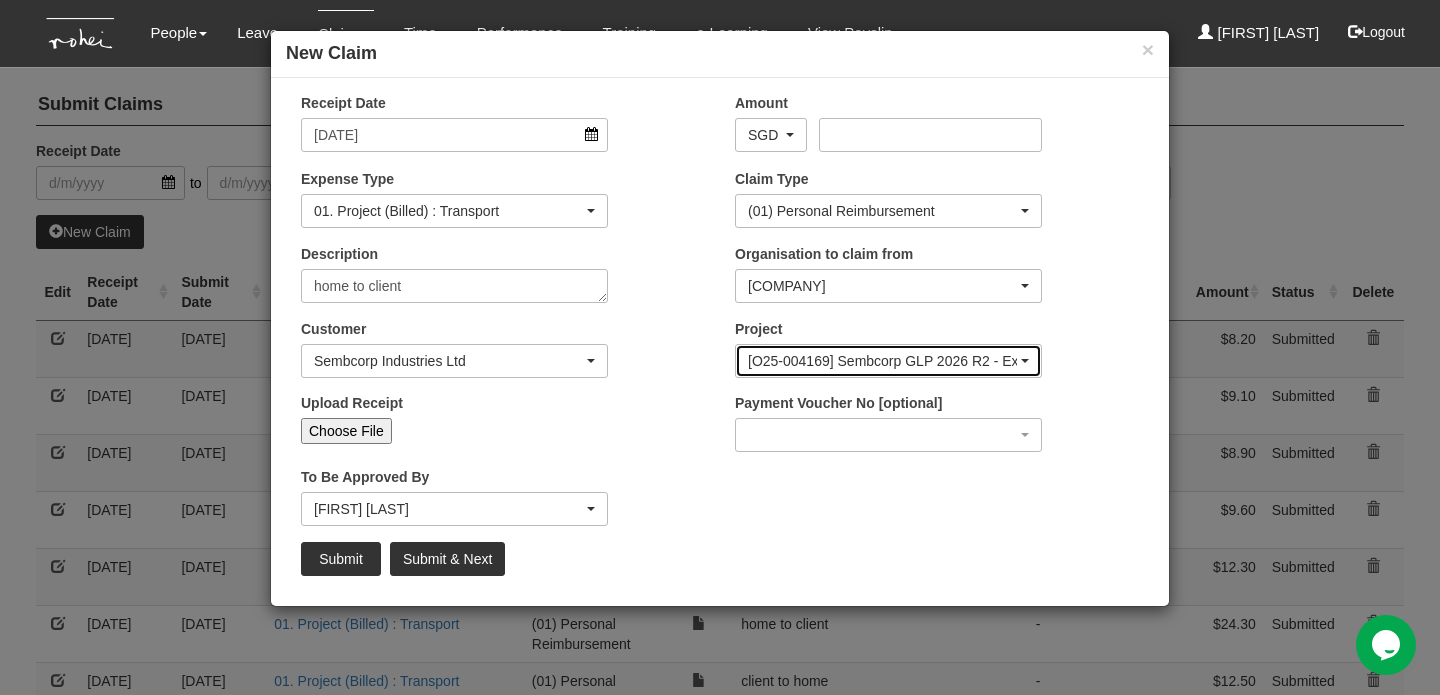 click on "[O25-004169] Sembcorp GLP 2026 R2 - Executive Coaching" at bounding box center [888, 361] 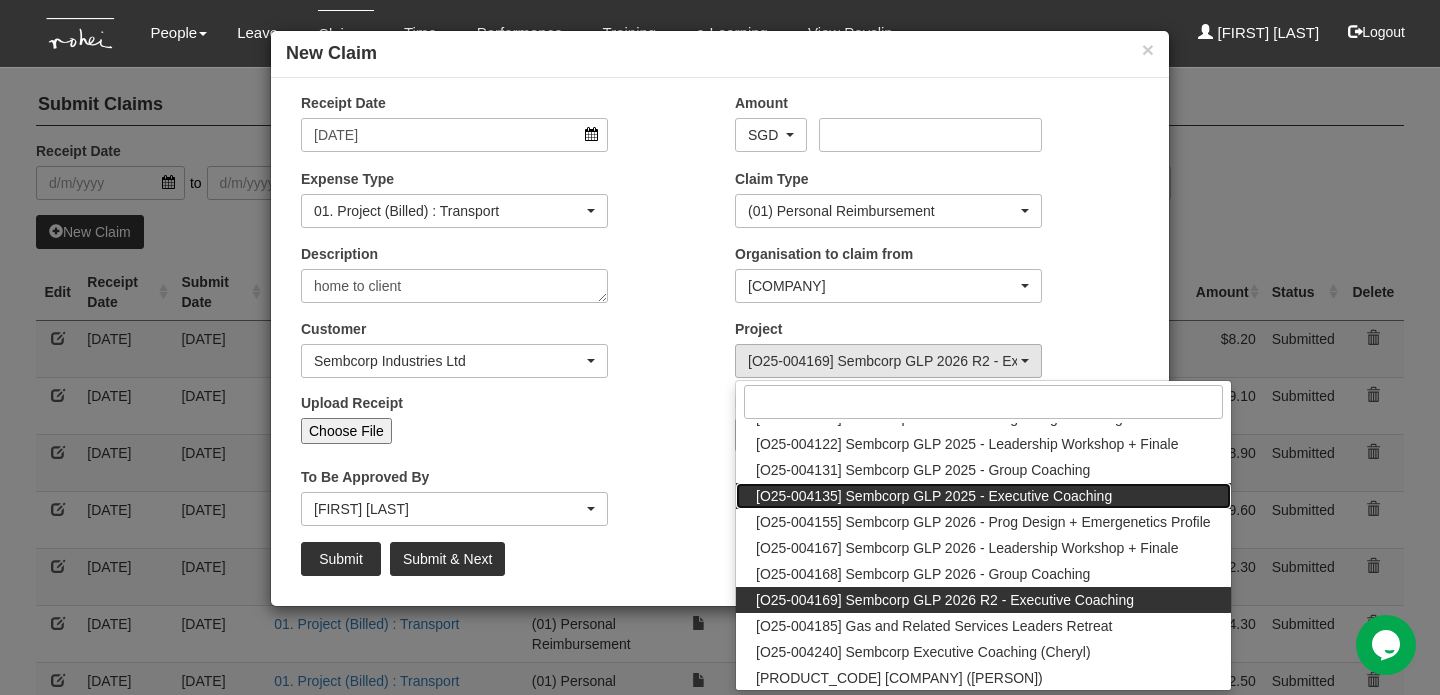 click on "[O25-004135] Sembcorp GLP 2025 - Executive Coaching" at bounding box center (934, 496) 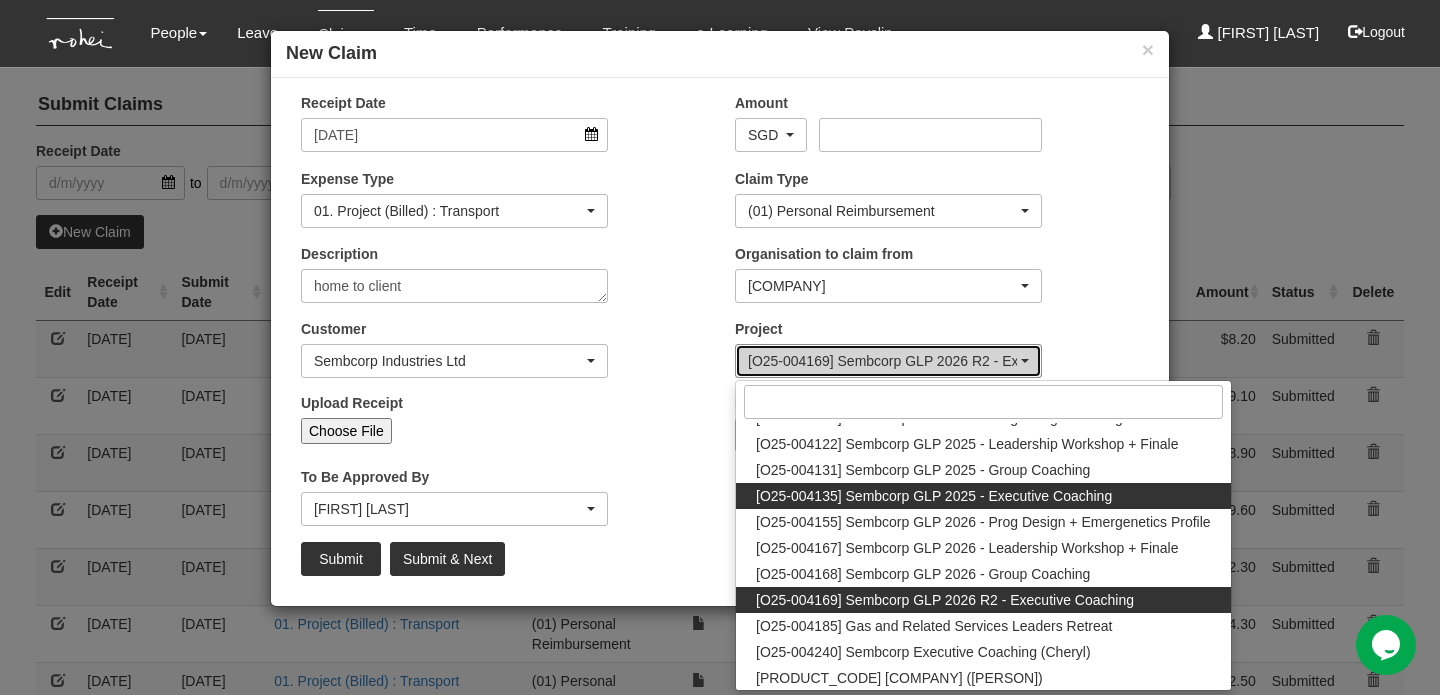 select on "2761" 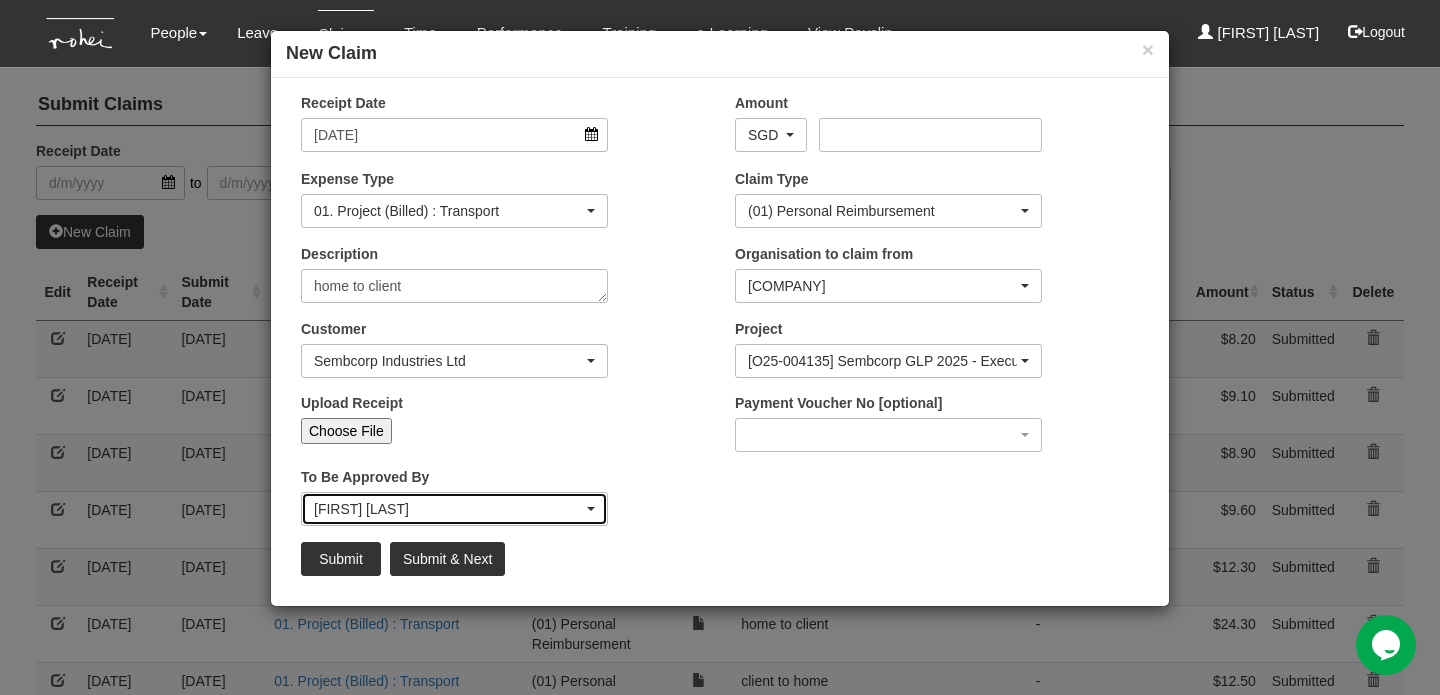 click on "[FIRST] [LAST]" at bounding box center (454, 509) 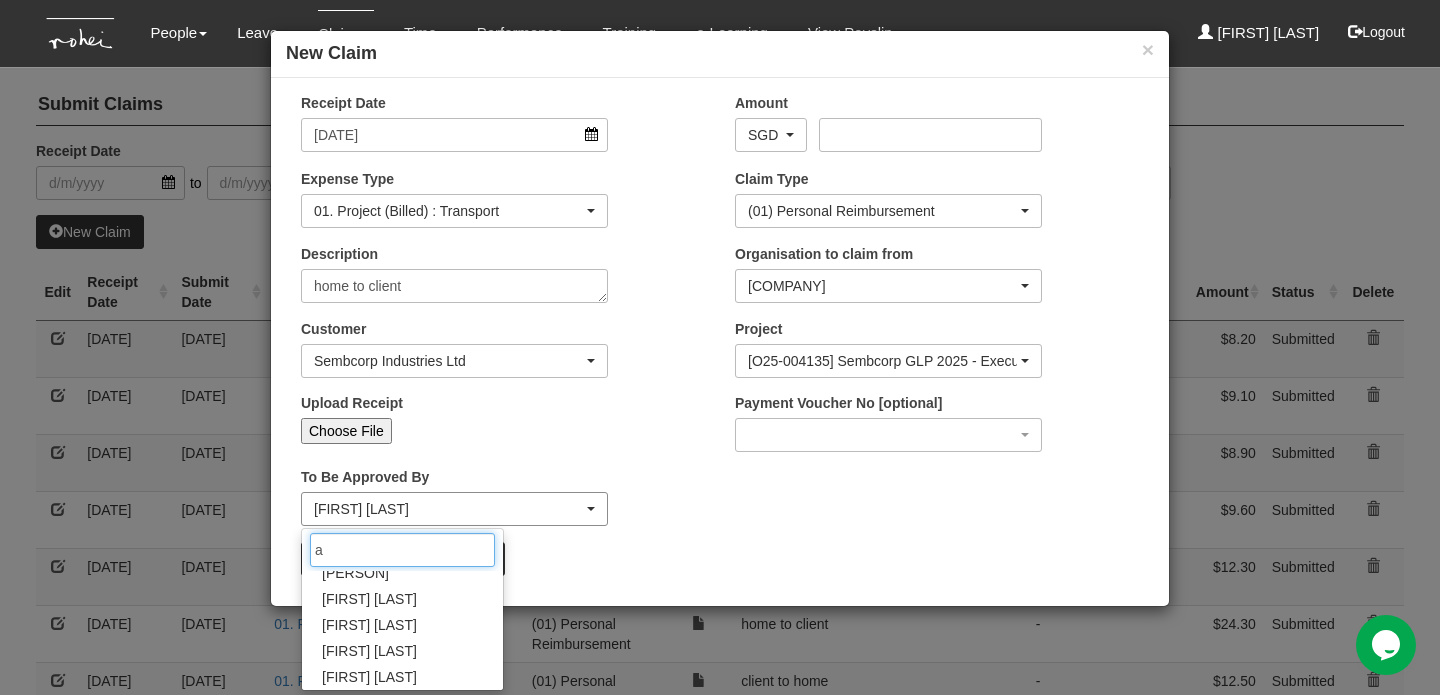 scroll, scrollTop: 0, scrollLeft: 0, axis: both 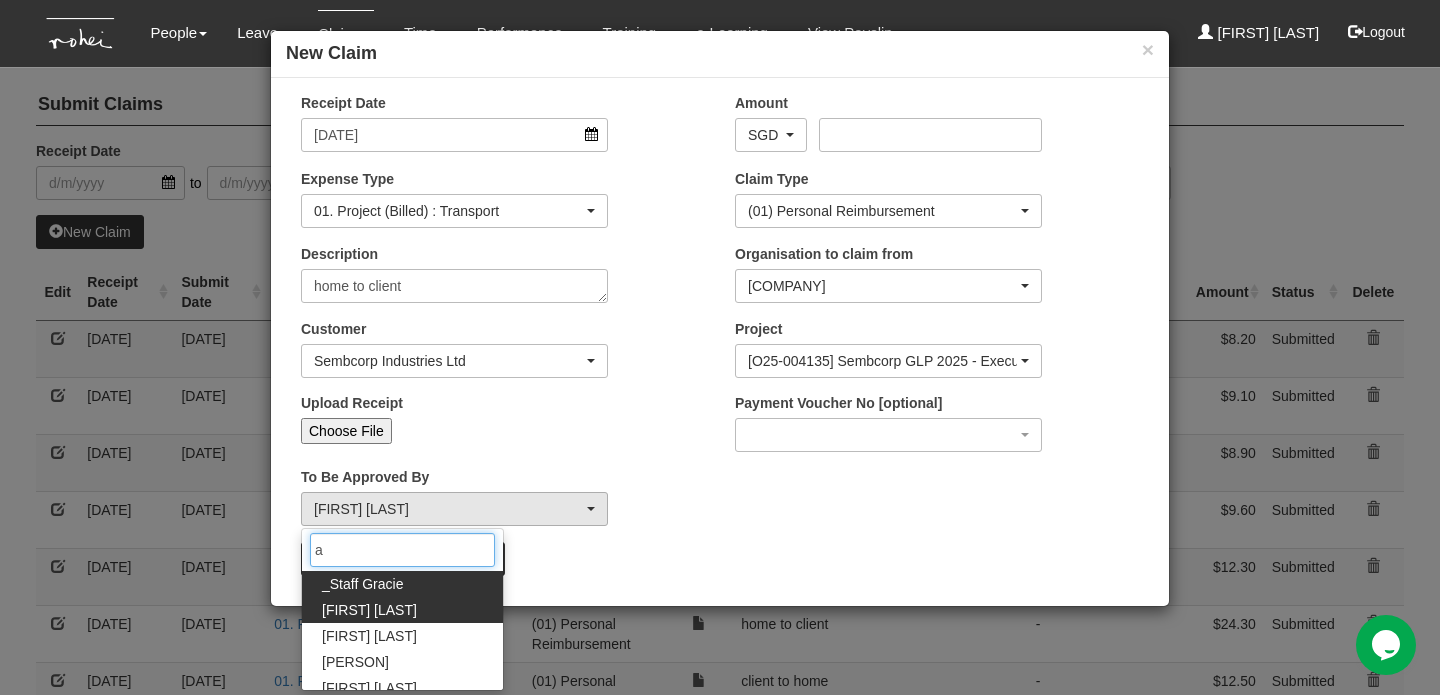 type on "a" 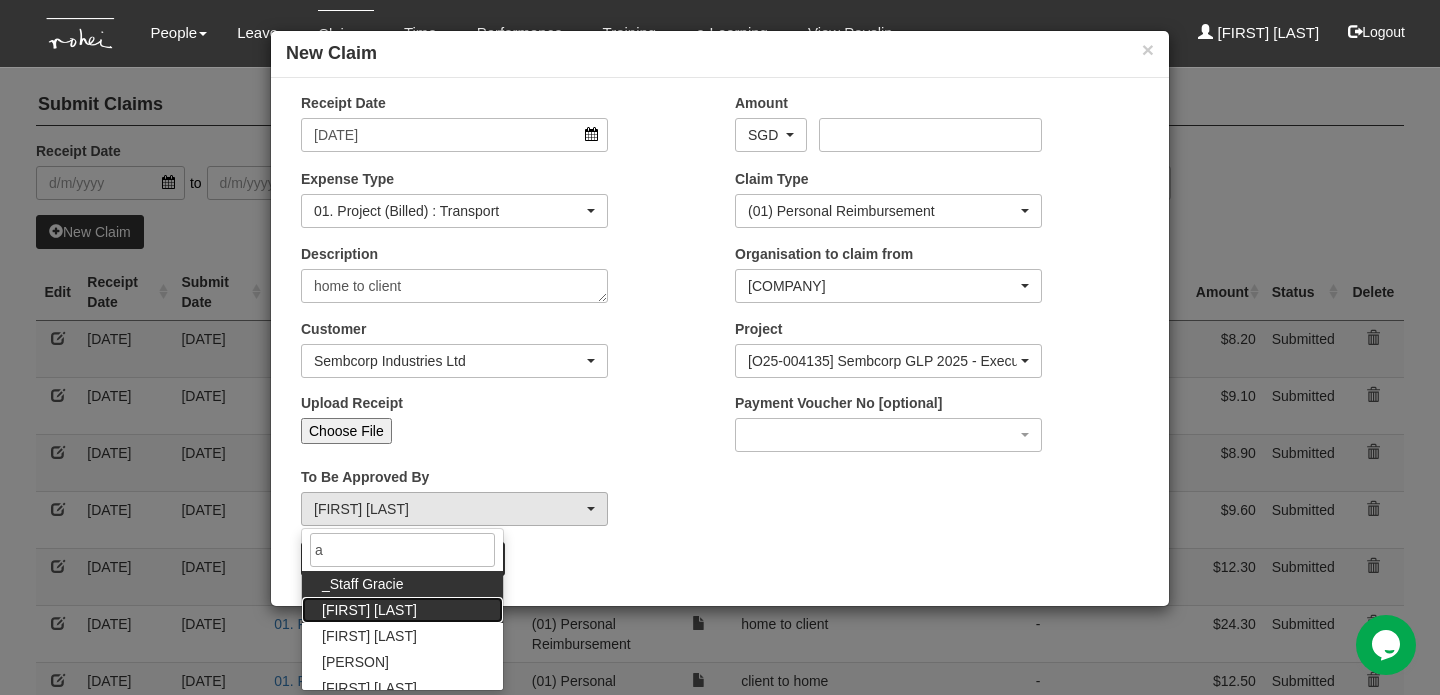 click on "[FIRST] [LAST]" at bounding box center (402, 610) 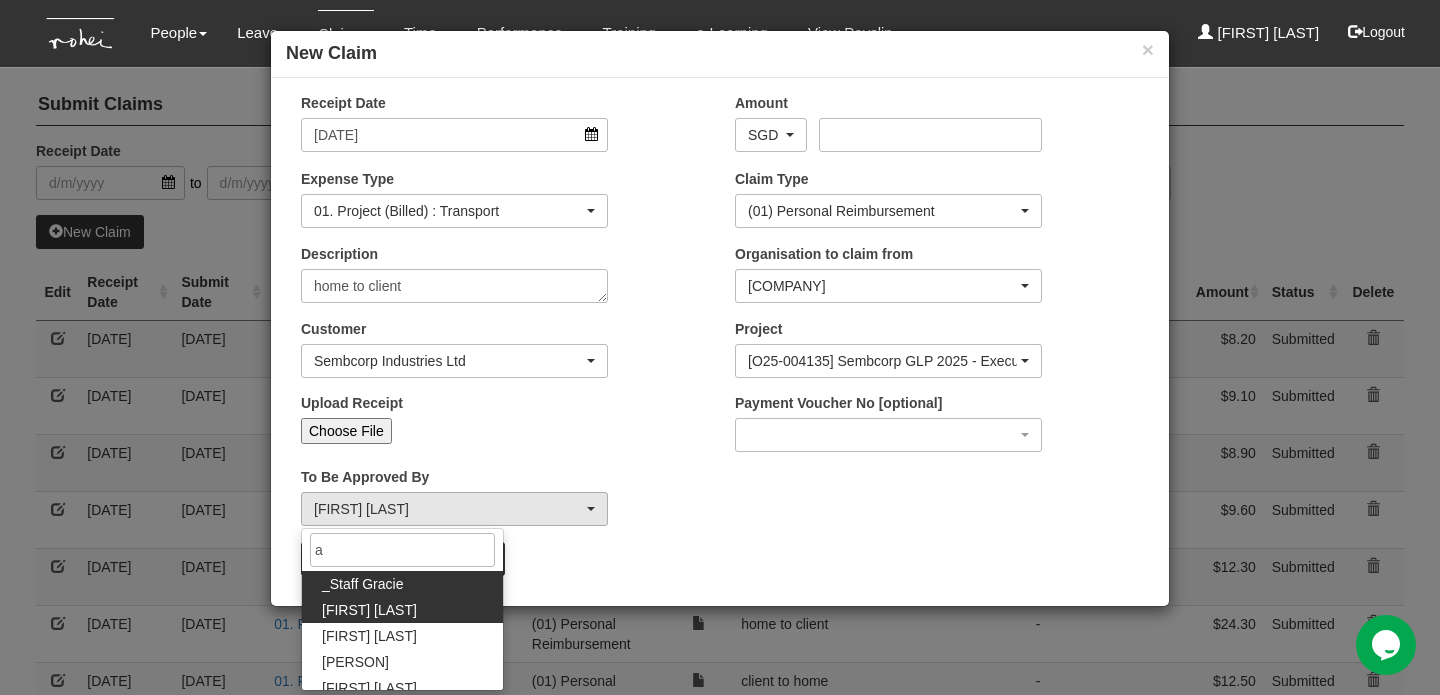 select on "[UUID]" 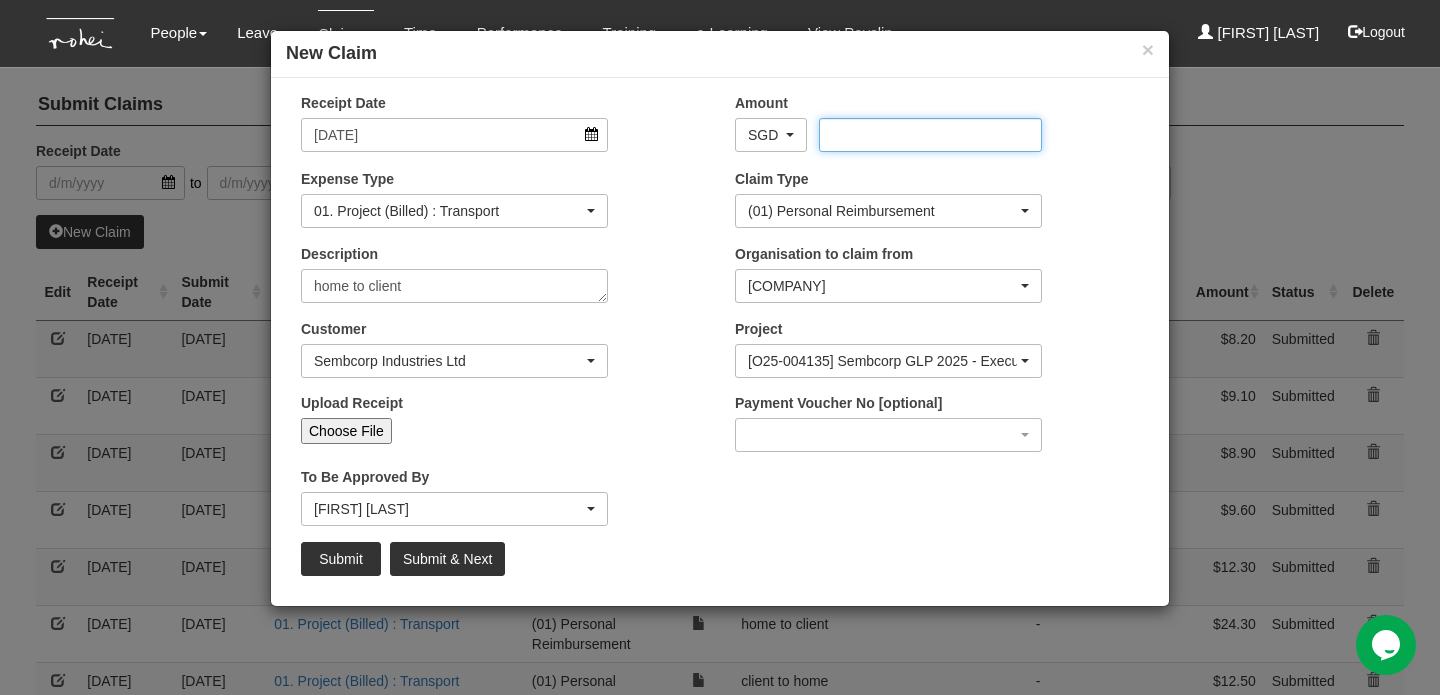 click on "Amount" at bounding box center (930, 135) 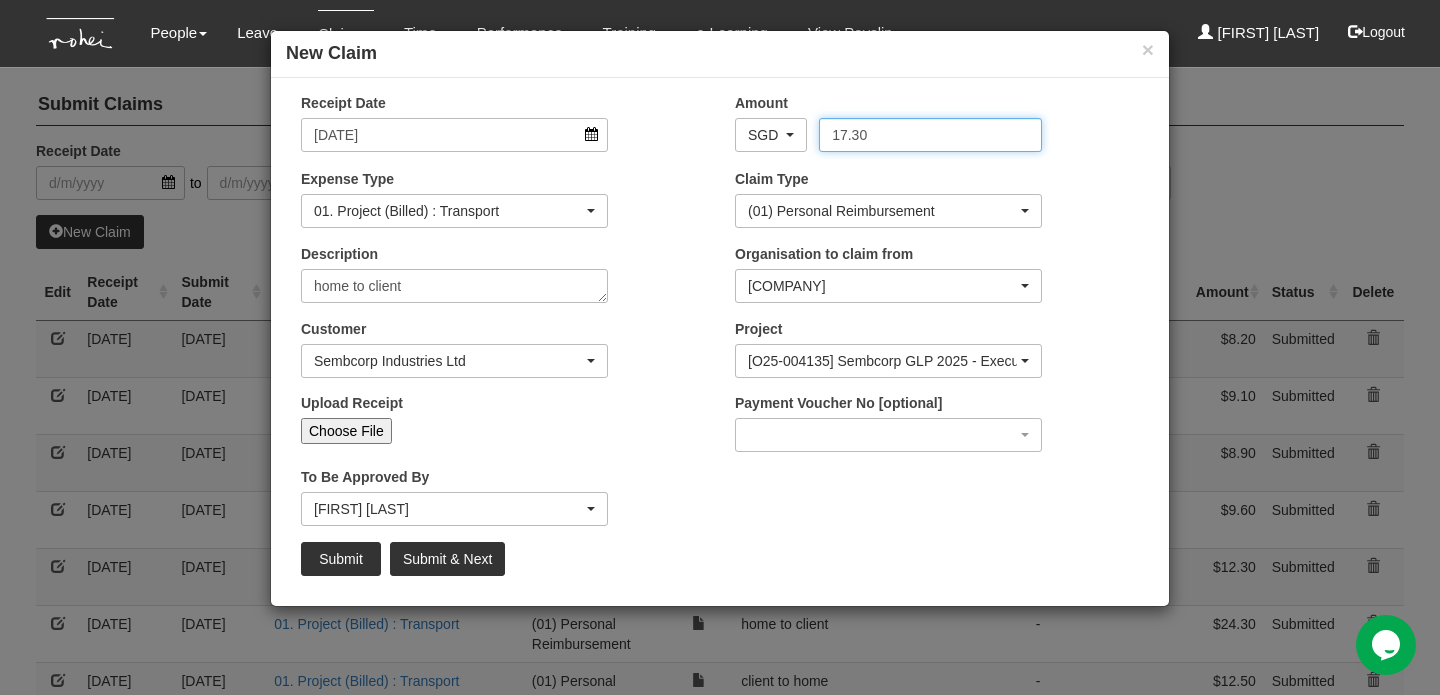 type on "17.30" 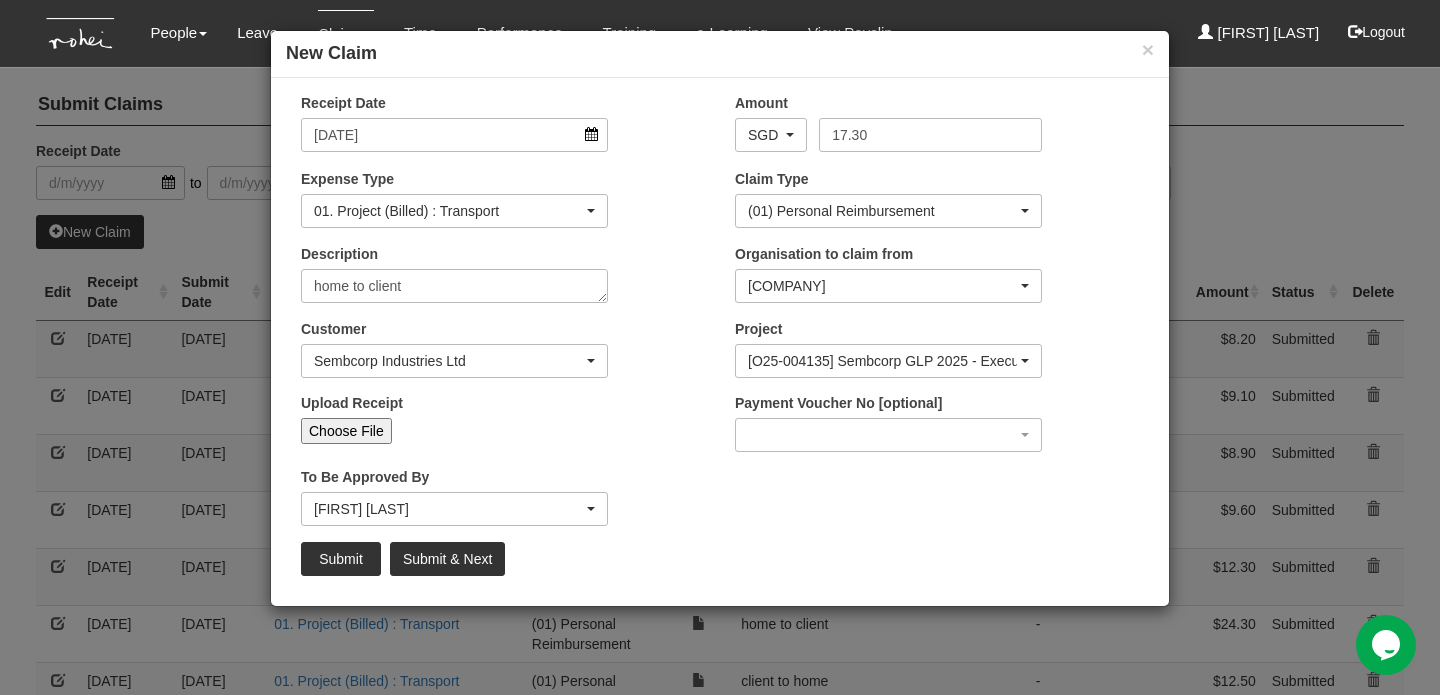 click on "Choose File" at bounding box center (346, 431) 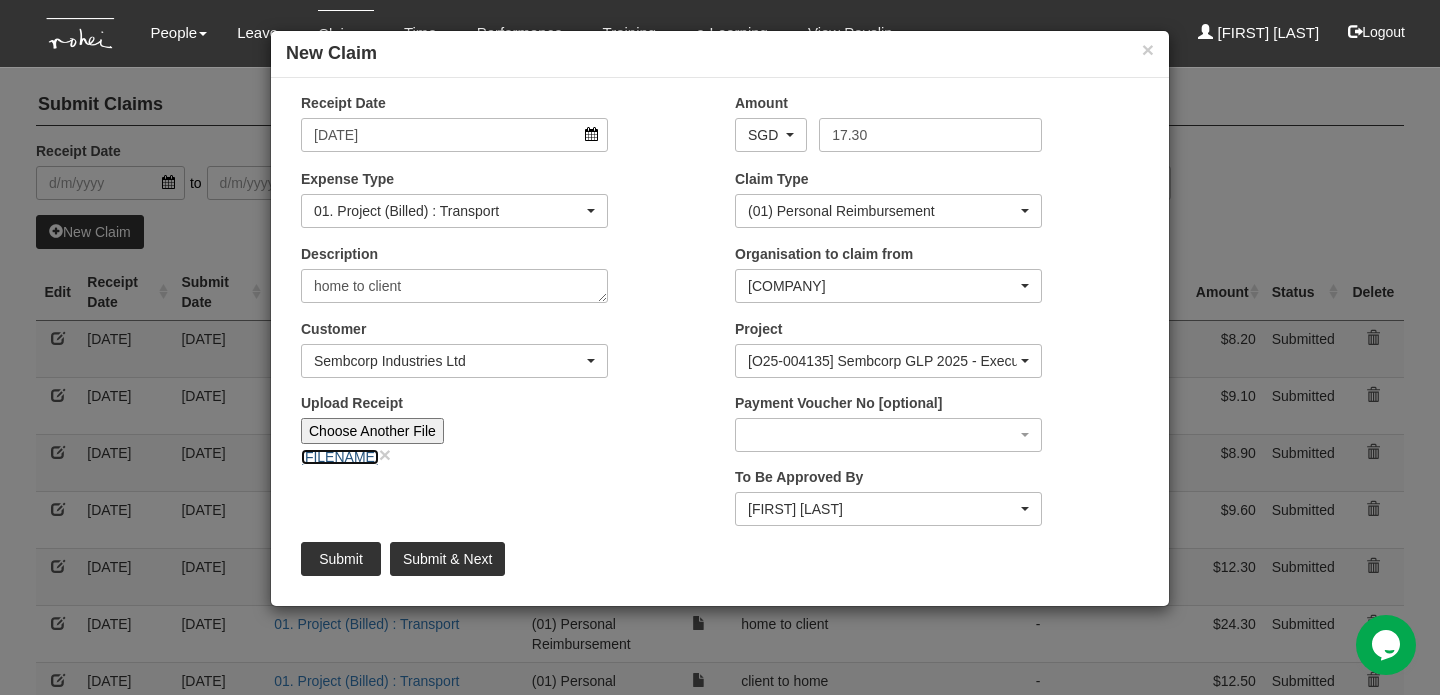 click on "[FILENAME]" at bounding box center (340, 457) 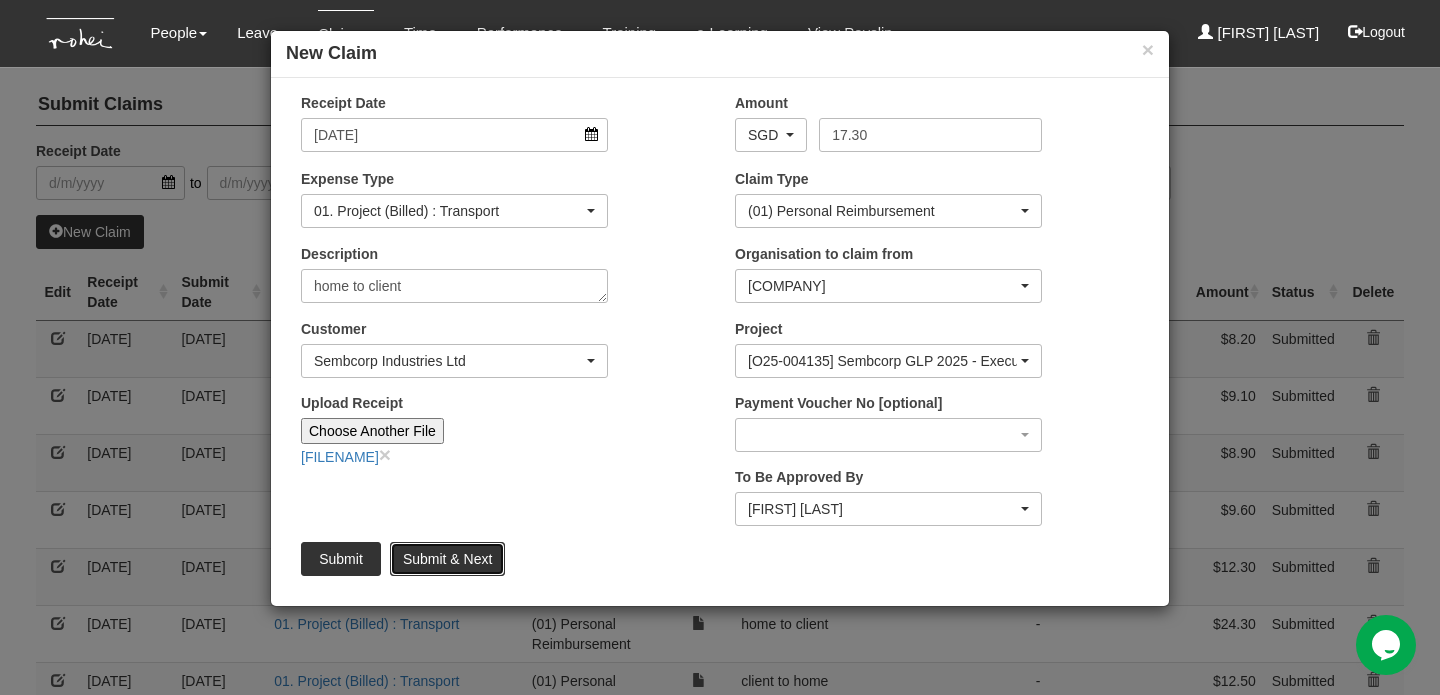 click on "Submit & Next" at bounding box center [447, 559] 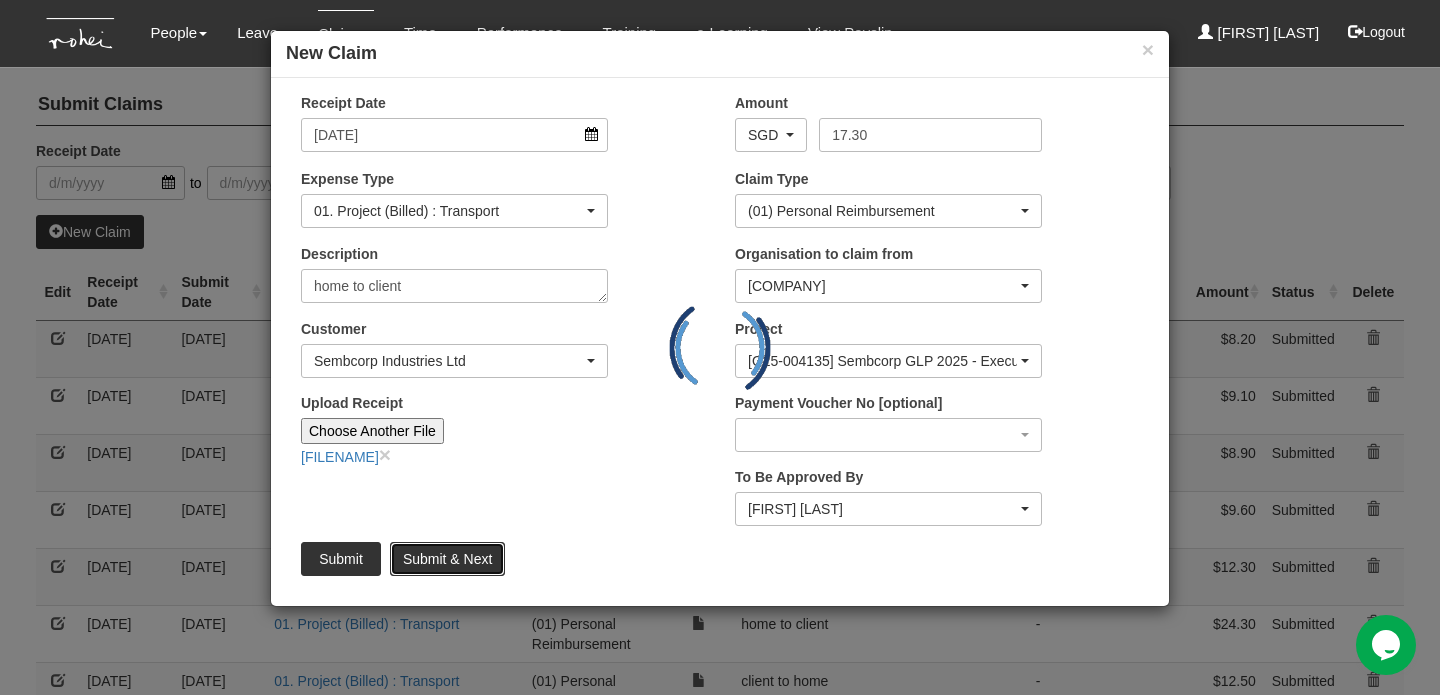 type 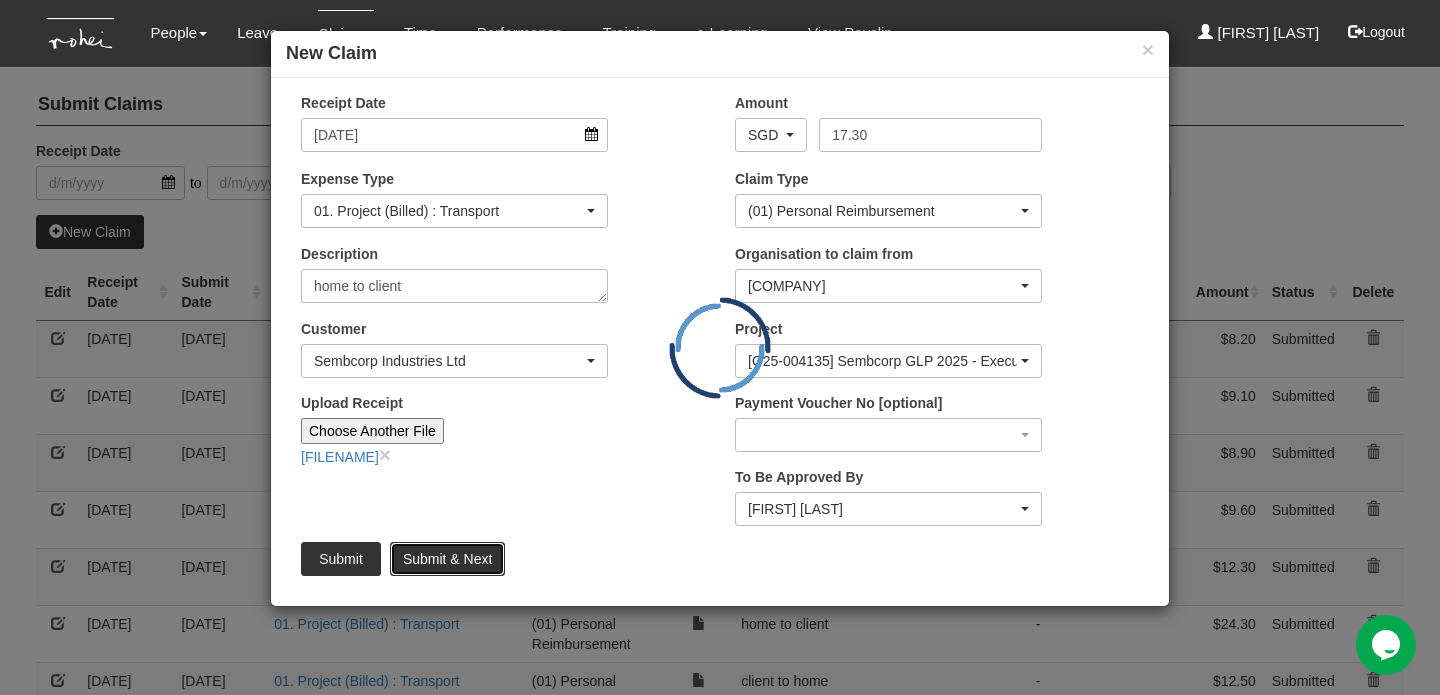 type 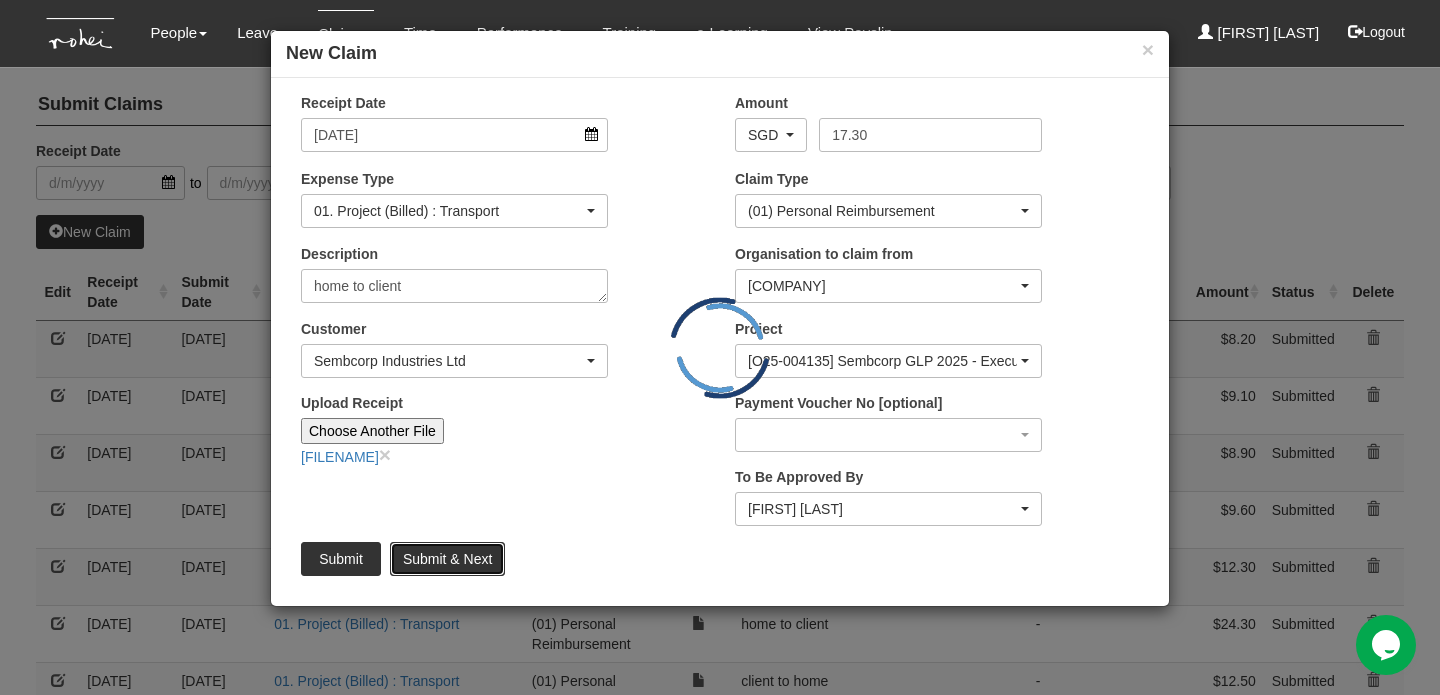 type 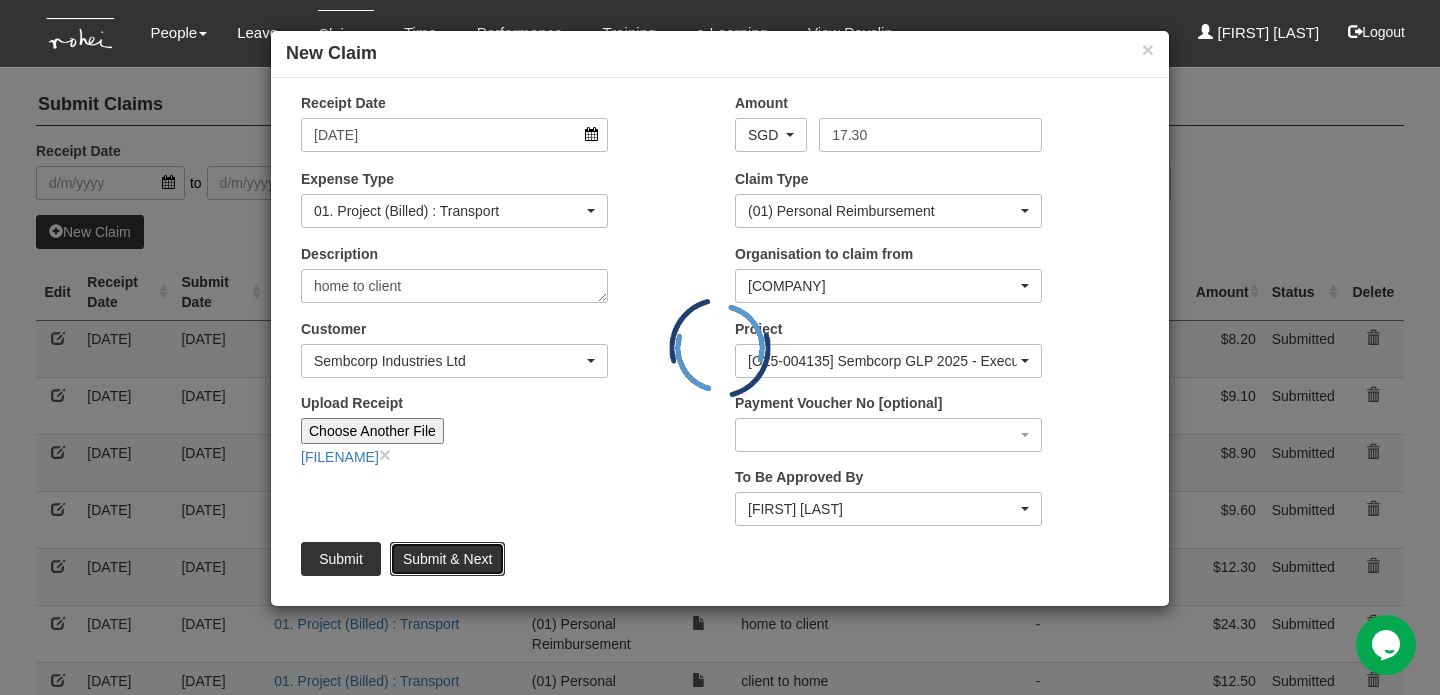 type on "Choose File" 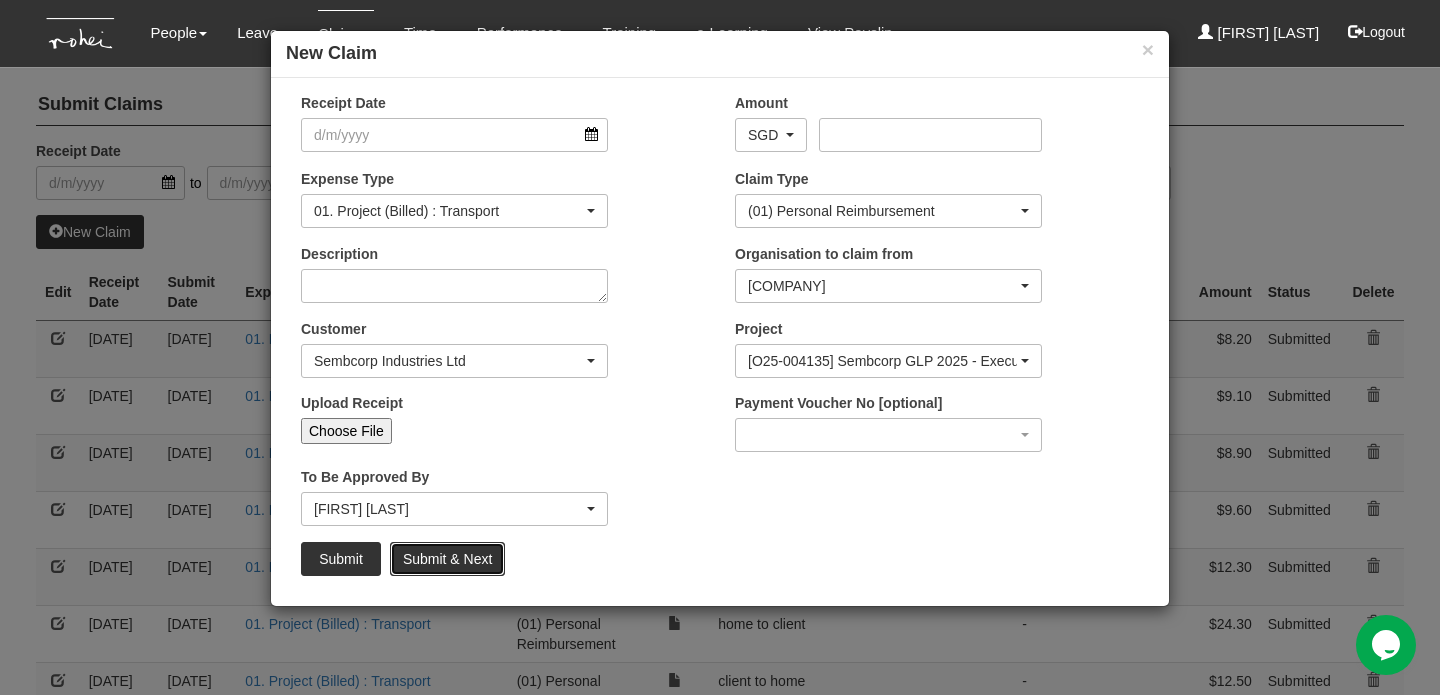 select on "50" 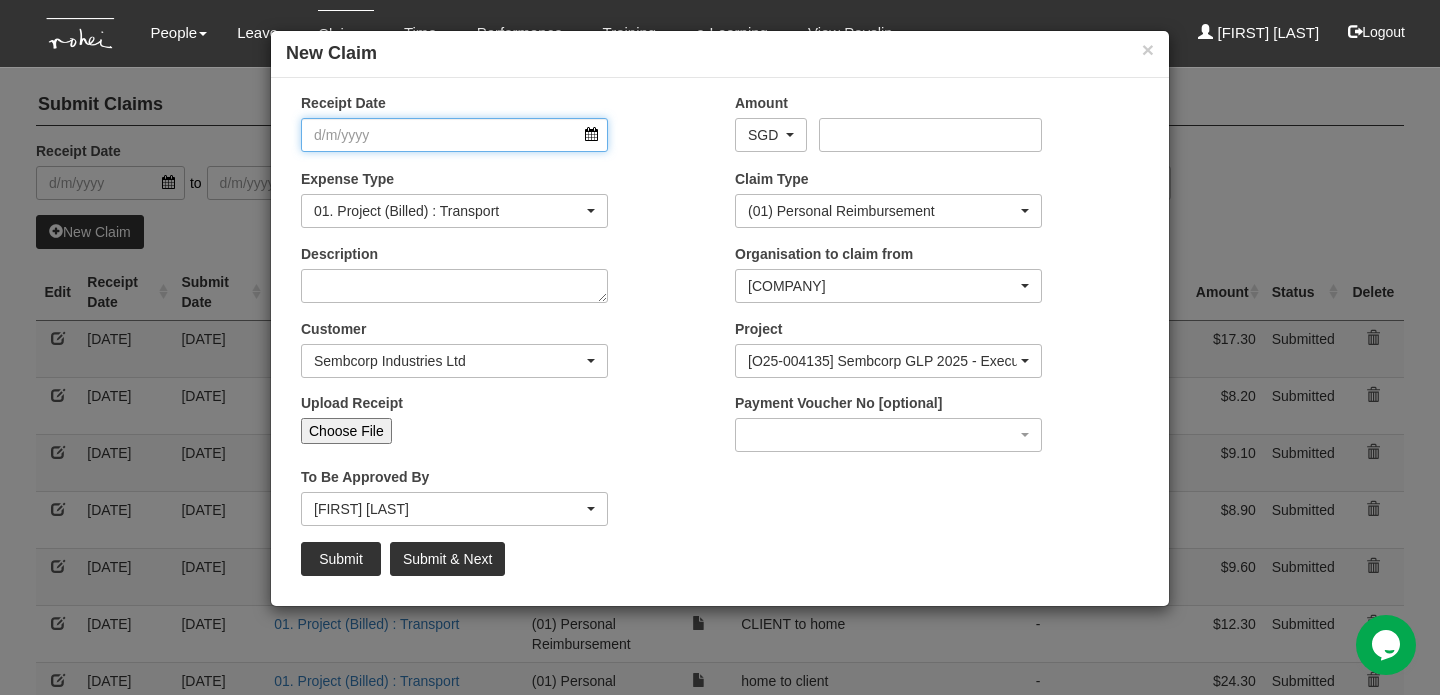 click on "Receipt Date" at bounding box center [454, 135] 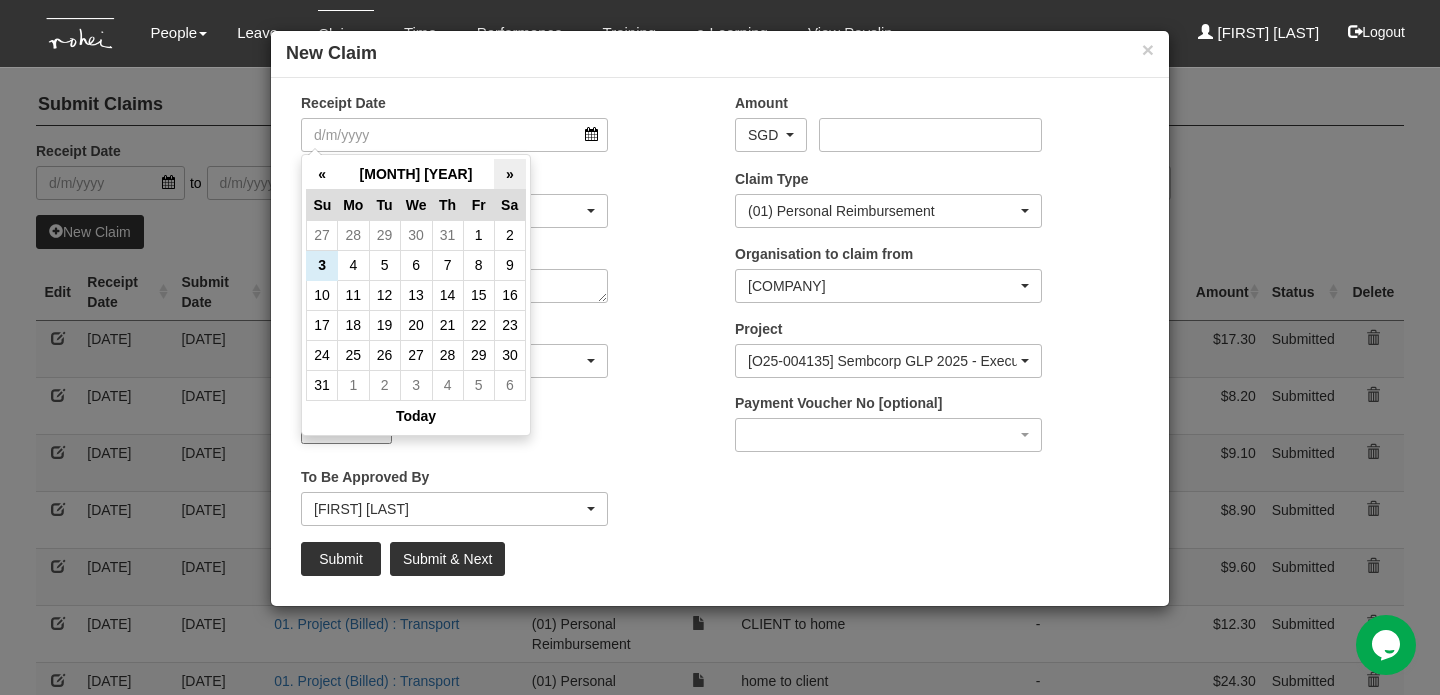 click on "»" at bounding box center (509, 174) 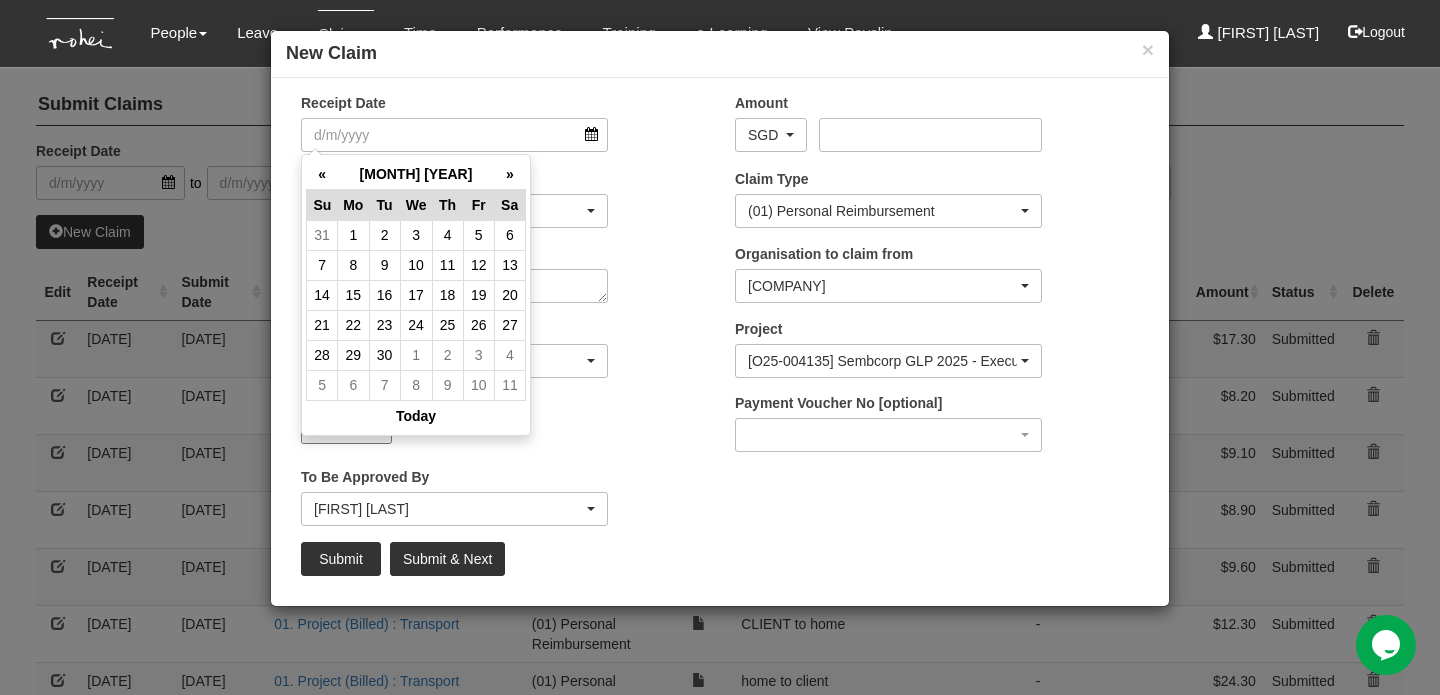 click on "»" at bounding box center [509, 174] 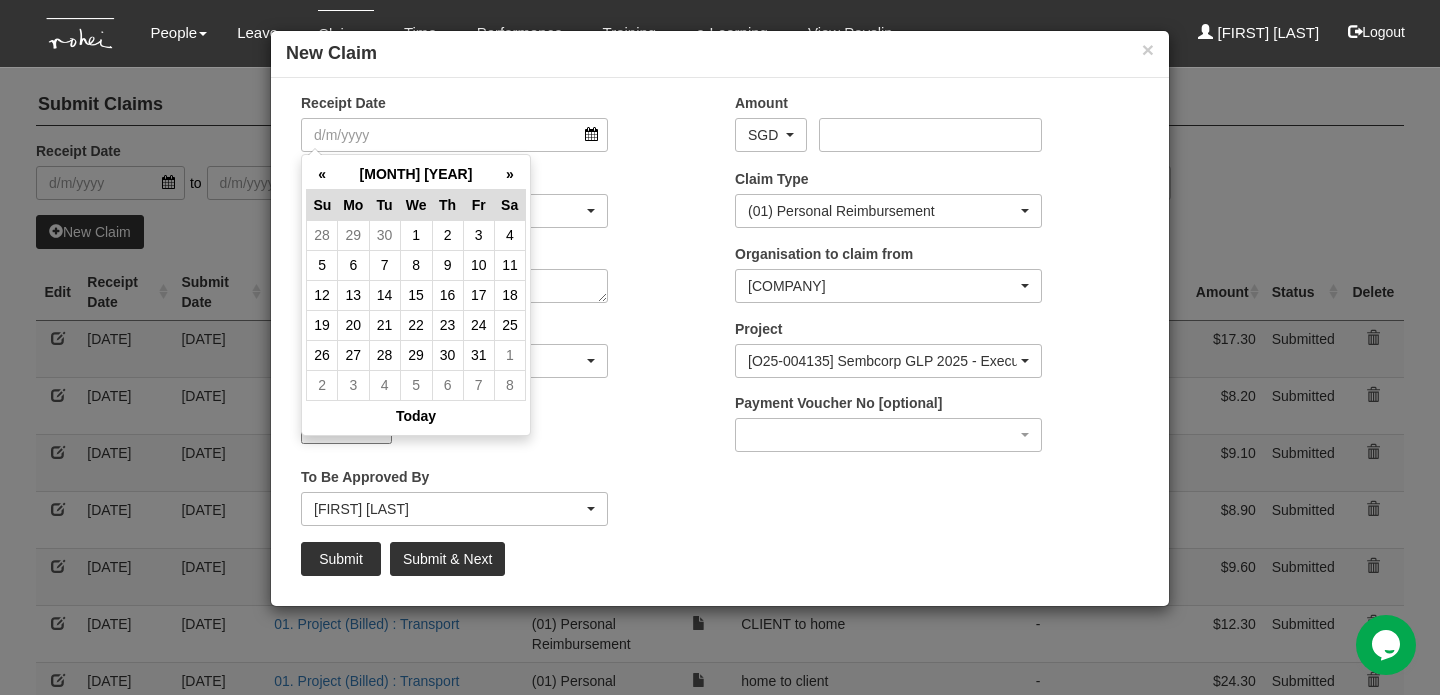 click on "»" at bounding box center (509, 174) 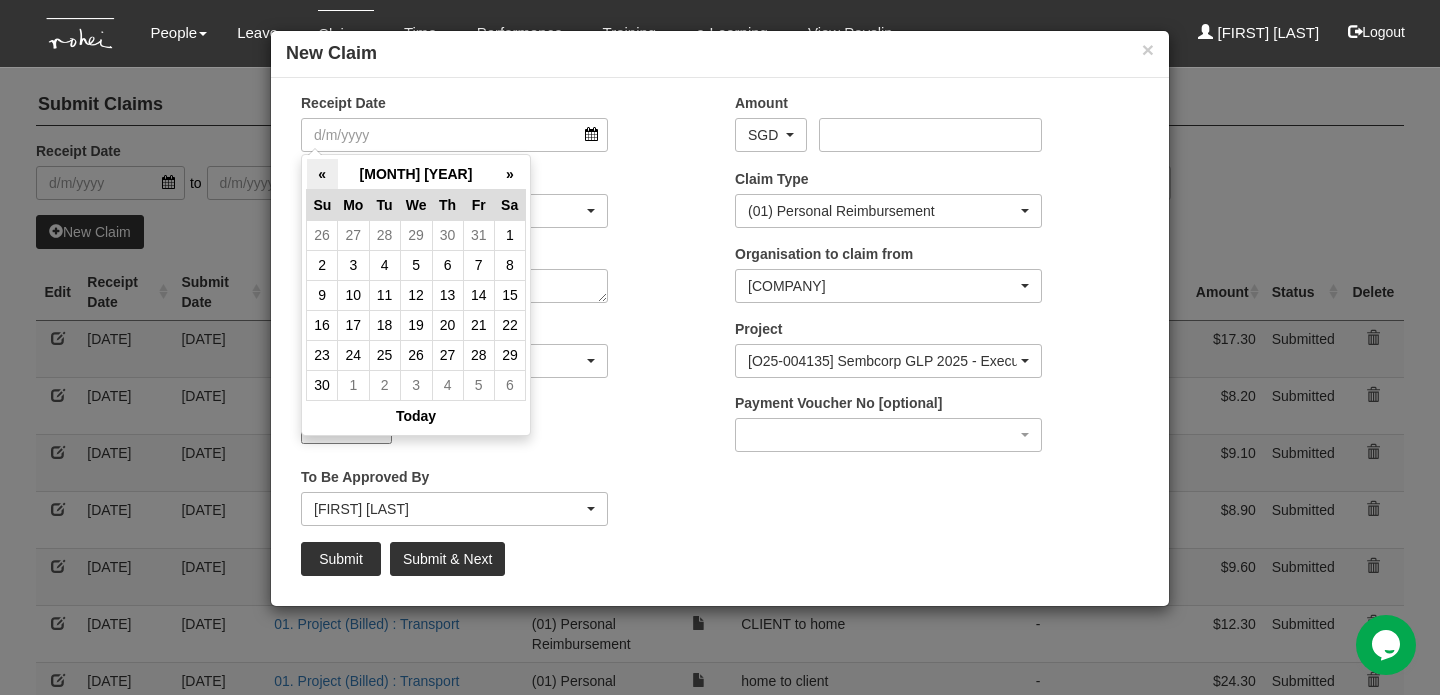 click on "«" at bounding box center (322, 174) 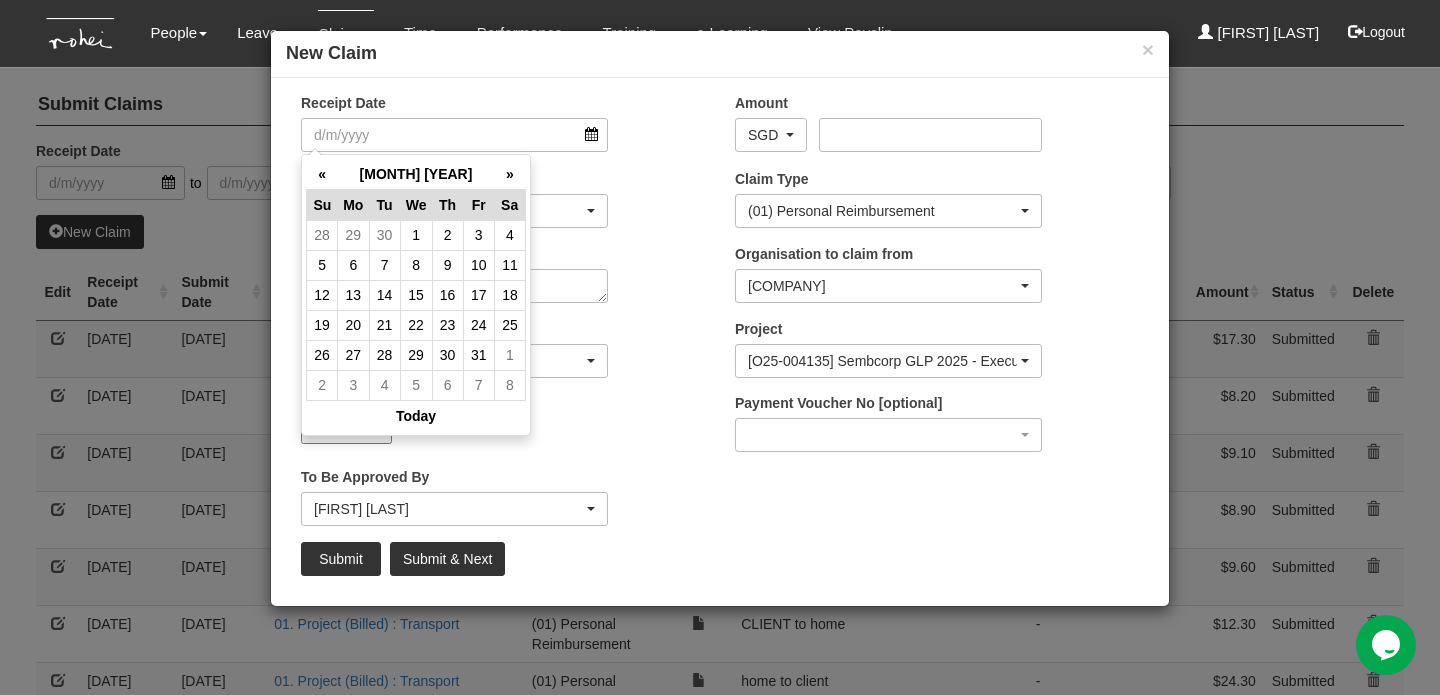 click on "«" at bounding box center (322, 174) 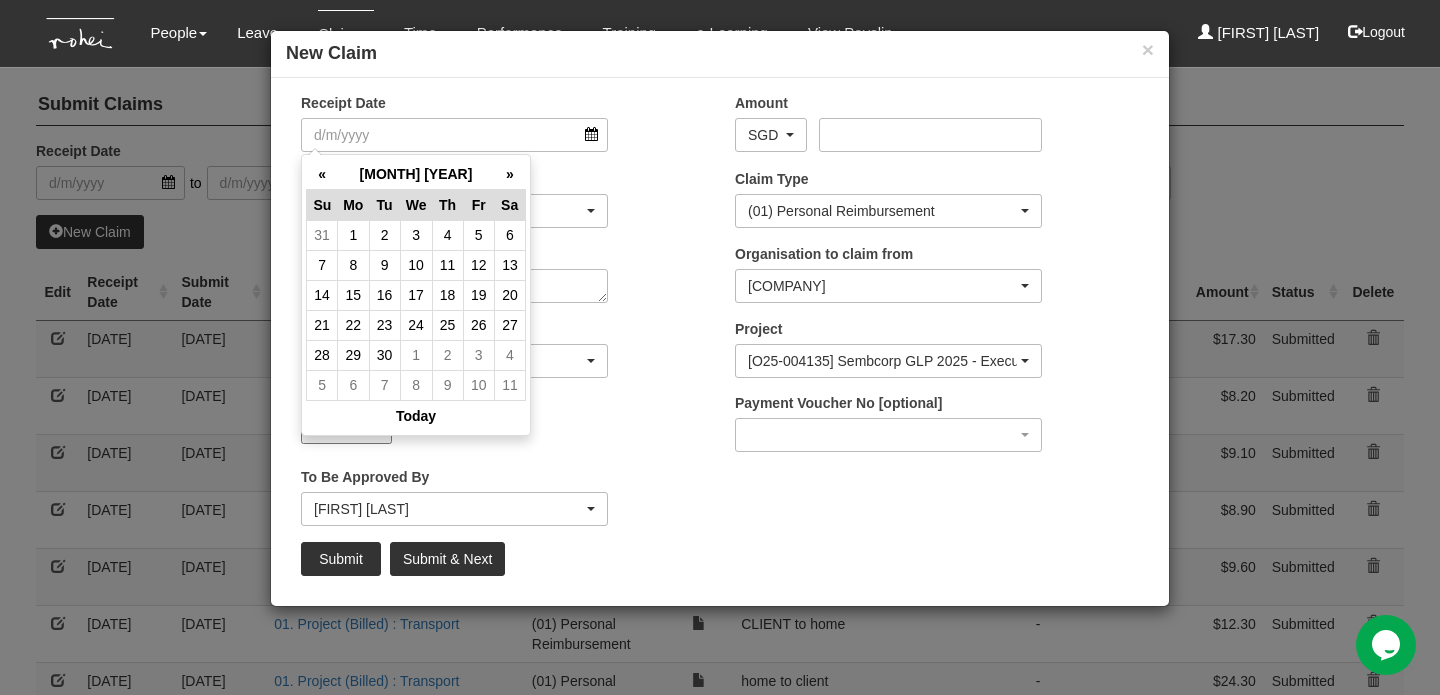click on "«" at bounding box center [322, 174] 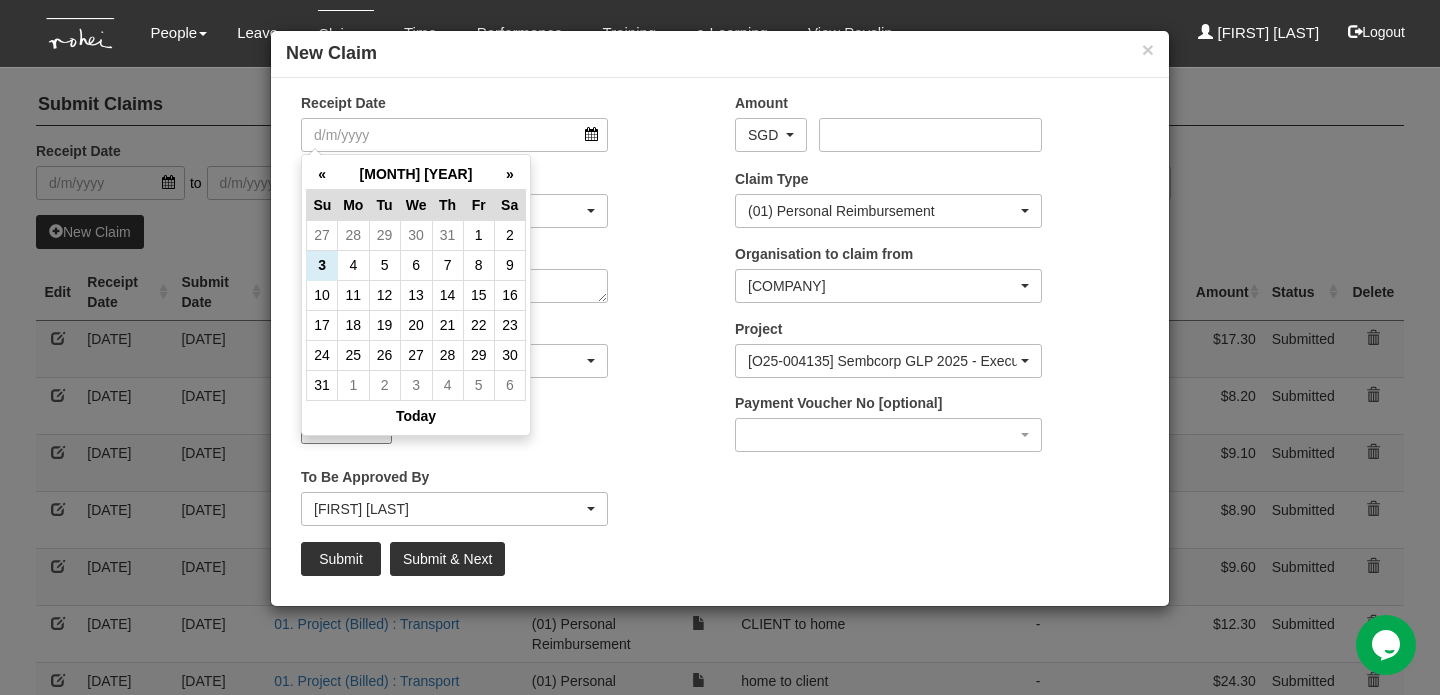 click on "«" at bounding box center (322, 174) 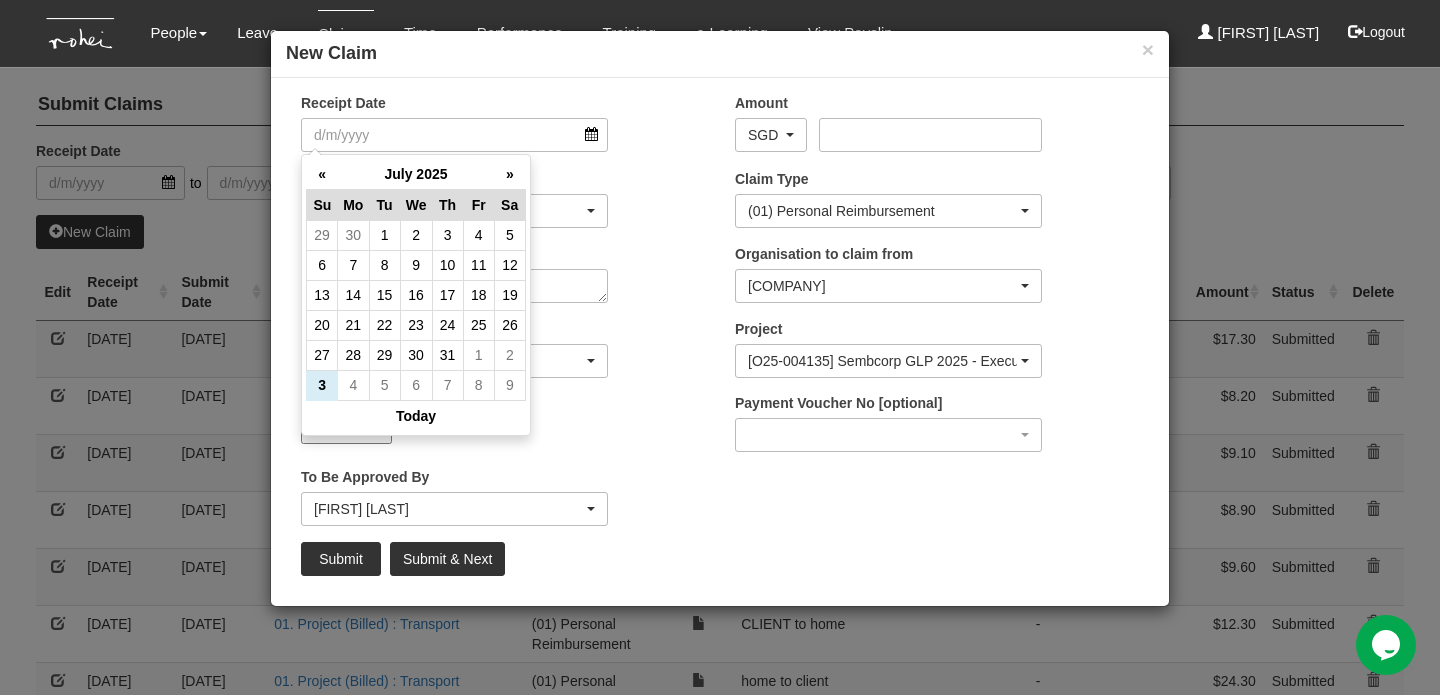 click on "«" at bounding box center [322, 174] 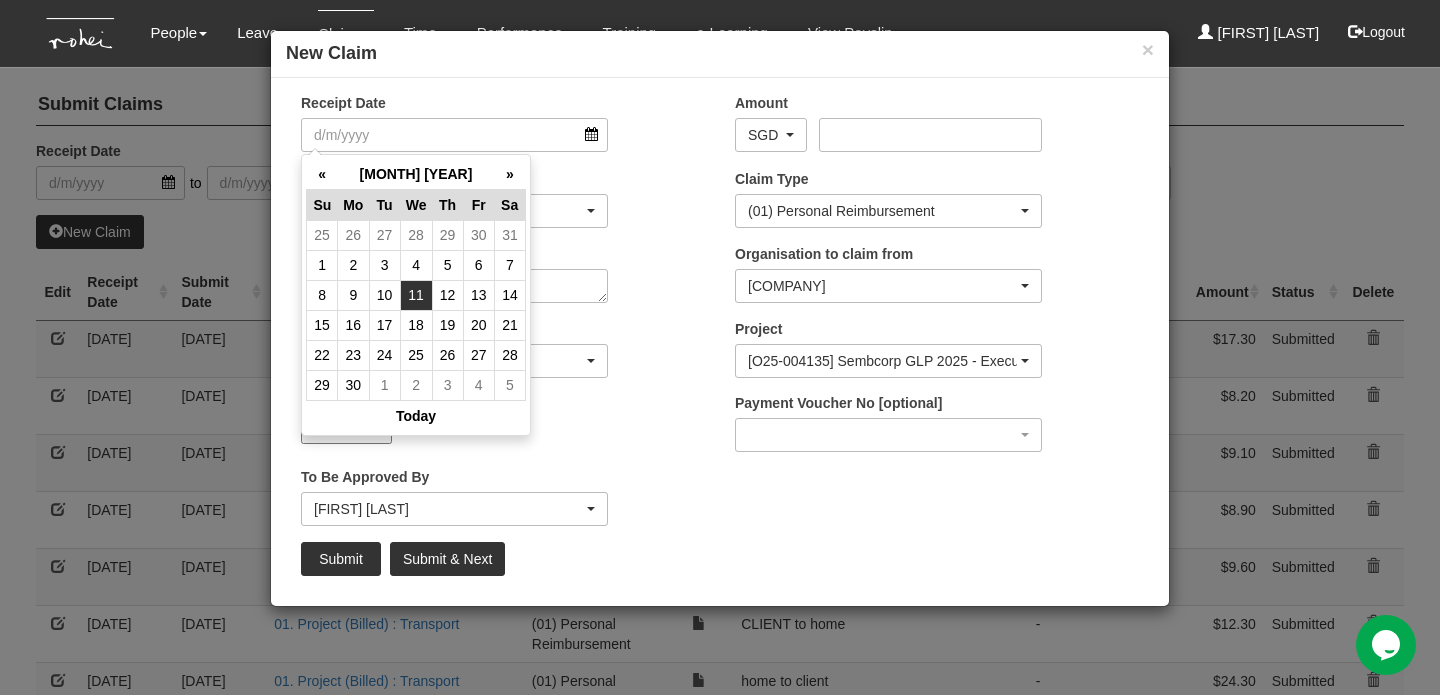 click on "11" at bounding box center [416, 295] 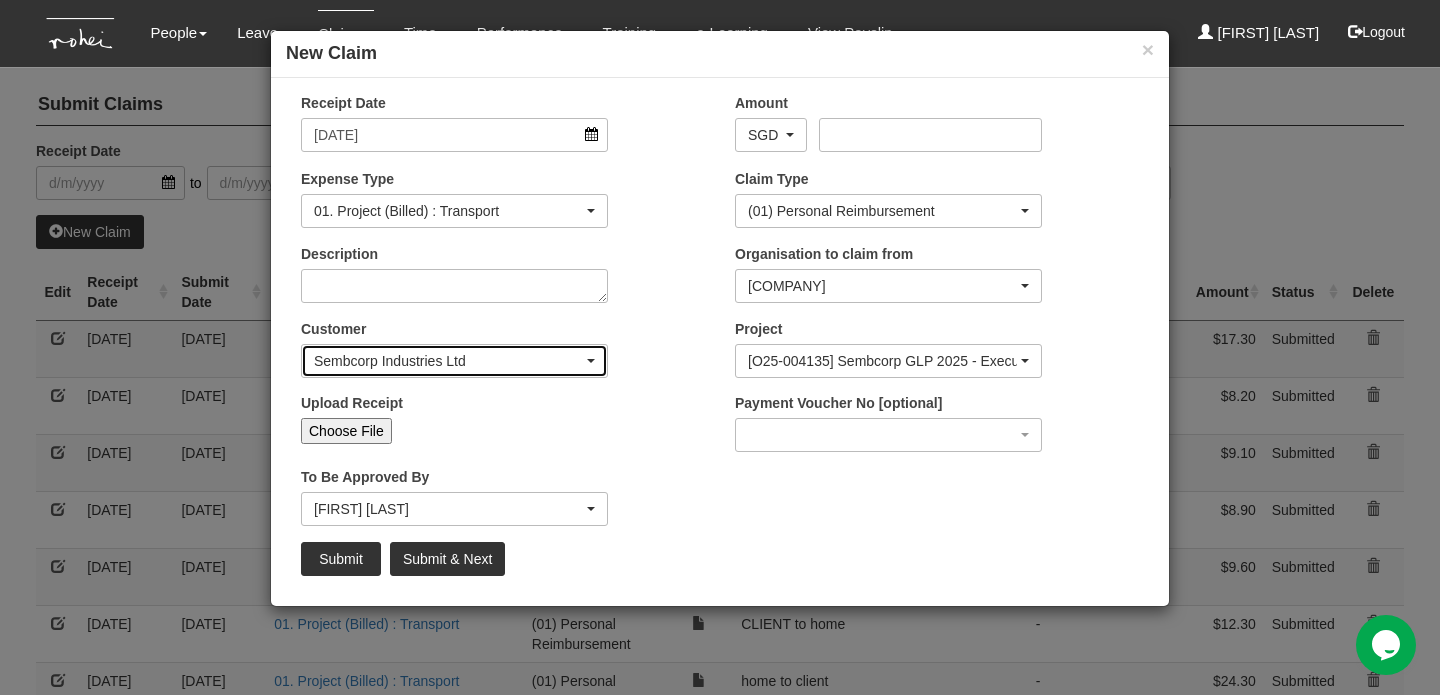 click at bounding box center [591, 361] 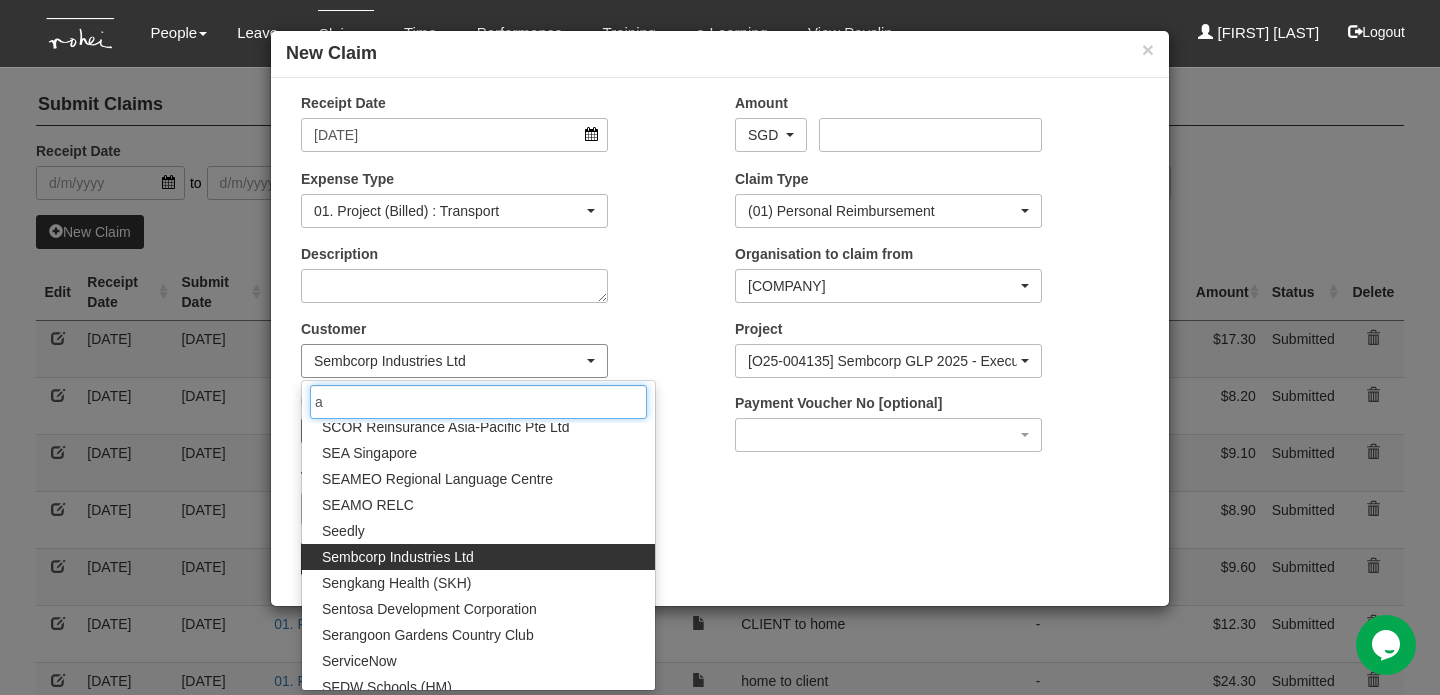 scroll, scrollTop: 0, scrollLeft: 0, axis: both 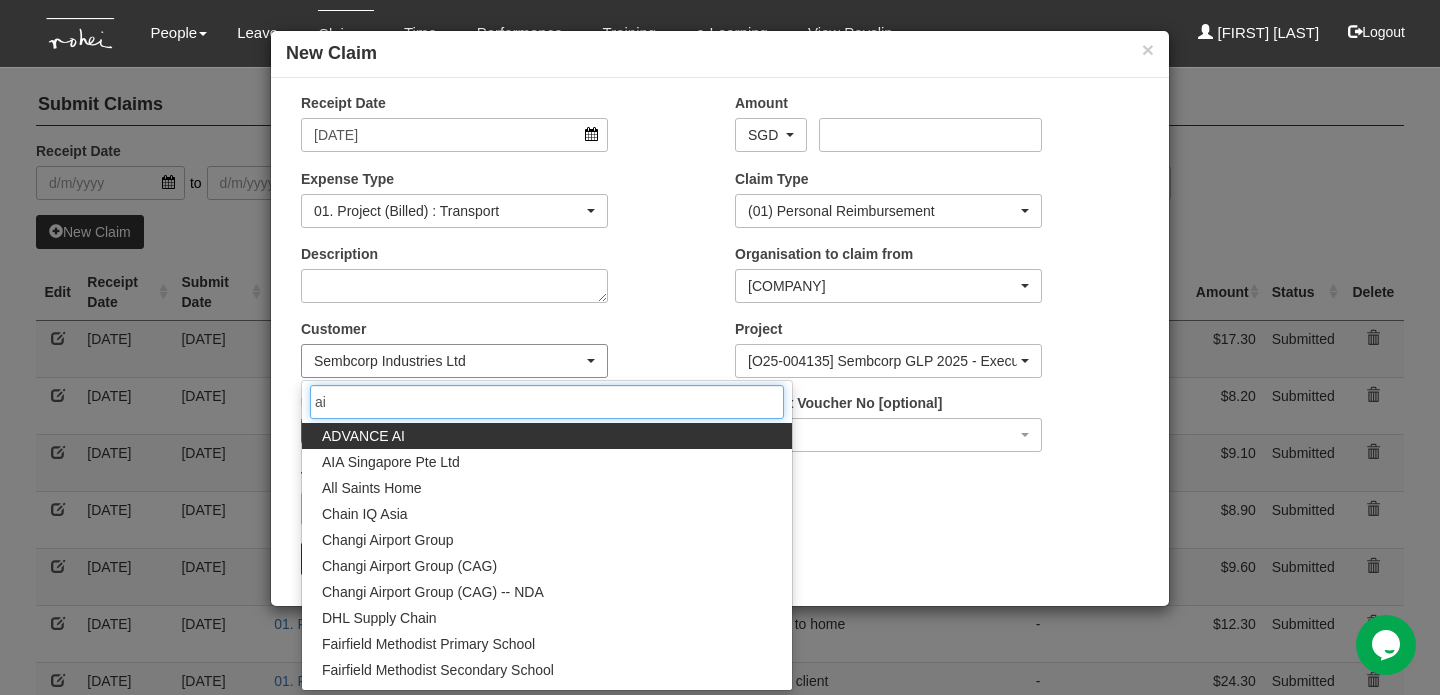 type on "a" 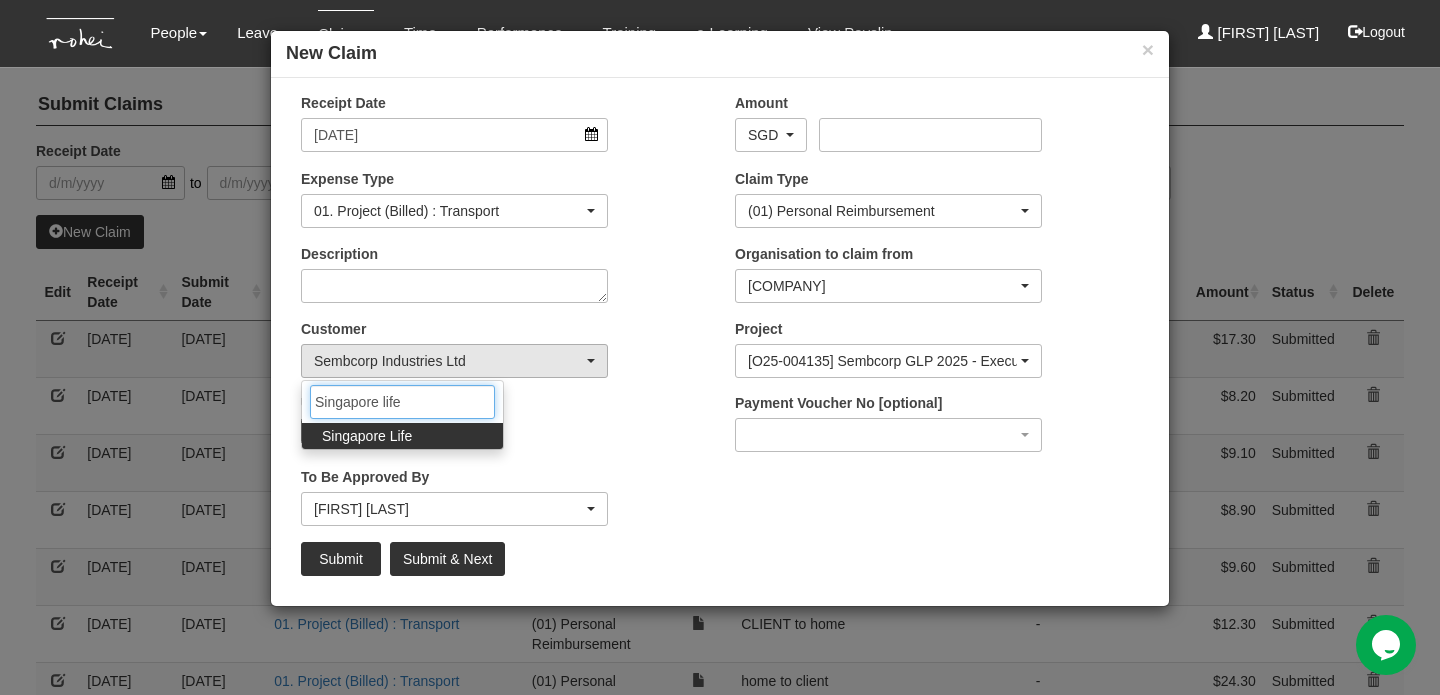 type on "Singapore life" 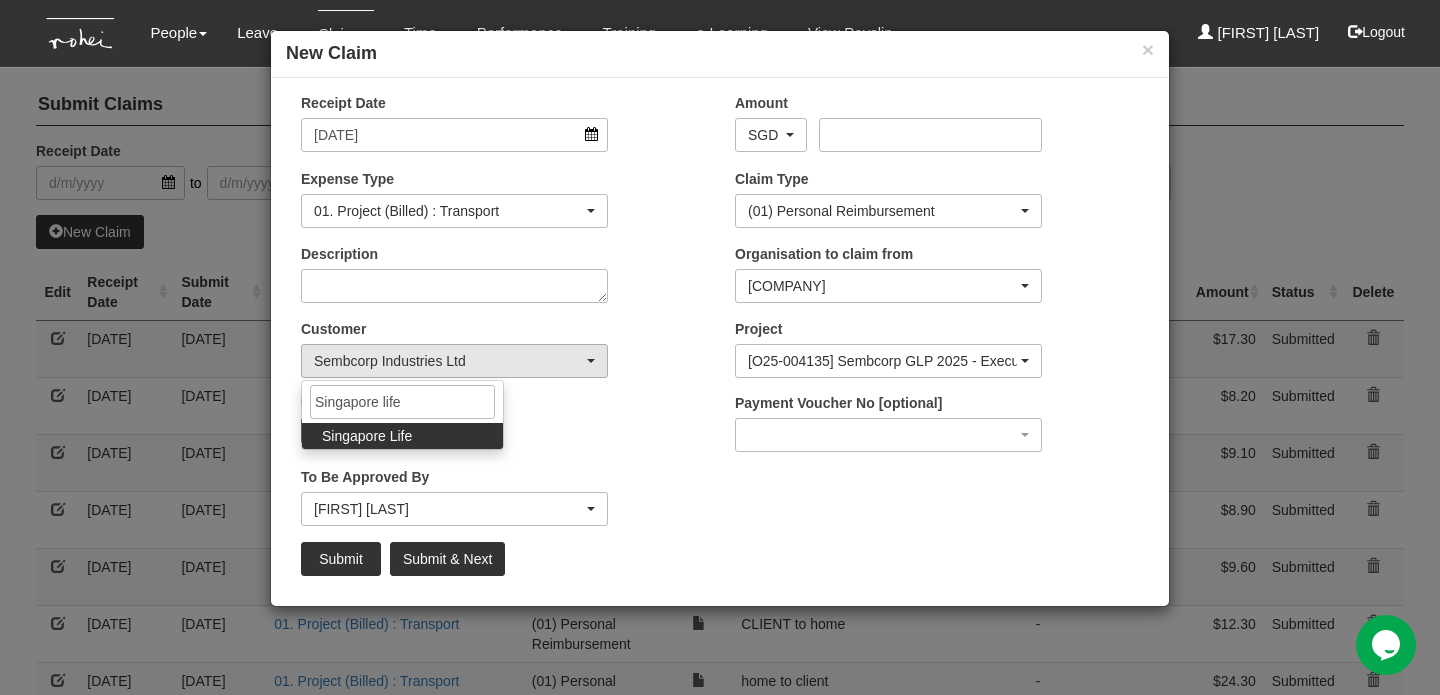 click on "Singapore Life" at bounding box center [402, 436] 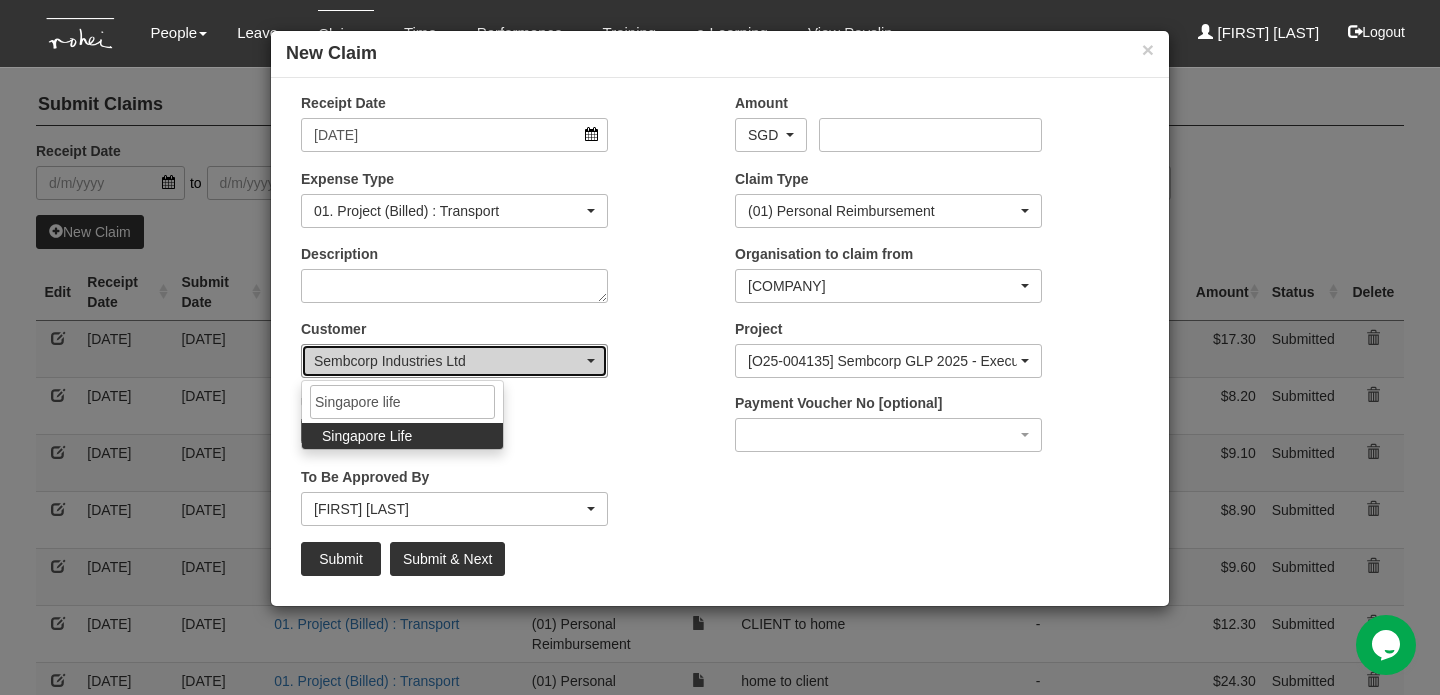 select on "712" 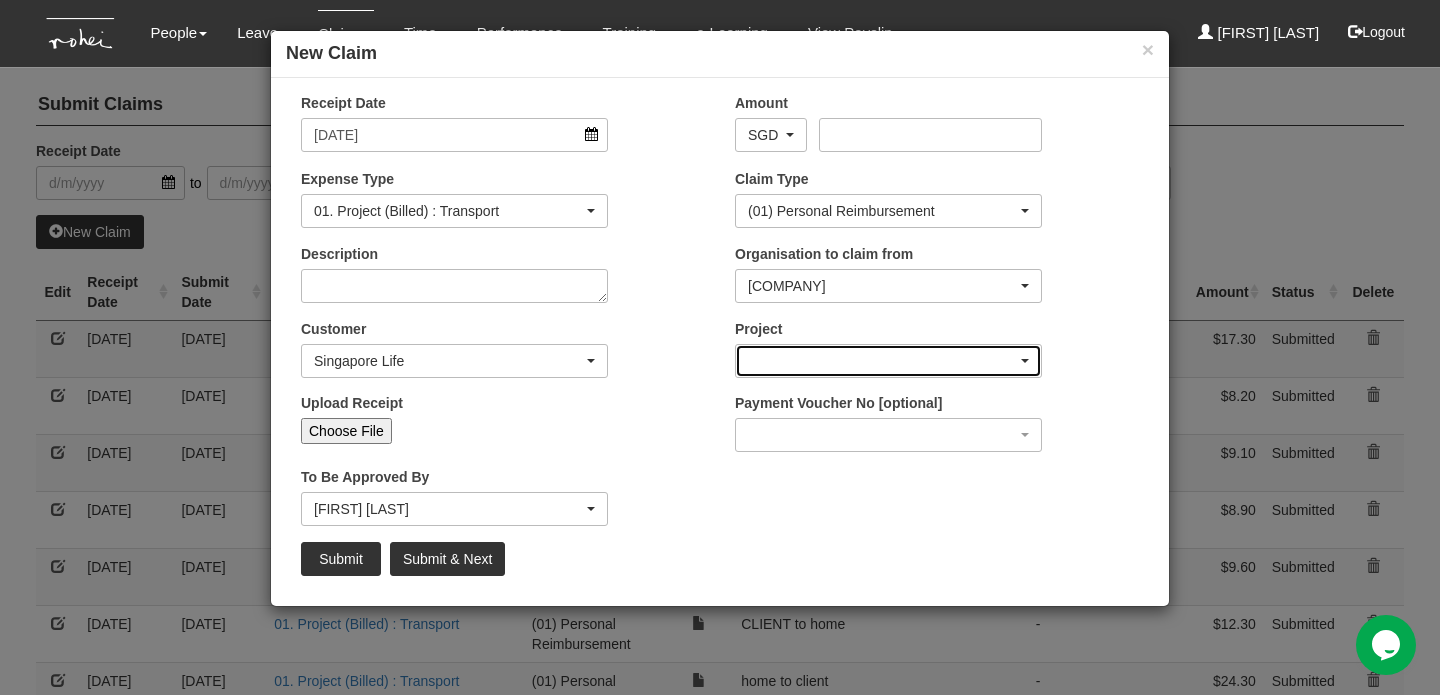 click at bounding box center (888, 361) 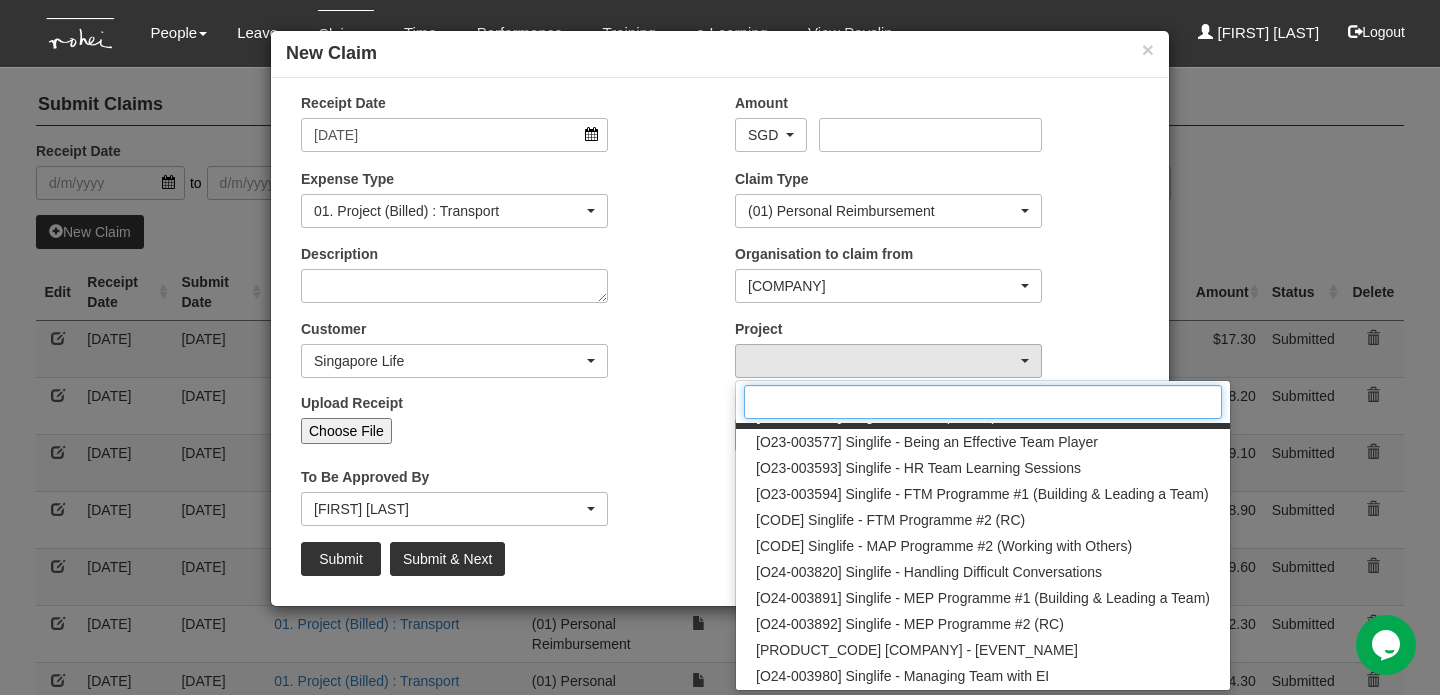 scroll, scrollTop: 174, scrollLeft: 0, axis: vertical 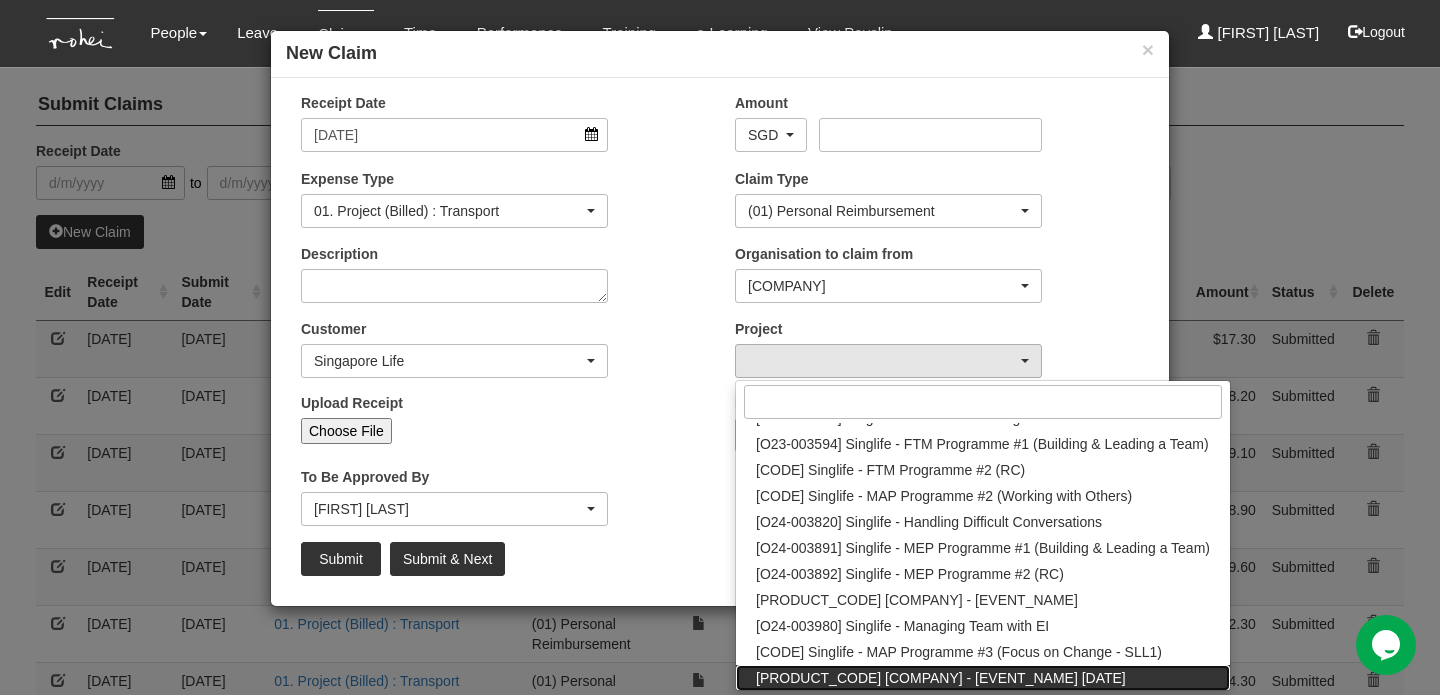click on "[PRODUCT_CODE] [COMPANY] - [EVENT_NAME] [DATE]" at bounding box center (941, 678) 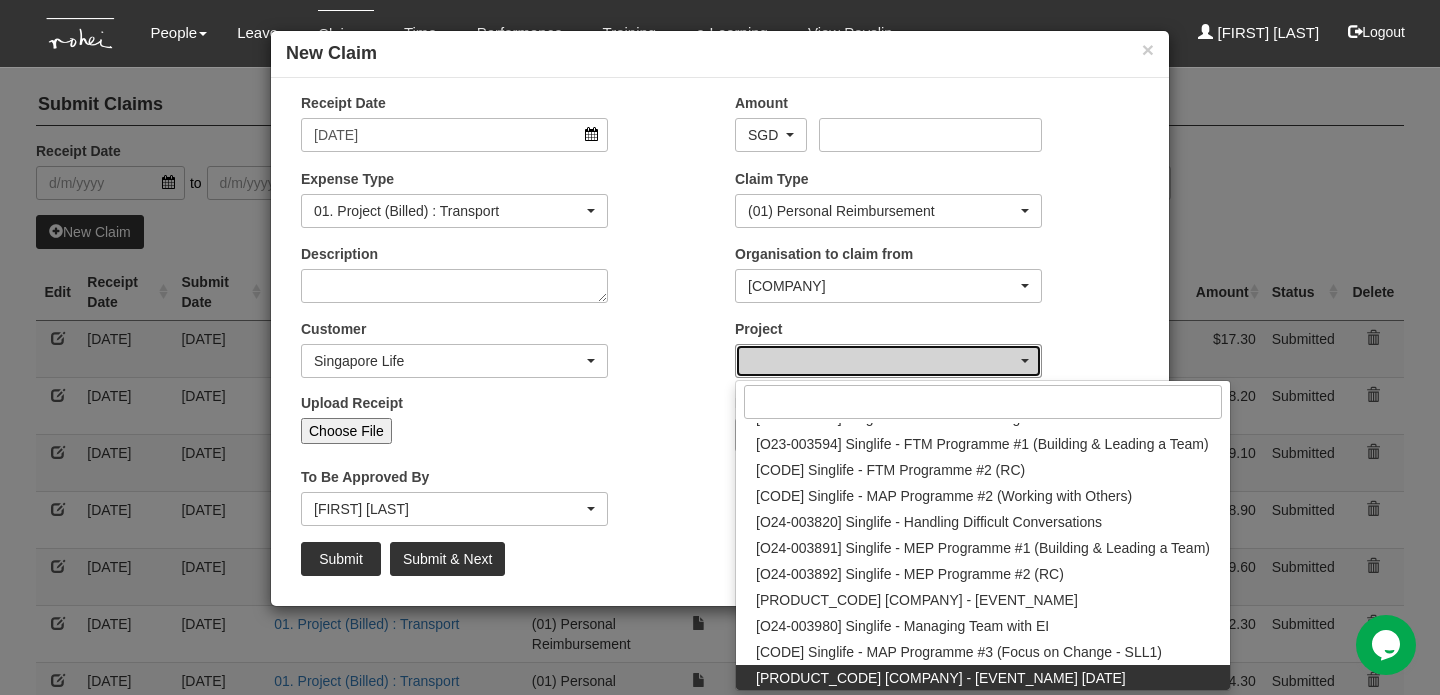select on "2778" 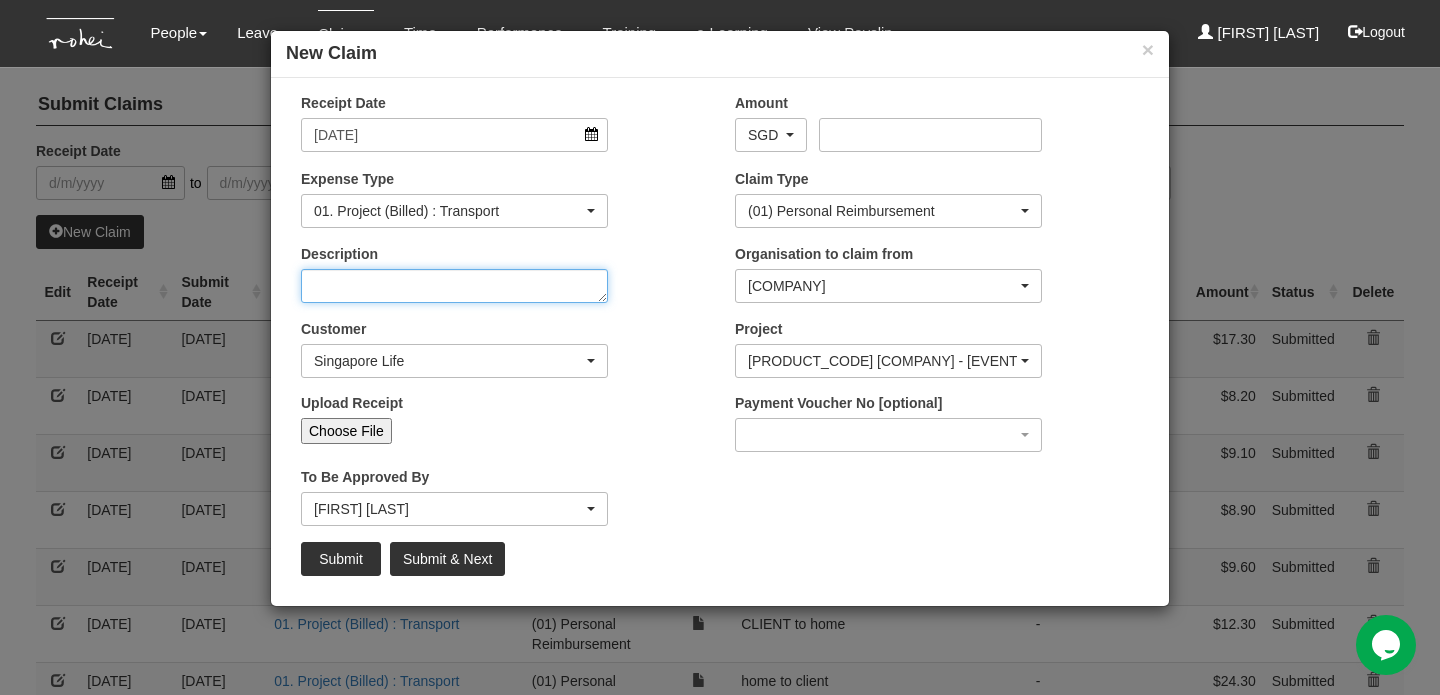 click on "Description" at bounding box center [454, 286] 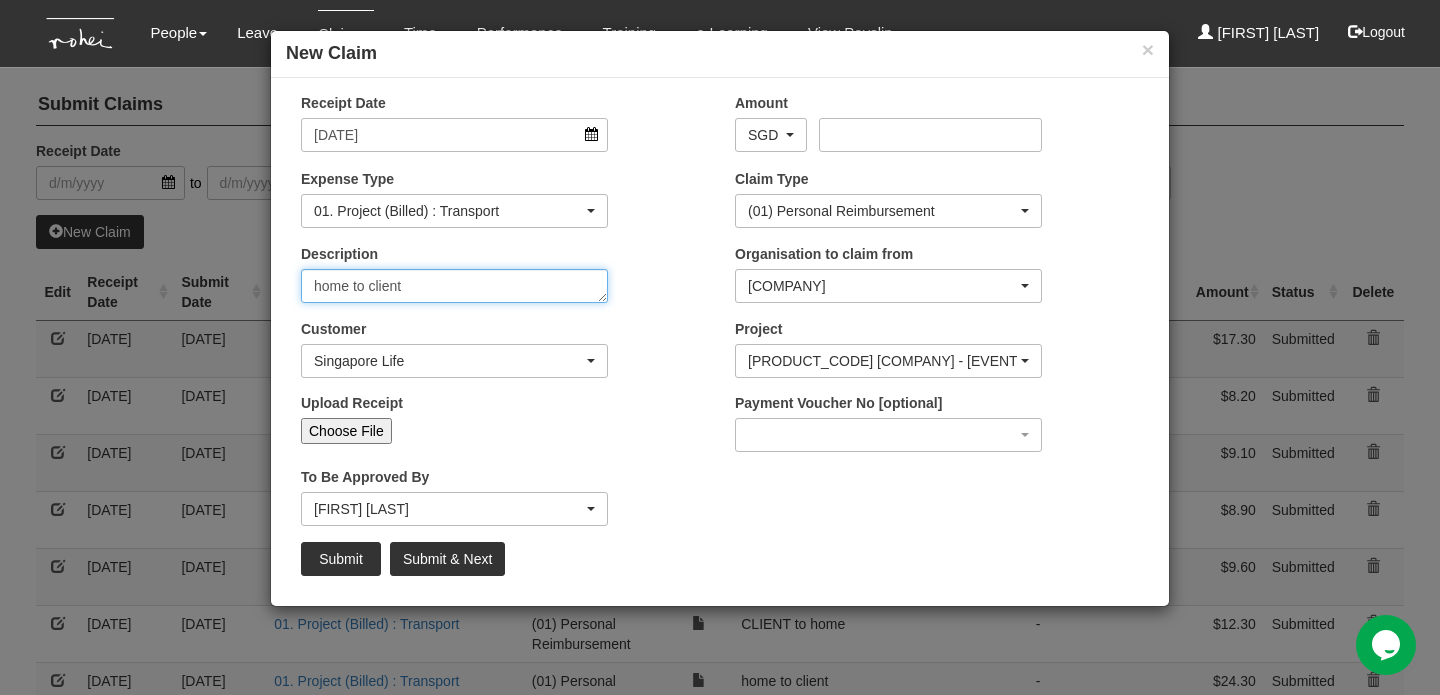 type on "home to client" 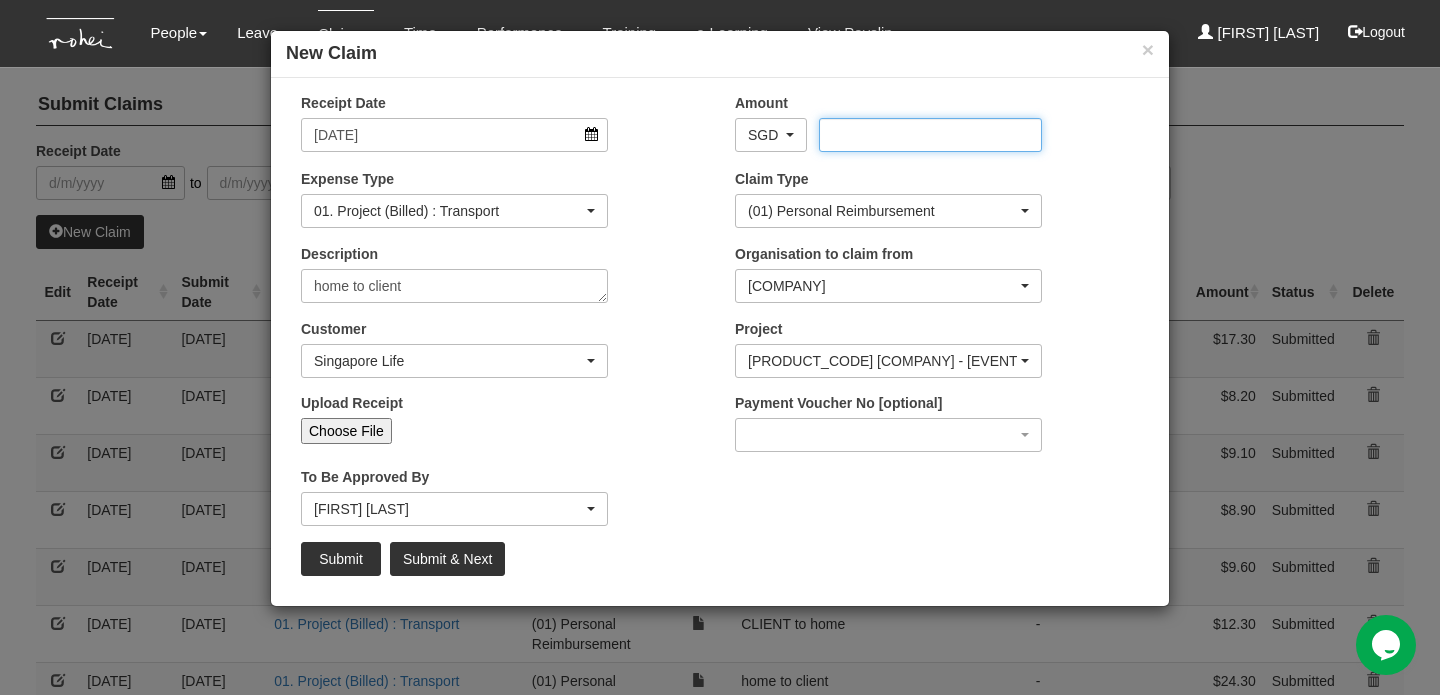 click on "Amount" at bounding box center (930, 135) 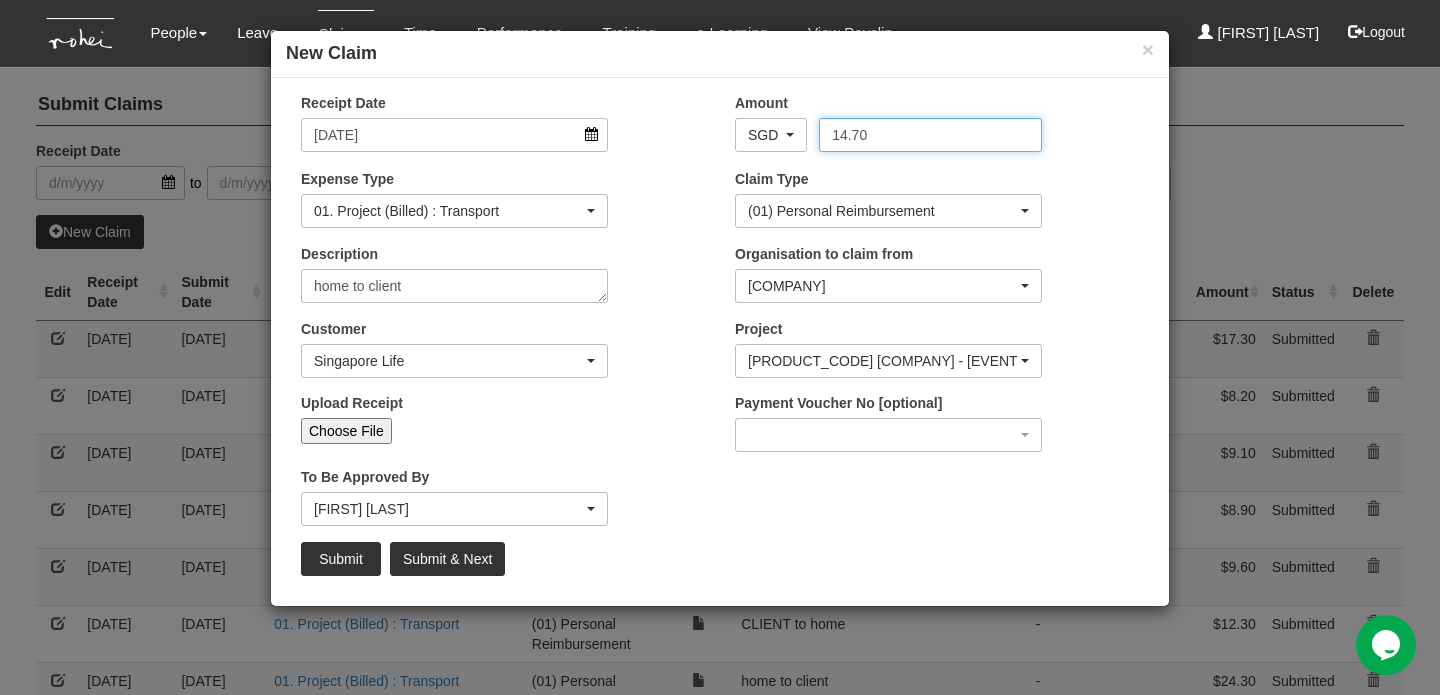 type on "14.70" 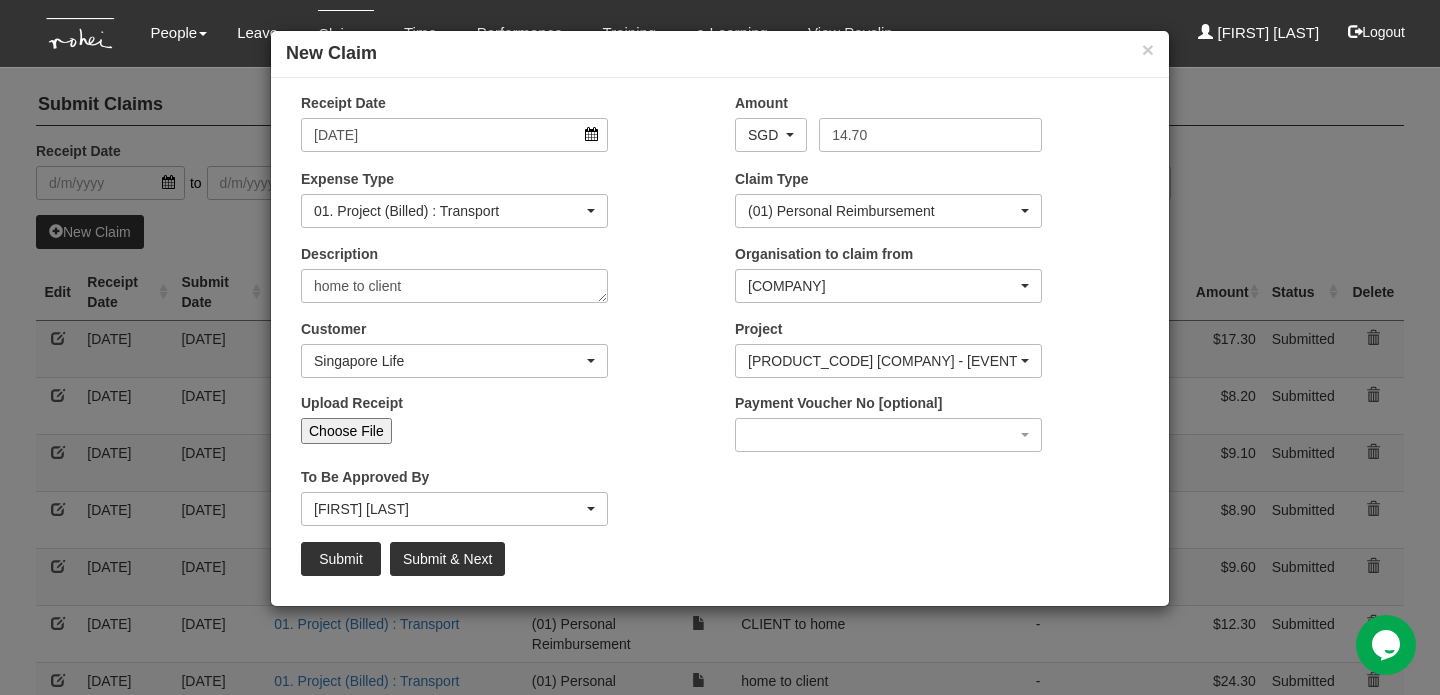 click on "Choose File" at bounding box center [346, 431] 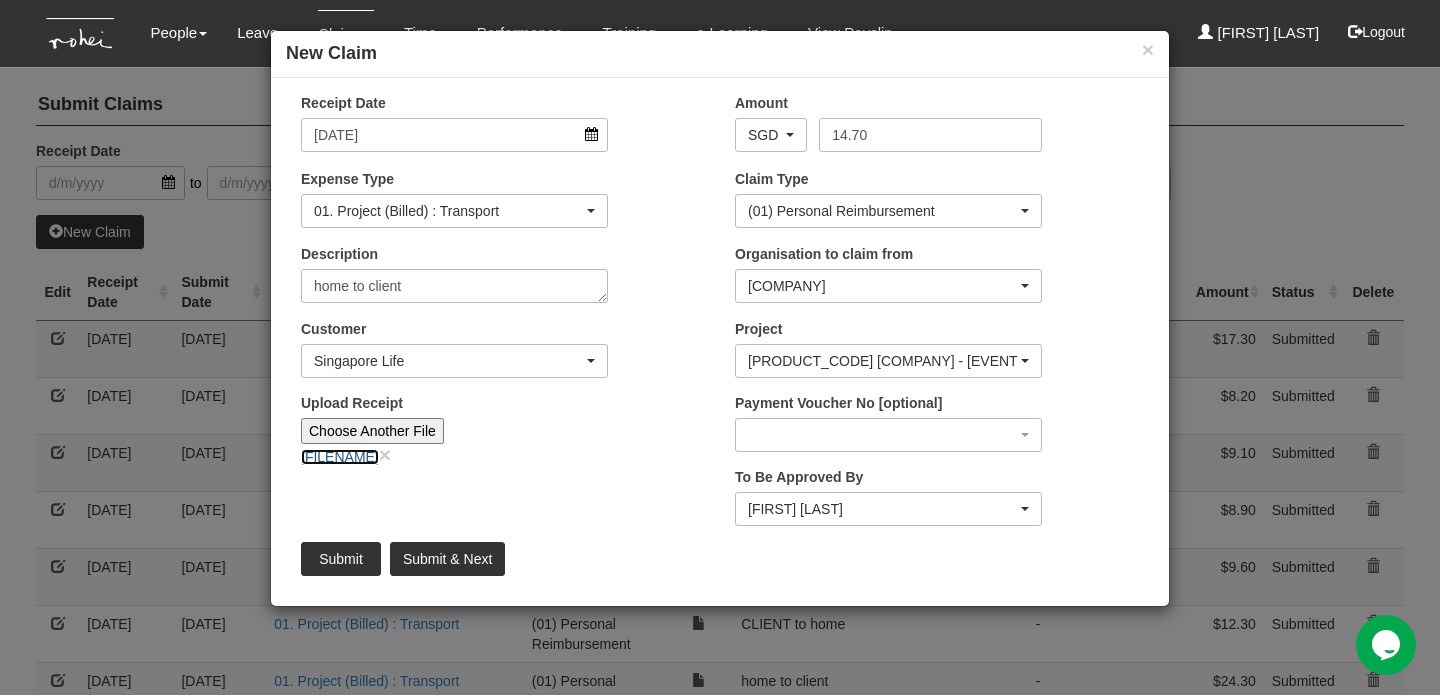 click on "[FILENAME]" at bounding box center (340, 457) 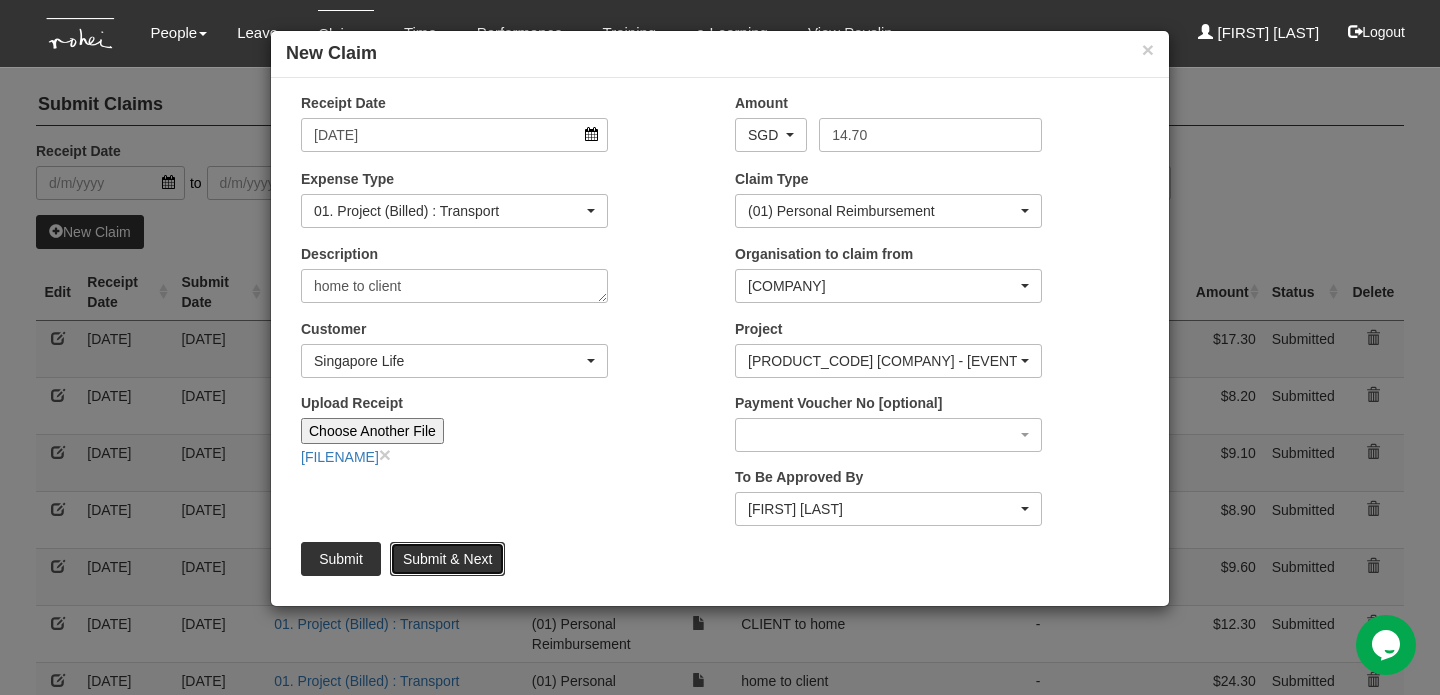 click on "Submit & Next" at bounding box center [447, 559] 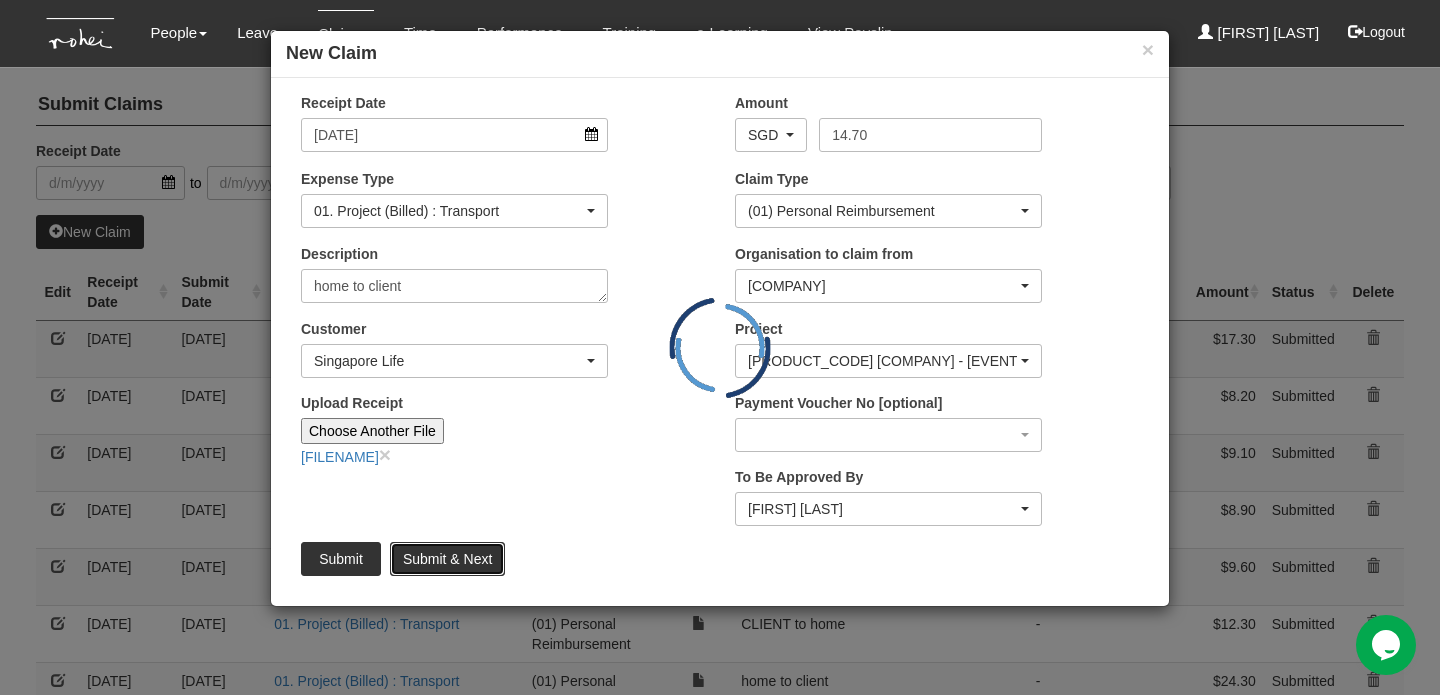type 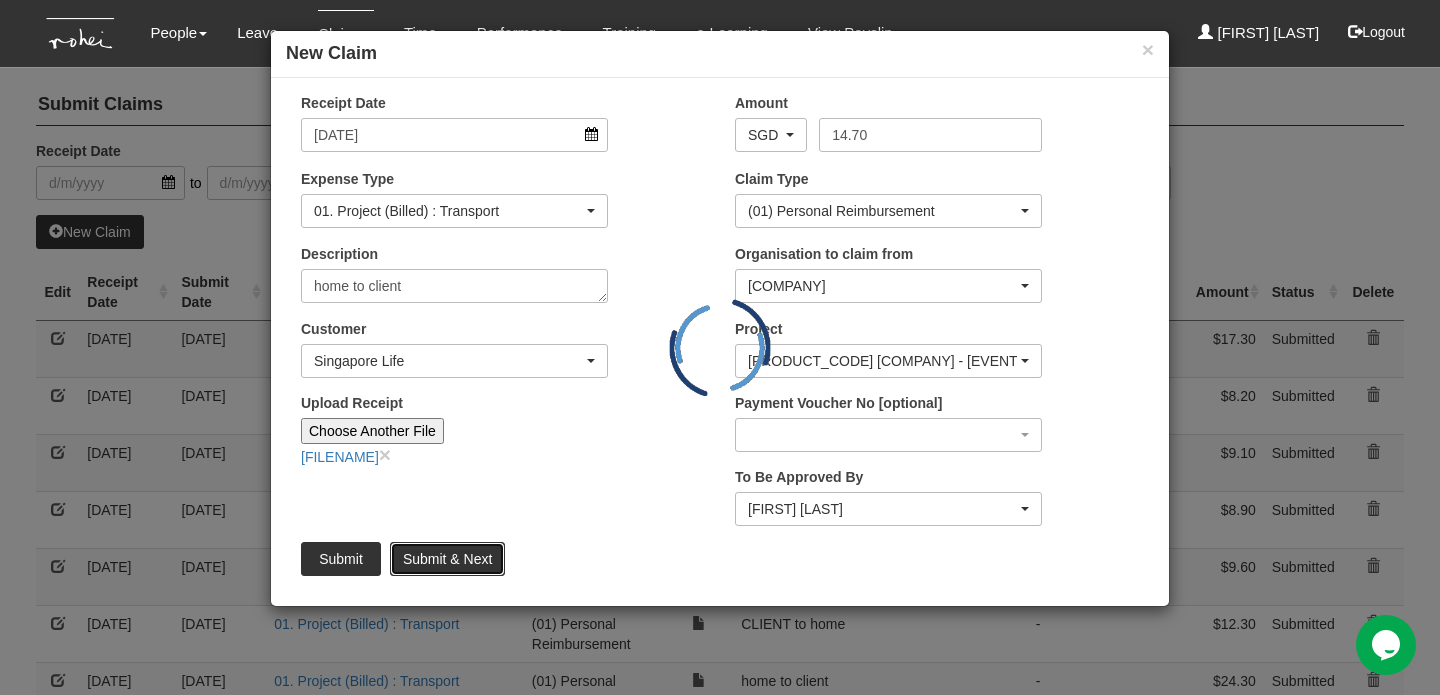 type 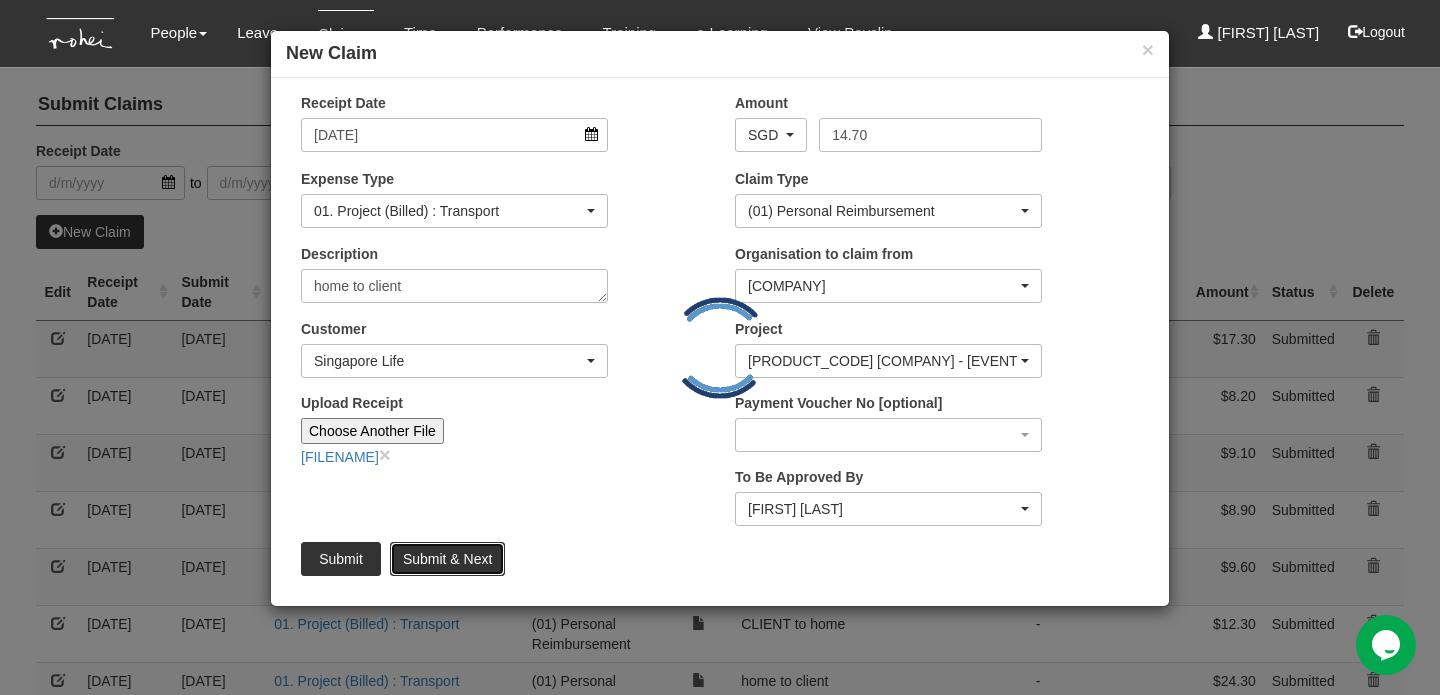 type 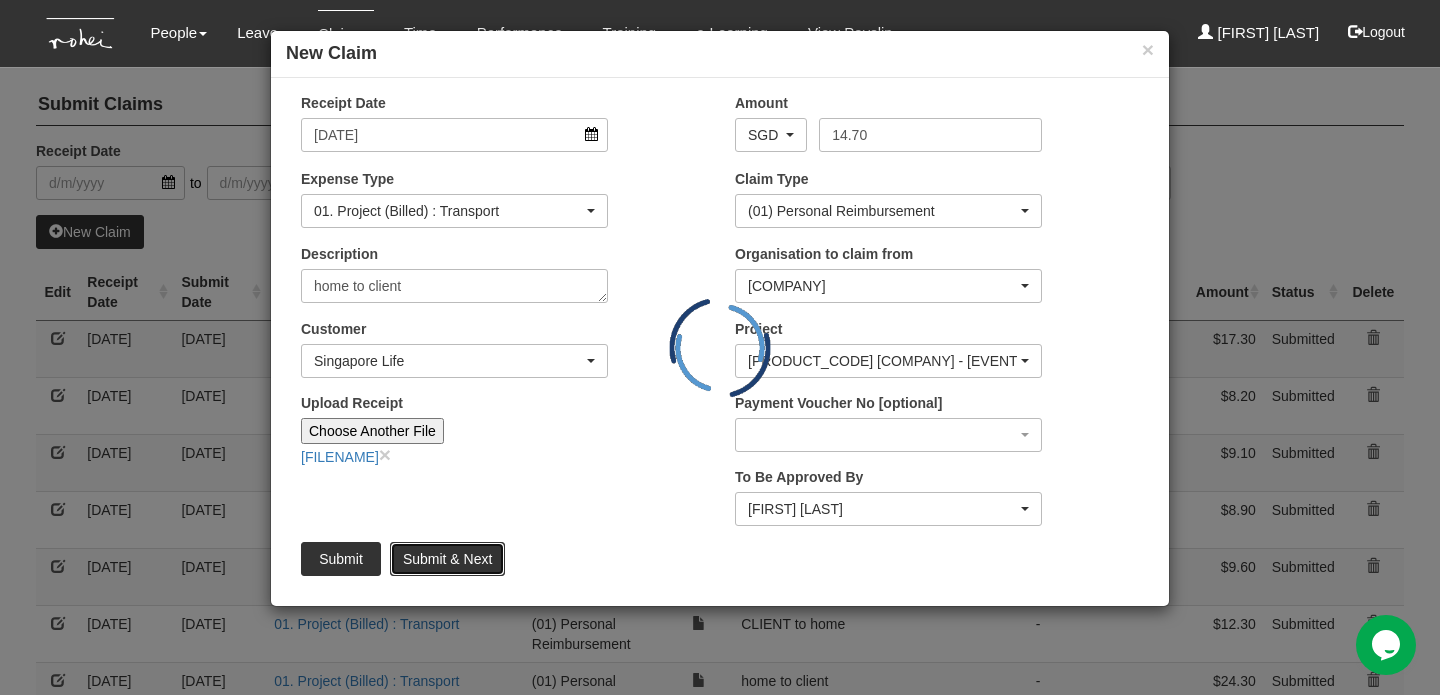 type on "Choose File" 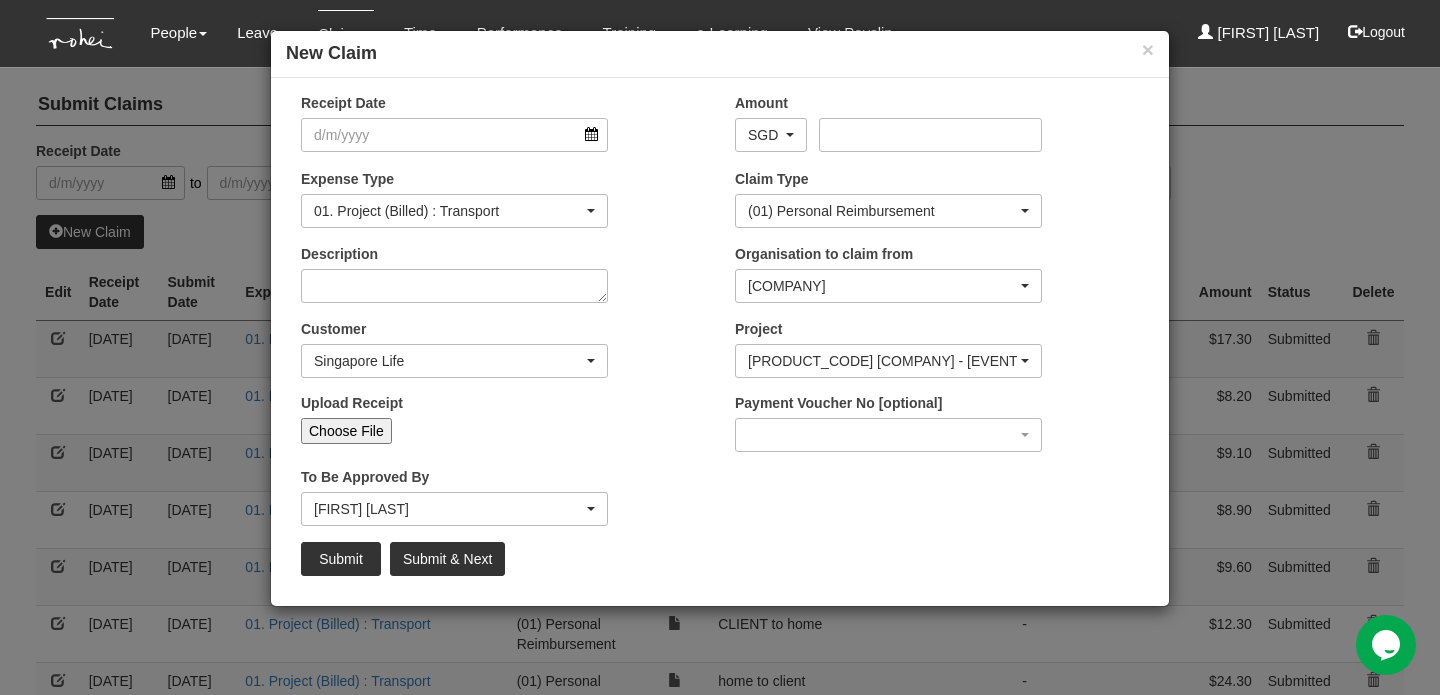 select on "50" 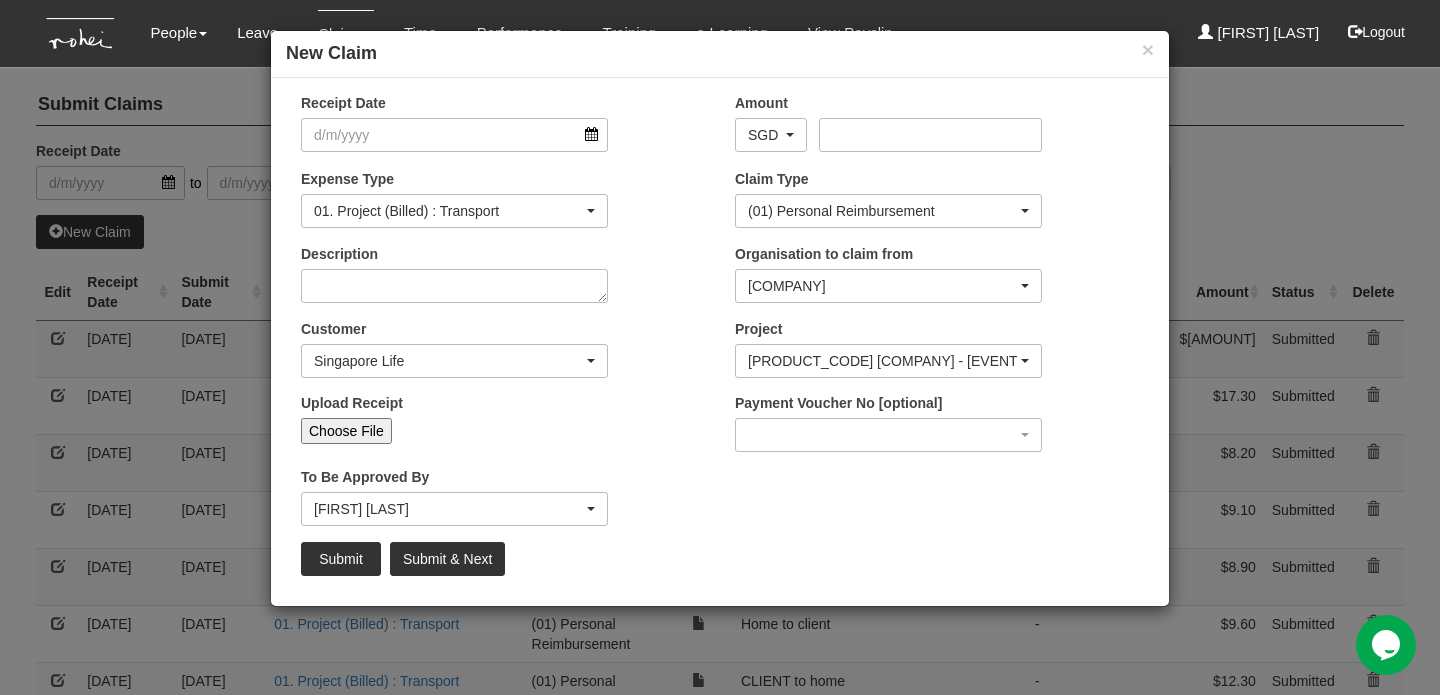 click on "Choose File" at bounding box center [346, 431] 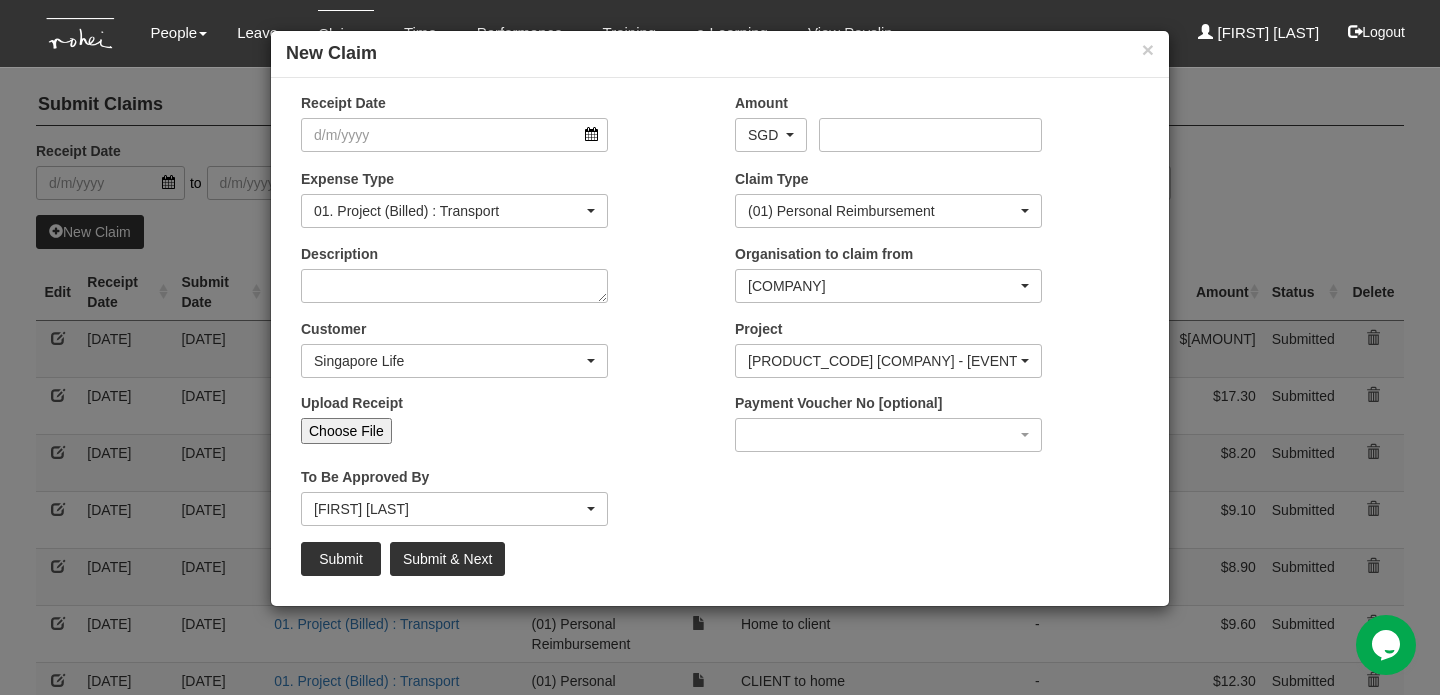 type on "C:\fakepath\IMG_44F1294ED741-1.jpeg" 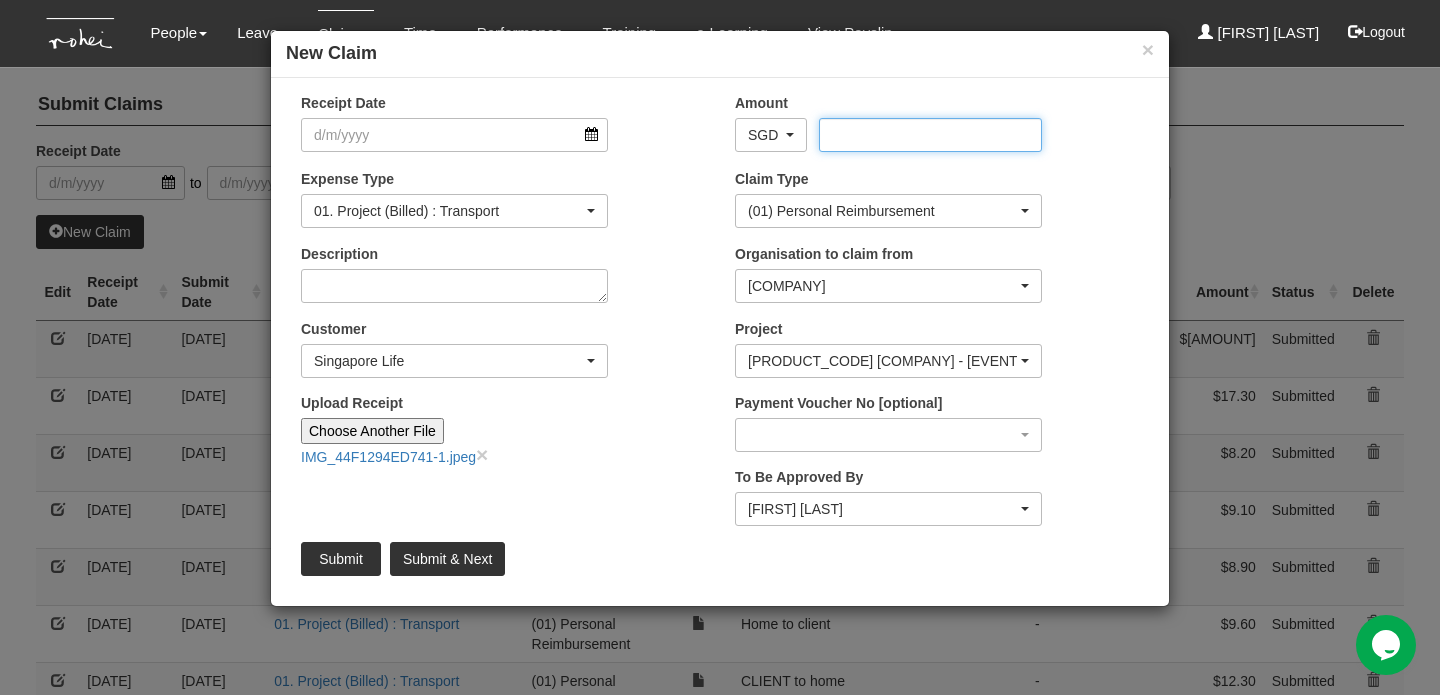 click on "Amount" at bounding box center [930, 135] 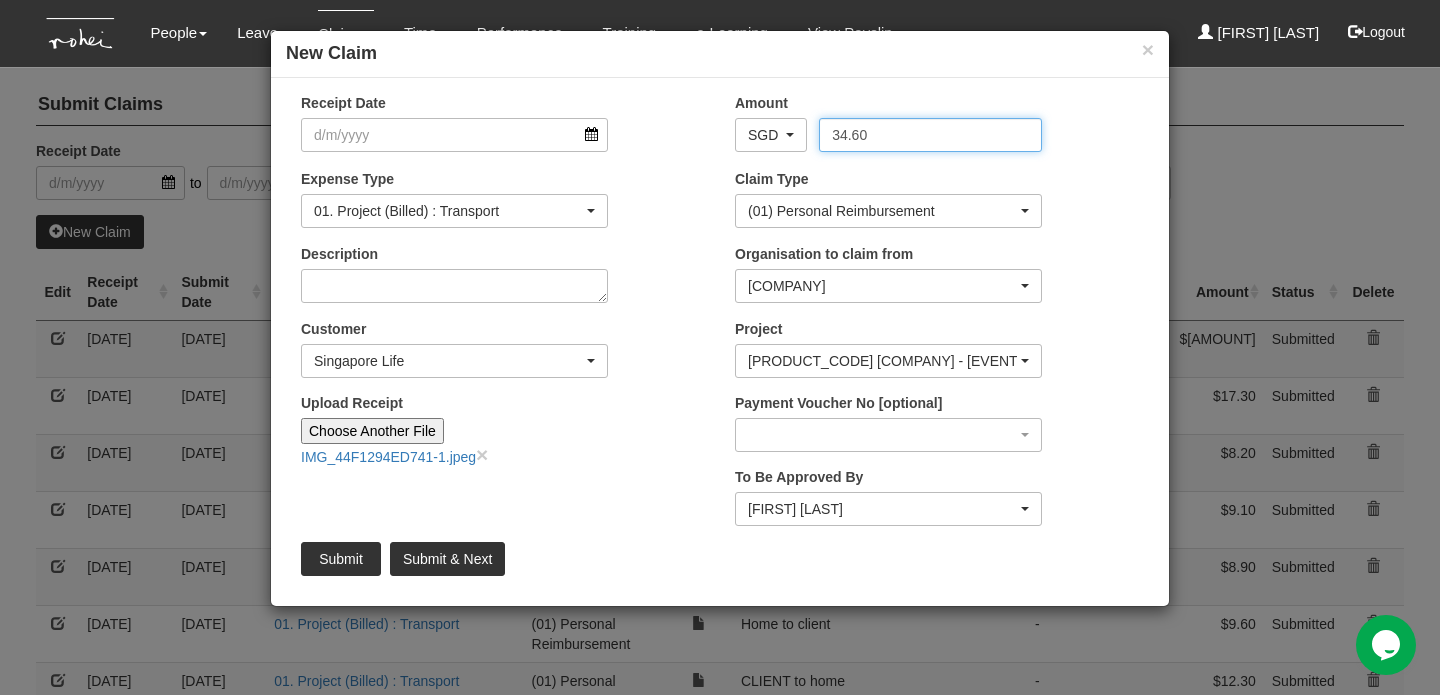 type on "34.60" 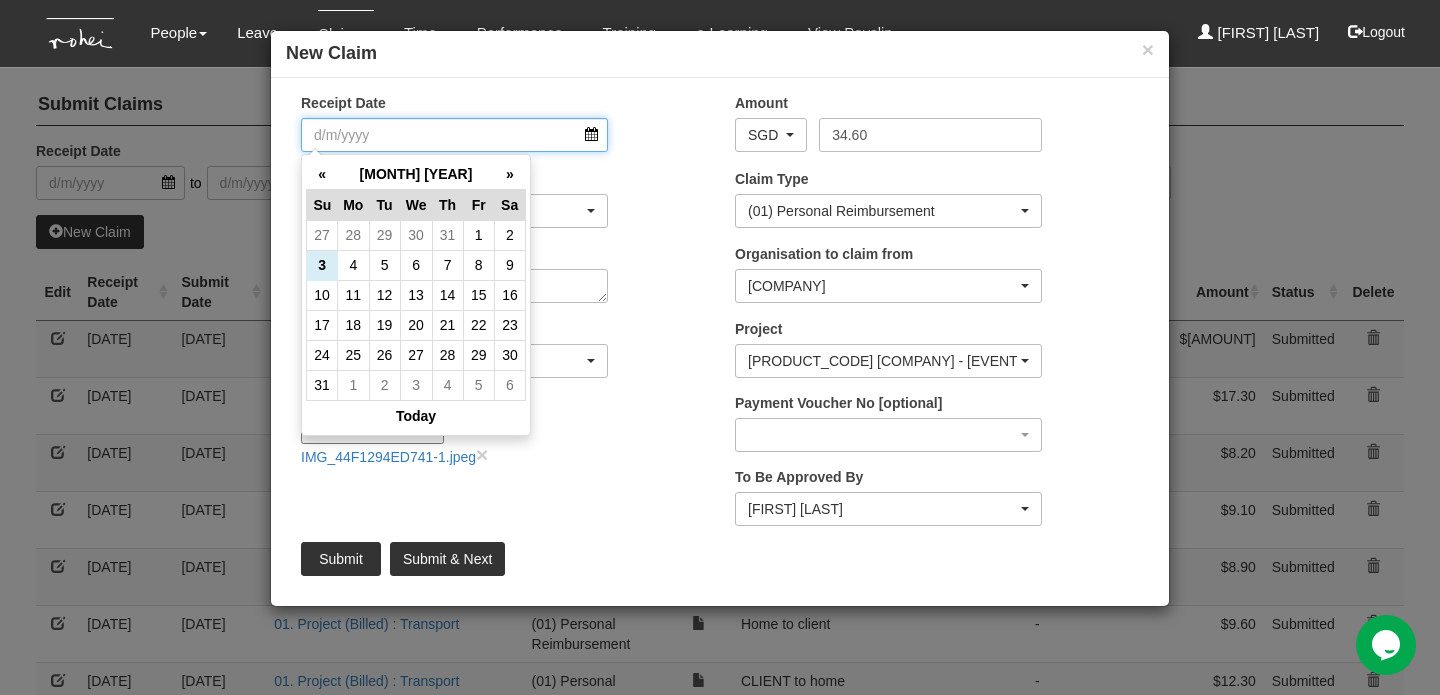 click on "Receipt Date" at bounding box center (454, 135) 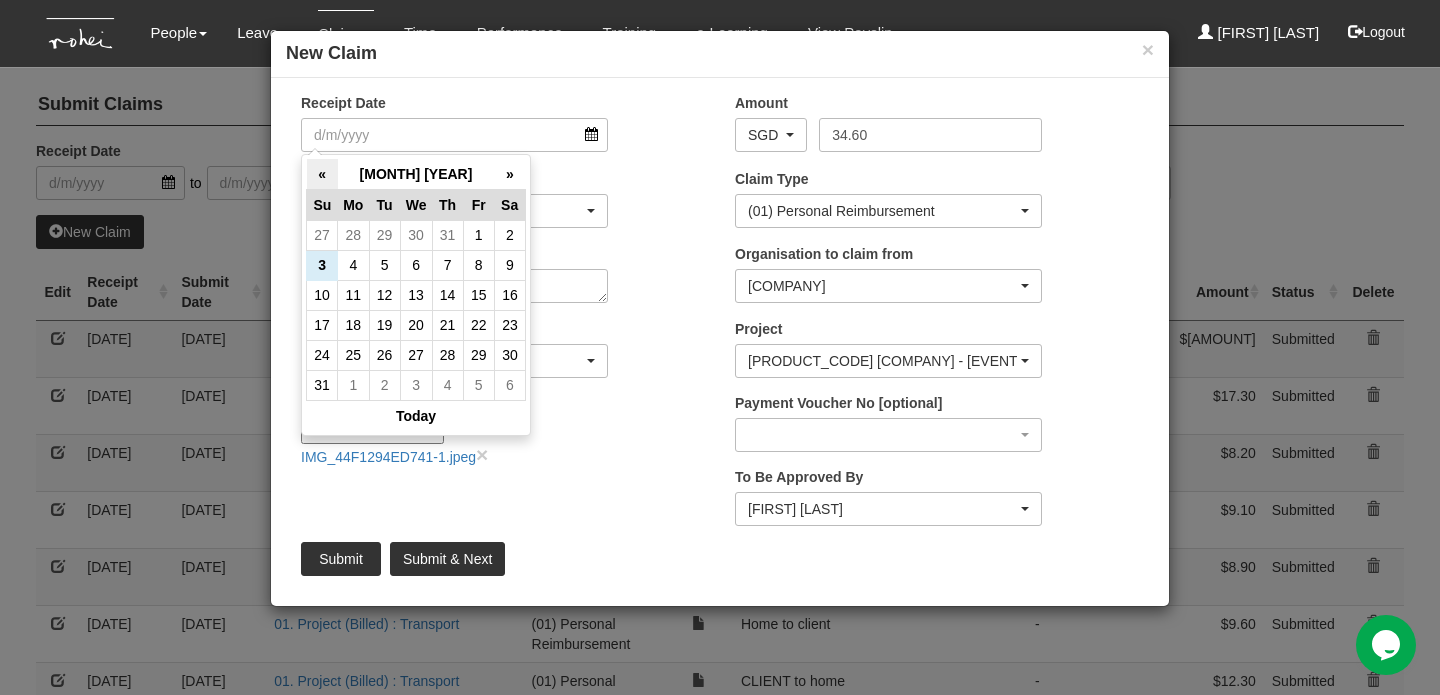 click on "«" at bounding box center (322, 174) 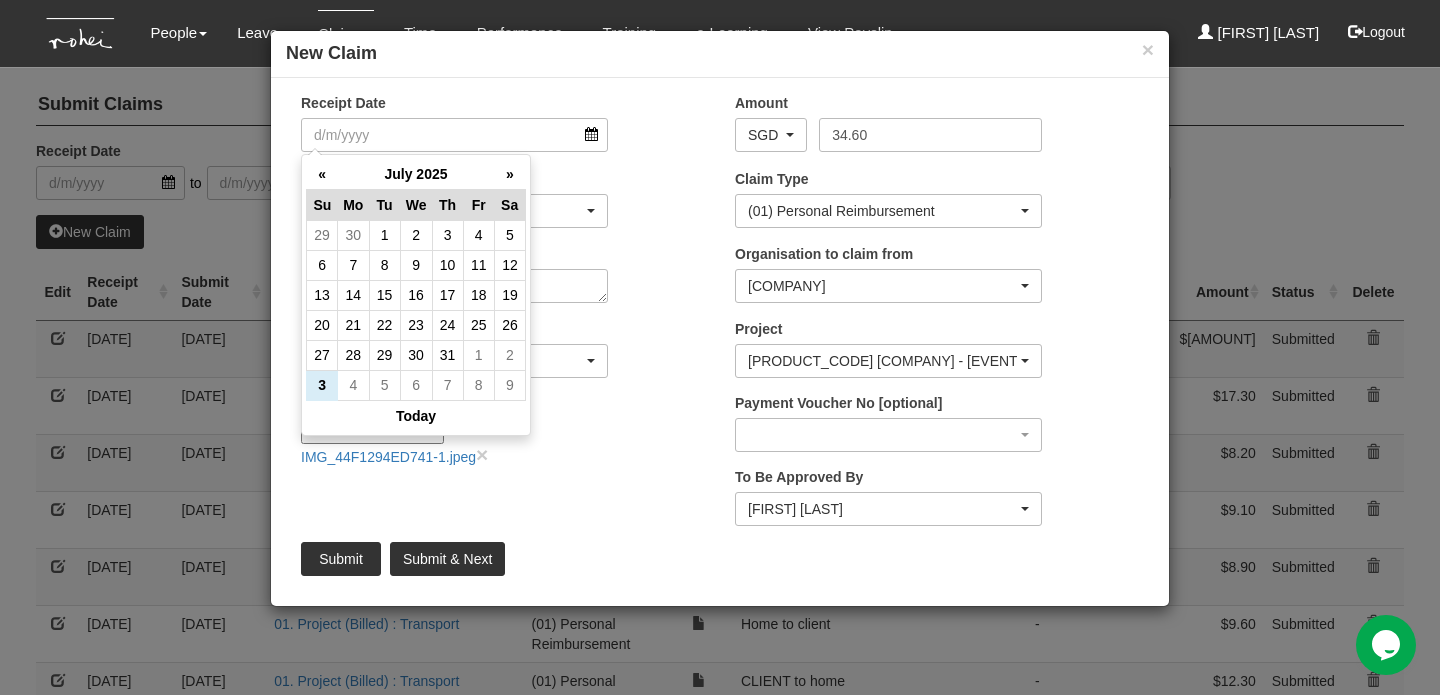 click on "«" at bounding box center [322, 174] 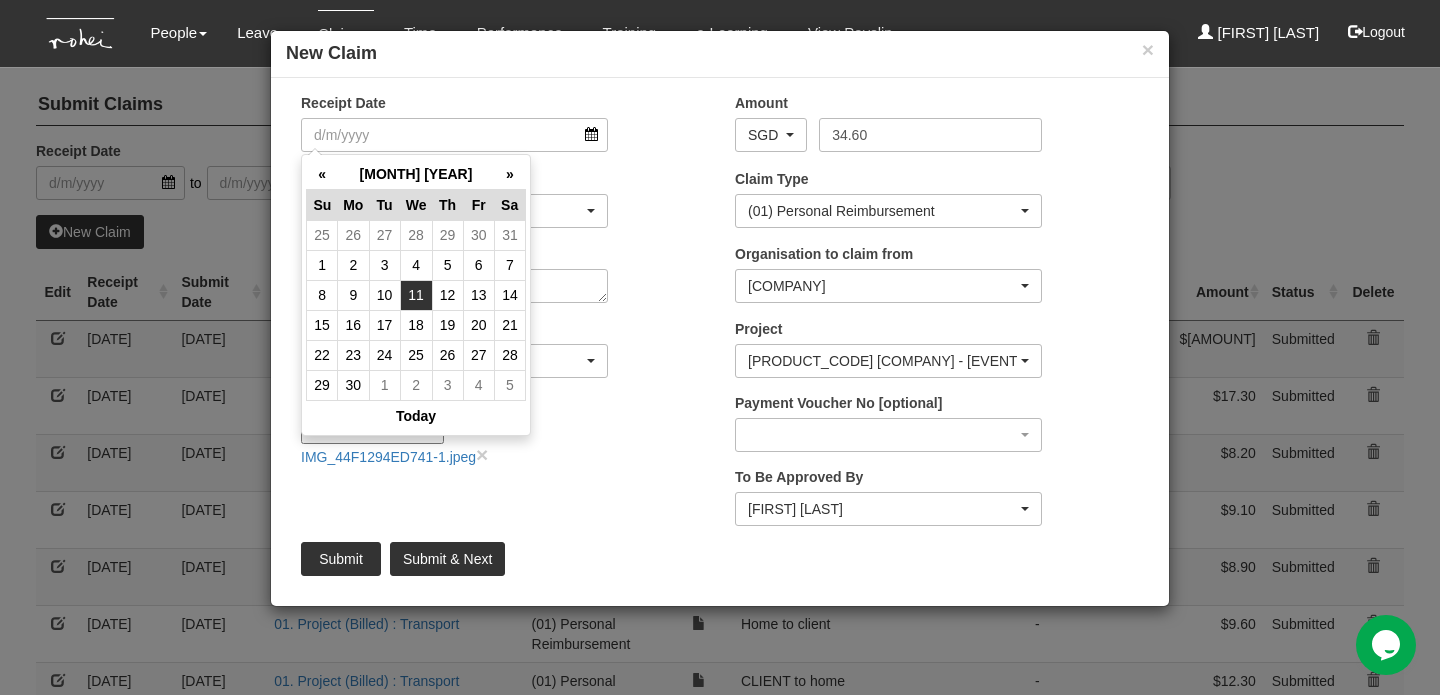 click on "11" at bounding box center [416, 295] 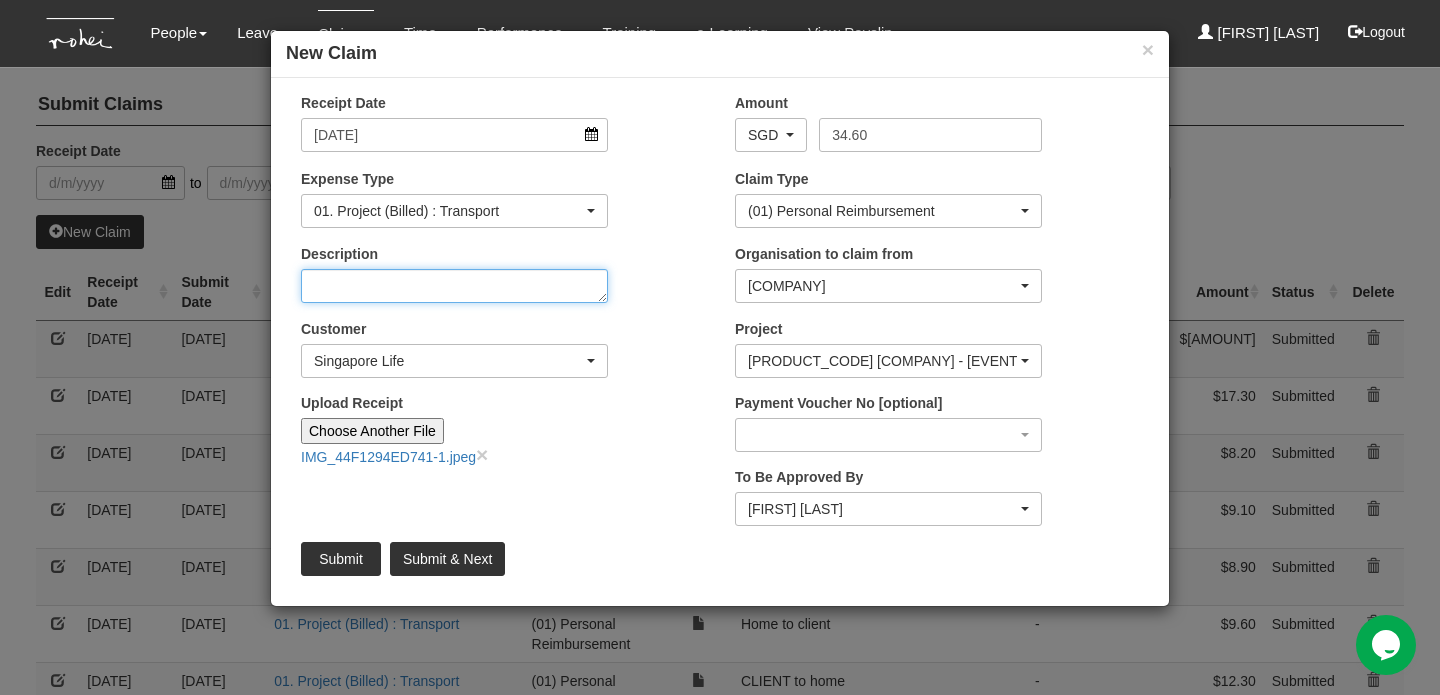 click on "Description" at bounding box center (454, 286) 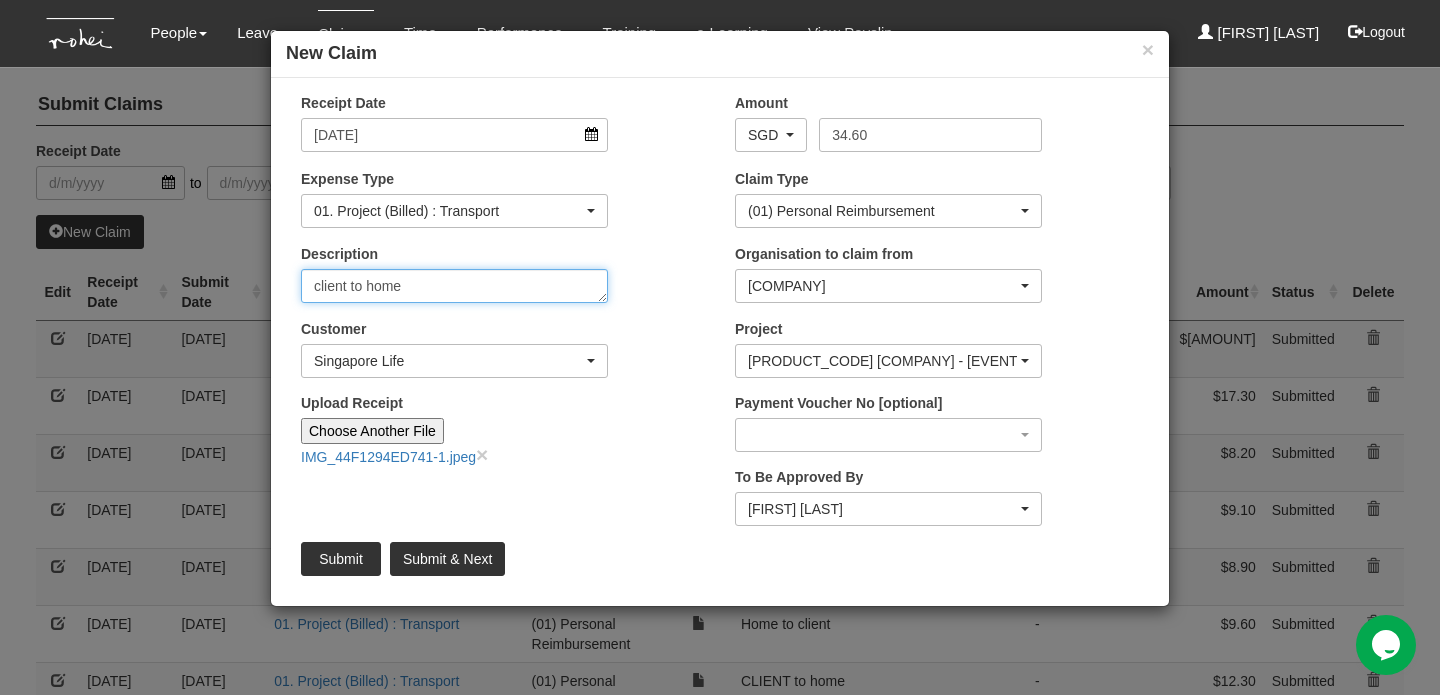 type on "client to home" 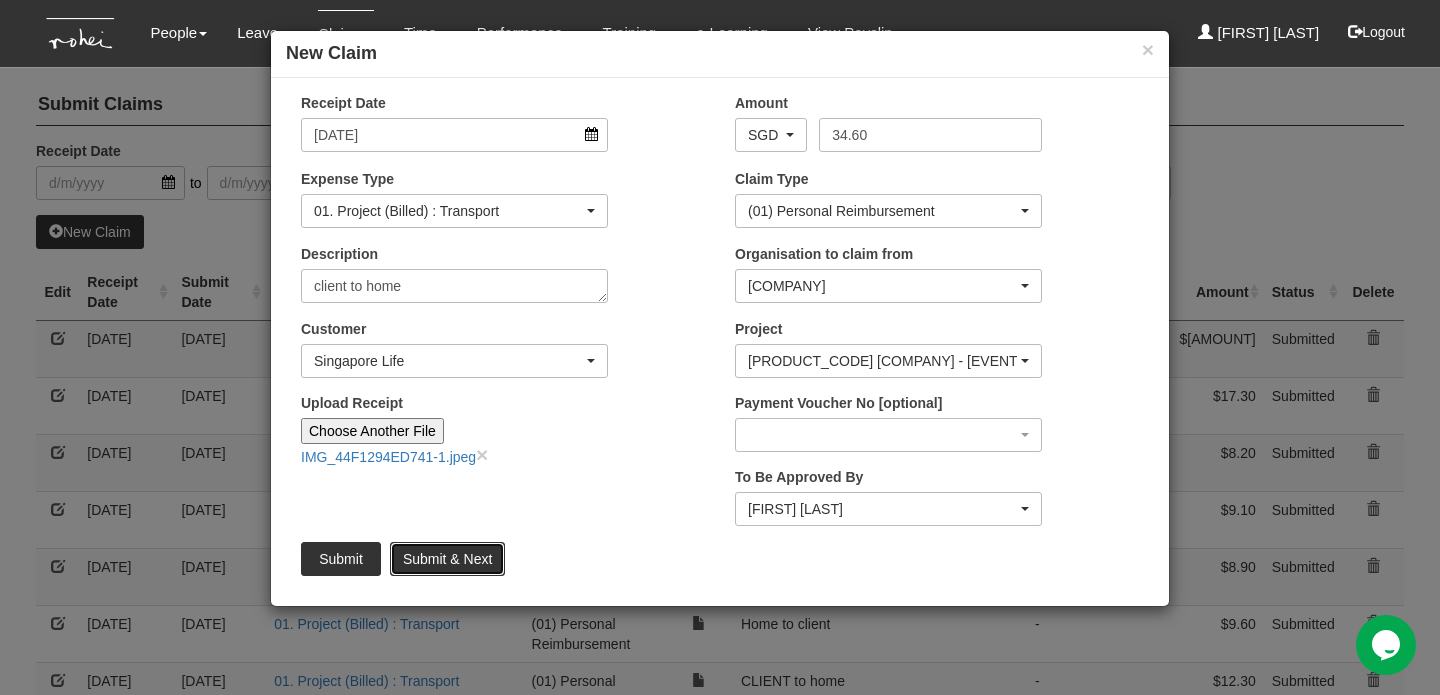click on "Submit & Next" at bounding box center (447, 559) 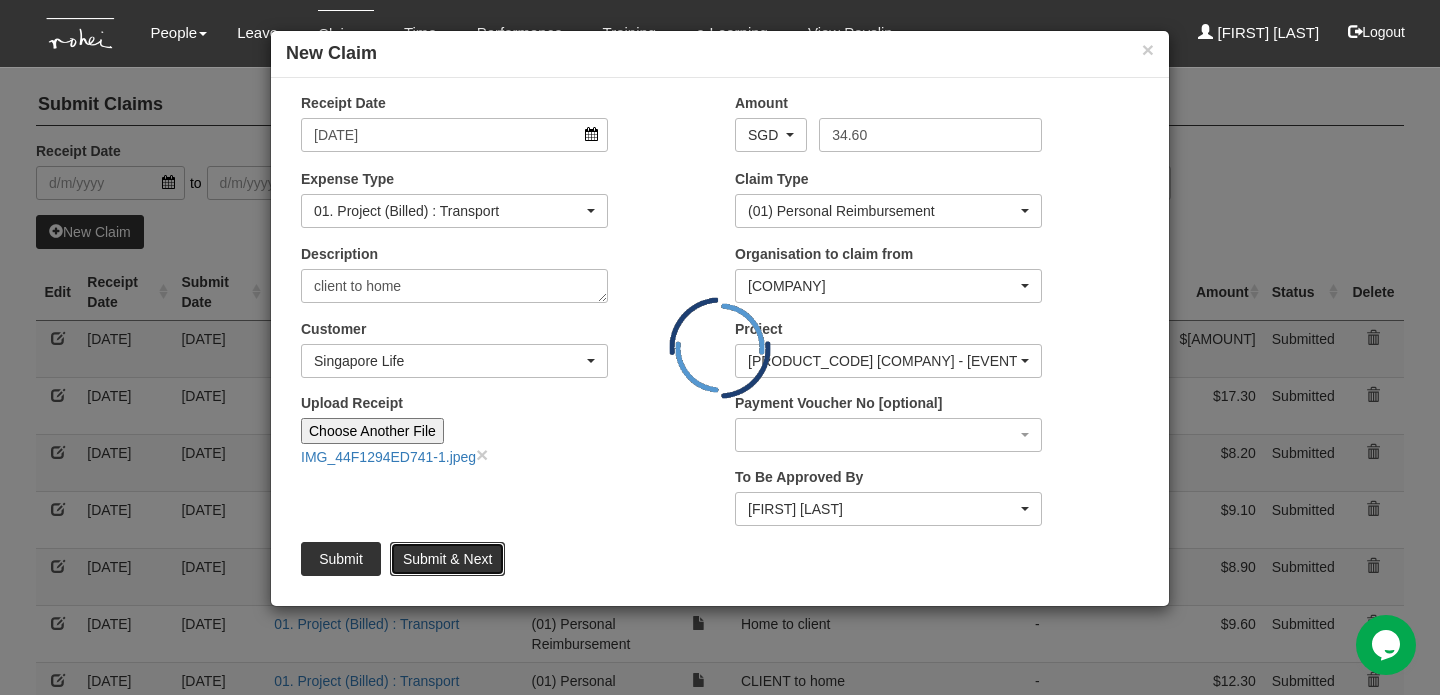 type 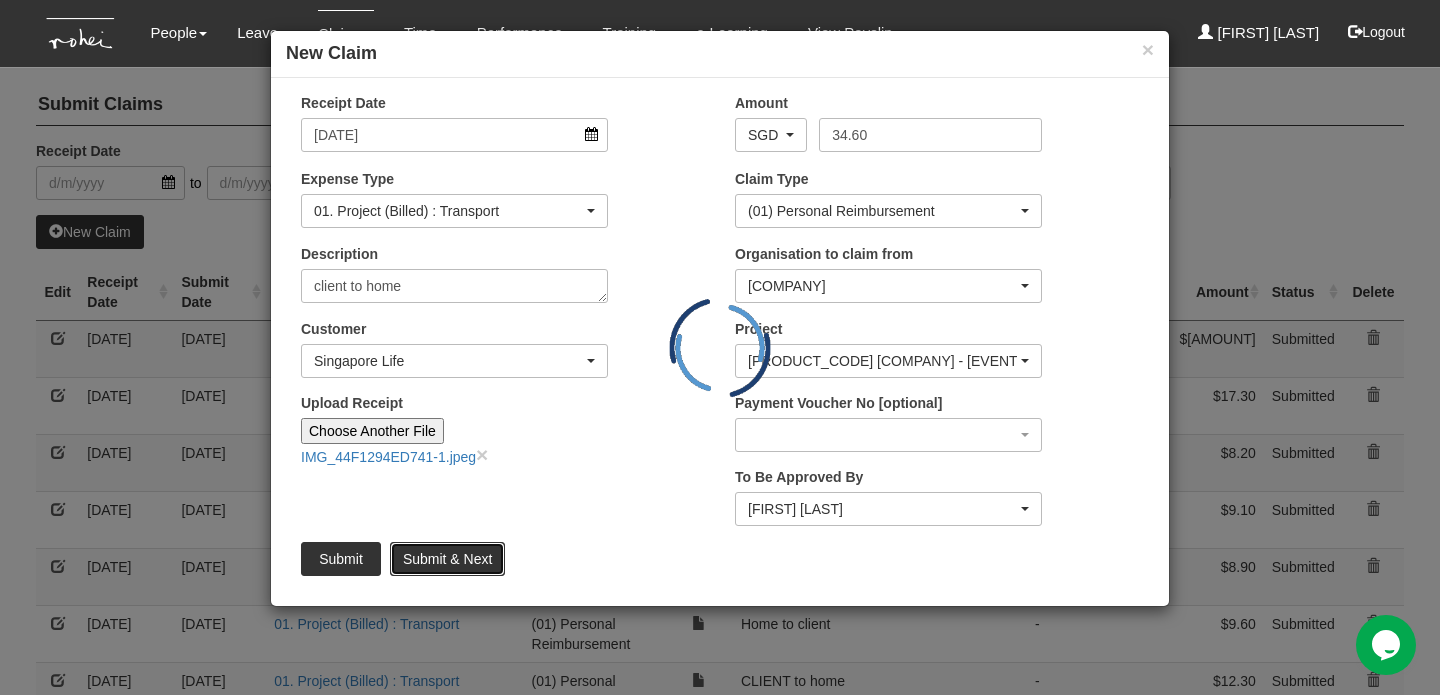 type 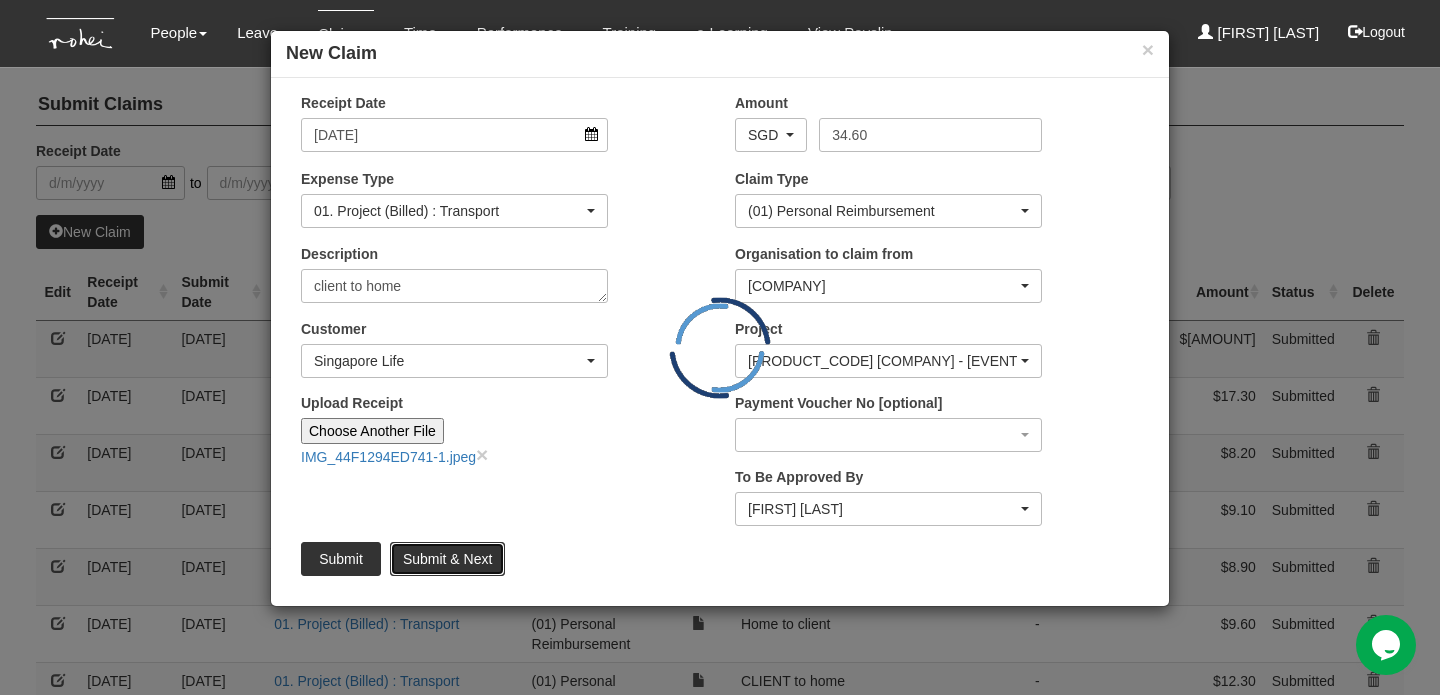 type 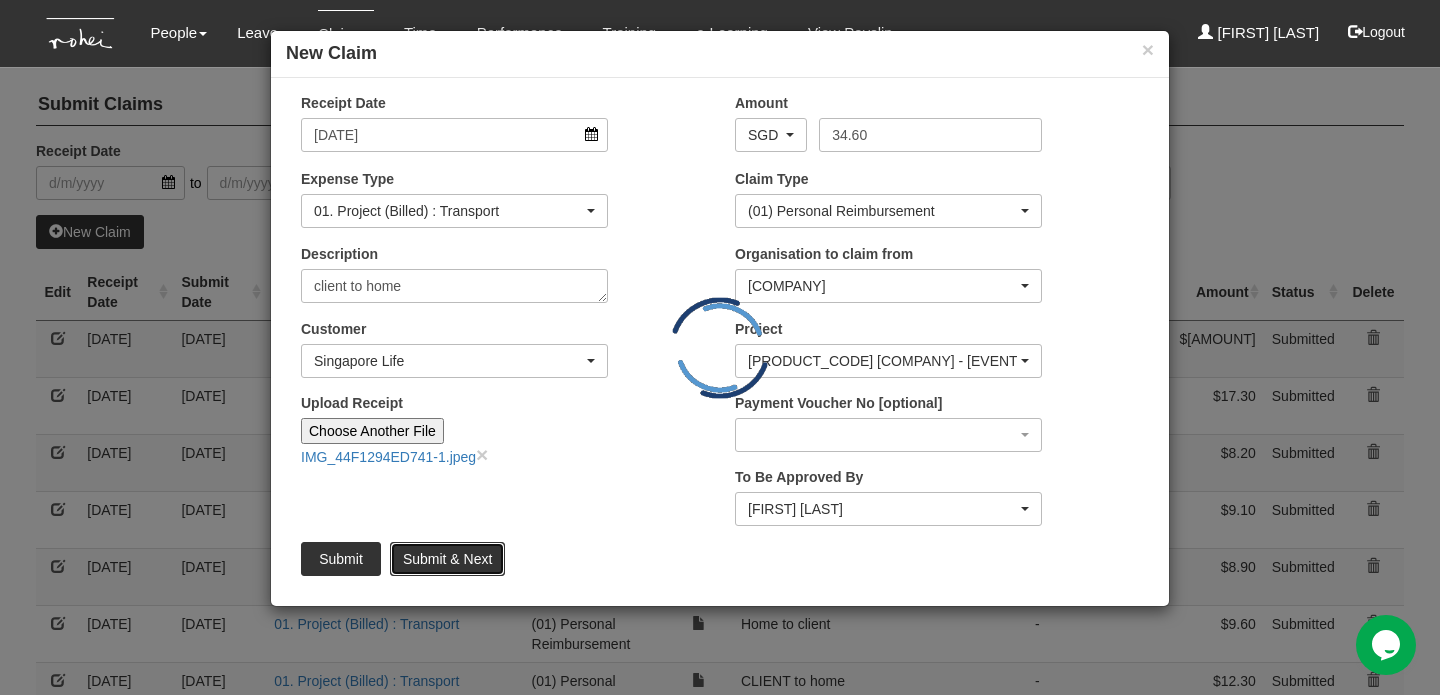 type on "Choose File" 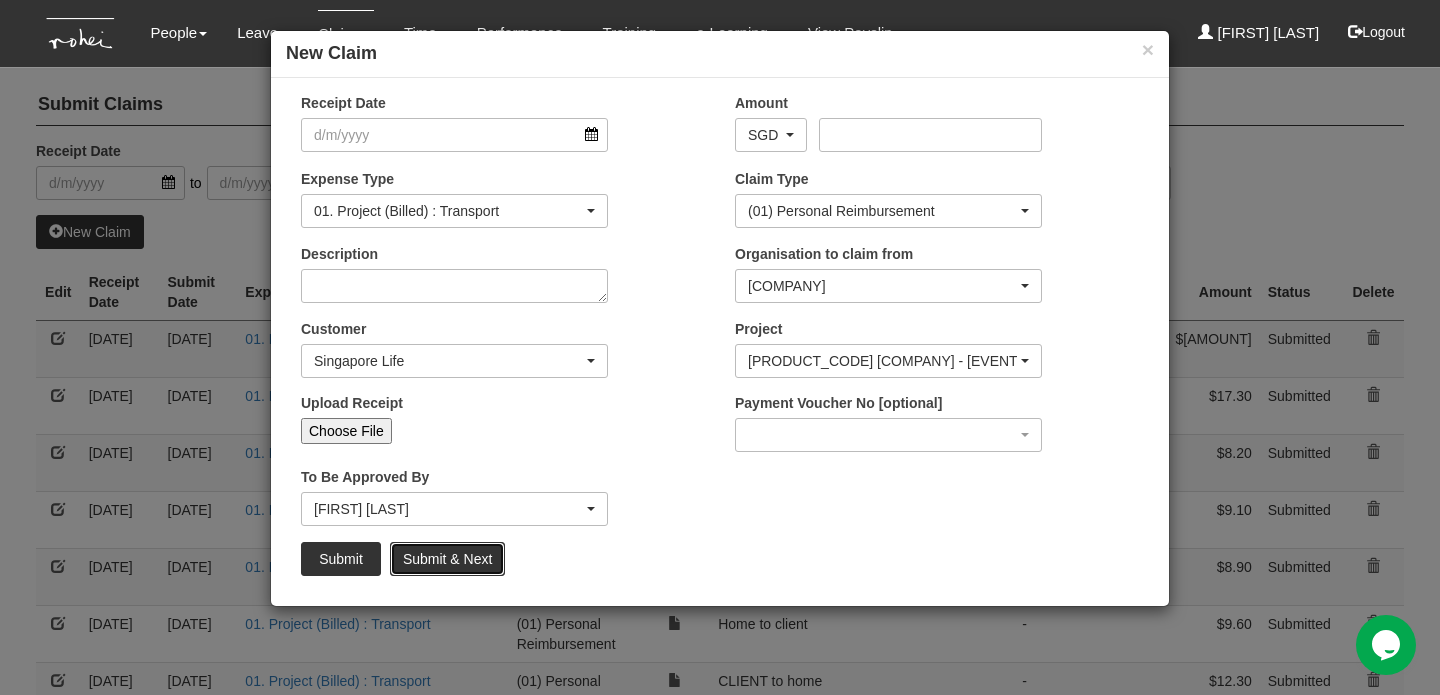 select on "50" 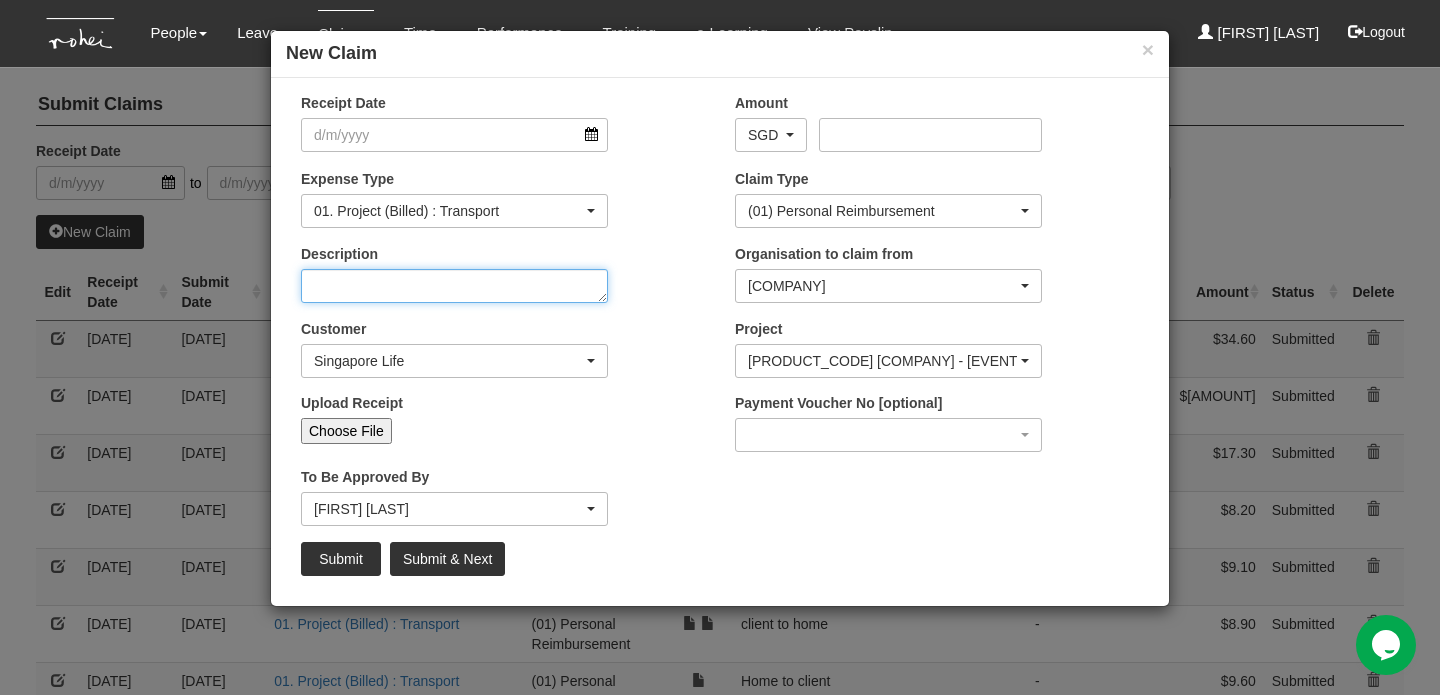 click on "Description" at bounding box center [454, 286] 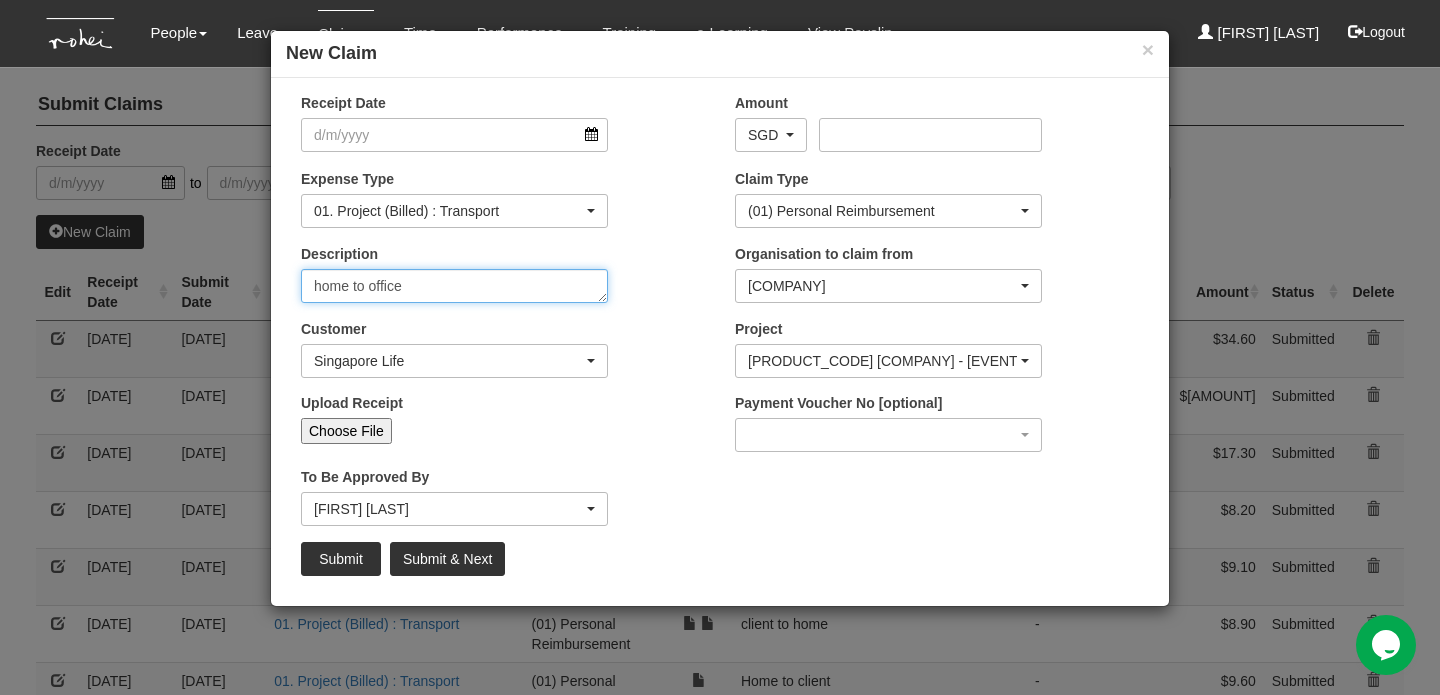 type on "home to office" 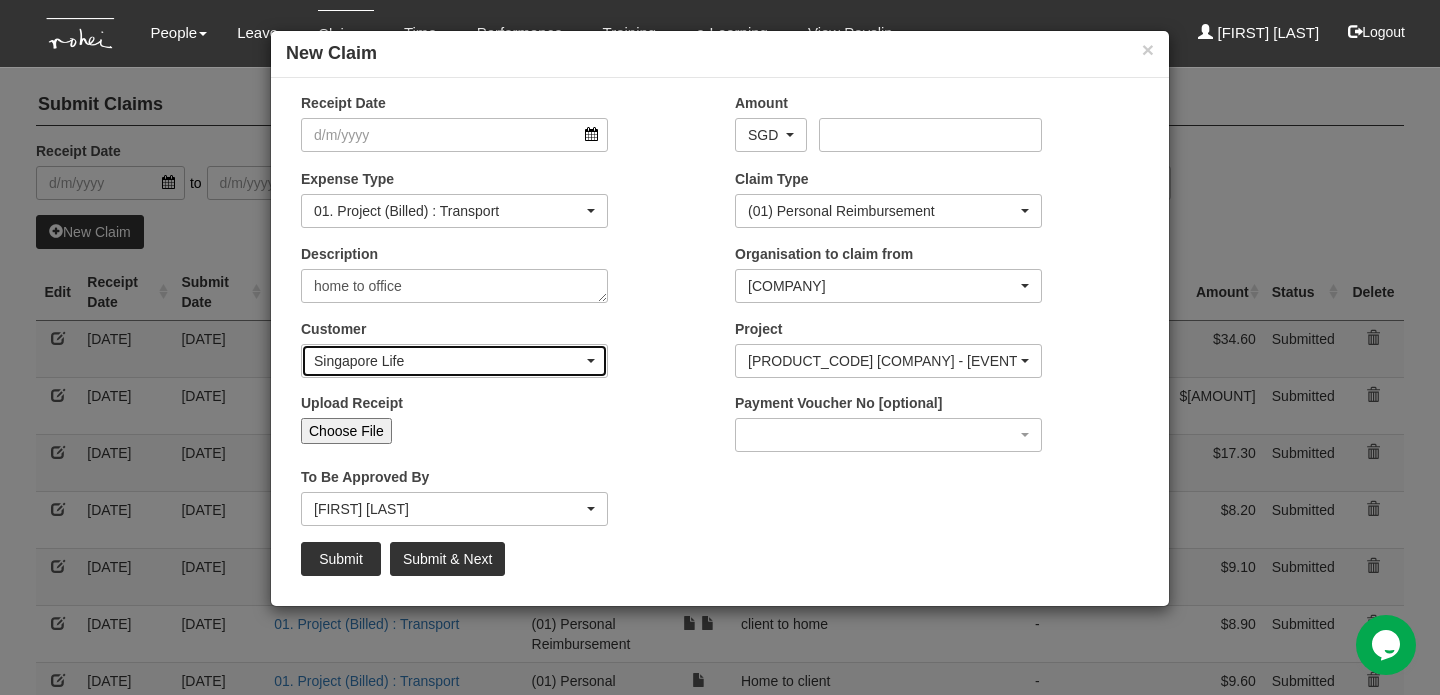 click at bounding box center [591, 361] 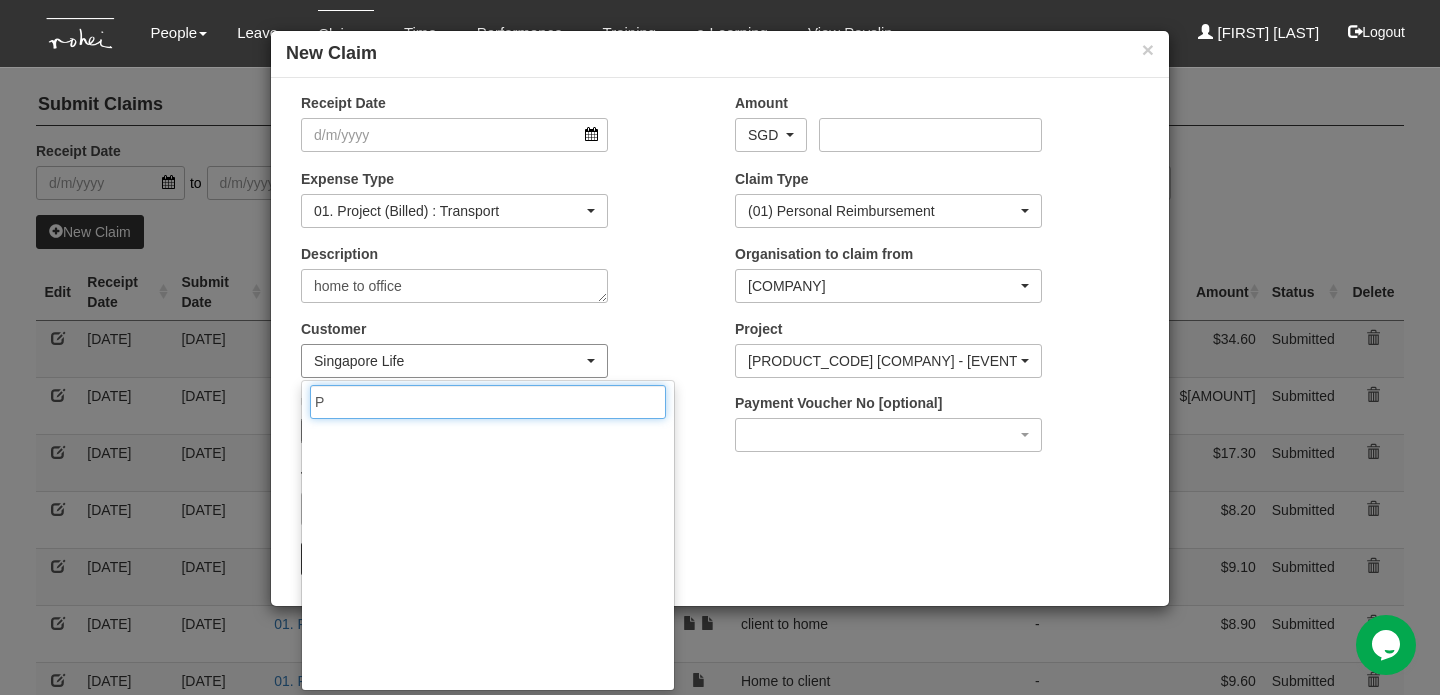 scroll, scrollTop: 0, scrollLeft: 0, axis: both 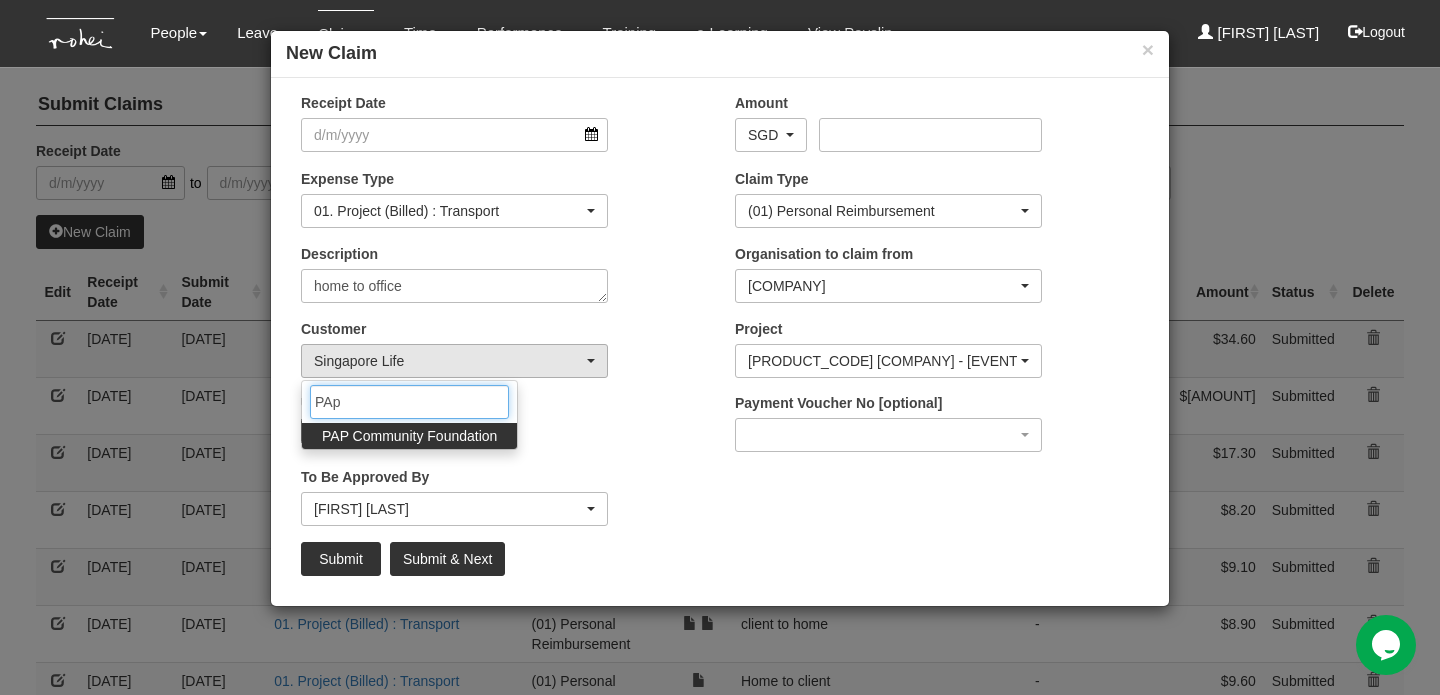 type on "PAp" 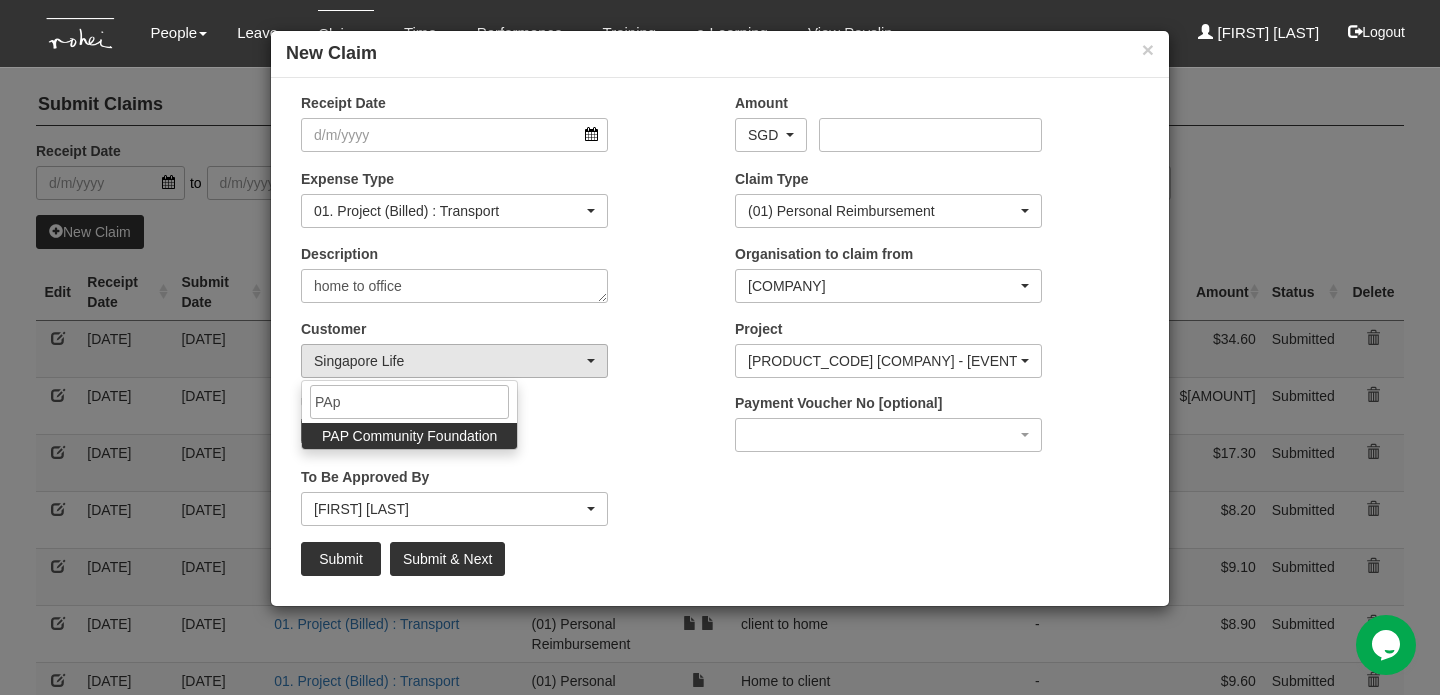 click on "PAP Community Foundation" at bounding box center [409, 436] 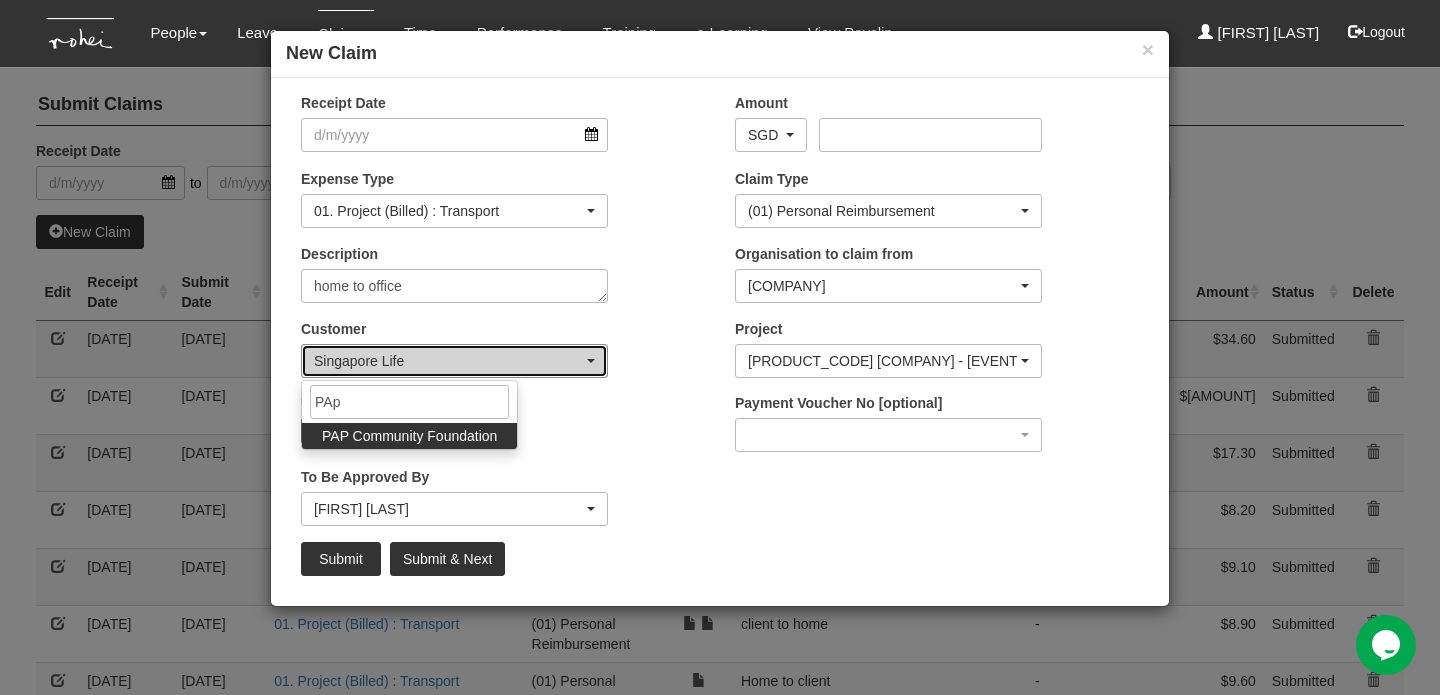 select on "608" 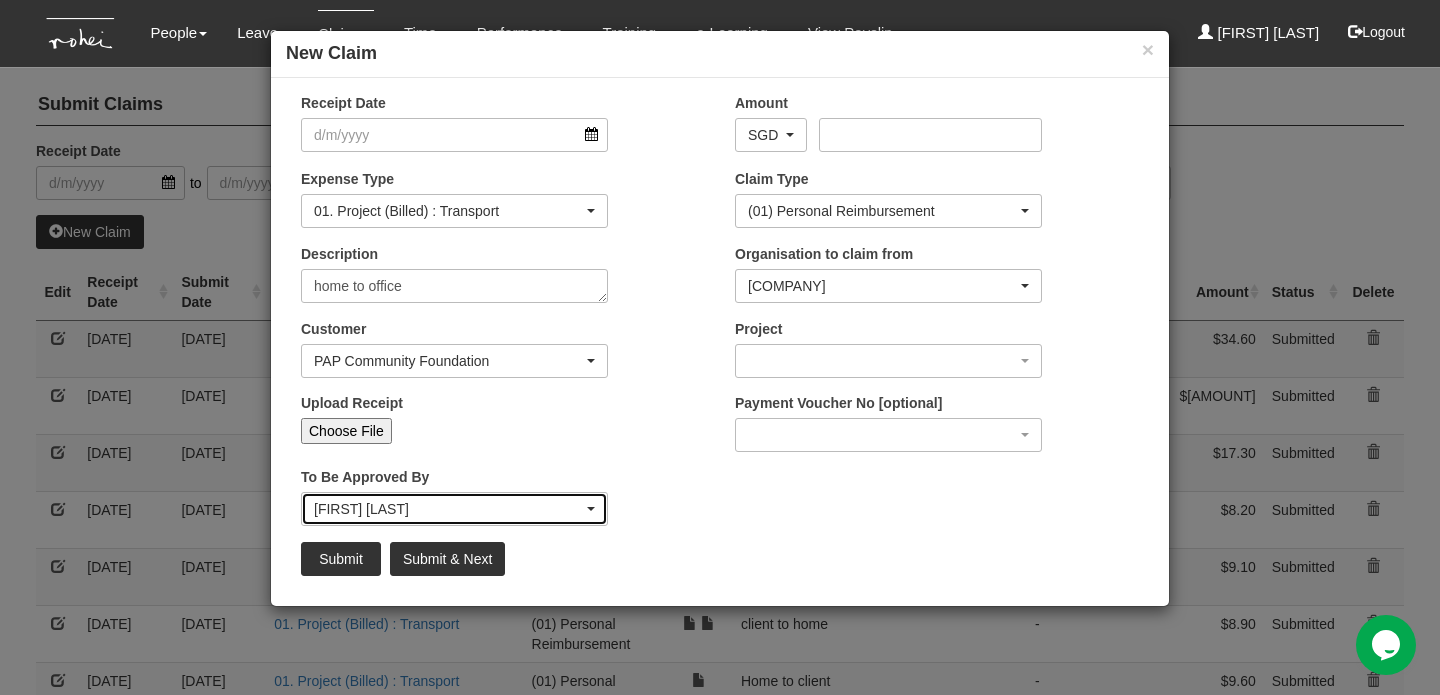 click on "[FIRST] [LAST]" at bounding box center [454, 509] 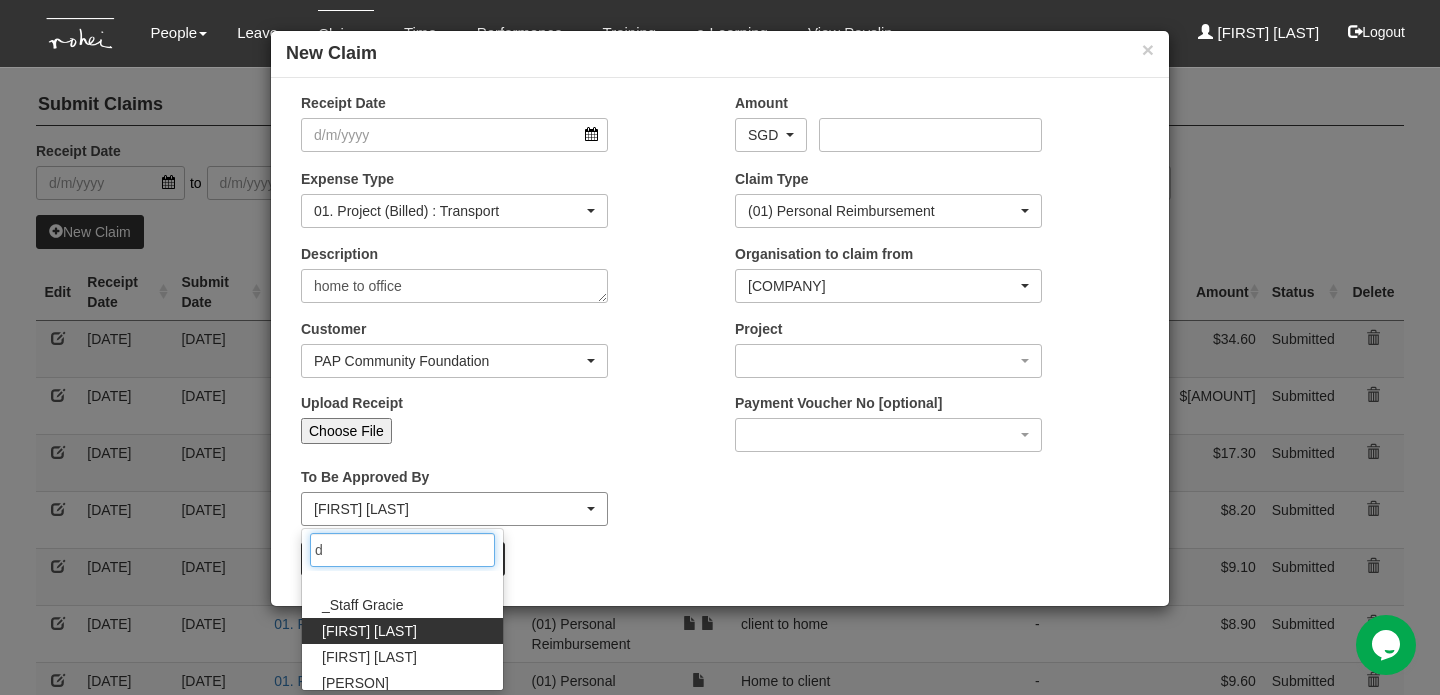 scroll, scrollTop: 0, scrollLeft: 0, axis: both 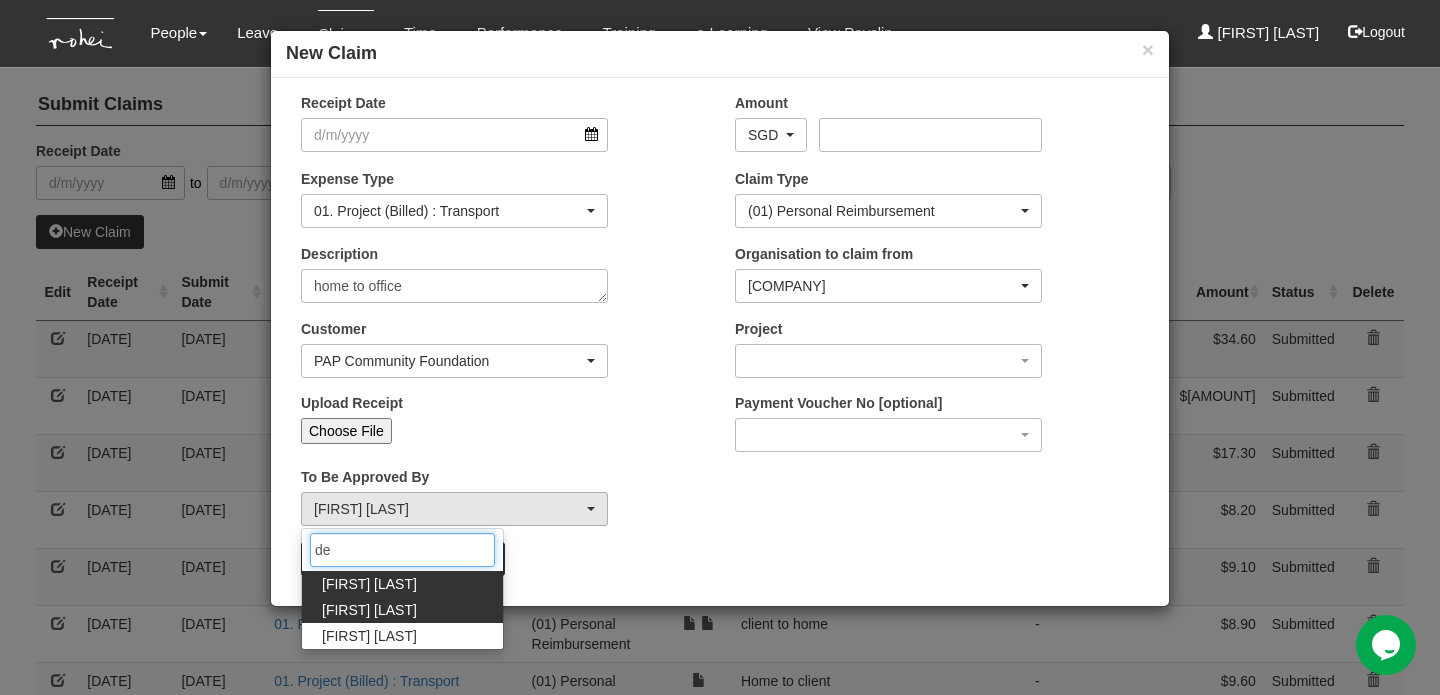 type on "de" 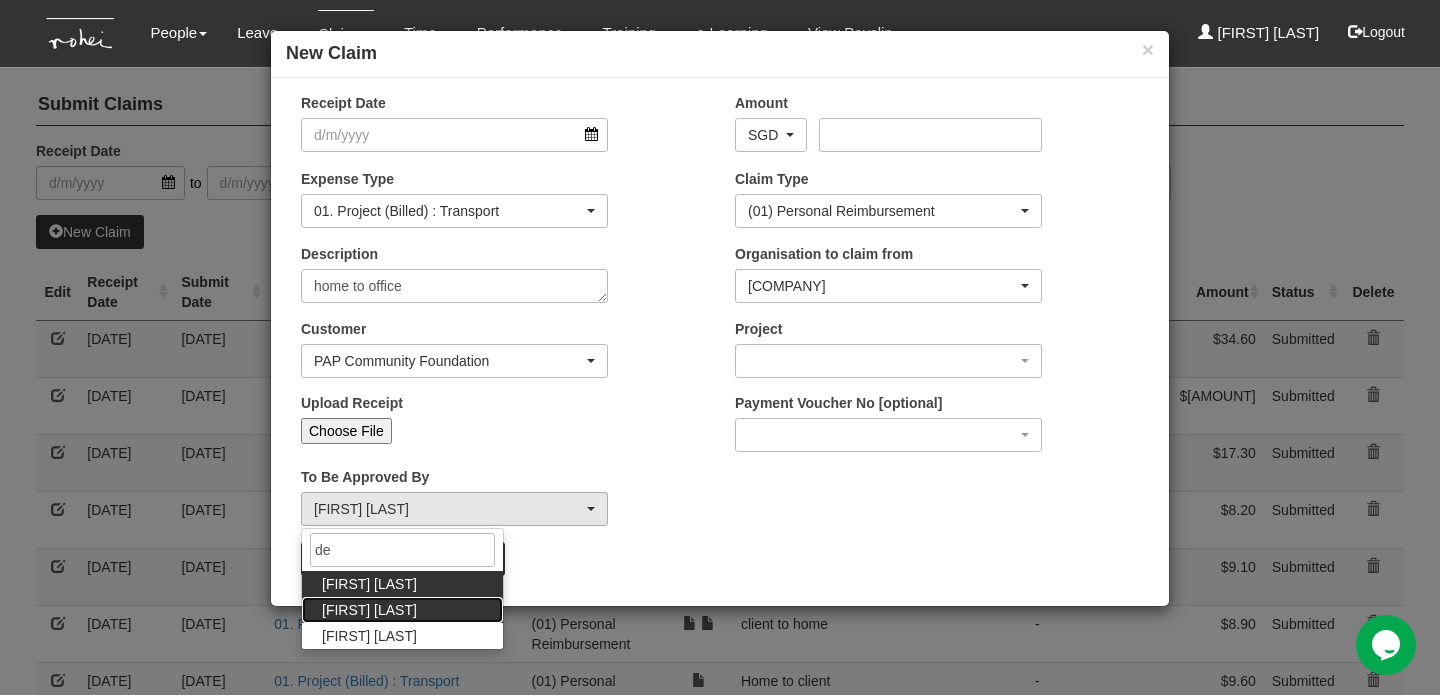 click on "[FIRST] [LAST]" at bounding box center (402, 610) 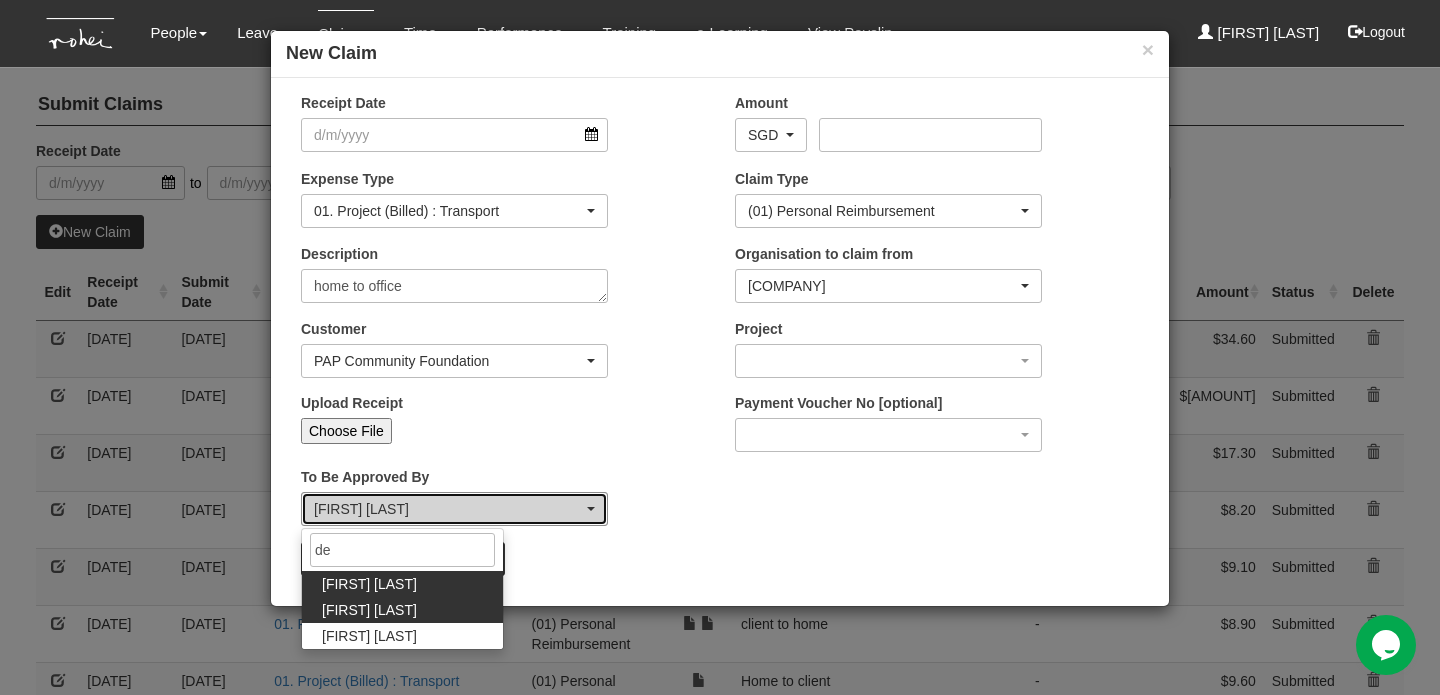 select on "[UUID]" 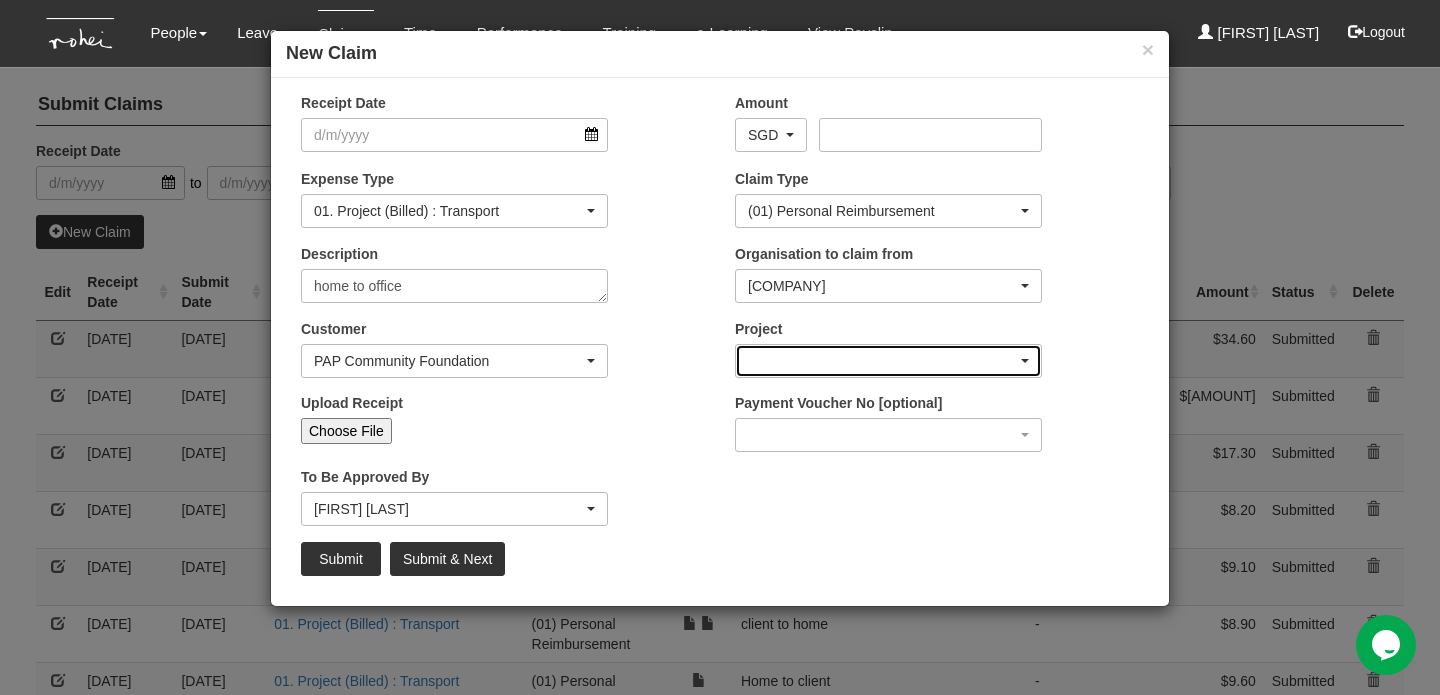 click at bounding box center (1025, 361) 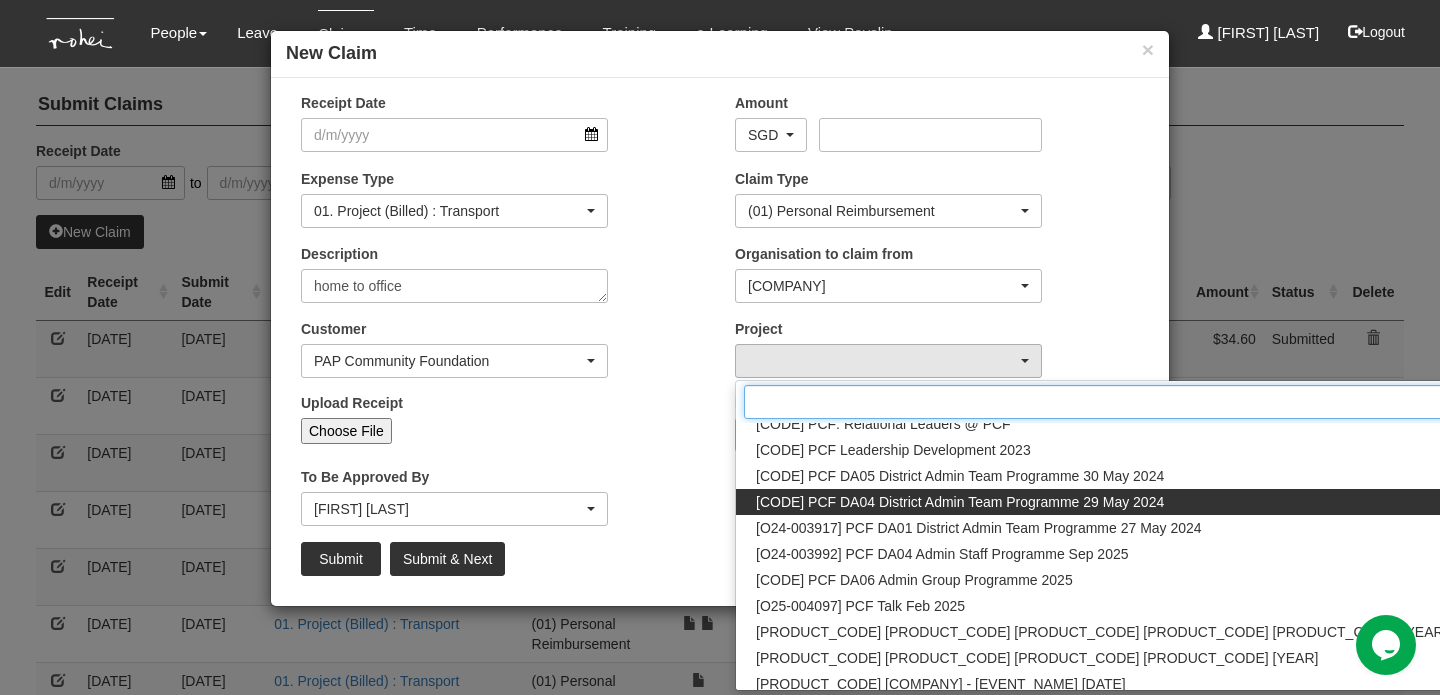 scroll, scrollTop: 44, scrollLeft: 0, axis: vertical 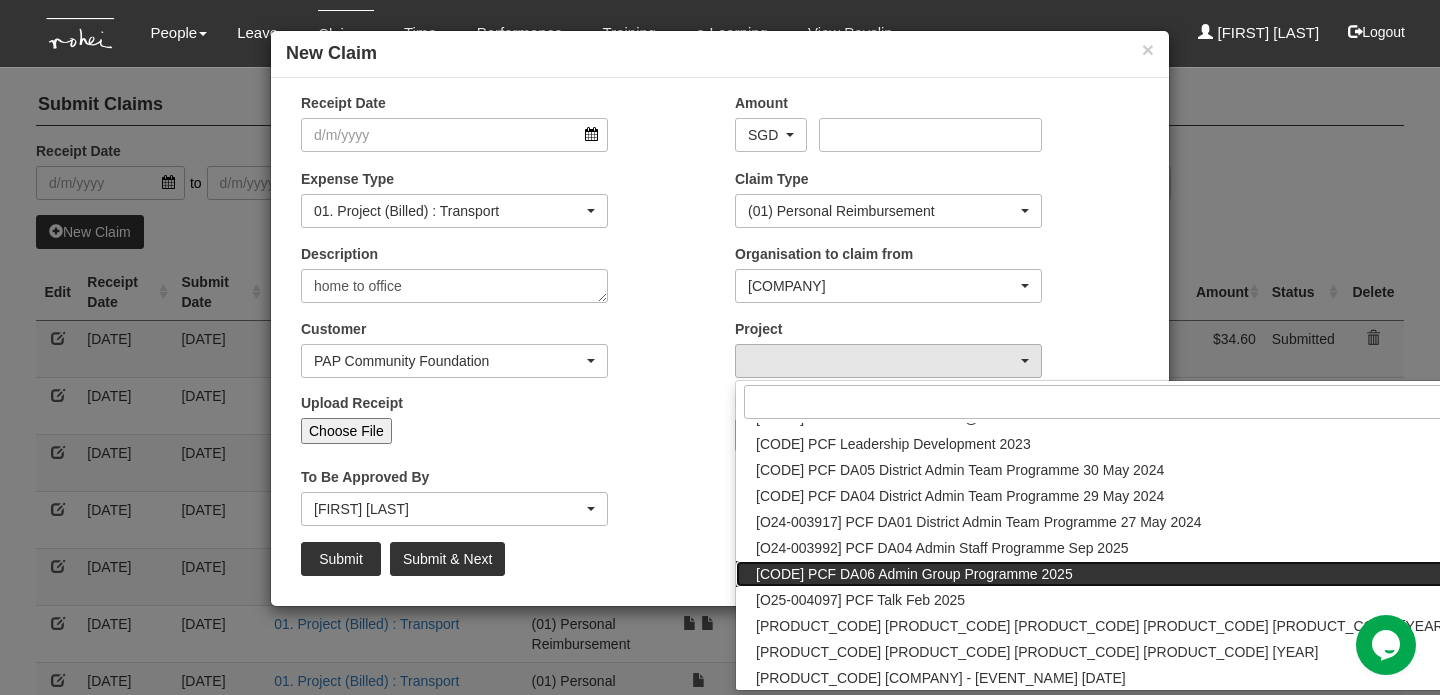 click on "[CODE] PCF DA06 Admin Group Programme 2025" at bounding box center (914, 574) 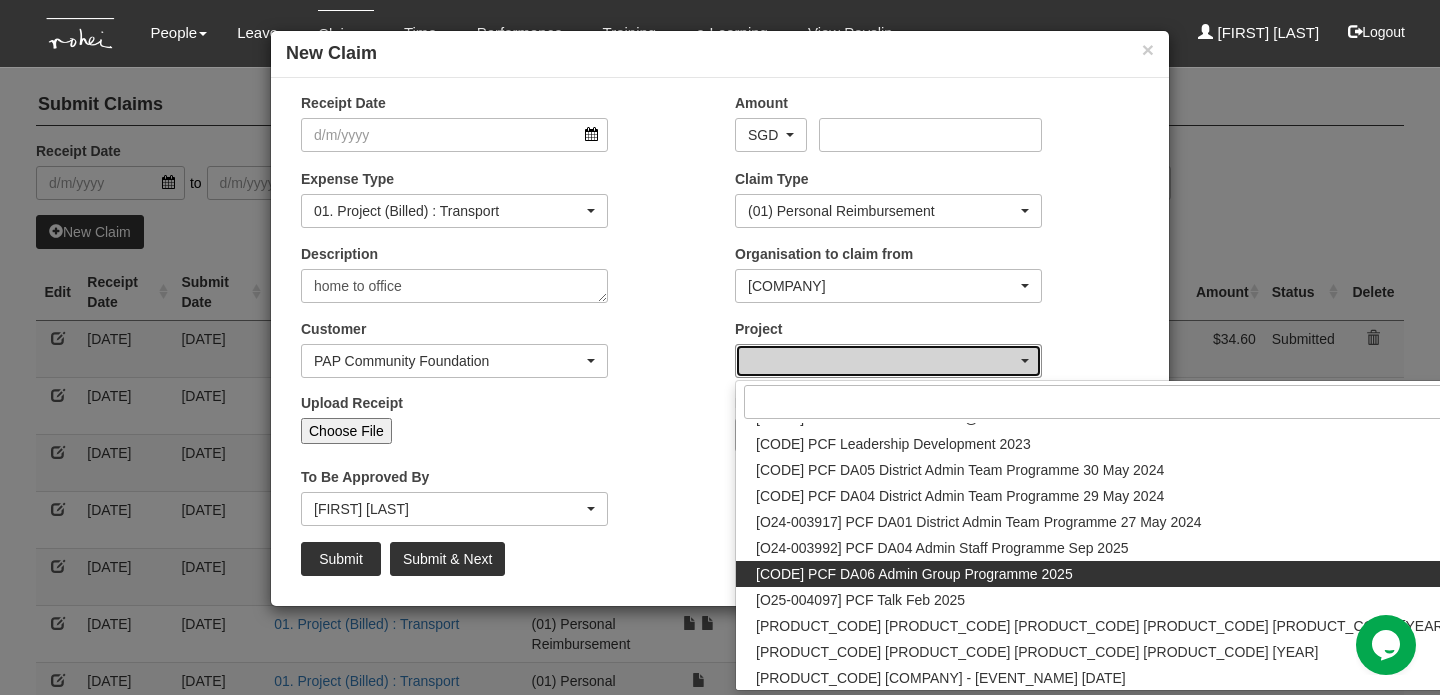 select on "2694" 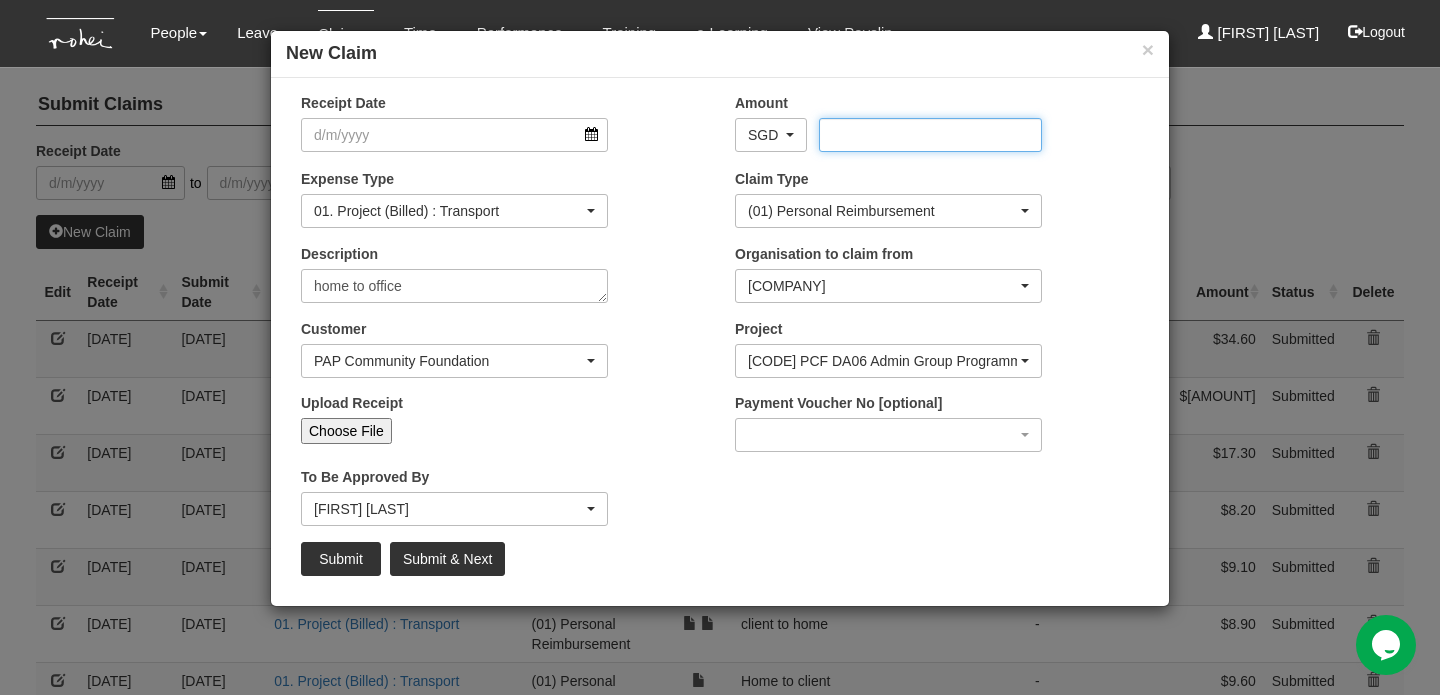 click on "Amount" at bounding box center (930, 135) 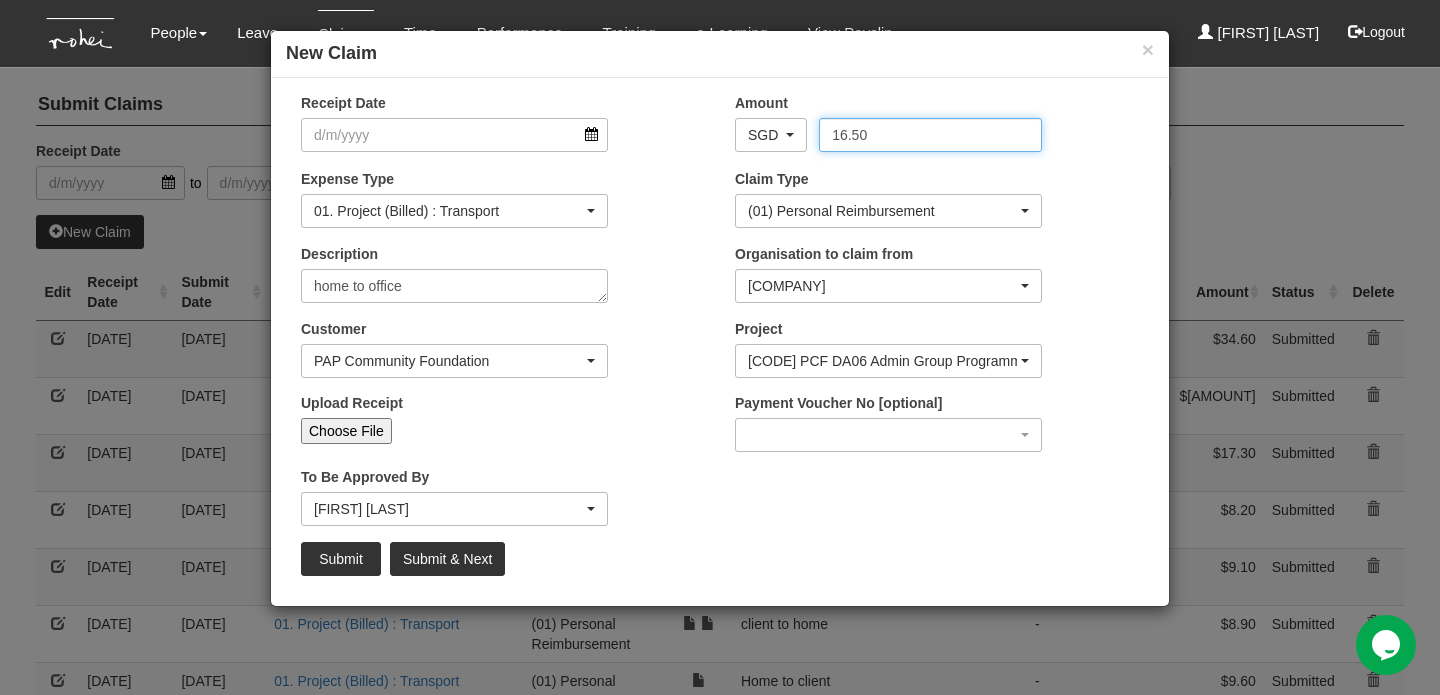 type on "16.50" 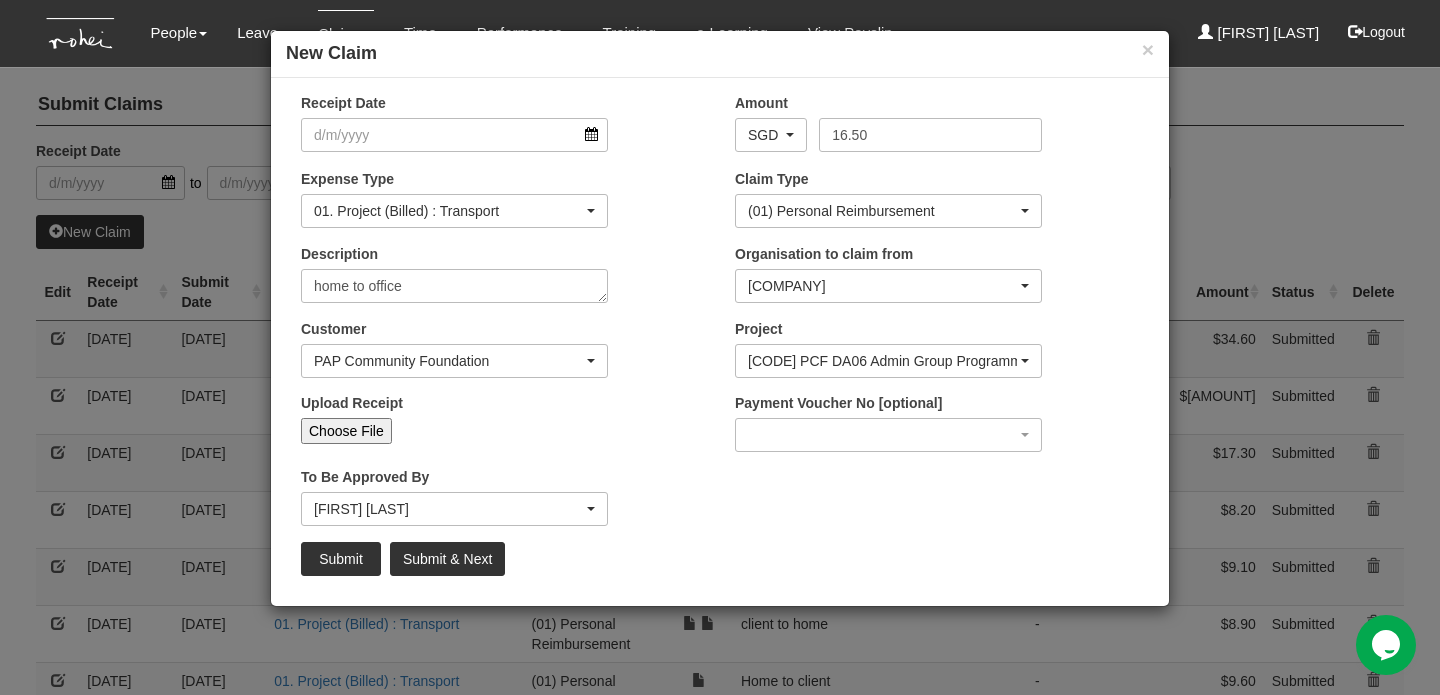 click on "Choose File" at bounding box center [346, 431] 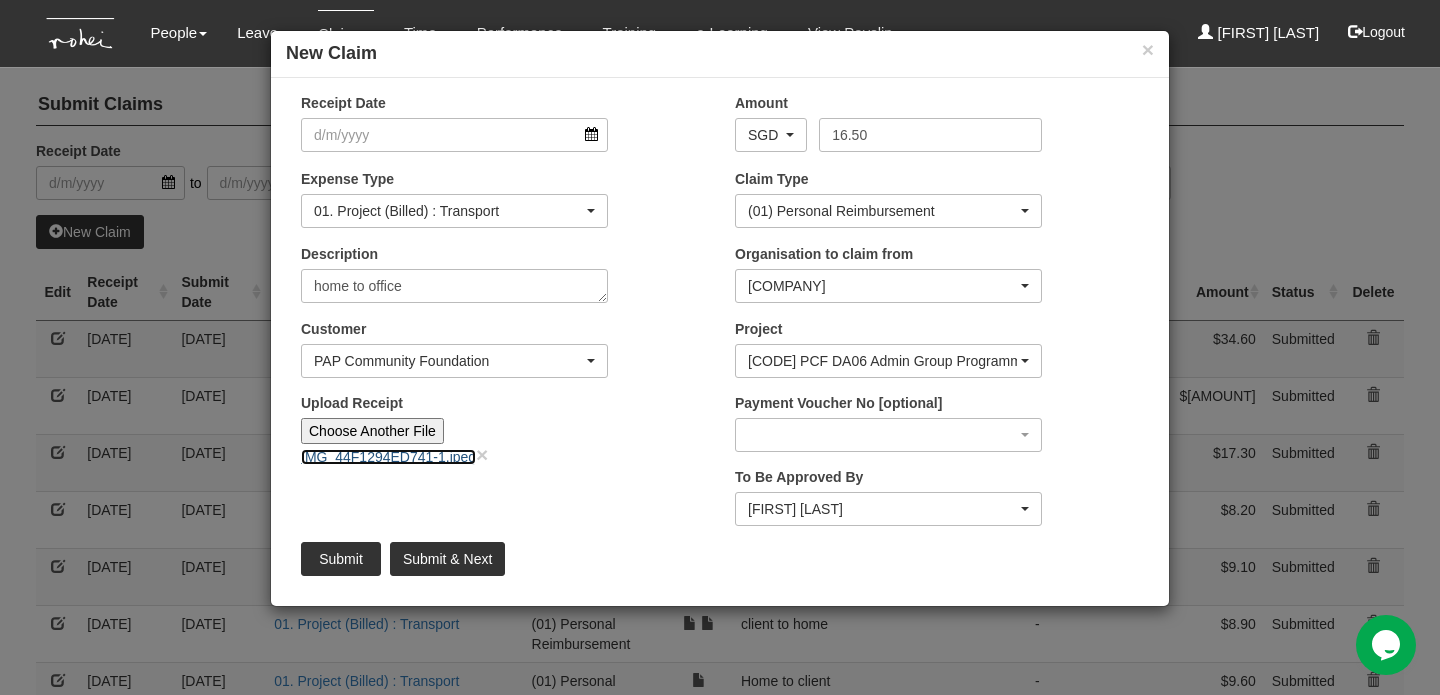 click on "IMG_44F1294ED741-1.jpeg" at bounding box center [388, 457] 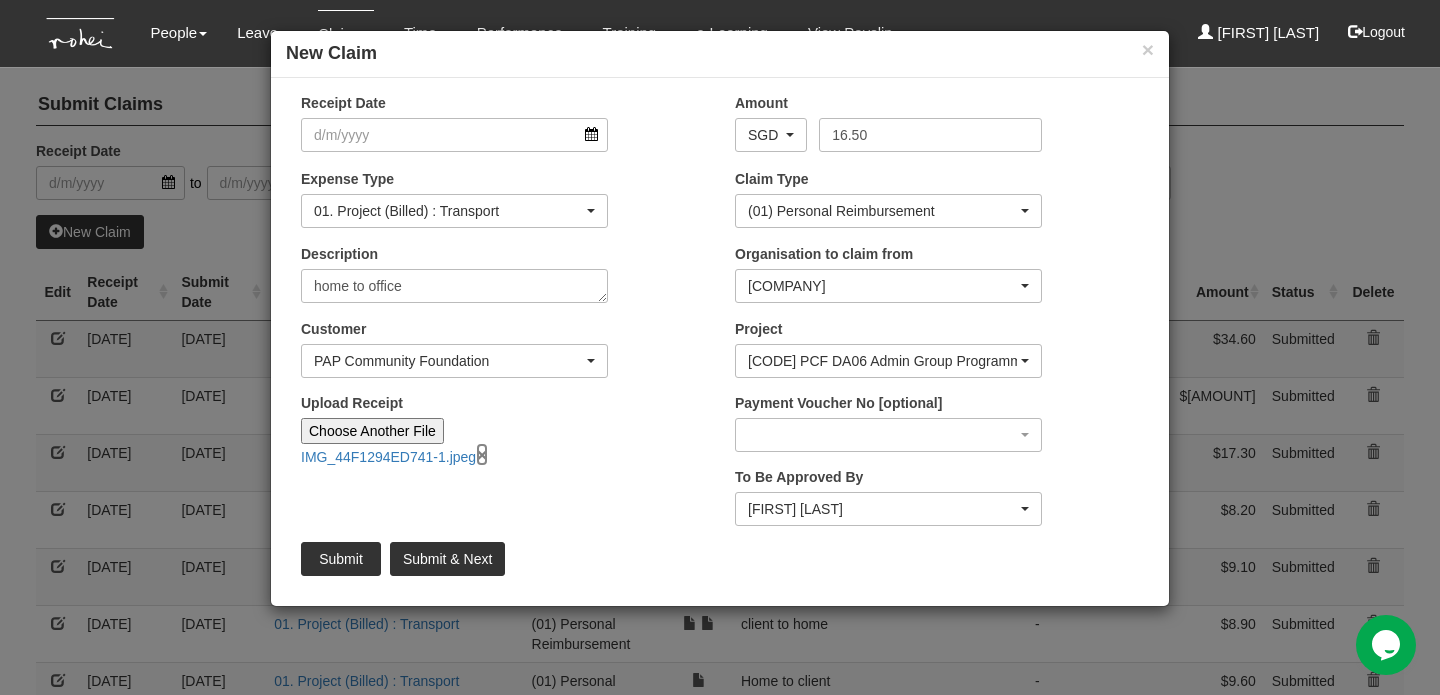 click on "×" at bounding box center [482, 454] 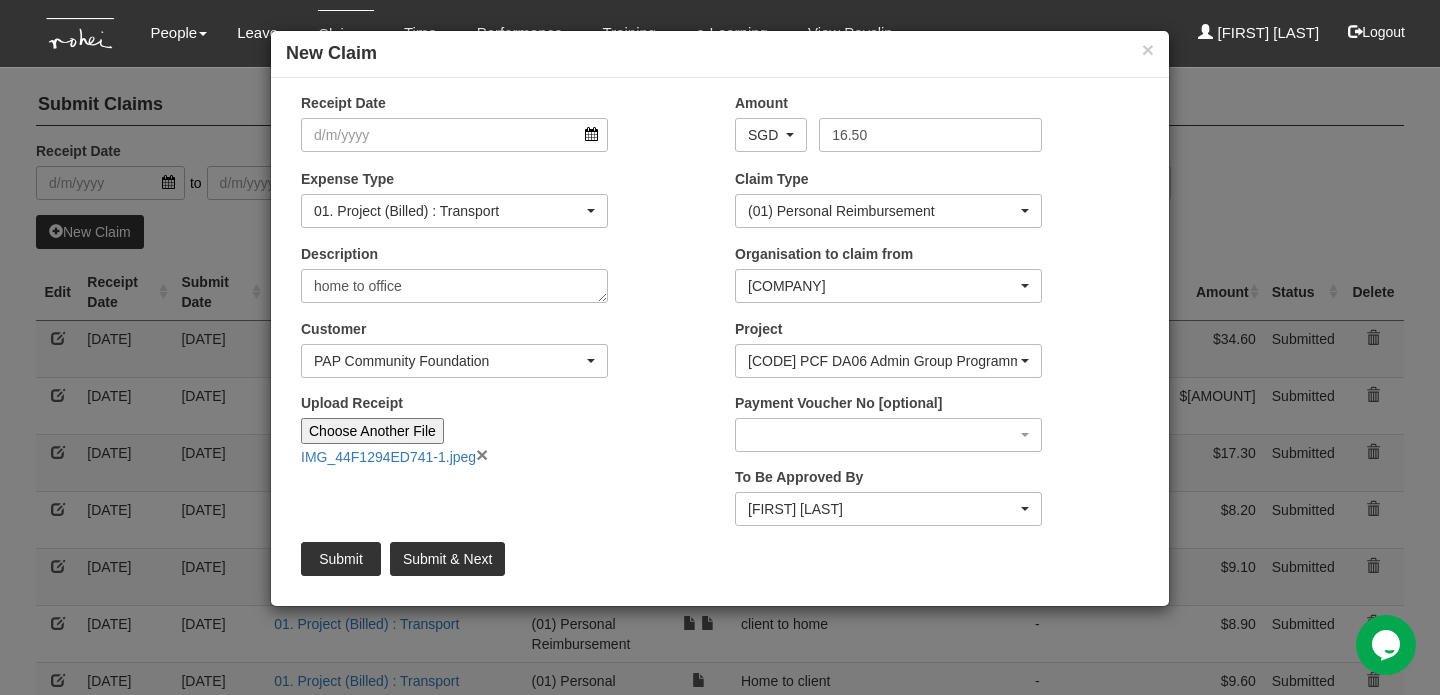 type on "Choose File" 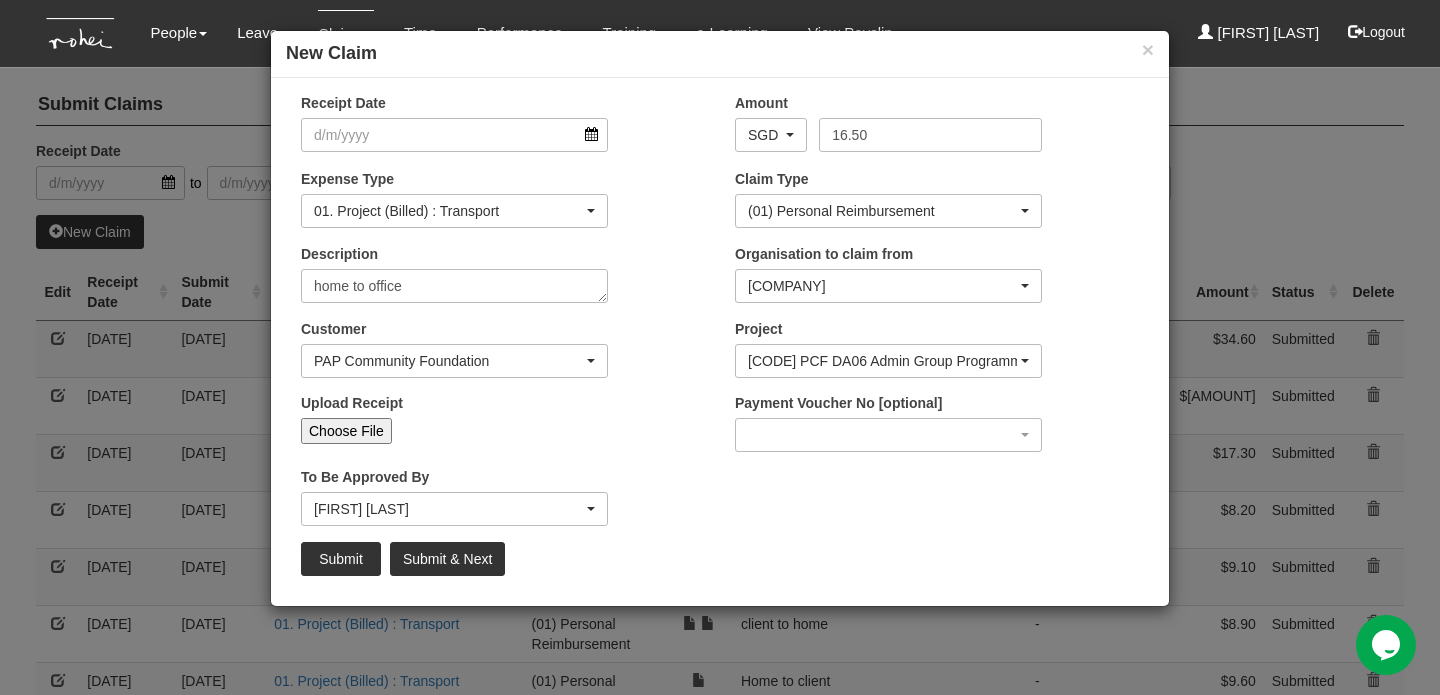 click on "Choose File" at bounding box center (346, 431) 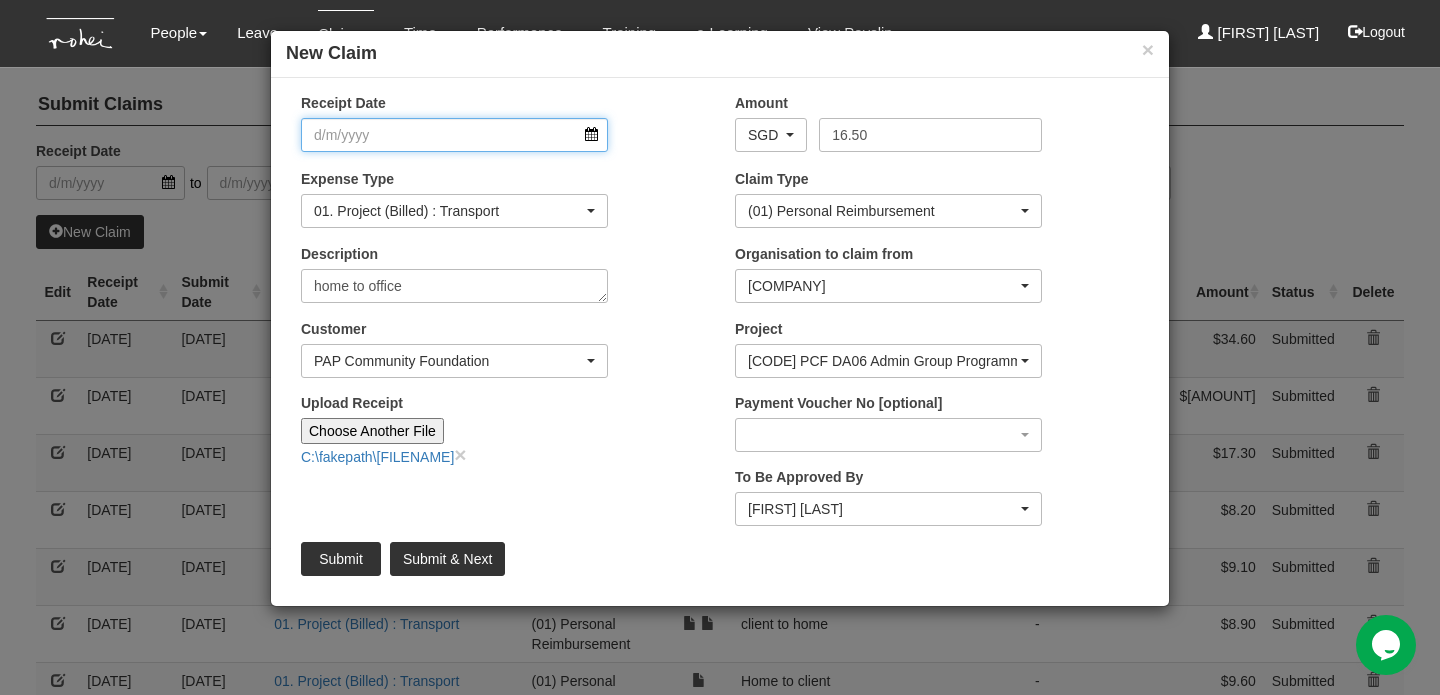 click on "Receipt Date" at bounding box center [454, 135] 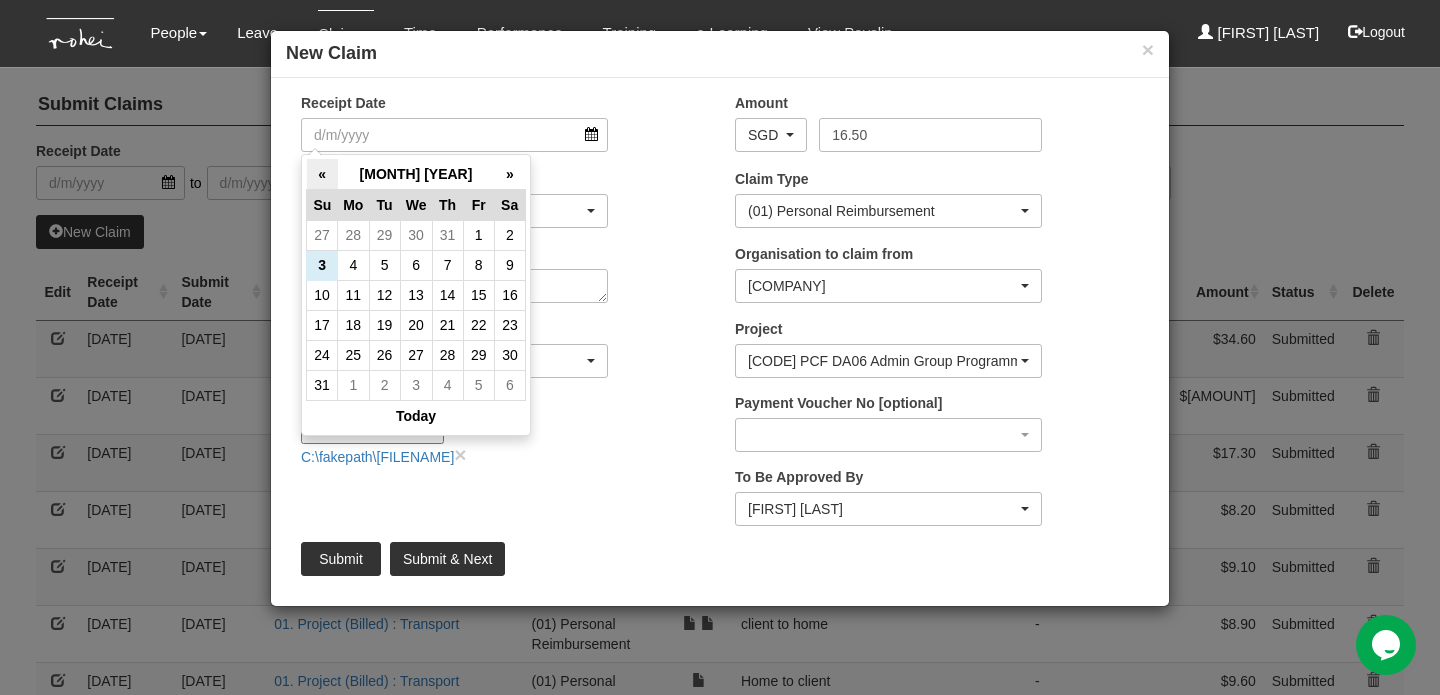 click on "«" at bounding box center (322, 174) 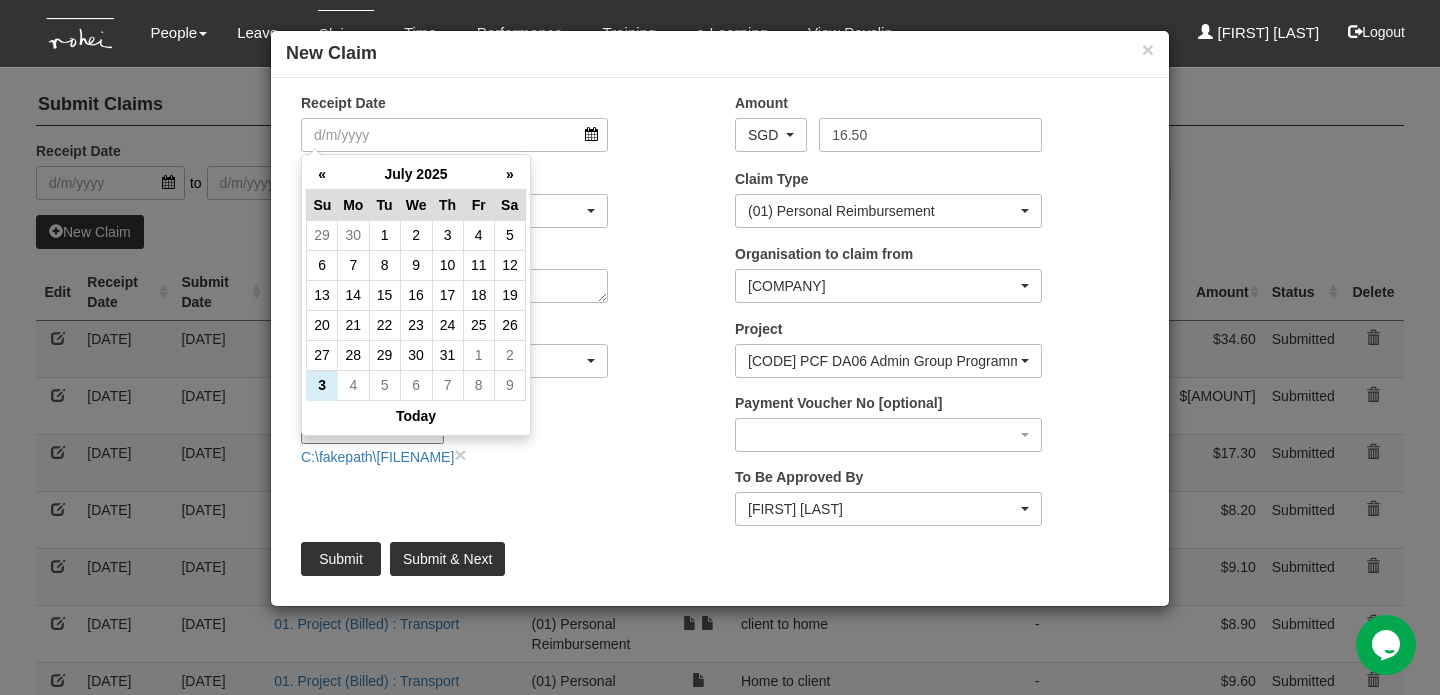click on "«" at bounding box center (322, 174) 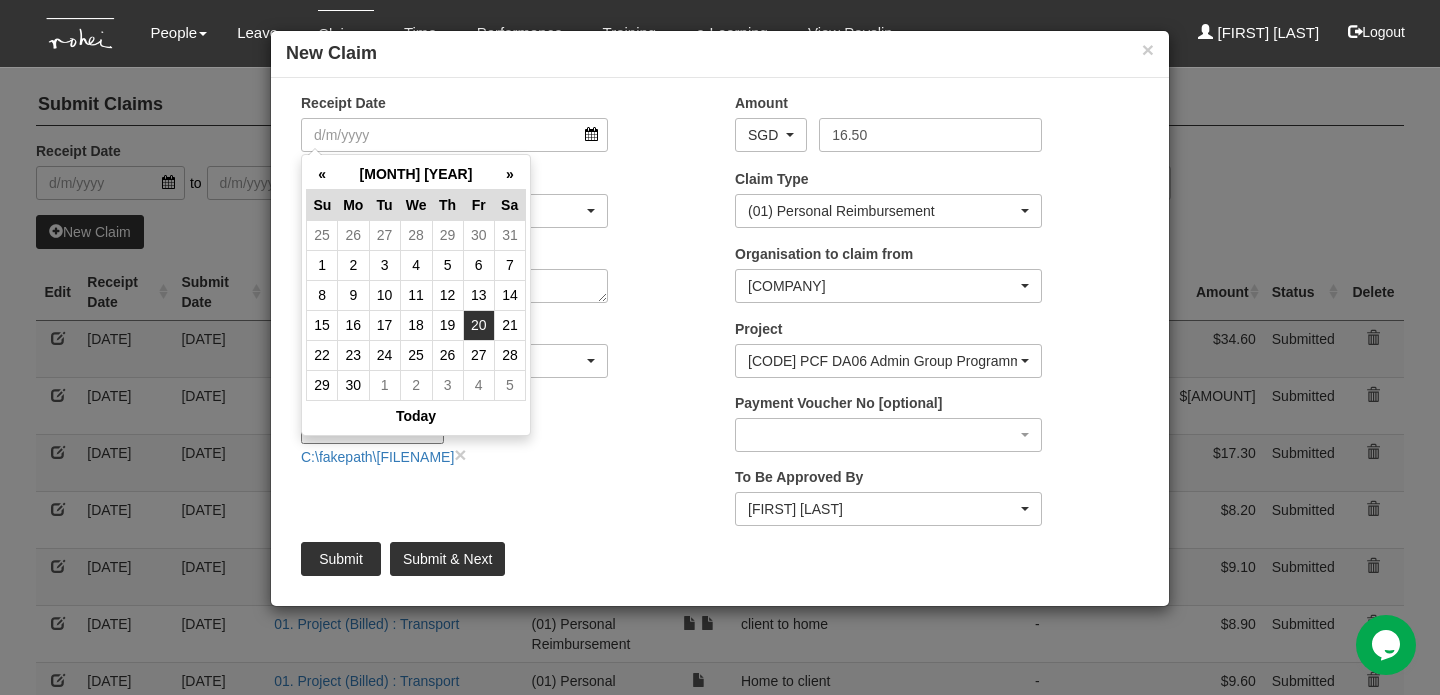 click on "20" at bounding box center (478, 325) 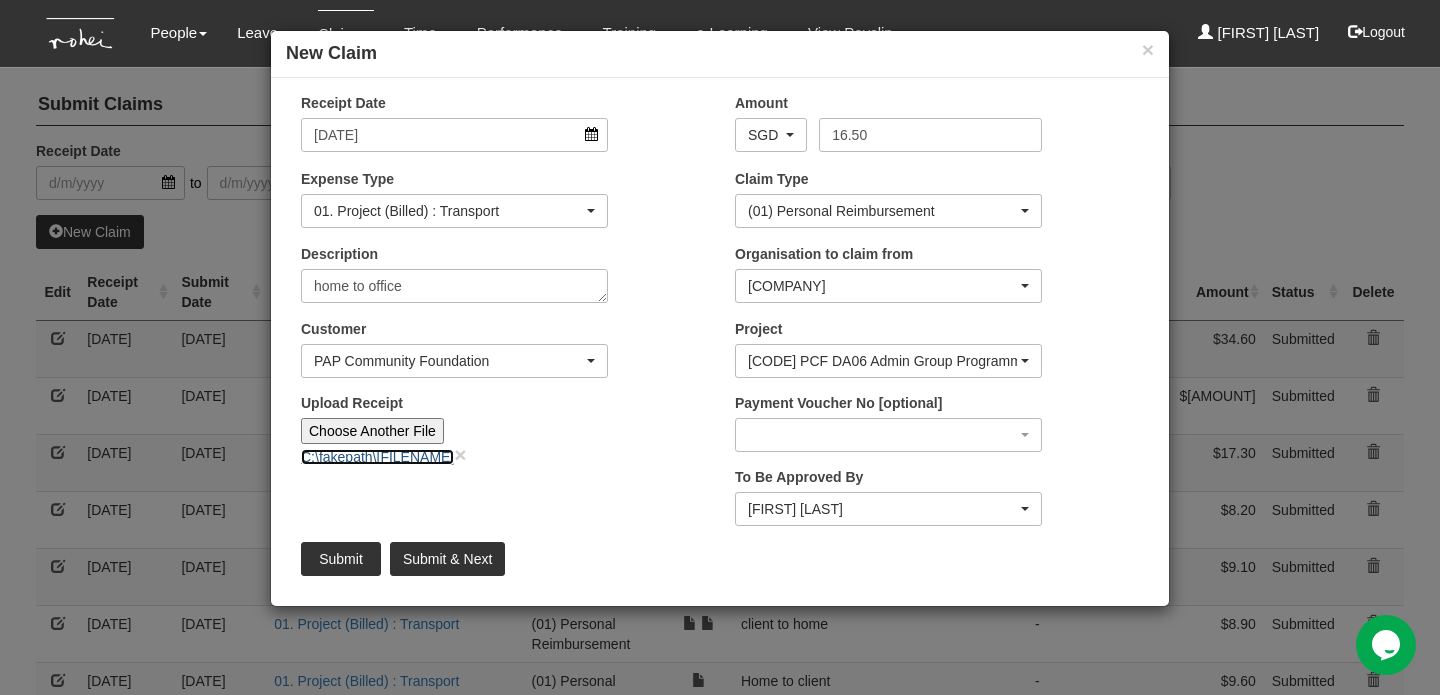 click on "C:\fakepath\[FILENAME]" at bounding box center [377, 457] 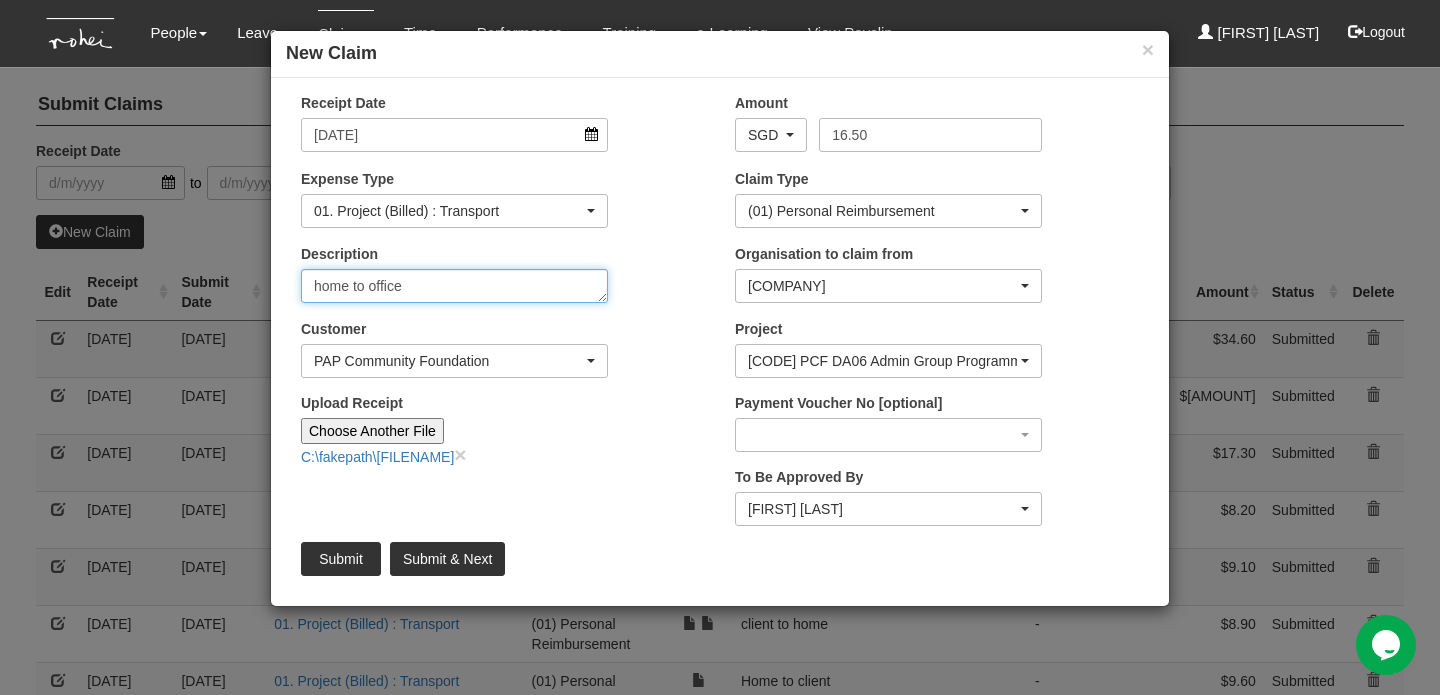 drag, startPoint x: 406, startPoint y: 284, endPoint x: 301, endPoint y: 288, distance: 105.076164 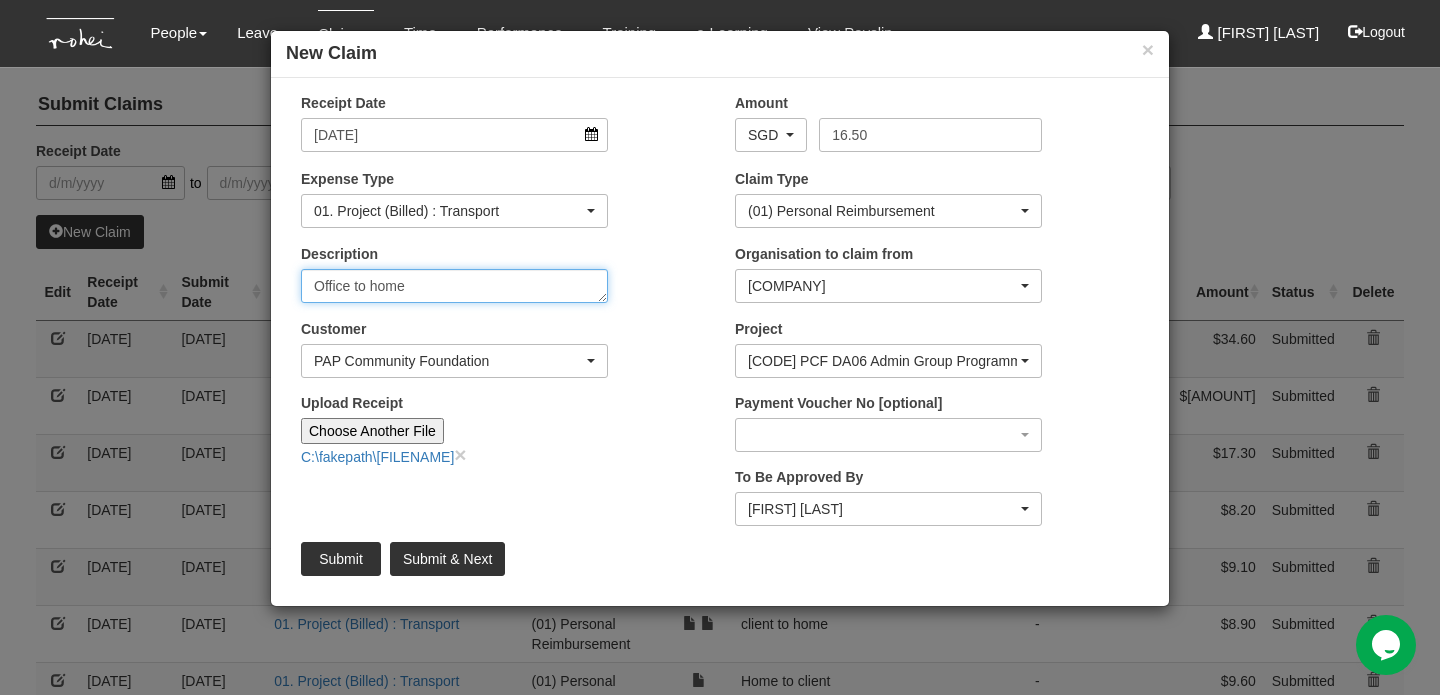 type on "Office to home" 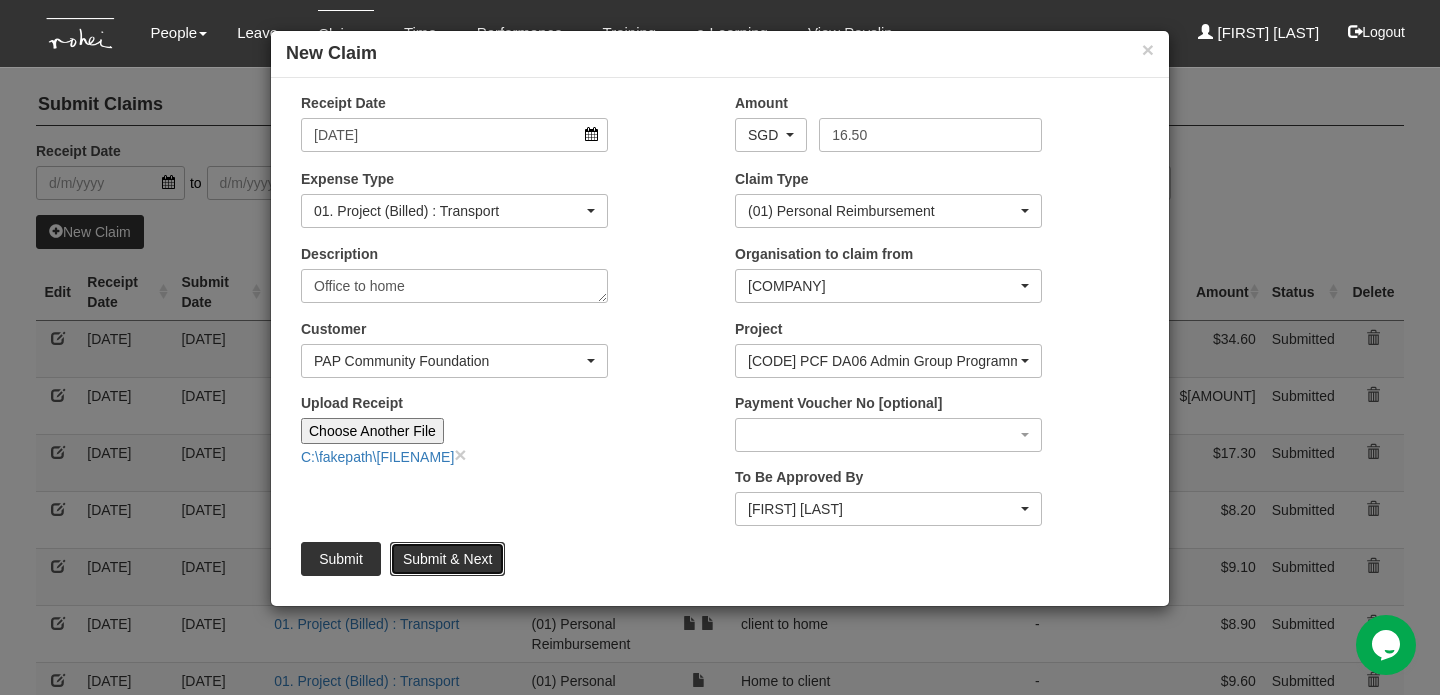 click on "Submit & Next" at bounding box center [447, 559] 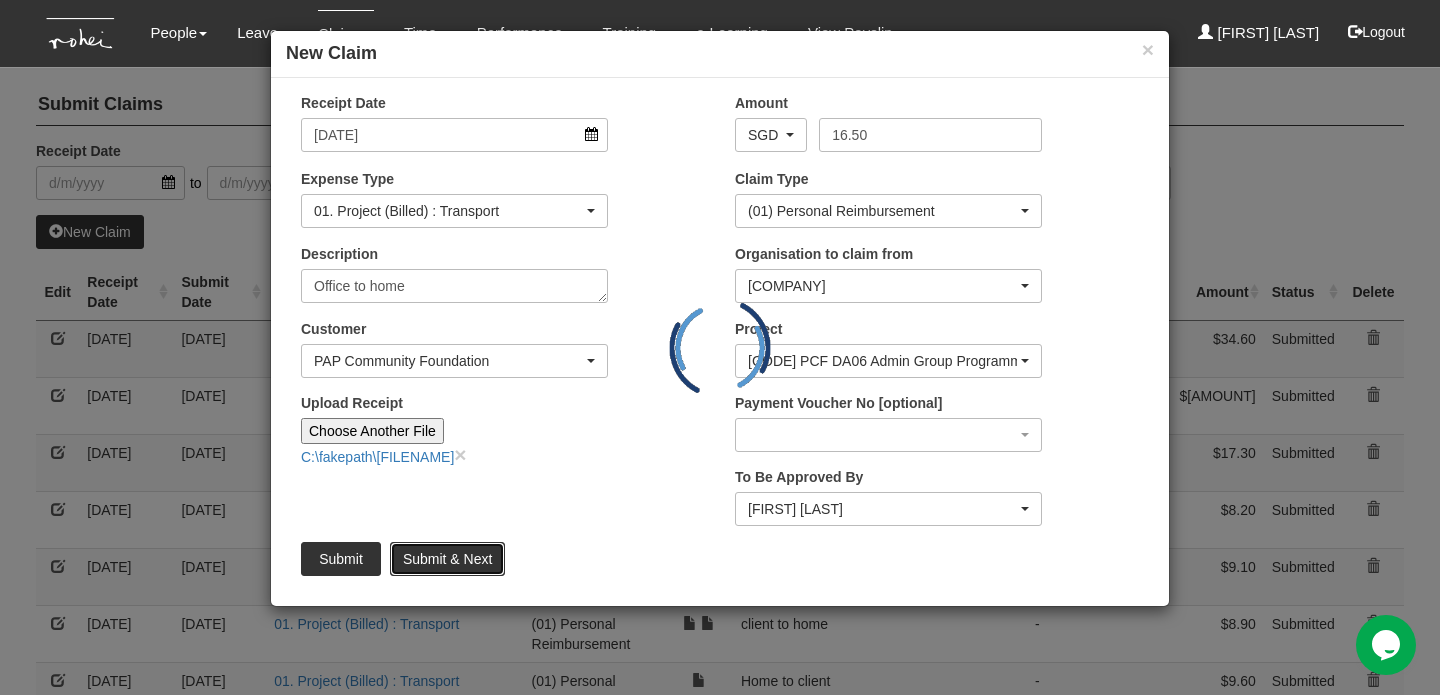 type 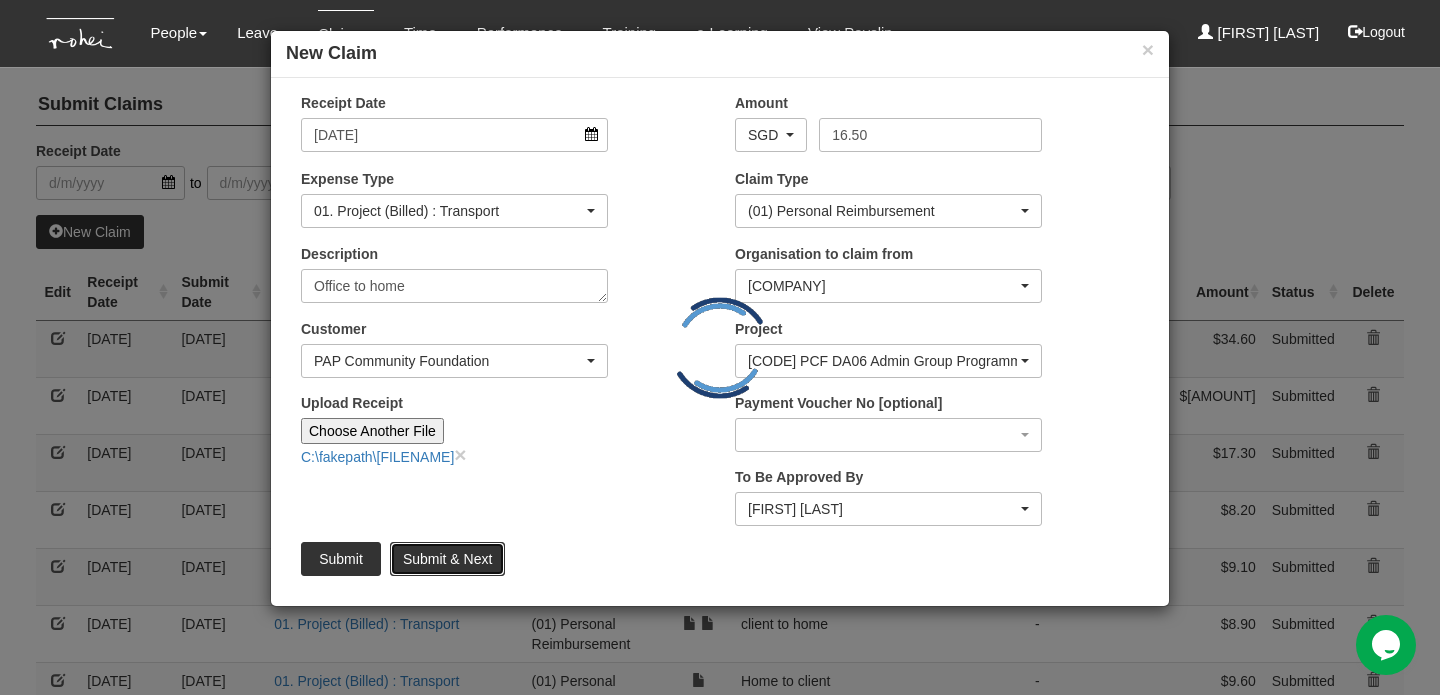 type 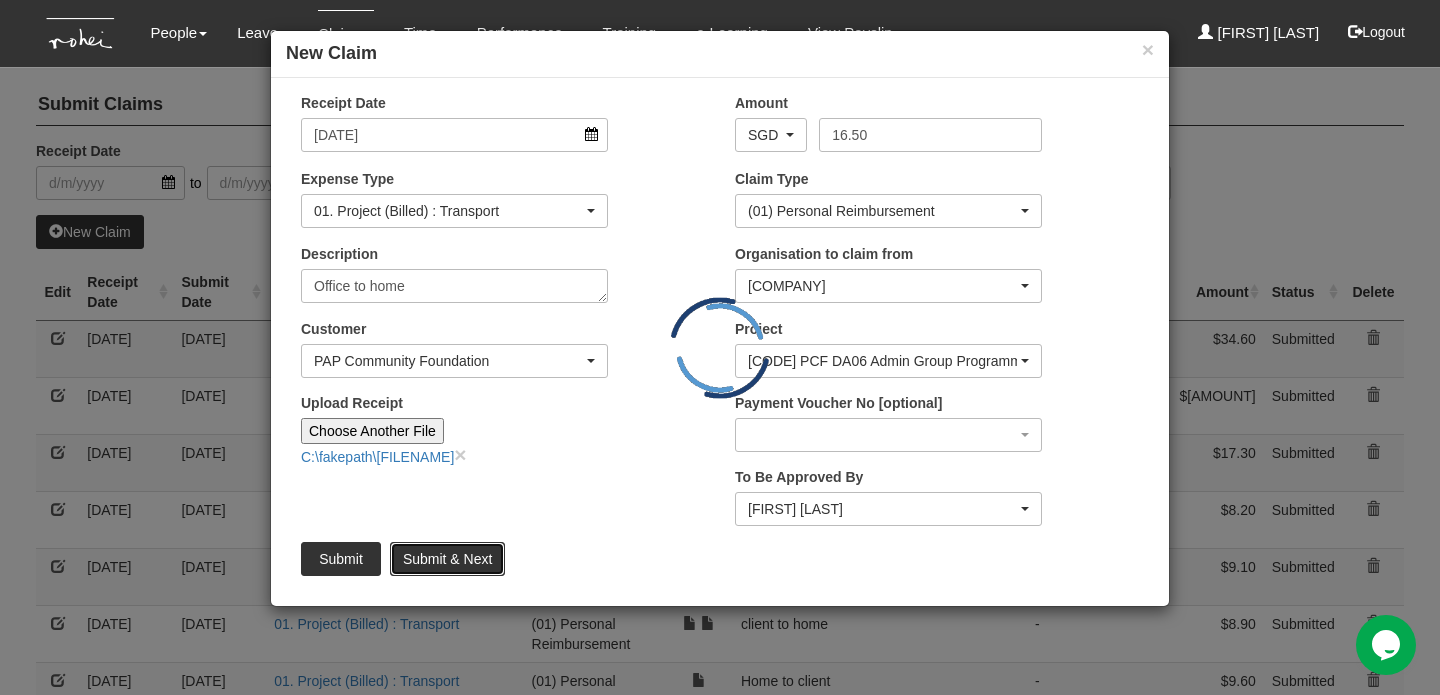 type 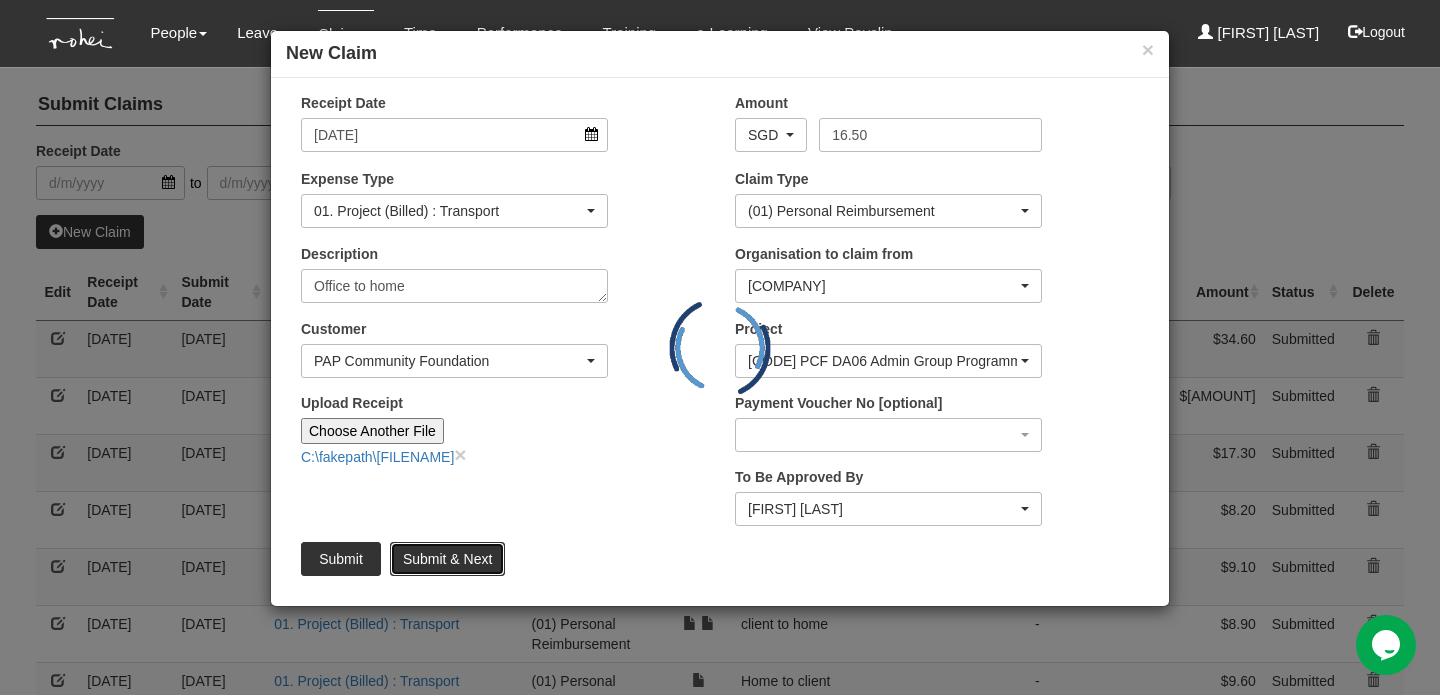 type on "Choose File" 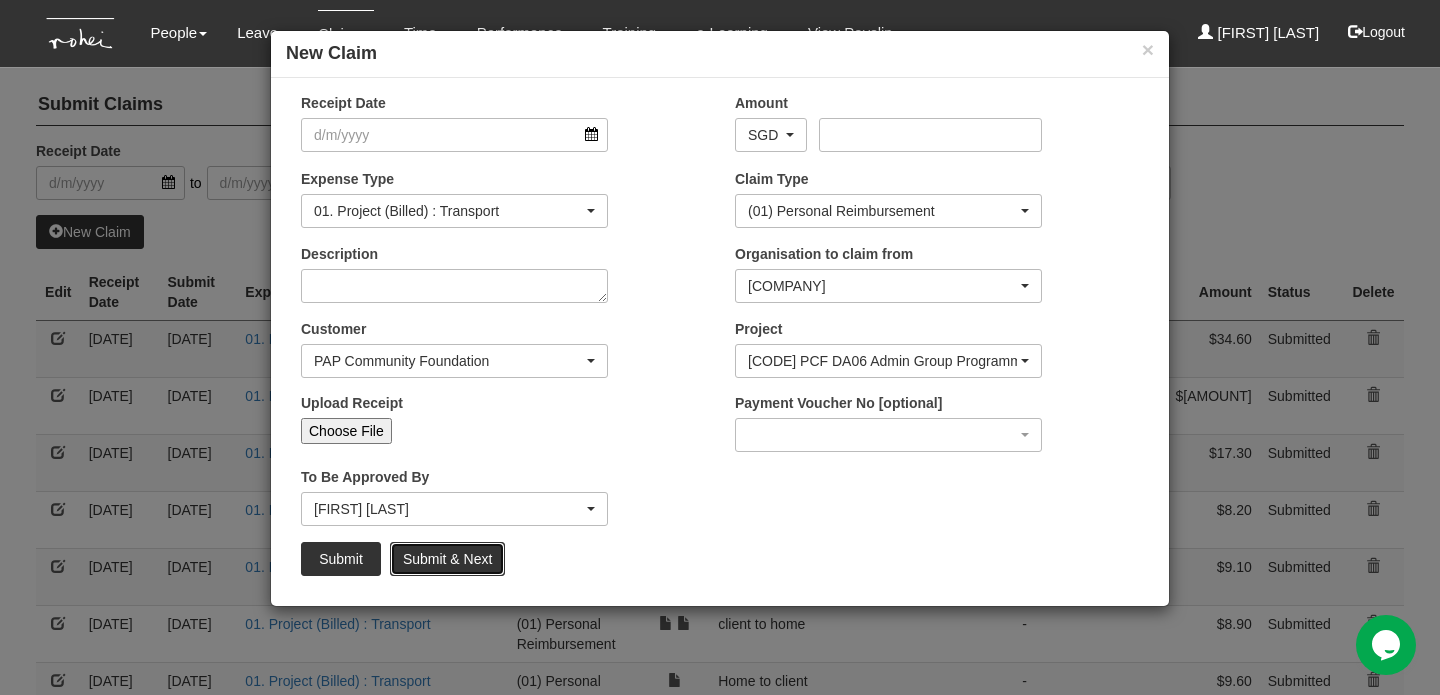 select on "50" 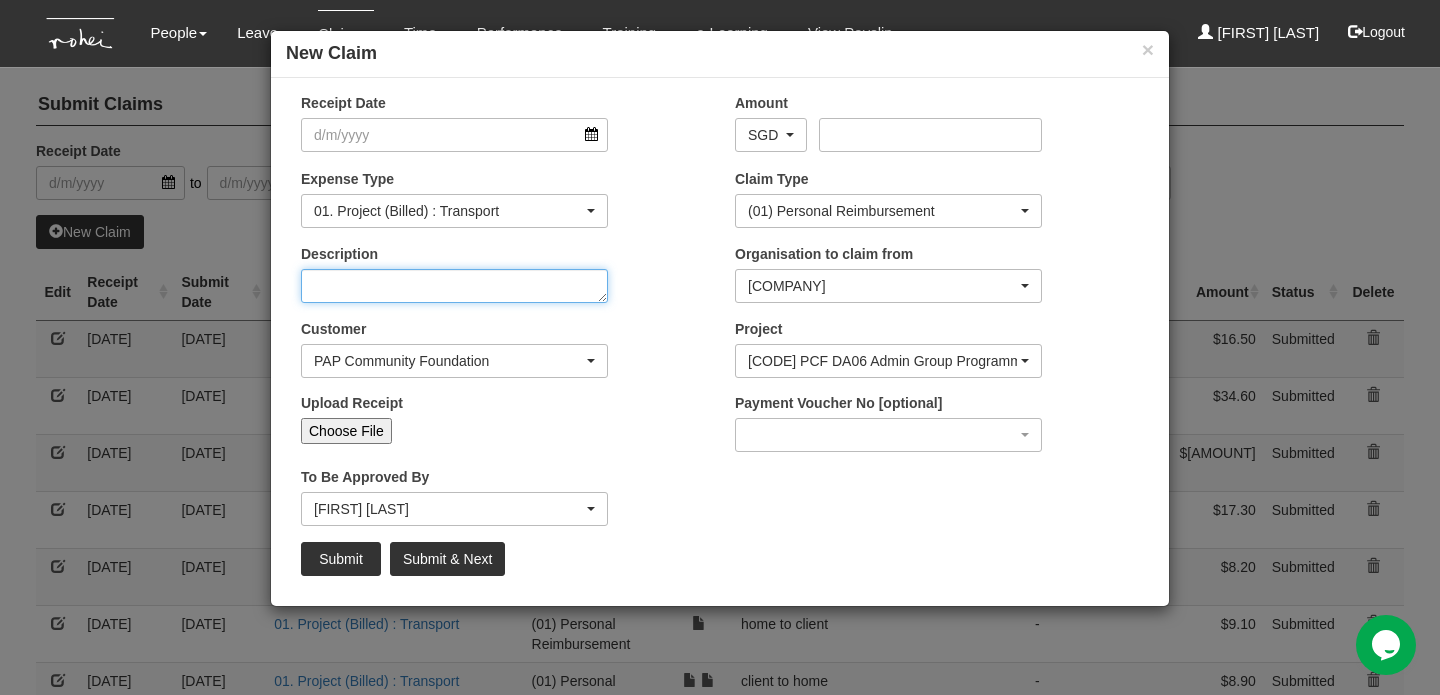 click on "Description" at bounding box center (454, 286) 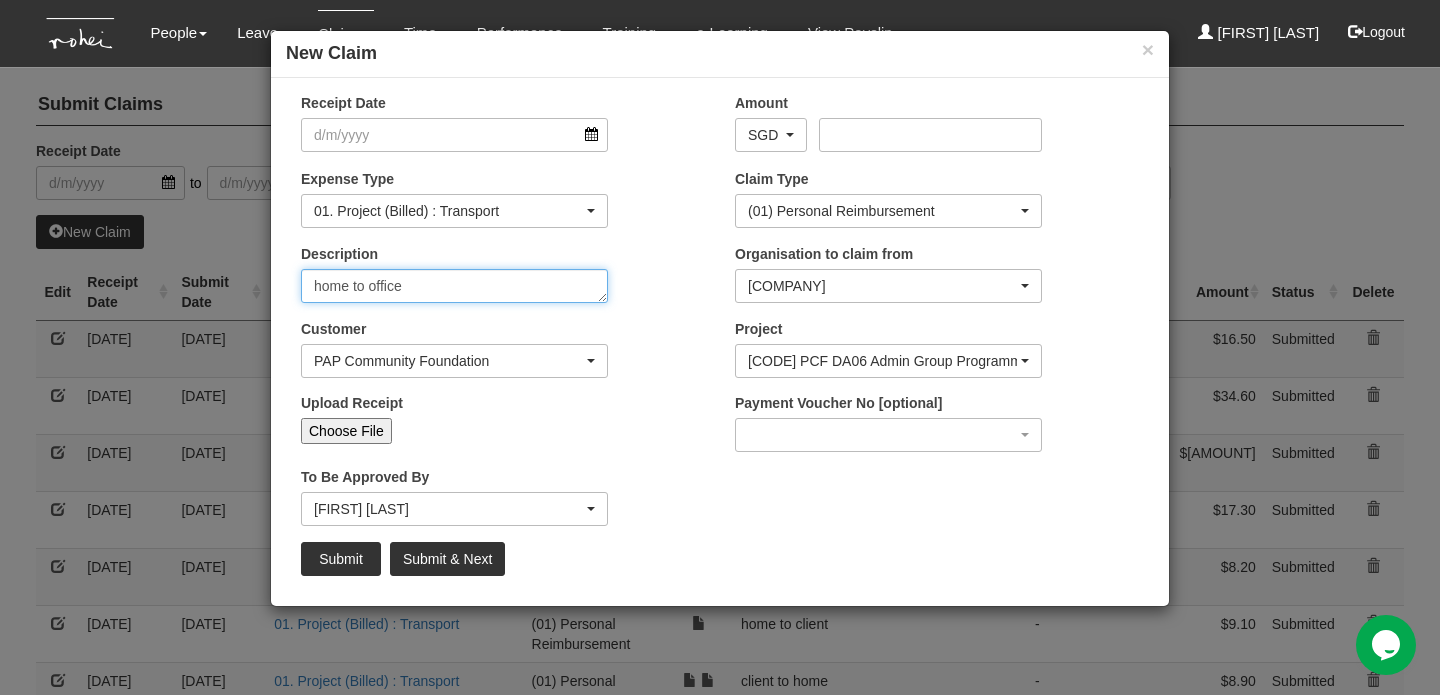 type on "home to office" 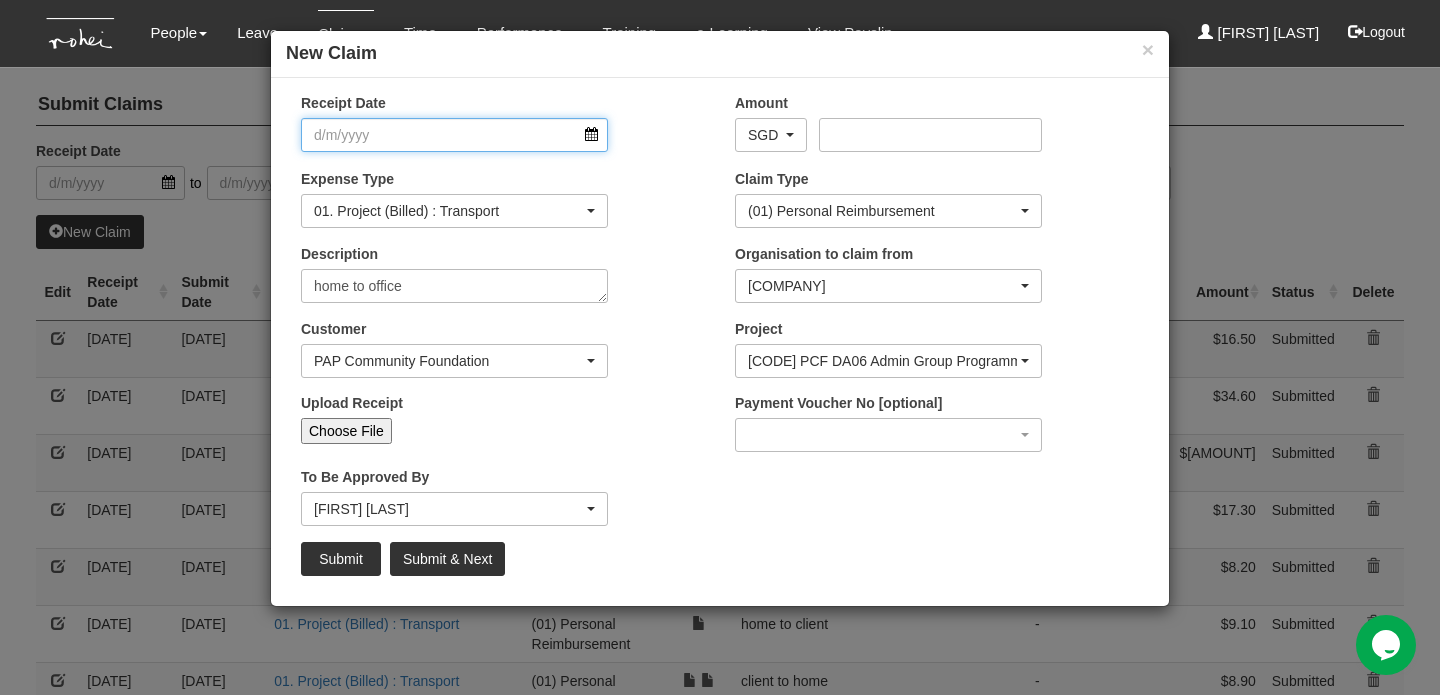 click on "Receipt Date" at bounding box center [454, 135] 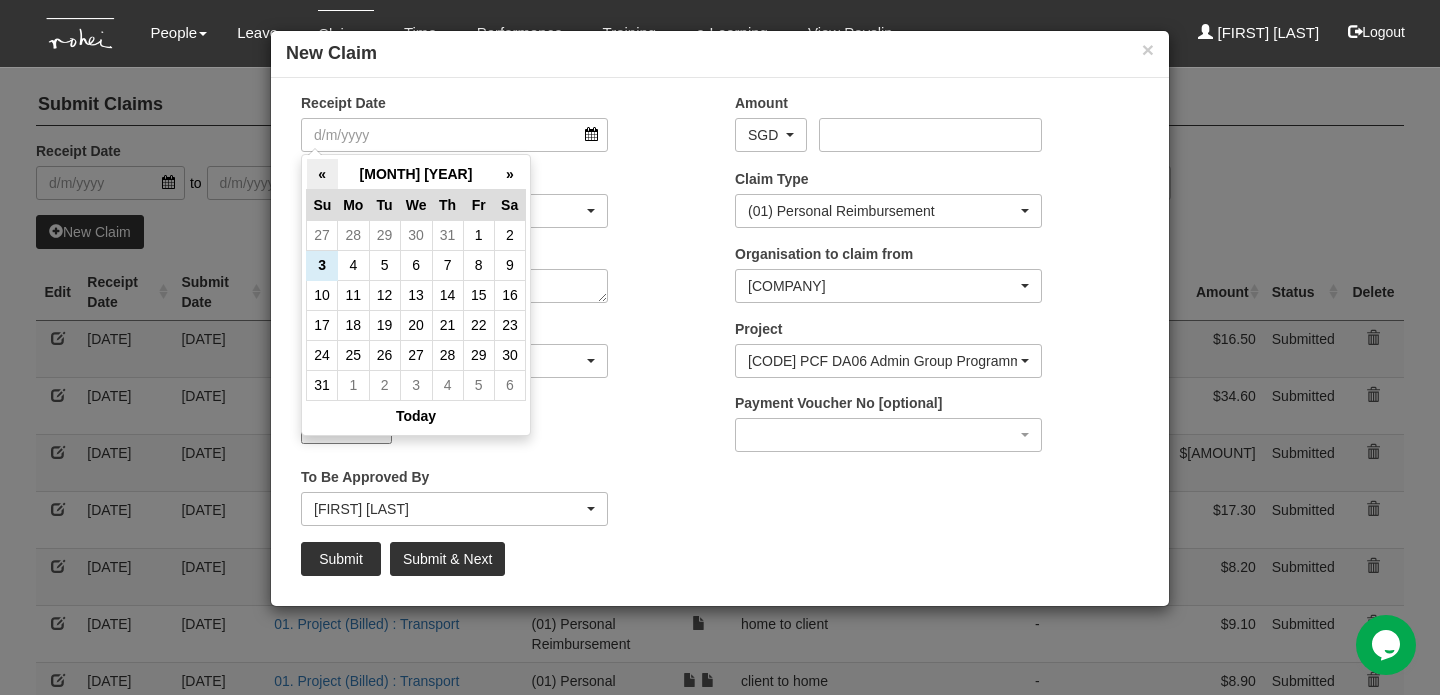 click on "«" at bounding box center [322, 174] 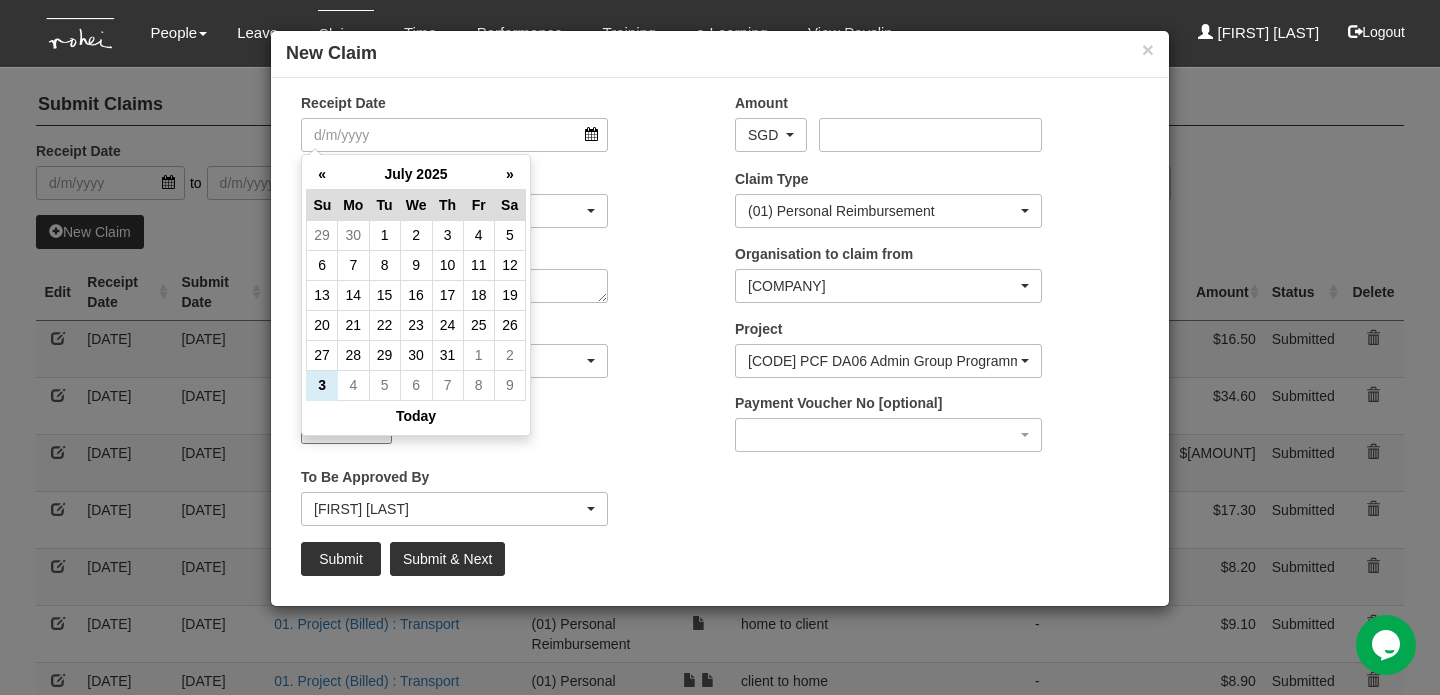 click on "«" at bounding box center [322, 174] 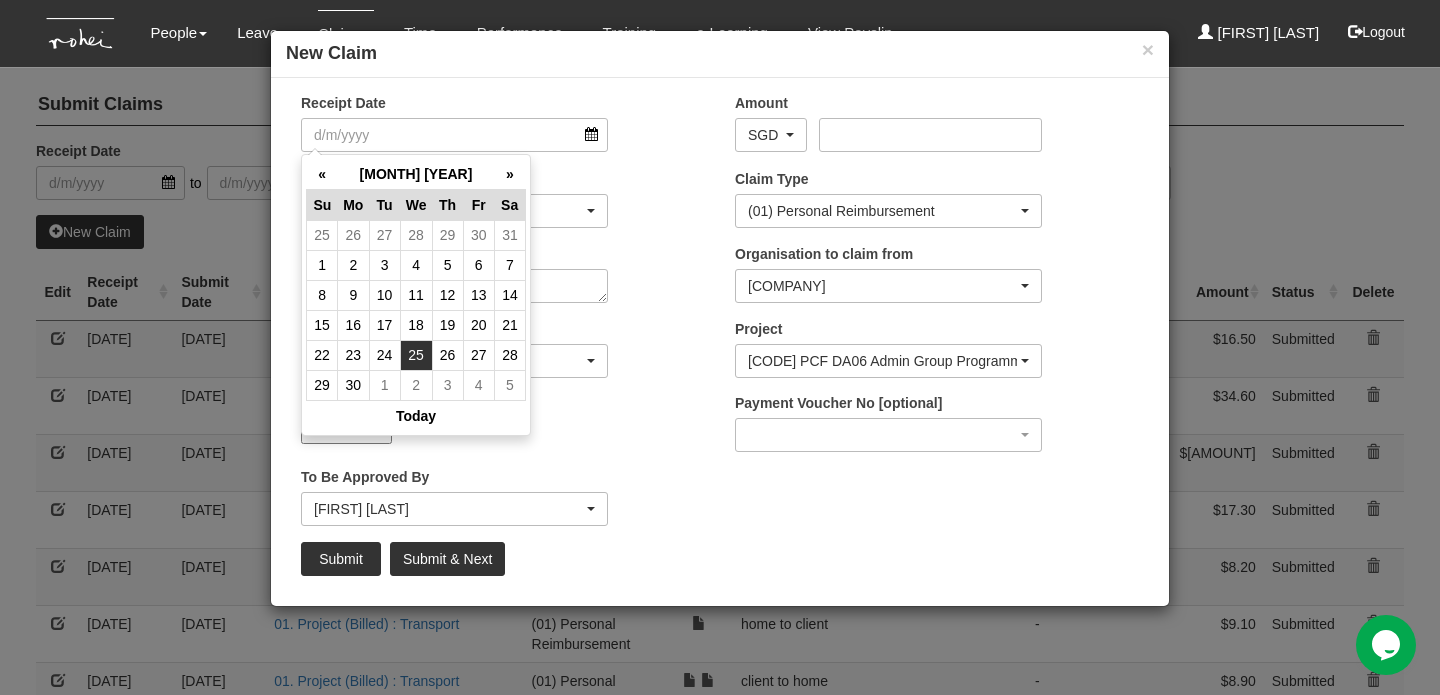 click on "25" at bounding box center [416, 355] 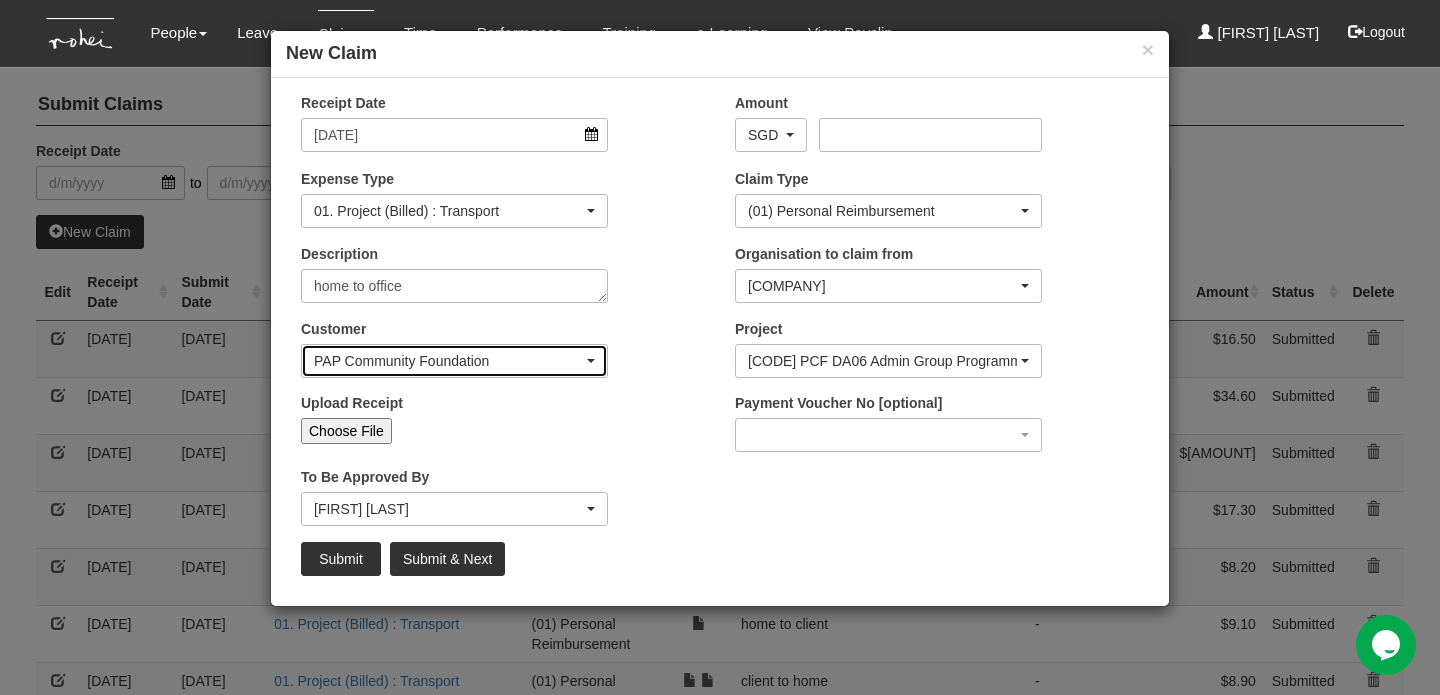click on "PAP Community Foundation" at bounding box center [454, 361] 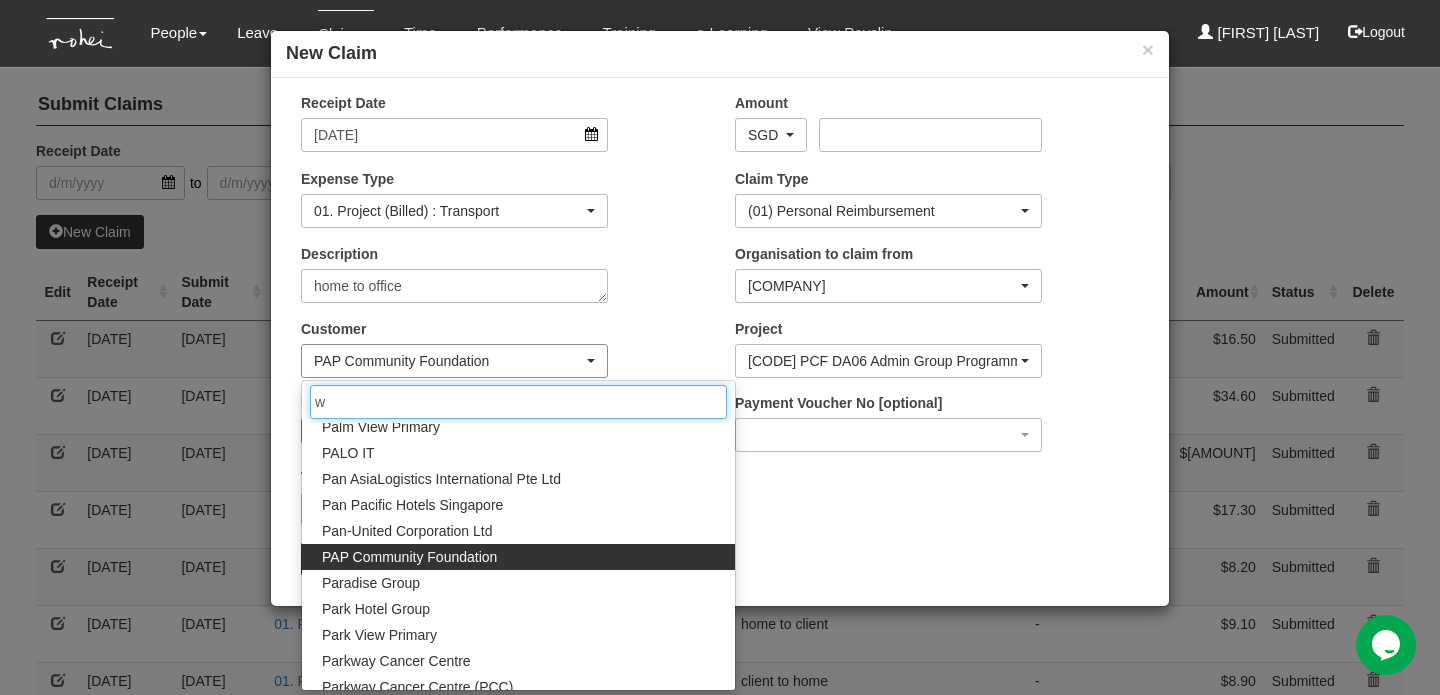 scroll, scrollTop: 0, scrollLeft: 0, axis: both 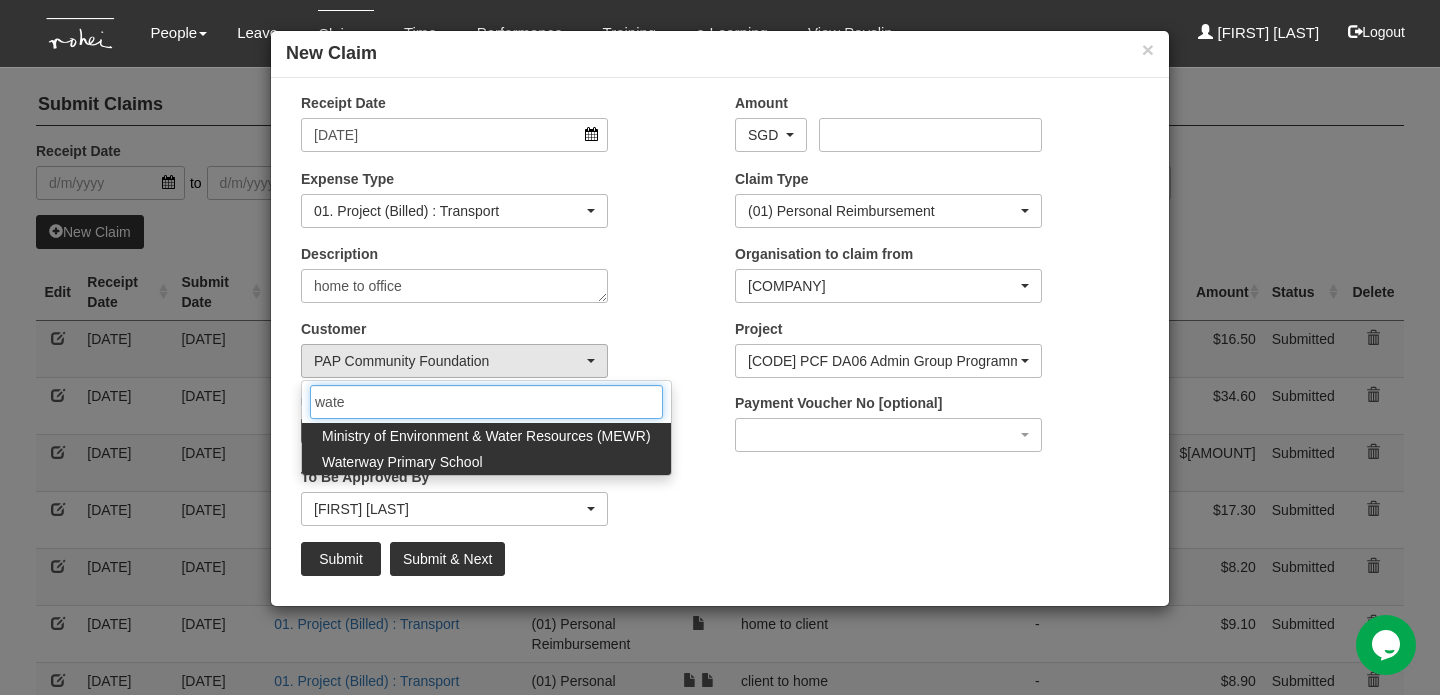 type on "wate" 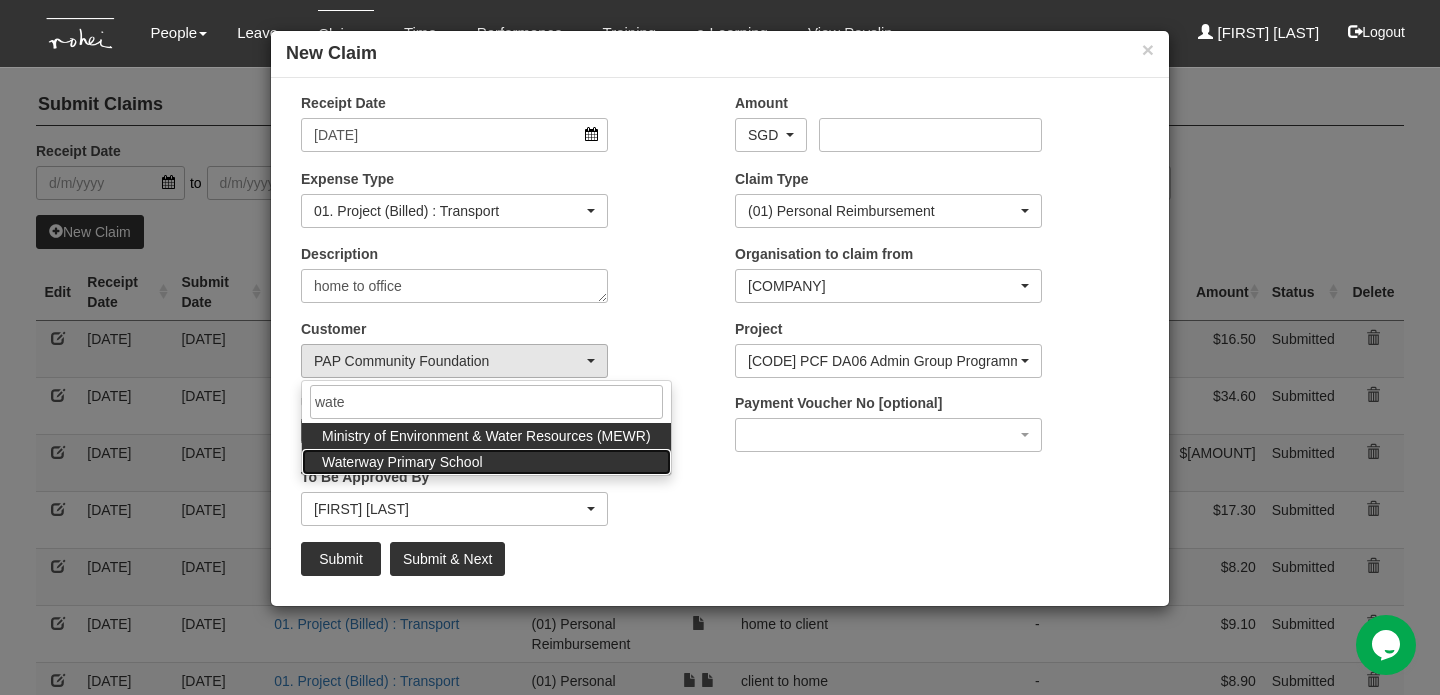 click on "Waterway Primary School" at bounding box center (486, 462) 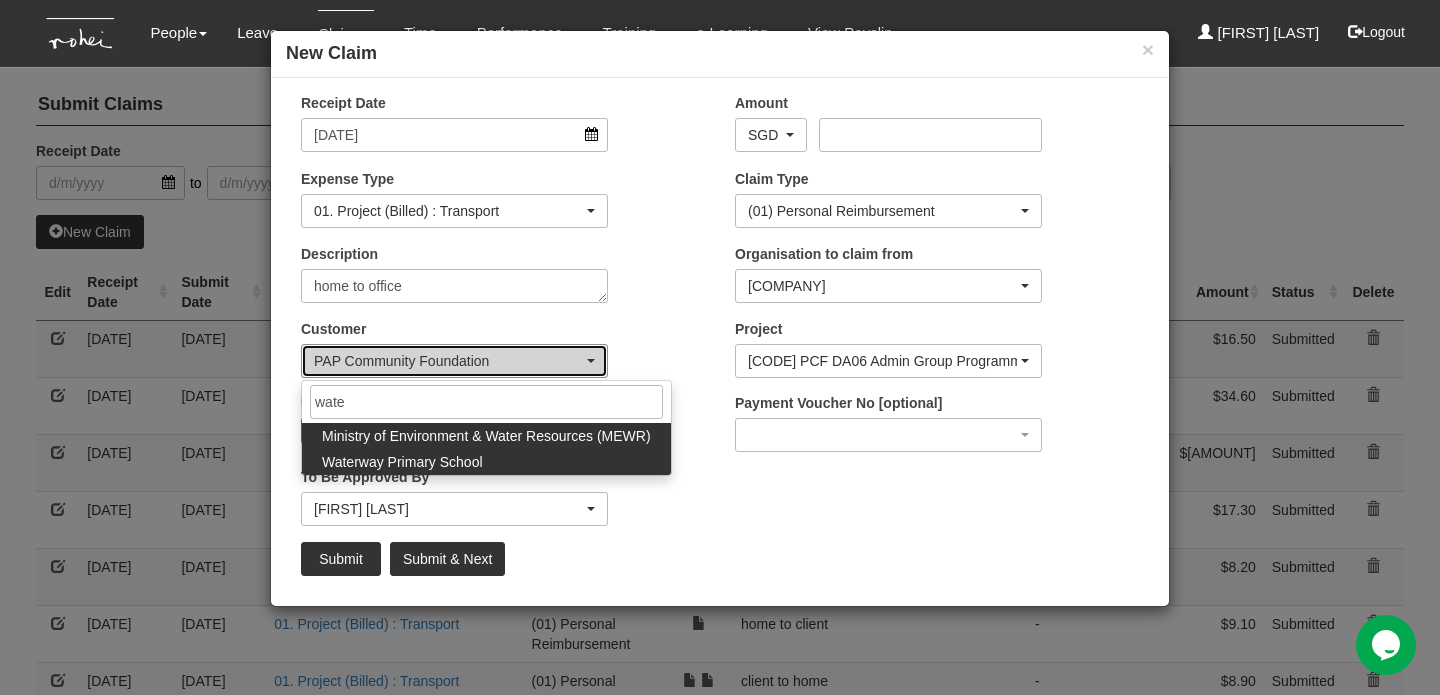 select on "782" 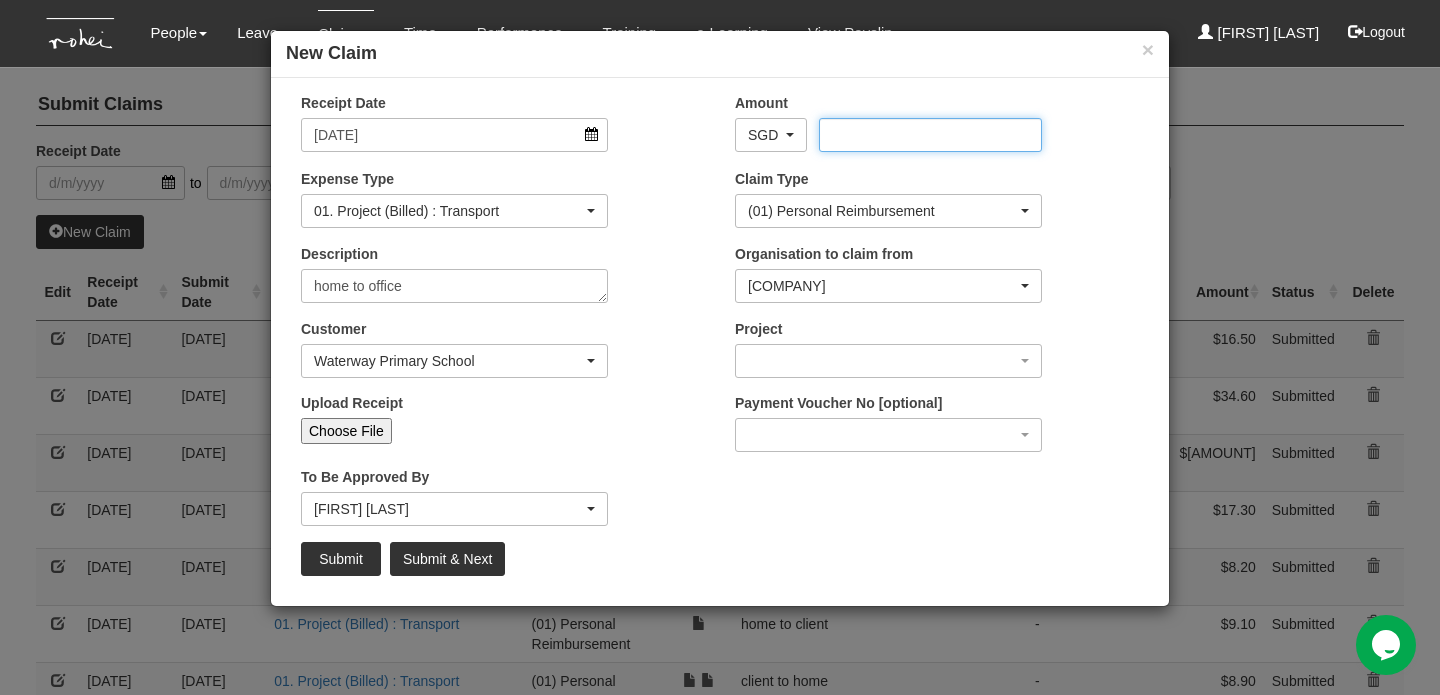 click on "Amount" at bounding box center [930, 135] 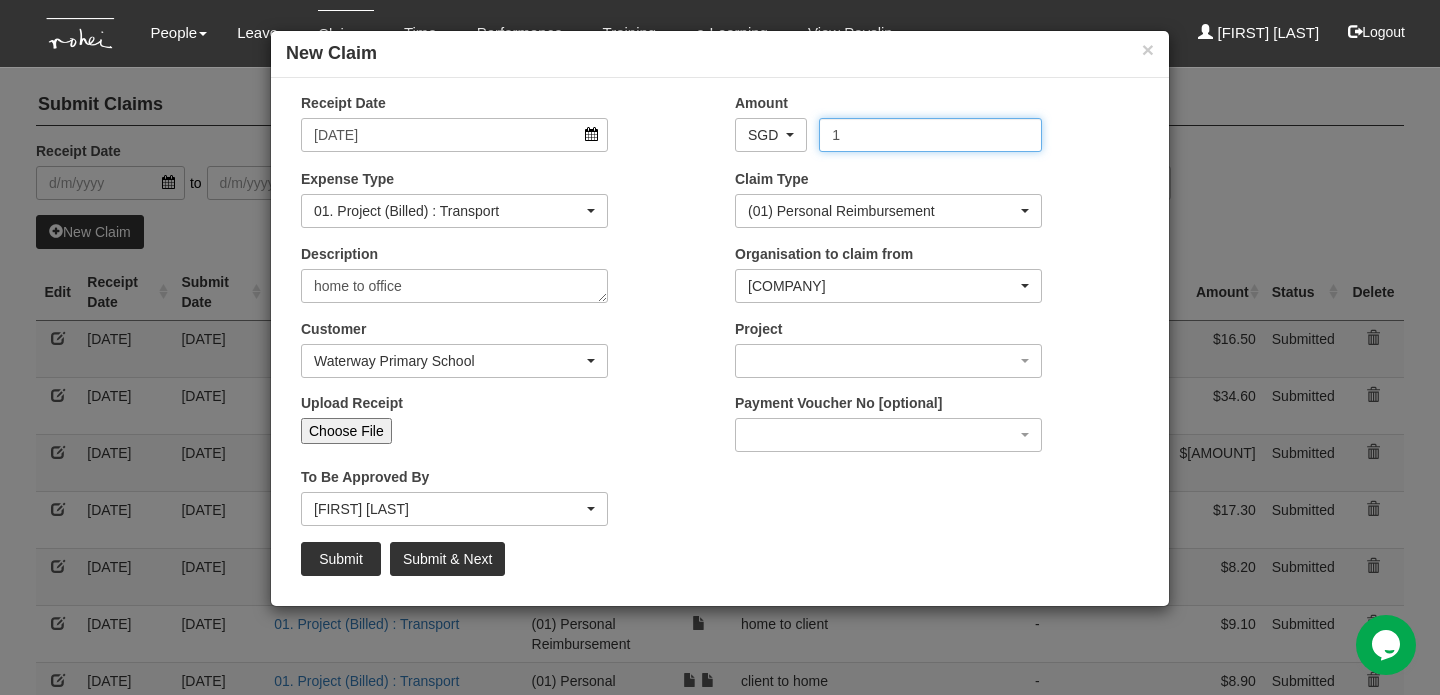type on "1" 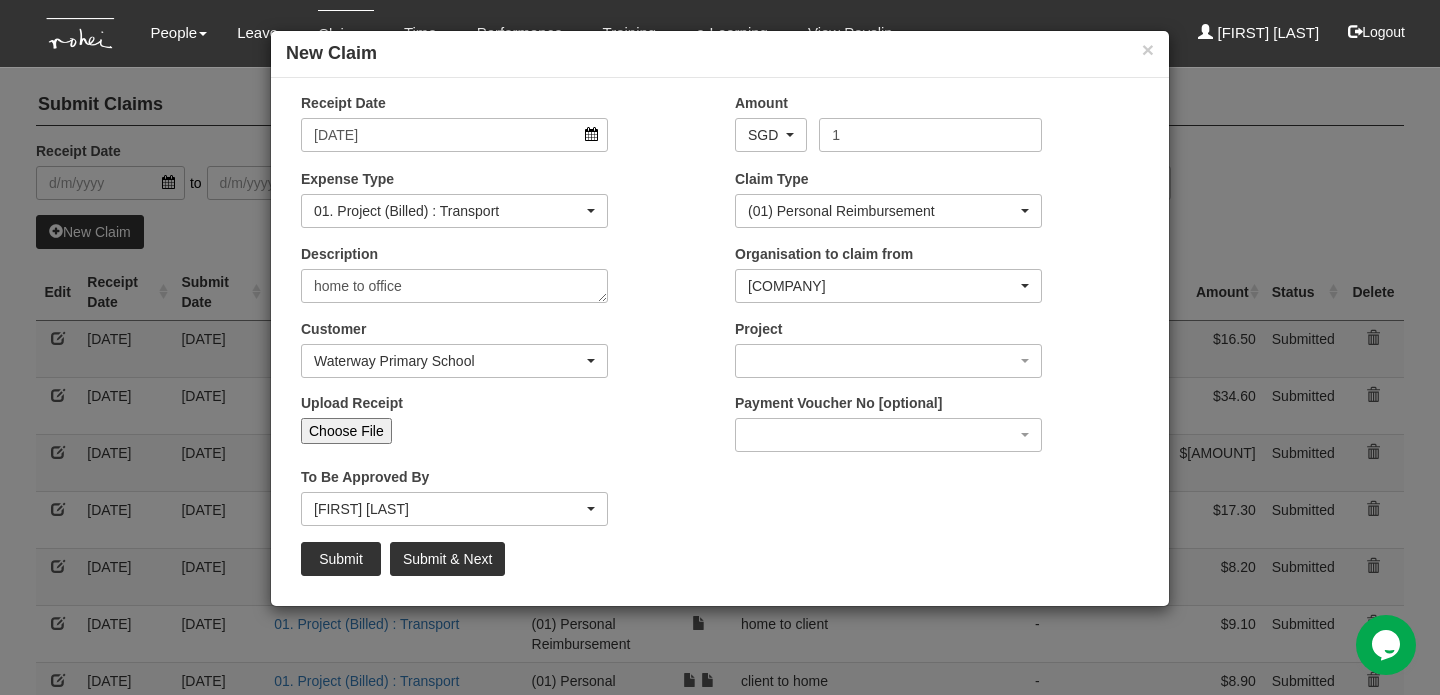 click on "Choose File" at bounding box center (346, 431) 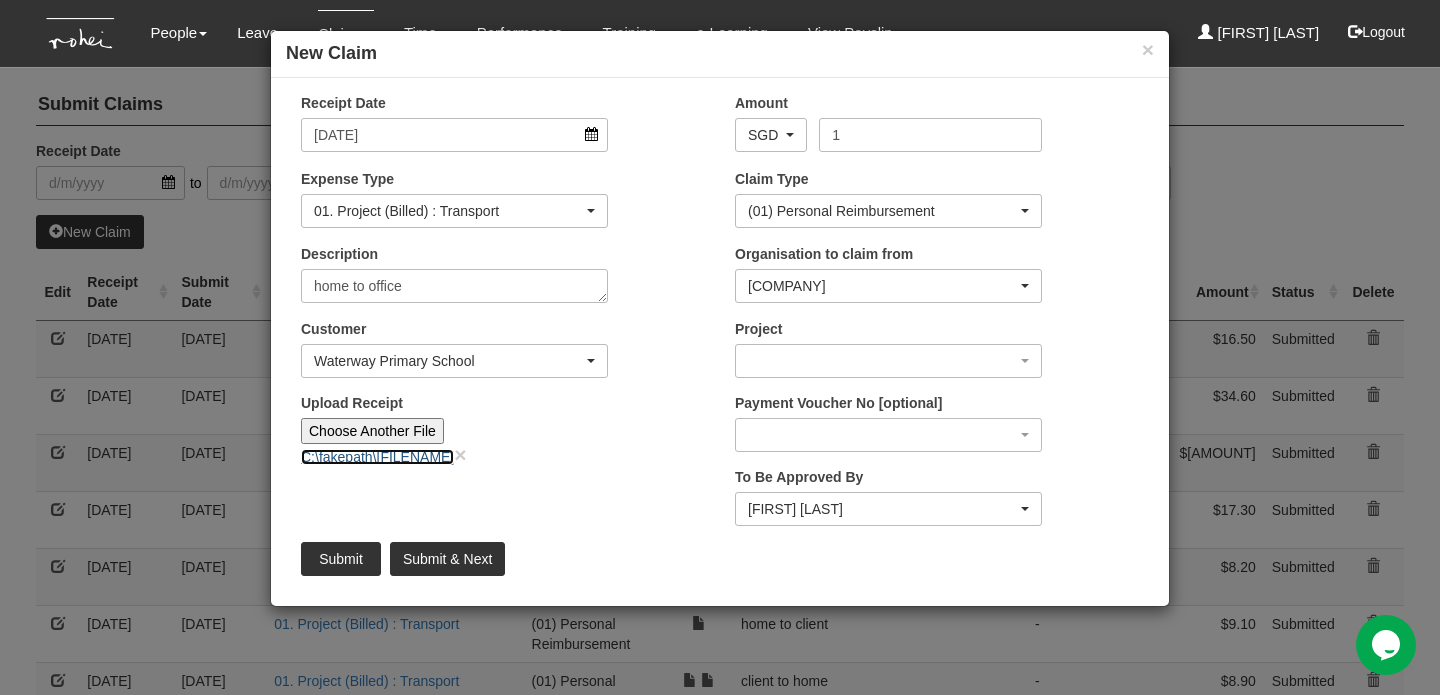 click on "C:\fakepath\[FILENAME]" at bounding box center [377, 457] 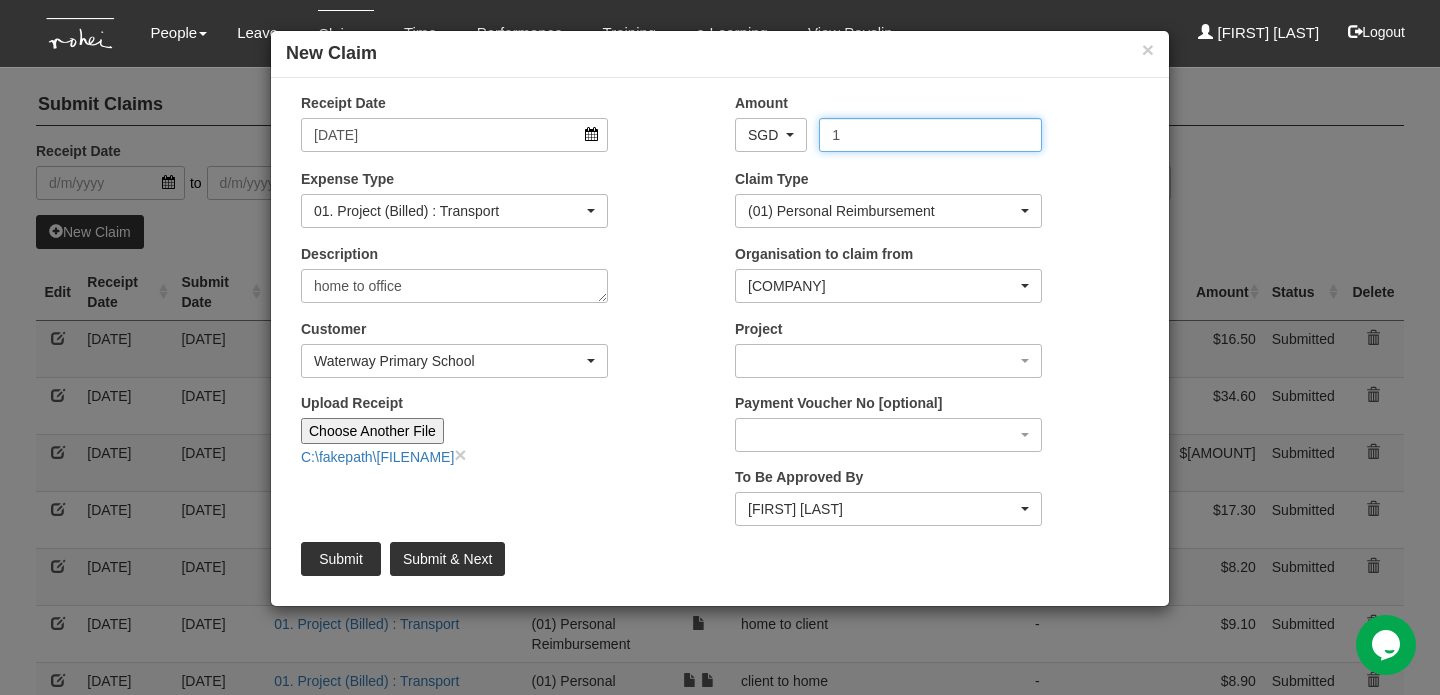 click on "1" at bounding box center [930, 135] 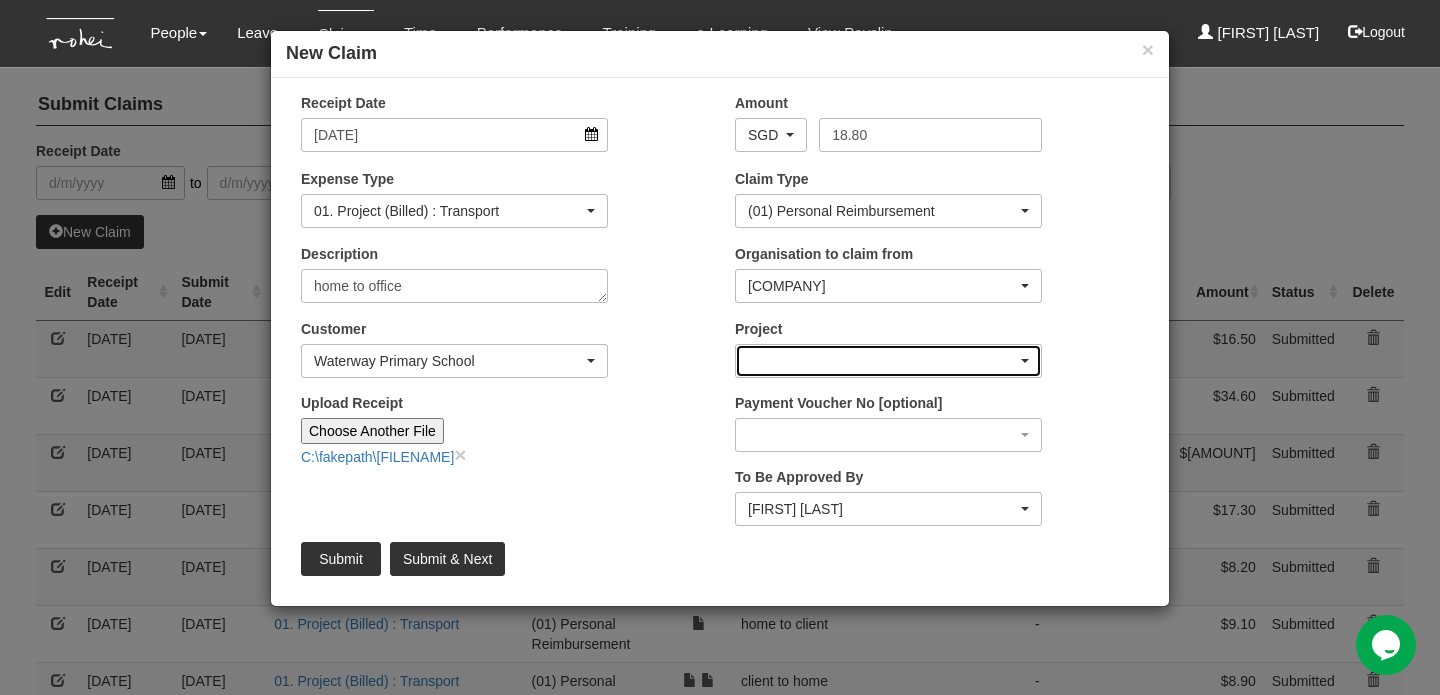 click at bounding box center (888, 361) 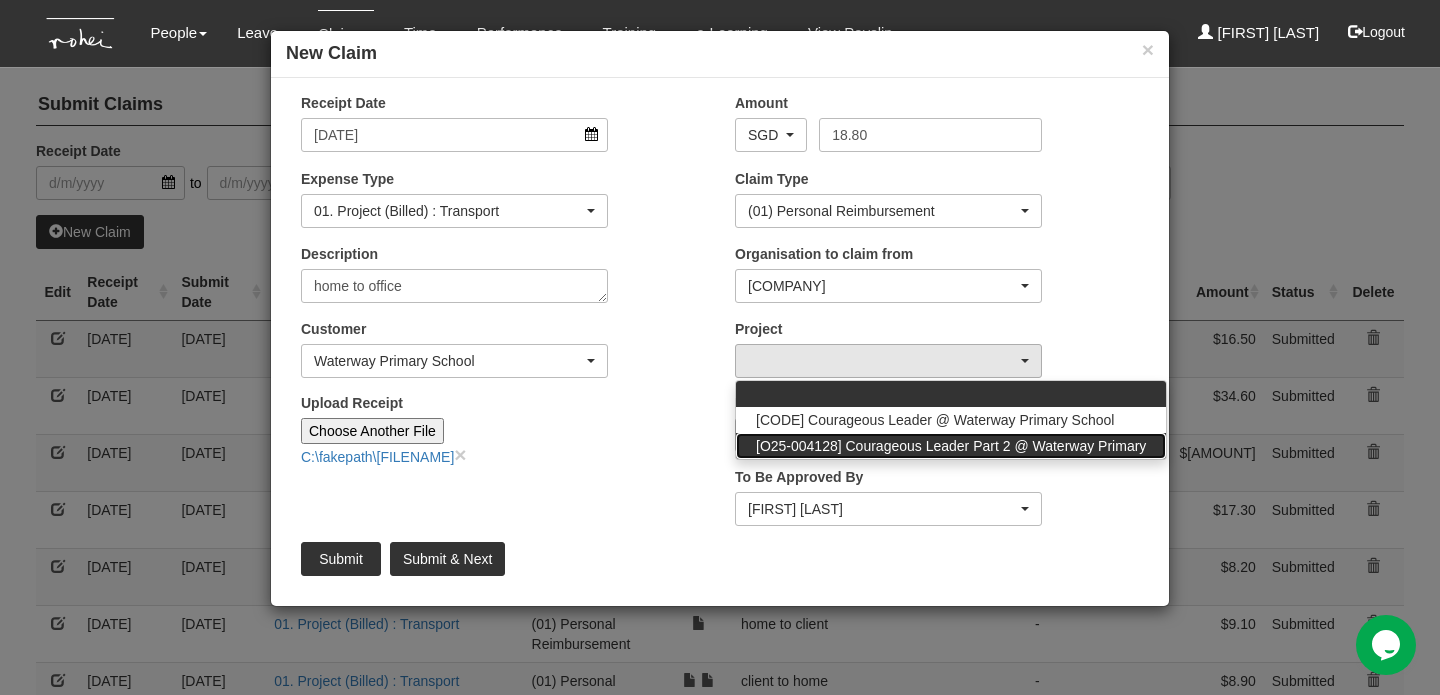 click on "[O25-004128] Courageous Leader Part 2 @ Waterway Primary" at bounding box center [951, 446] 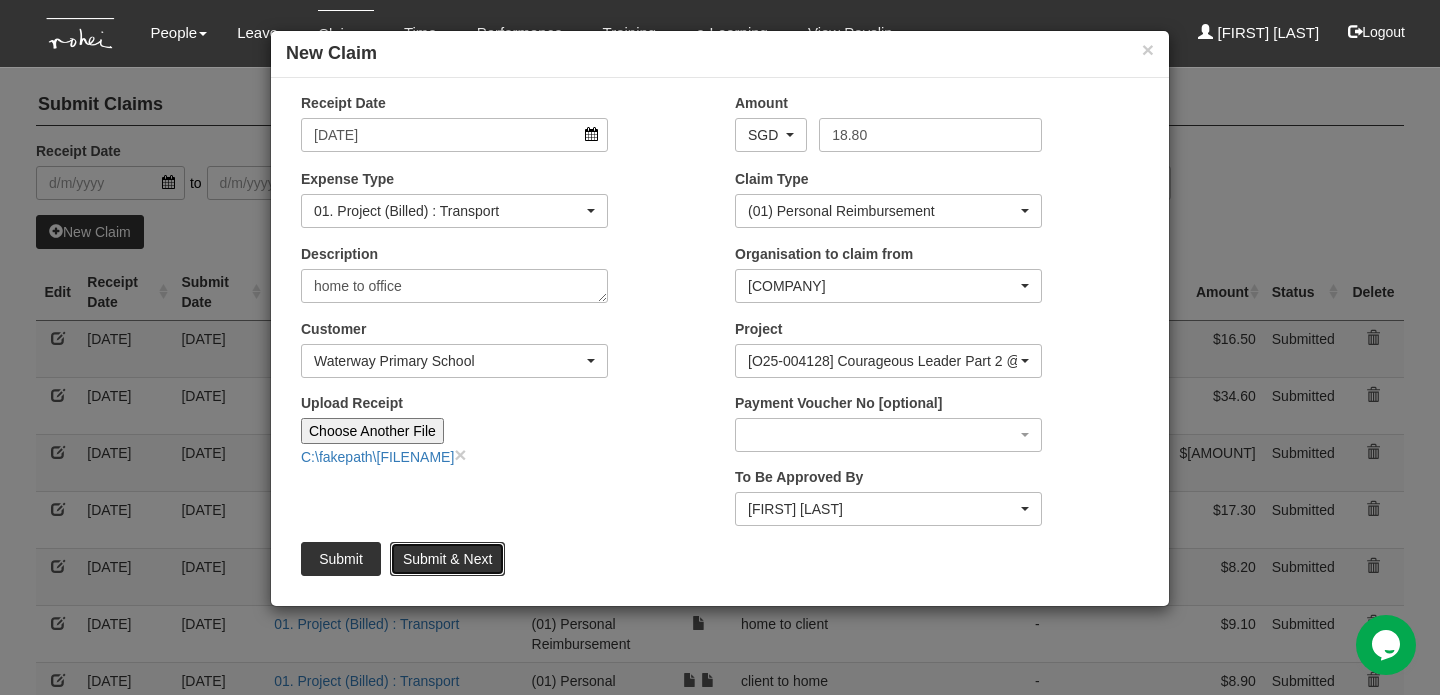 click on "Submit & Next" at bounding box center [447, 559] 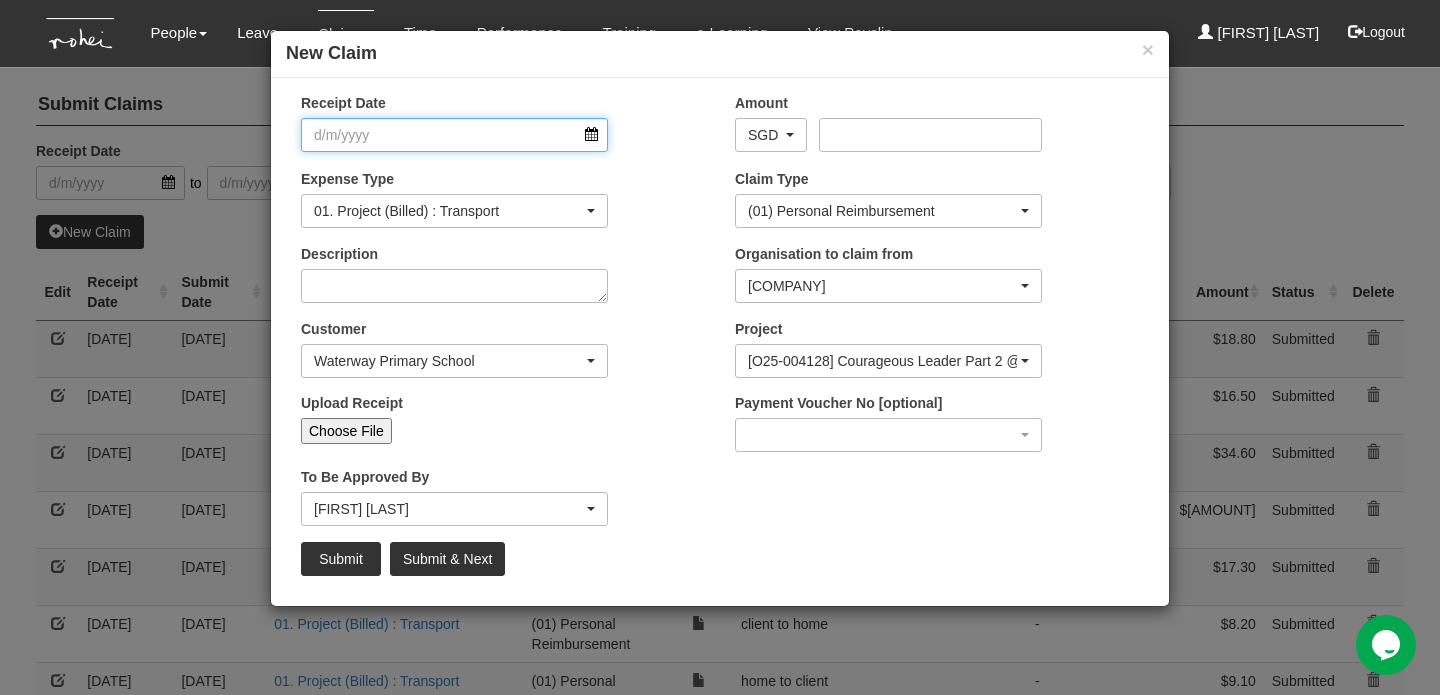 click on "Receipt Date" at bounding box center [454, 135] 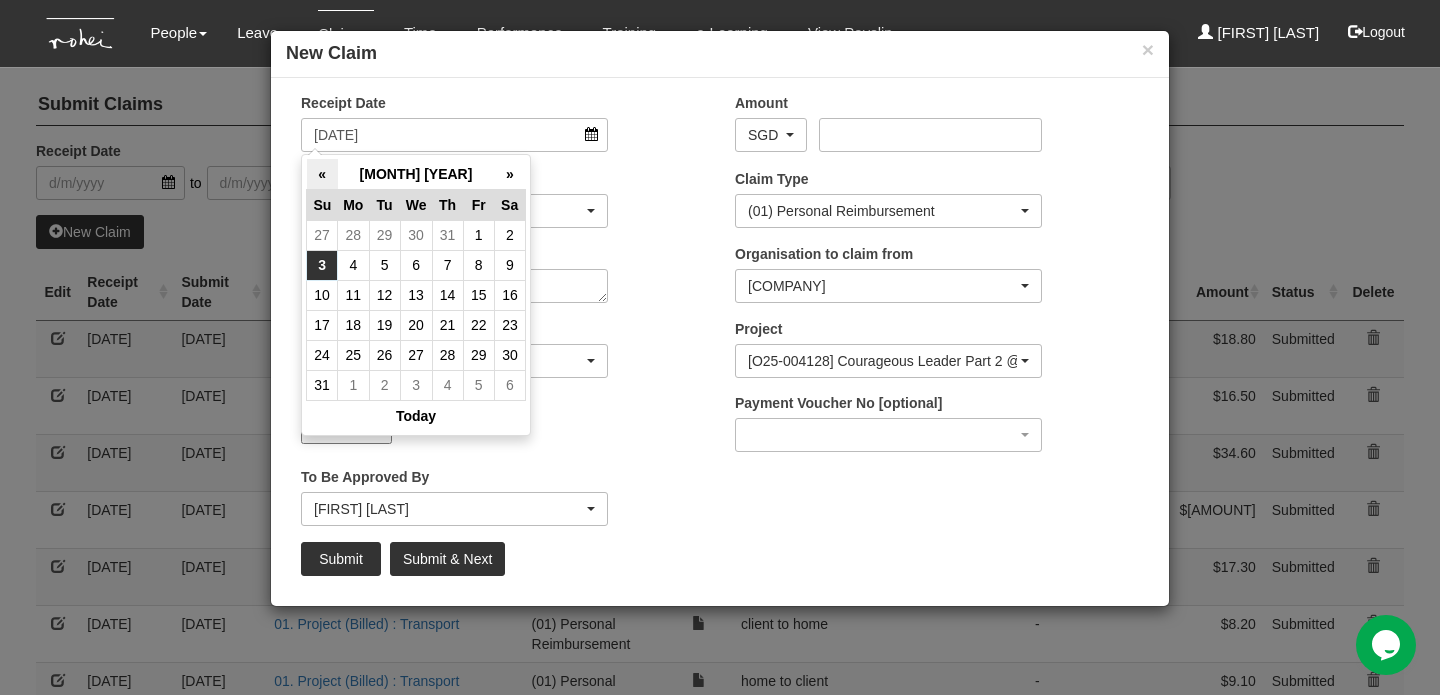 click on "«" at bounding box center (322, 174) 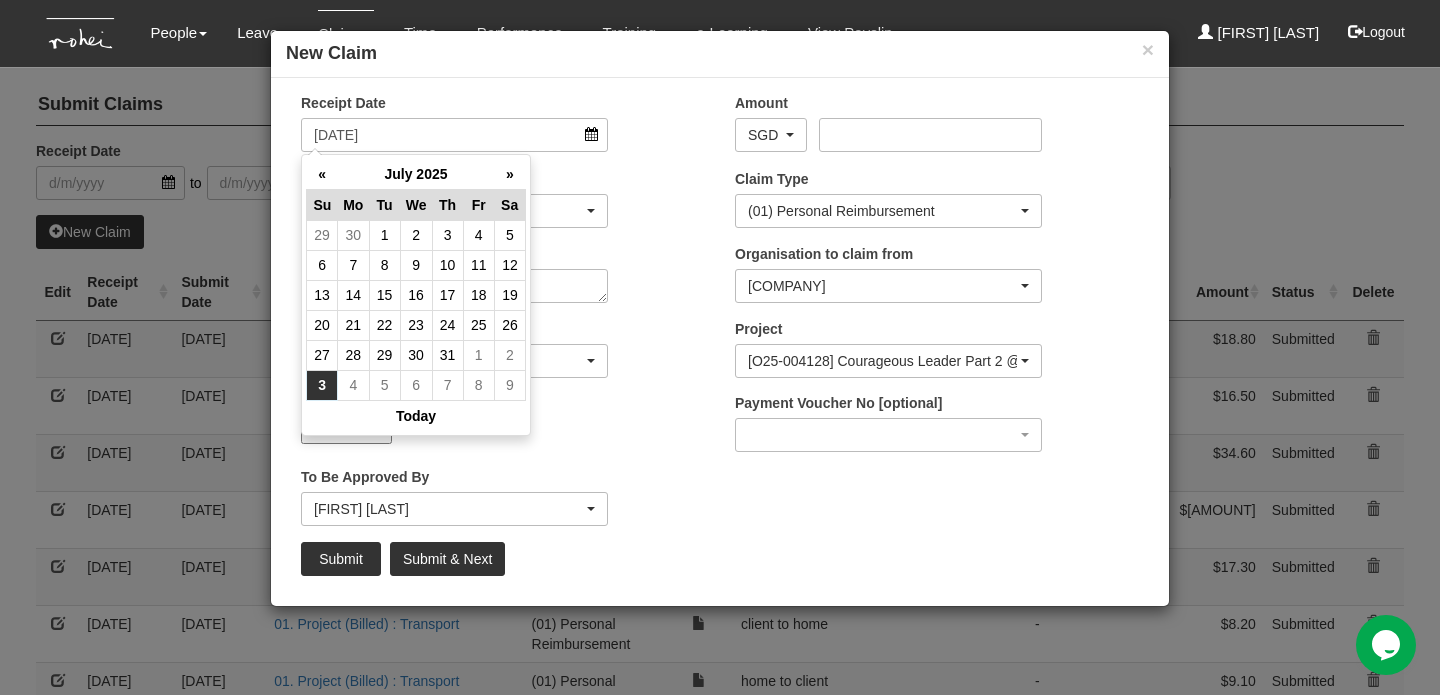 click on "«" at bounding box center (322, 174) 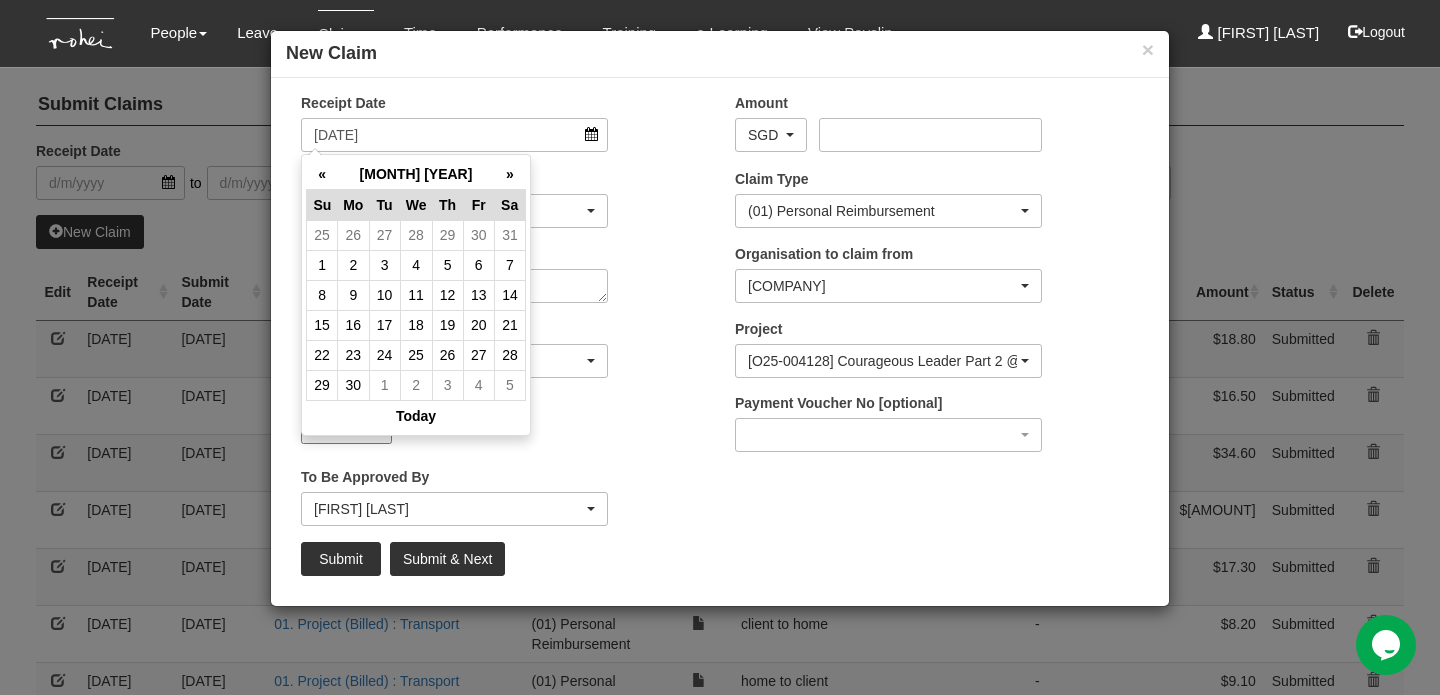 click on "«" at bounding box center (322, 174) 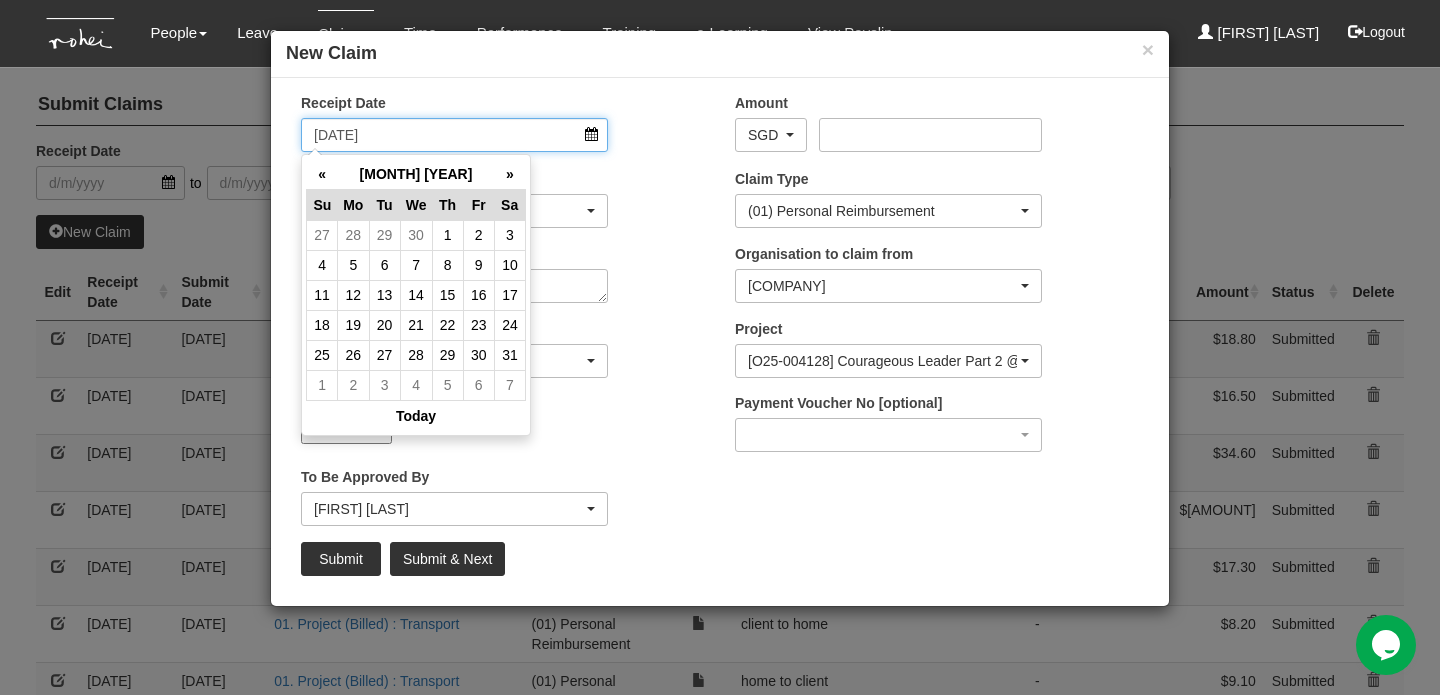 click on "[DATE]" at bounding box center (454, 135) 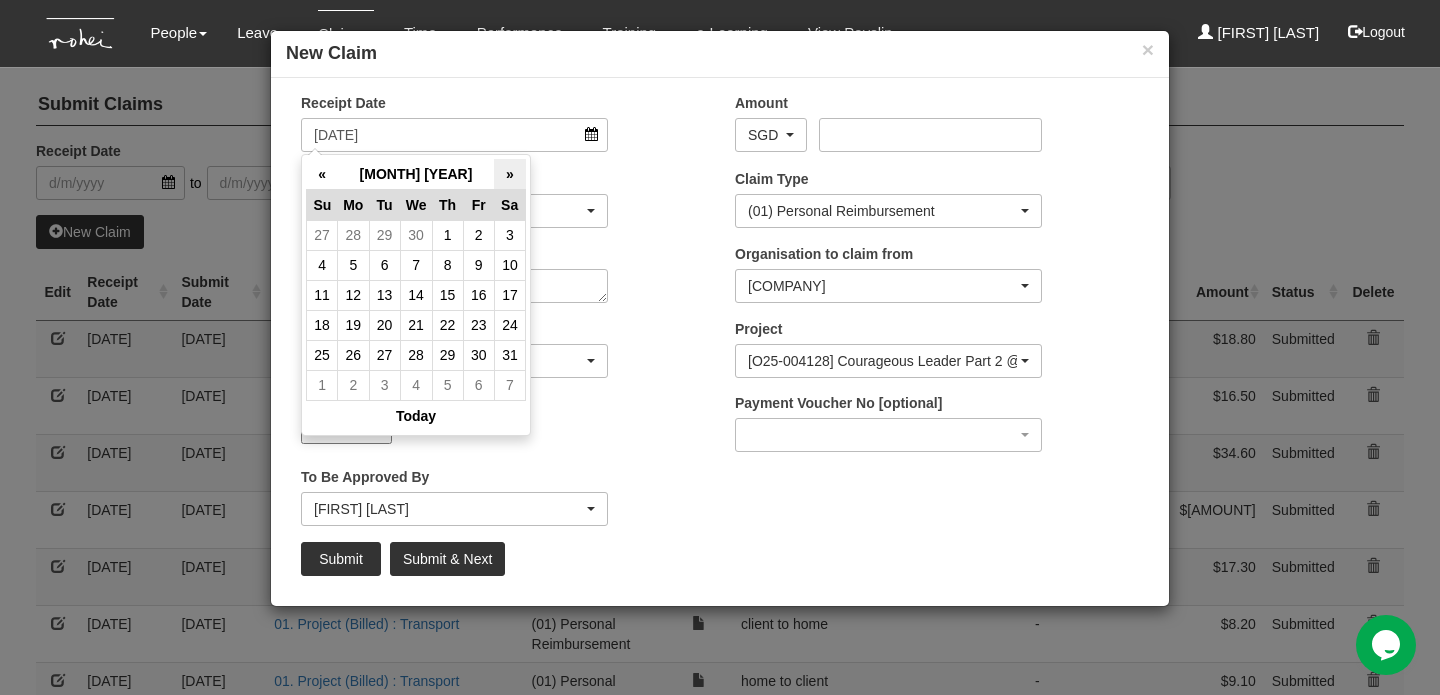 click on "»" at bounding box center [509, 174] 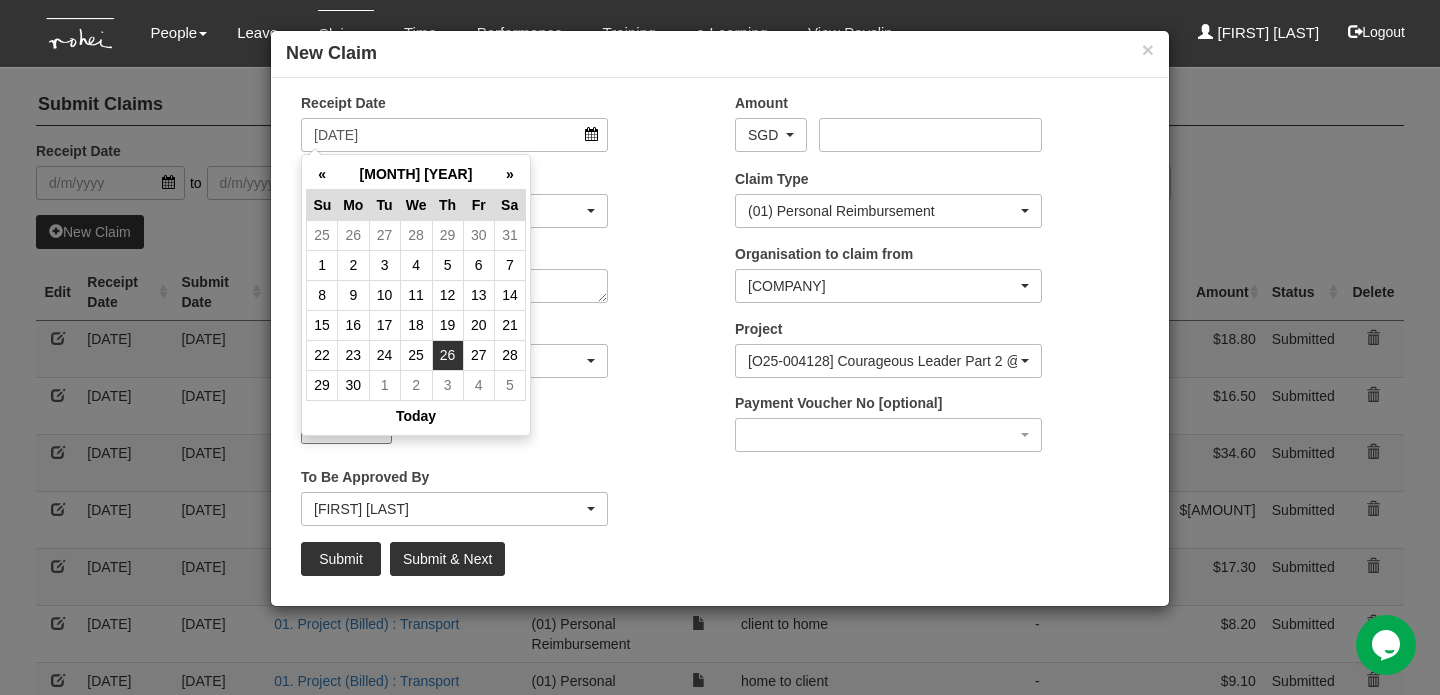 click on "26" at bounding box center [447, 355] 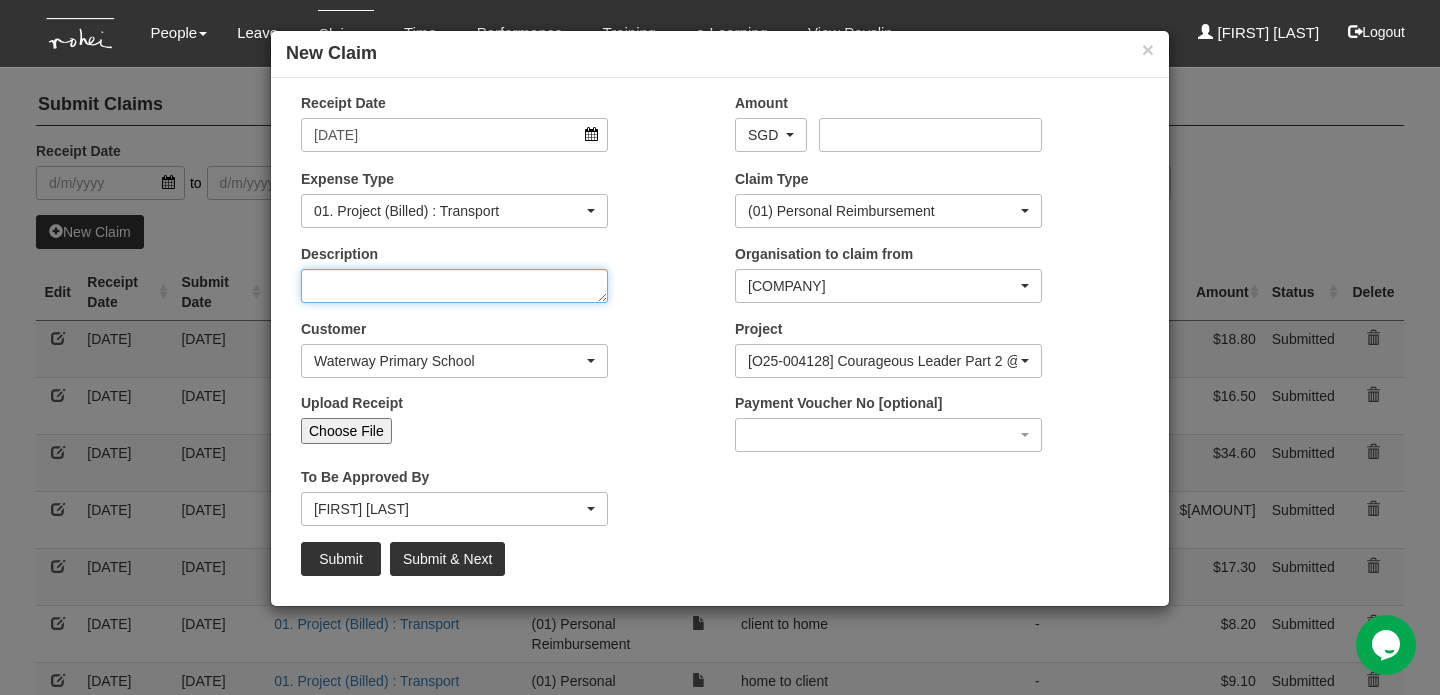 click on "Description" at bounding box center [454, 286] 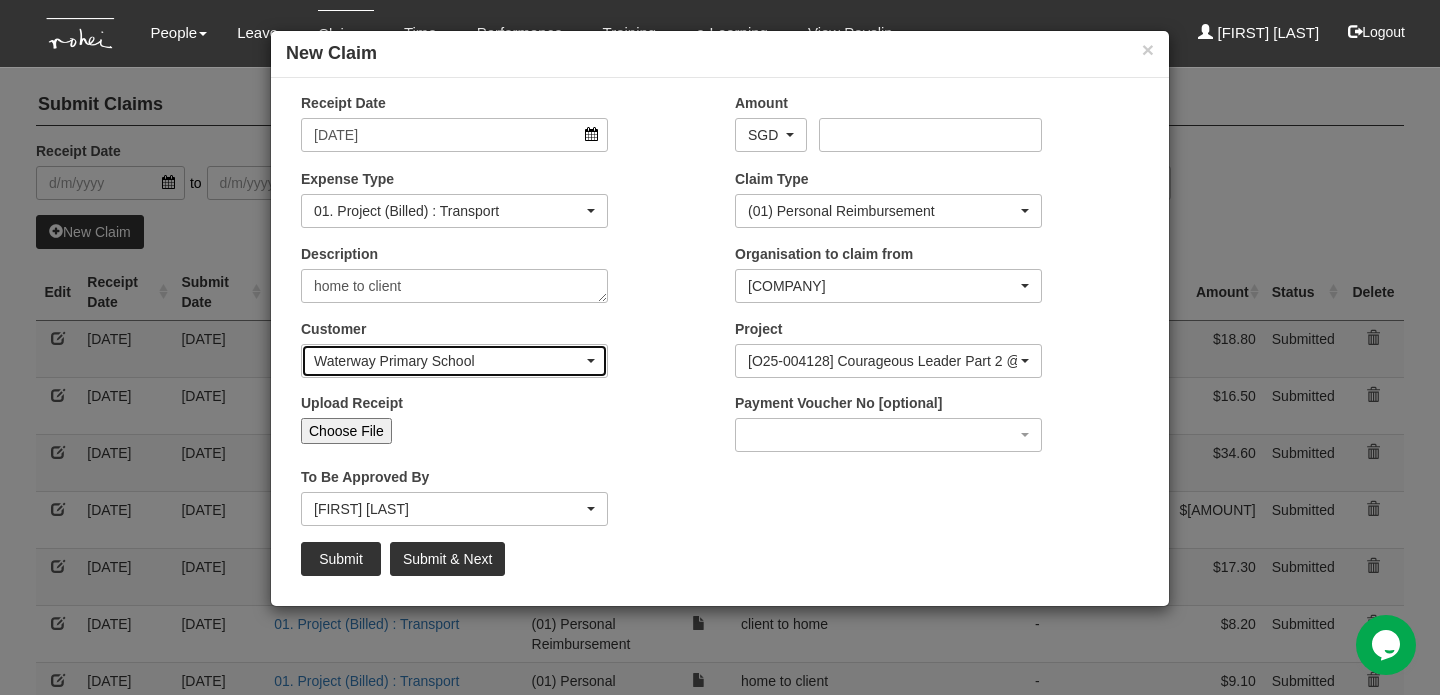 click on "Waterway Primary School" at bounding box center (454, 361) 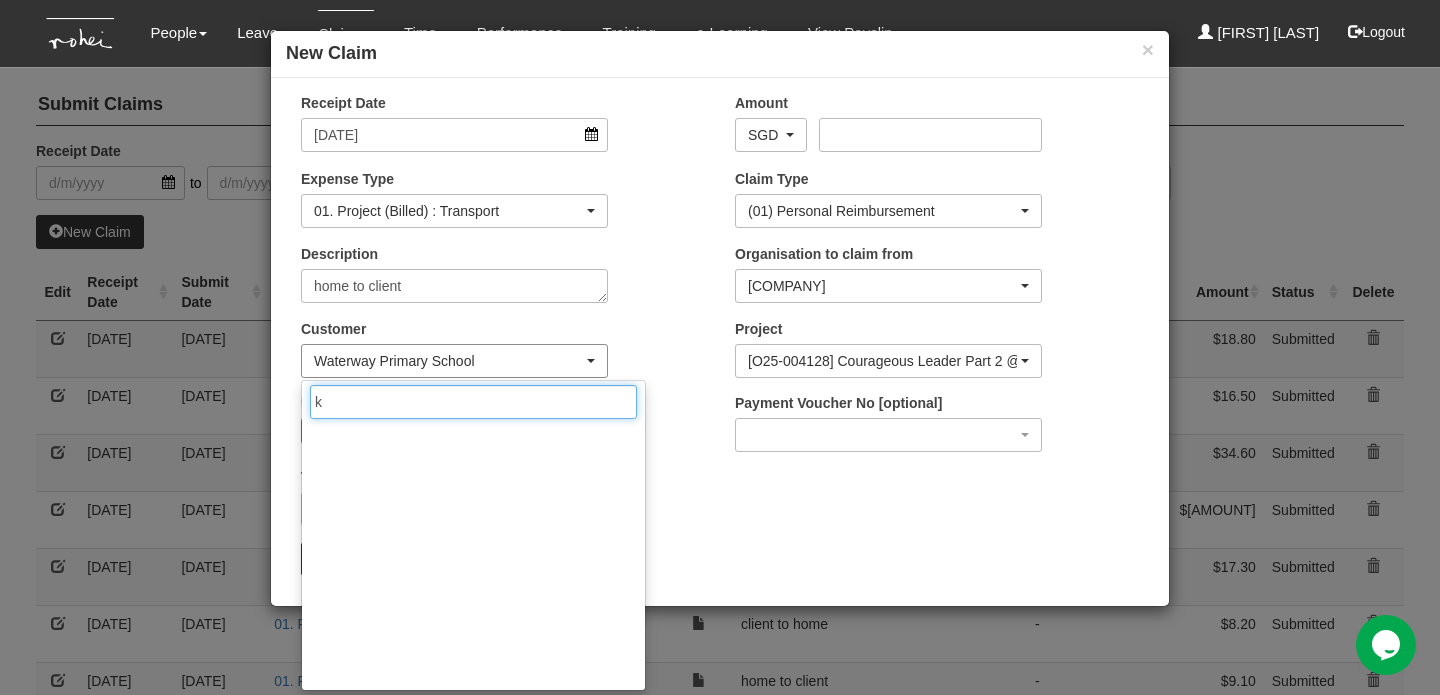 scroll, scrollTop: 0, scrollLeft: 0, axis: both 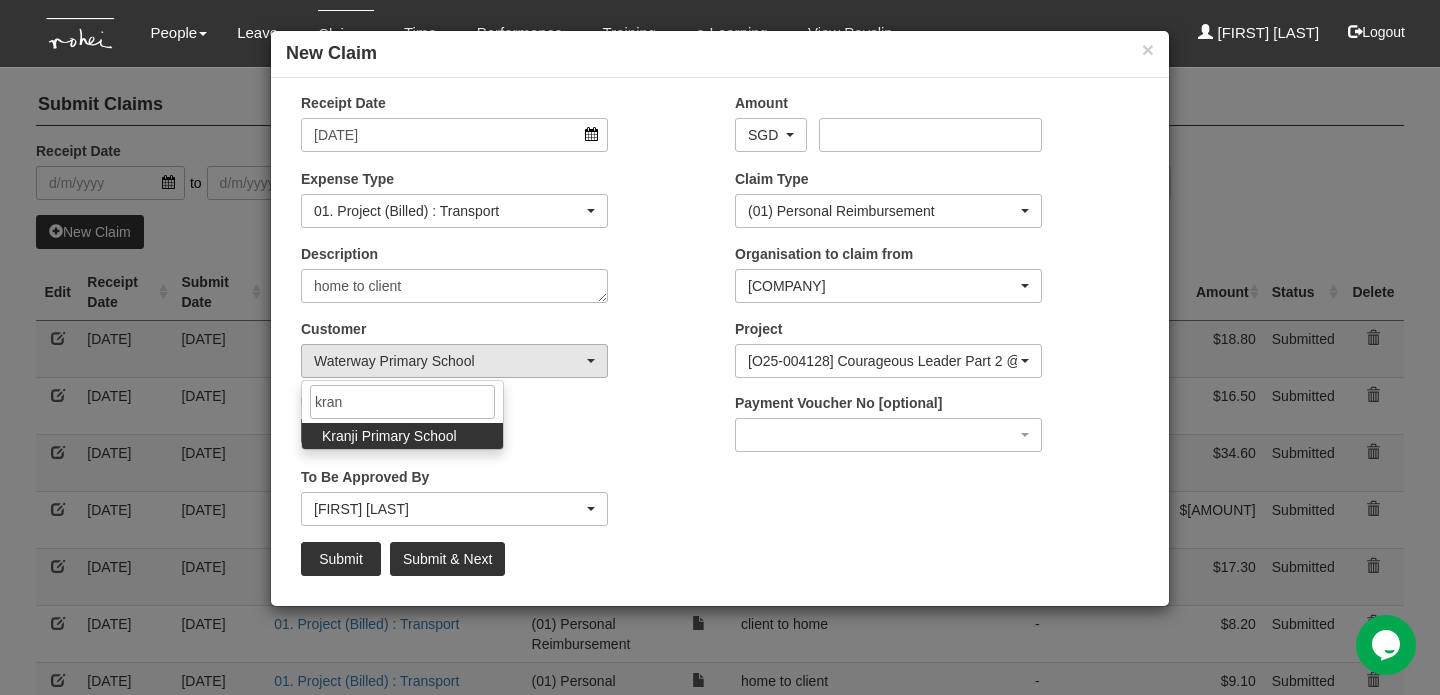 click on "Kranji Primary School" at bounding box center [389, 436] 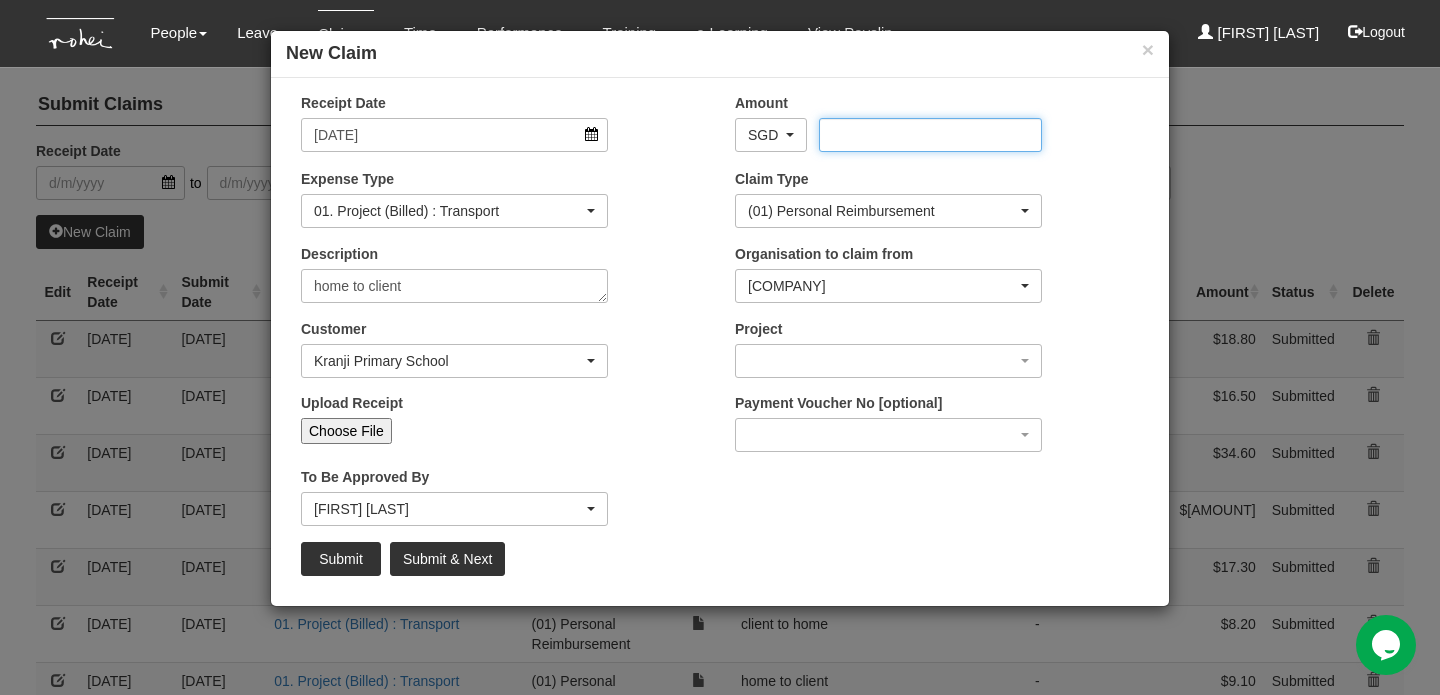 click on "Amount" at bounding box center [930, 135] 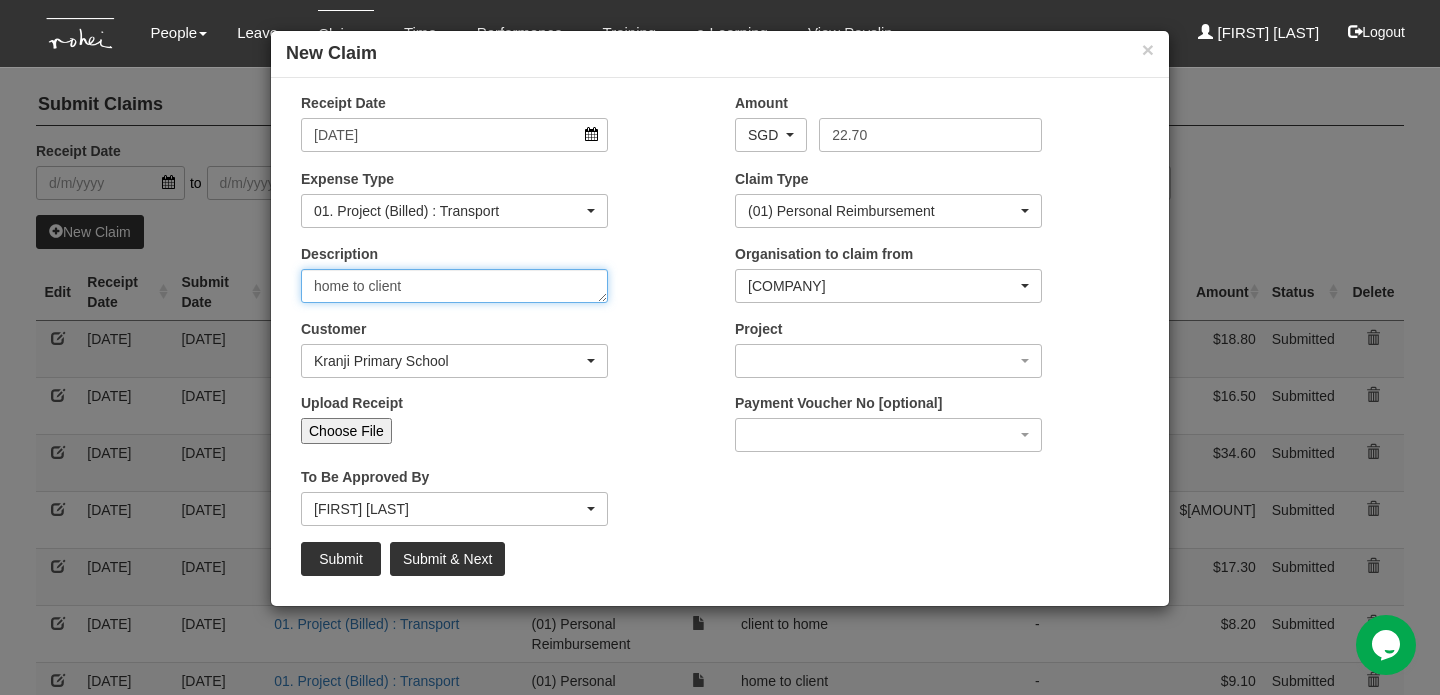 click on "home to client" at bounding box center [454, 286] 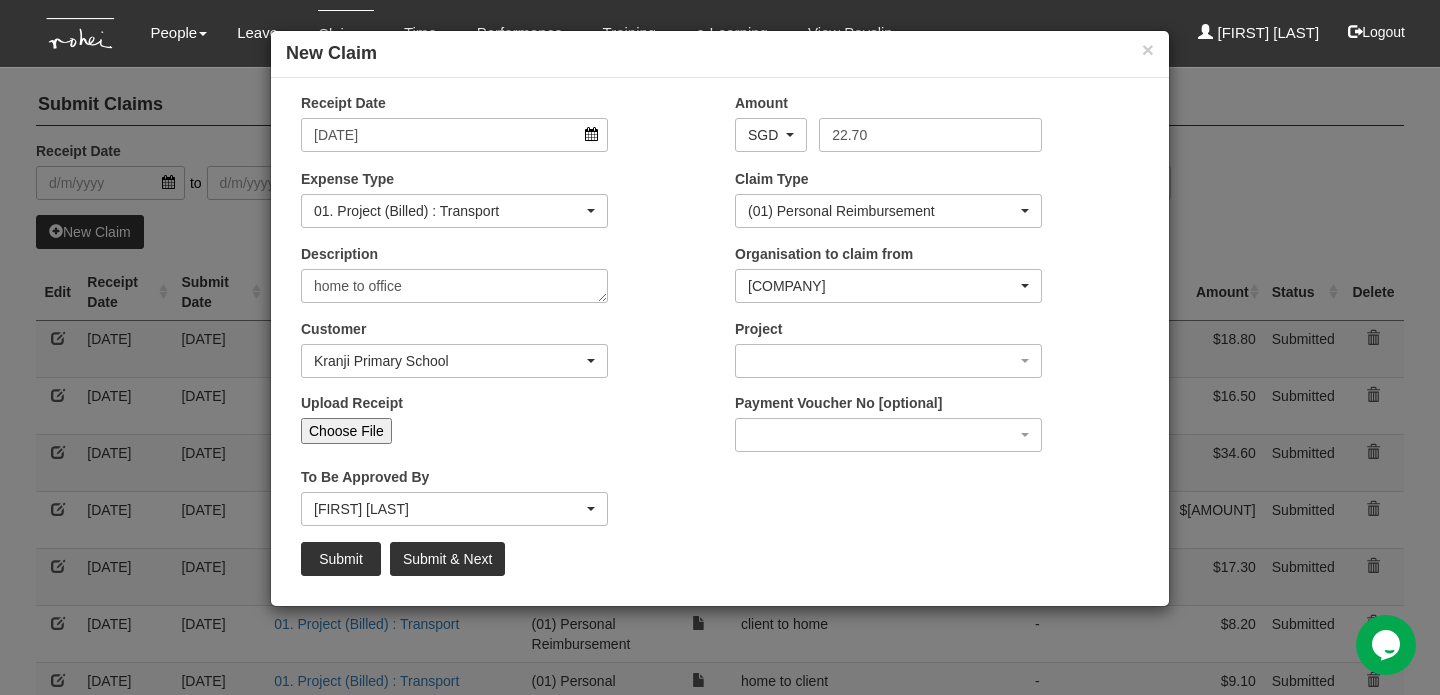 click on "Choose File" at bounding box center [346, 431] 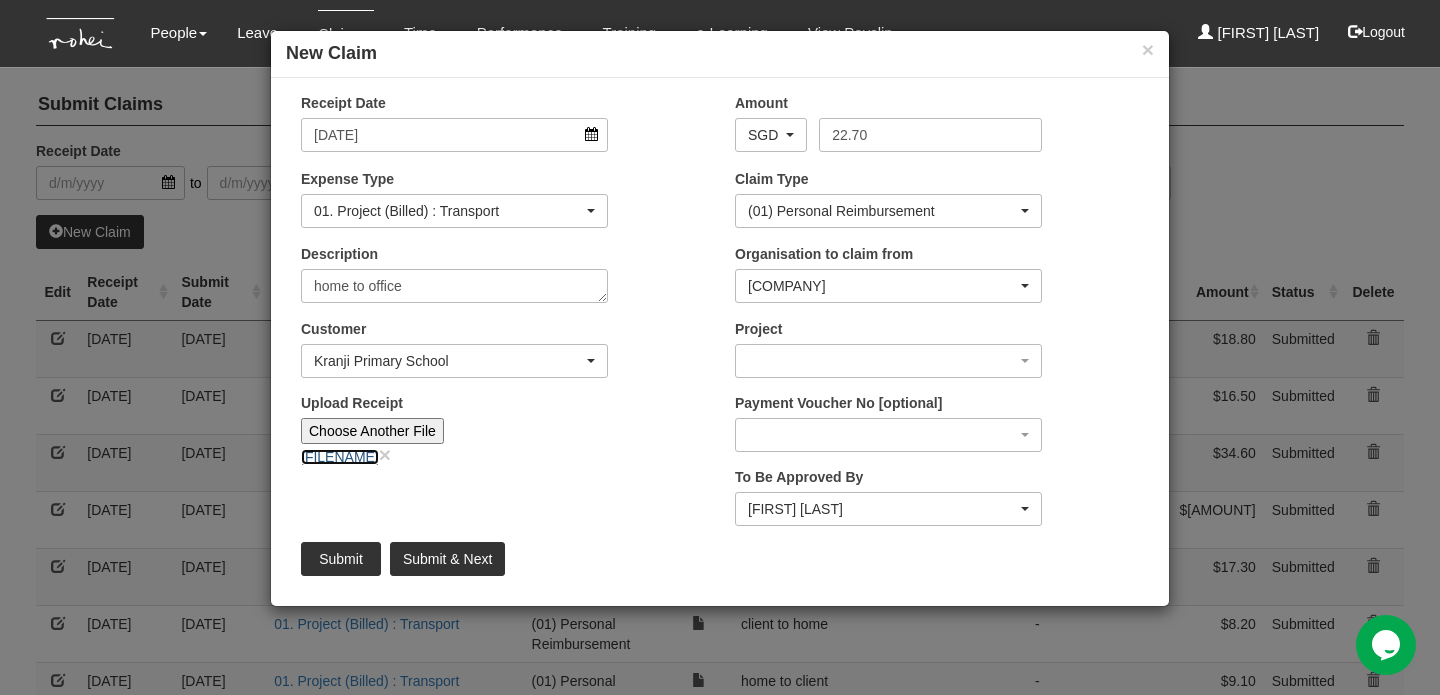 click on "[FILENAME]" at bounding box center (340, 457) 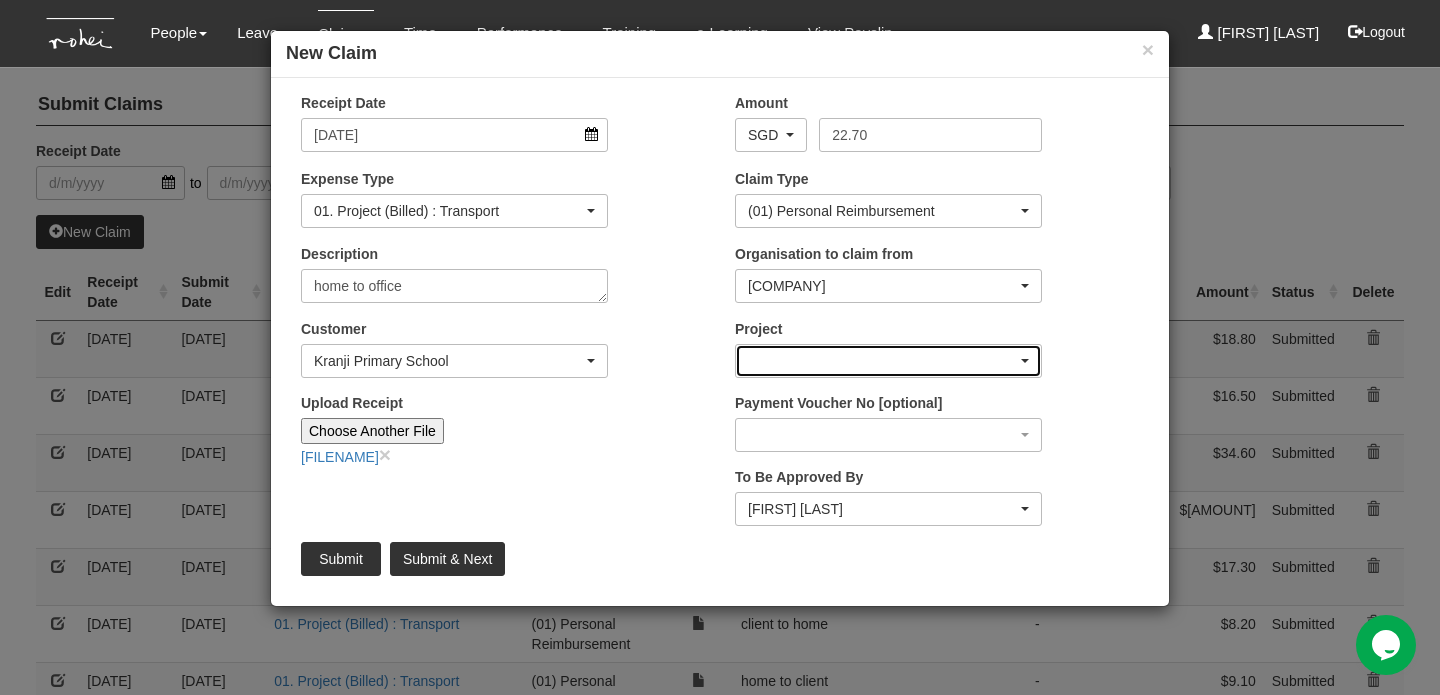 click at bounding box center (888, 361) 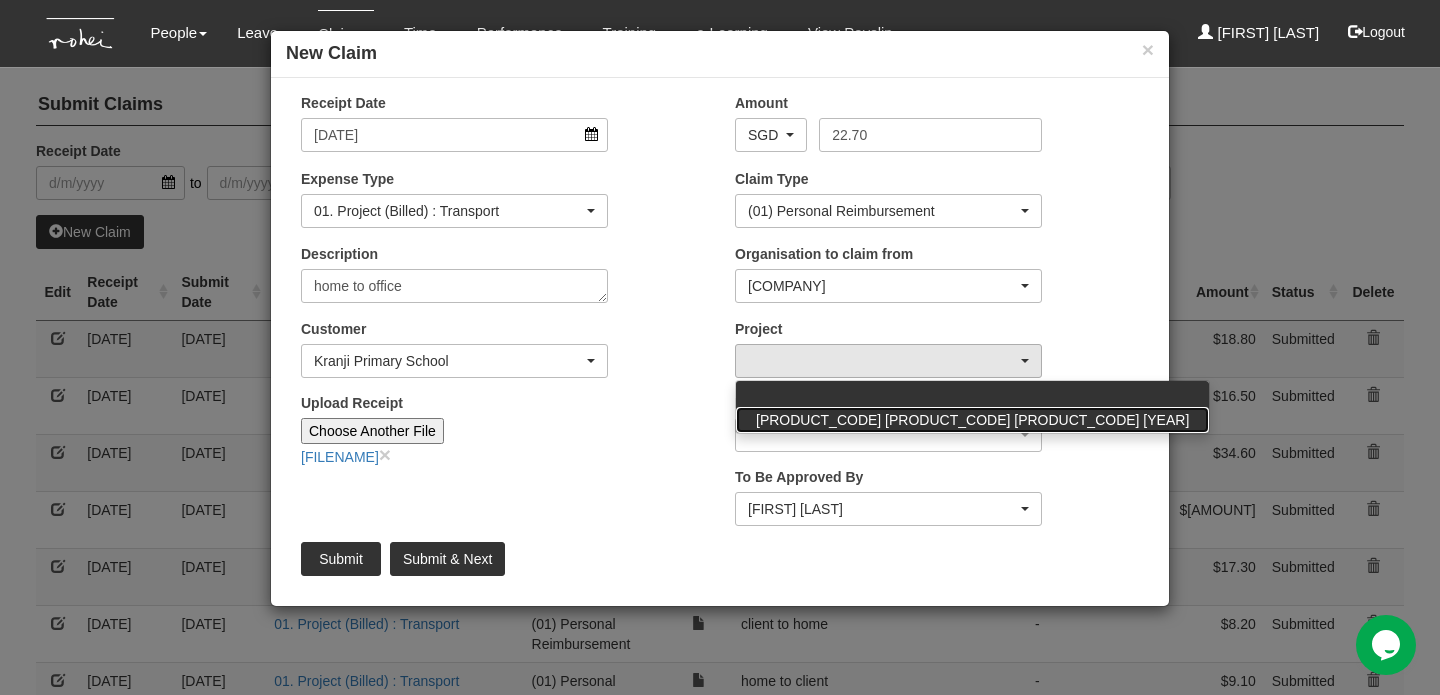 click on "[PRODUCT_CODE] [PRODUCT_CODE] [PRODUCT_CODE] [YEAR]" at bounding box center (972, 420) 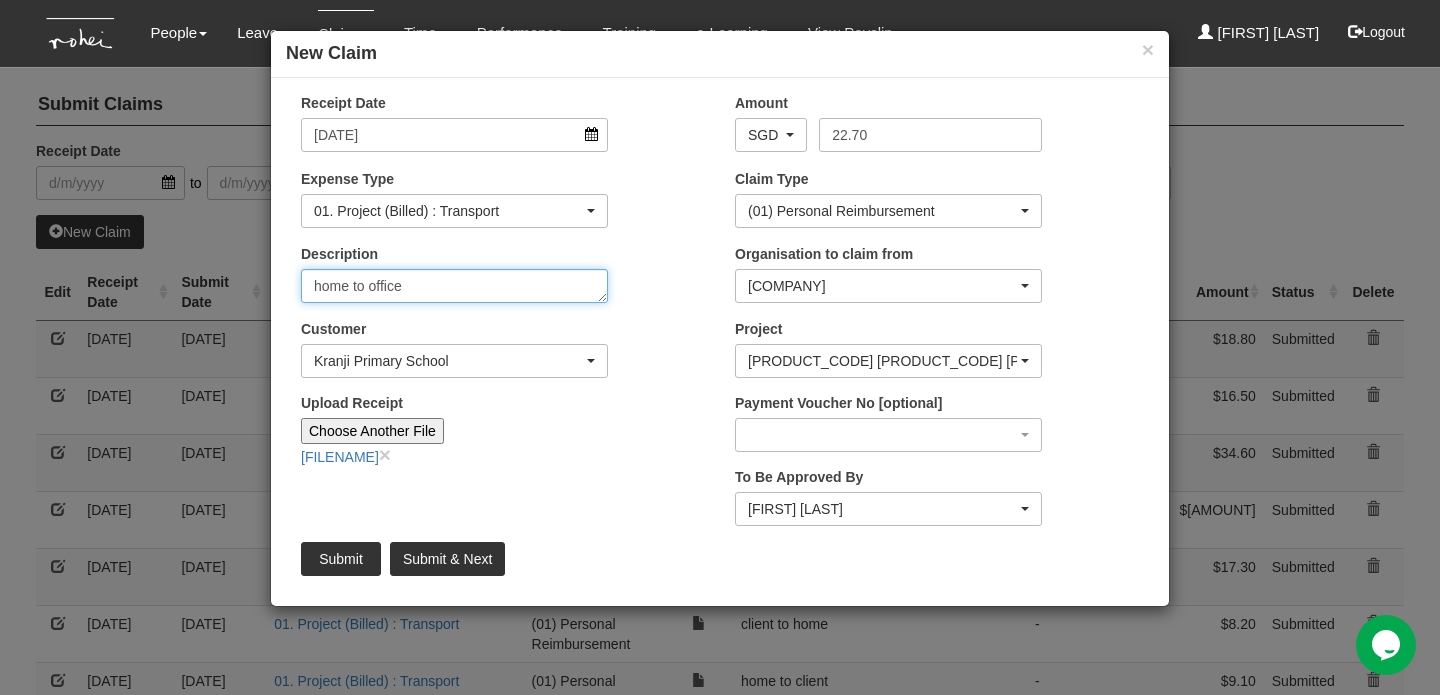click on "home to office" at bounding box center [454, 286] 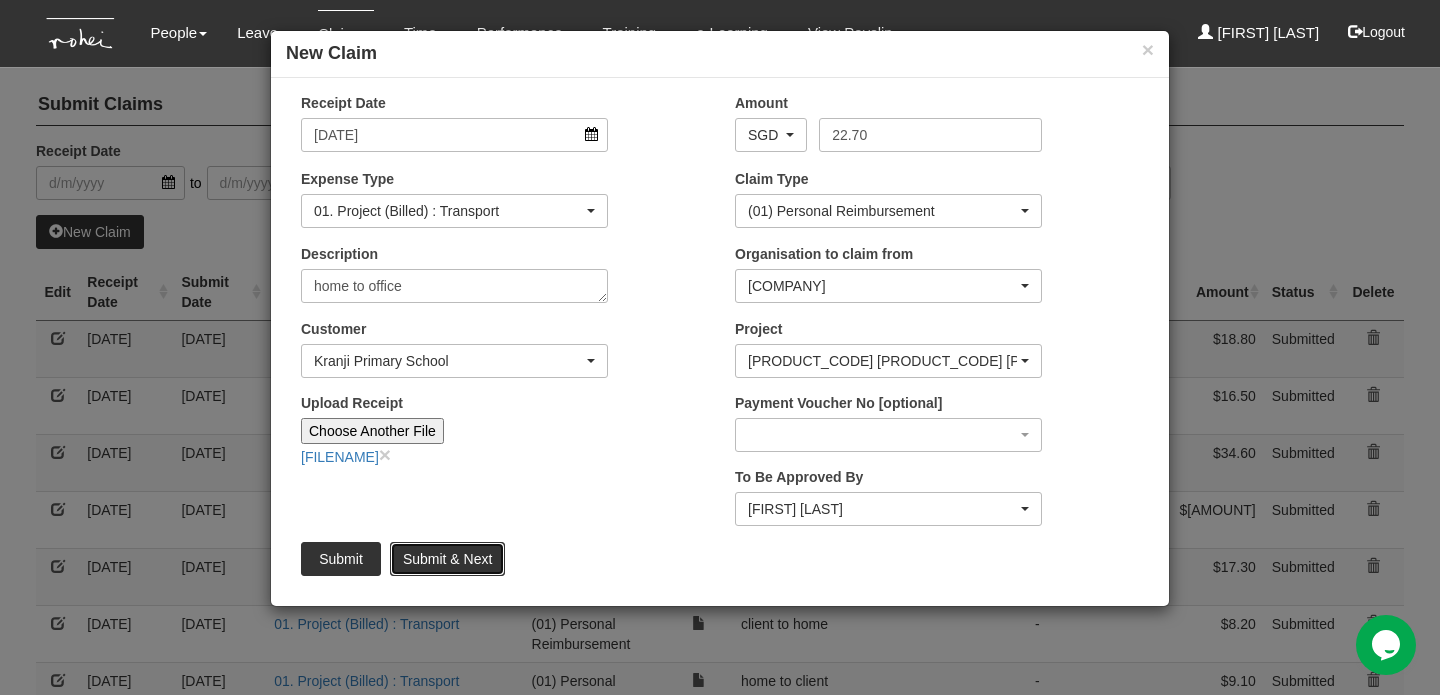 click on "Submit & Next" at bounding box center (447, 559) 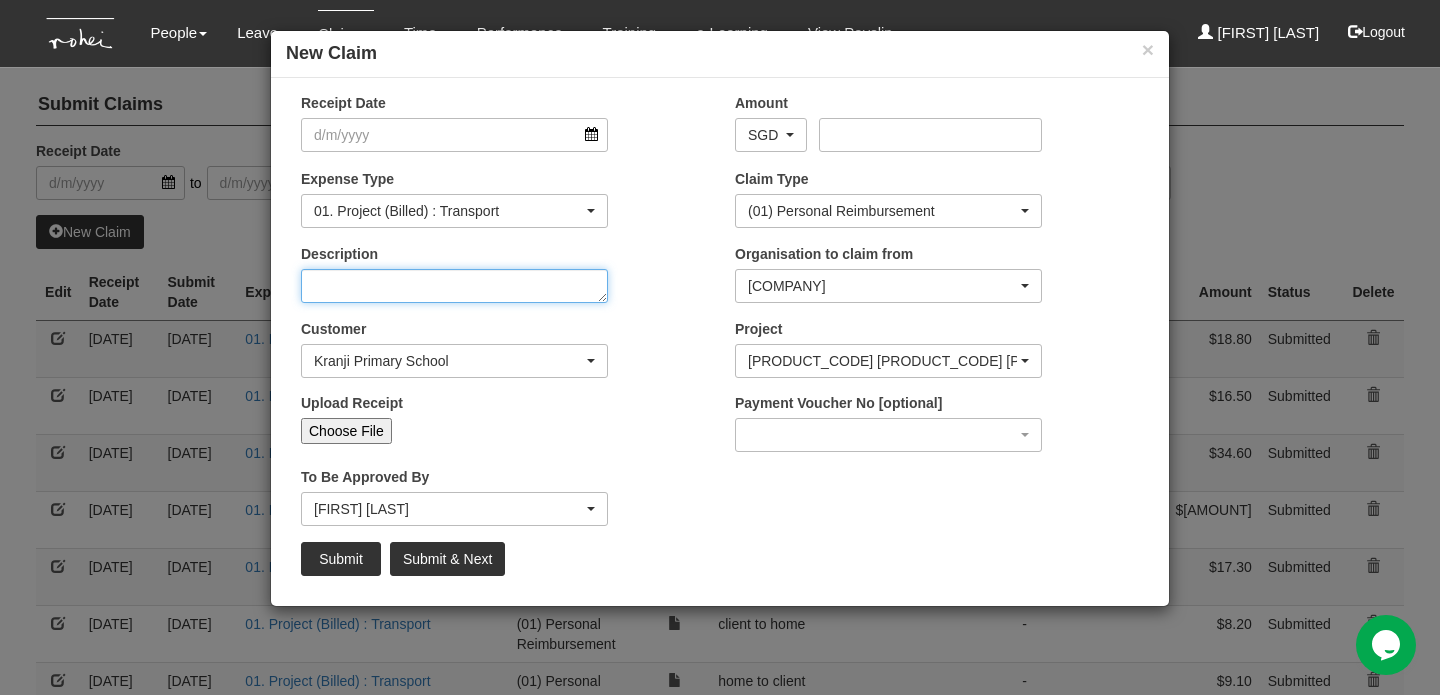 click on "Description" at bounding box center (454, 286) 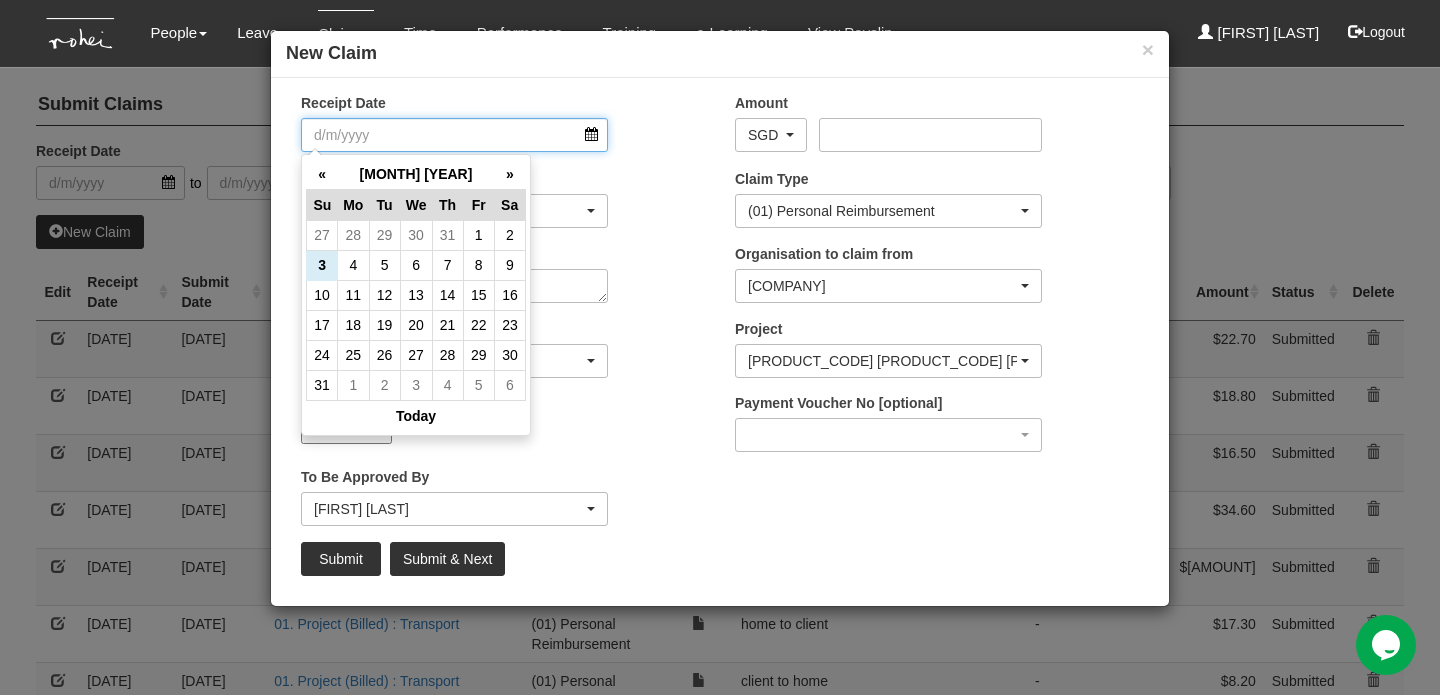 click on "Receipt Date" at bounding box center (454, 135) 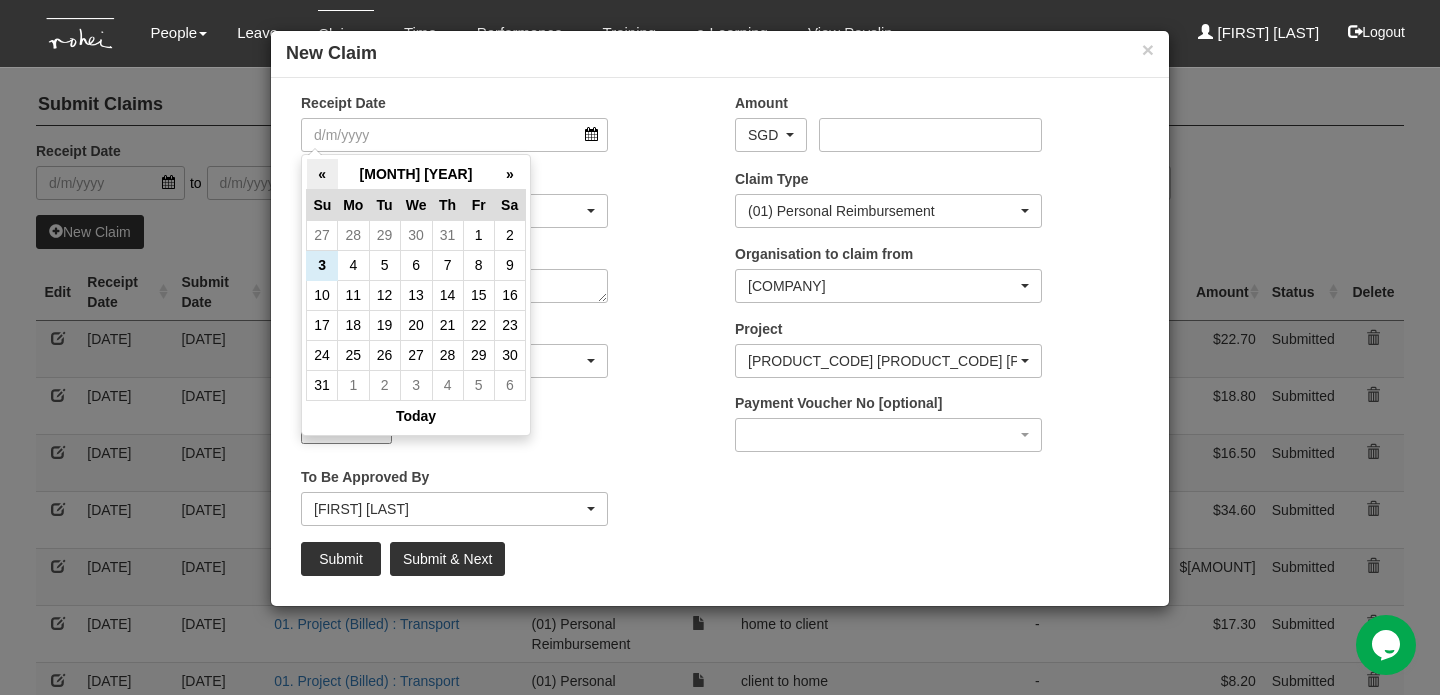 click on "«" at bounding box center [322, 174] 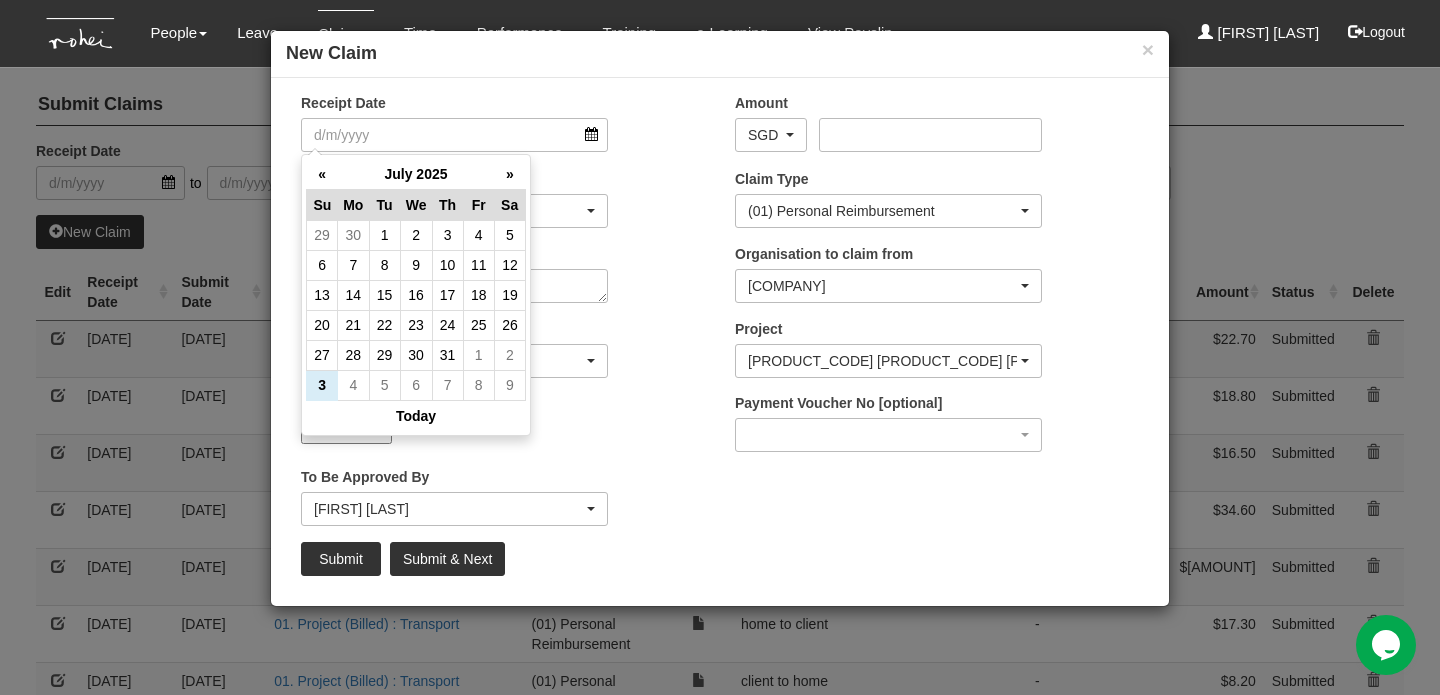click on "«" at bounding box center [322, 174] 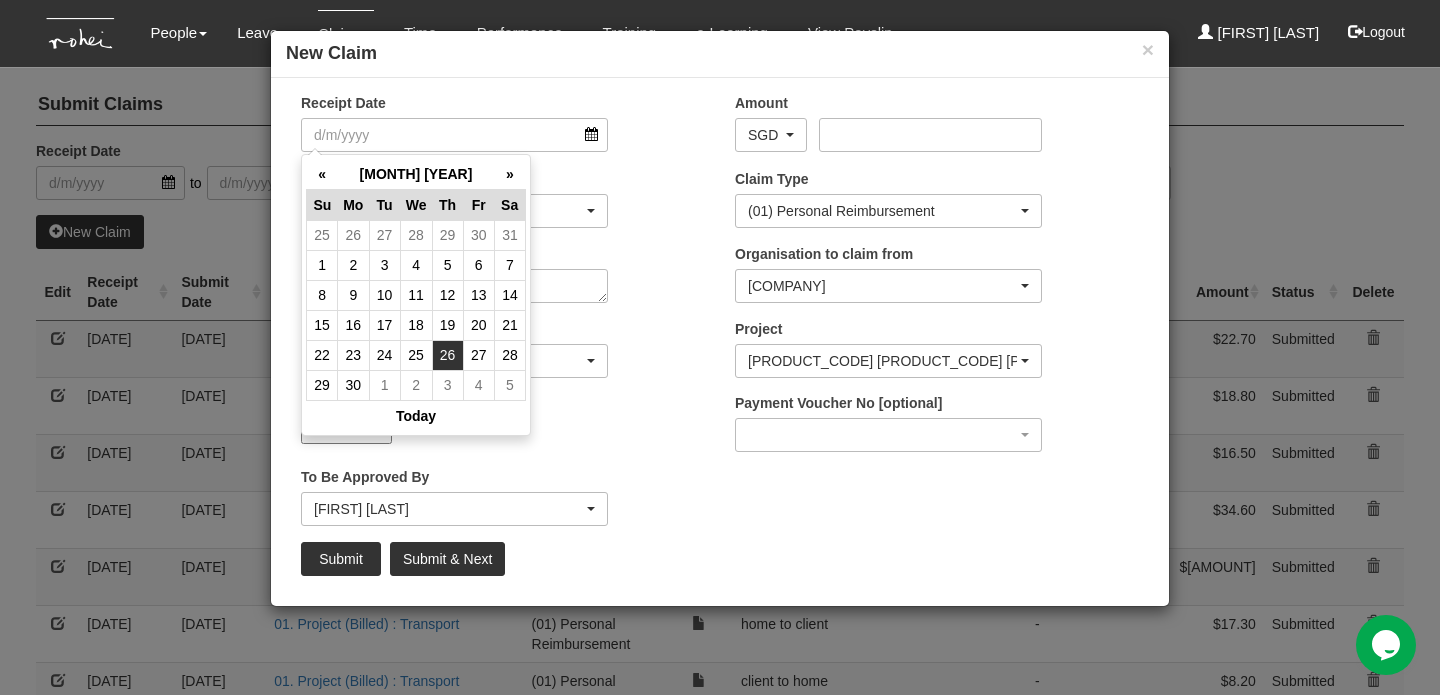 click on "26" at bounding box center (447, 355) 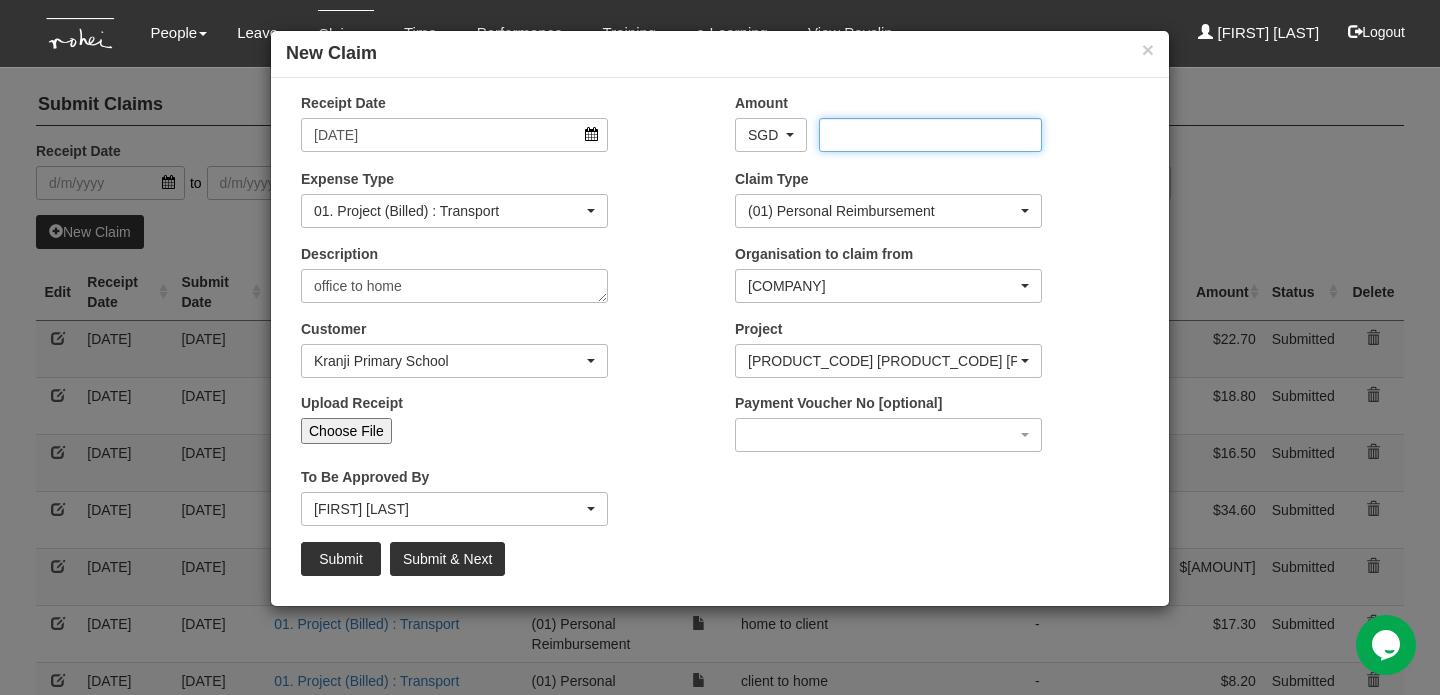 click on "Amount" at bounding box center (930, 135) 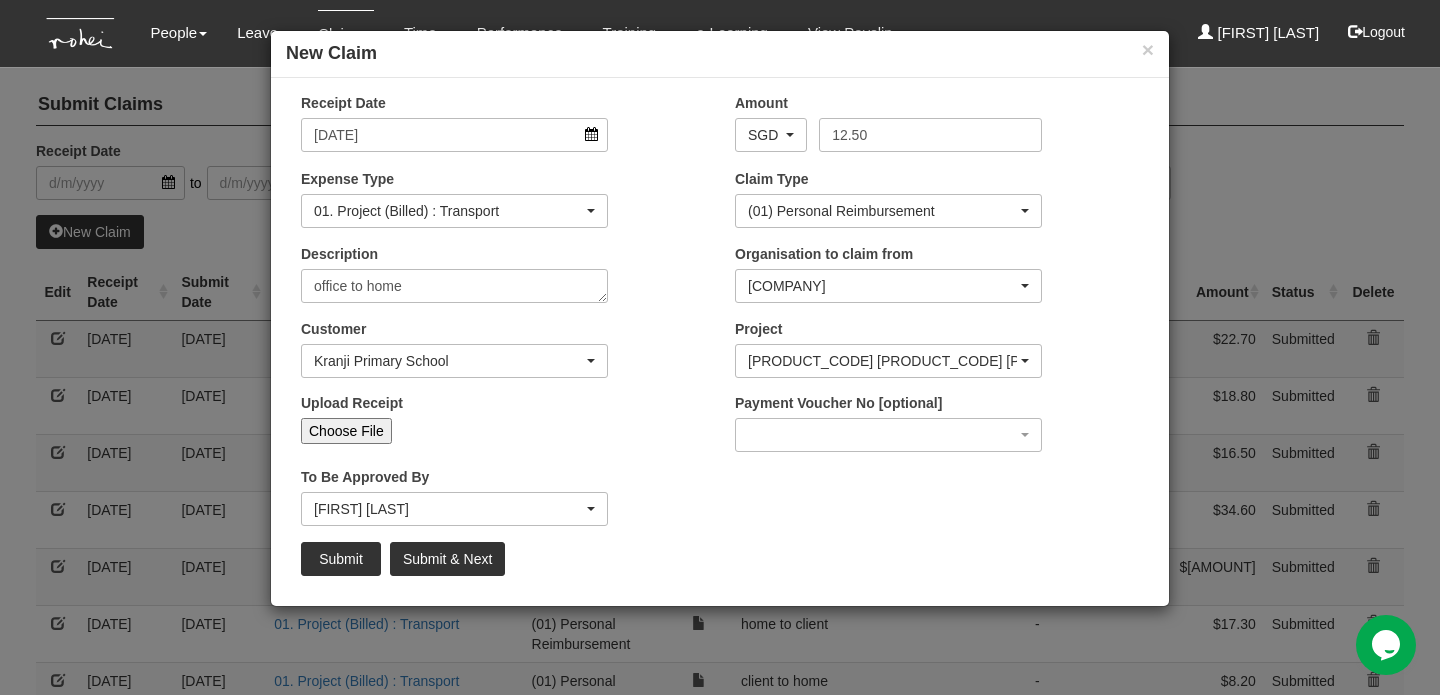 click on "Choose File" at bounding box center (346, 431) 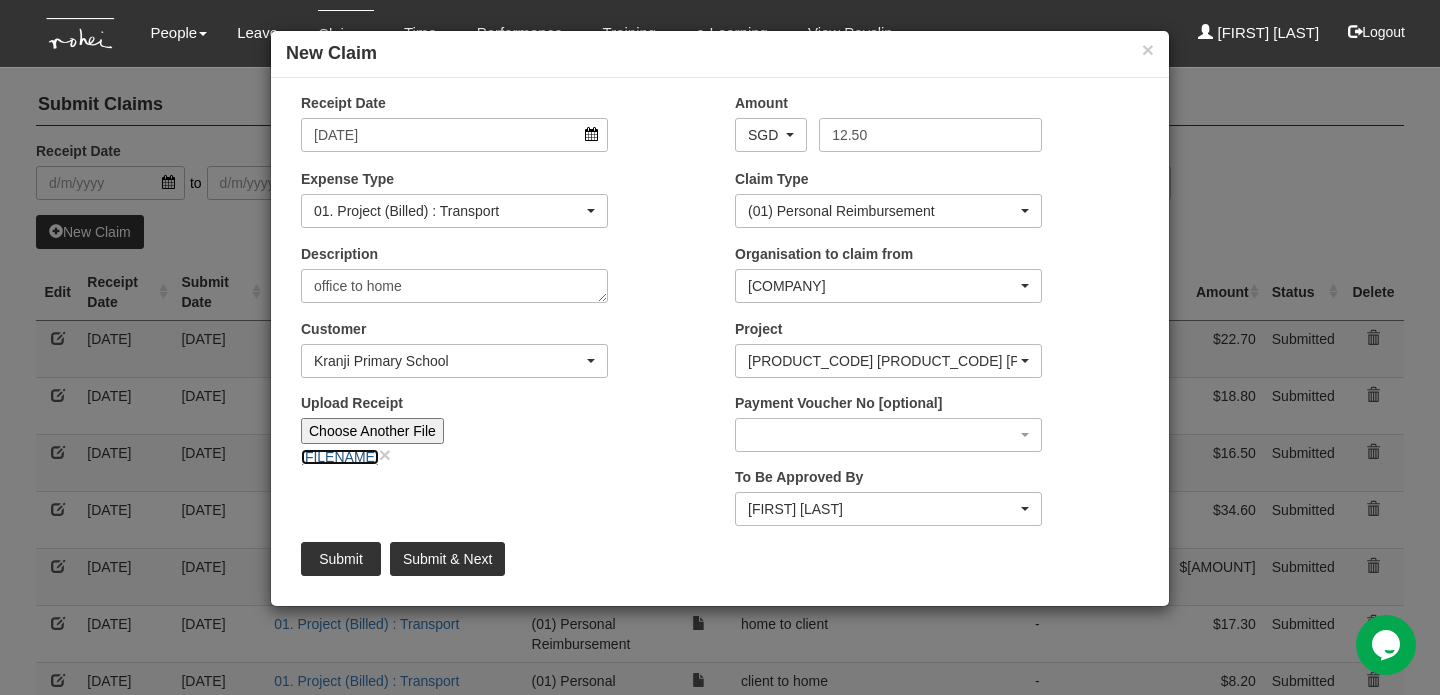 click on "[FILENAME]" at bounding box center (340, 457) 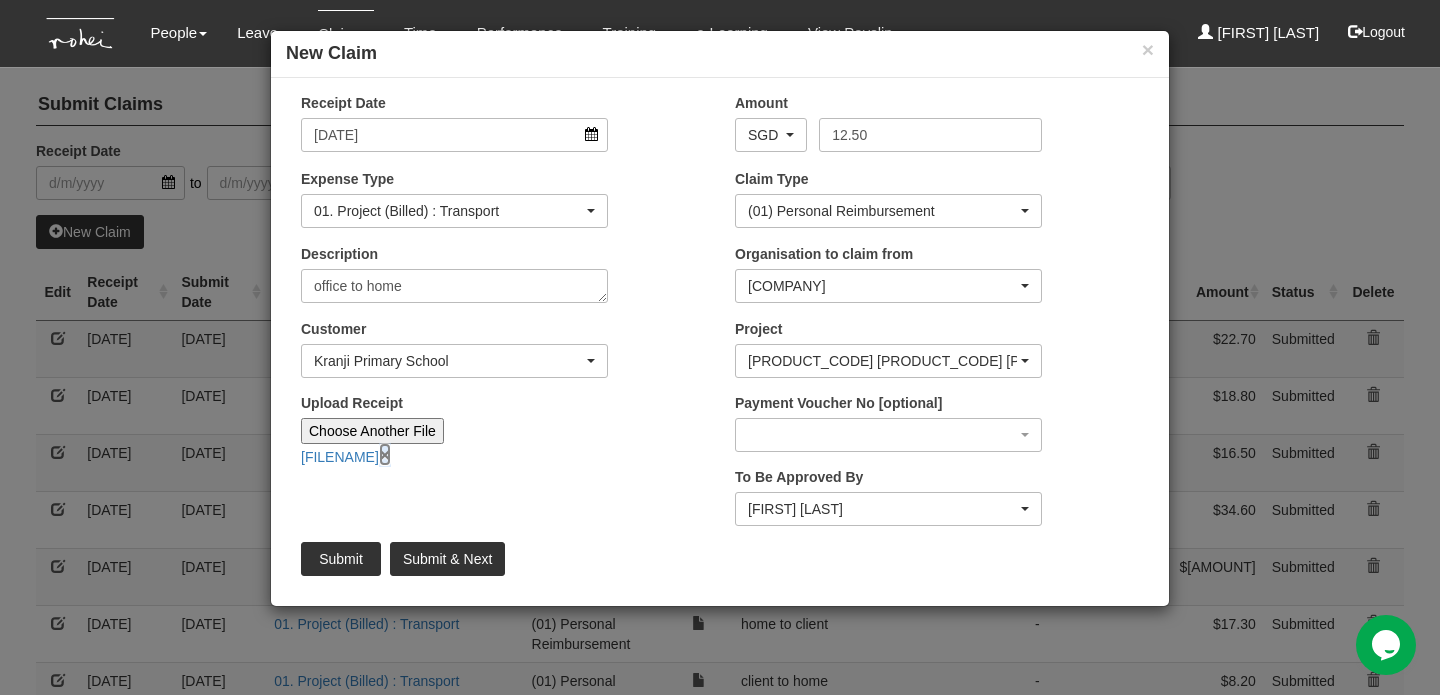 click on "×" at bounding box center (385, 454) 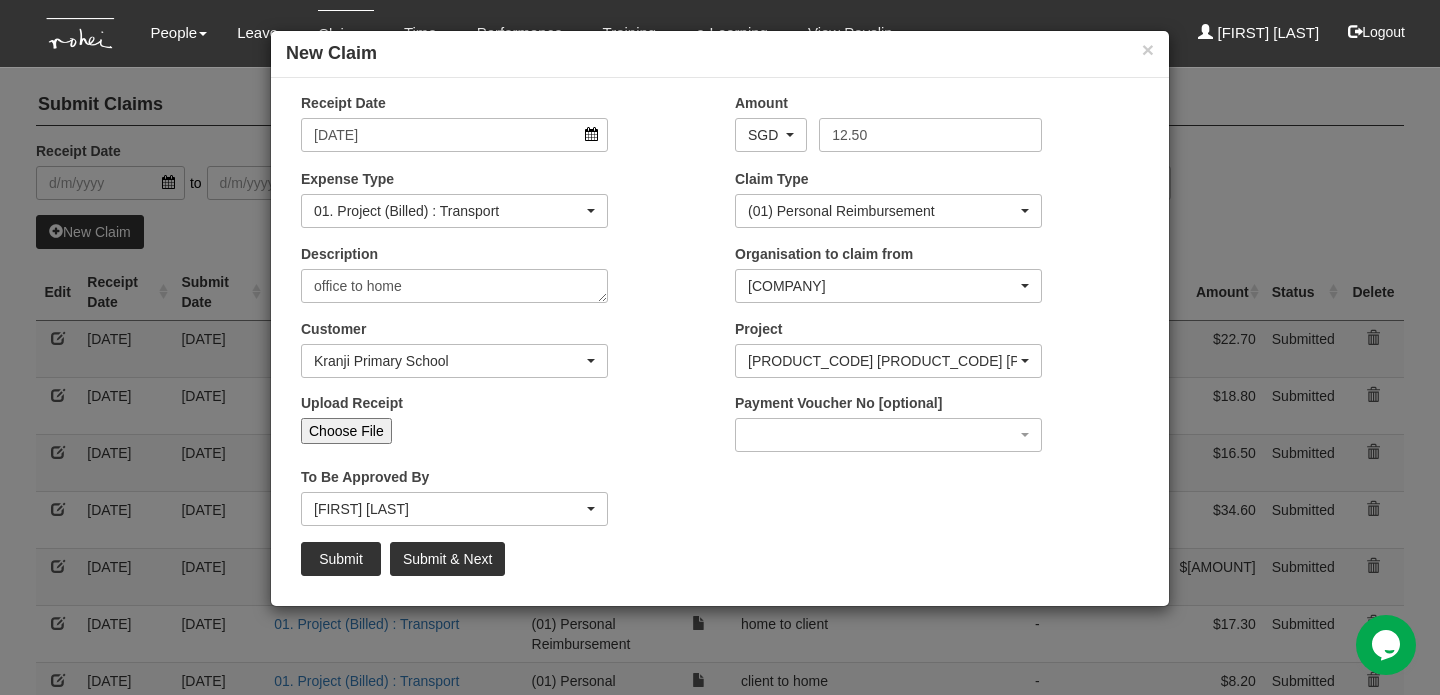 click on "Choose File" at bounding box center (346, 431) 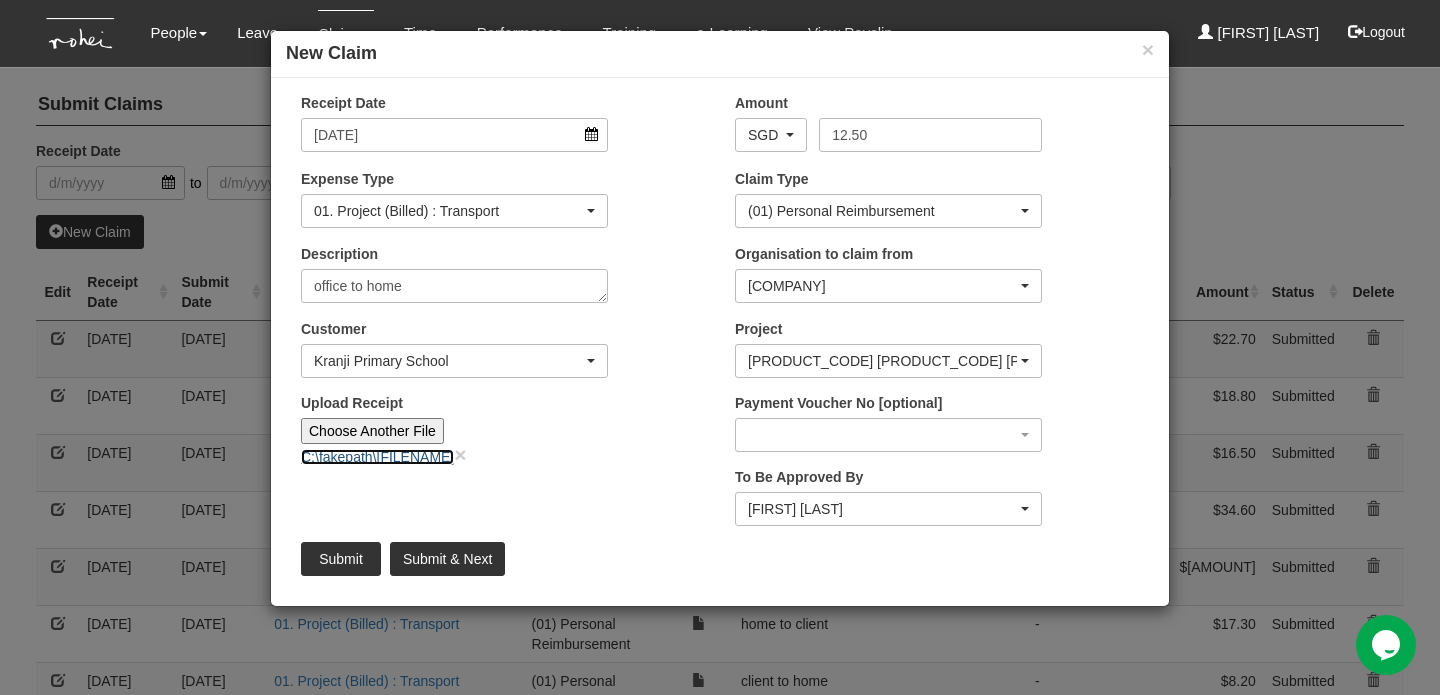 click on "C:\fakepath\[FILENAME]" at bounding box center (377, 457) 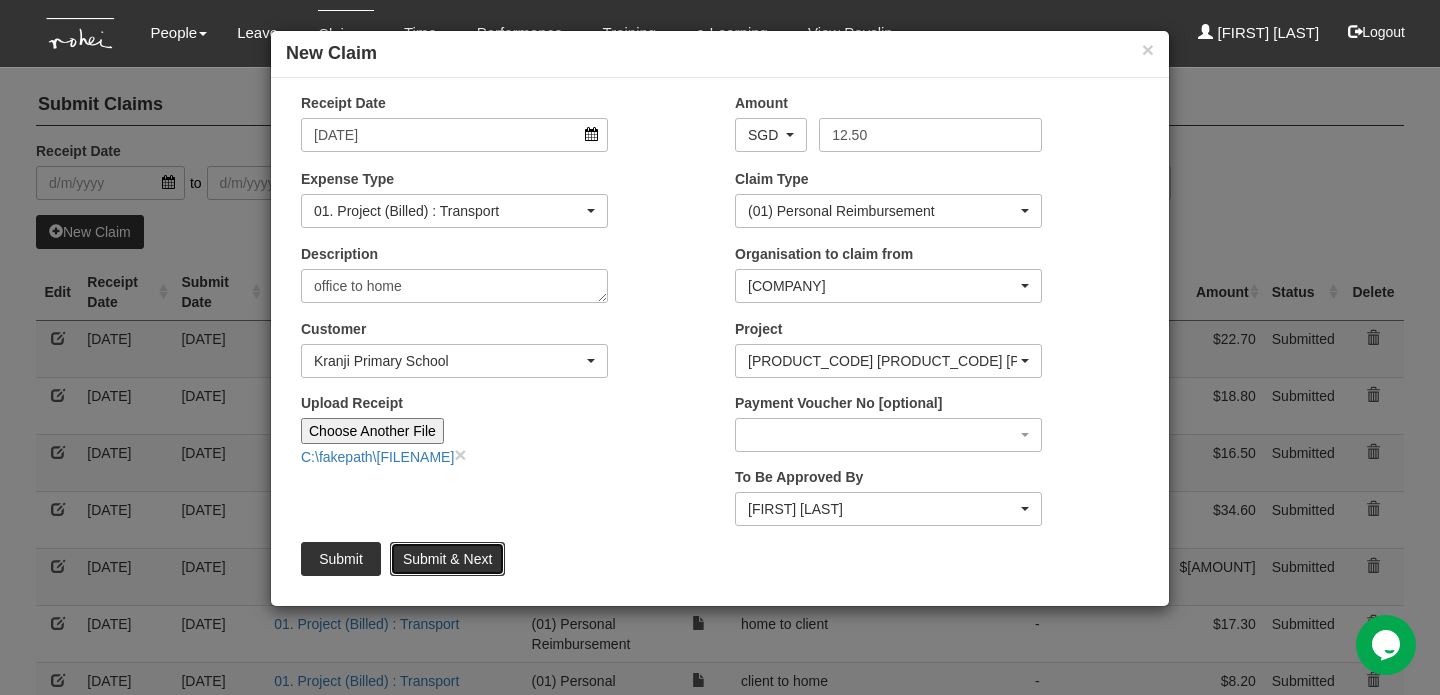 click on "Submit & Next" at bounding box center (447, 559) 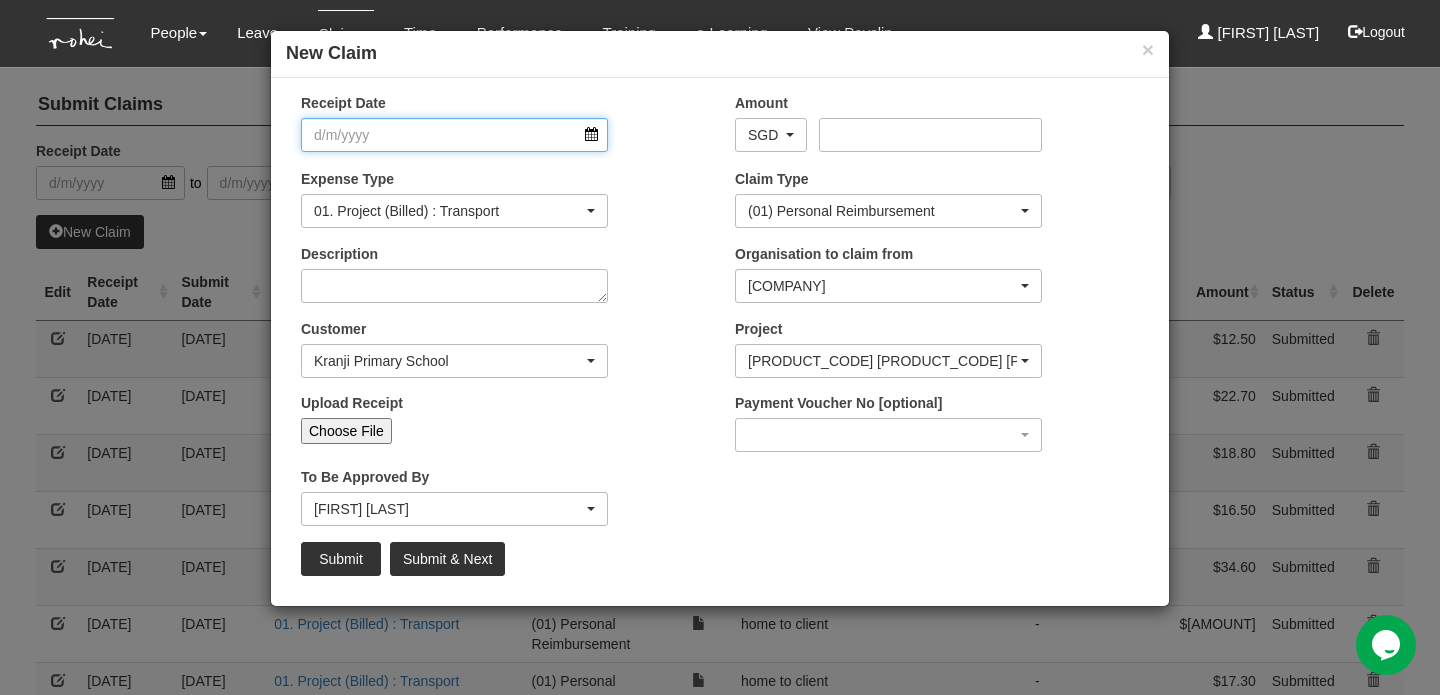 click on "Receipt Date" at bounding box center [454, 135] 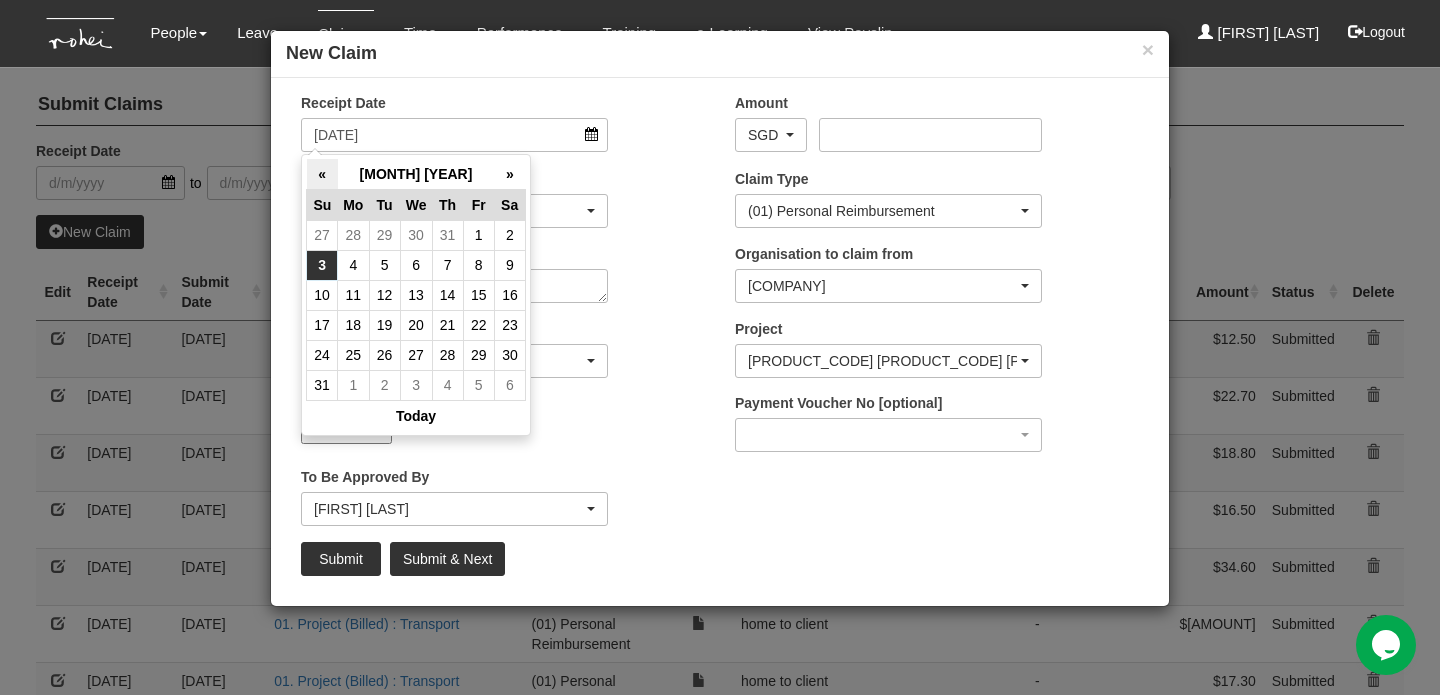 click on "«" at bounding box center [322, 174] 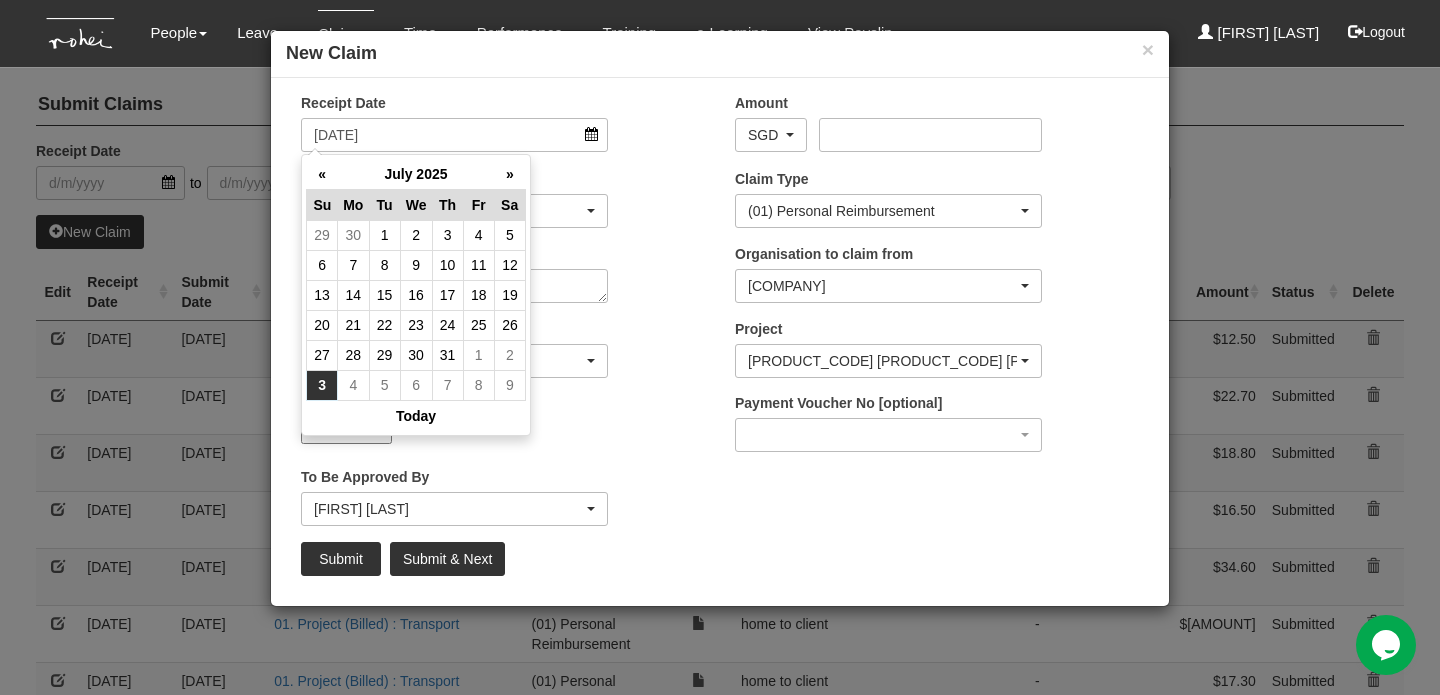 click on "«" at bounding box center (322, 174) 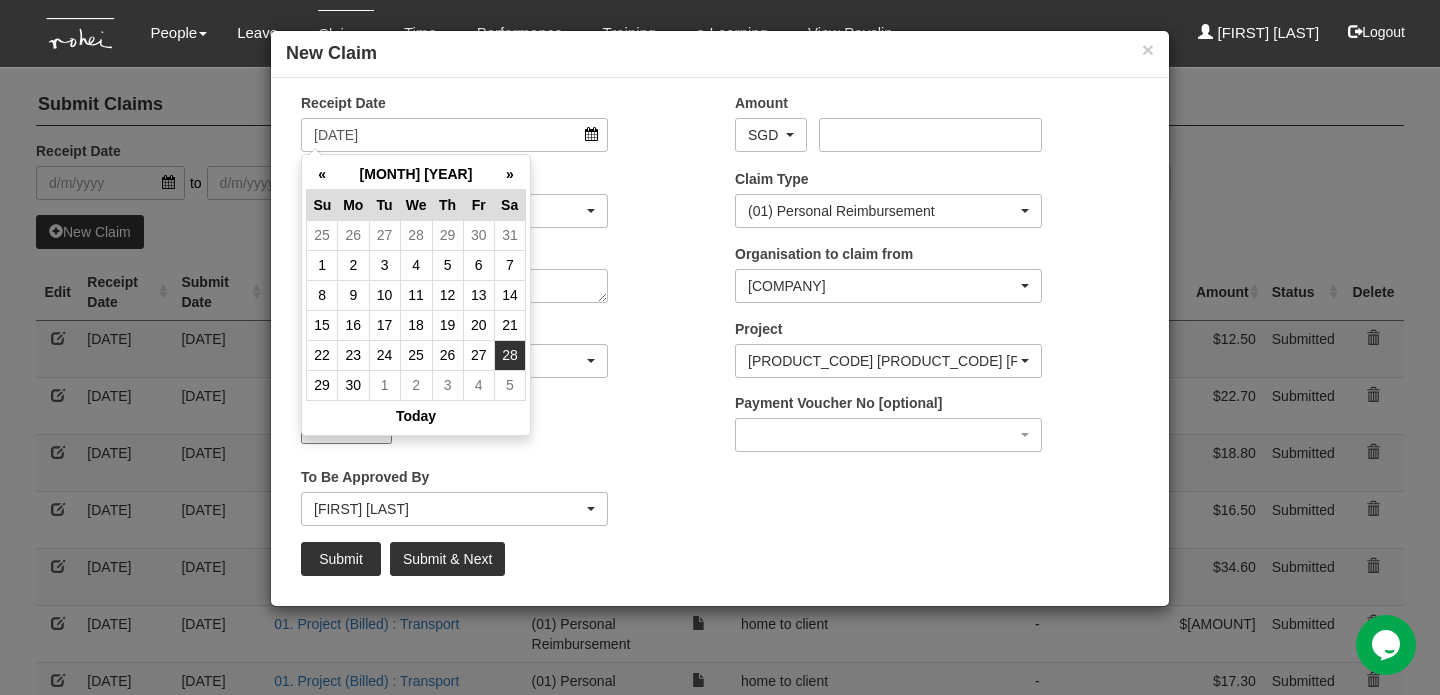 click on "28" at bounding box center [509, 355] 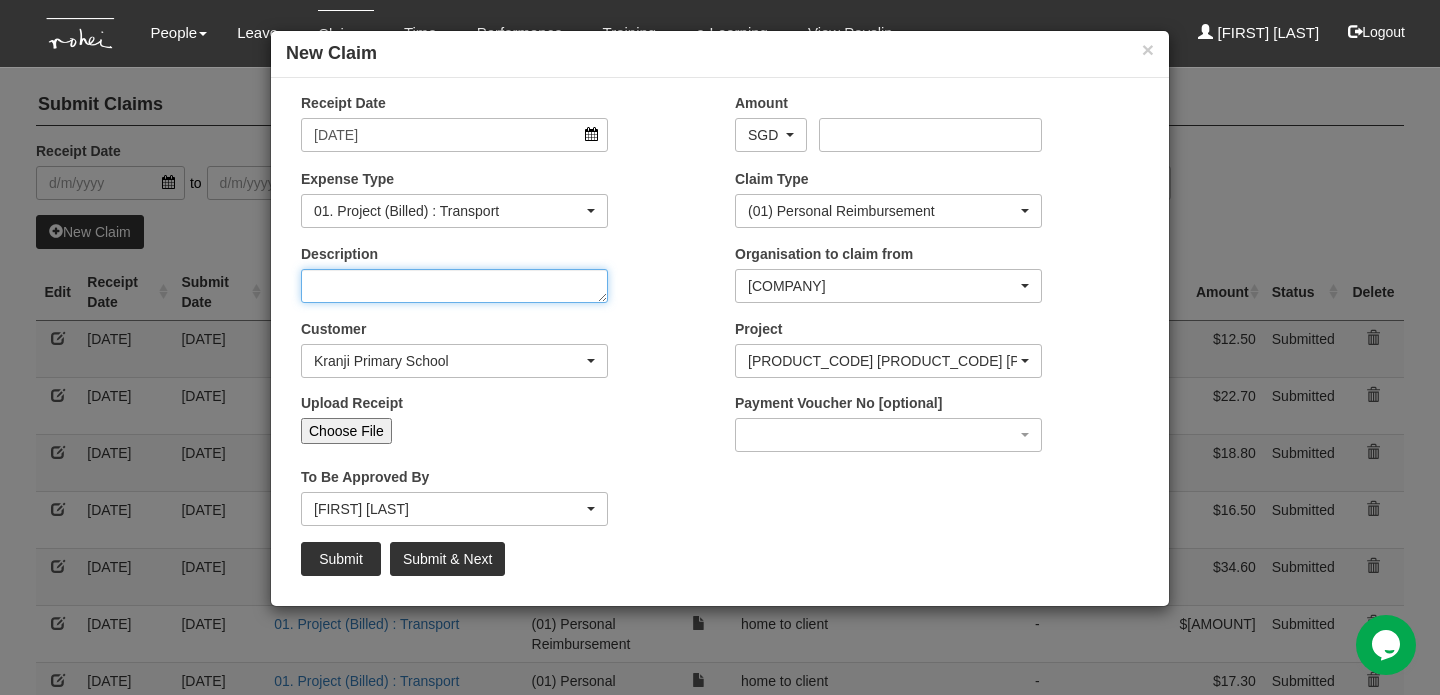 click on "Description" at bounding box center [454, 286] 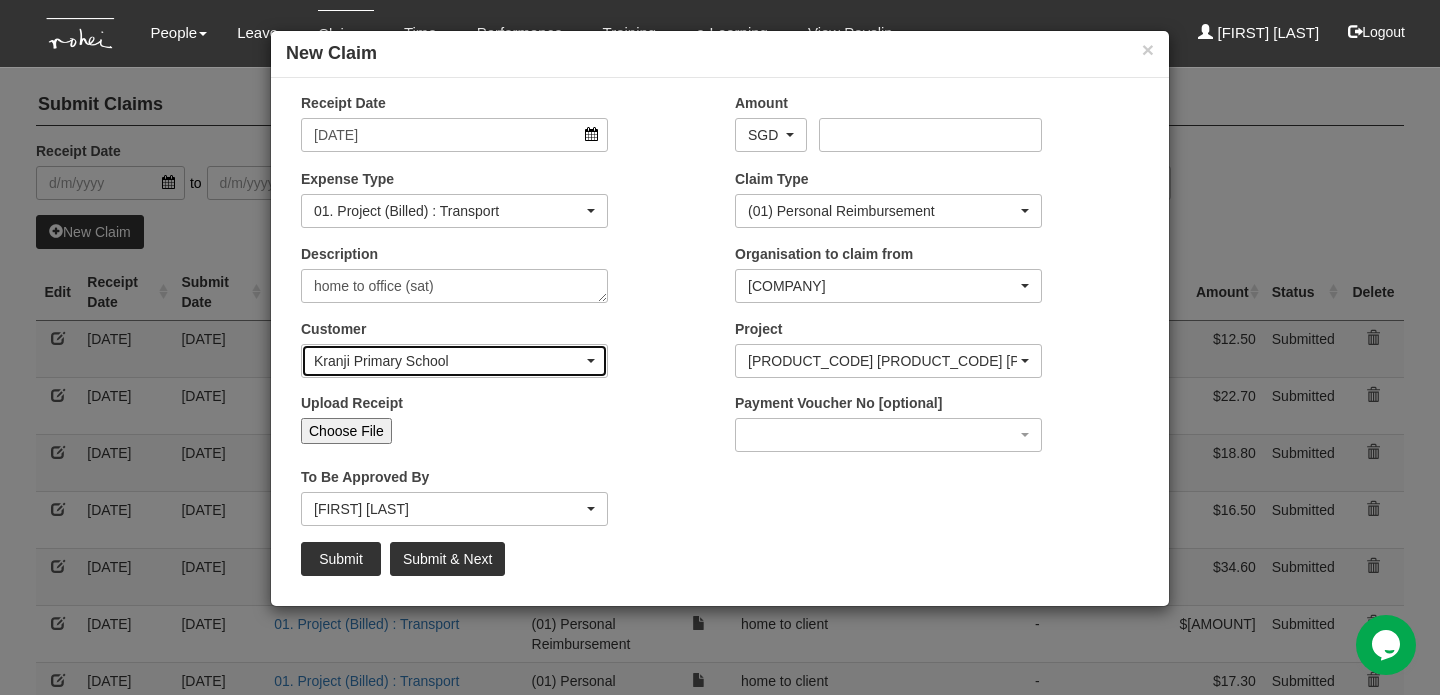 click at bounding box center (591, 361) 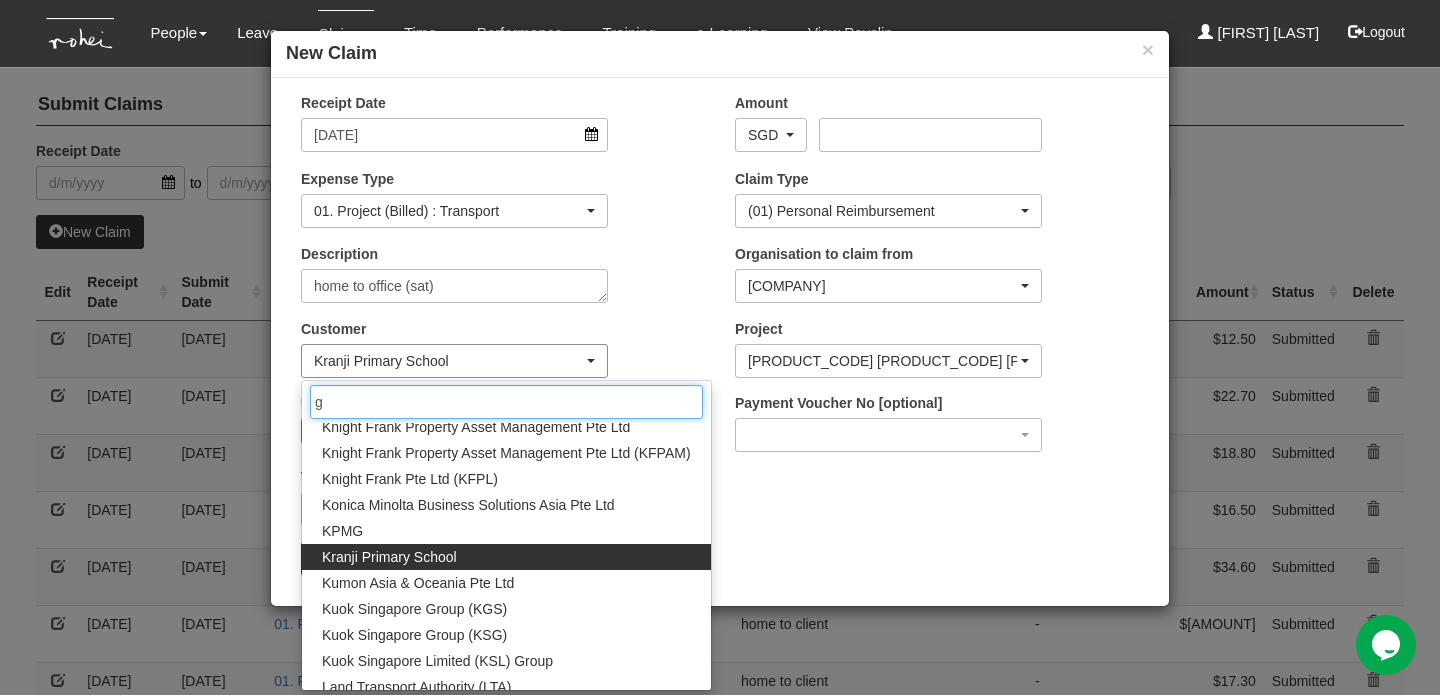scroll, scrollTop: 0, scrollLeft: 0, axis: both 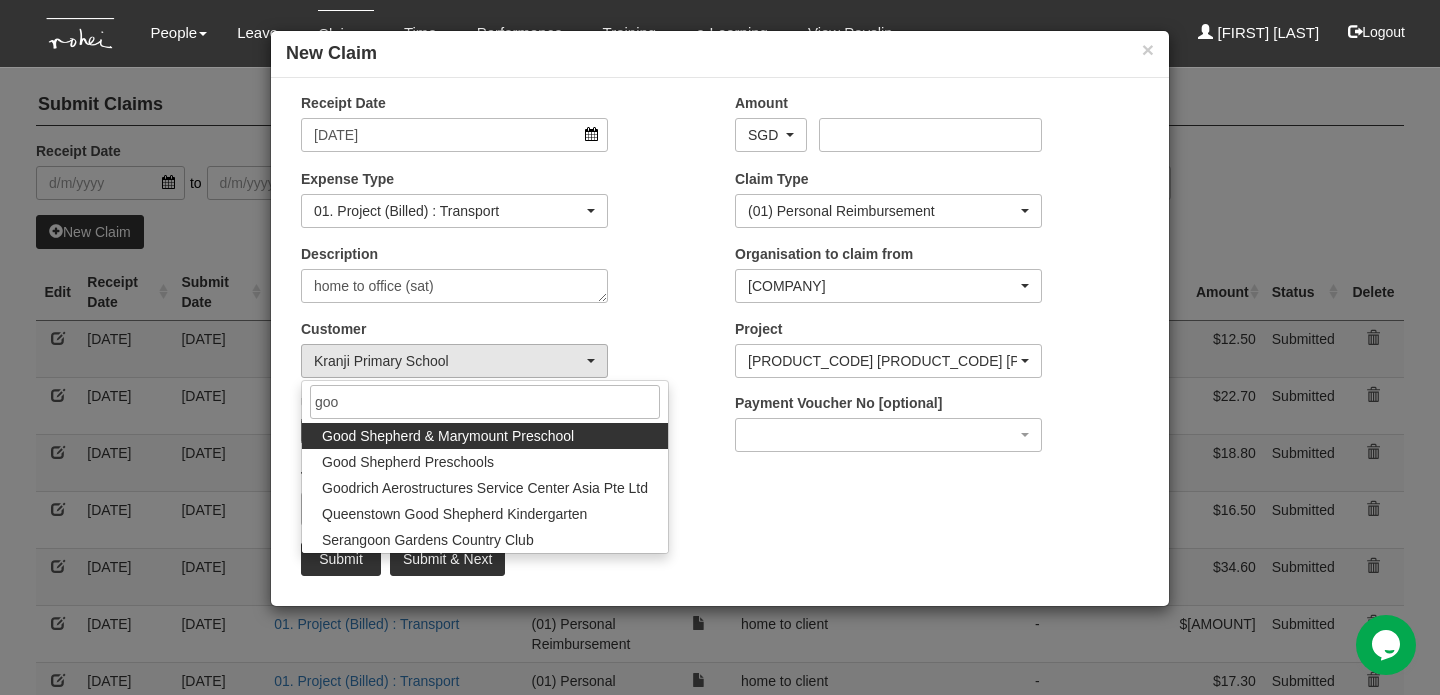 click on "Good Shepherd & Marymount Preschool" at bounding box center (448, 436) 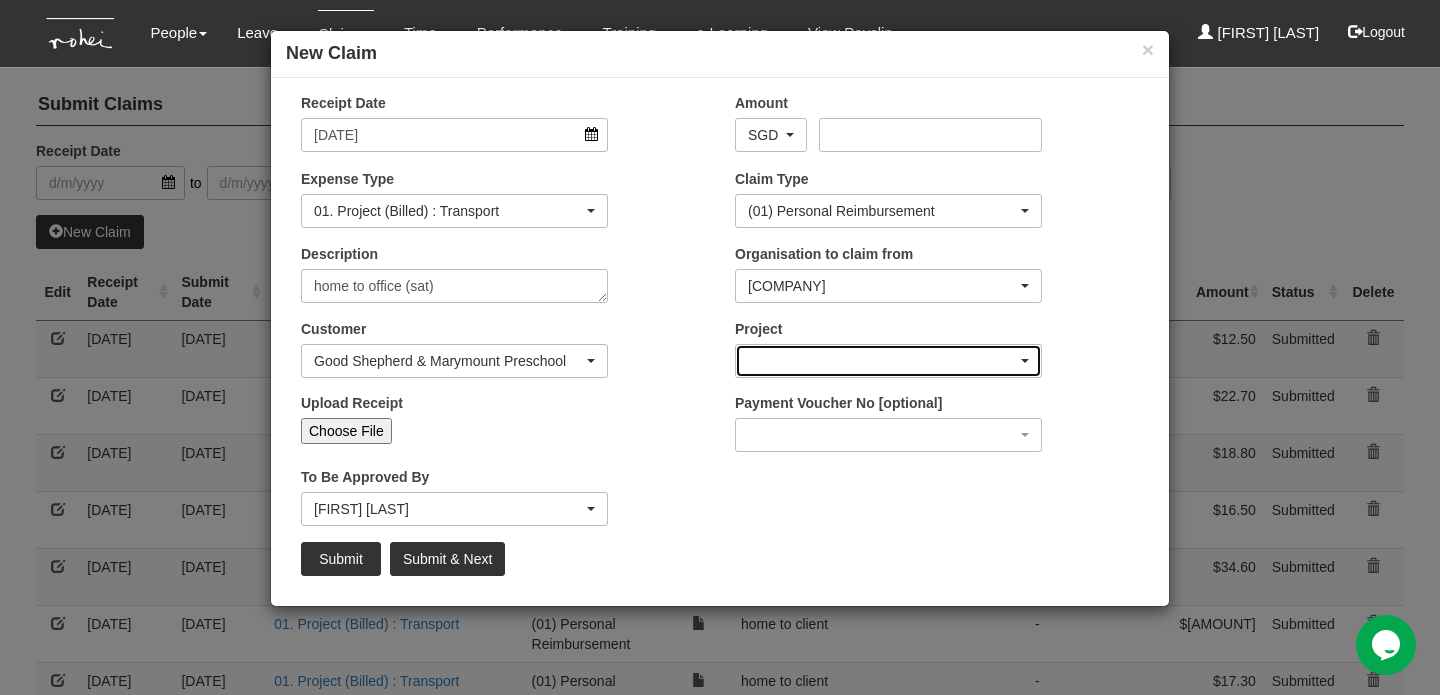 click at bounding box center (888, 361) 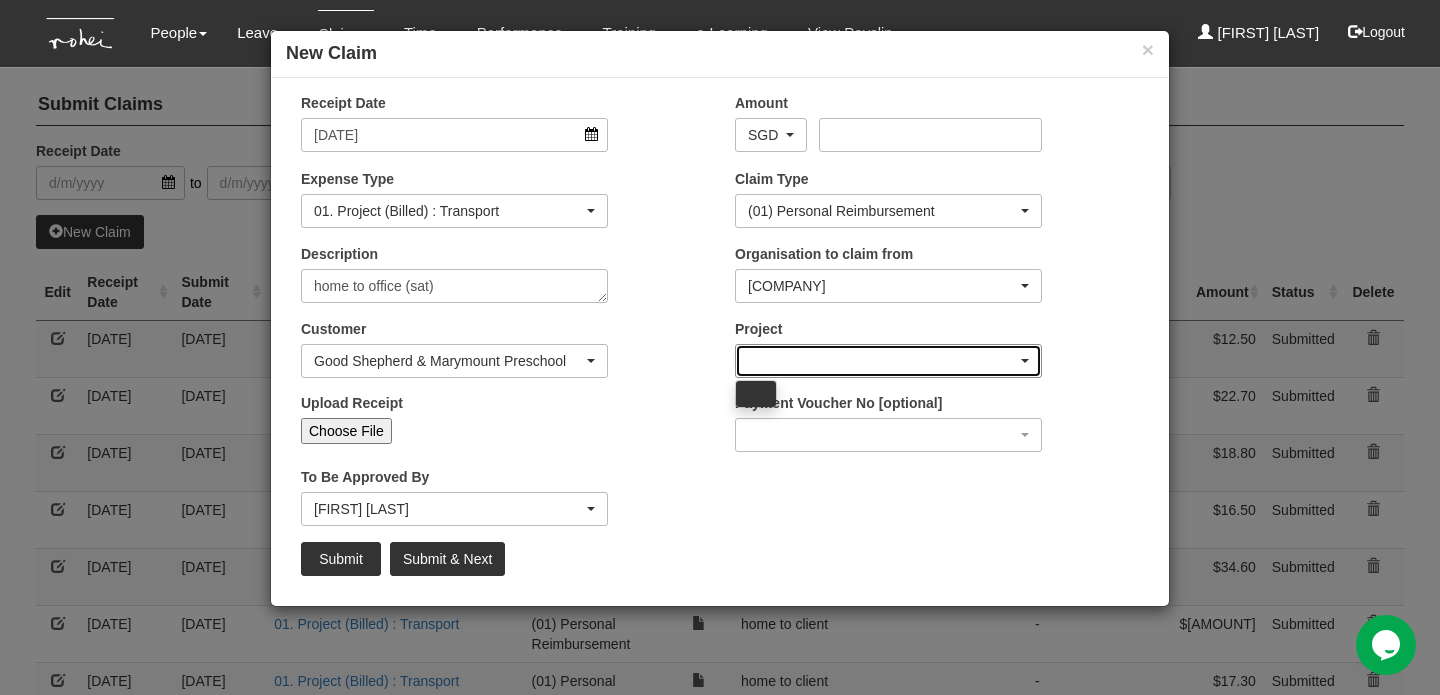 click at bounding box center (888, 361) 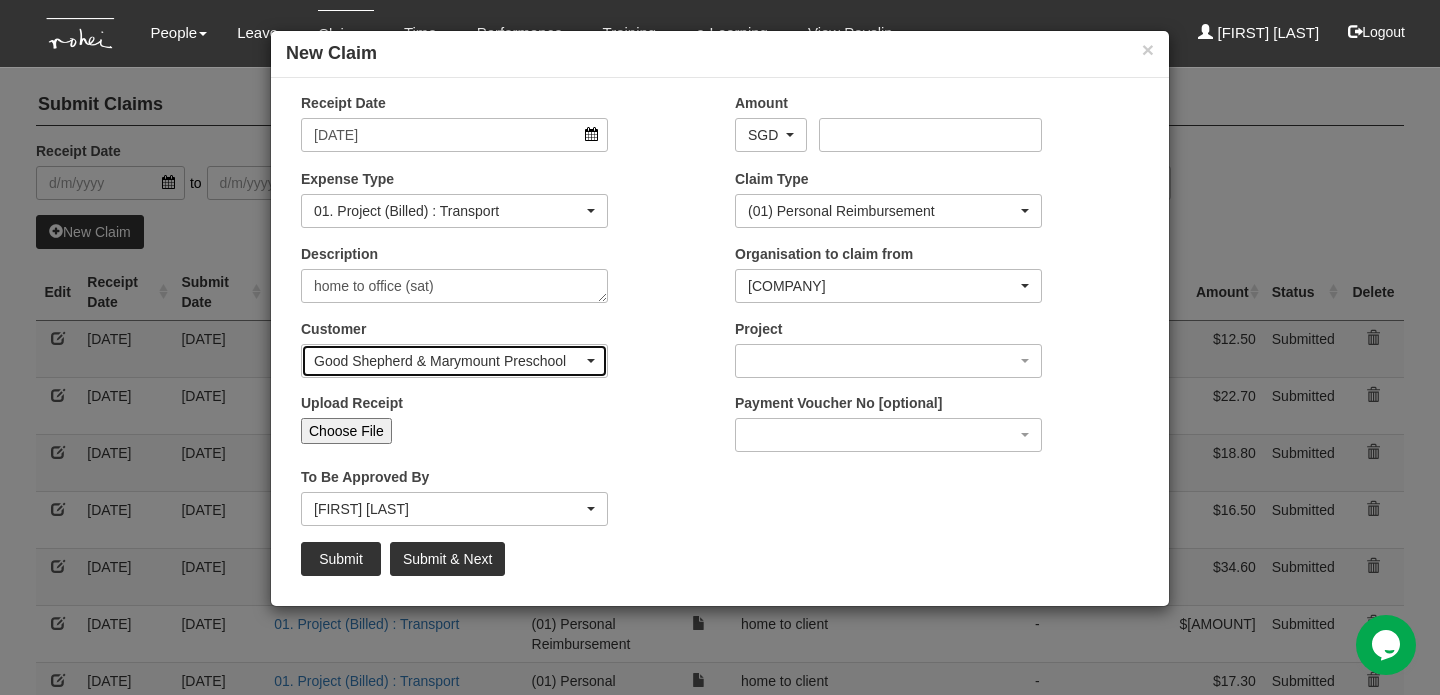click on "Good Shepherd & Marymount Preschool" at bounding box center (454, 361) 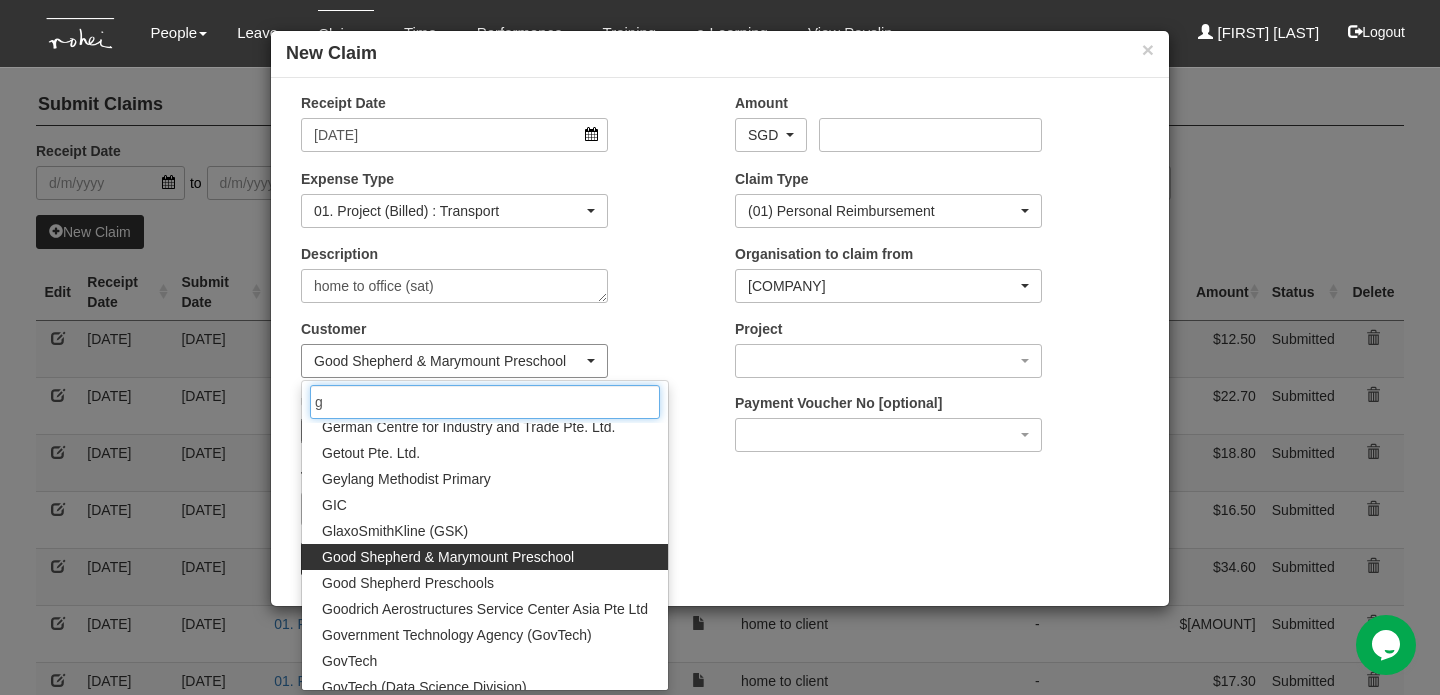 scroll, scrollTop: 0, scrollLeft: 0, axis: both 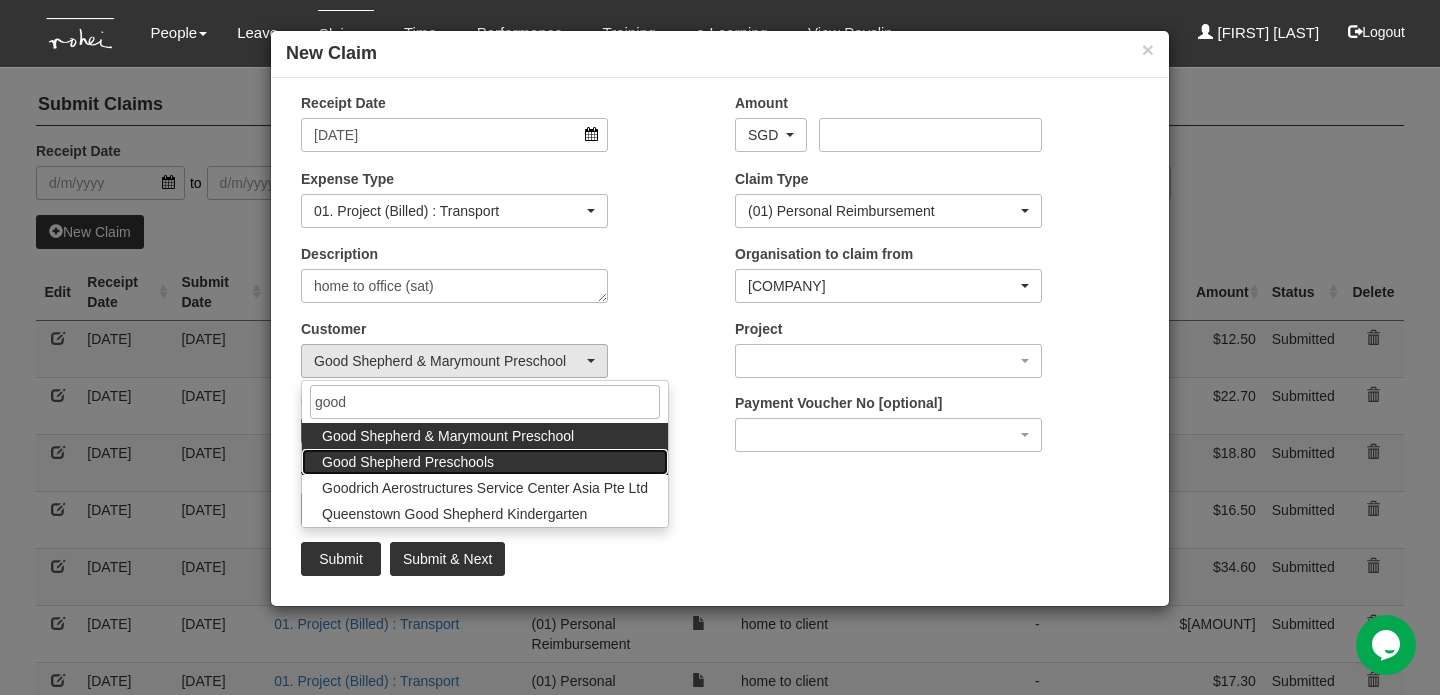 click on "Good Shepherd Preschools" at bounding box center [485, 462] 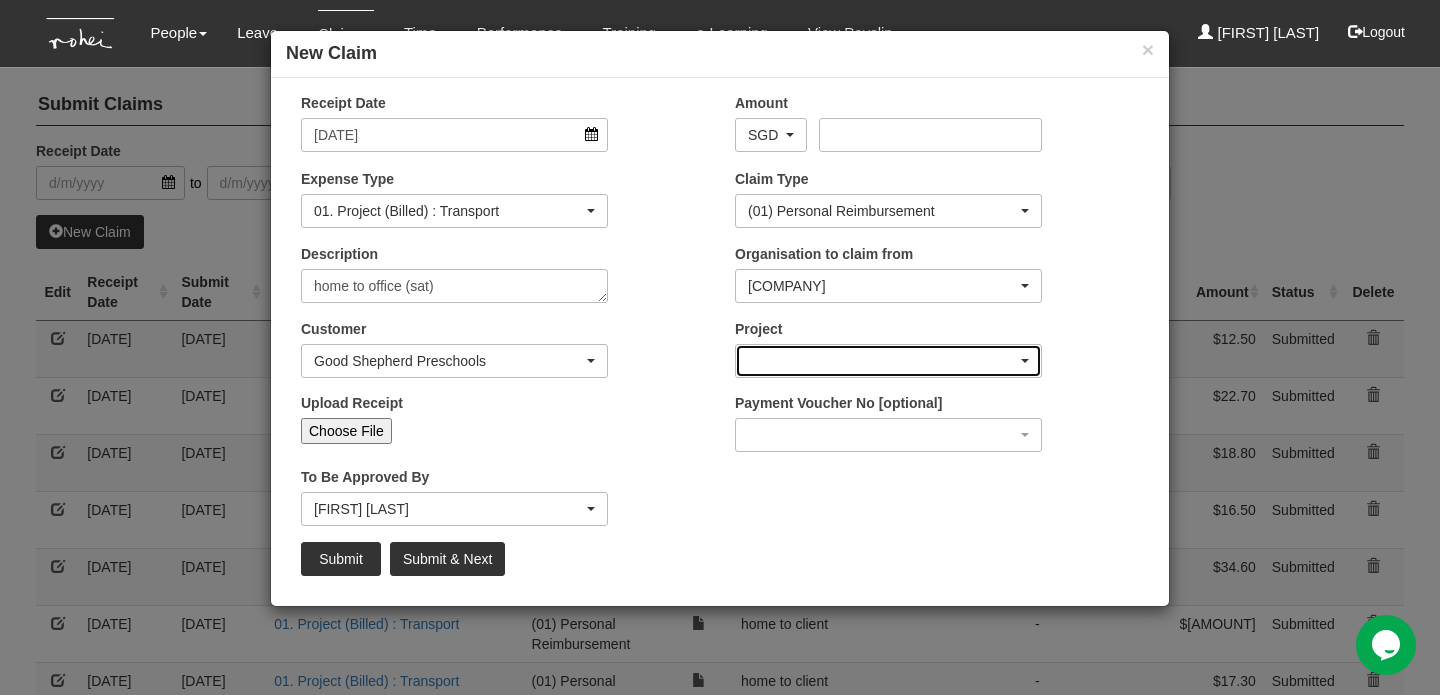 click at bounding box center [1025, 361] 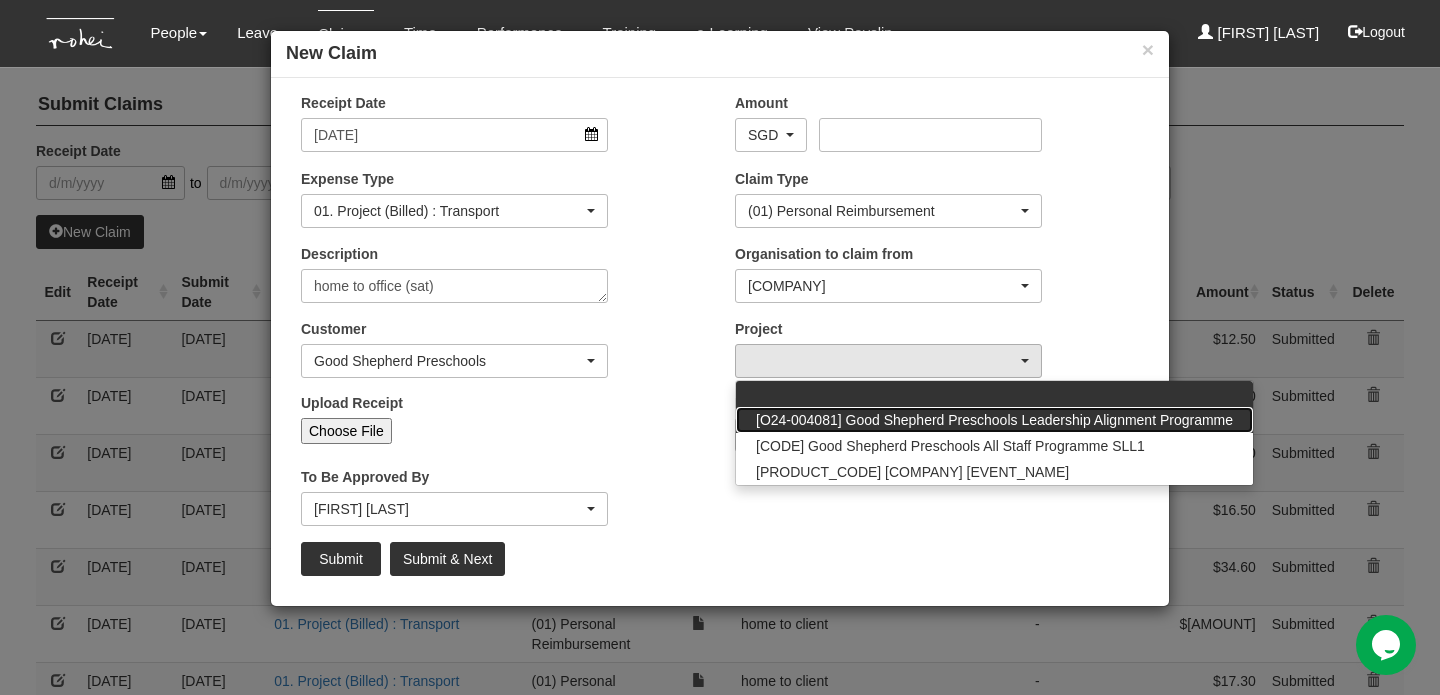 click on "[O24-004081] Good Shepherd Preschools Leadership Alignment Programme" at bounding box center (994, 420) 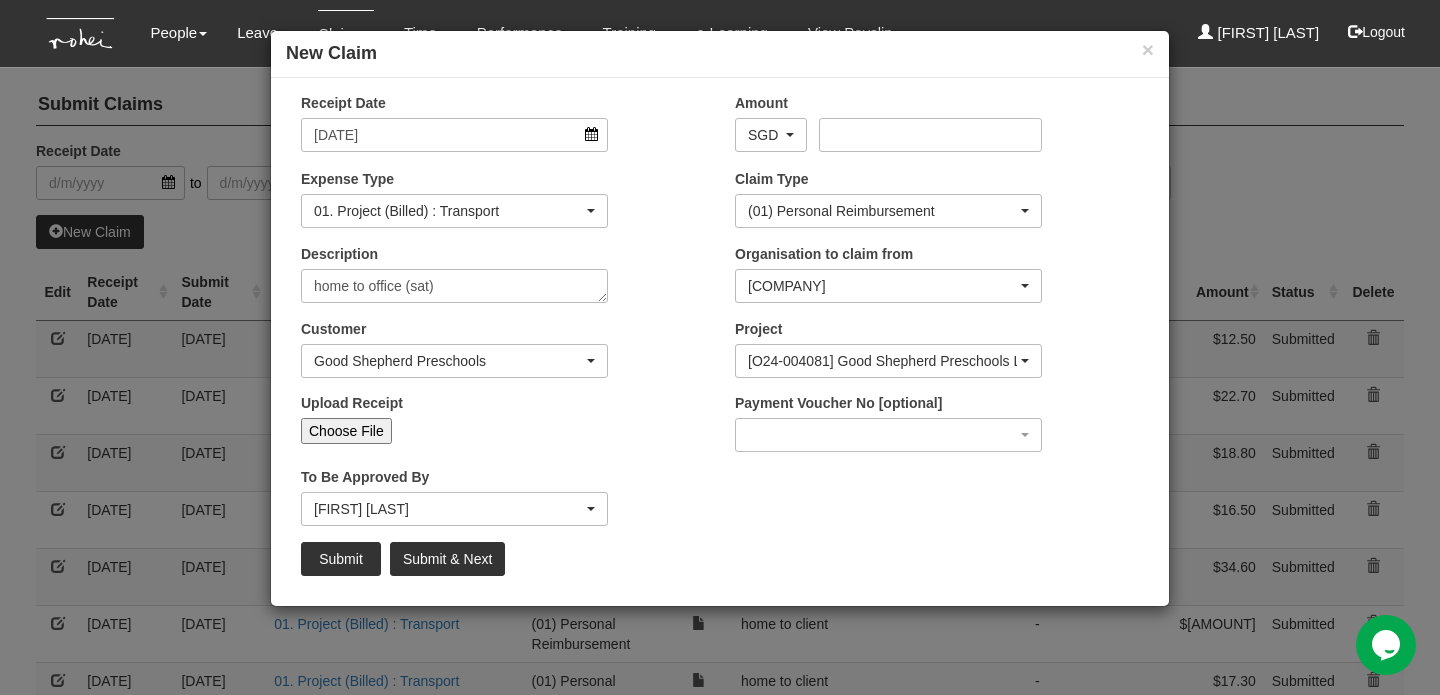 drag, startPoint x: 855, startPoint y: 565, endPoint x: 861, endPoint y: 127, distance: 438.0411 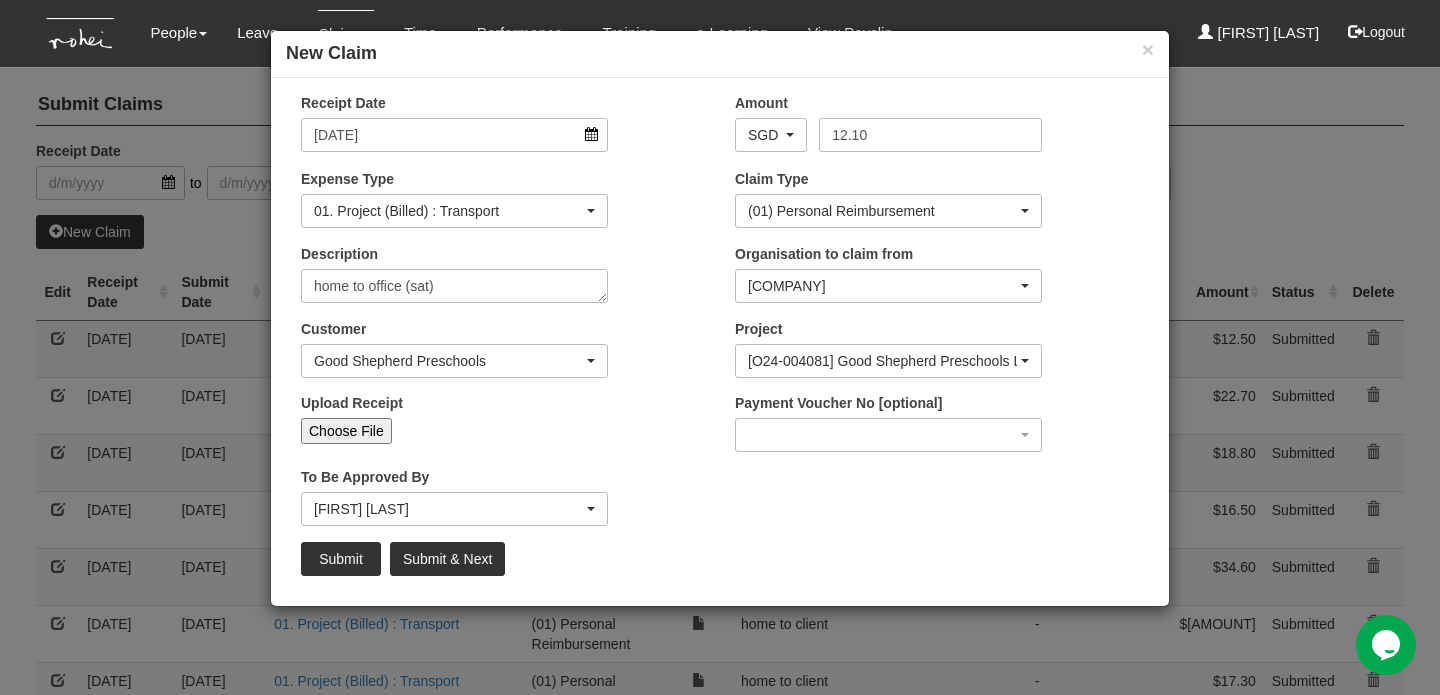 click on "Choose File" at bounding box center [346, 431] 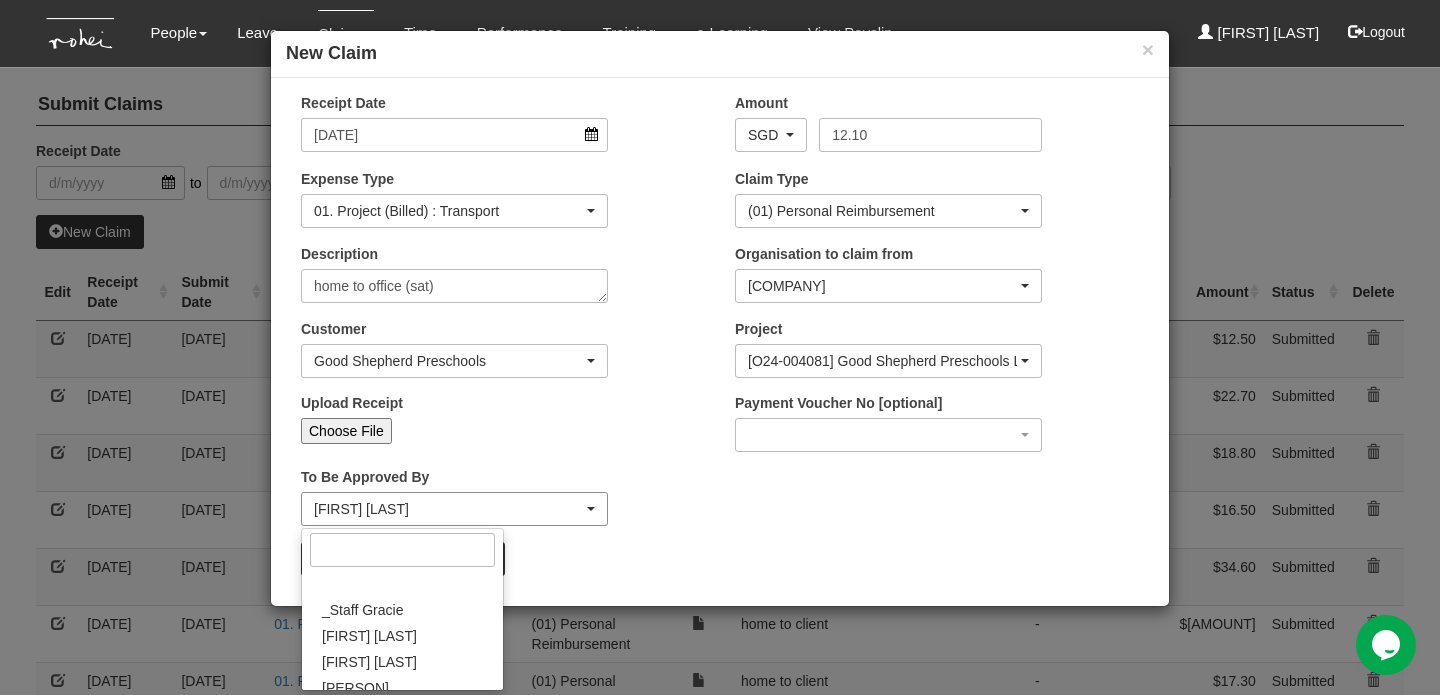 scroll, scrollTop: 187, scrollLeft: 0, axis: vertical 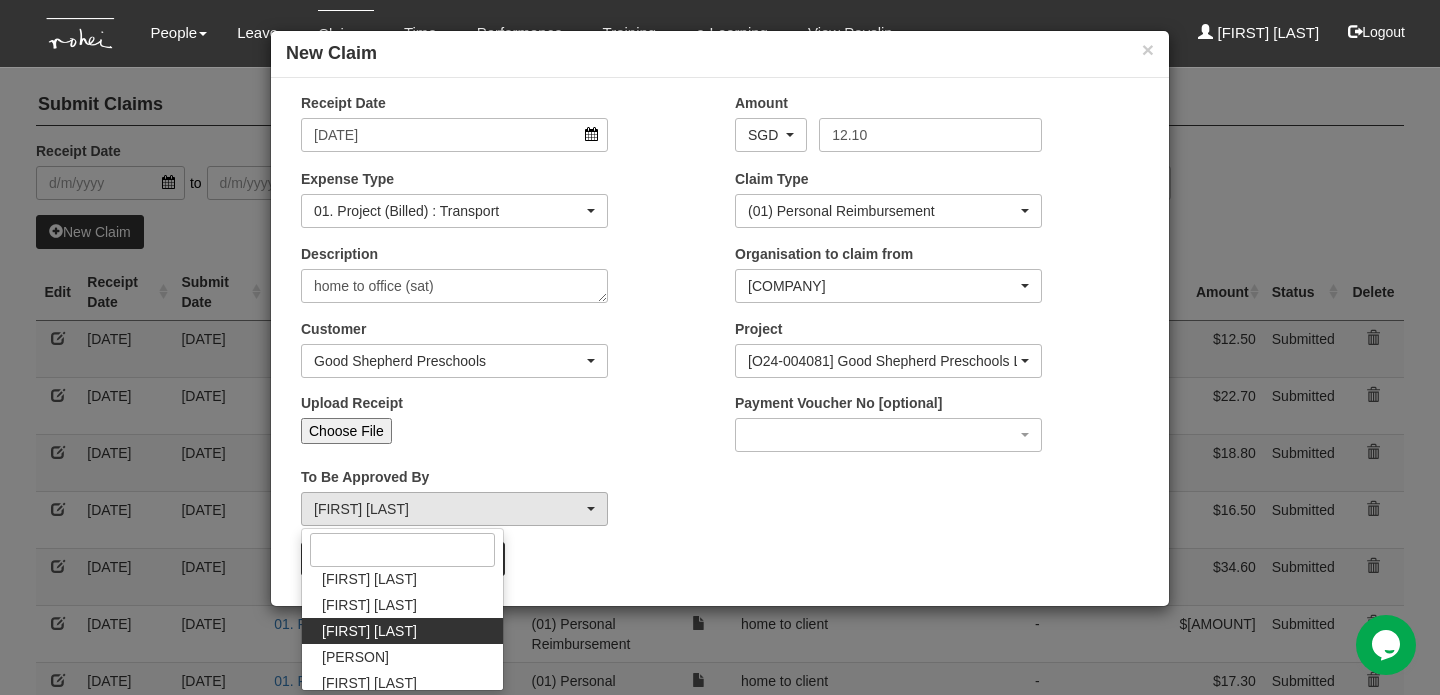click on "[FIRST] [LAST]" at bounding box center (402, 631) 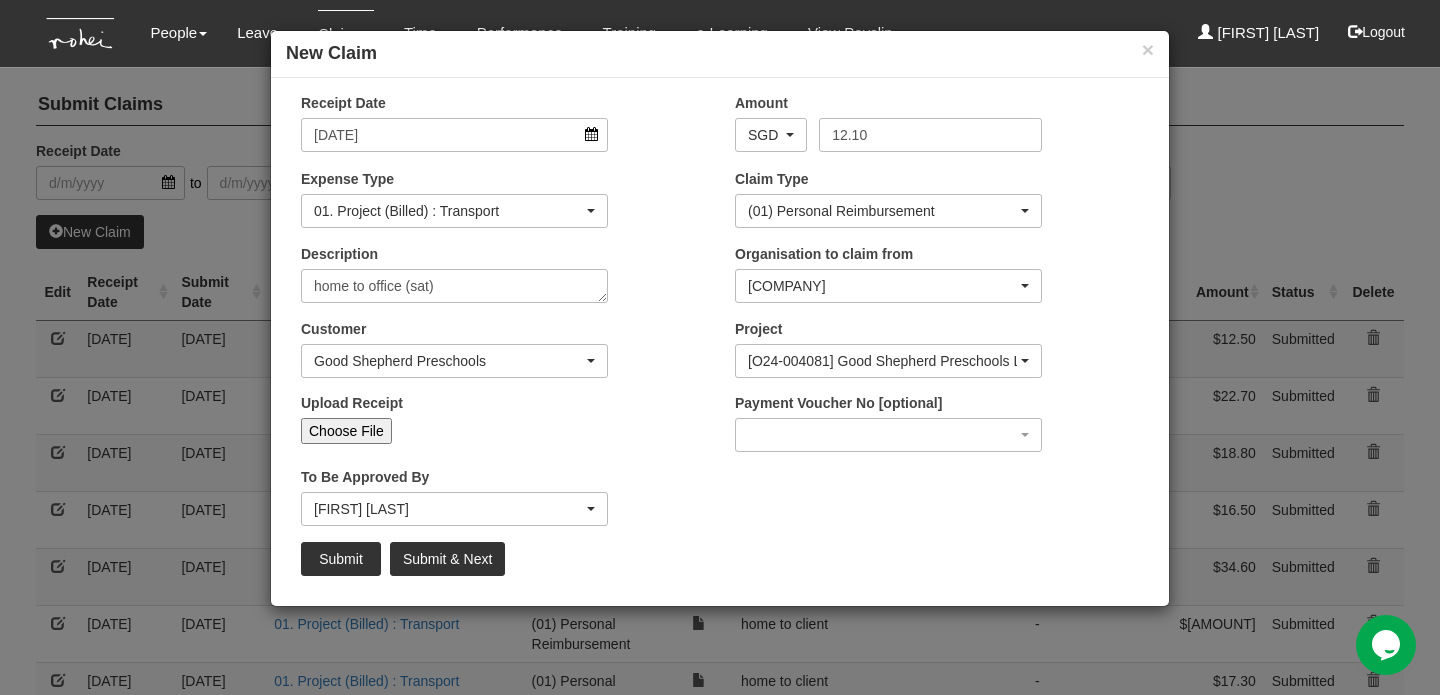 click on "Choose File" at bounding box center [346, 431] 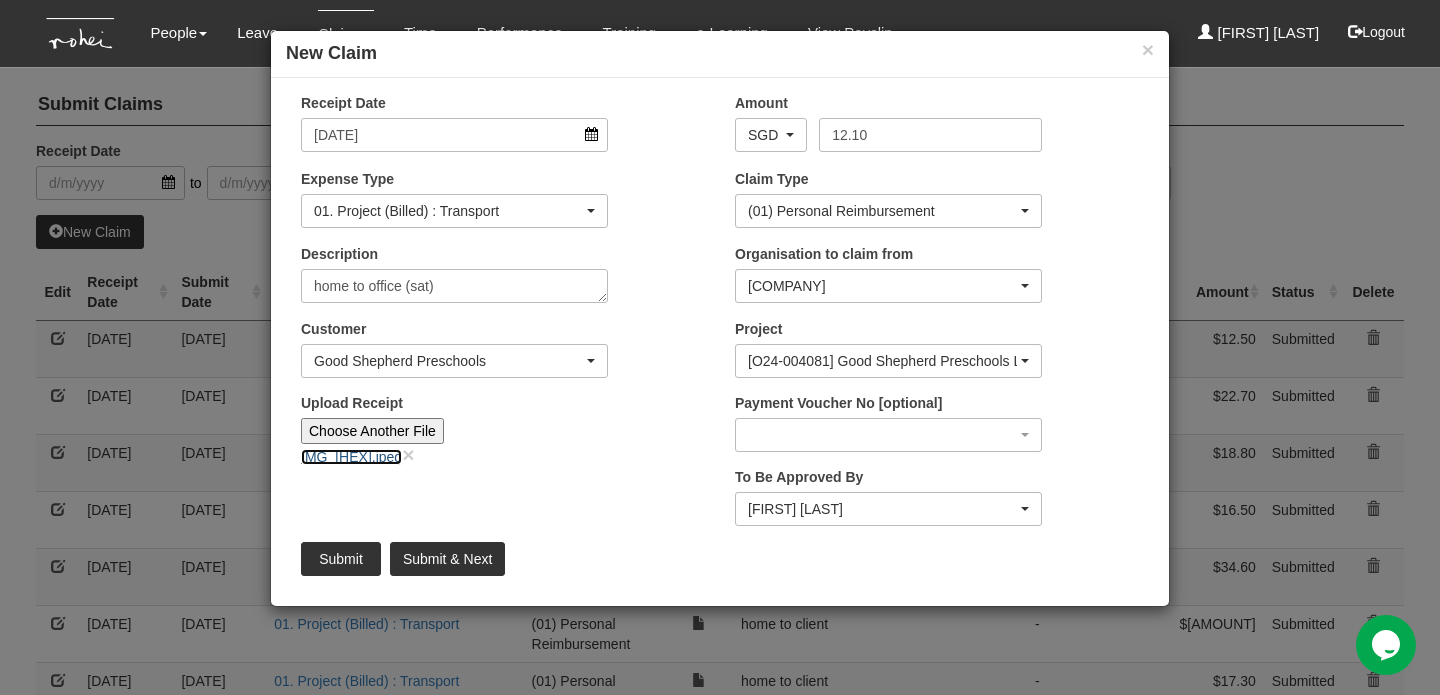 click on "IMG_[HEX].jpeg" at bounding box center [351, 457] 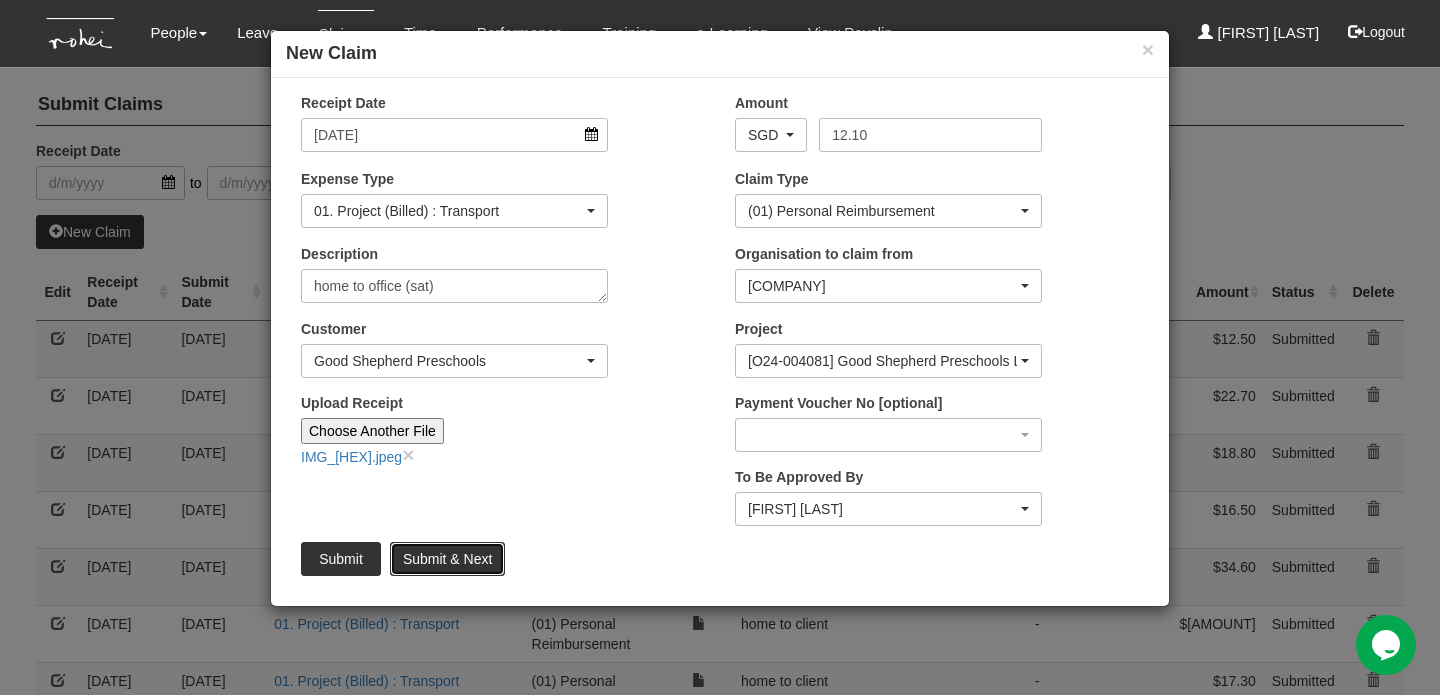 click on "Submit & Next" at bounding box center [447, 559] 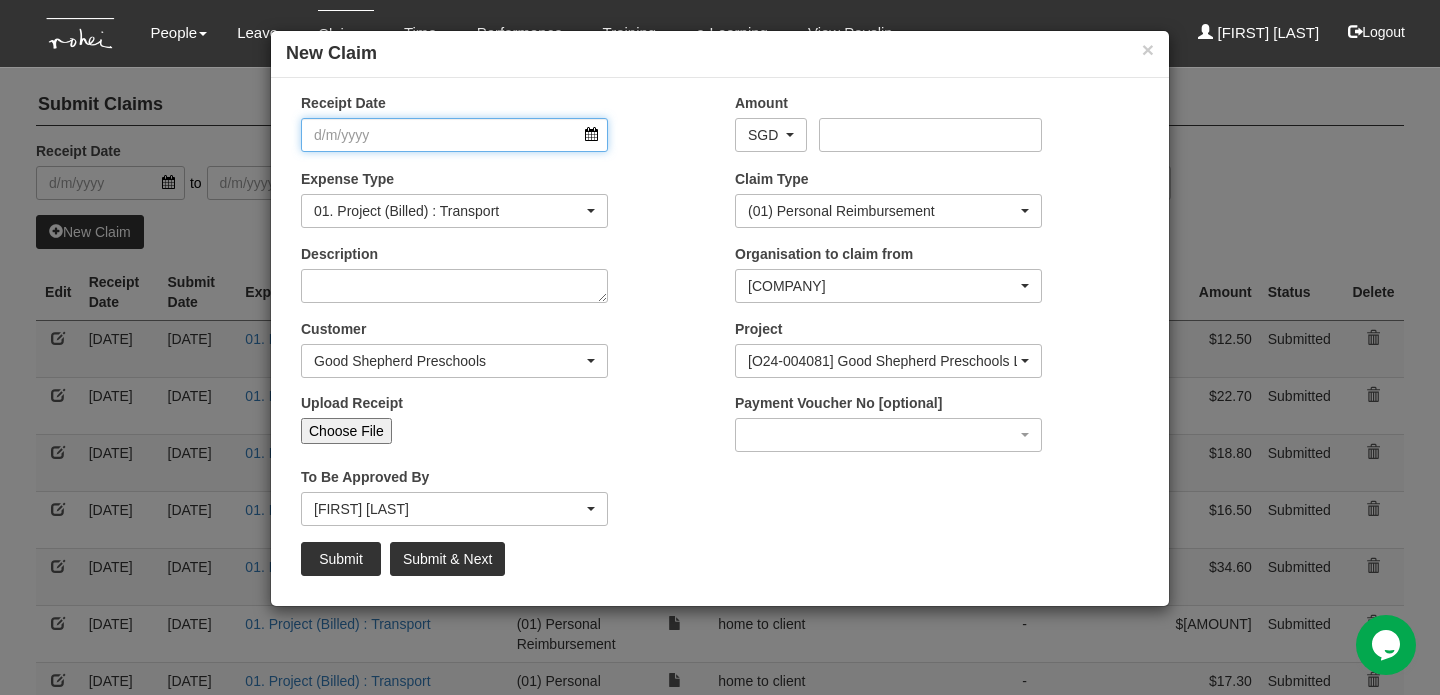 click on "Receipt Date" at bounding box center [454, 135] 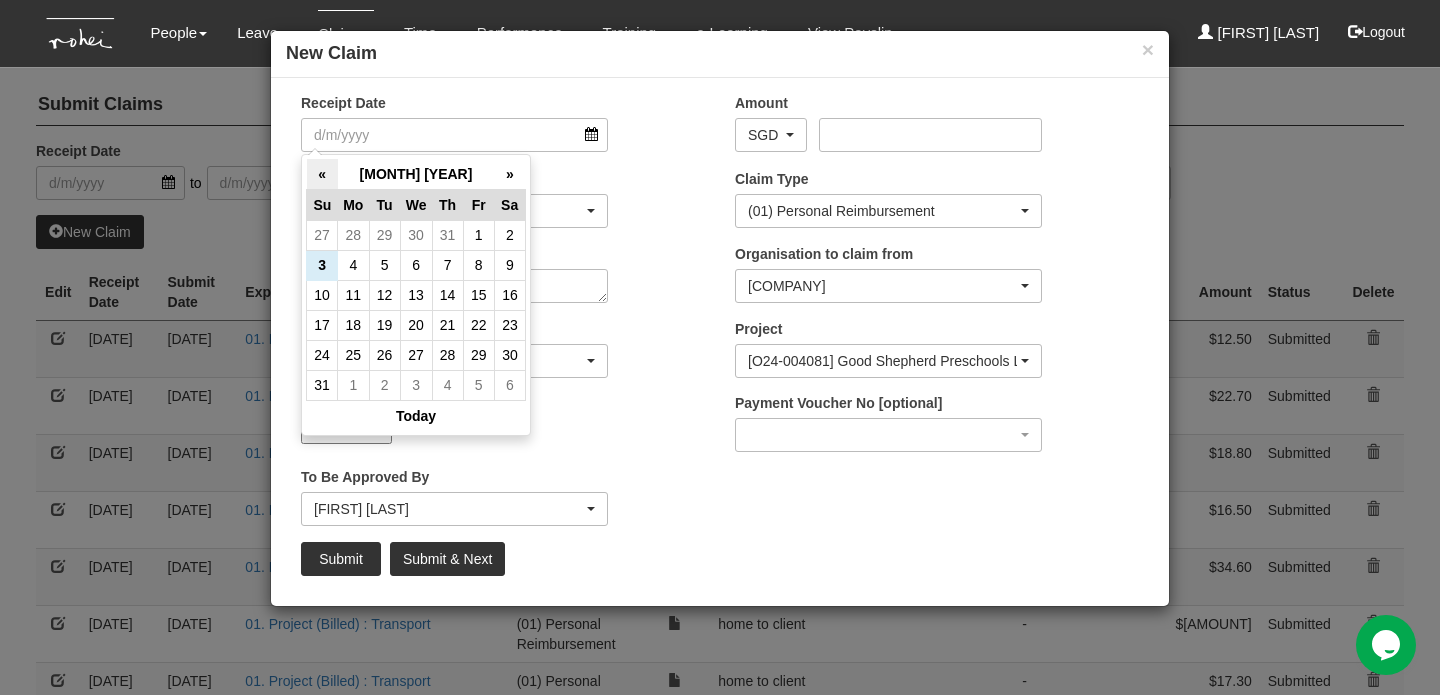 click on "«" at bounding box center (322, 174) 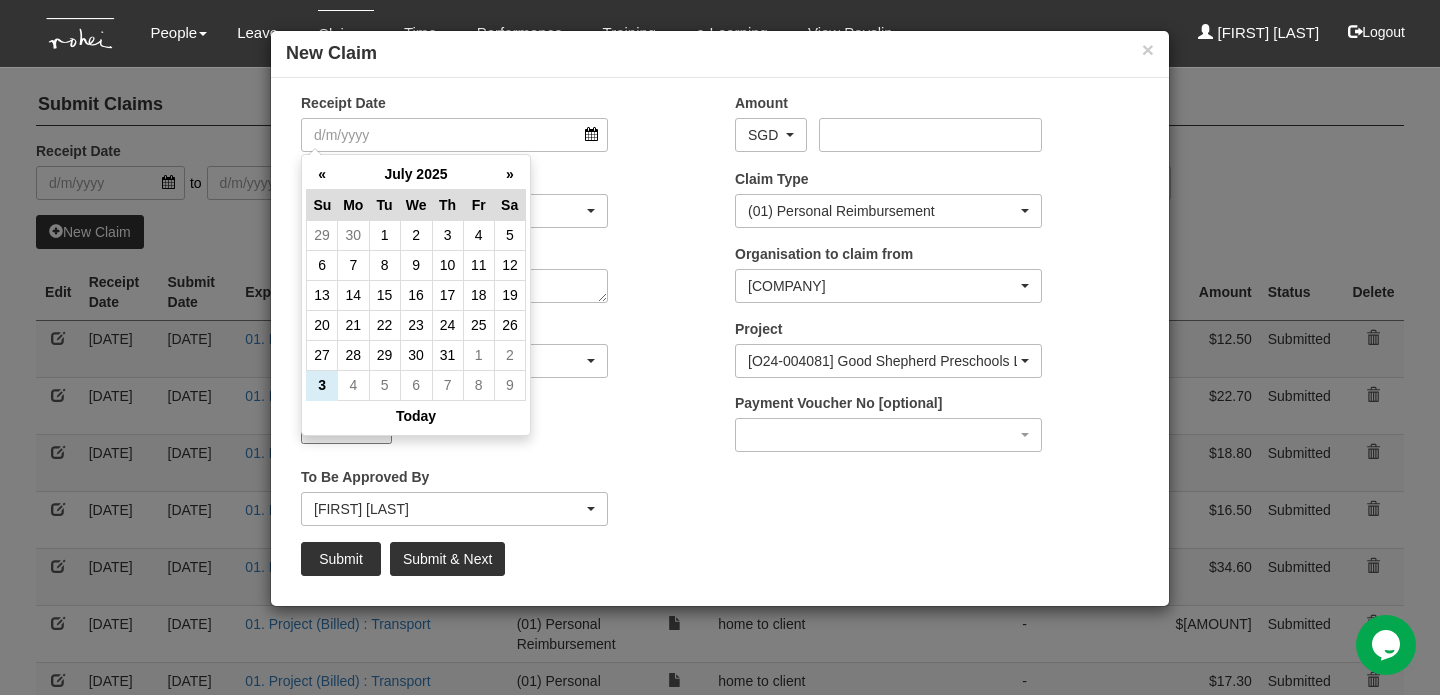 click on "«" at bounding box center [322, 174] 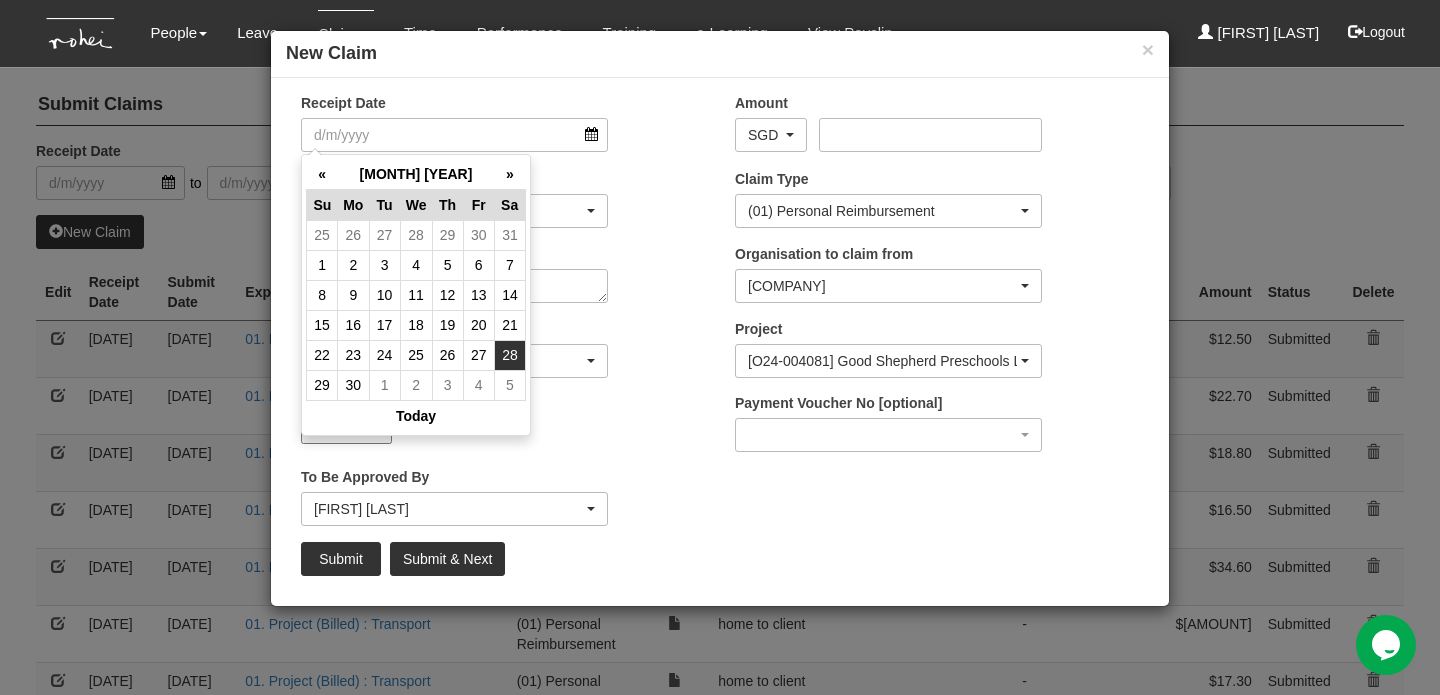 click on "28" at bounding box center [509, 355] 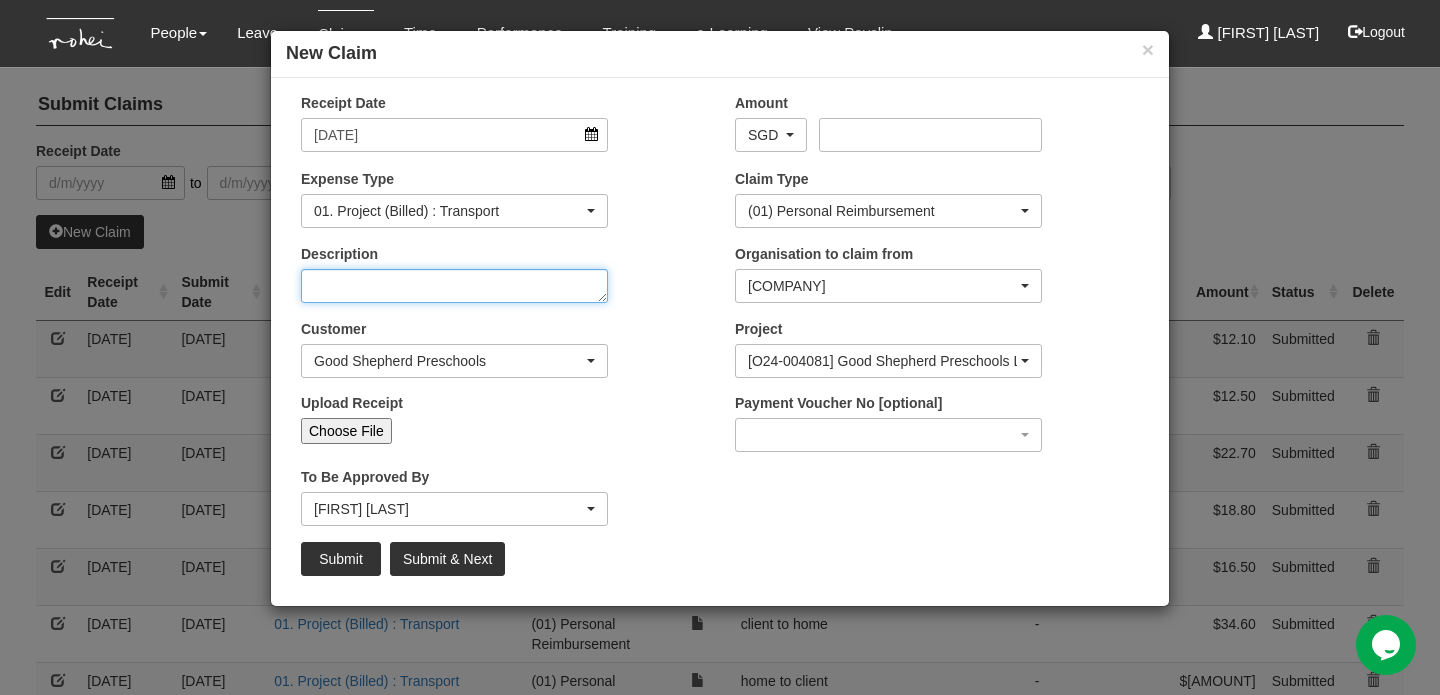 click on "Description" at bounding box center [454, 286] 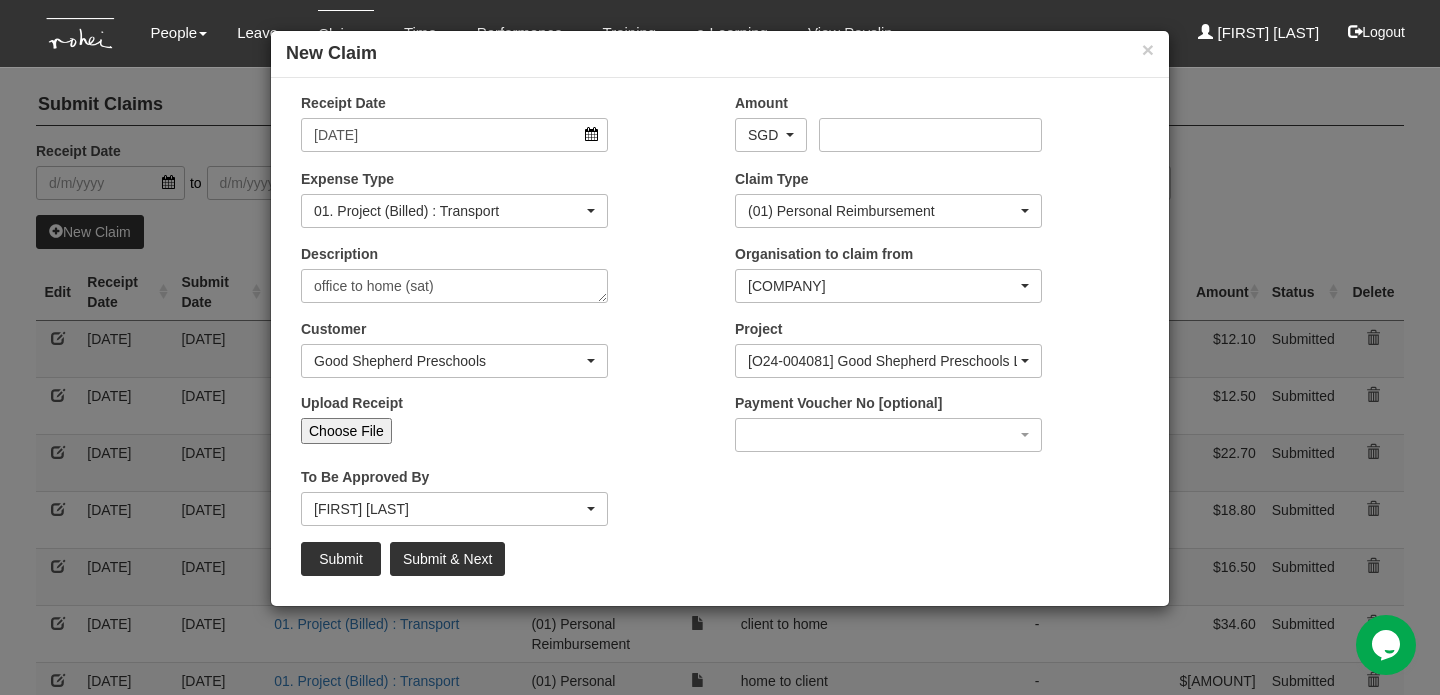 click on "Choose File" at bounding box center [346, 431] 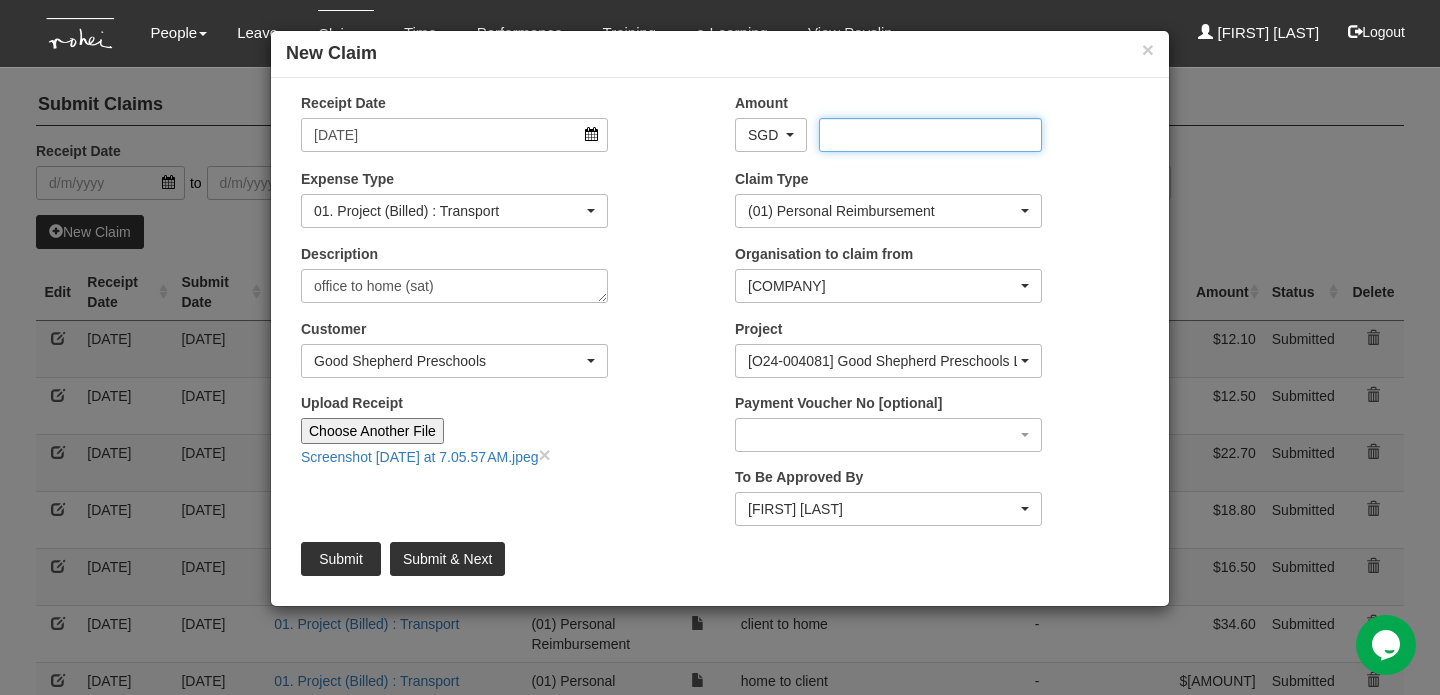 click on "Amount" at bounding box center (930, 135) 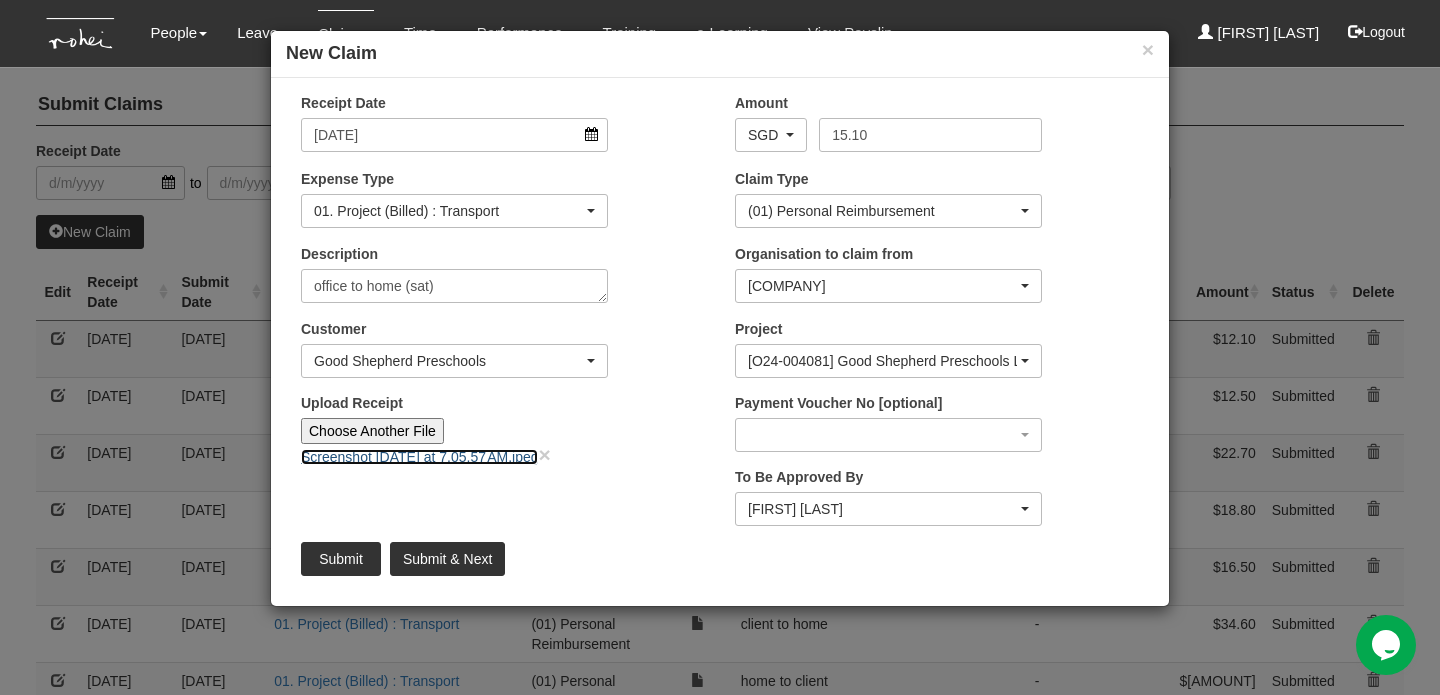 click on "Screenshot [DATE] at 7.05.57 AM.jpeg" at bounding box center [419, 457] 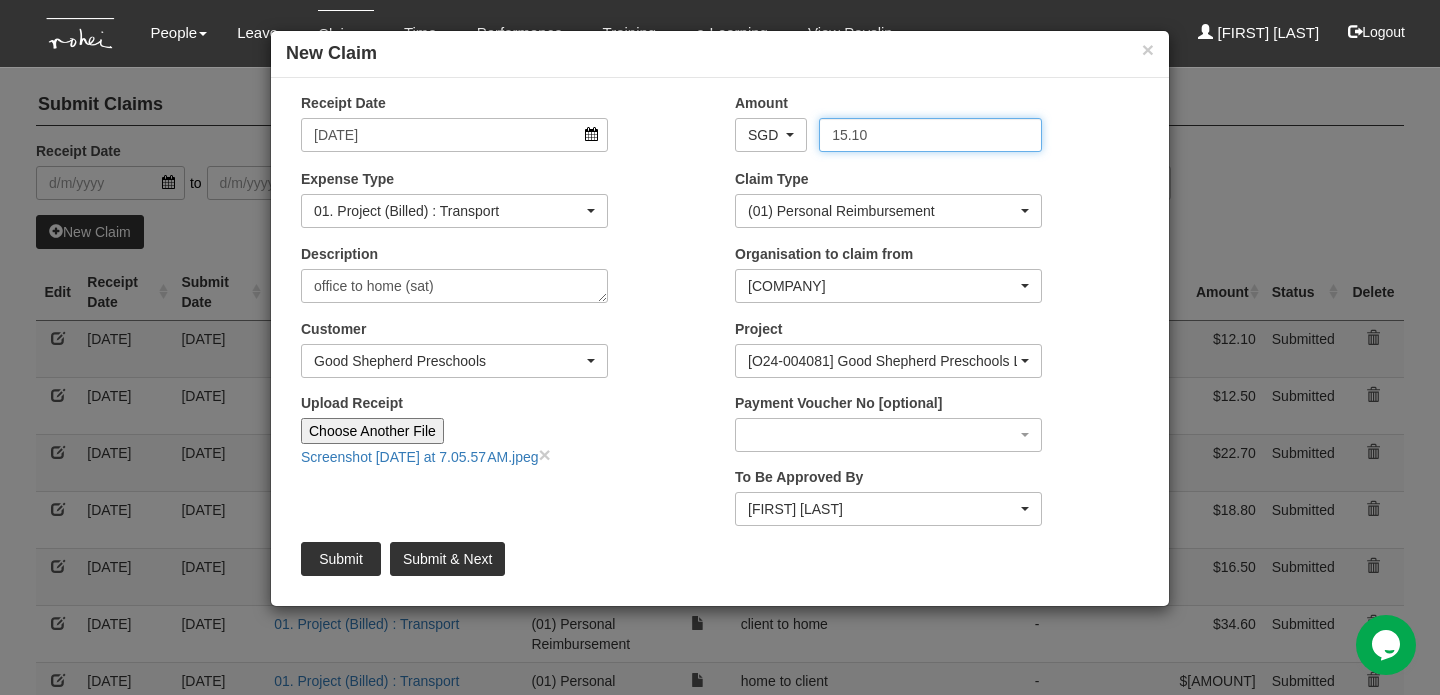 click on "15.10" at bounding box center [930, 135] 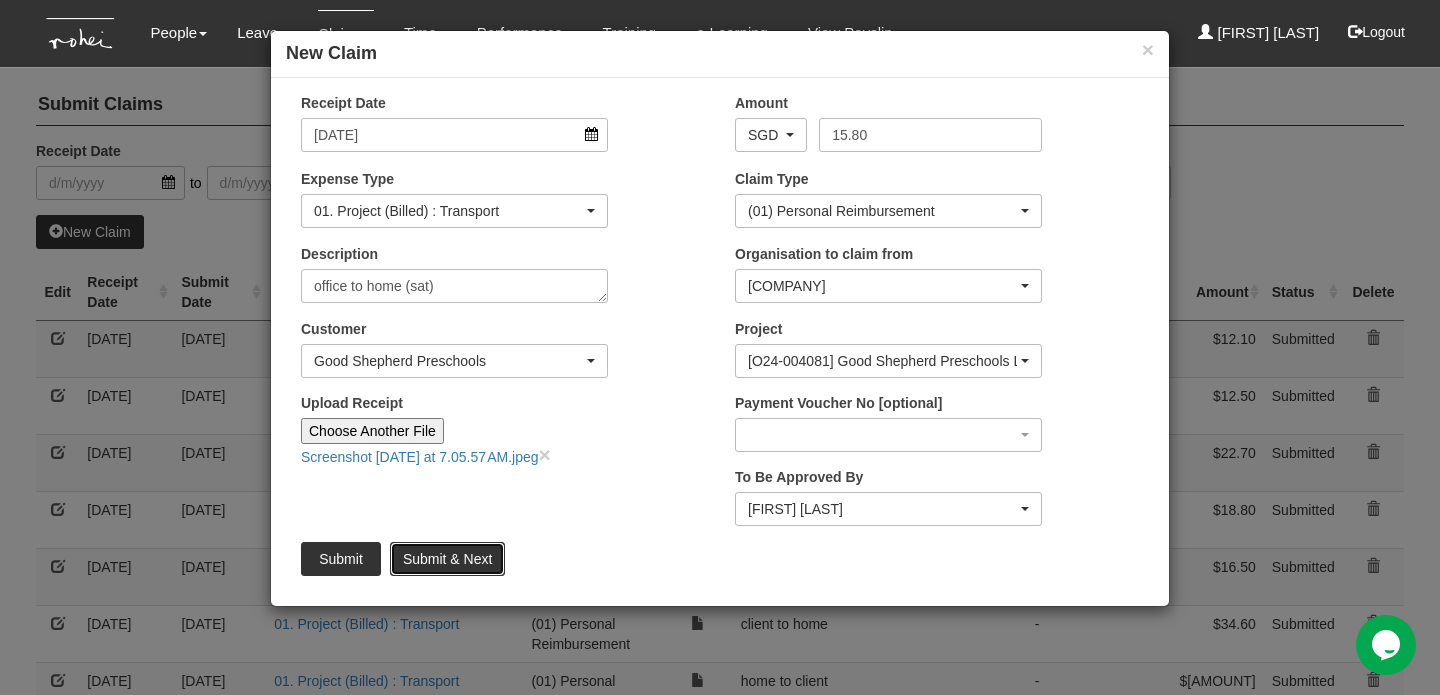 click on "Submit & Next" at bounding box center [447, 559] 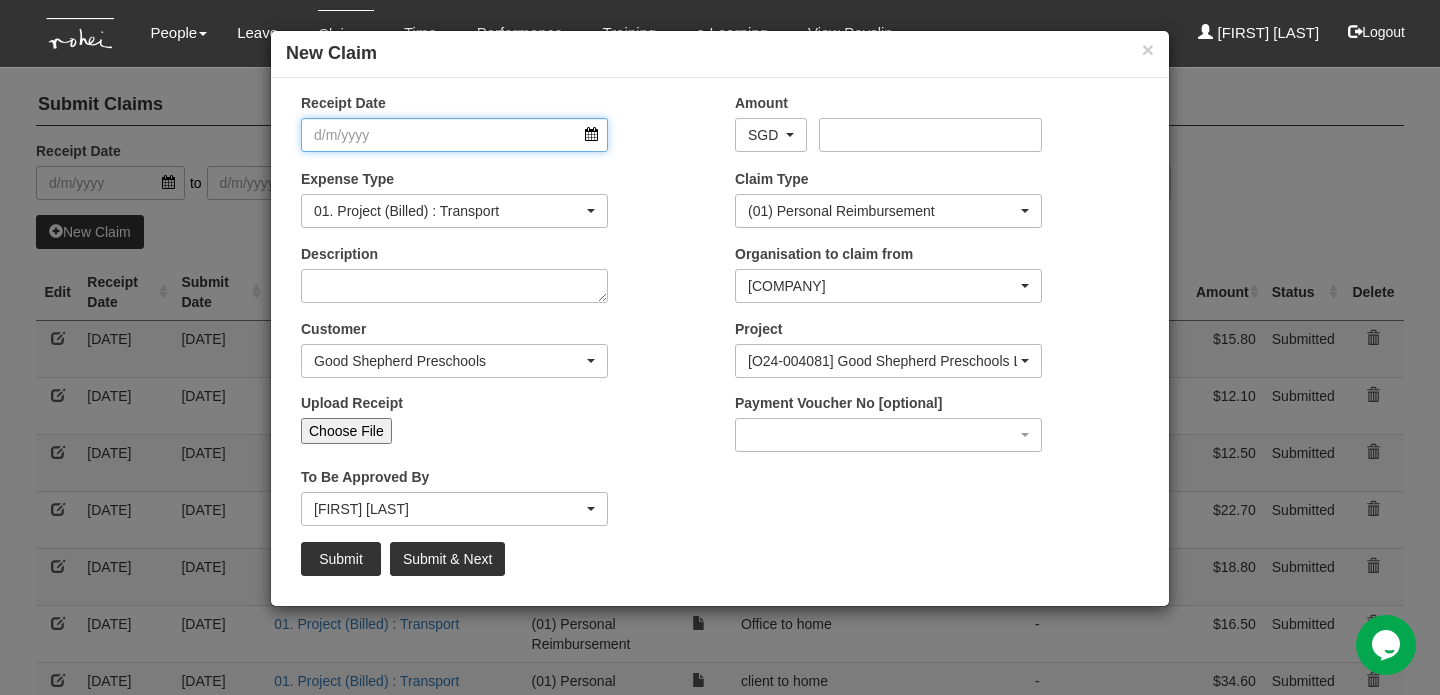 click on "Receipt Date" at bounding box center [454, 135] 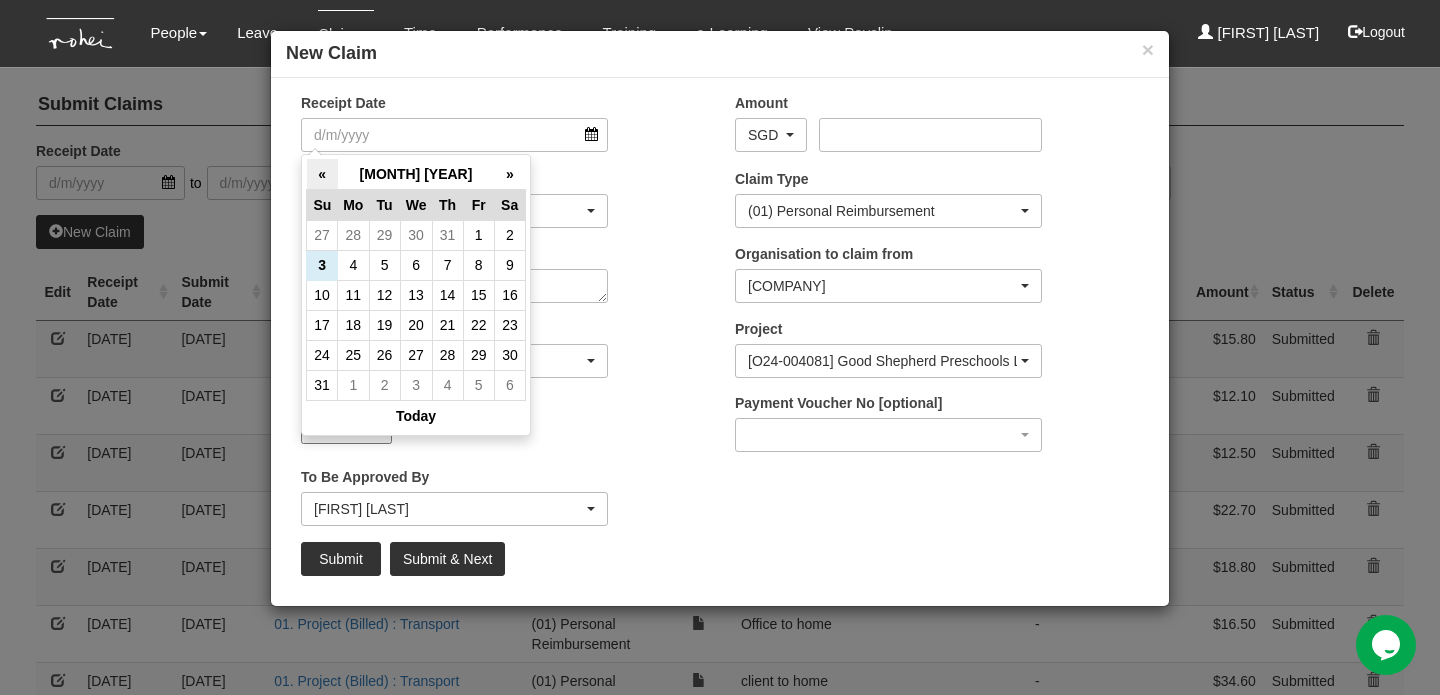 click on "«" at bounding box center (322, 174) 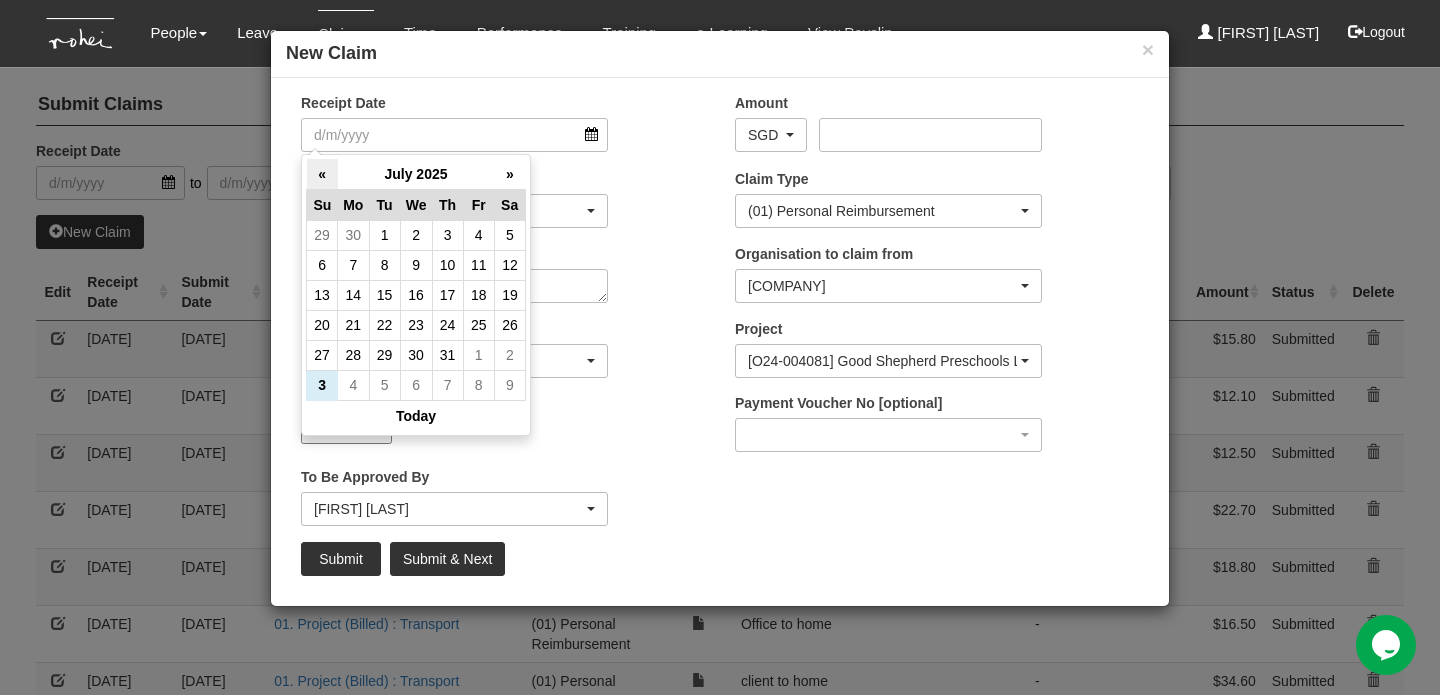 click on "«" at bounding box center (322, 174) 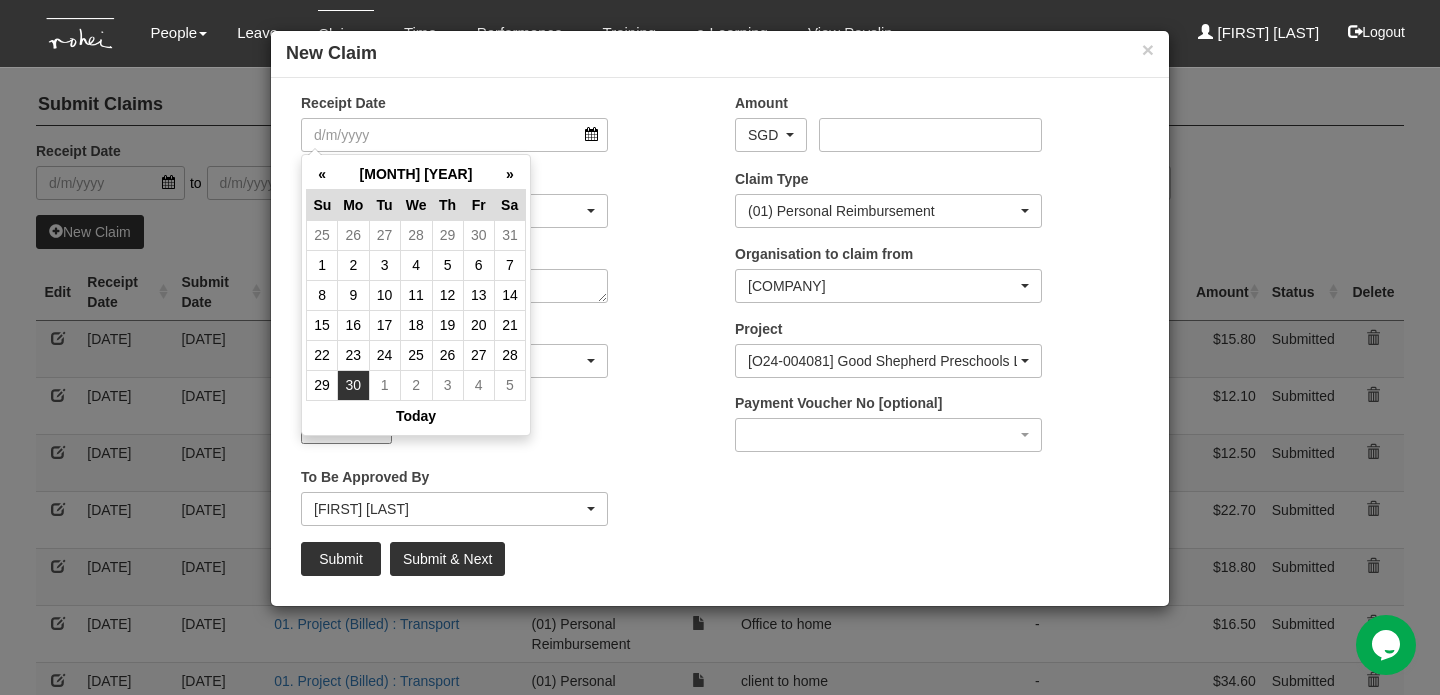 click on "30" at bounding box center (353, 385) 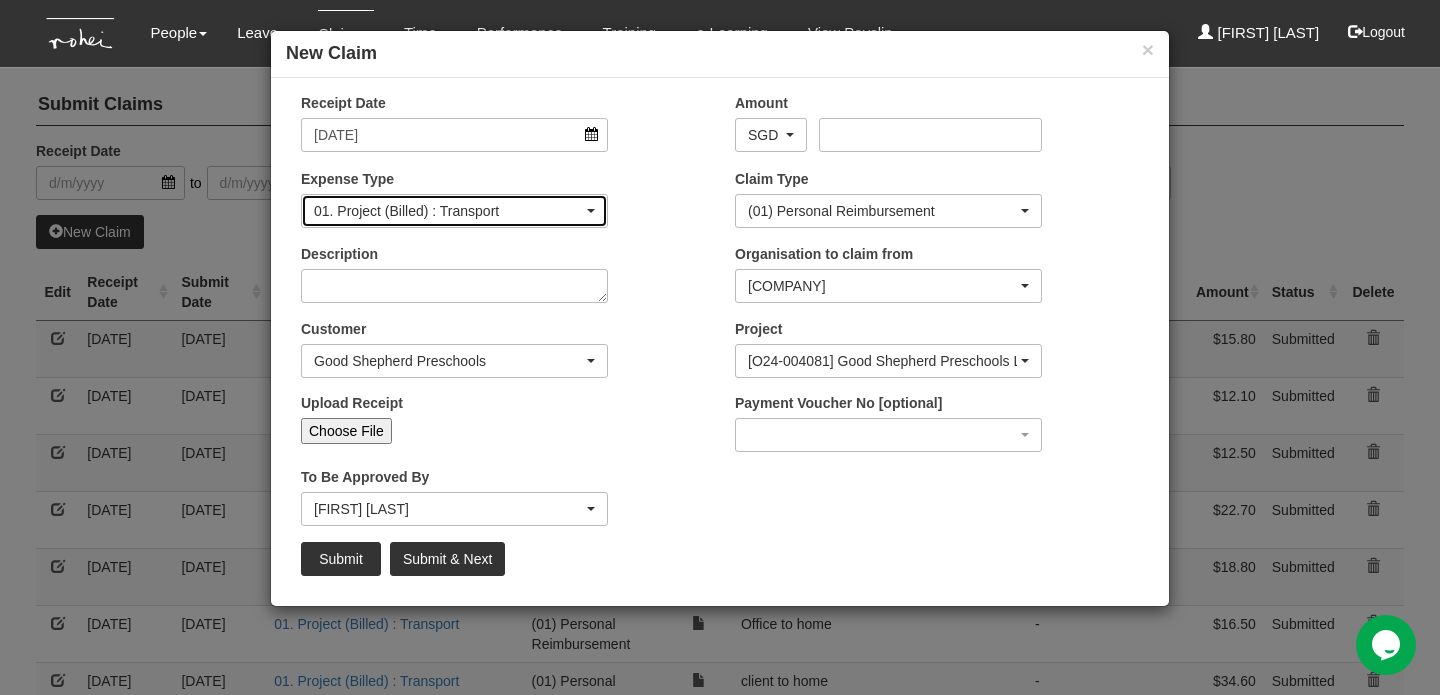 click on "01. Project (Billed) : Transport" at bounding box center [448, 211] 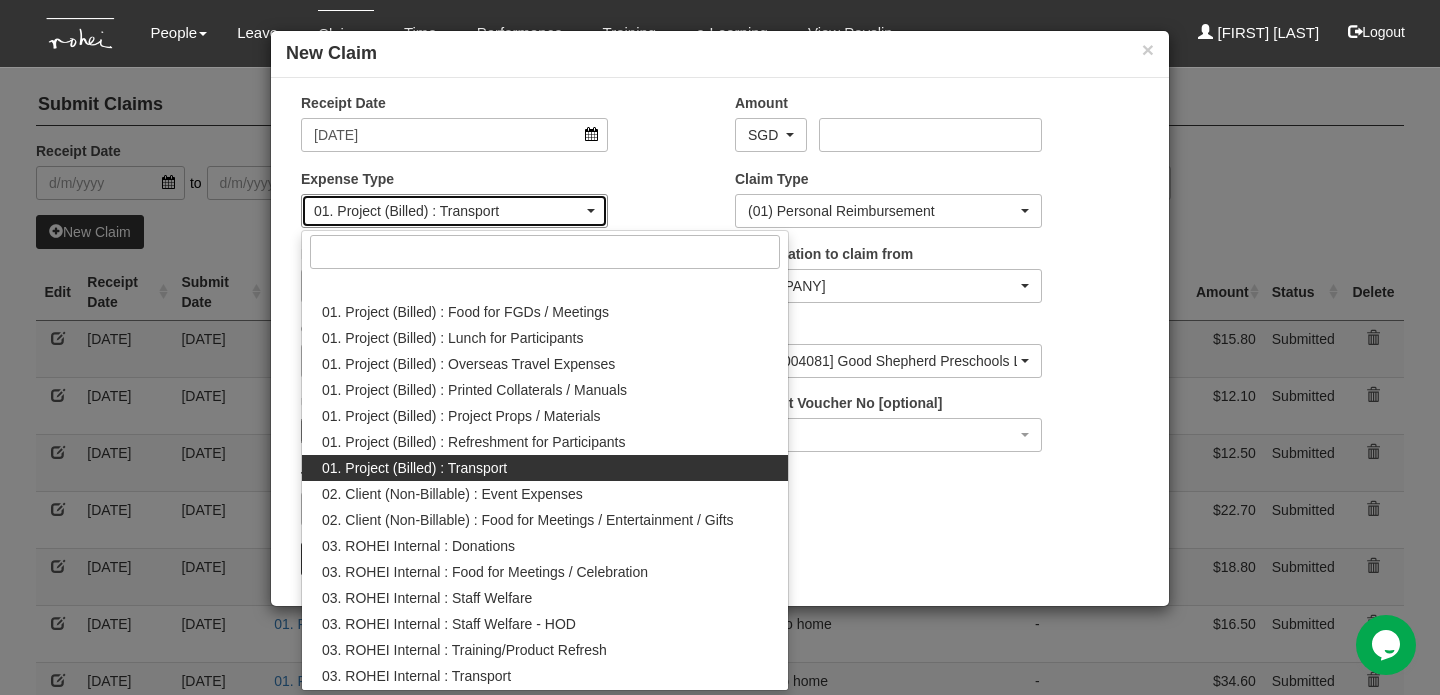 click on "01. Project (Billed) : Transport" at bounding box center [448, 211] 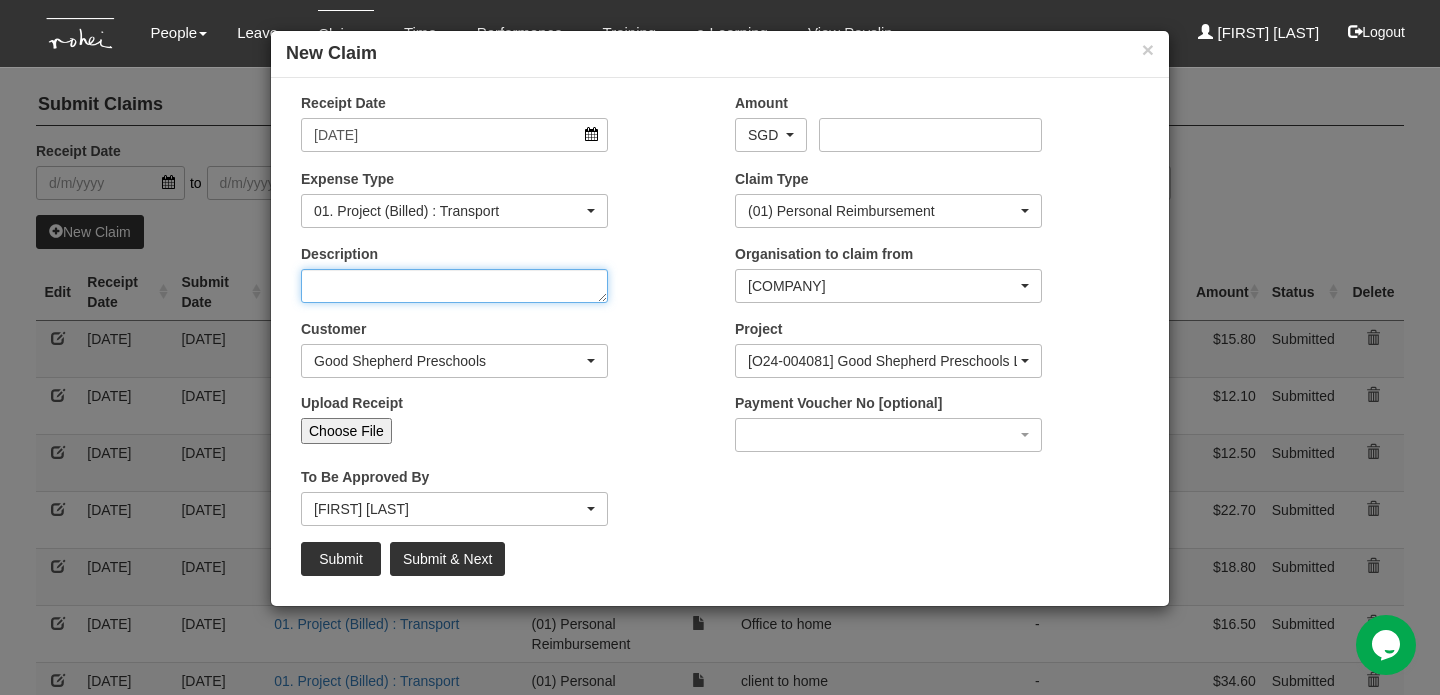 click on "Description" at bounding box center (454, 286) 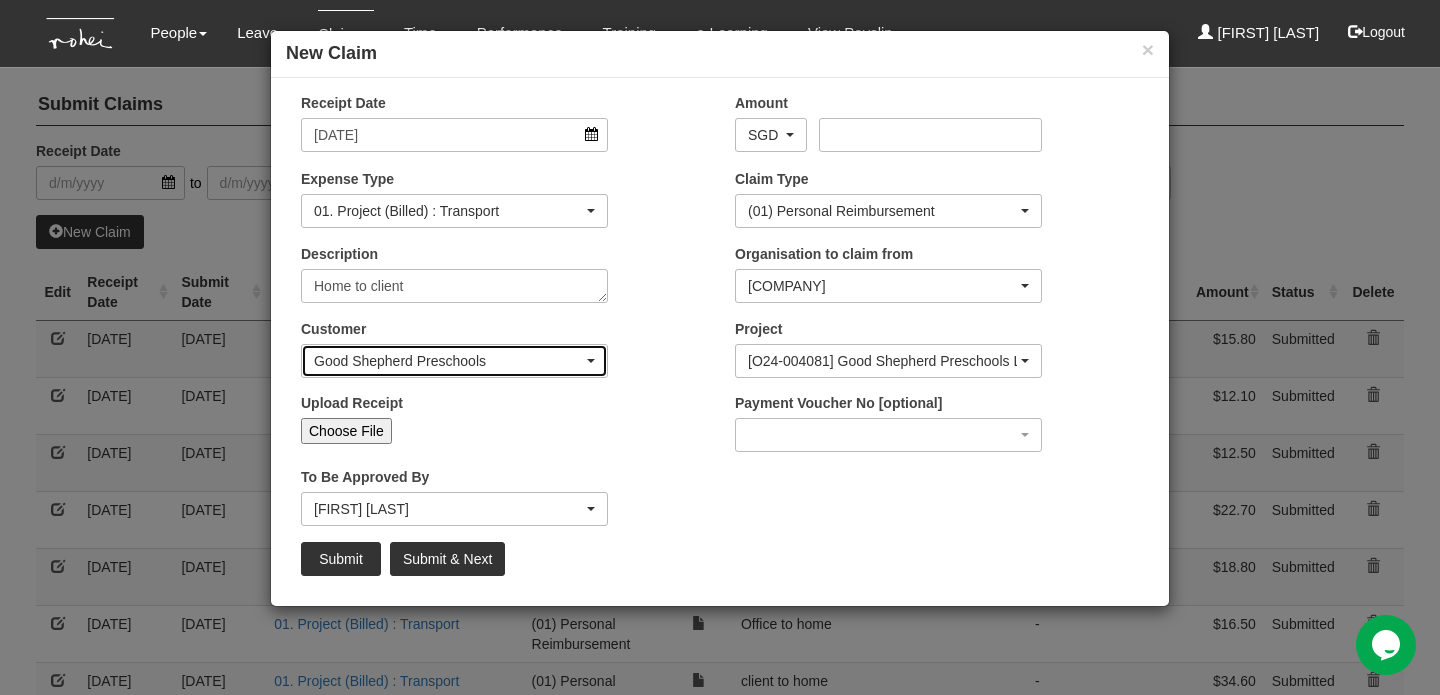click on "Good Shepherd Preschools" at bounding box center [454, 361] 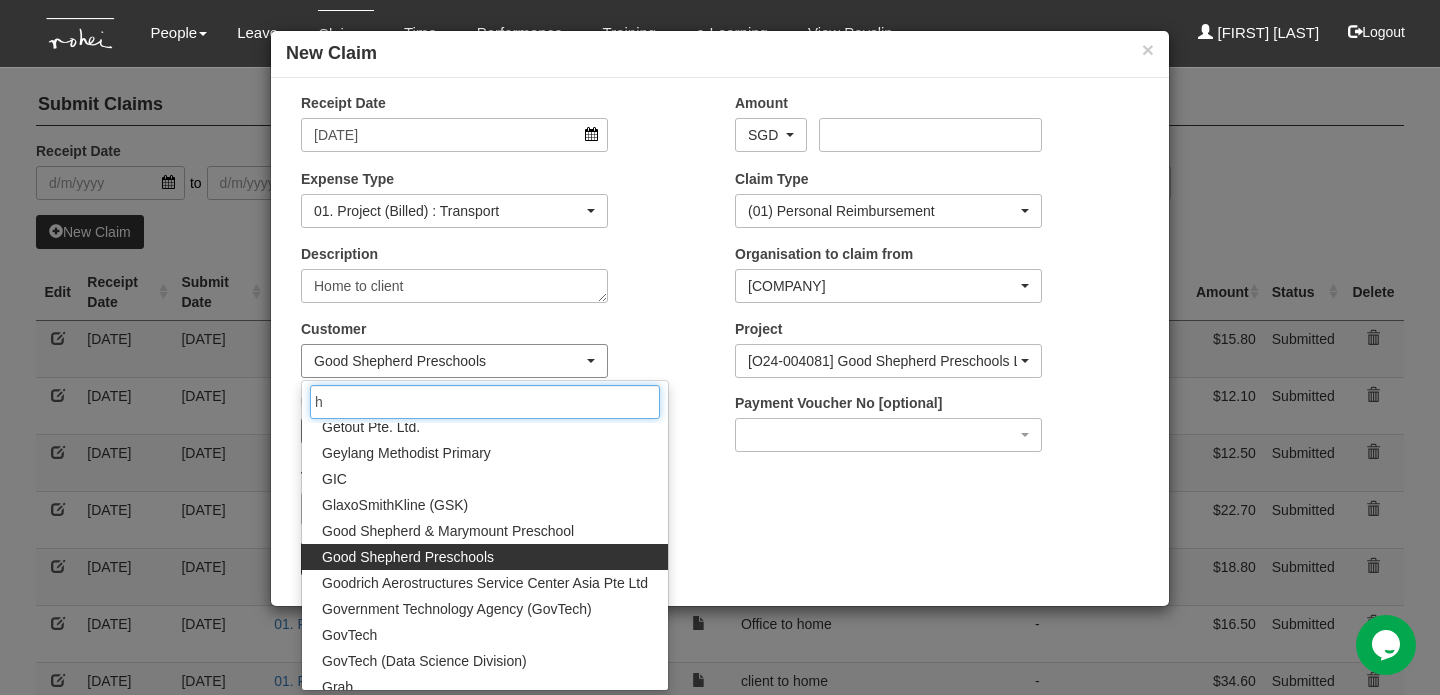 scroll, scrollTop: 0, scrollLeft: 0, axis: both 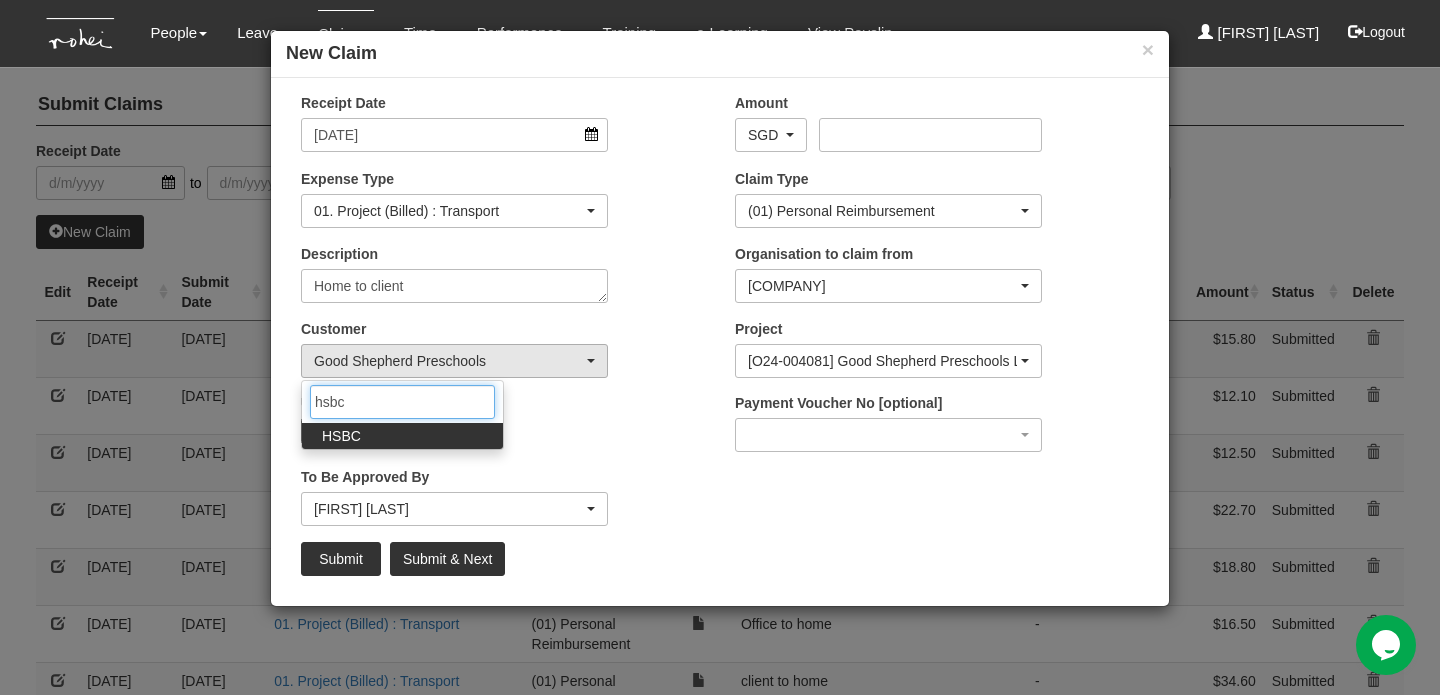 click on "hsbc" at bounding box center [402, 402] 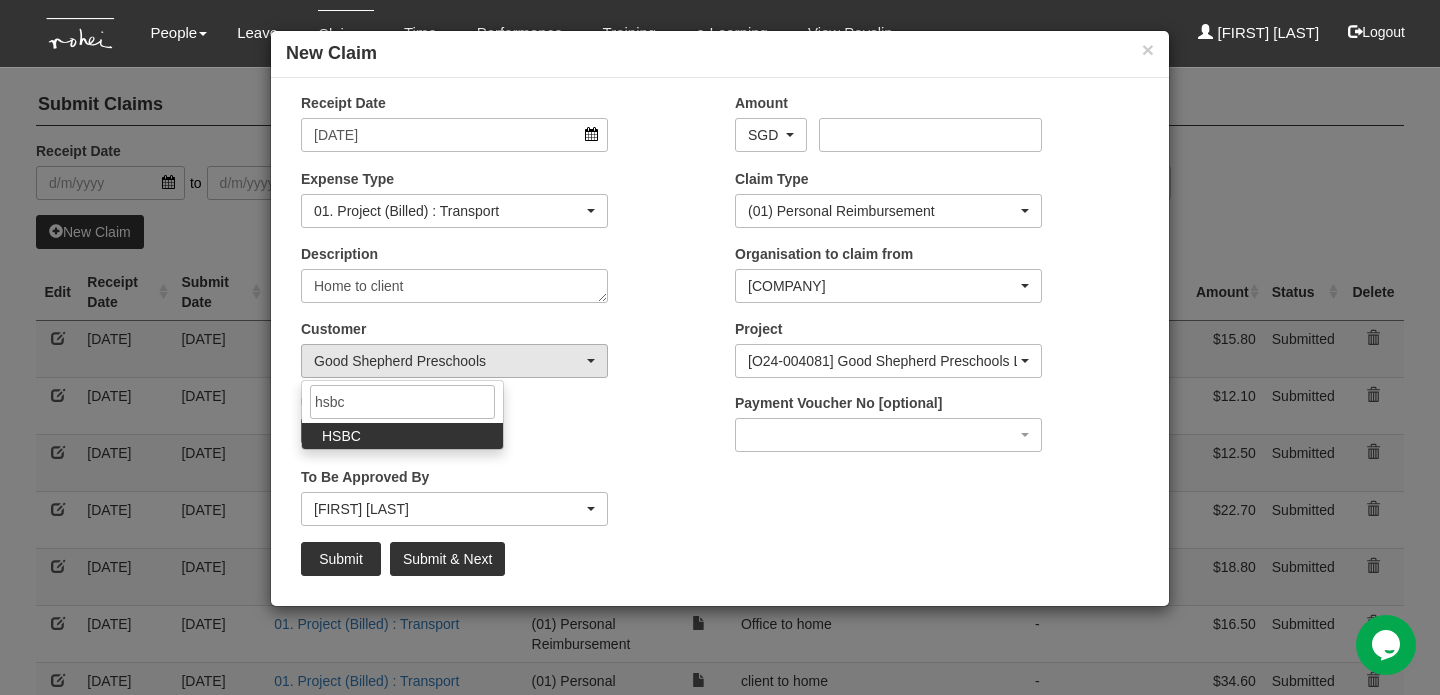 click on "HSBC" at bounding box center (402, 436) 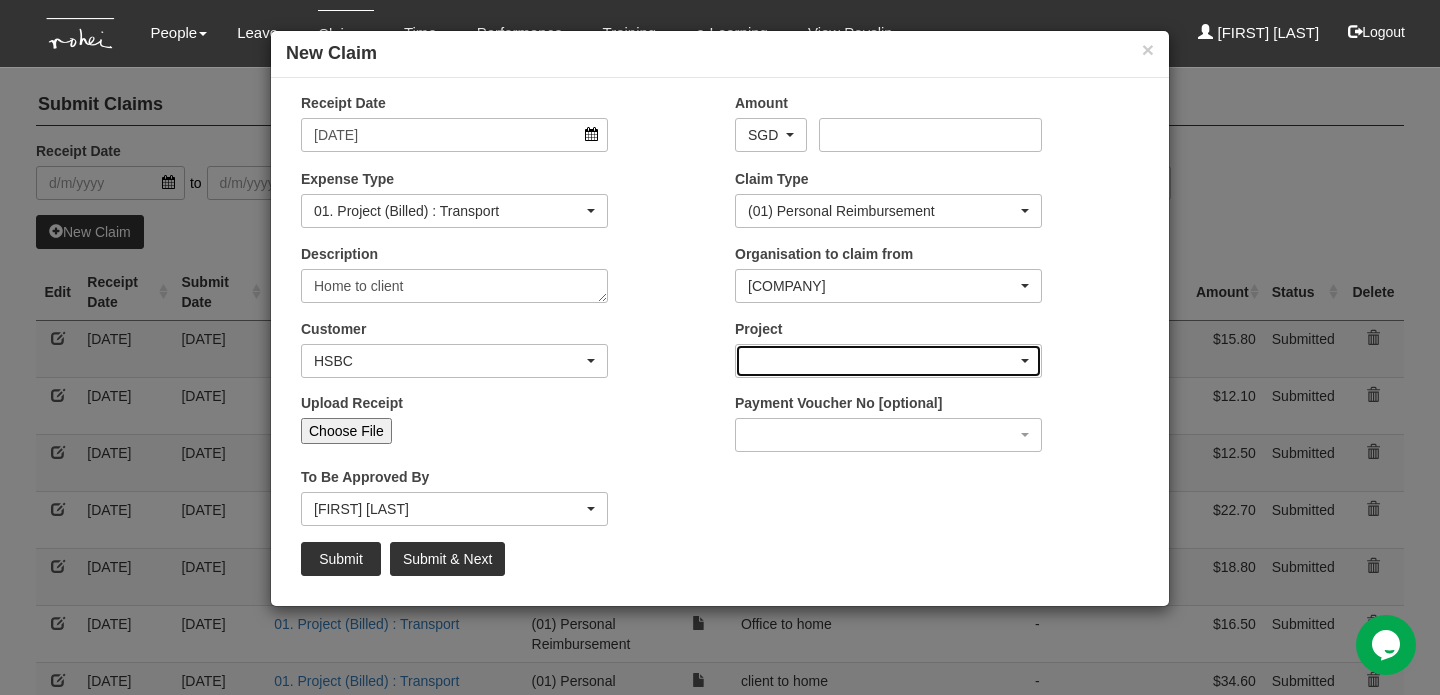click at bounding box center [888, 361] 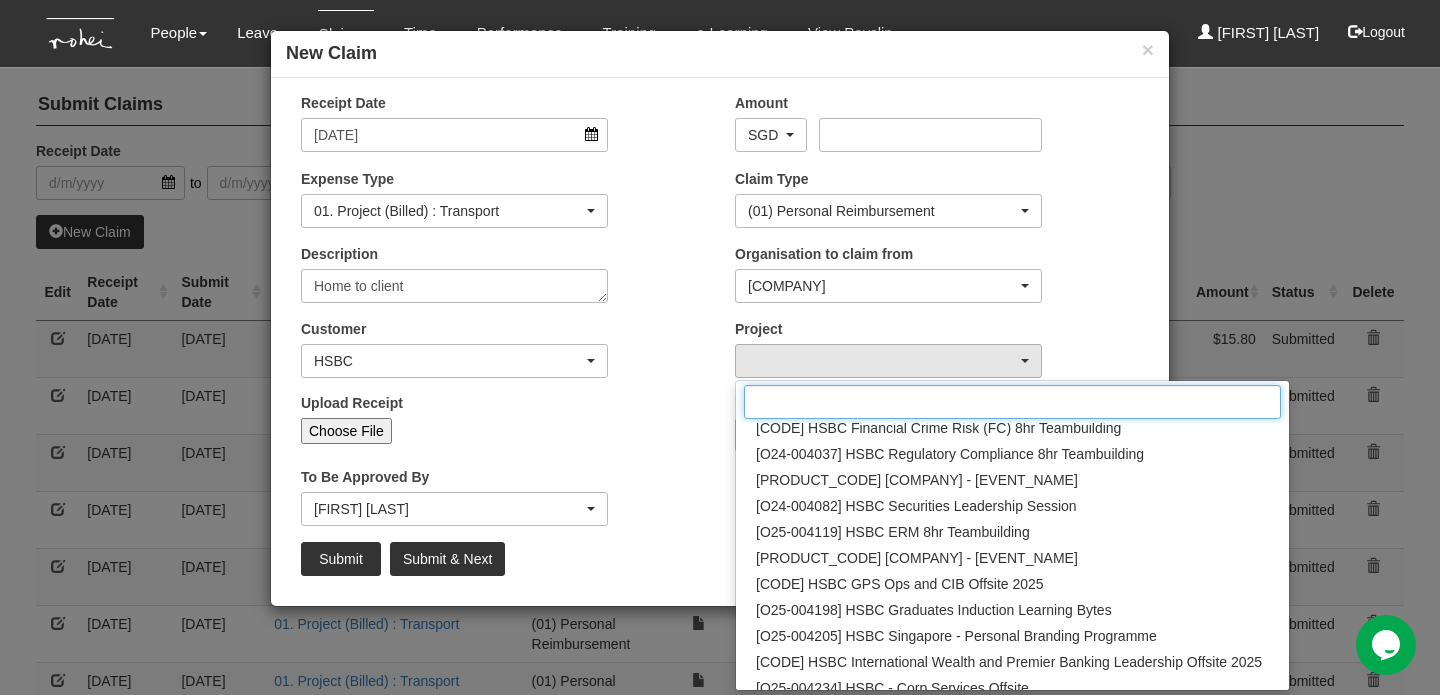 scroll, scrollTop: 200, scrollLeft: 0, axis: vertical 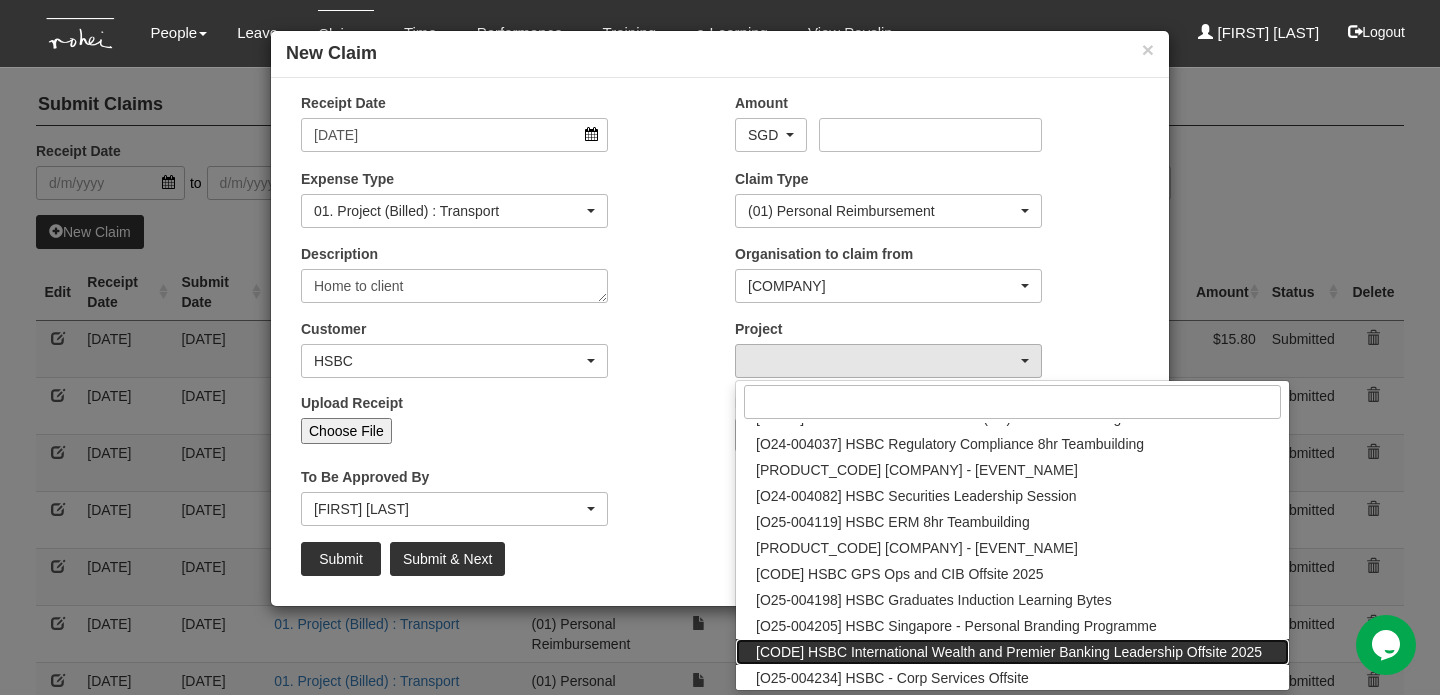 click on "[CODE] HSBC International Wealth and Premier Banking Leadership Offsite 2025" at bounding box center [1009, 652] 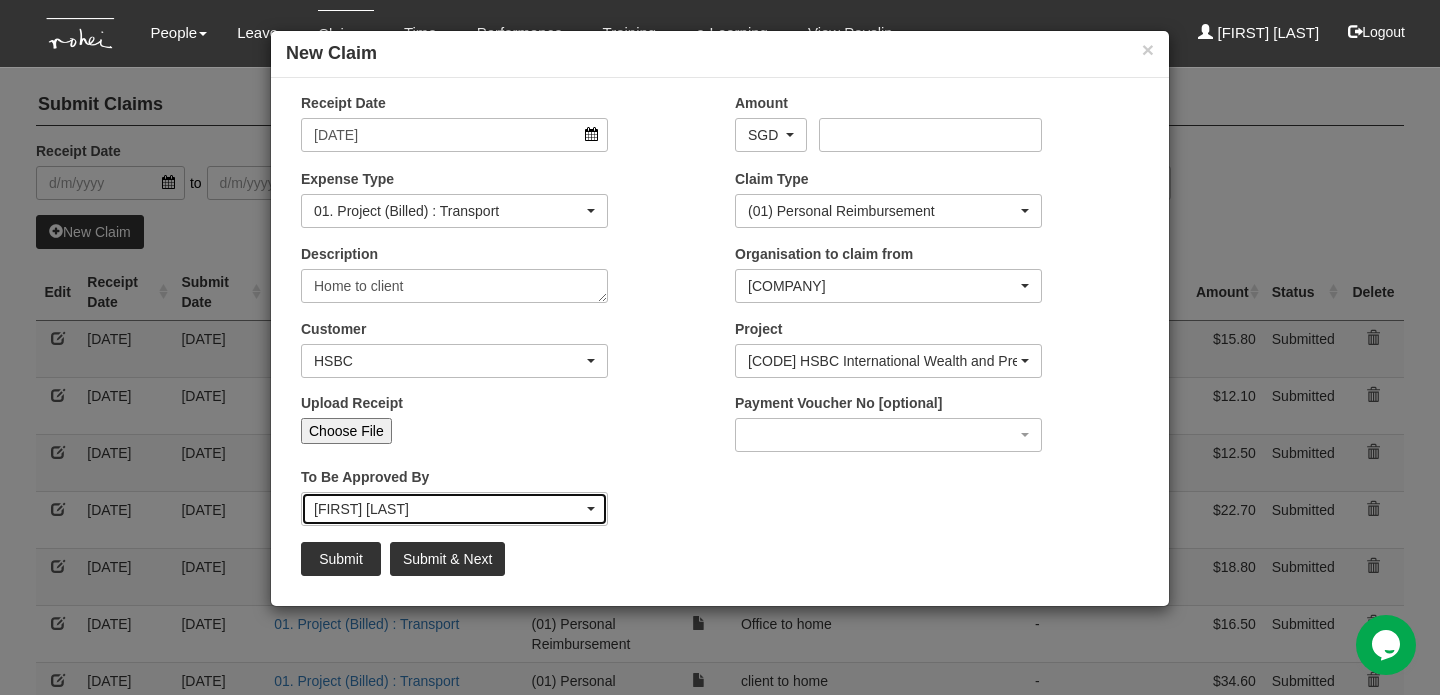 click on "[FIRST] [LAST]" at bounding box center (454, 509) 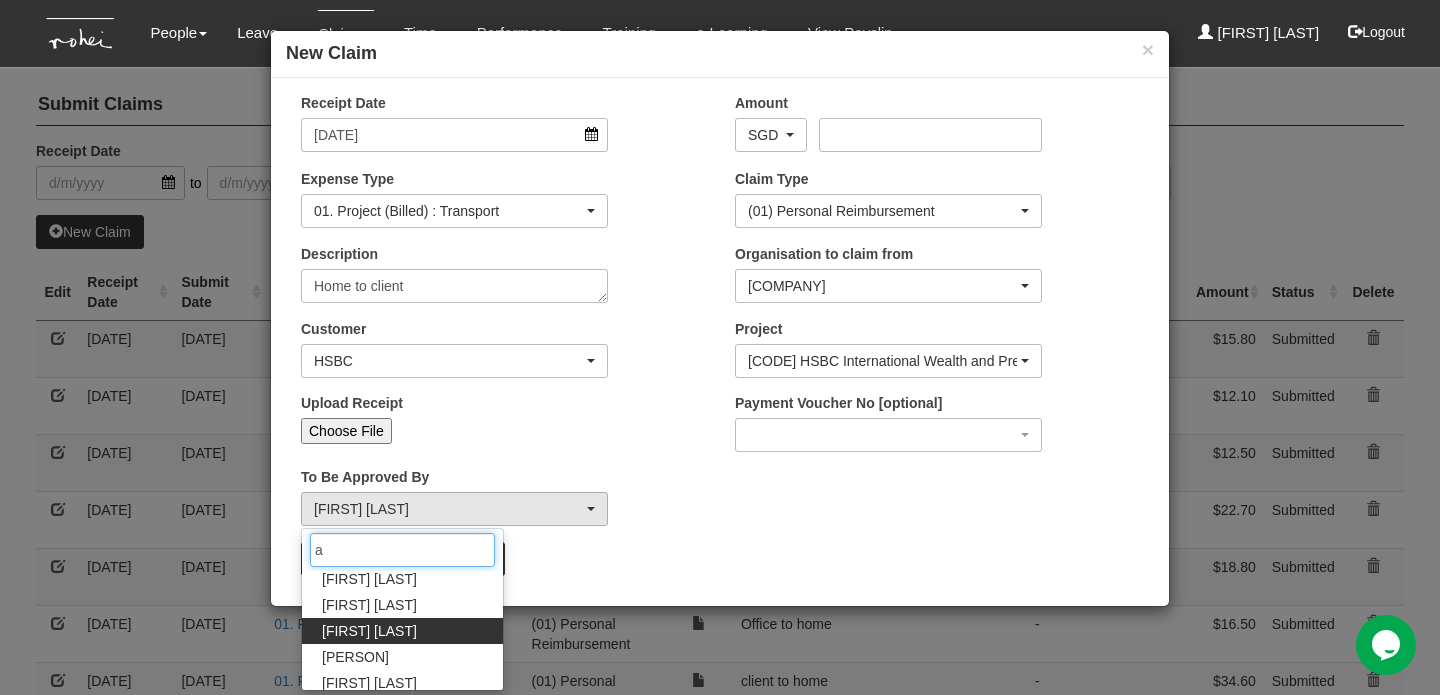 scroll, scrollTop: 0, scrollLeft: 0, axis: both 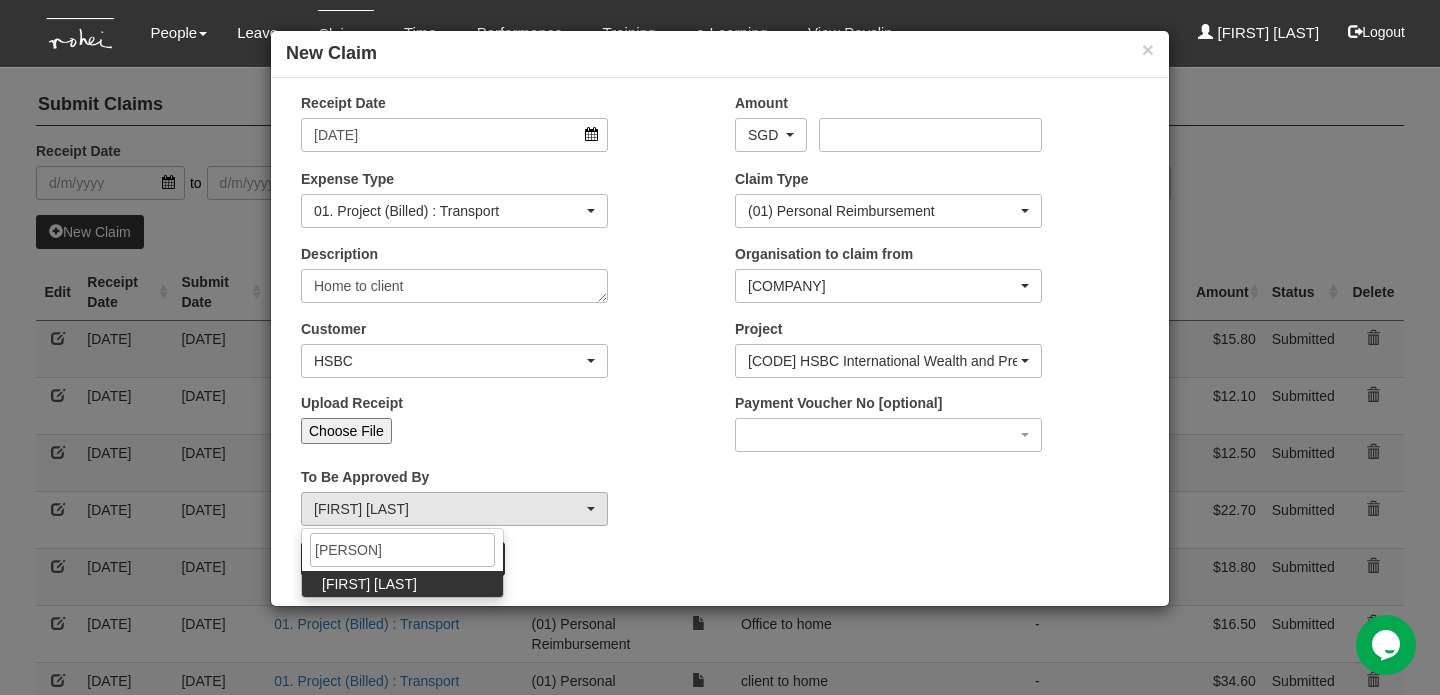 click on "[FIRST] [LAST]" at bounding box center (369, 584) 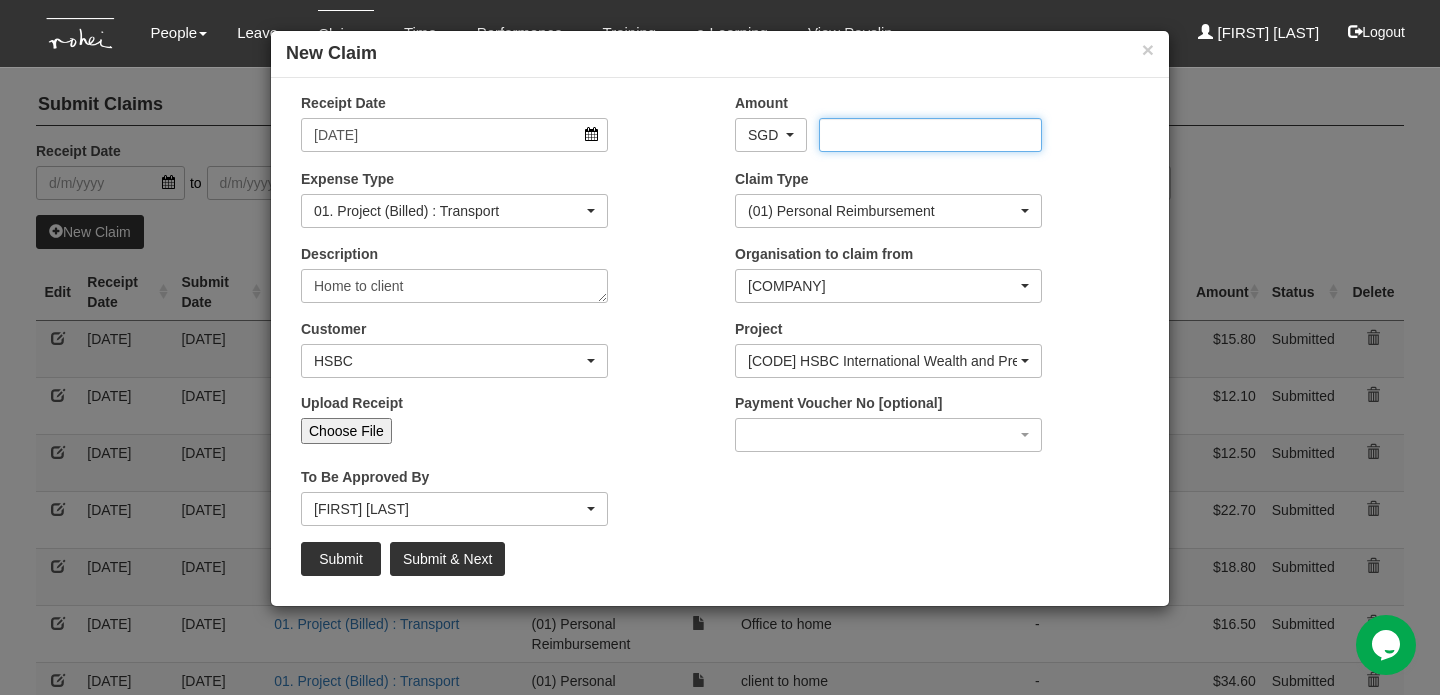click on "Amount" at bounding box center [930, 135] 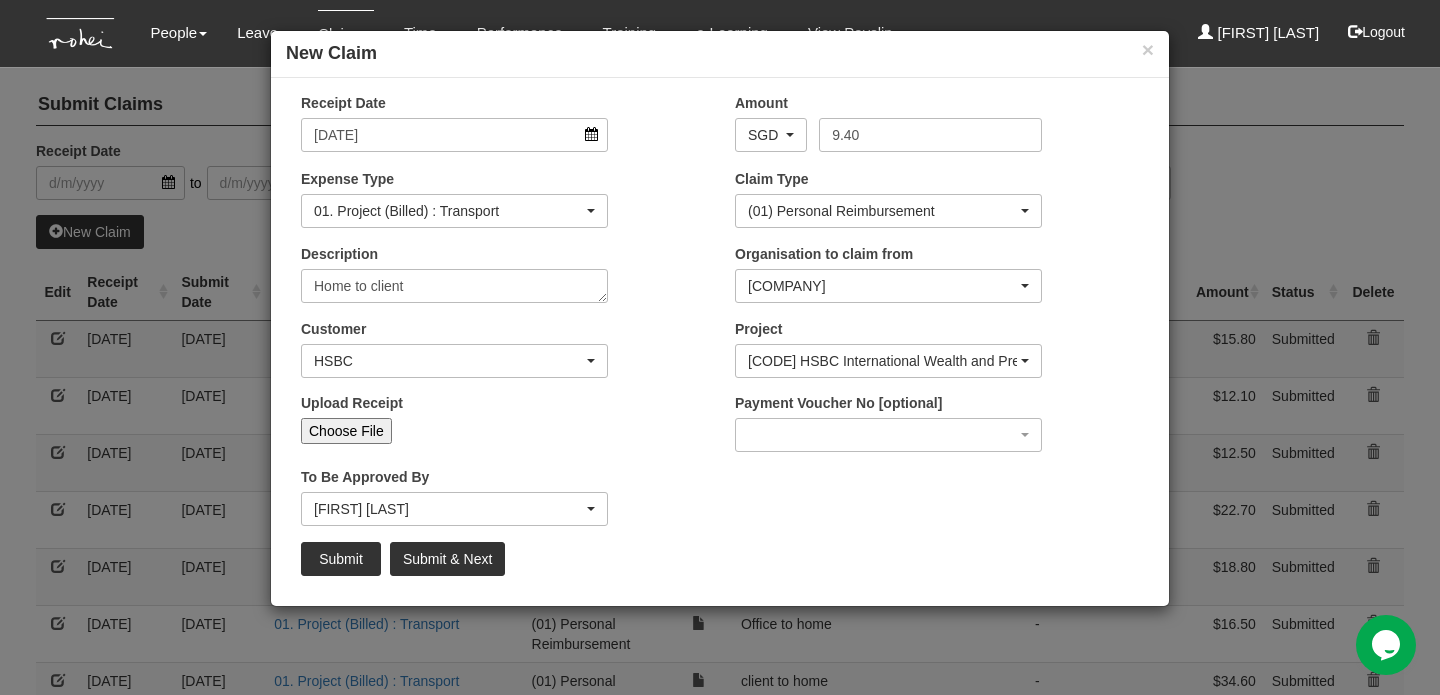 click on "Choose File" at bounding box center [346, 431] 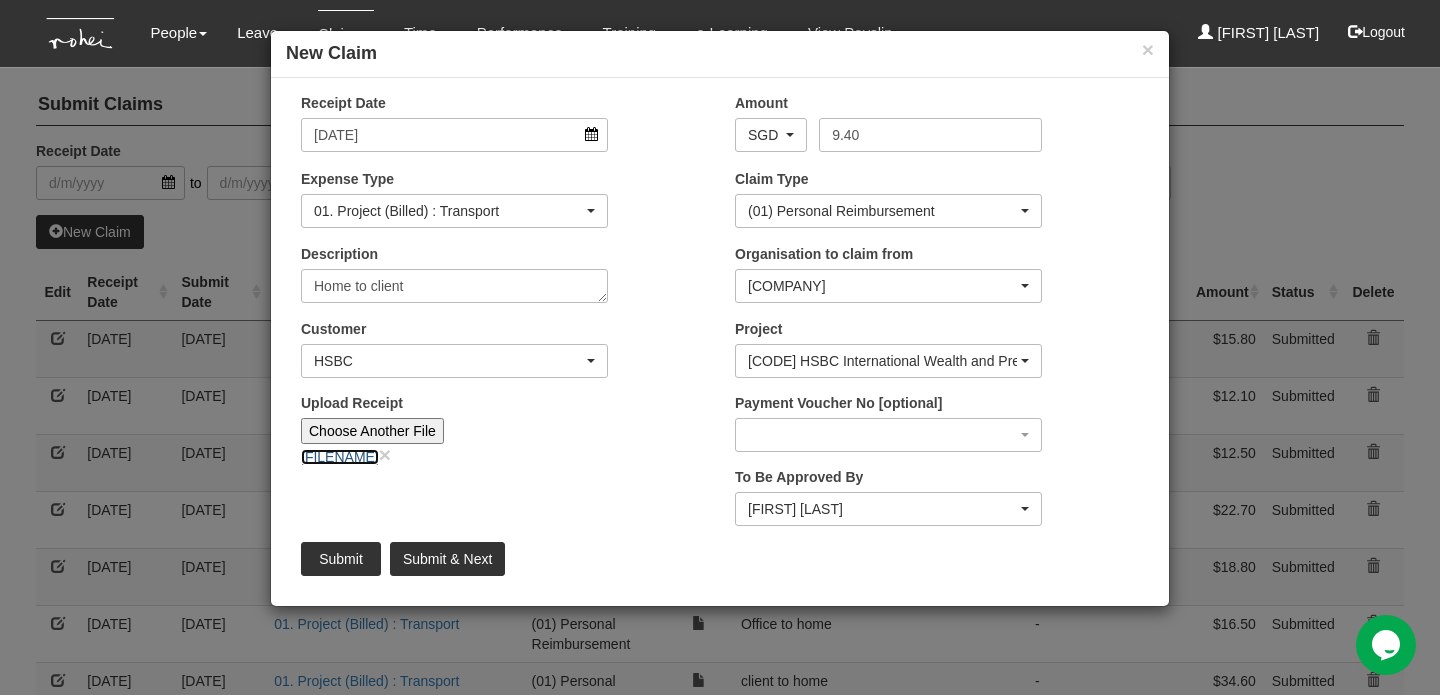 click on "[FILENAME]" at bounding box center (340, 457) 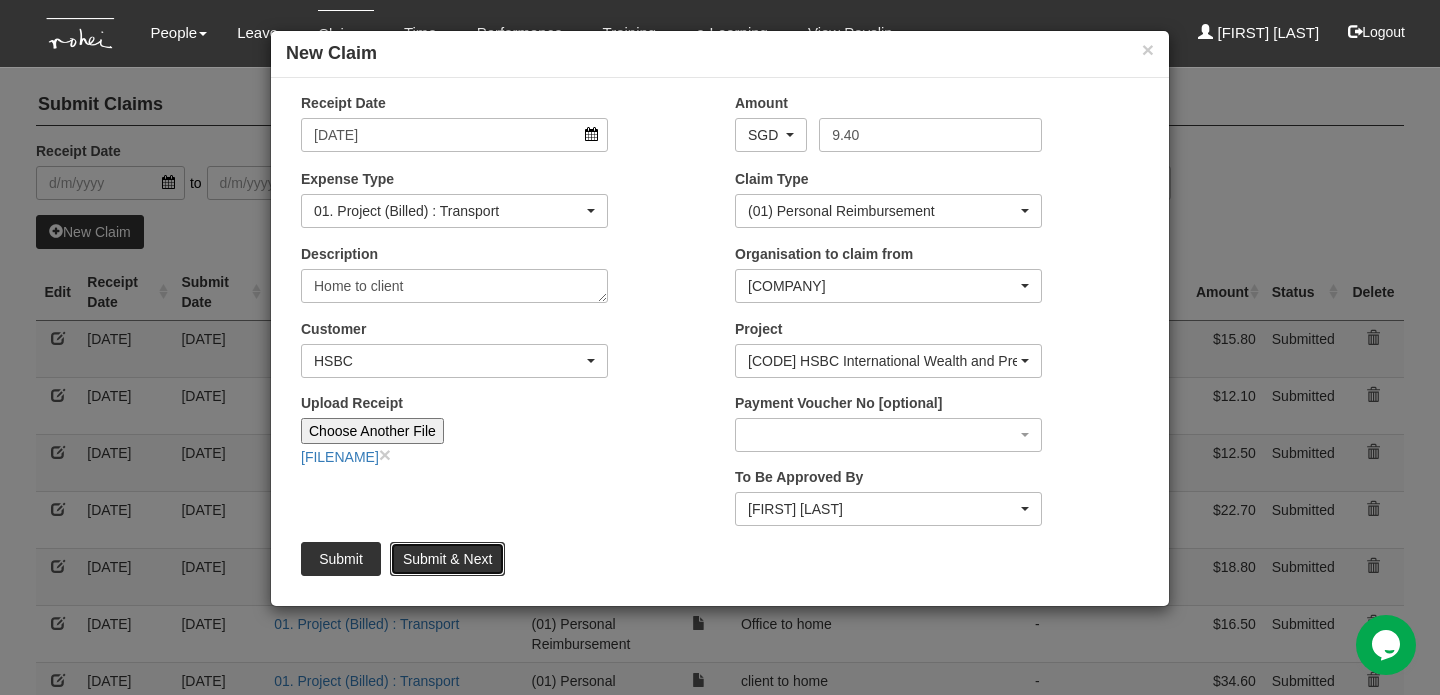 click on "Submit & Next" at bounding box center (447, 559) 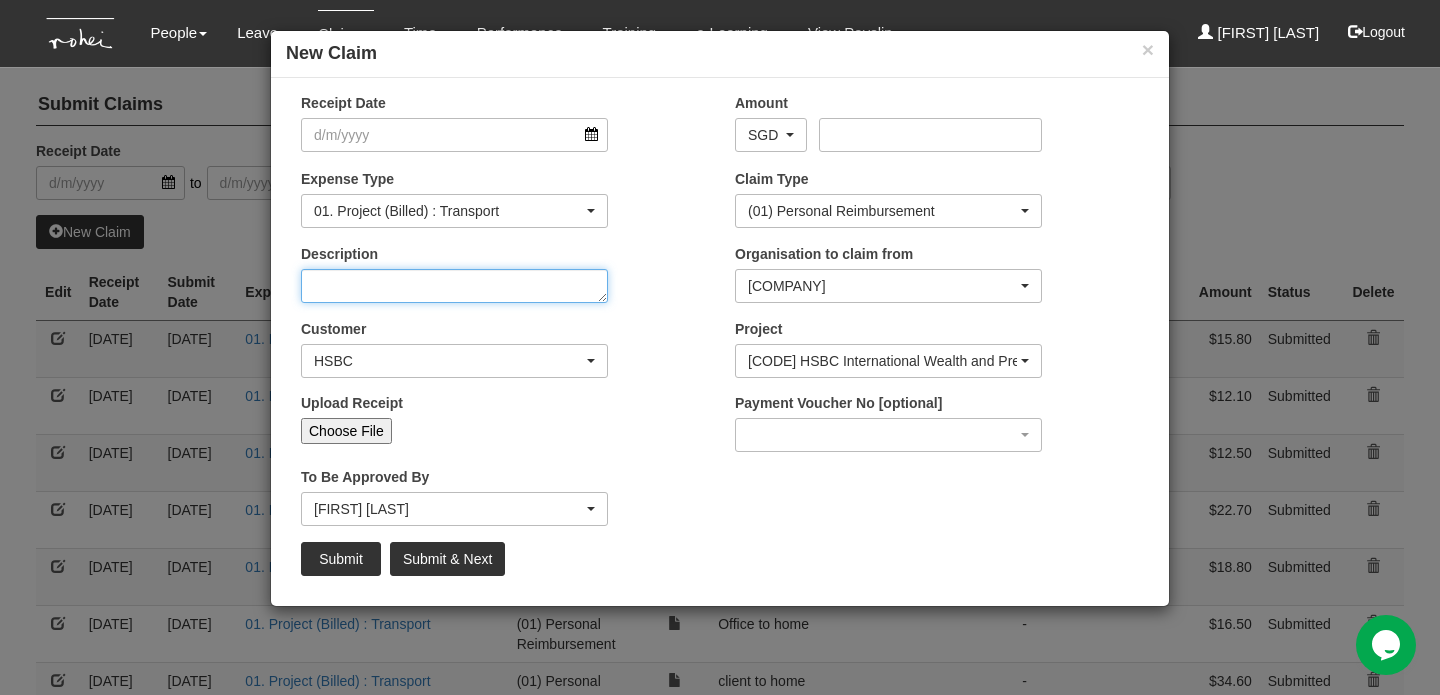 click on "Description" at bounding box center (454, 286) 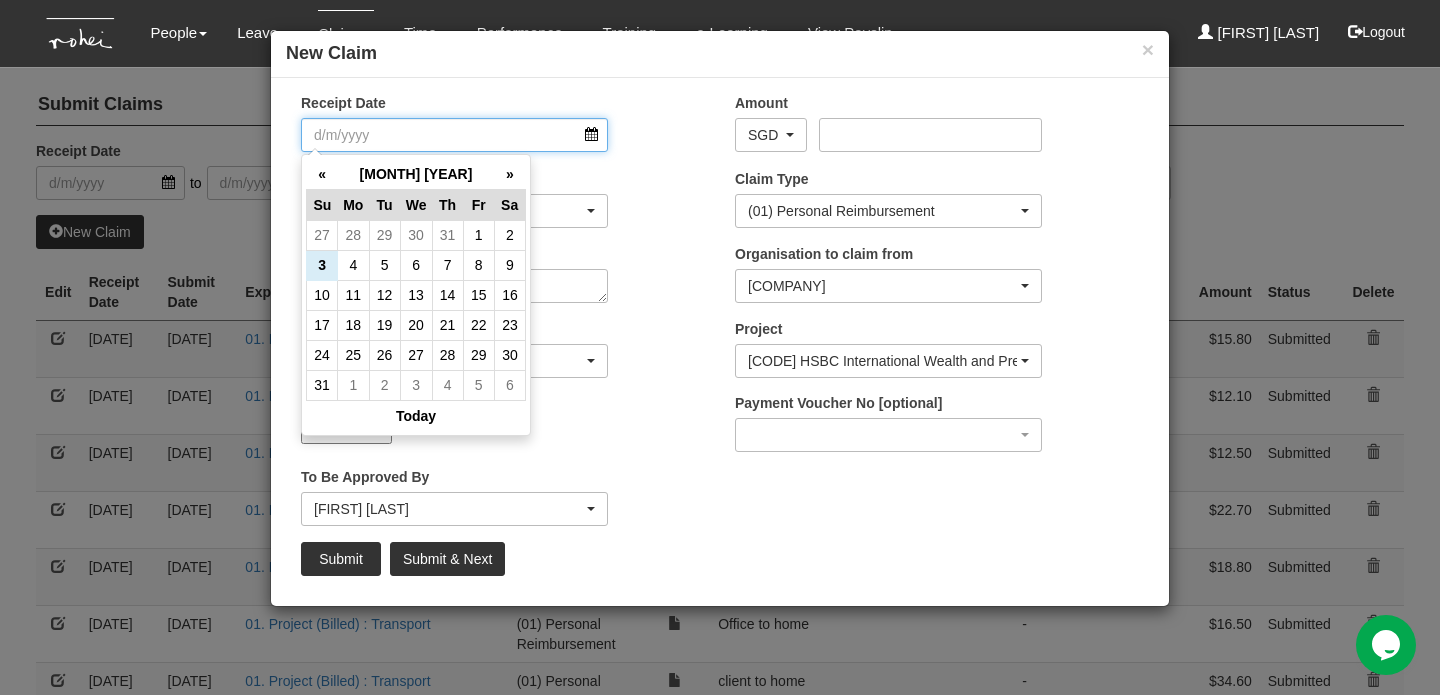 click on "Receipt Date" at bounding box center (454, 135) 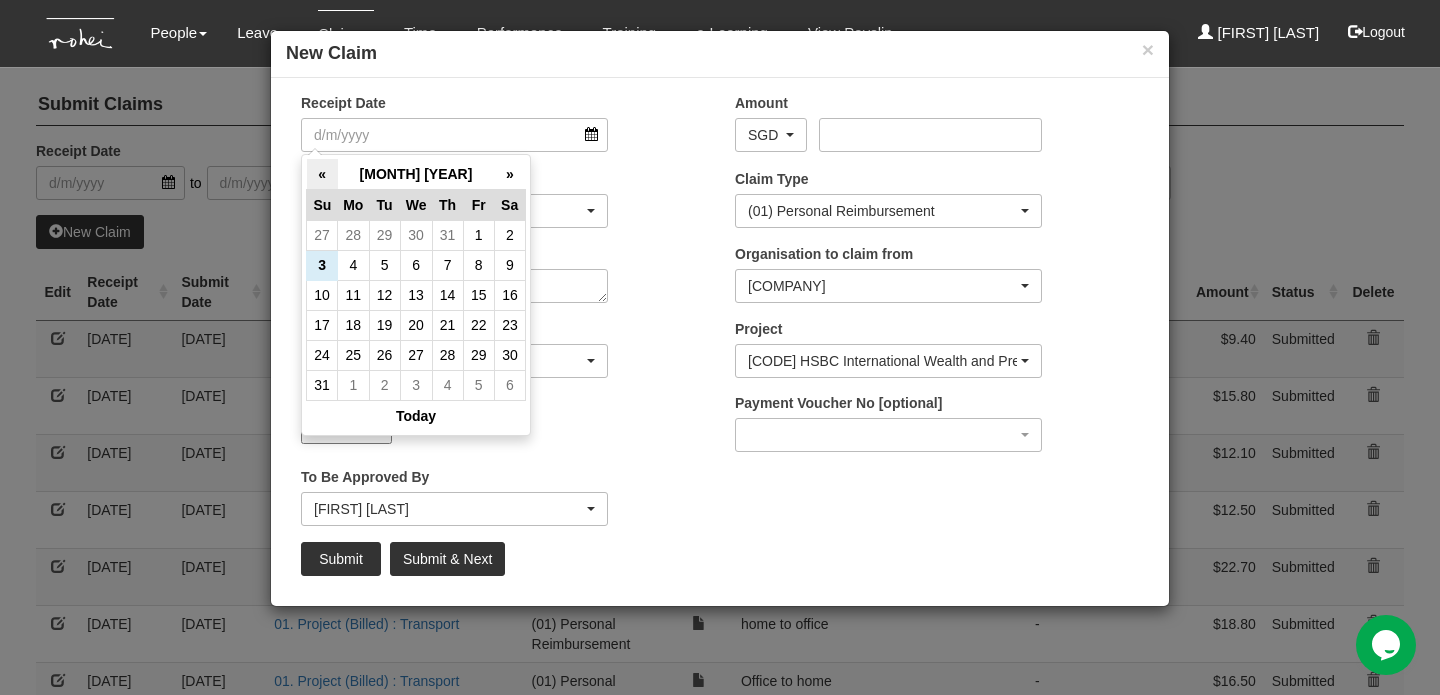 click on "«" at bounding box center [322, 174] 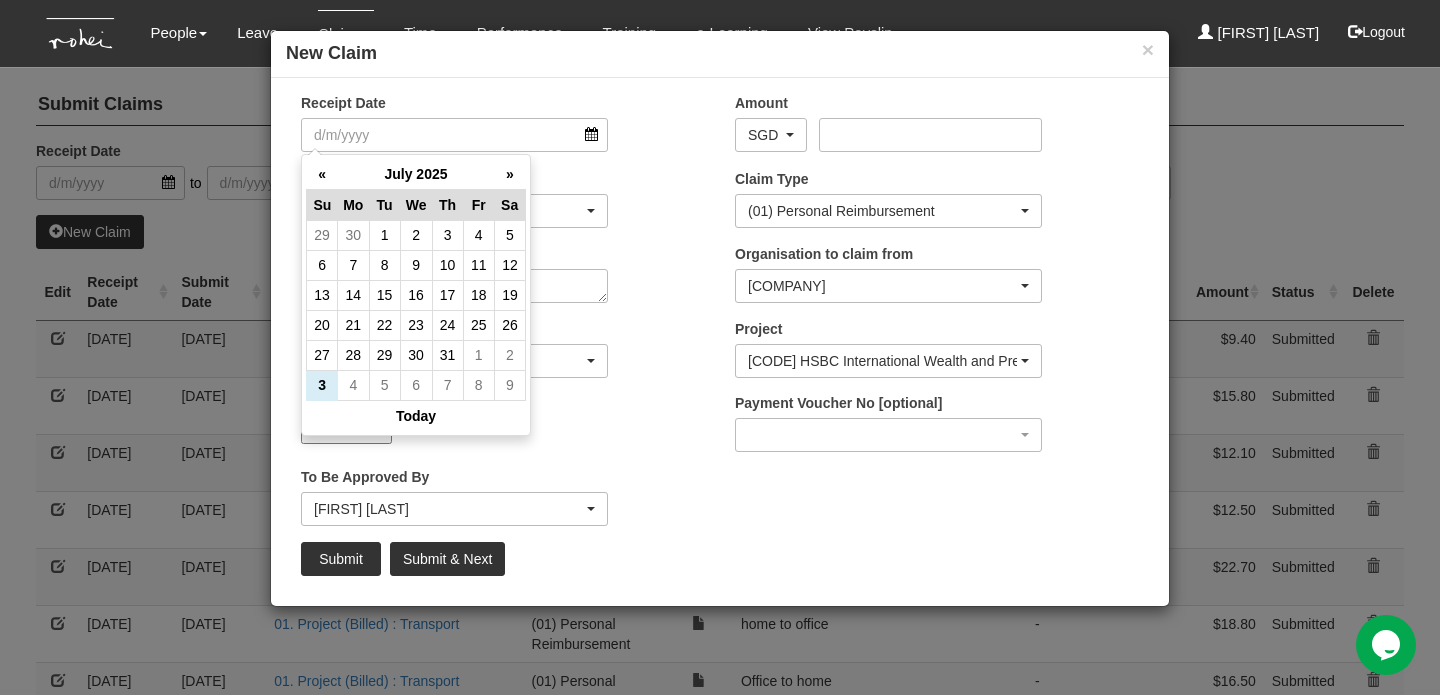 click on "«" at bounding box center [322, 174] 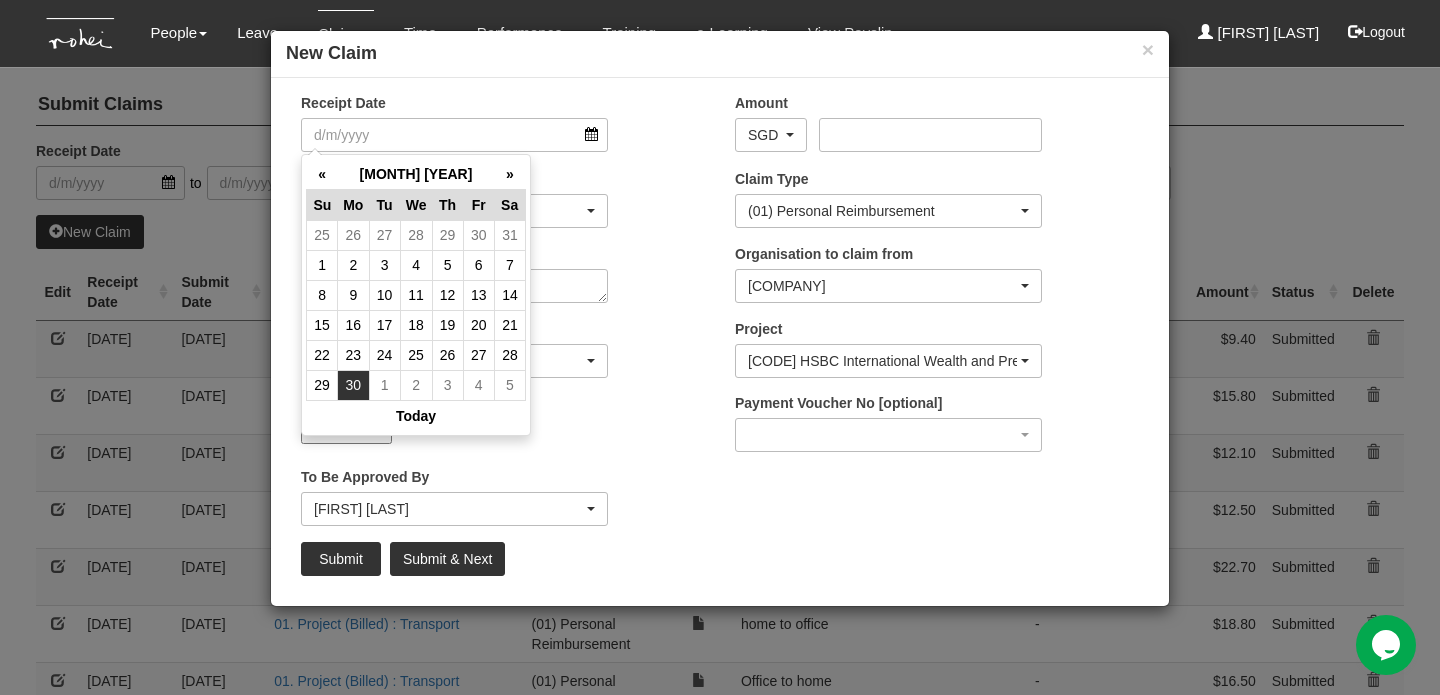 click on "30" at bounding box center (353, 385) 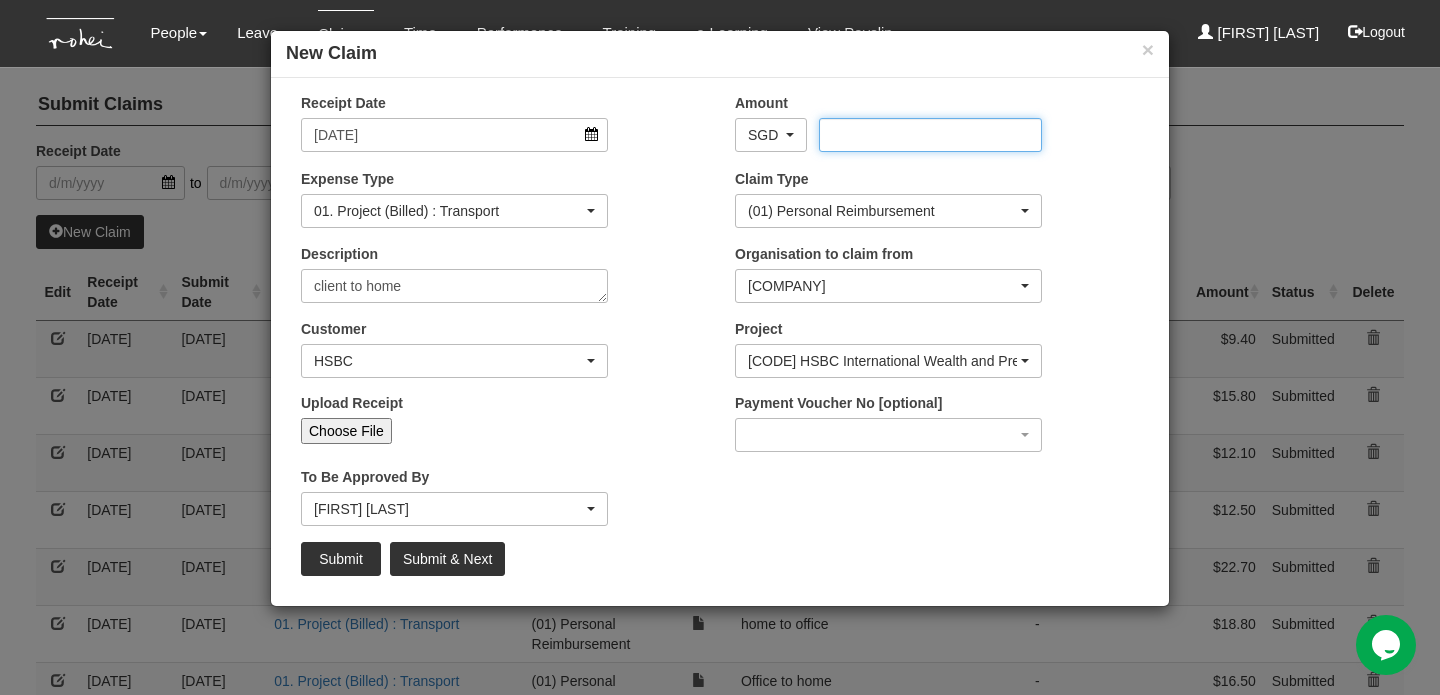 click on "Amount" at bounding box center [930, 135] 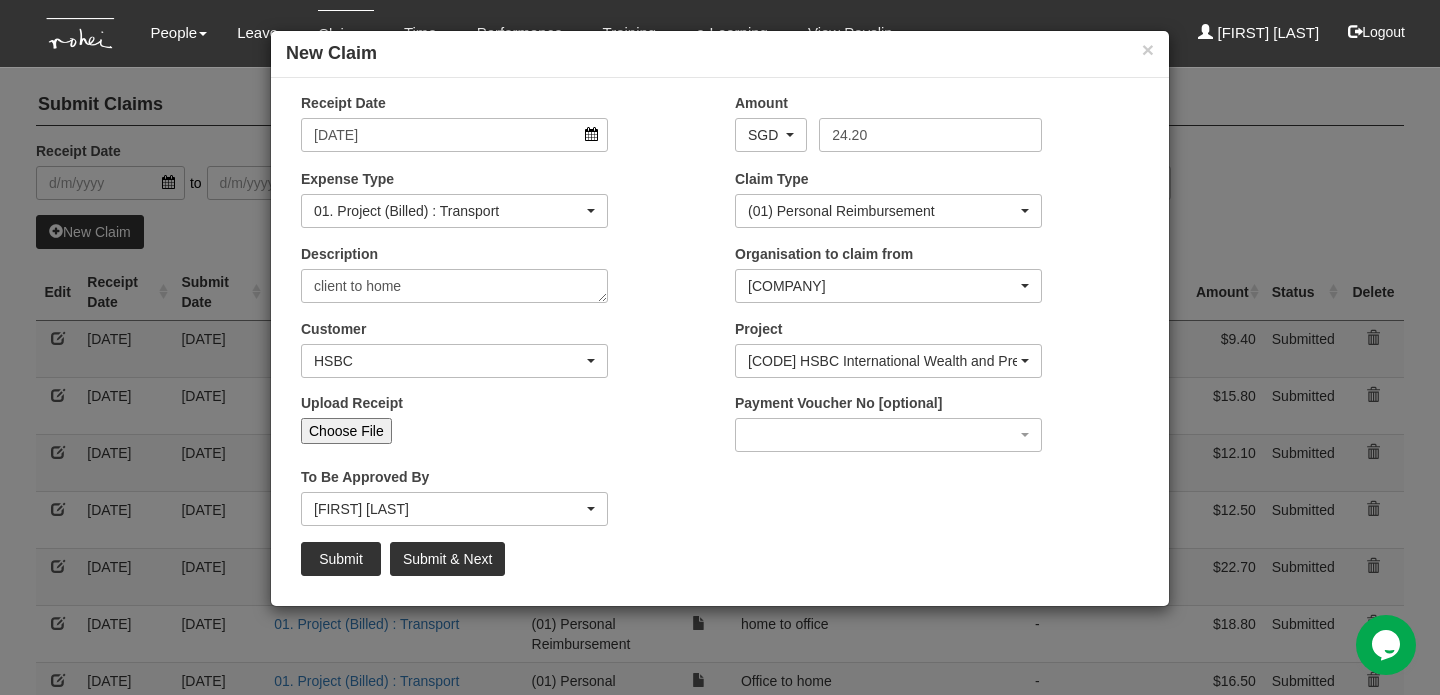click on "Choose File" at bounding box center (346, 431) 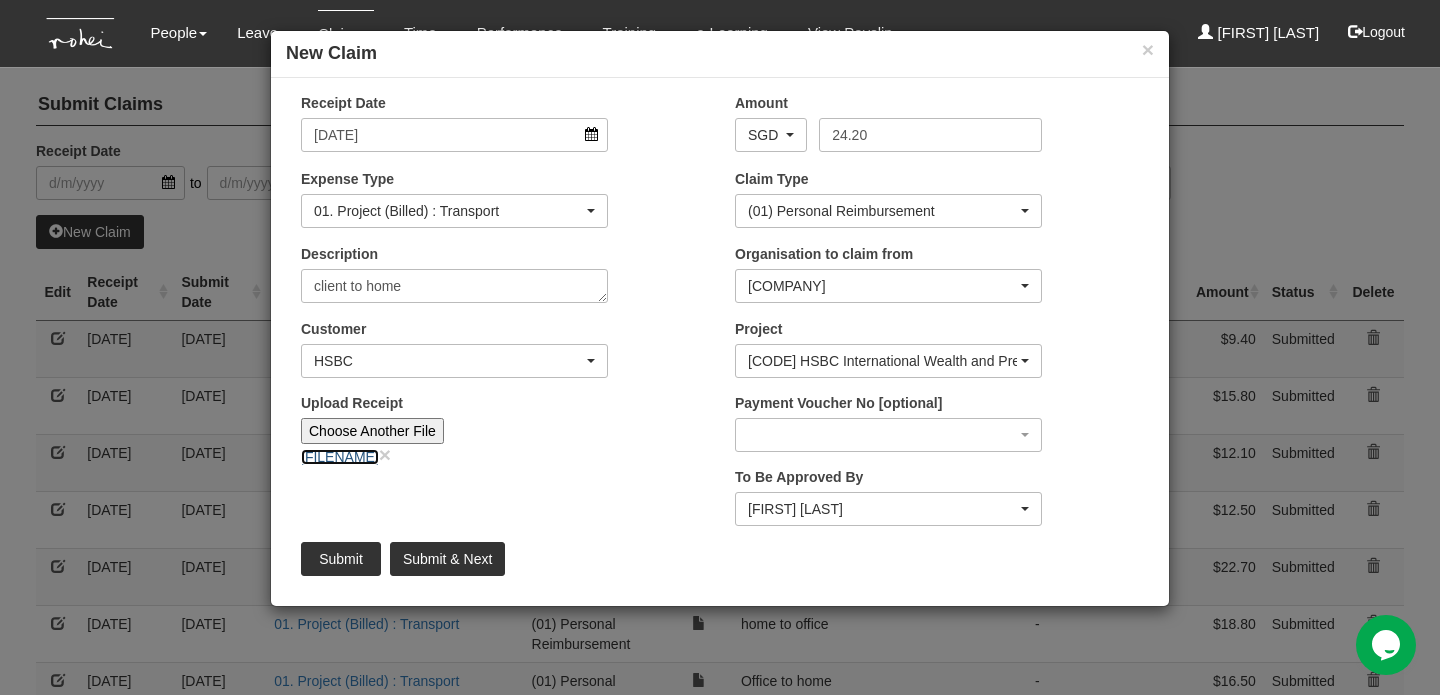 click on "[FILENAME]" at bounding box center [340, 457] 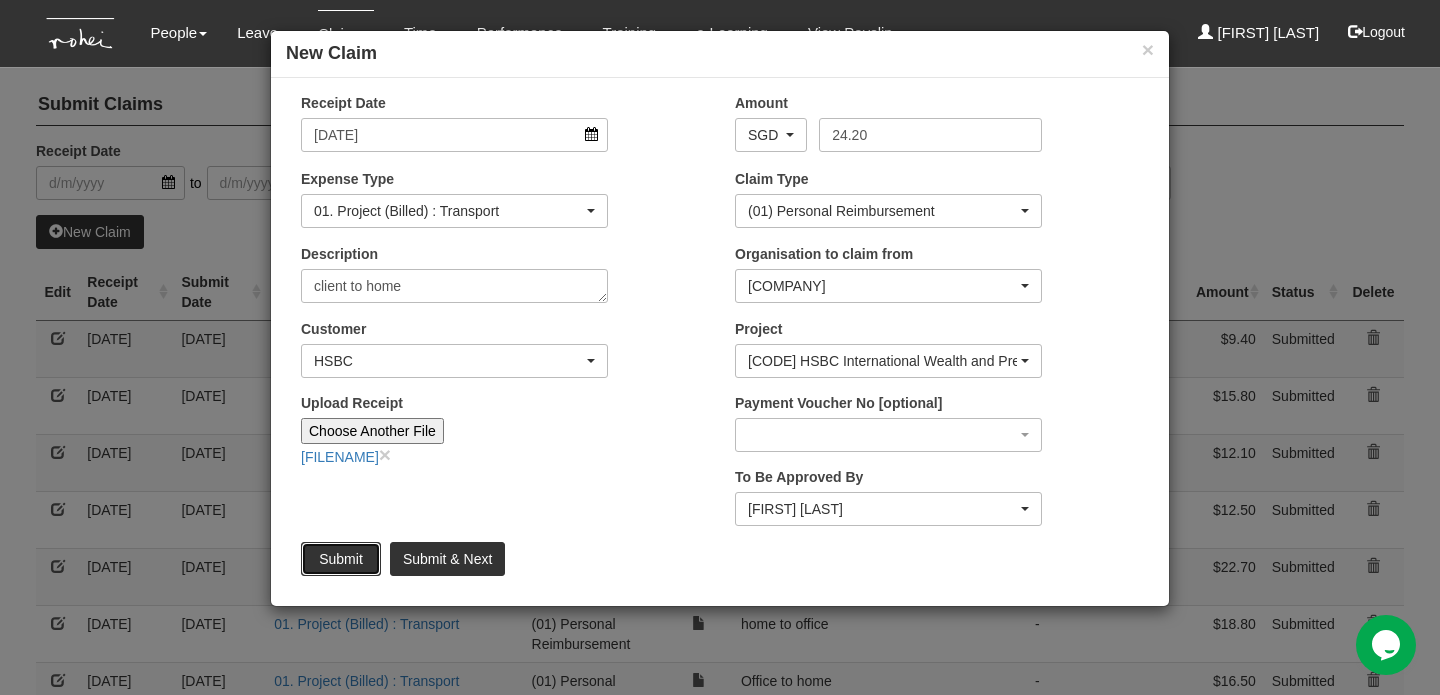 click on "Submit" at bounding box center [341, 559] 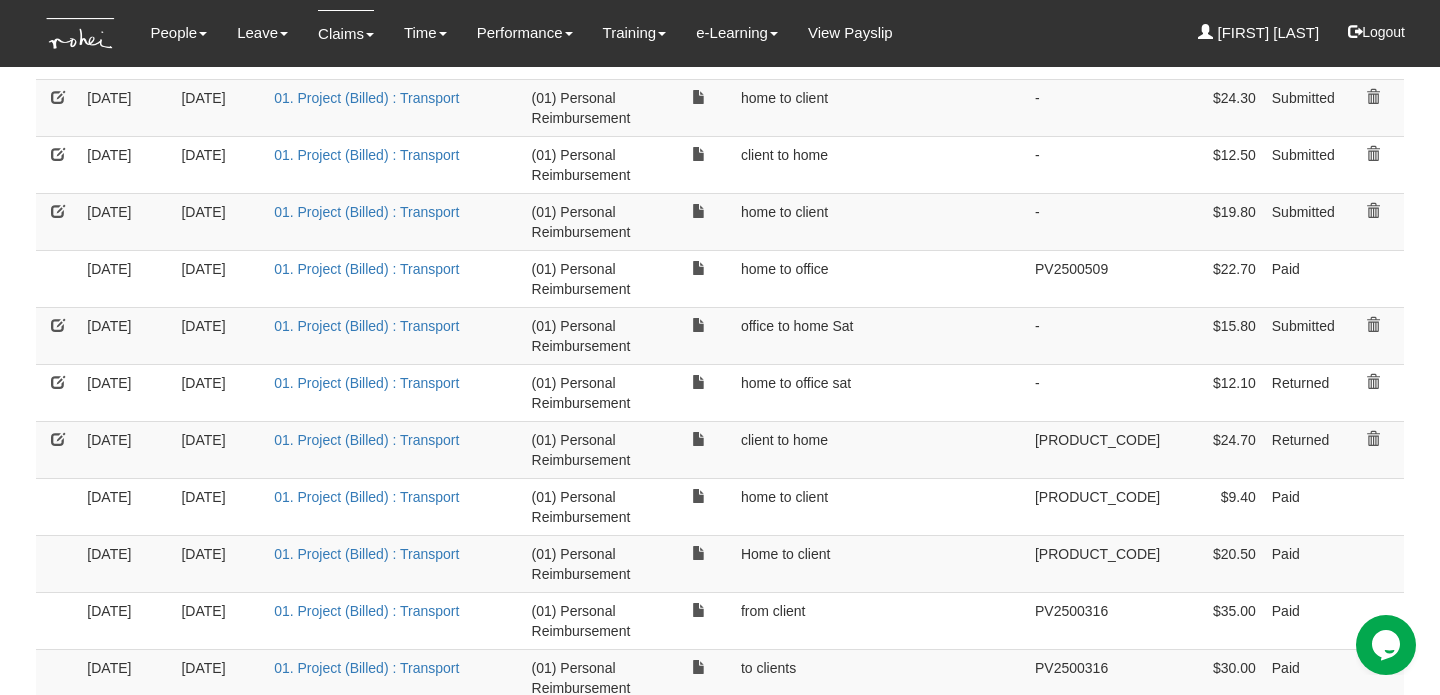 scroll, scrollTop: 1155, scrollLeft: 0, axis: vertical 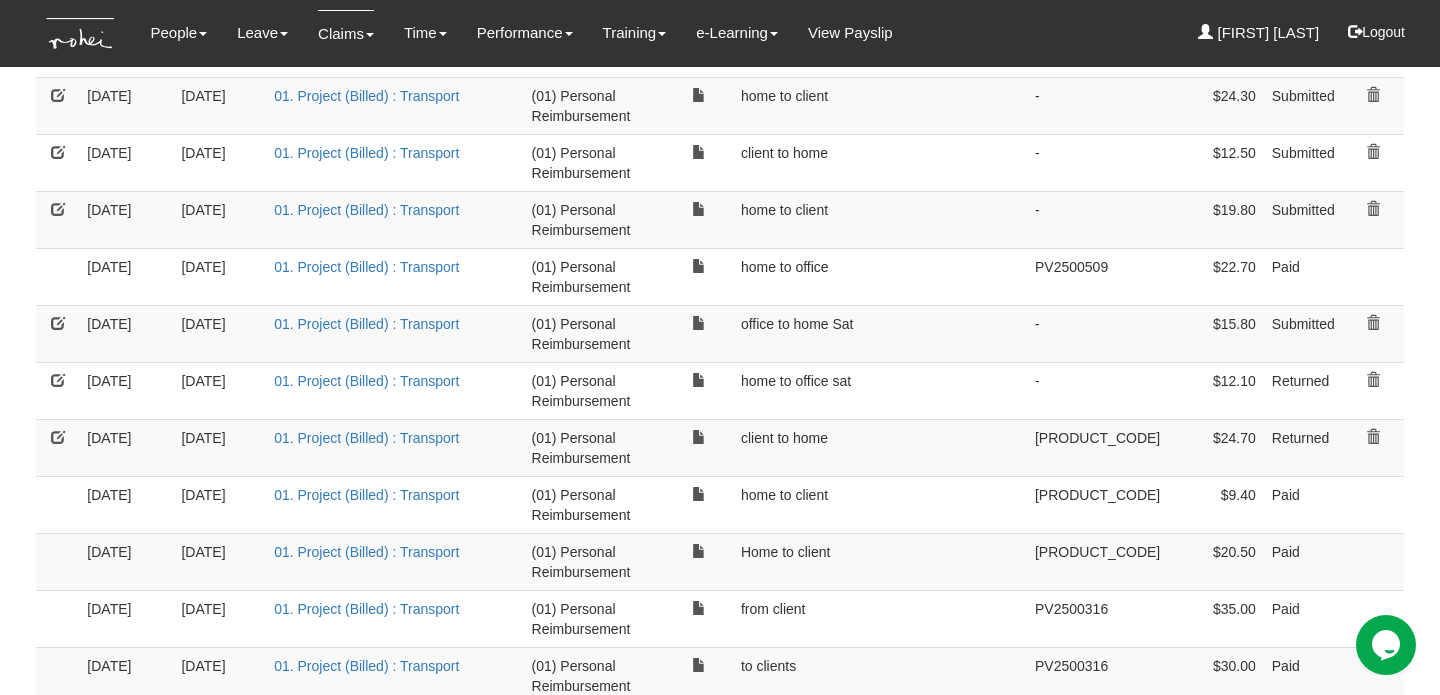 click at bounding box center [58, 380] 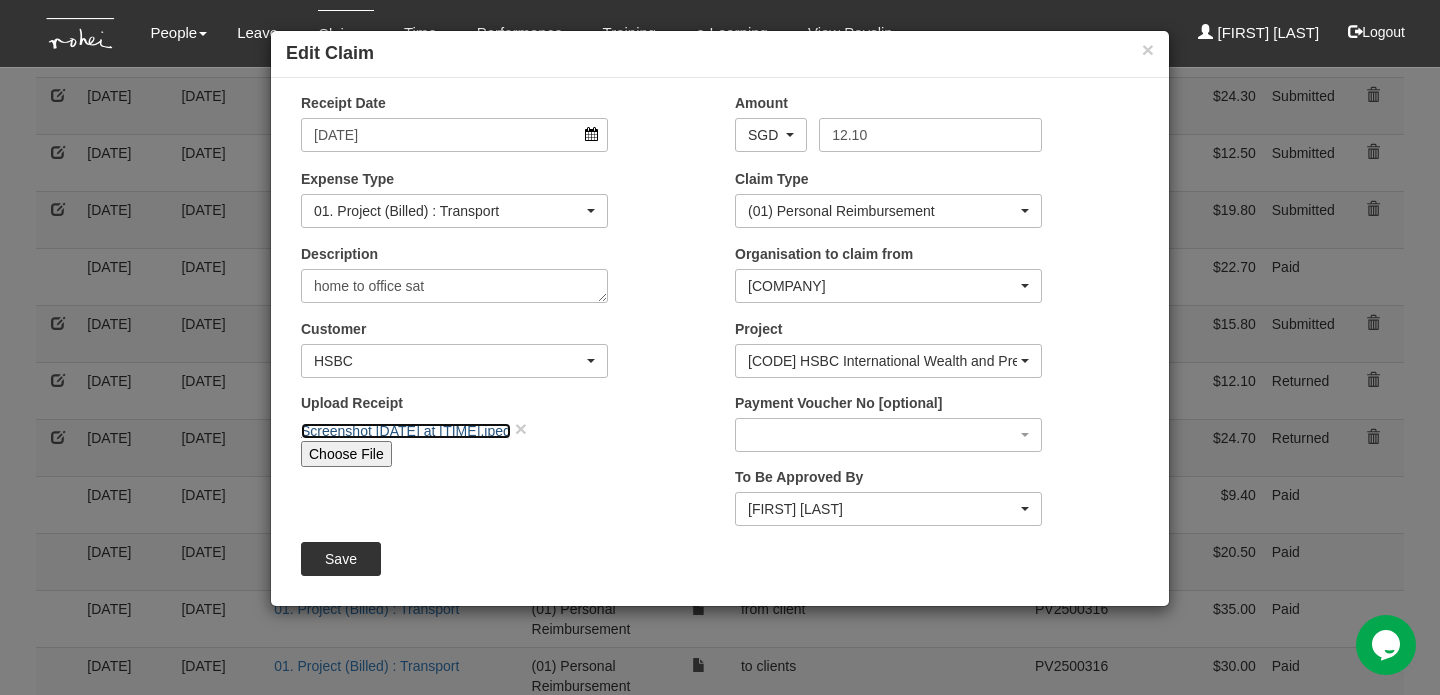click on "Screenshot [DATE] at [TIME].jpeg" at bounding box center [406, 431] 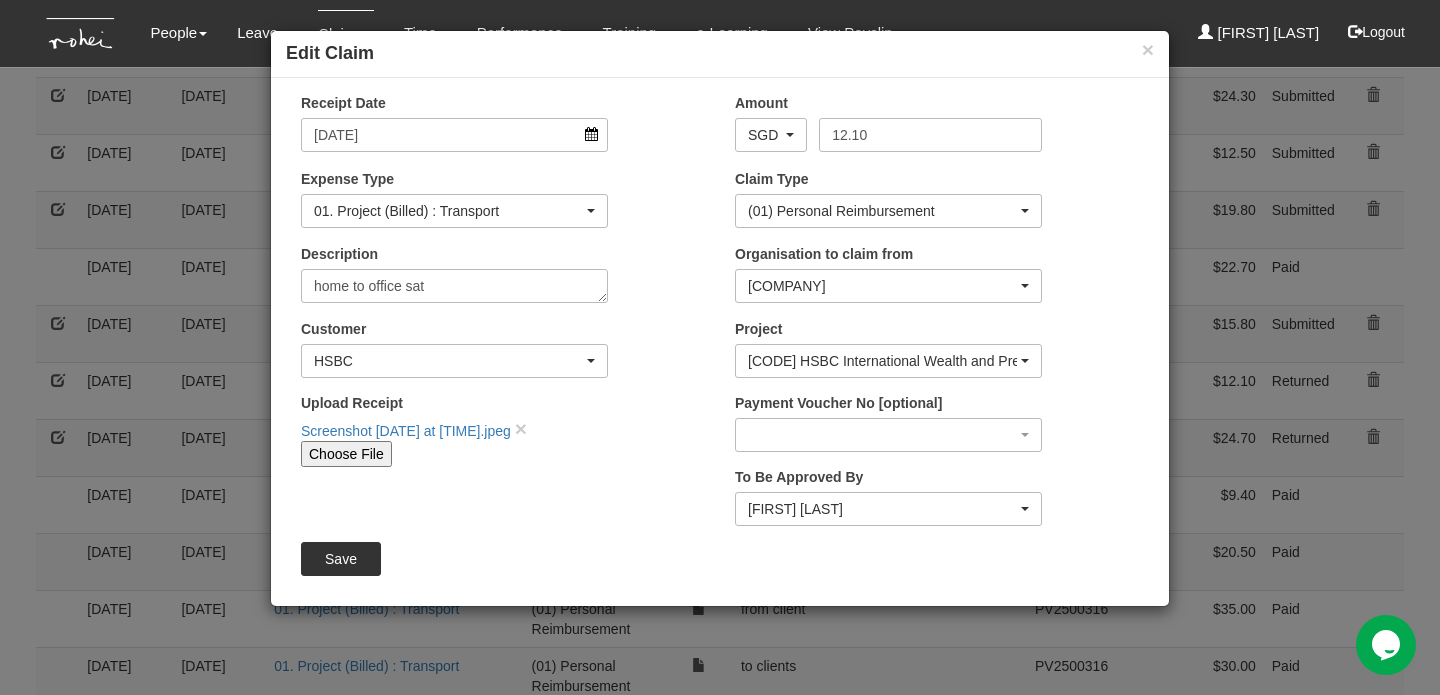 click on "Receipt Date: [DATE]" at bounding box center [720, 347] 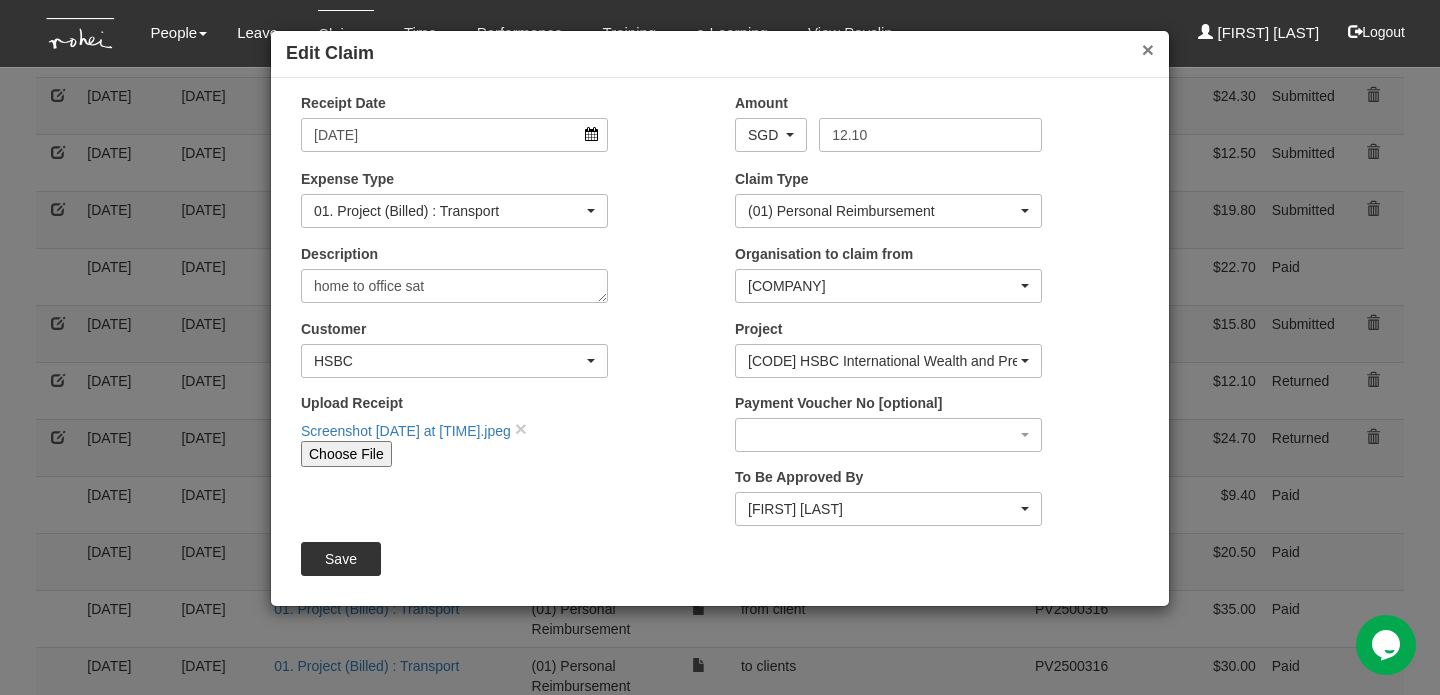 click on "×" at bounding box center [1148, 49] 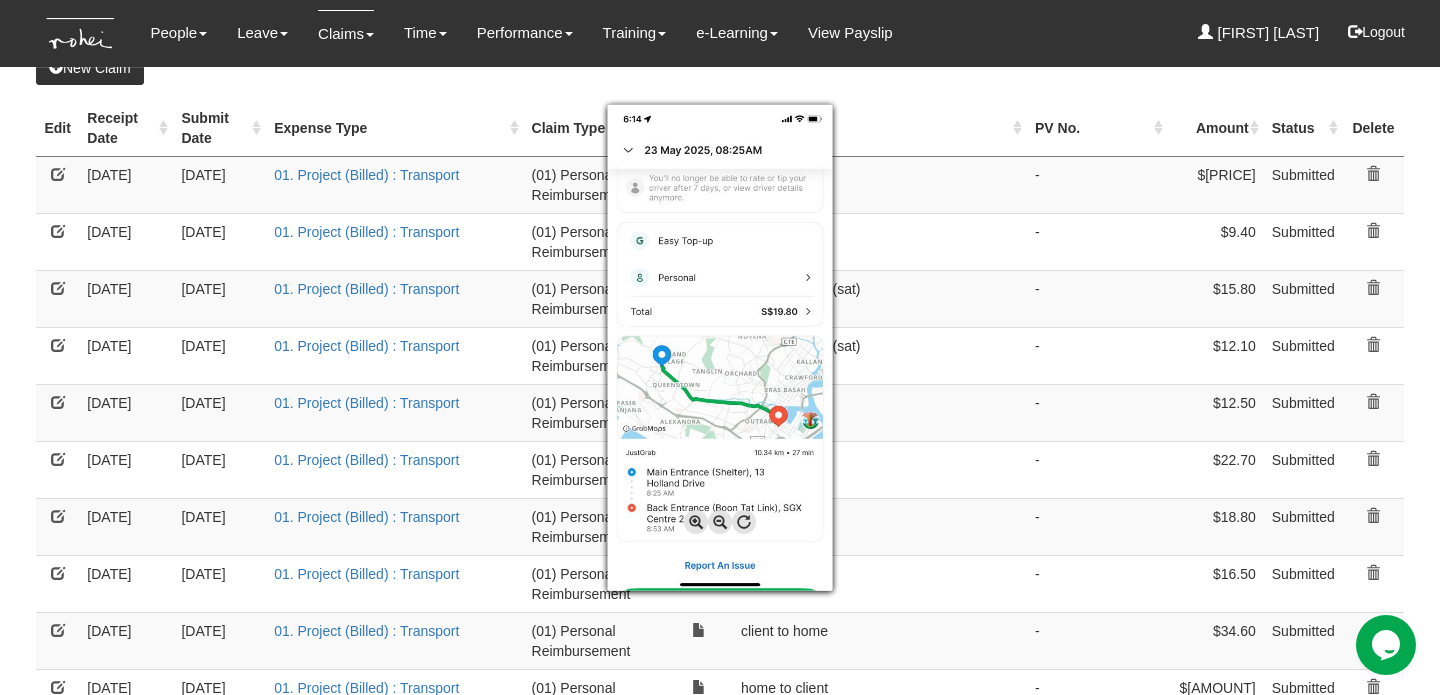 scroll, scrollTop: 162, scrollLeft: 0, axis: vertical 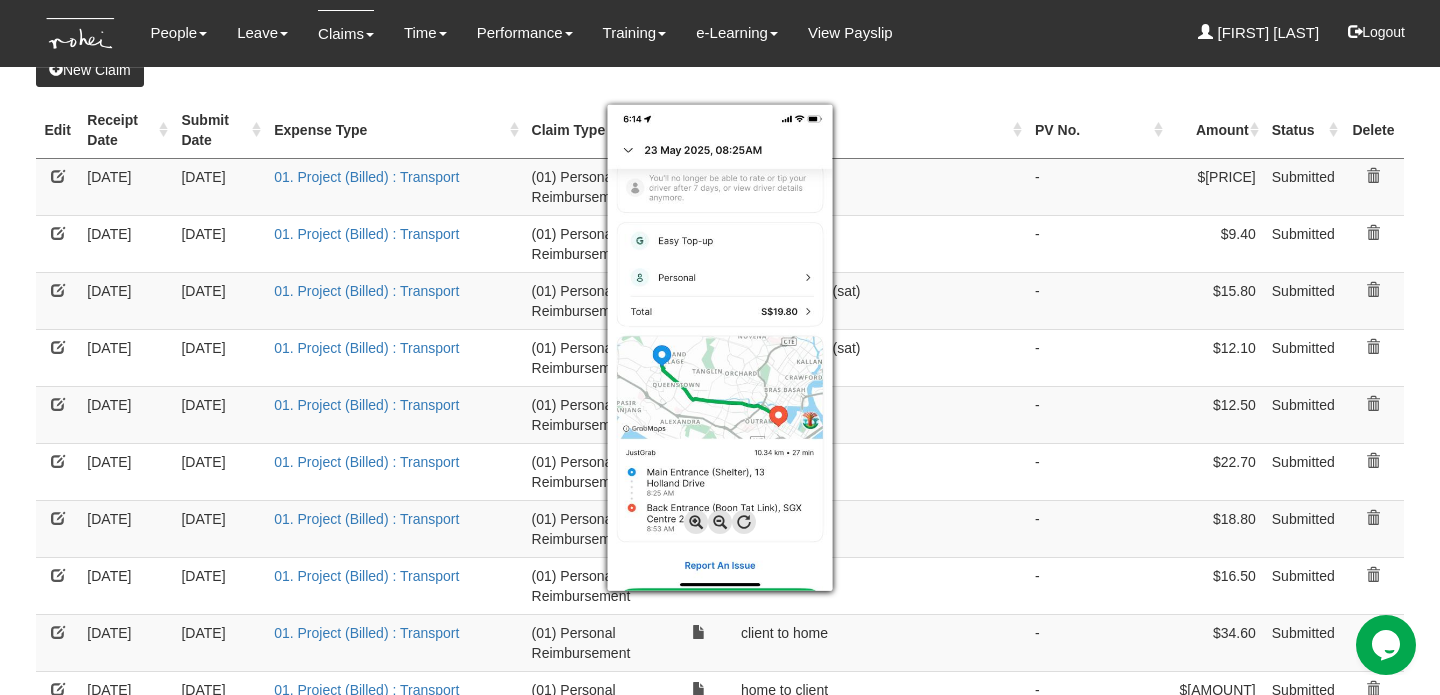 click at bounding box center (720, 347) 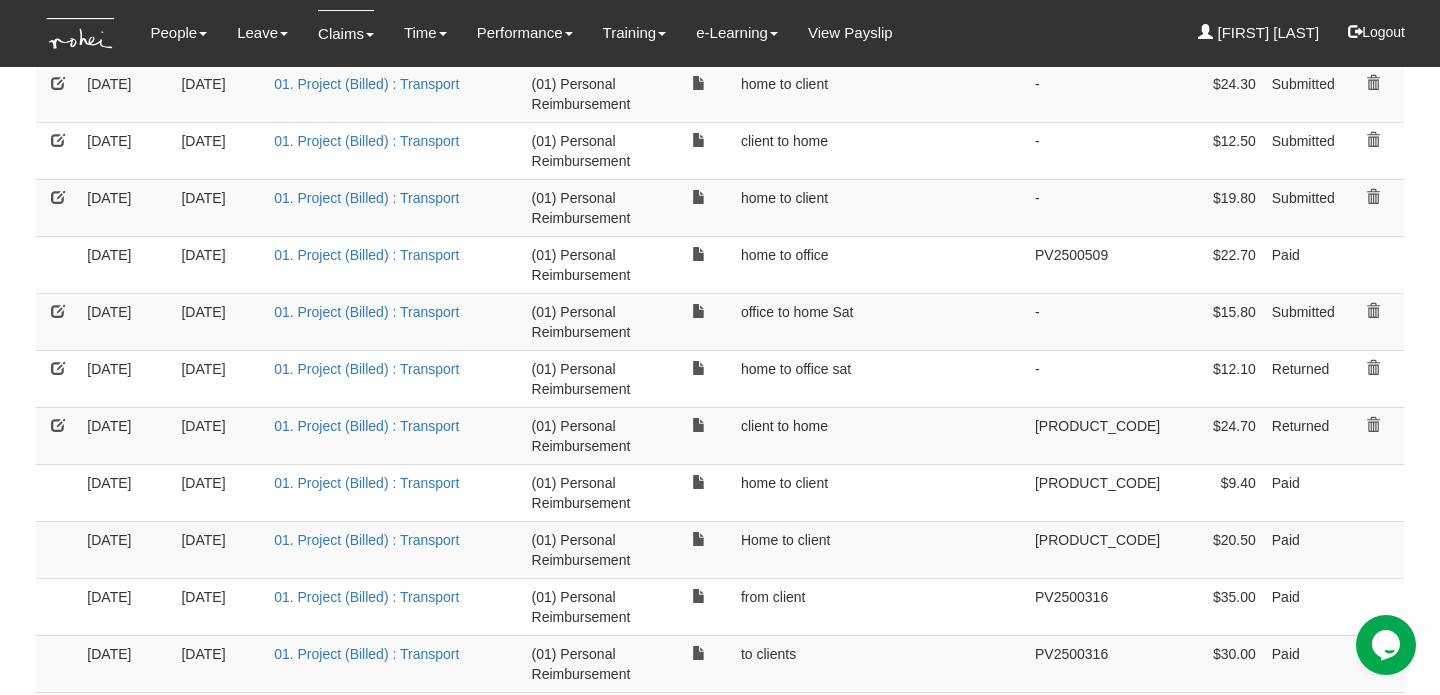 scroll, scrollTop: 1170, scrollLeft: 0, axis: vertical 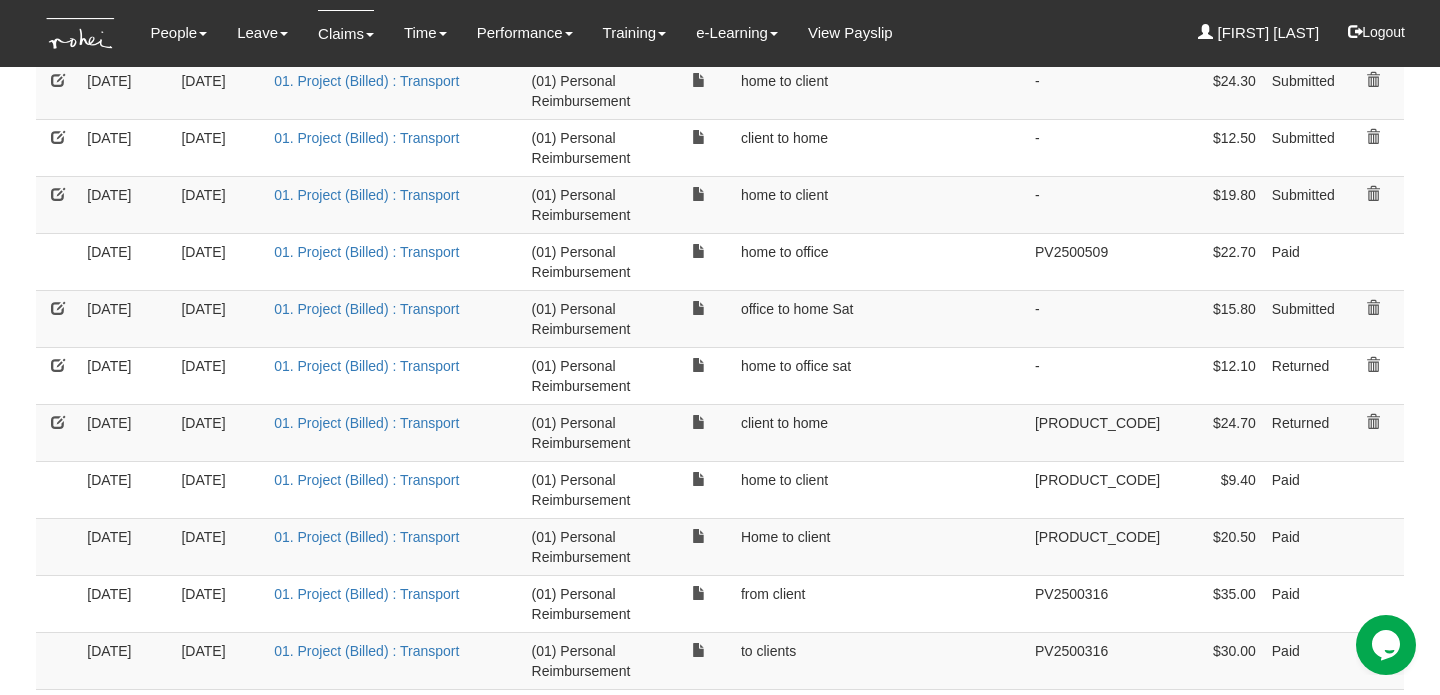 click on "Returned" at bounding box center [1303, 432] 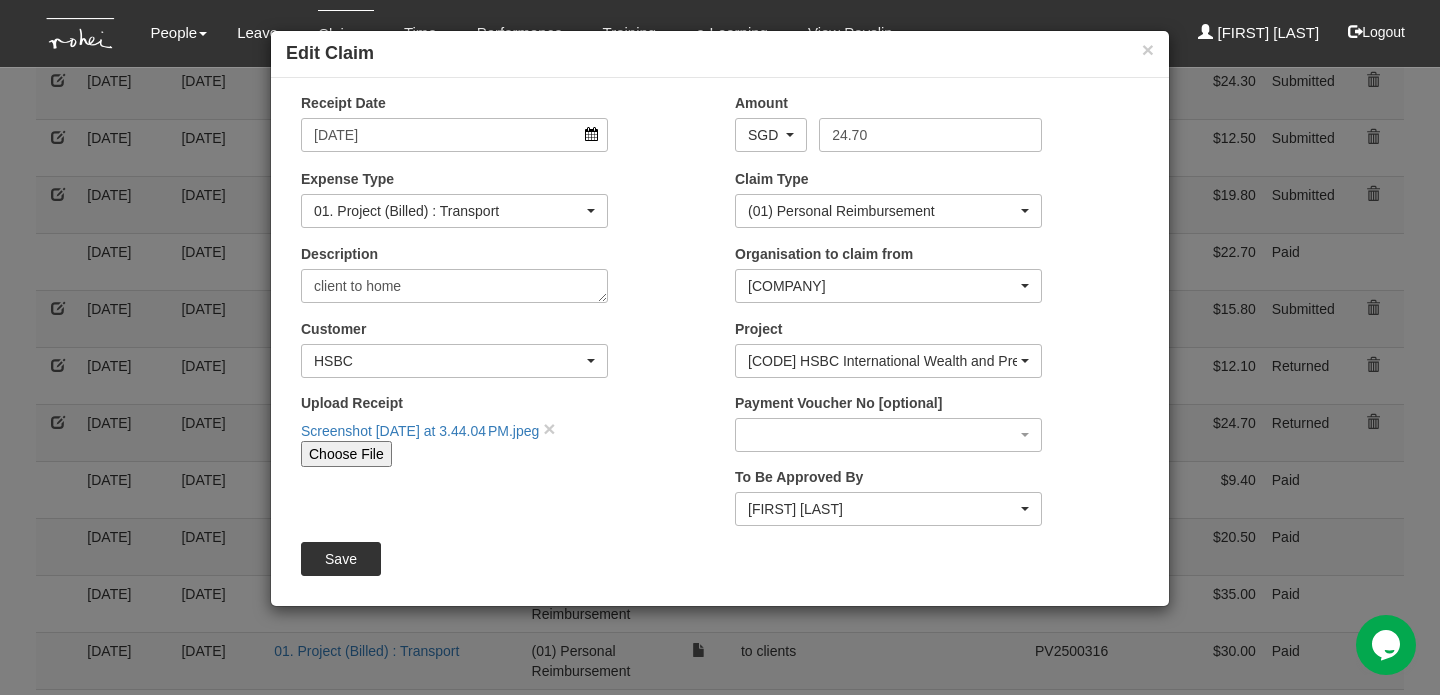click on "Choose File" at bounding box center [346, 454] 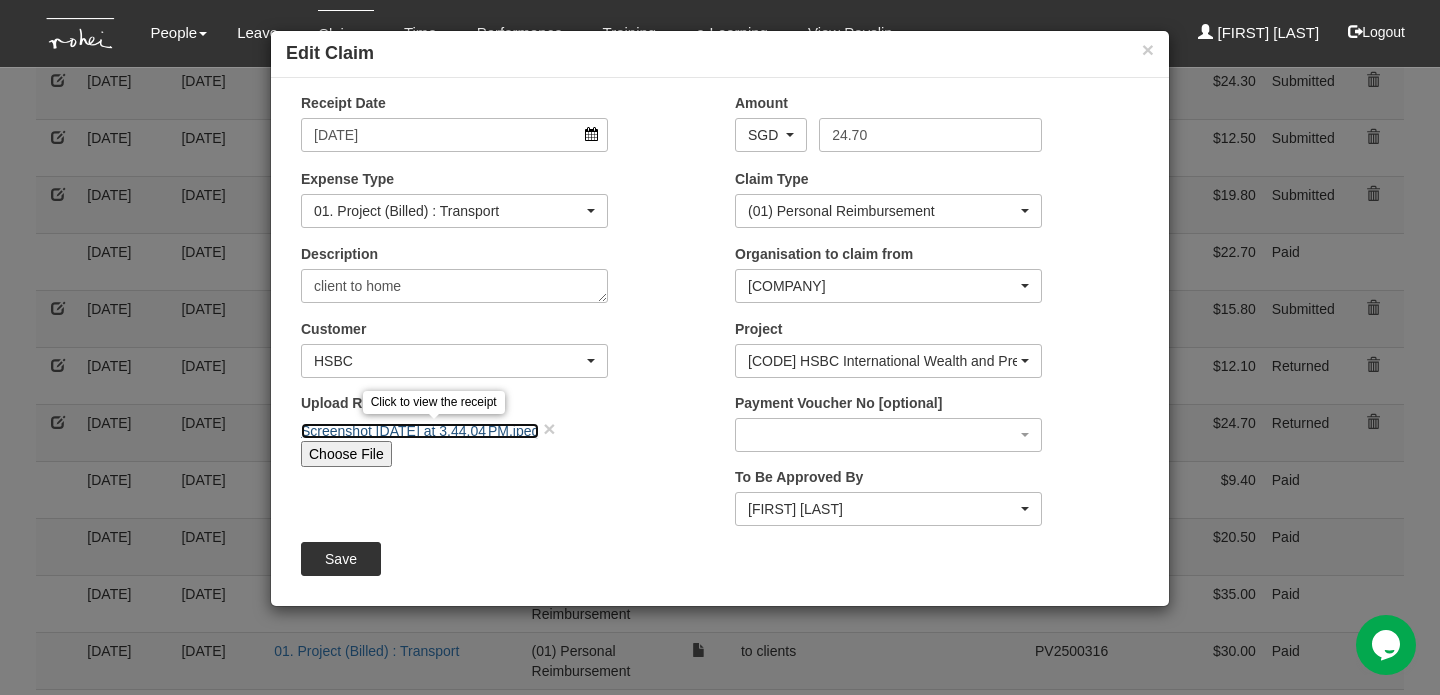 click on "Screenshot [DATE] at 3.44.04 PM.jpeg" at bounding box center [420, 431] 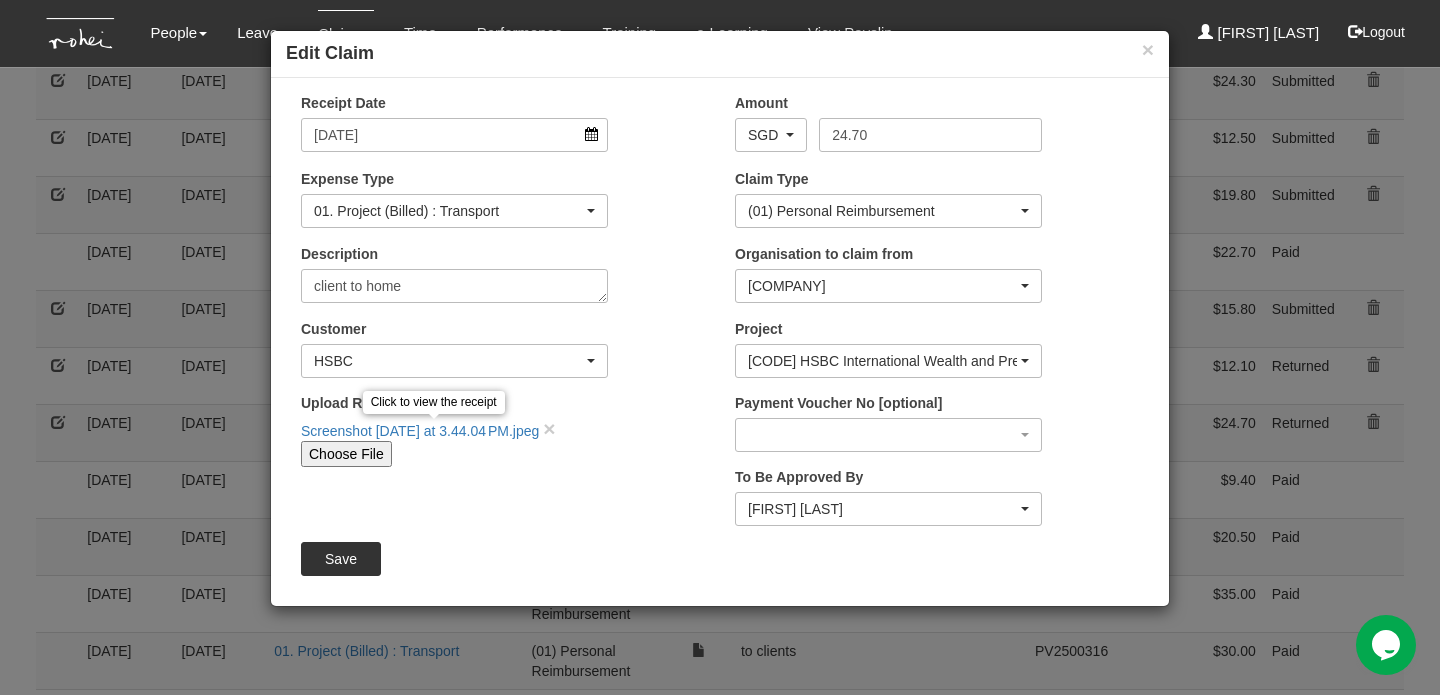 click on "Receipt Date: [DATE]" at bounding box center [720, 347] 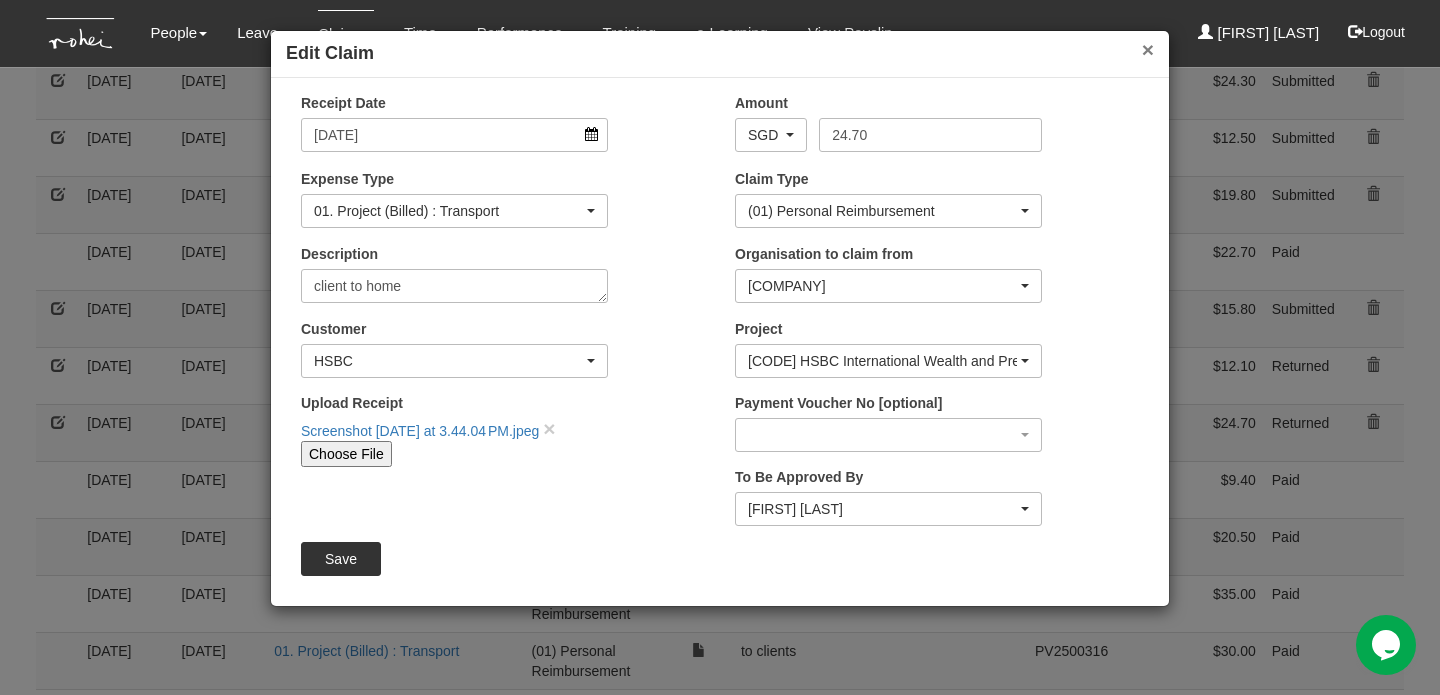 click on "×" at bounding box center [1148, 49] 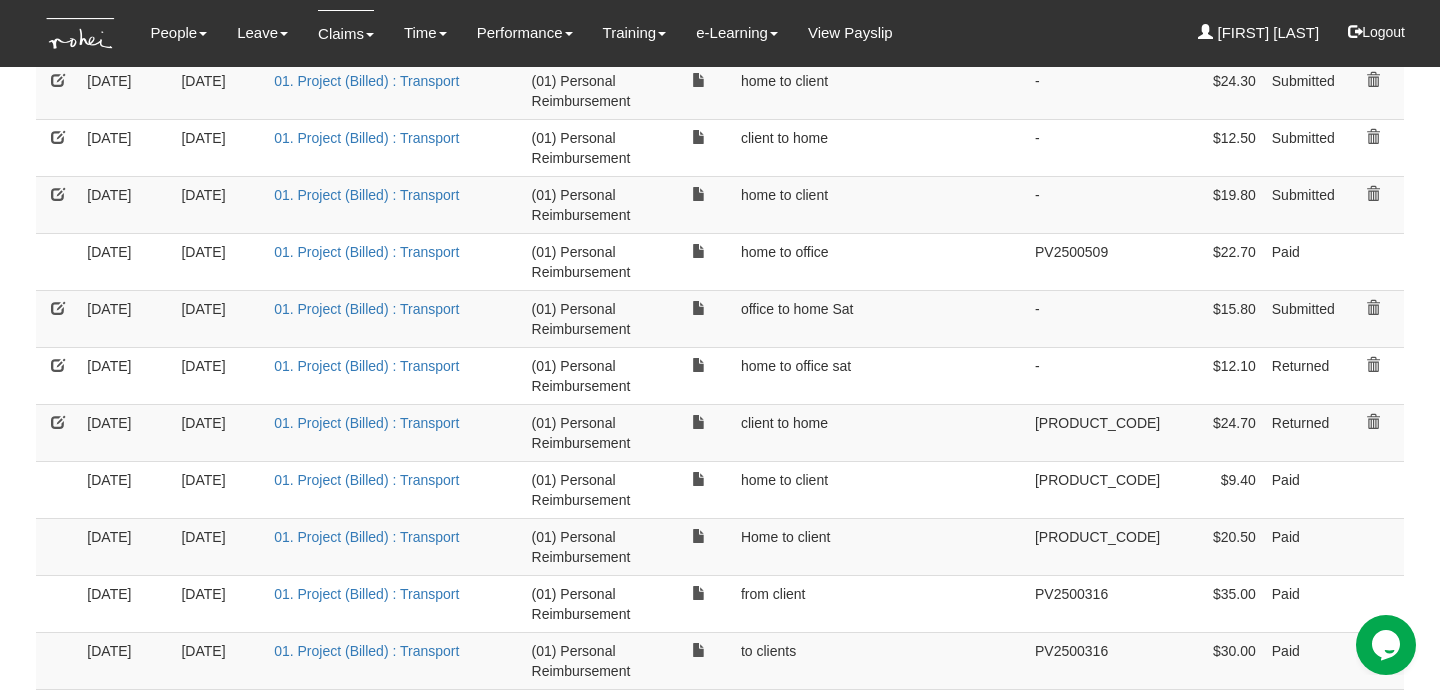 click at bounding box center [58, 422] 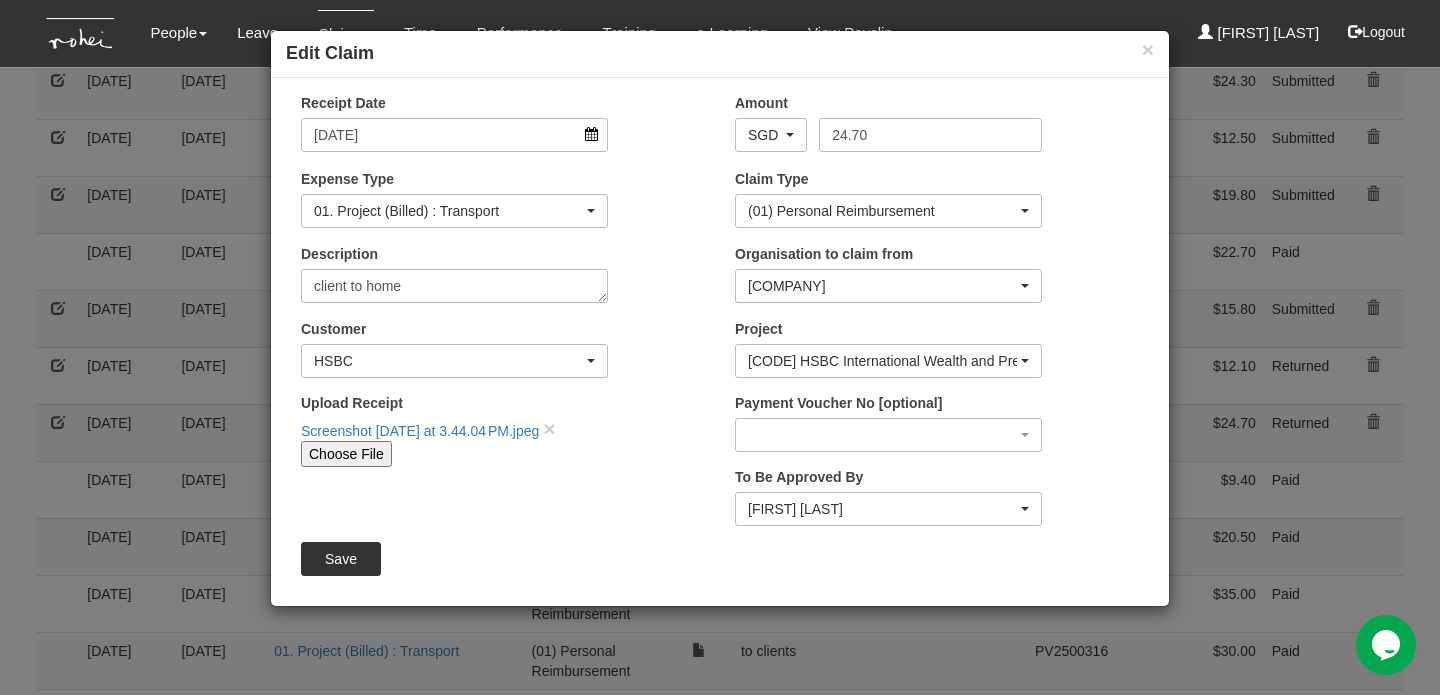 click on "× Edit Claim" at bounding box center [720, 54] 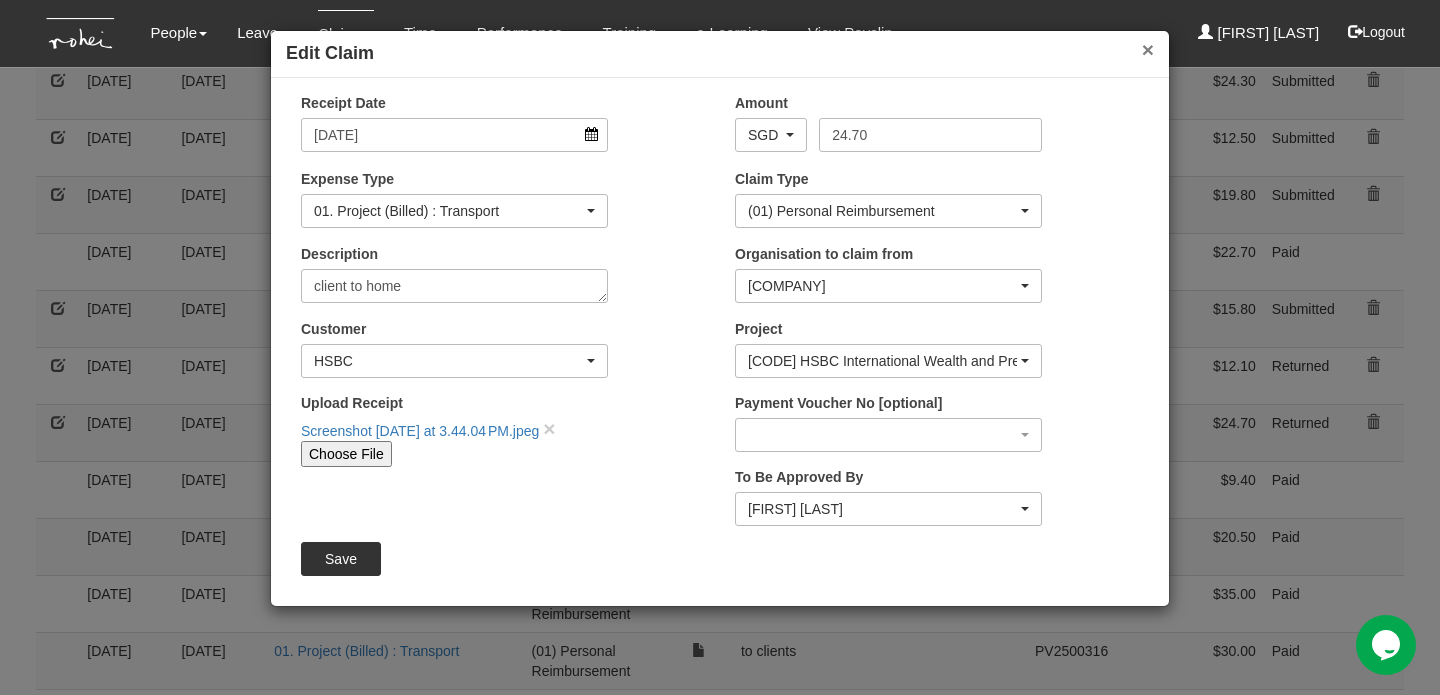 click on "×" at bounding box center (1148, 49) 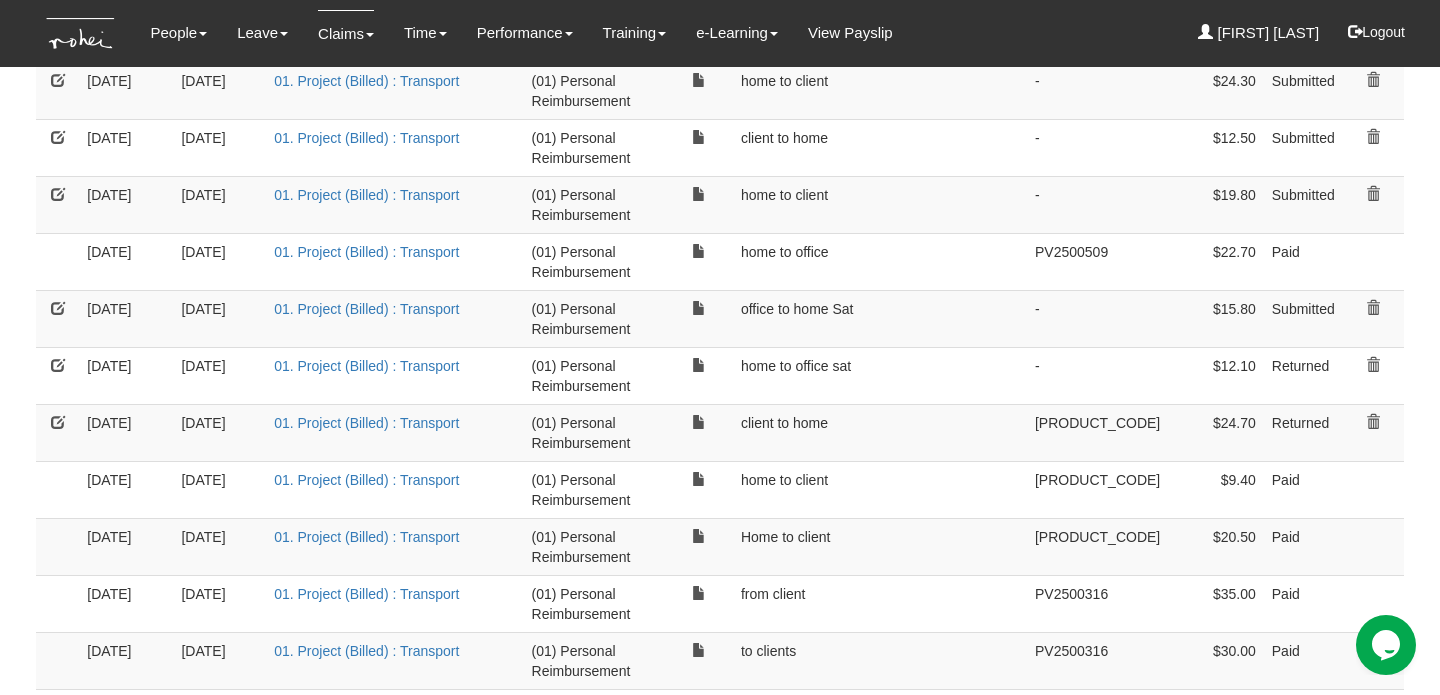 click at bounding box center (58, 365) 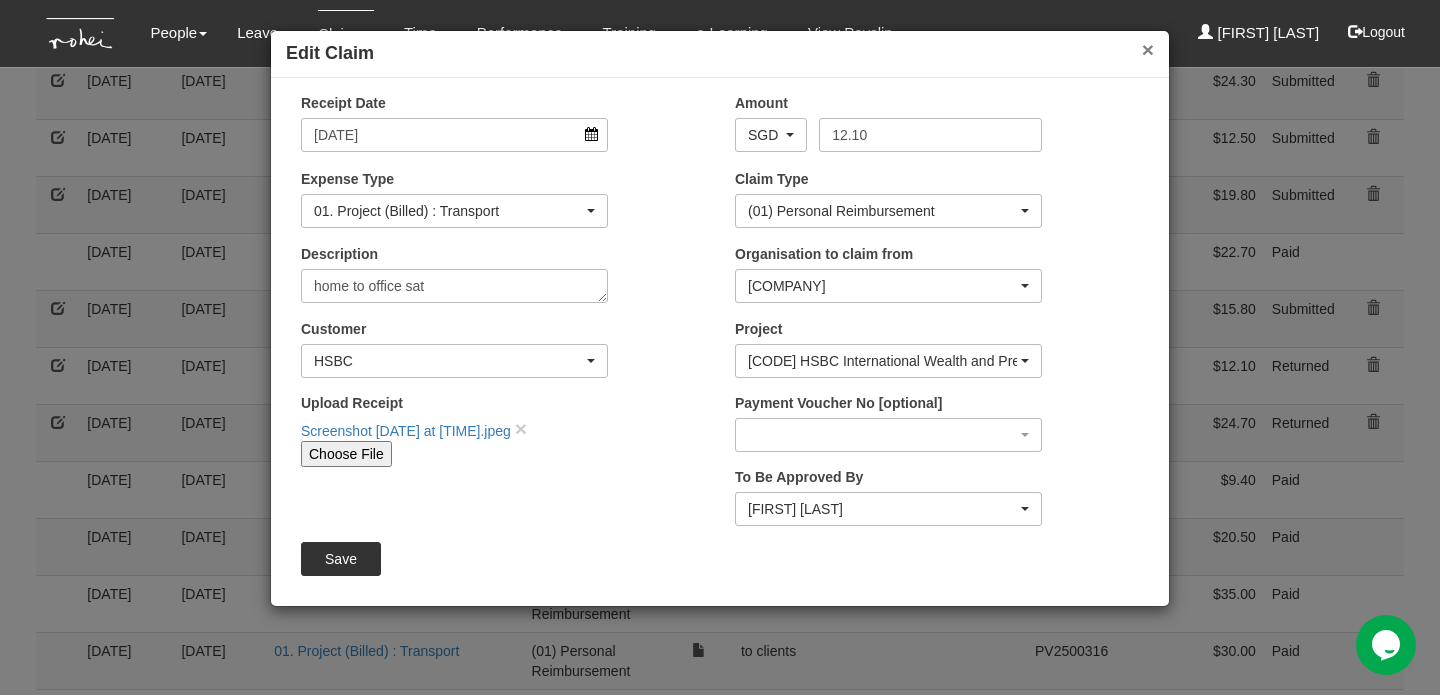 click on "×" at bounding box center [1148, 49] 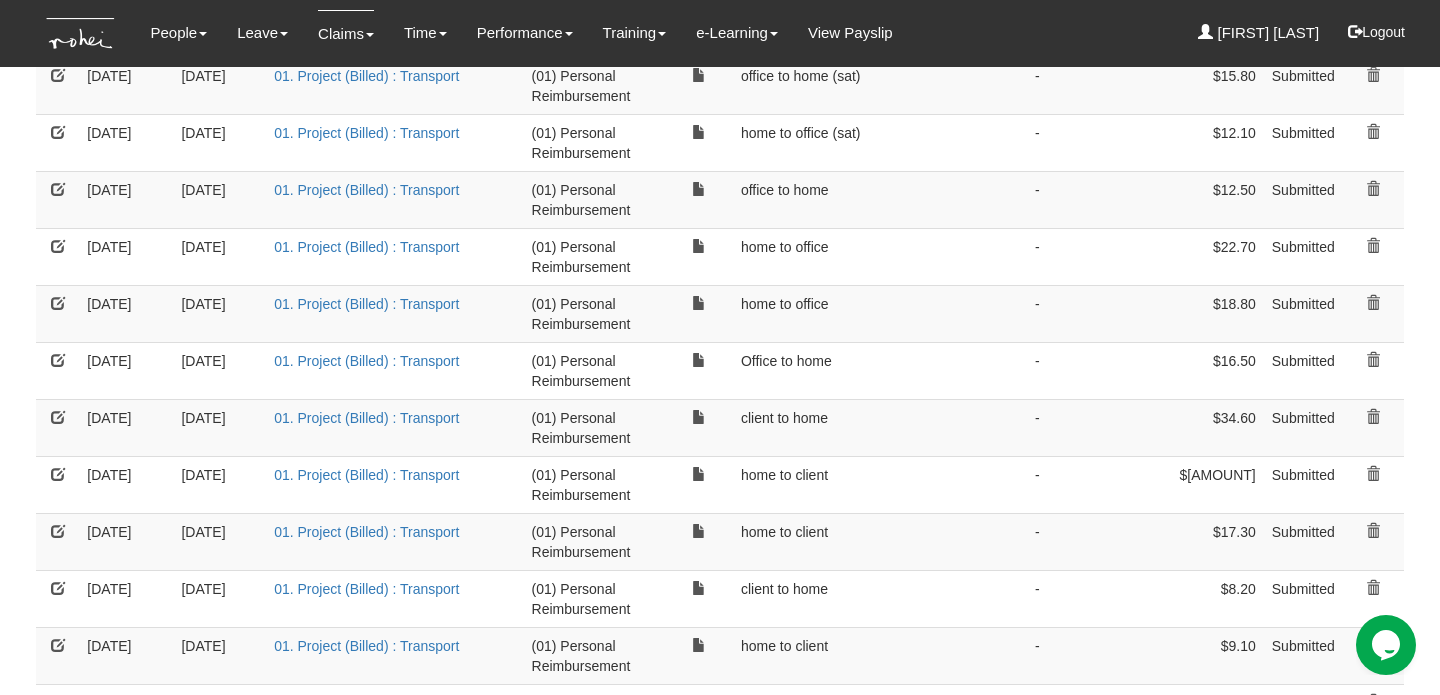 scroll, scrollTop: 371, scrollLeft: 0, axis: vertical 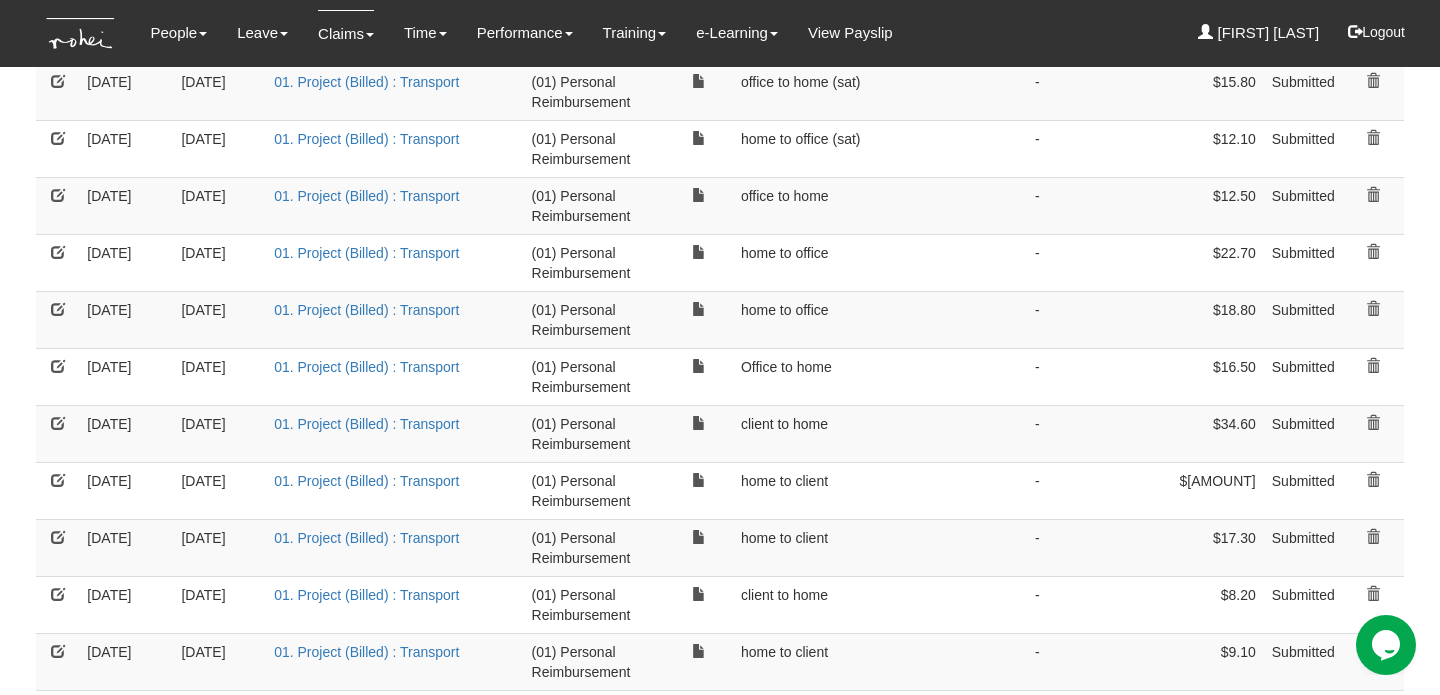 click at bounding box center (58, 252) 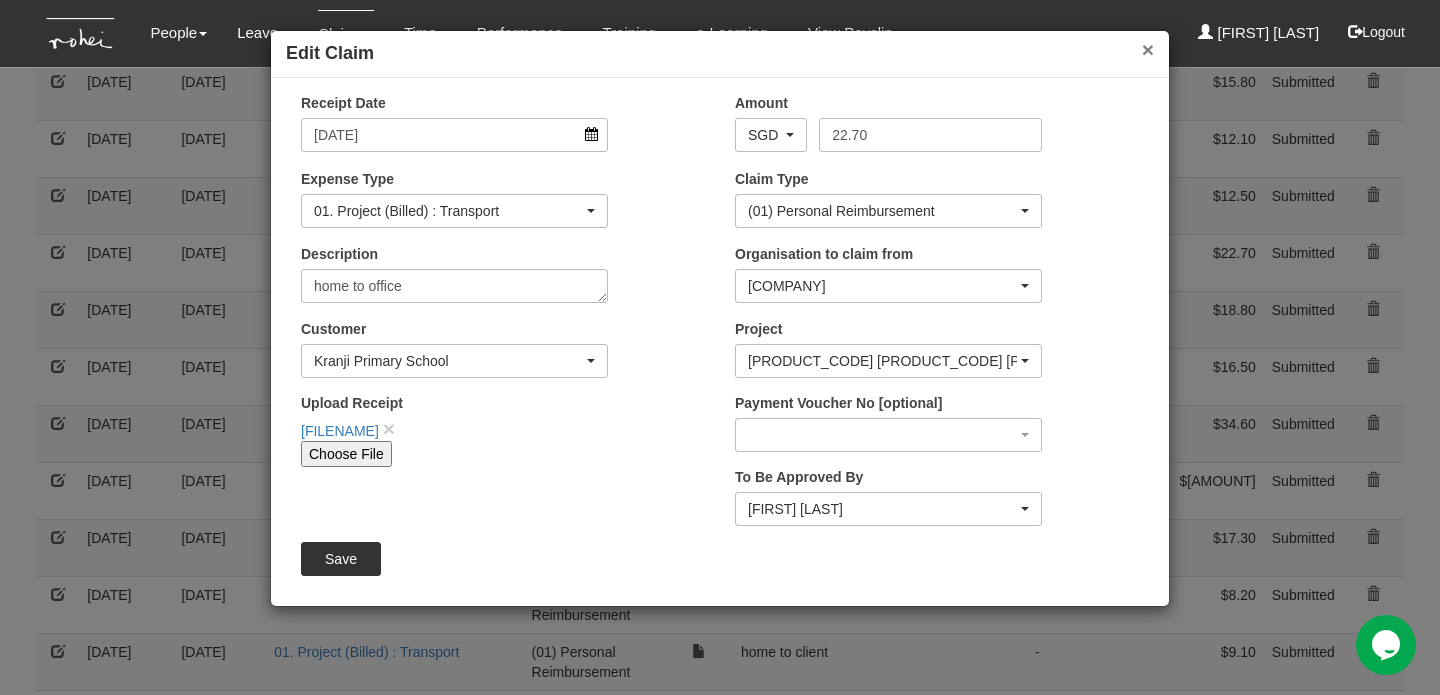 click on "×" at bounding box center (1148, 49) 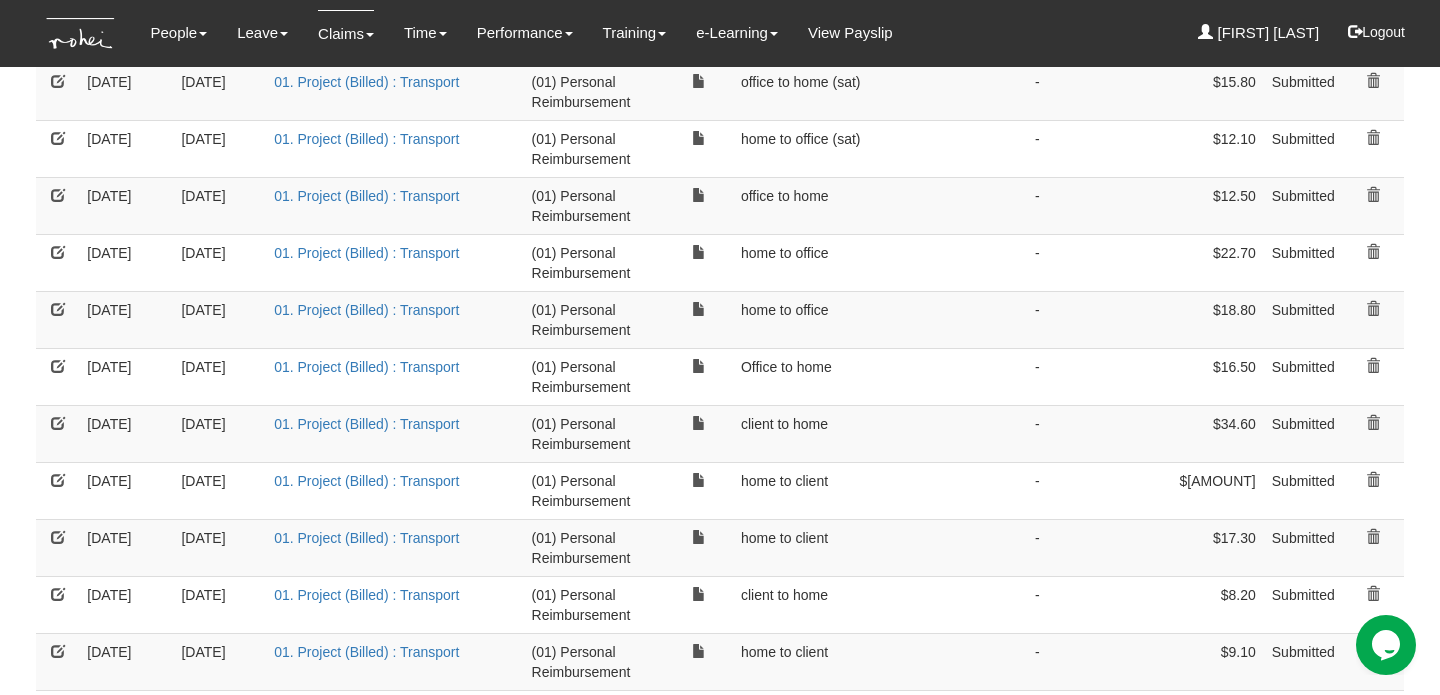 click at bounding box center (1373, 252) 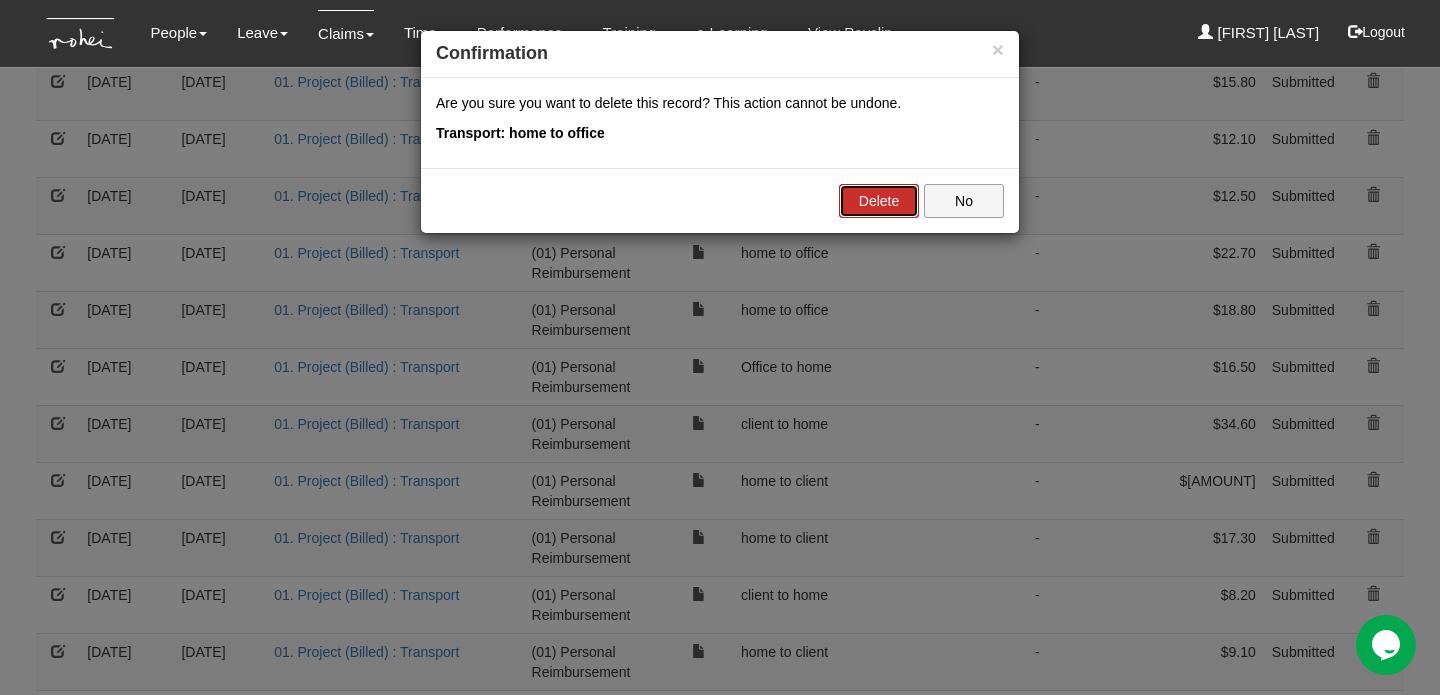 click on "Delete" at bounding box center (879, 201) 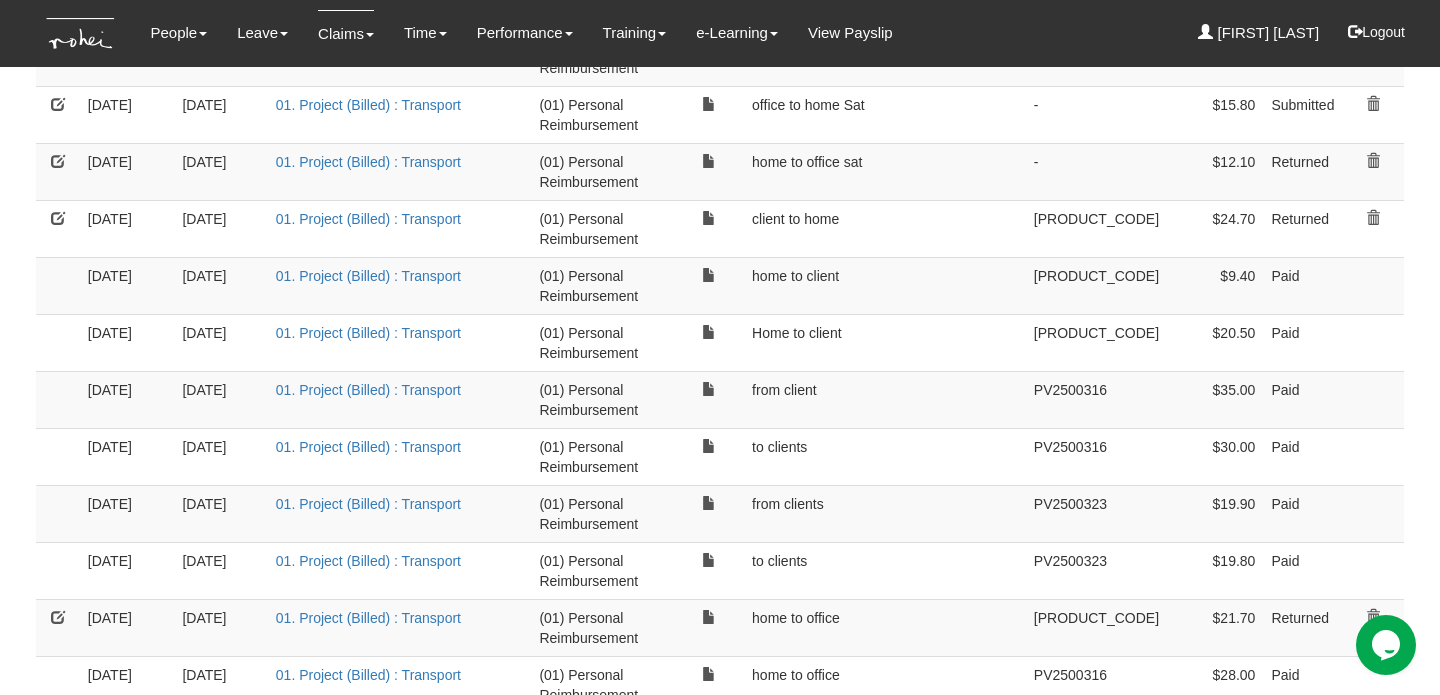 scroll, scrollTop: 1325, scrollLeft: 0, axis: vertical 